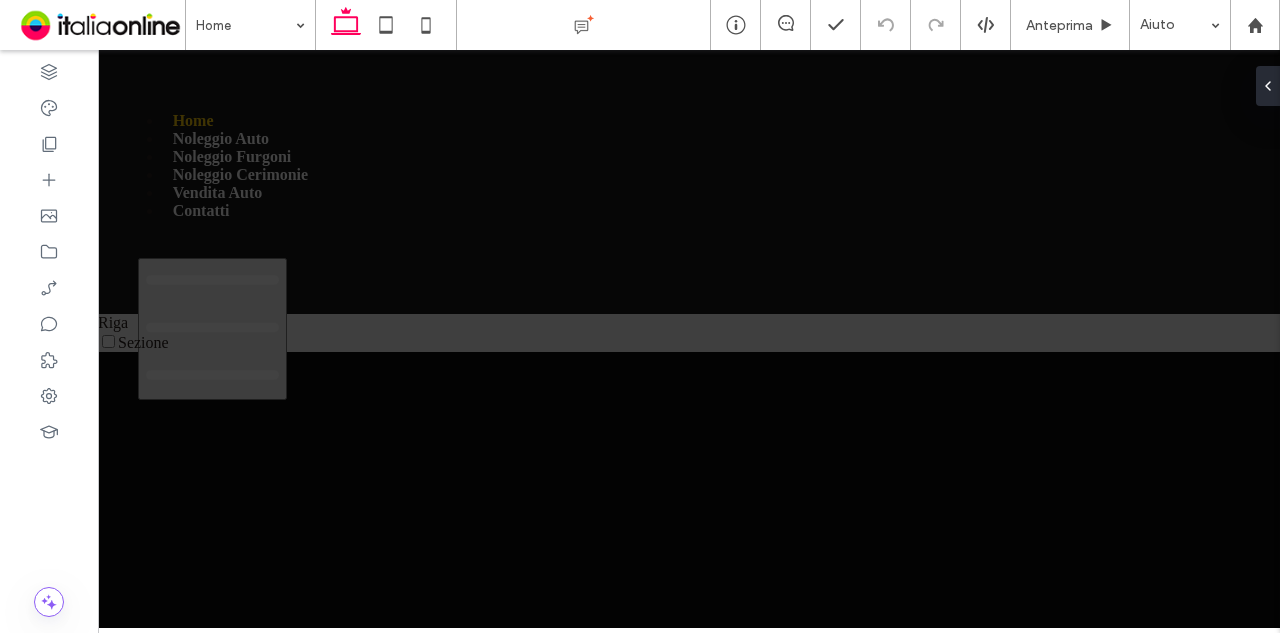 scroll, scrollTop: 0, scrollLeft: 0, axis: both 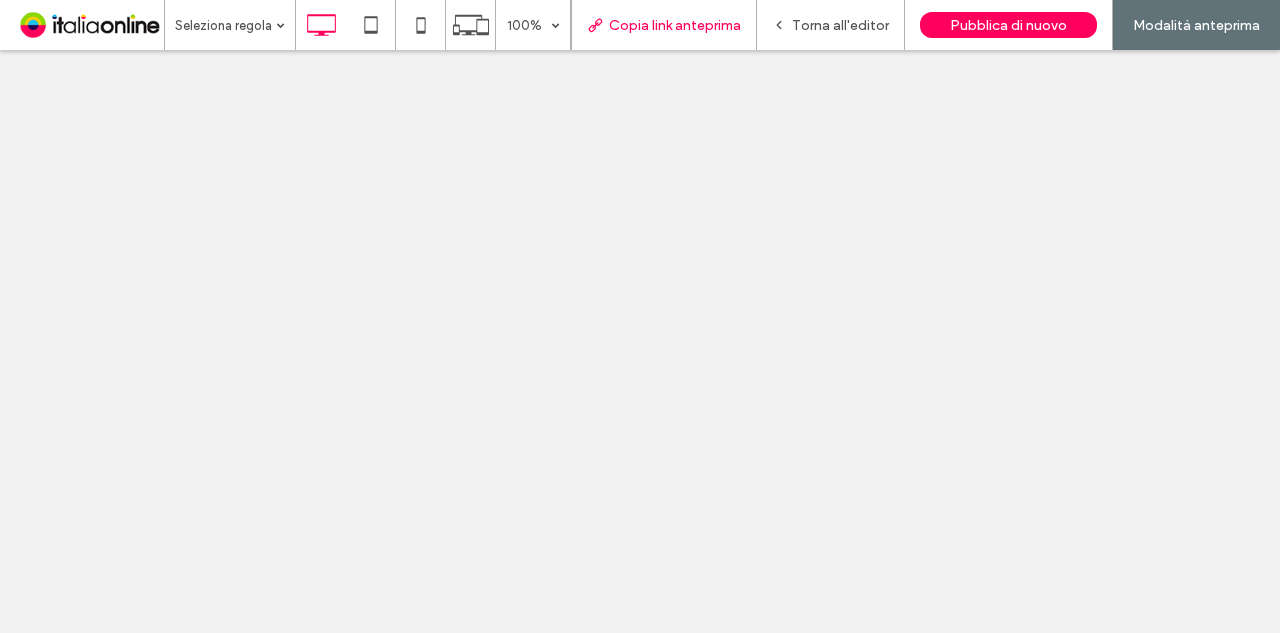 click on "Copia link anteprima" at bounding box center (675, 25) 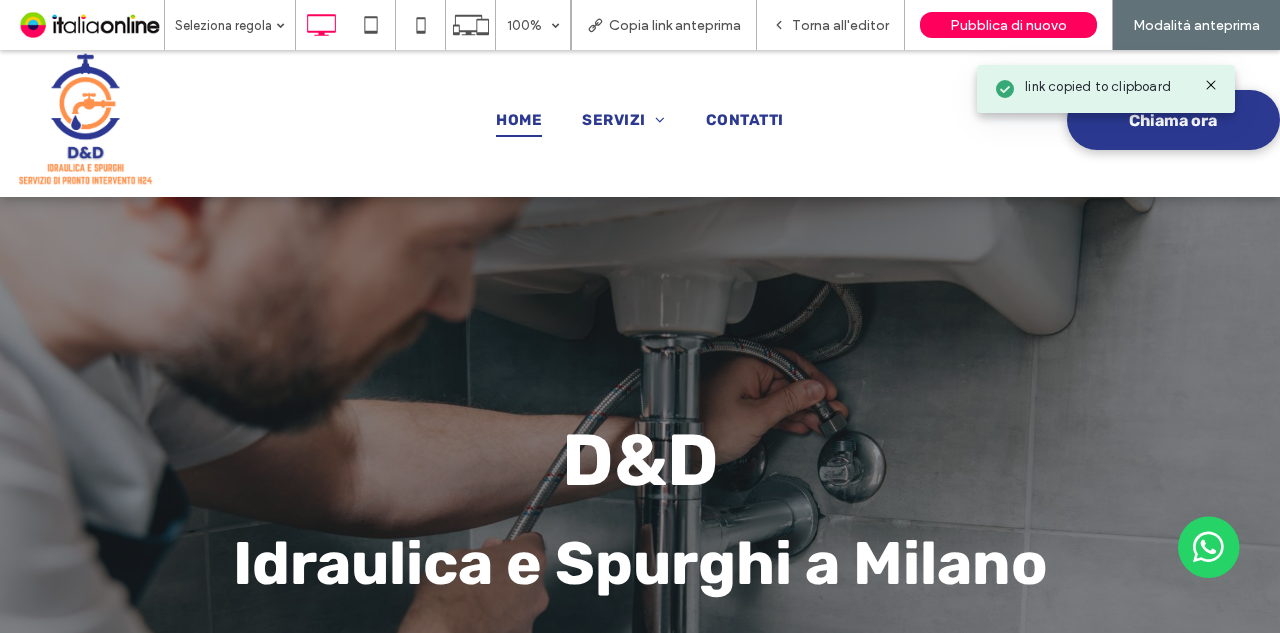 scroll, scrollTop: 0, scrollLeft: 0, axis: both 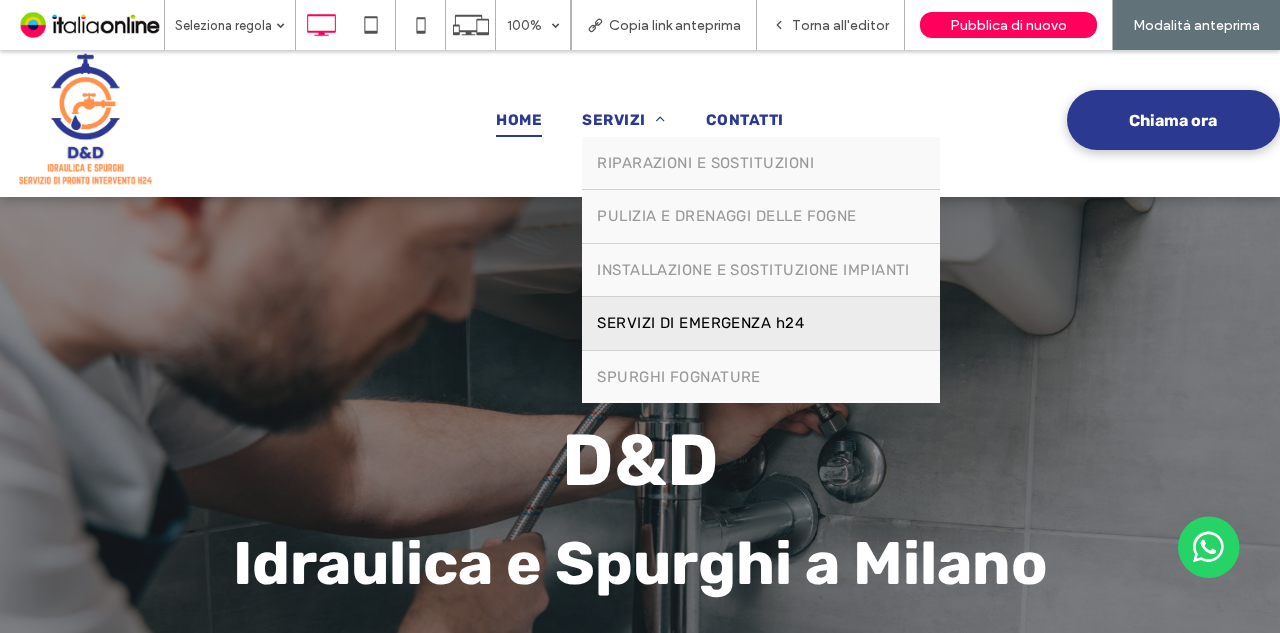 click on "SERVIZI DI EMERGENZA h24" at bounding box center (761, 323) 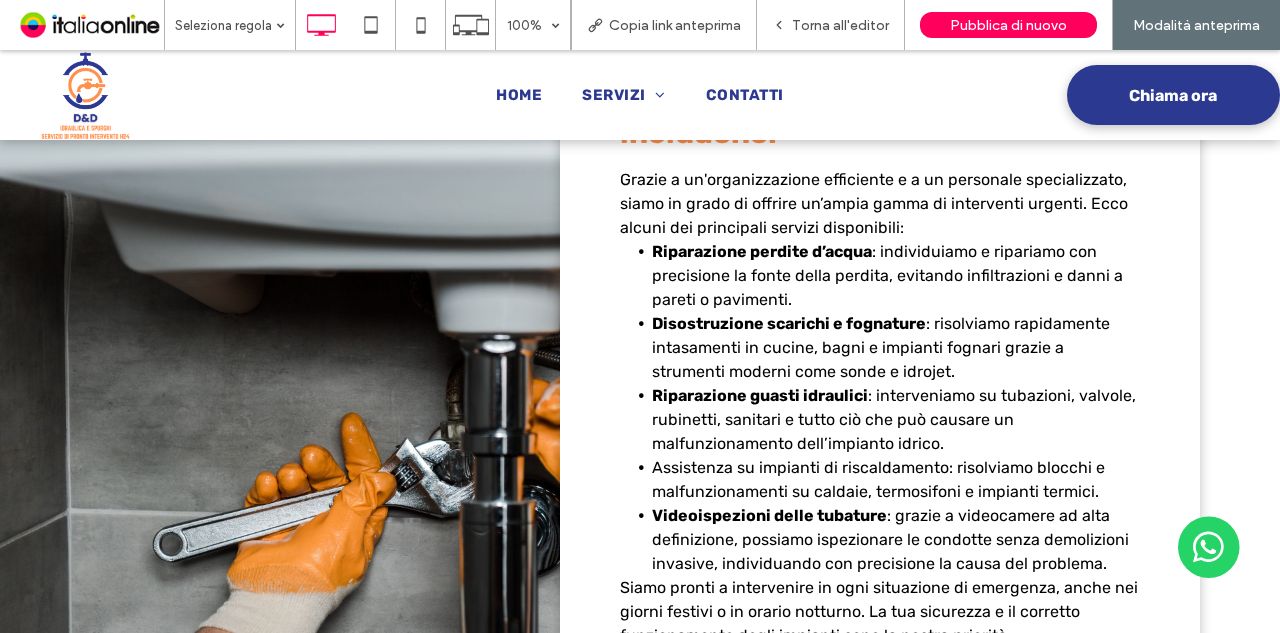scroll, scrollTop: 1545, scrollLeft: 0, axis: vertical 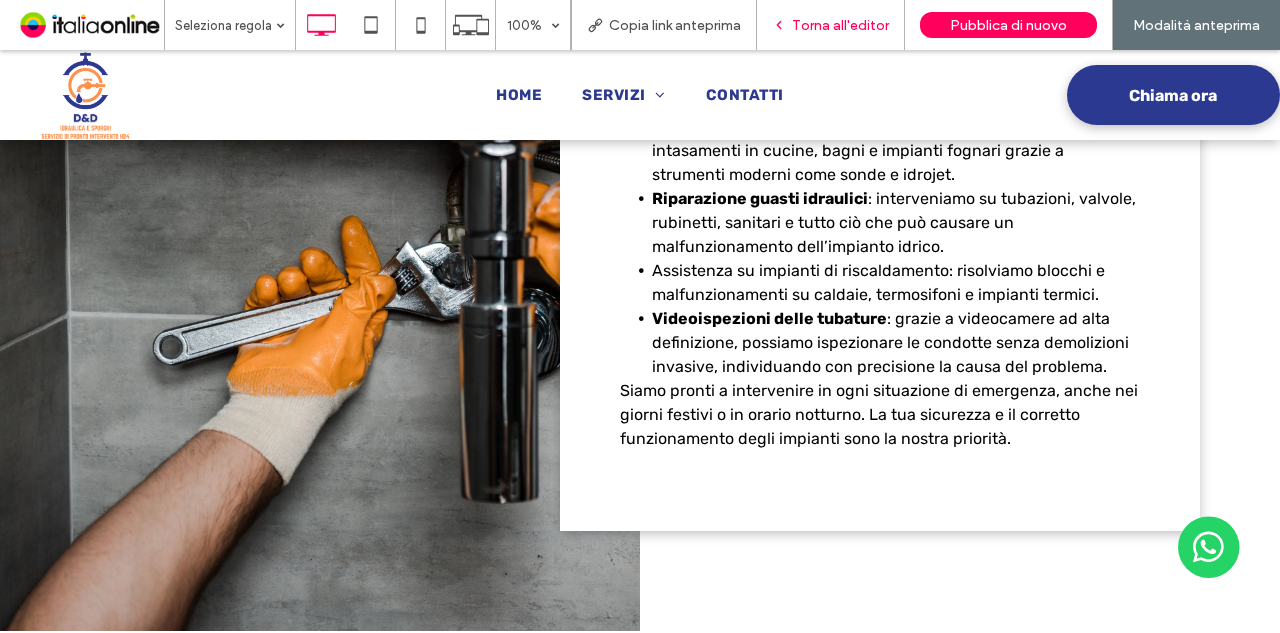 click on "Torna all'editor" at bounding box center (831, 25) 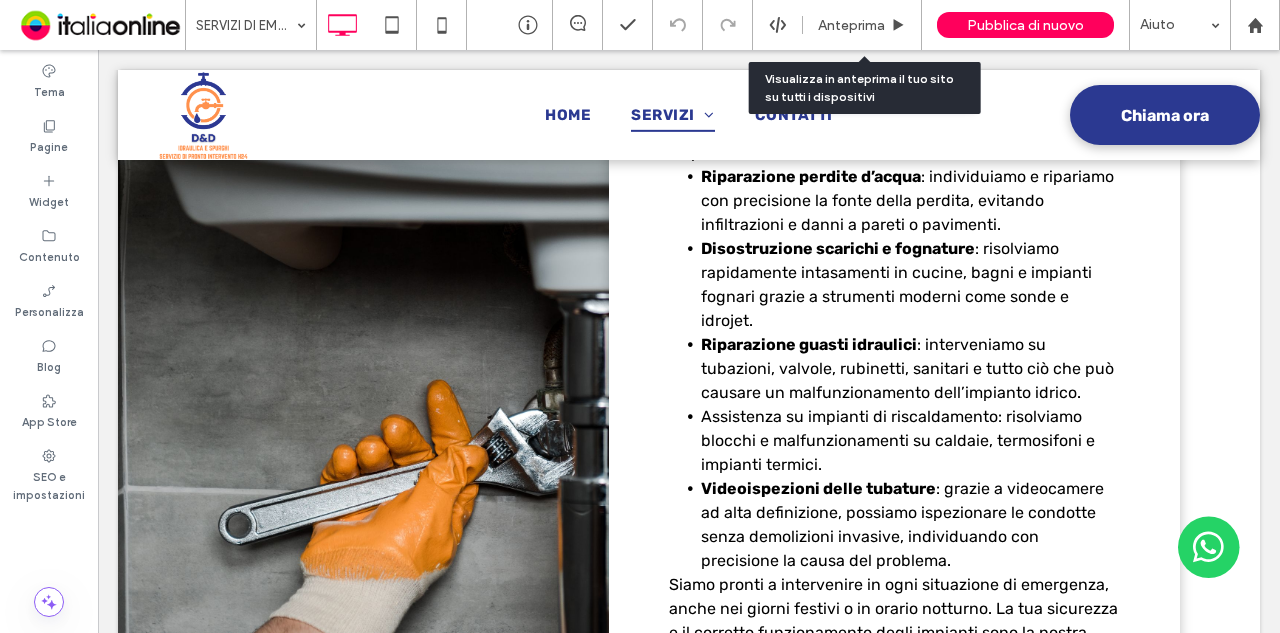 scroll, scrollTop: 1623, scrollLeft: 0, axis: vertical 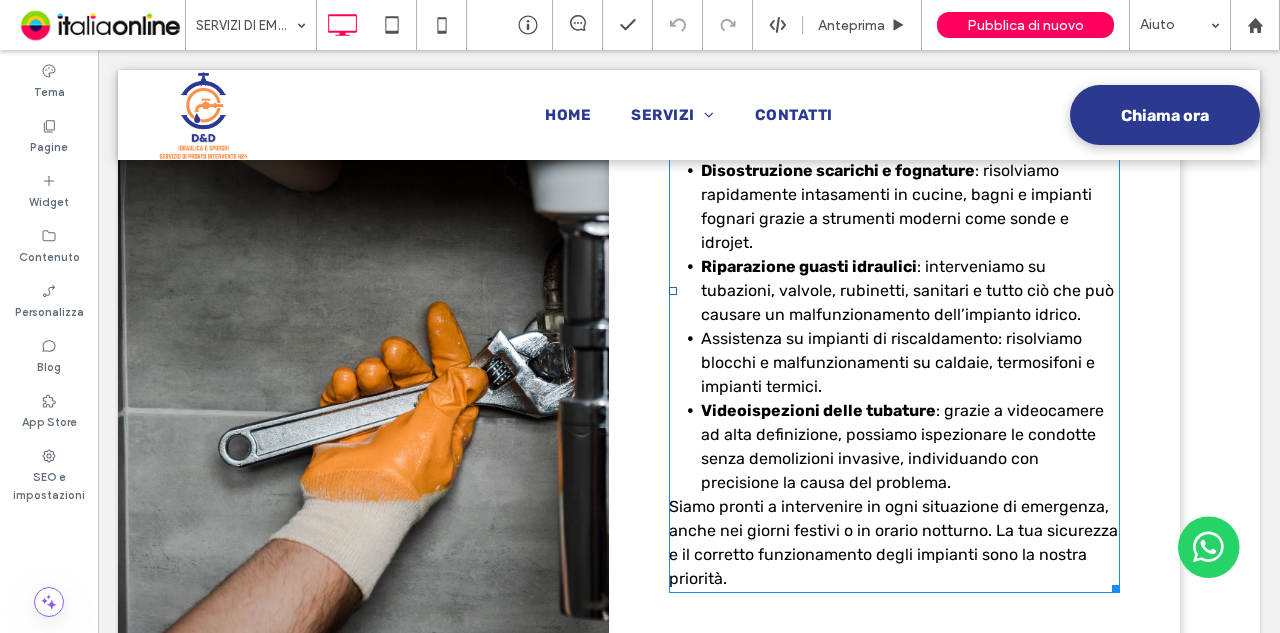 click on "Assistenza su impianti di riscaldamento: risolviamo blocchi e malfunzionamenti su caldaie, termosifoni e impianti termici." at bounding box center [898, 362] 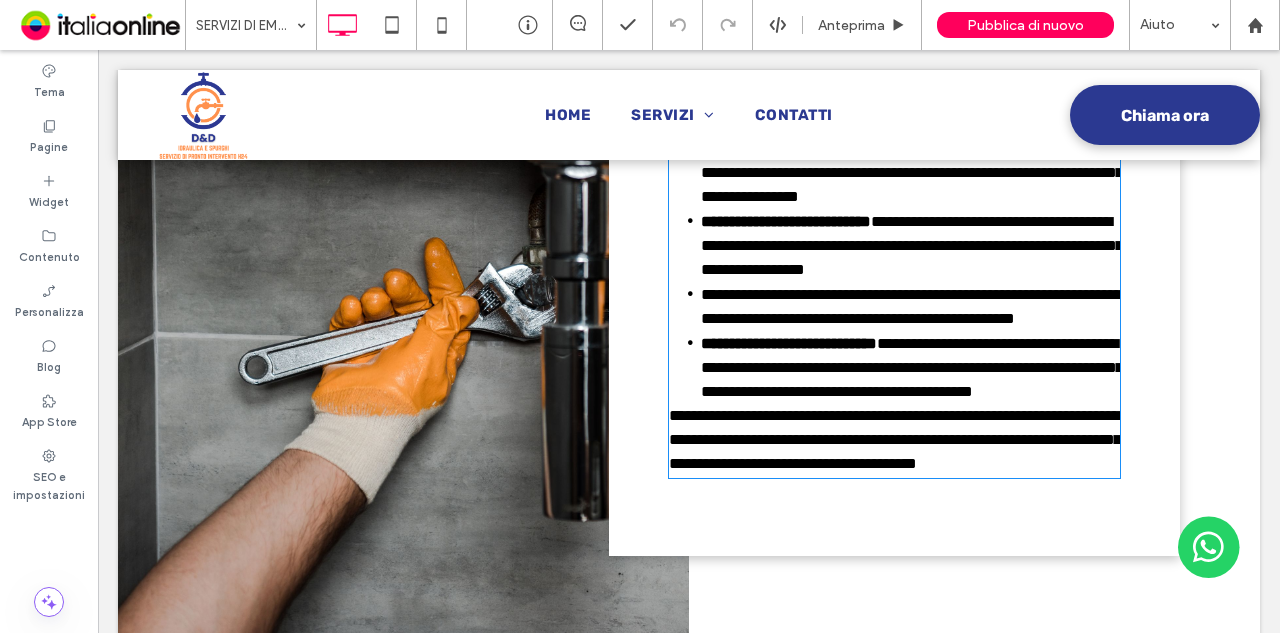 type on "*****" 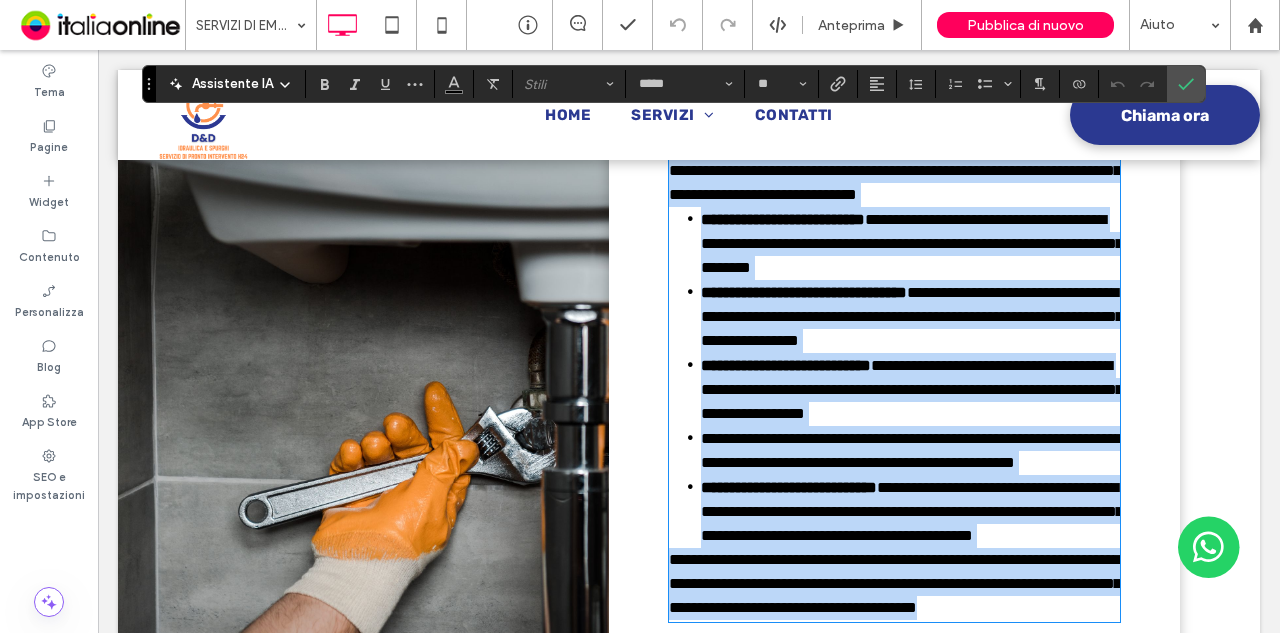 scroll, scrollTop: 1484, scrollLeft: 0, axis: vertical 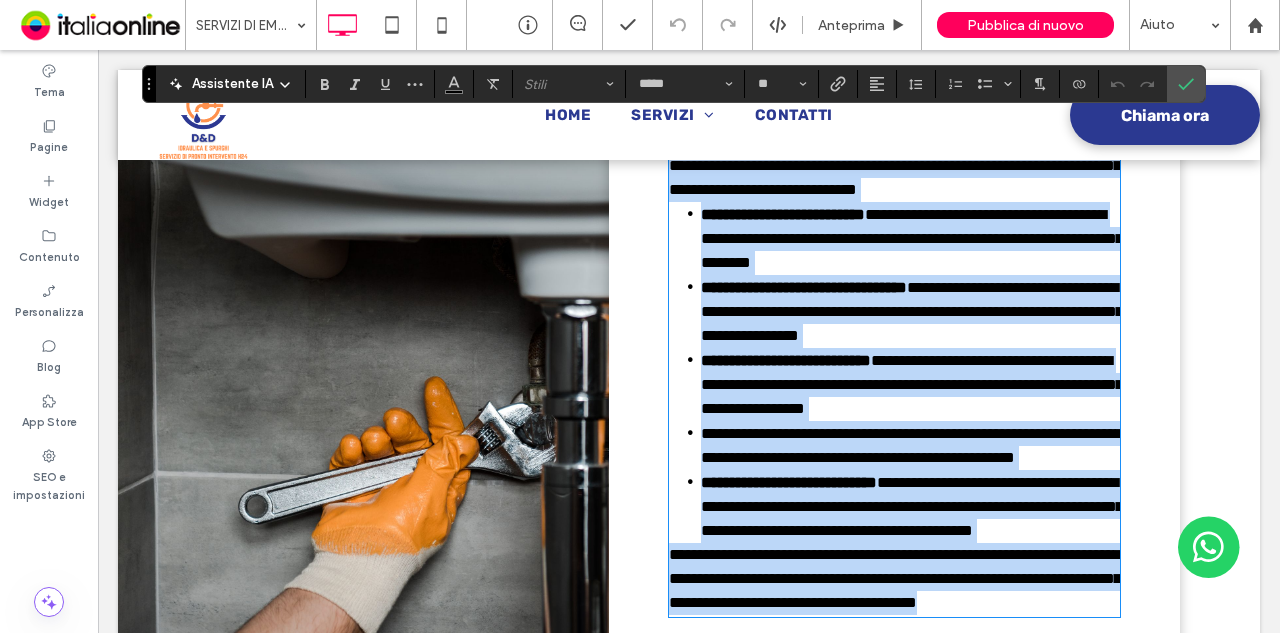 click on "**********" at bounding box center (911, 445) 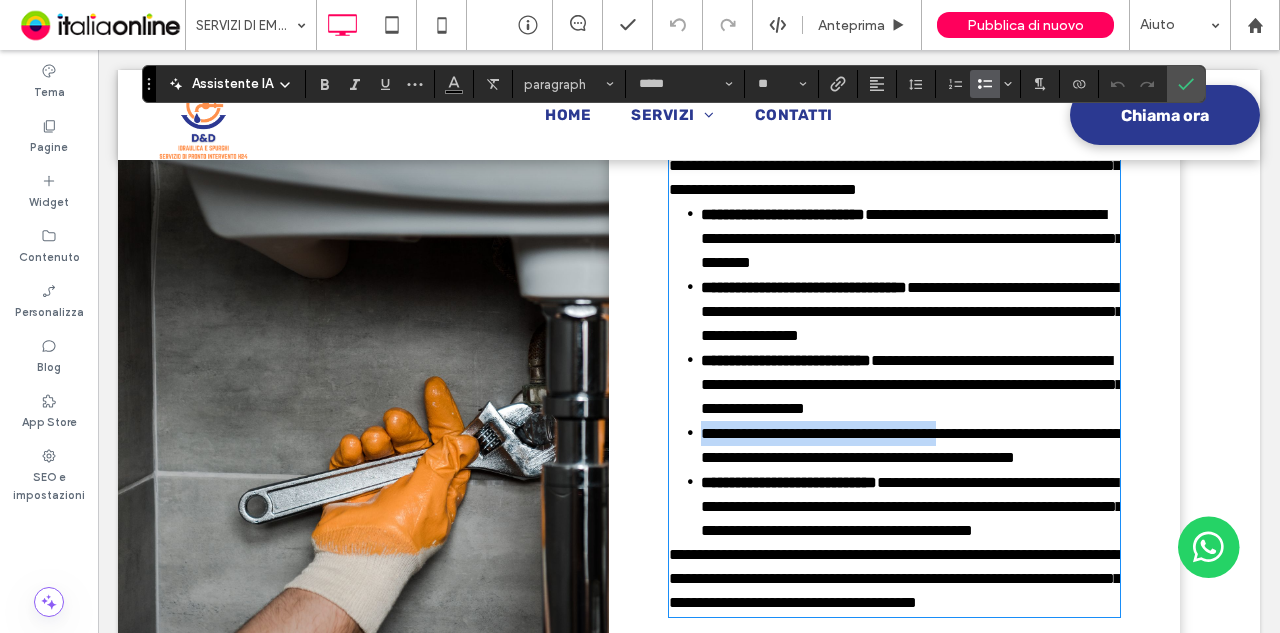 drag, startPoint x: 689, startPoint y: 485, endPoint x: 984, endPoint y: 475, distance: 295.16943 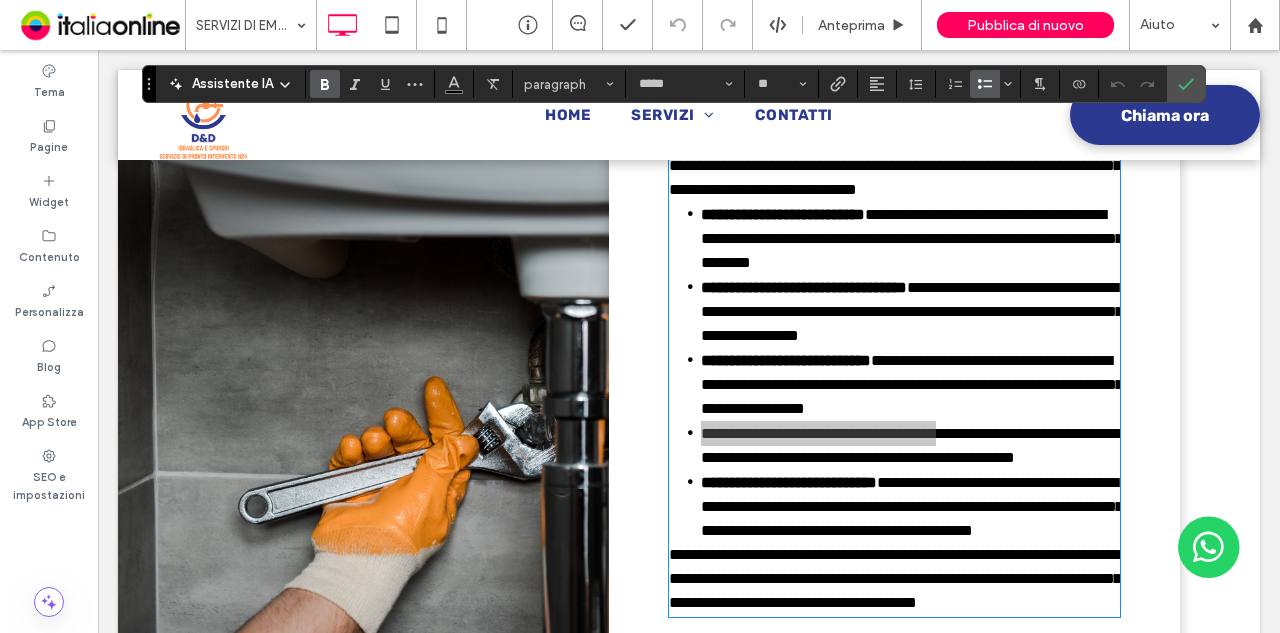 click 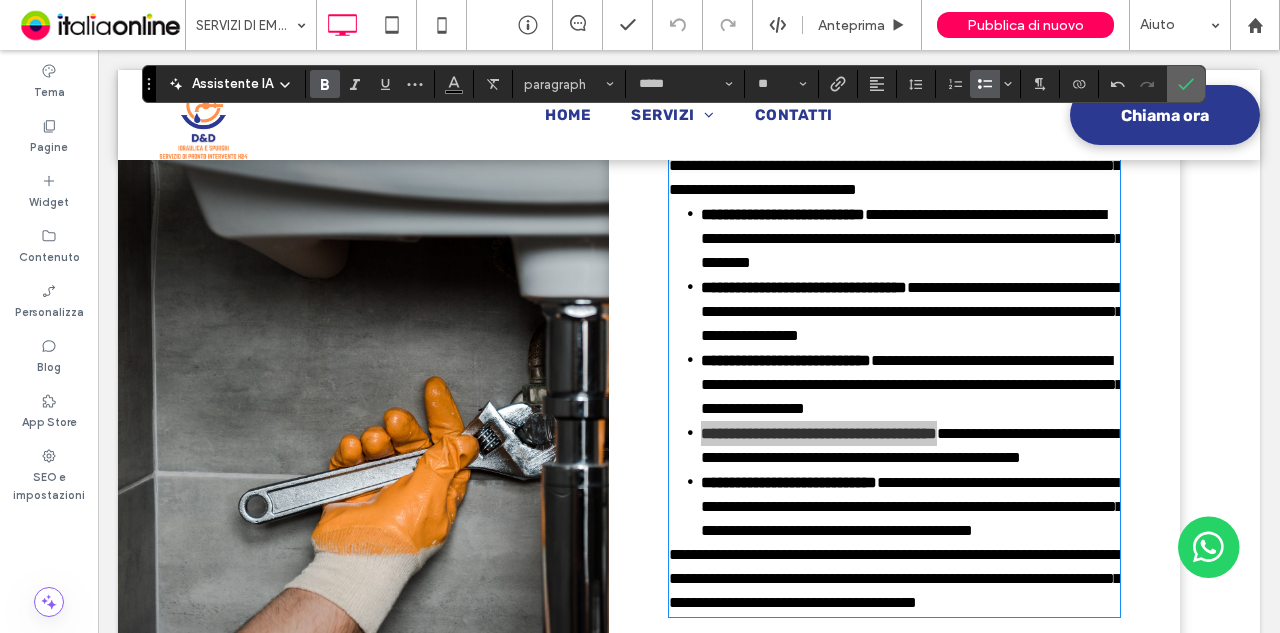 click at bounding box center (1182, 84) 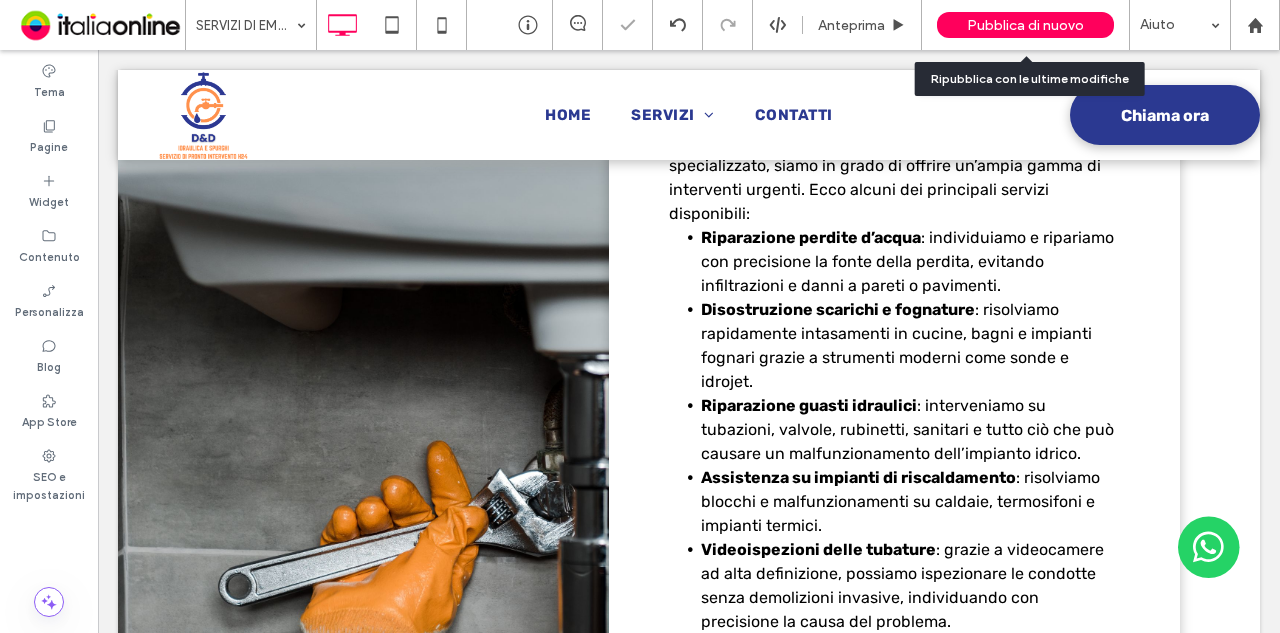 click on "Pubblica di nuovo" at bounding box center [1025, 25] 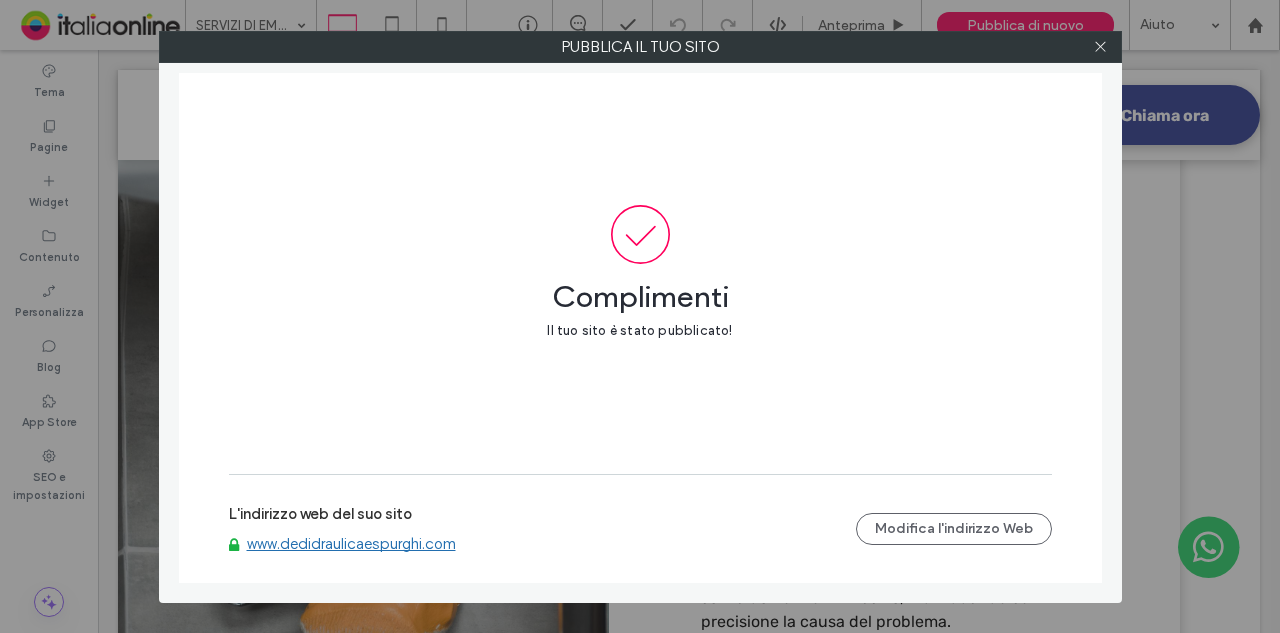 drag, startPoint x: 1106, startPoint y: 50, endPoint x: 1029, endPoint y: 41, distance: 77.52419 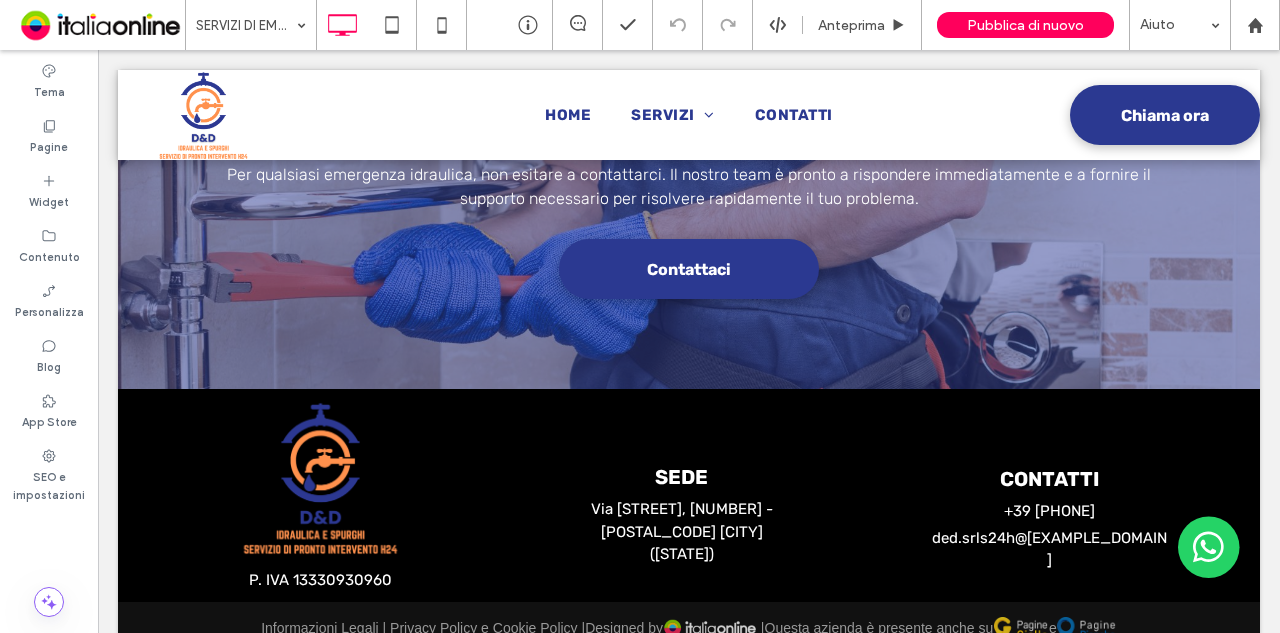 scroll, scrollTop: 2484, scrollLeft: 0, axis: vertical 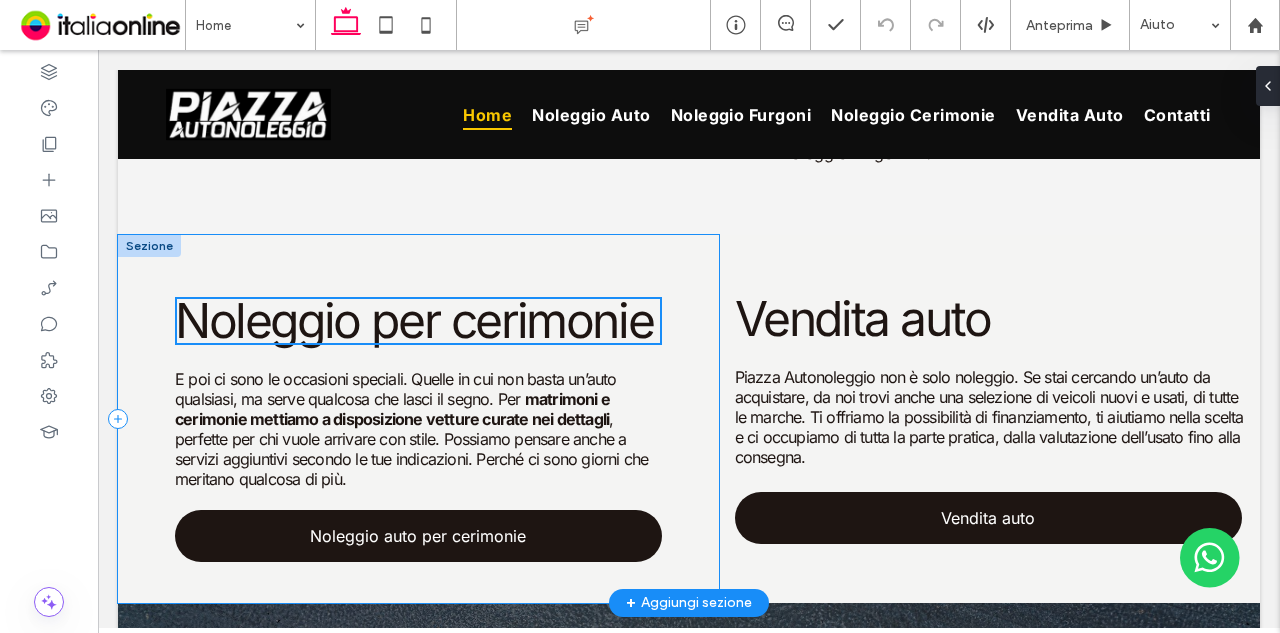 click on "Noleggio per cerimonie
E poi ci sono le occasioni speciali. Quelle in cui non basta un’auto qualsiasi, ma serve qualcosa che lasci il segno. Per
matrimoni e cerimonie mettiamo a disposizione vetture curate nei dettagli , perfette per chi vuole arrivare con stile. Possiamo pensare anche a servizi aggiuntivi secondo le tue indicazioni. Perché ci sono giorni che meritano qualcosa di più.
Noleggio auto per cerimonie" at bounding box center [418, 419] 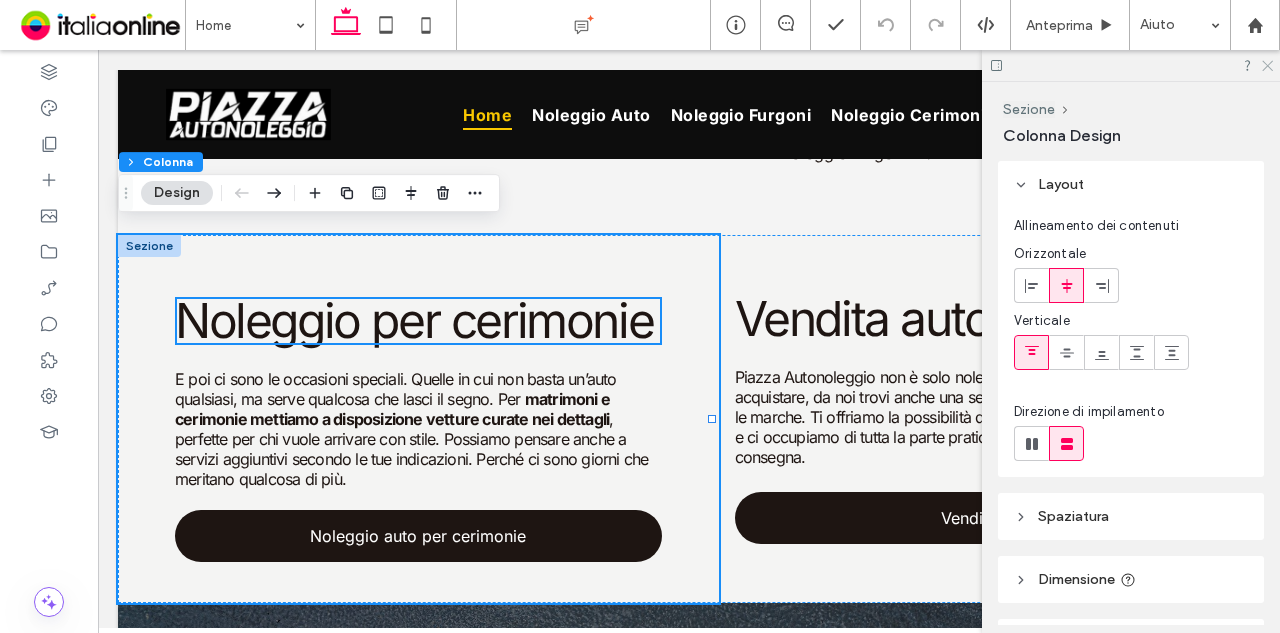 click 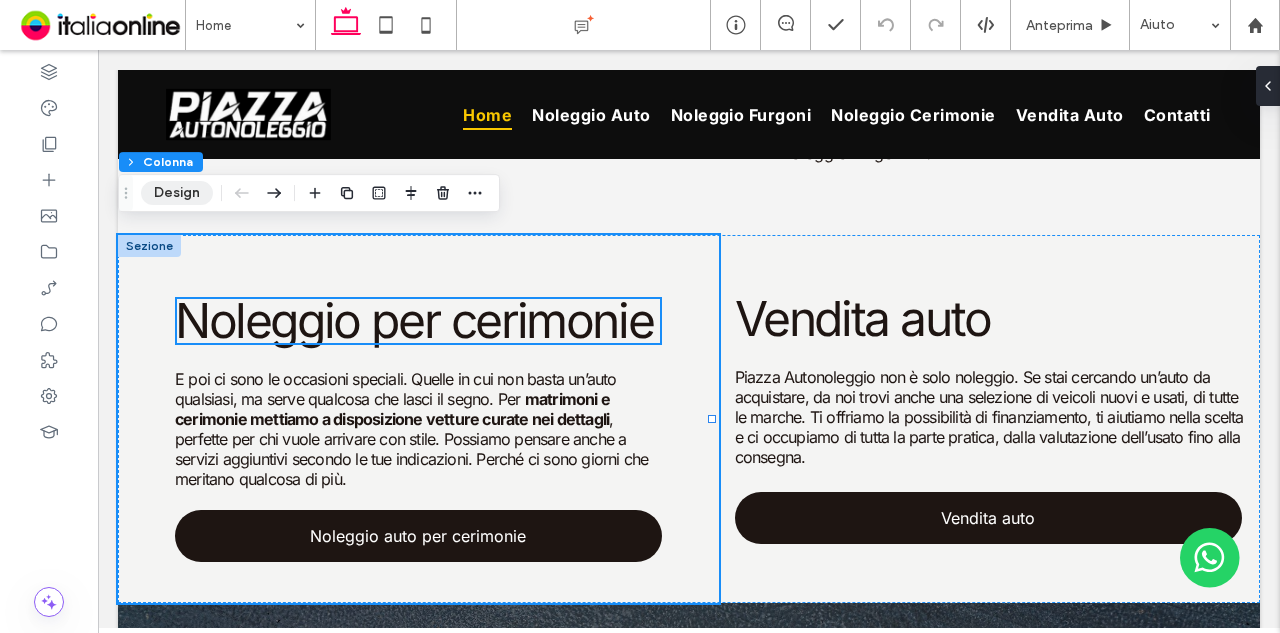 click on "Design" at bounding box center (177, 193) 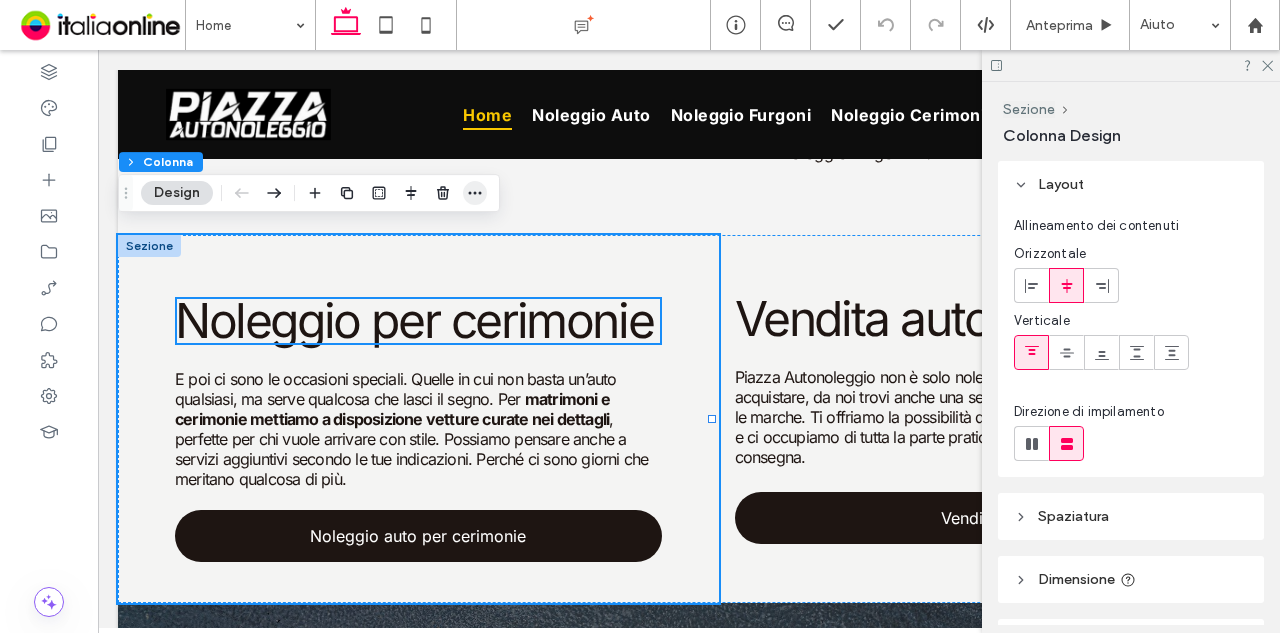 click 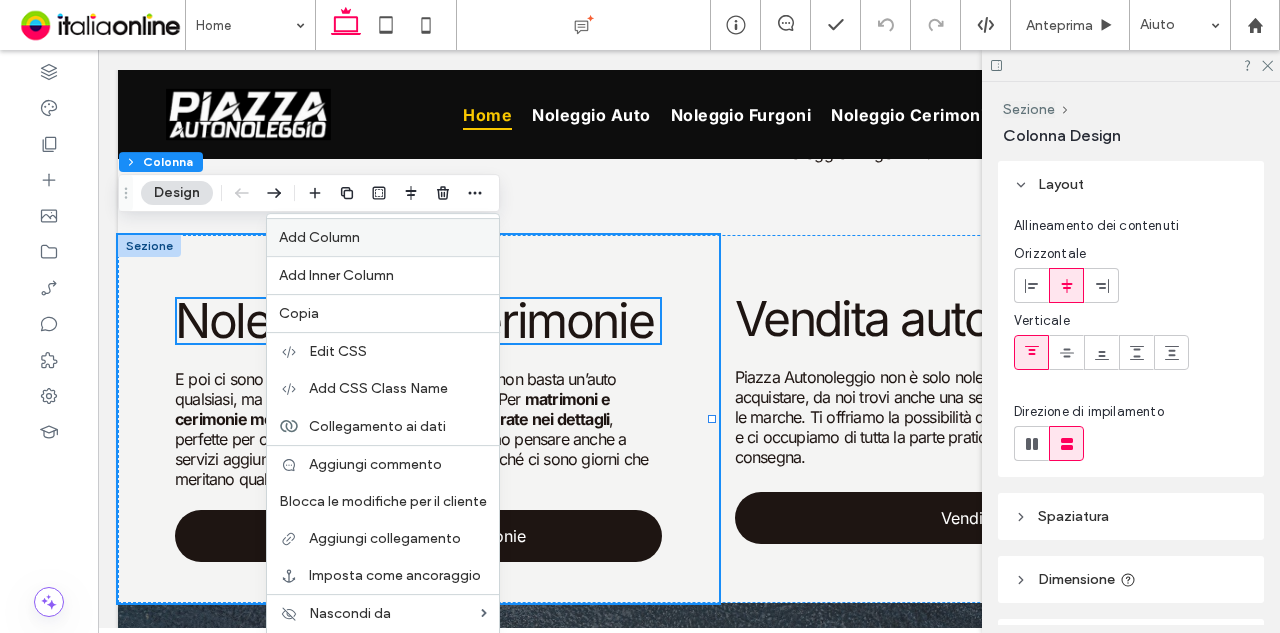 click on "Add Column" at bounding box center (383, 237) 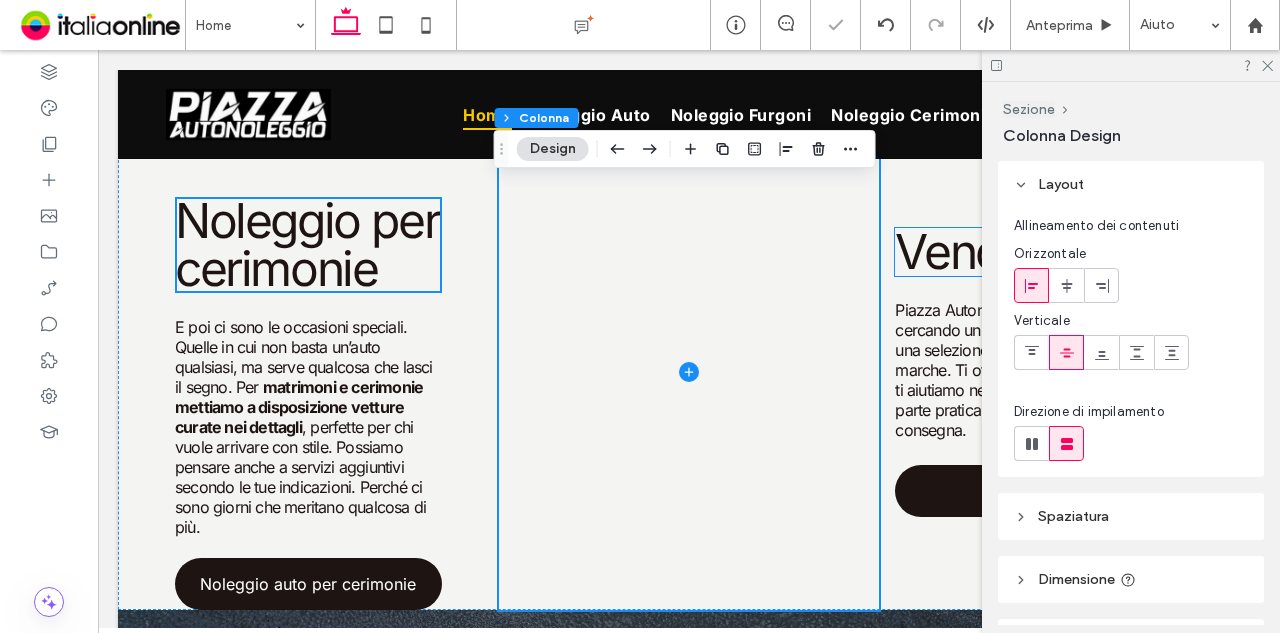 scroll, scrollTop: 2000, scrollLeft: 0, axis: vertical 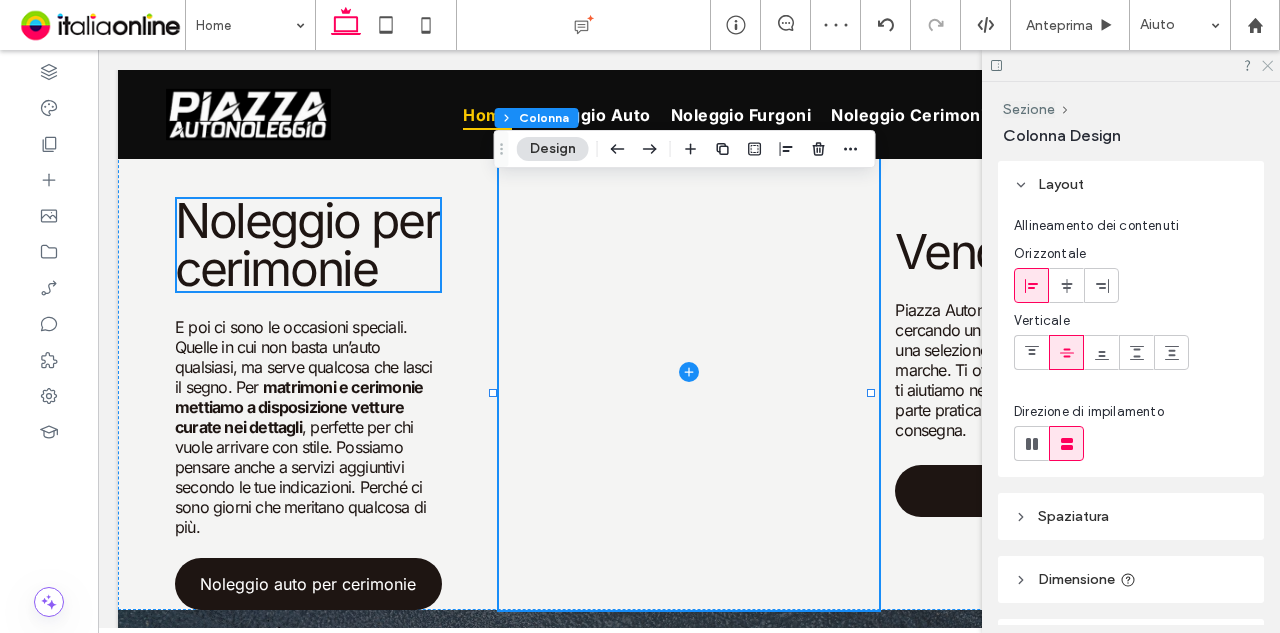 click 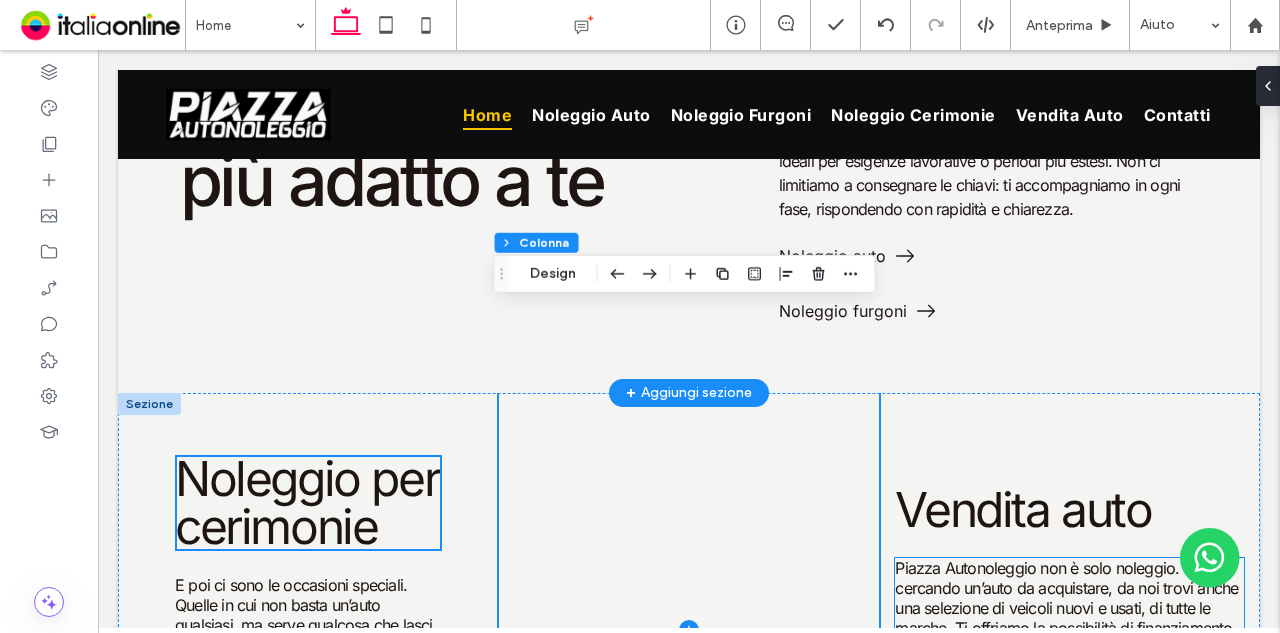 scroll, scrollTop: 1700, scrollLeft: 0, axis: vertical 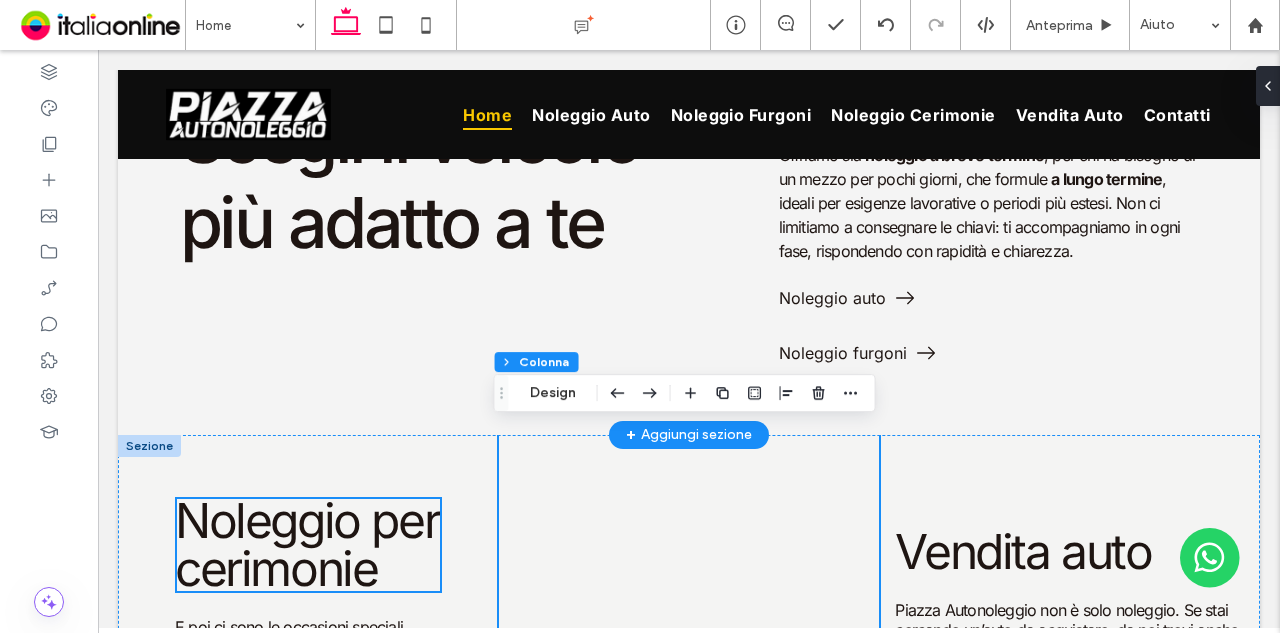 click on "+ Aggiungi sezione" at bounding box center [689, 435] 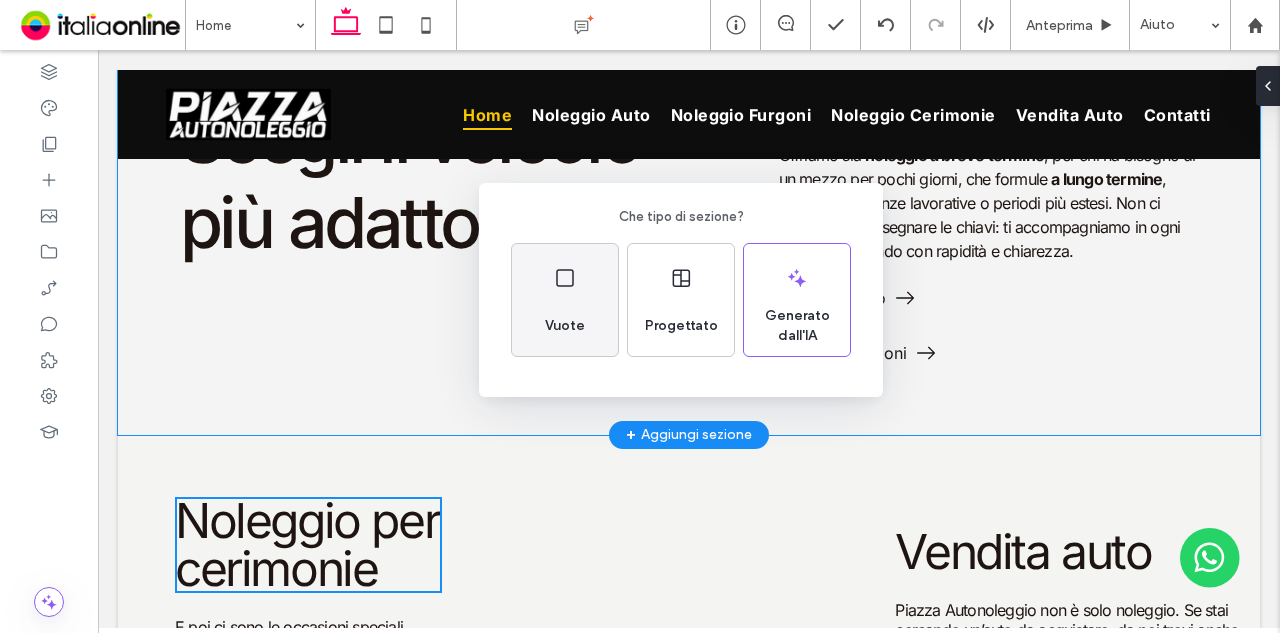 click on "Vuote" at bounding box center (565, 300) 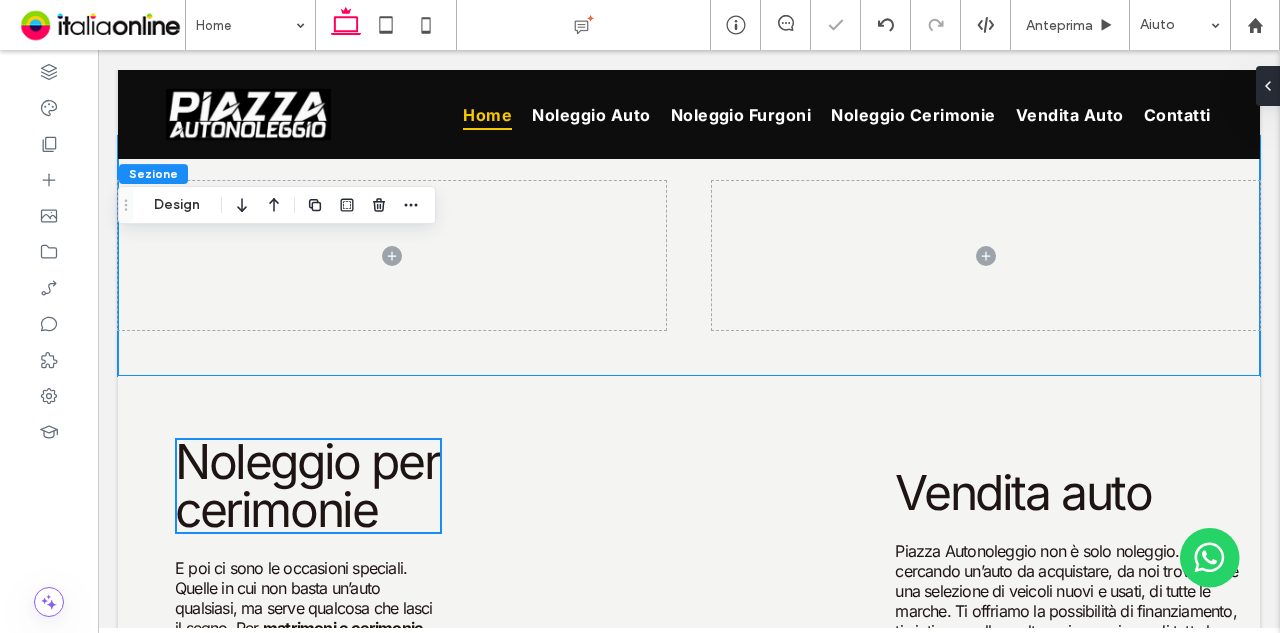 scroll, scrollTop: 2000, scrollLeft: 0, axis: vertical 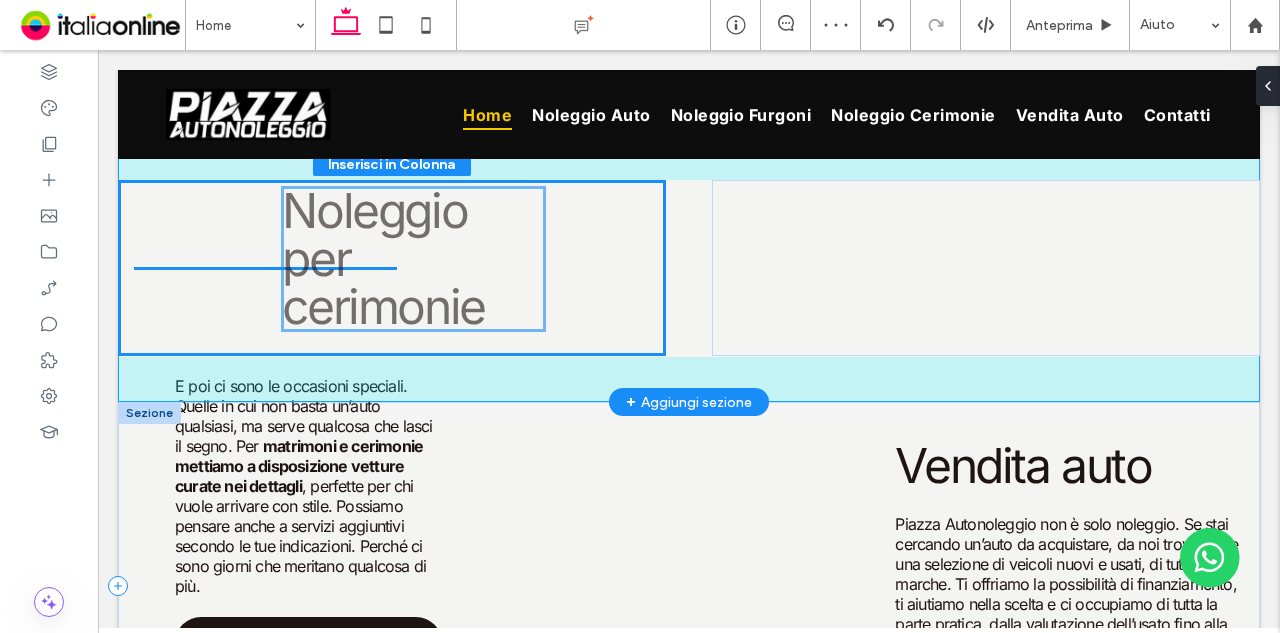 drag, startPoint x: 283, startPoint y: 499, endPoint x: 391, endPoint y: 252, distance: 269.5793 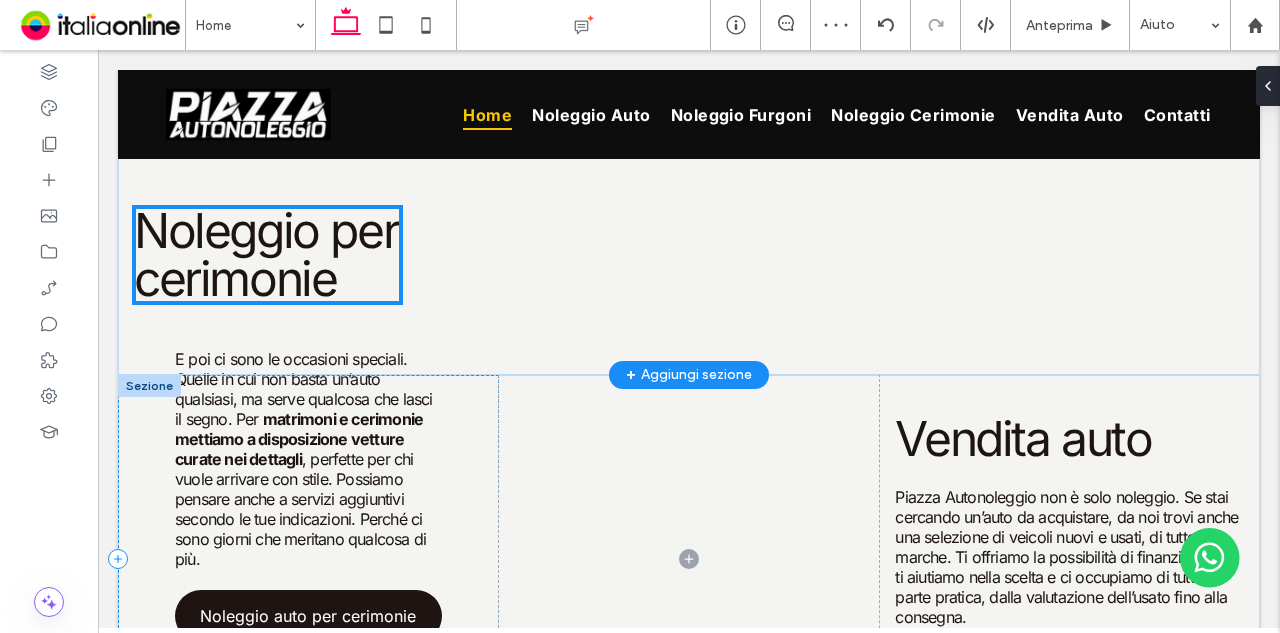 type on "**" 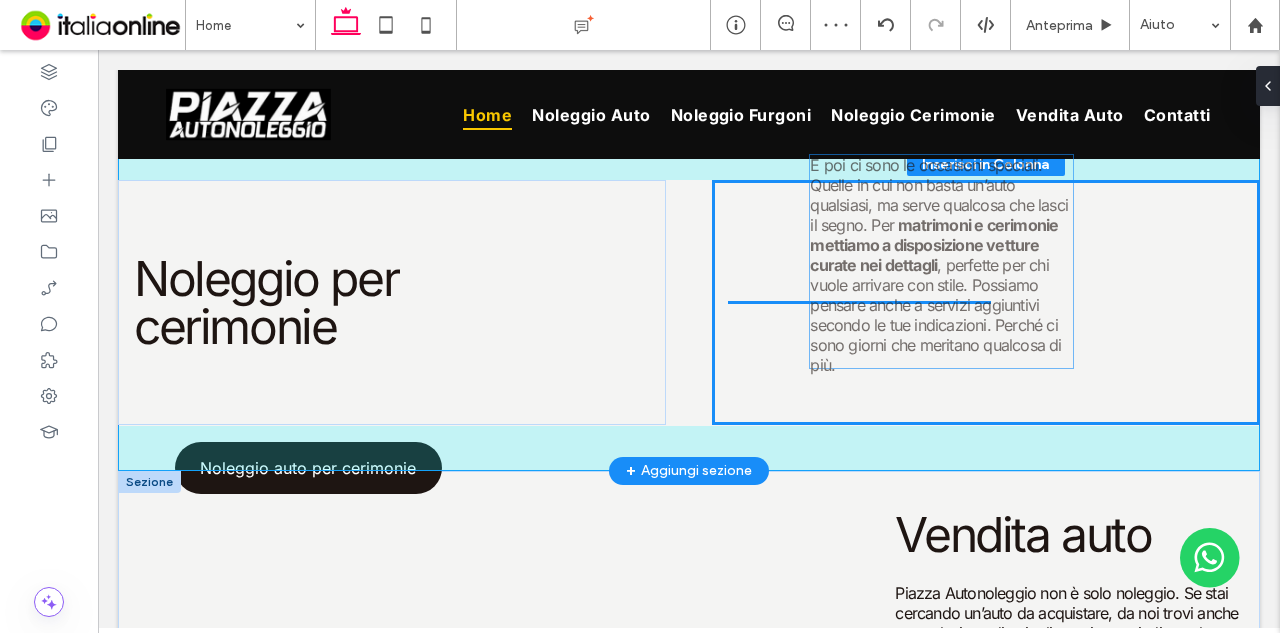 drag, startPoint x: 353, startPoint y: 513, endPoint x: 1085, endPoint y: 360, distance: 747.81885 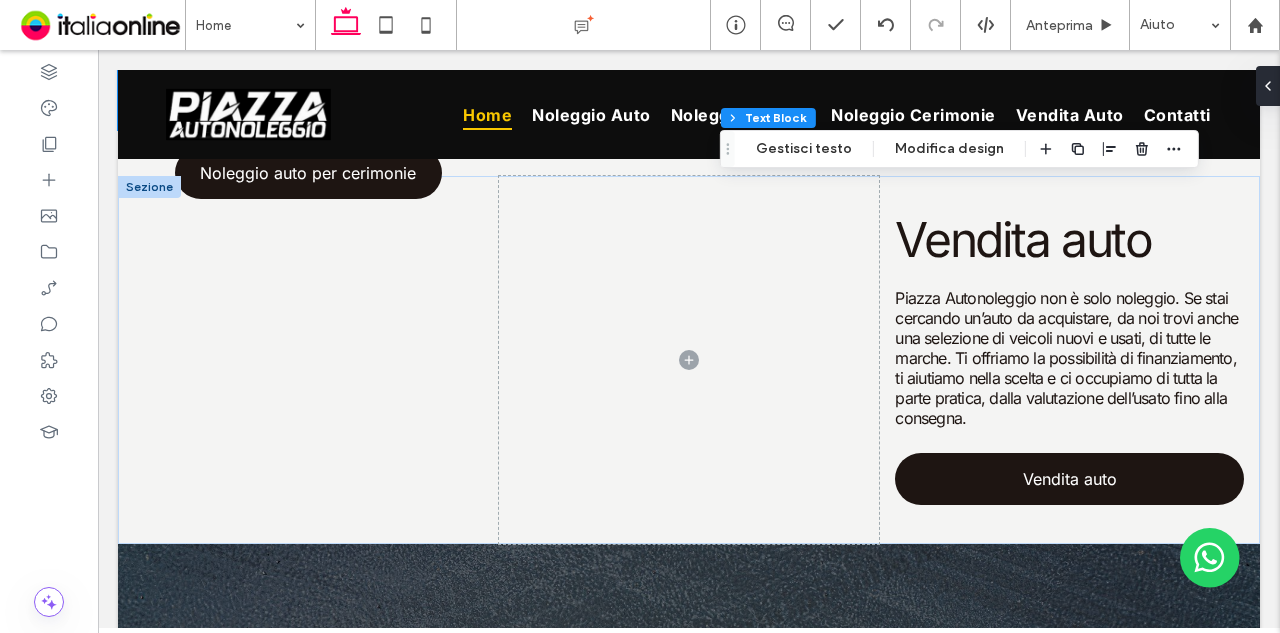 scroll, scrollTop: 2200, scrollLeft: 0, axis: vertical 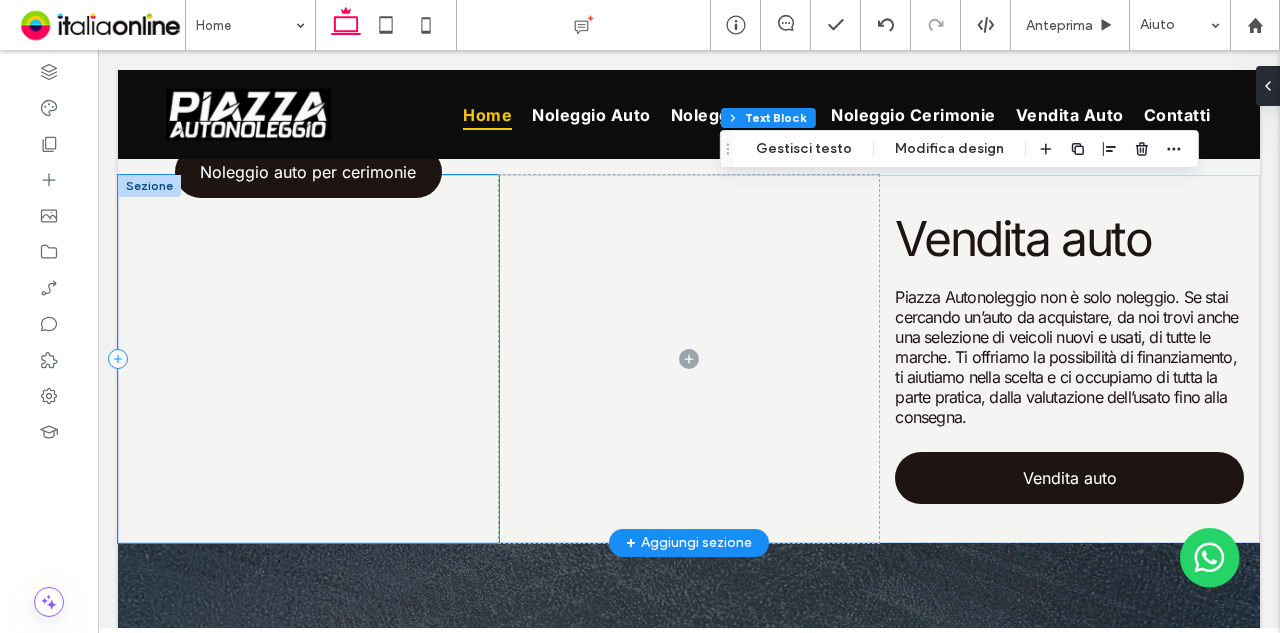 click on "Noleggio auto per cerimonie" at bounding box center [308, 359] 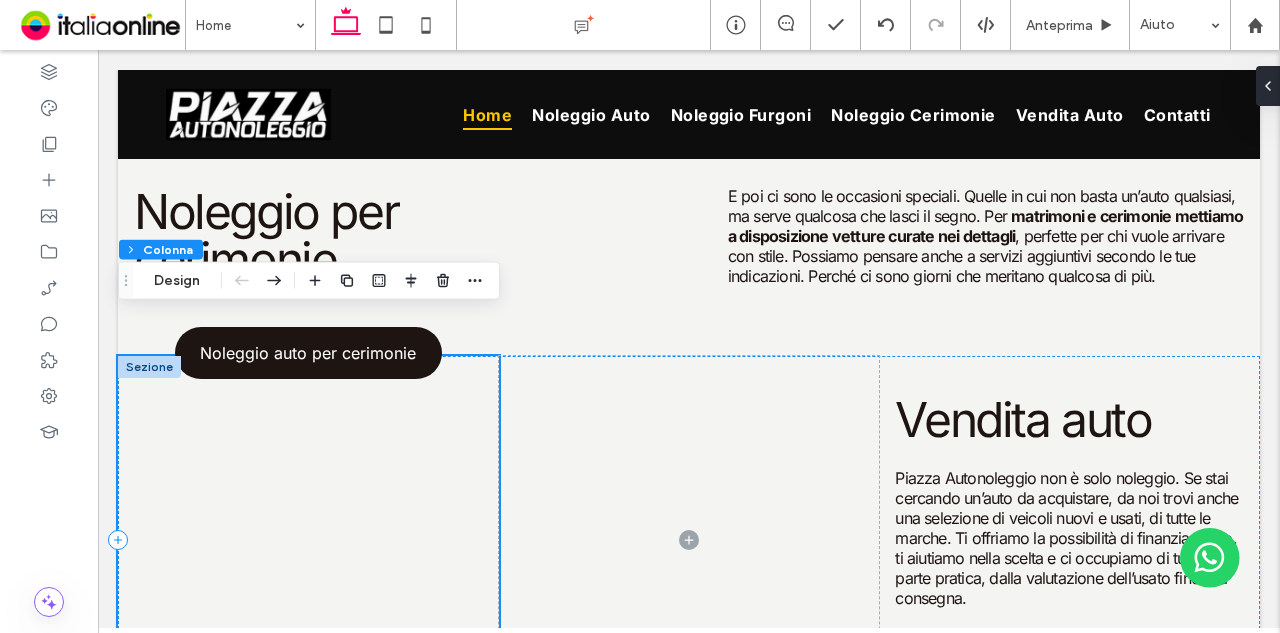 scroll, scrollTop: 2000, scrollLeft: 0, axis: vertical 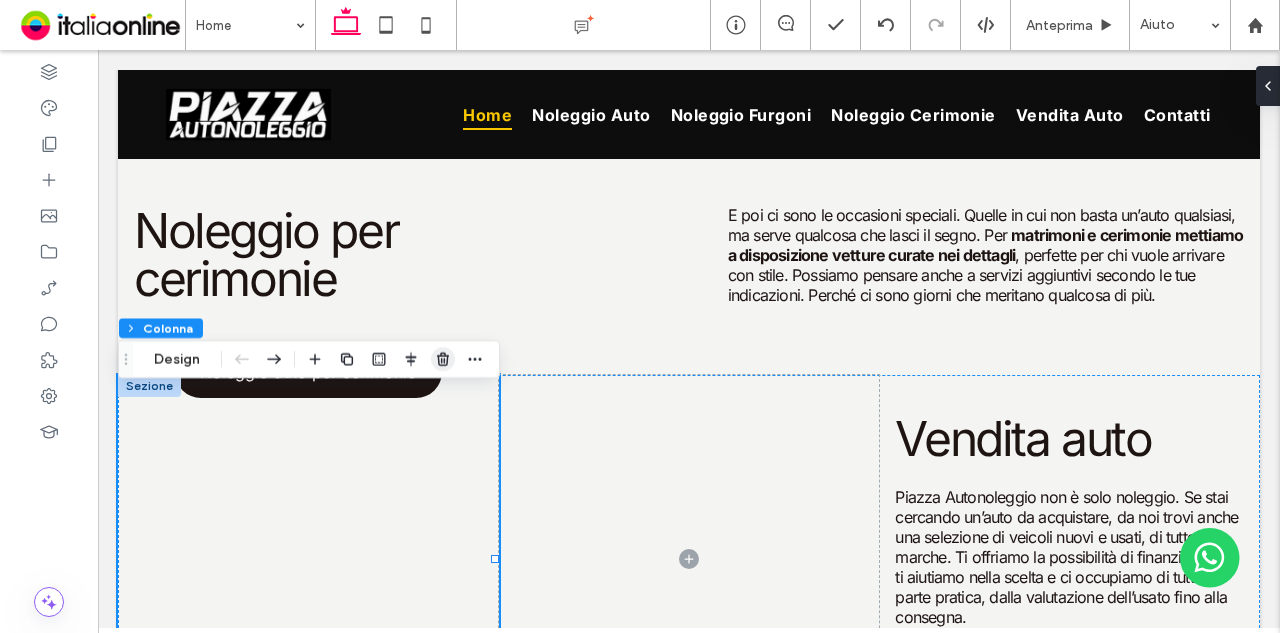 click 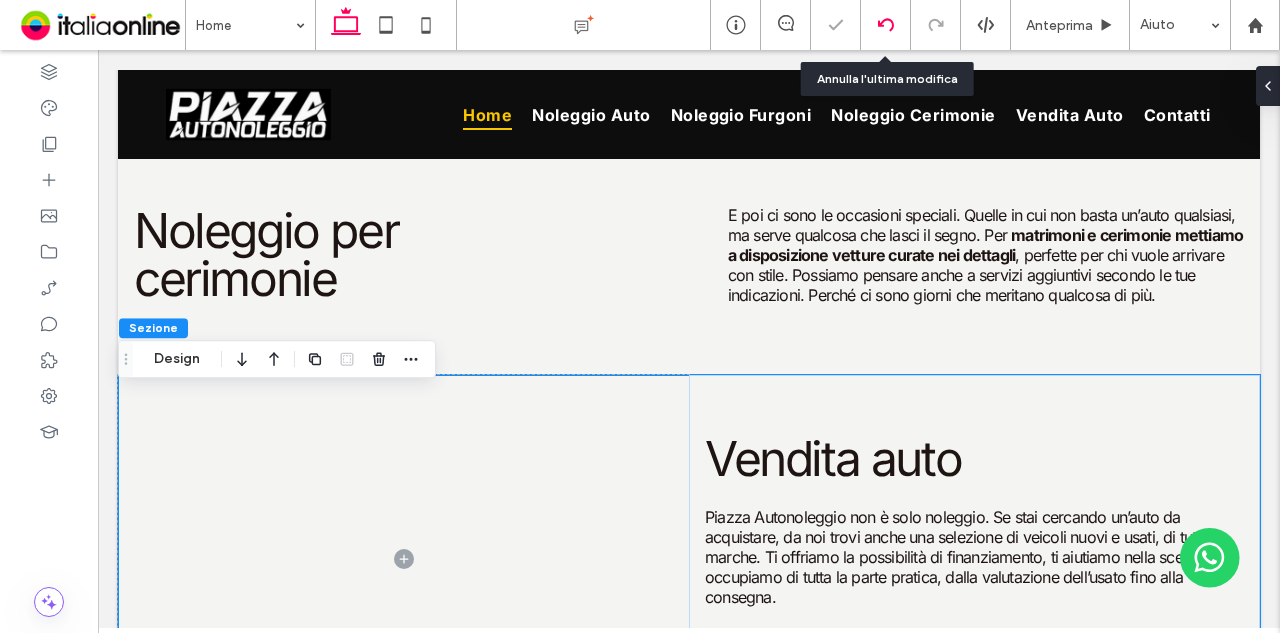 click 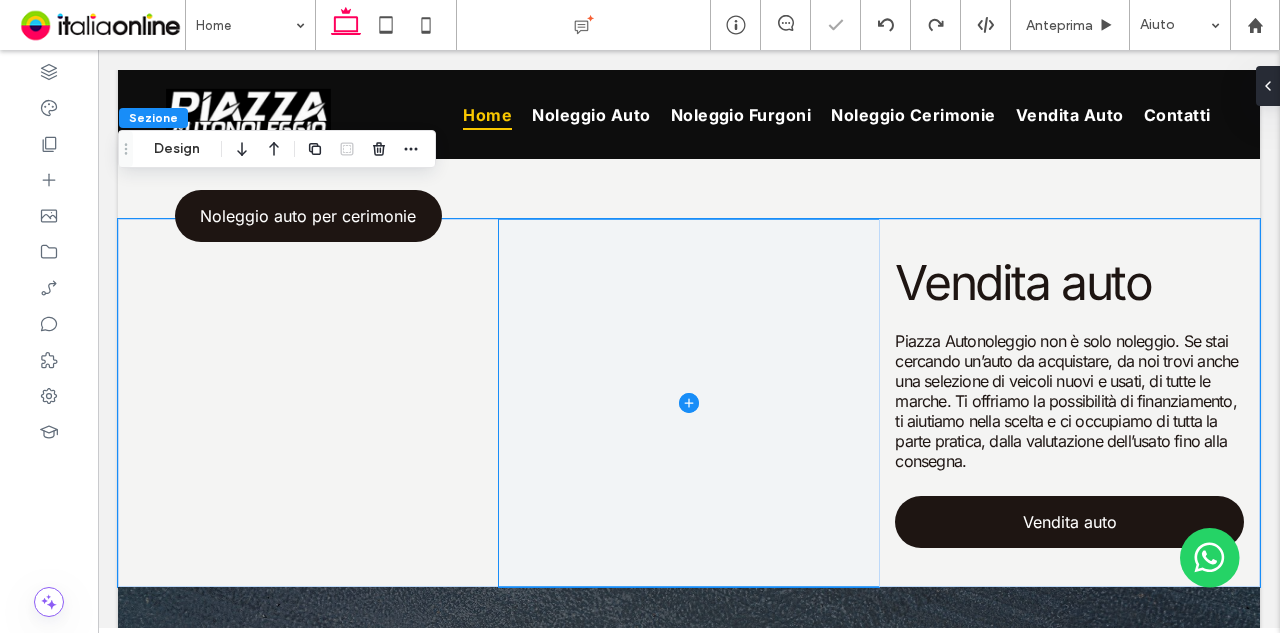 scroll, scrollTop: 2038, scrollLeft: 0, axis: vertical 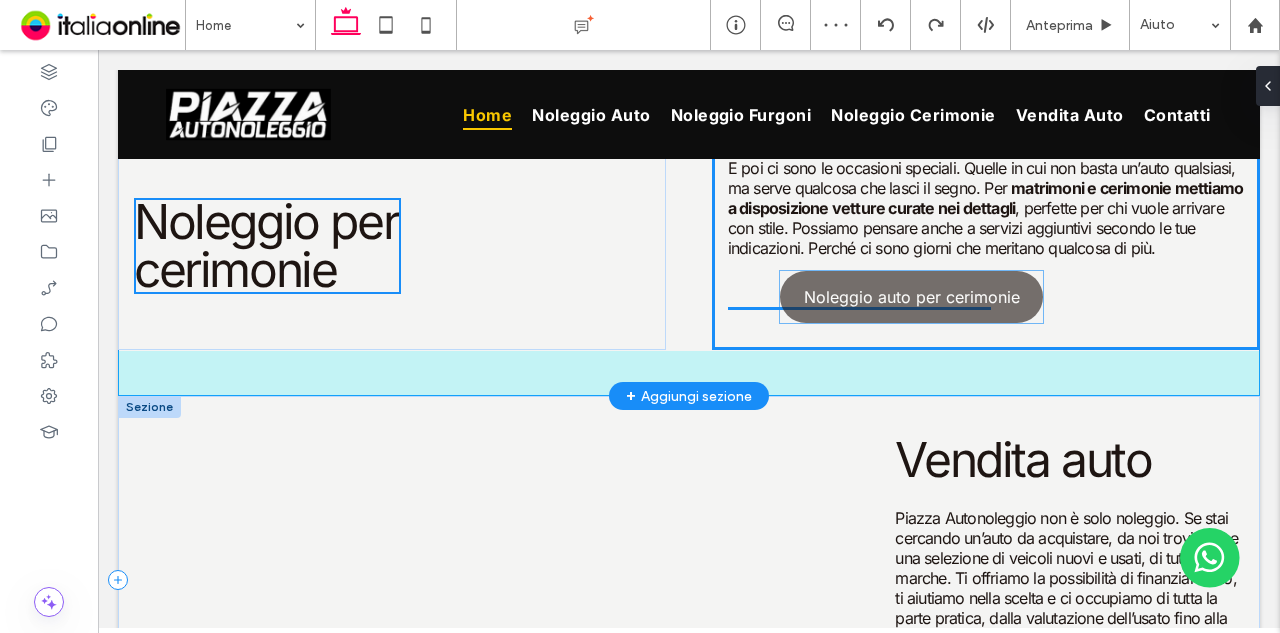 drag, startPoint x: 368, startPoint y: 364, endPoint x: 1072, endPoint y: 359, distance: 704.01776 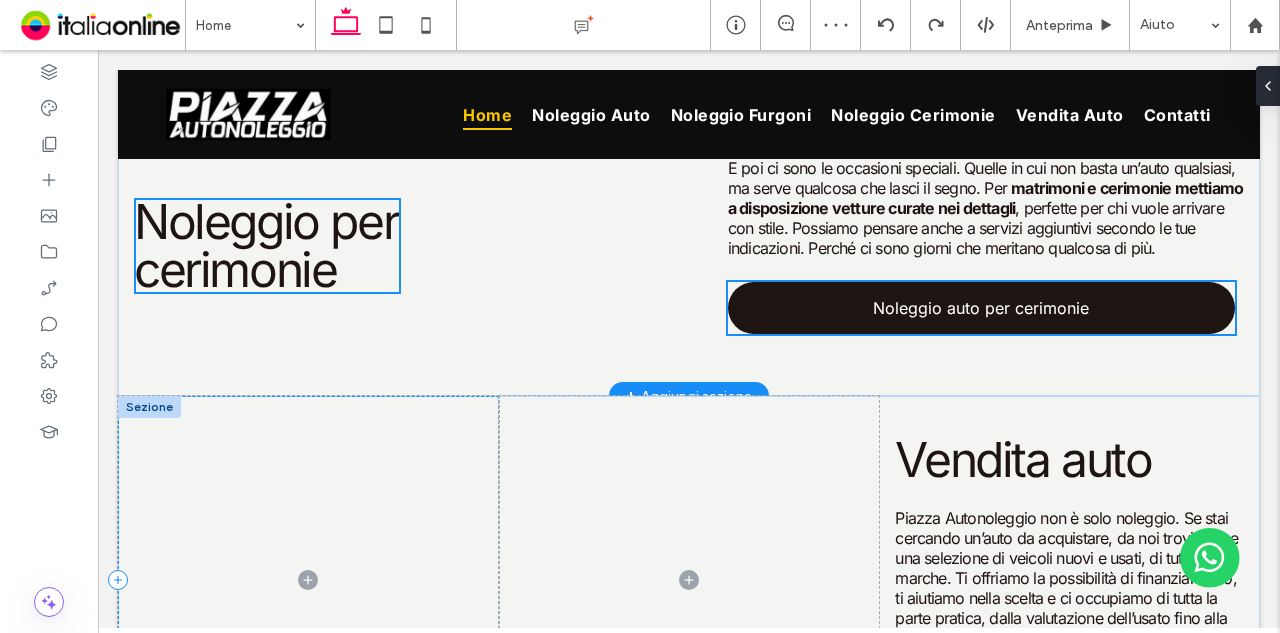 type on "*" 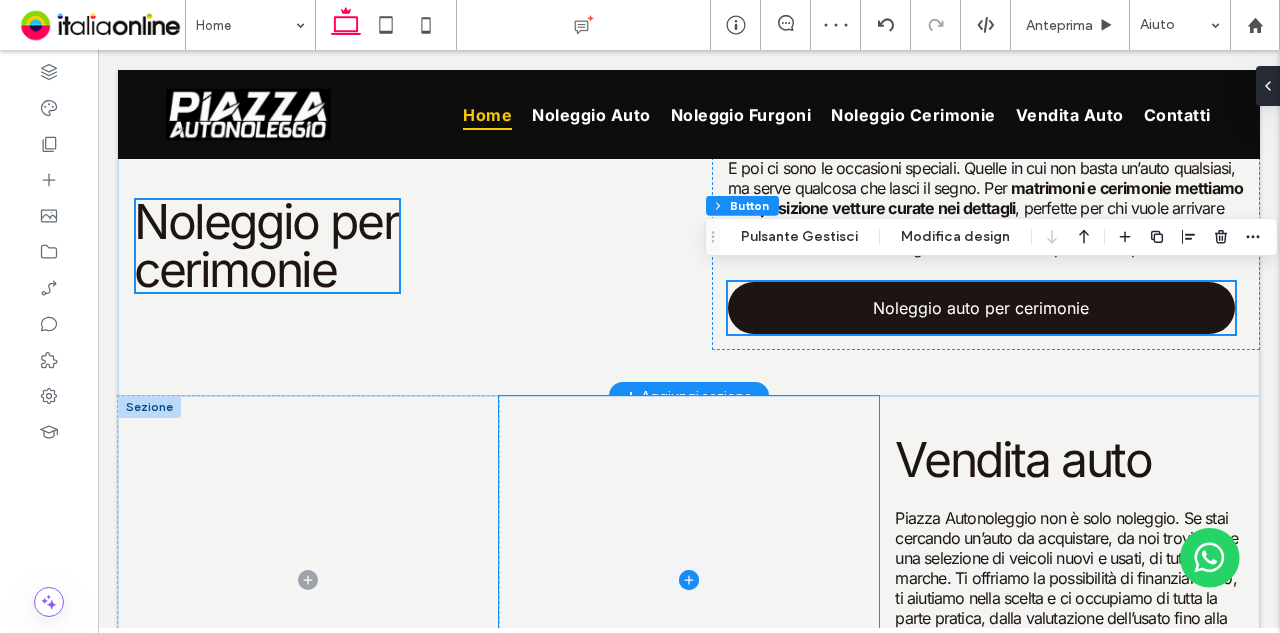 scroll, scrollTop: 2138, scrollLeft: 0, axis: vertical 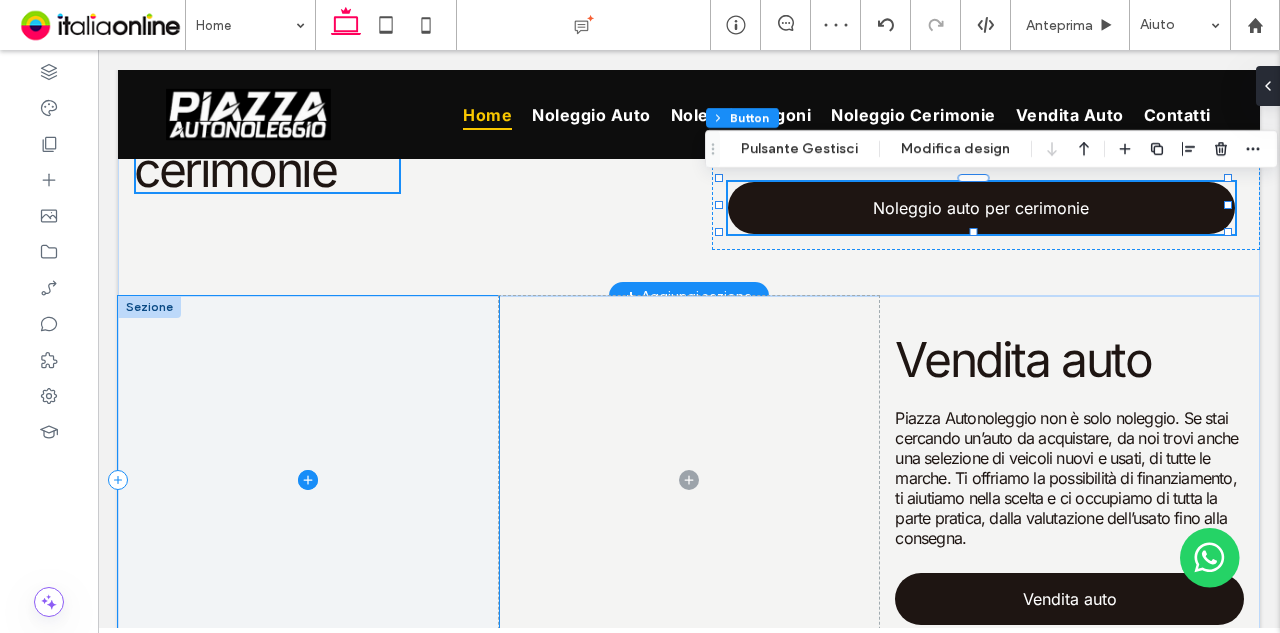 drag, startPoint x: 488, startPoint y: 351, endPoint x: 427, endPoint y: 327, distance: 65.551506 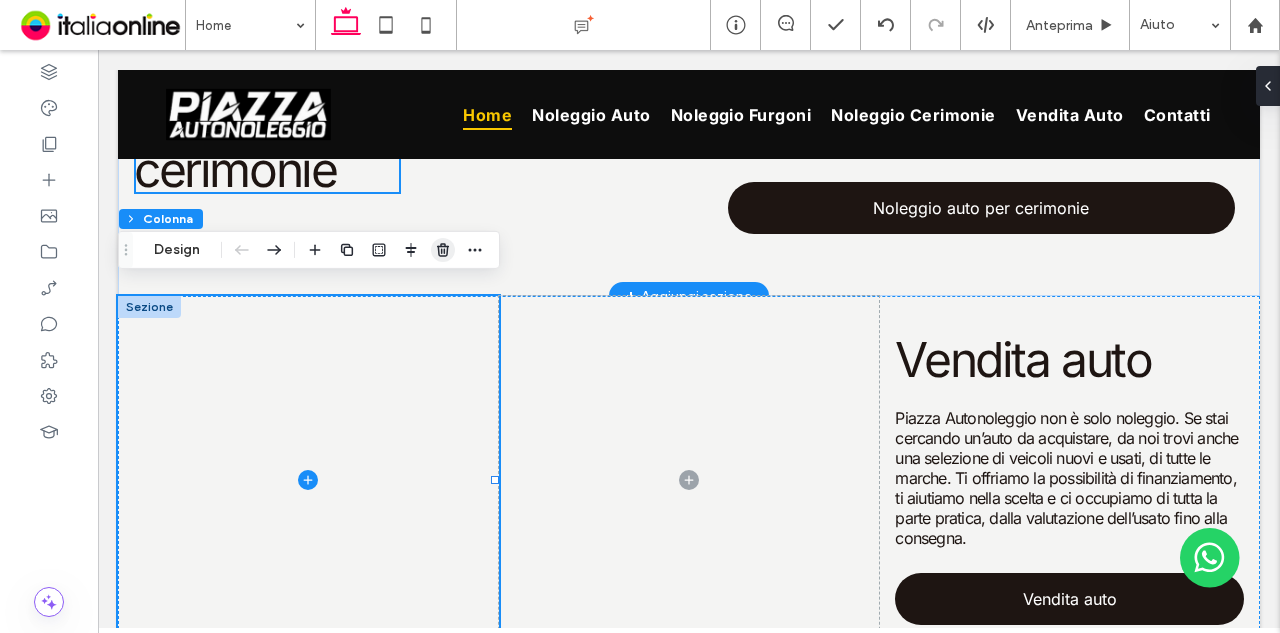 click 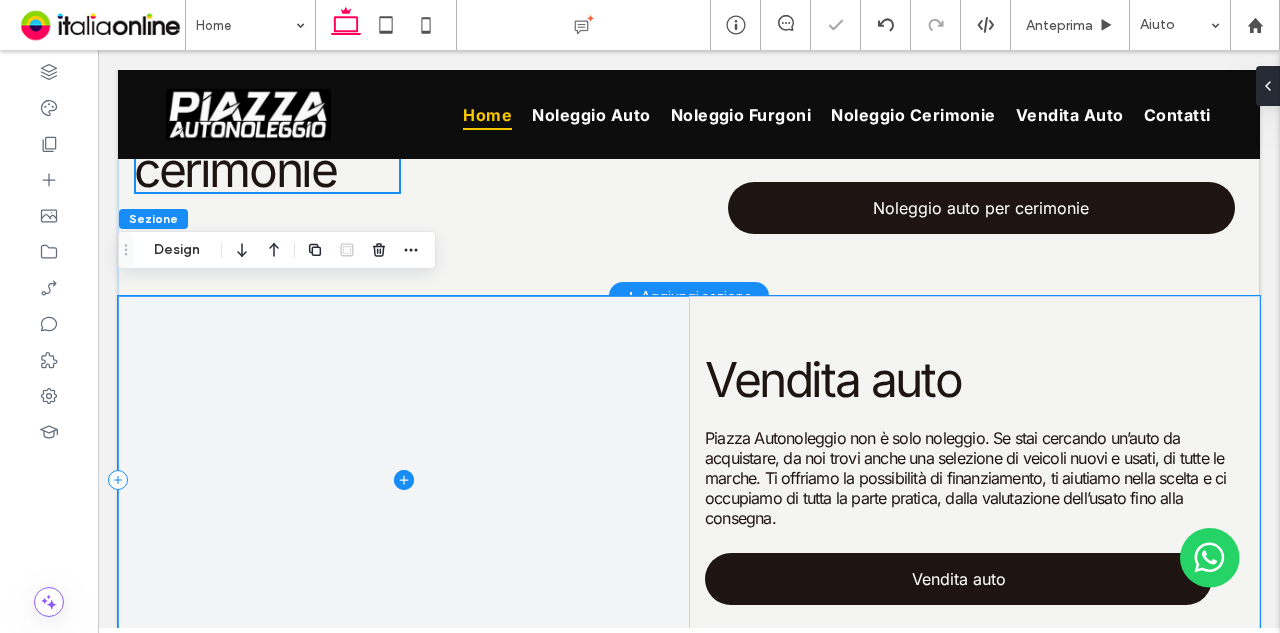 click at bounding box center [403, 480] 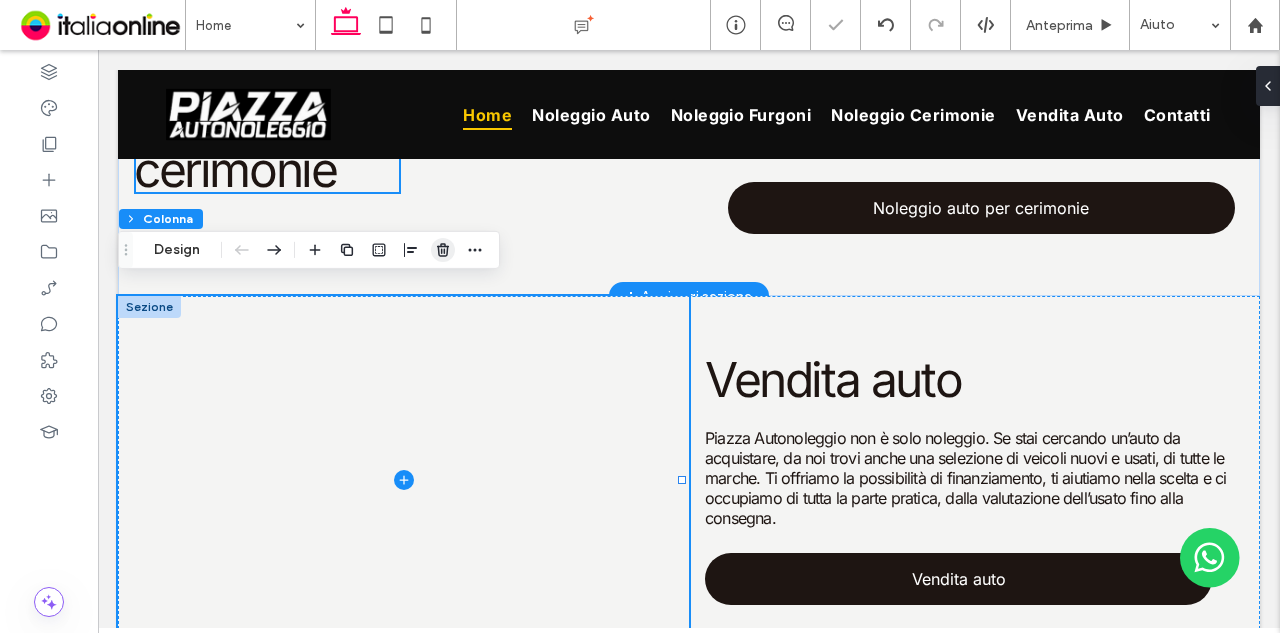 click 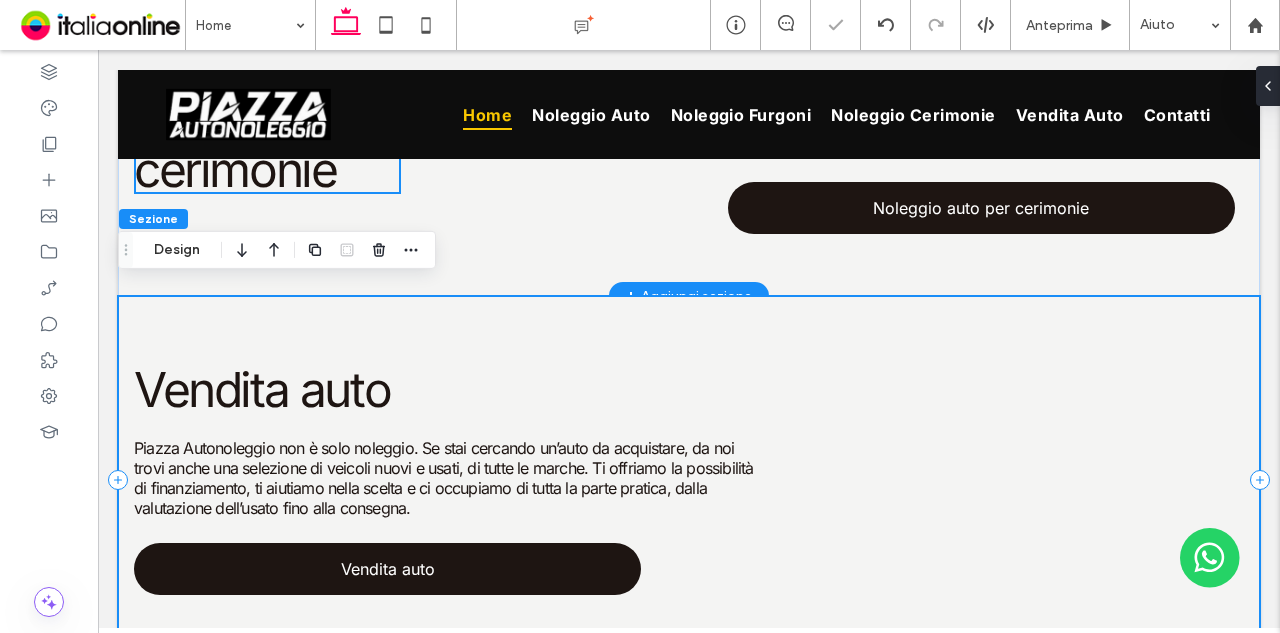 click on "Vendita auto
Piazza Autonoleggio non è solo noleggio. Se stai cercando un’auto da acquistare, da noi trovi anche una selezione di veicoli nuovi e usati, di tutte le marche. Ti offriamo la possibilità di finanziamento, ti aiutiamo nella scelta e ci occupiamo di tutta la parte pratica, dalla valutazione dell’usato fino alla consegna.
Vendita auto" at bounding box center (689, 480) 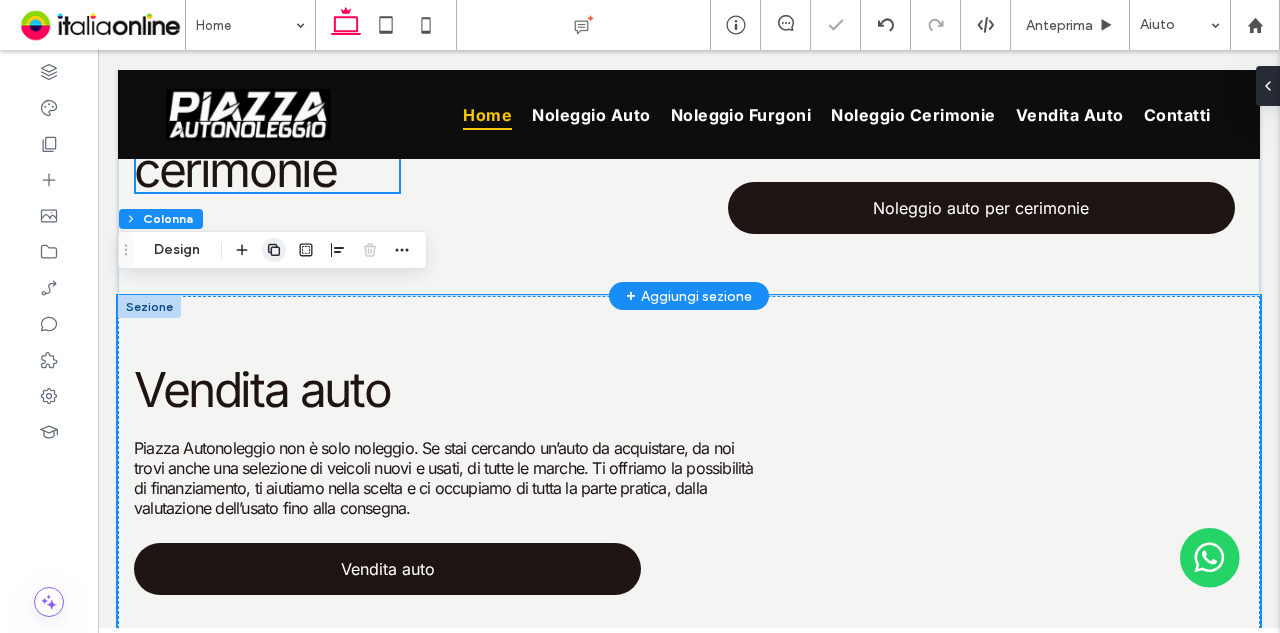 click at bounding box center (274, 250) 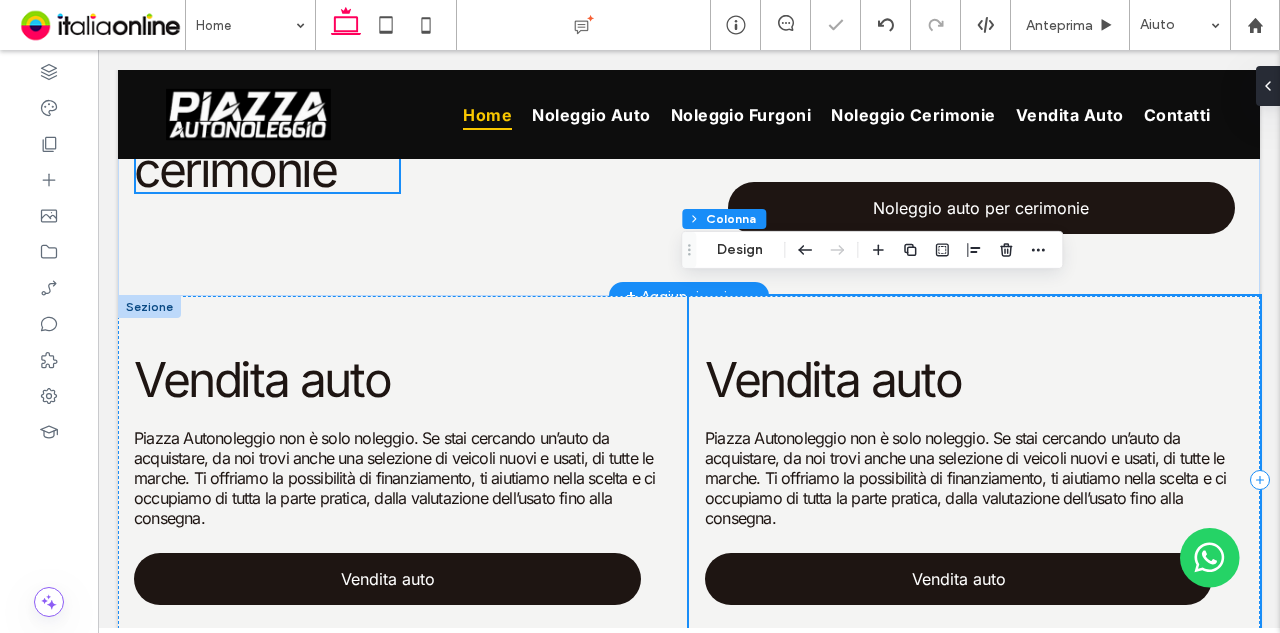 scroll, scrollTop: 2238, scrollLeft: 0, axis: vertical 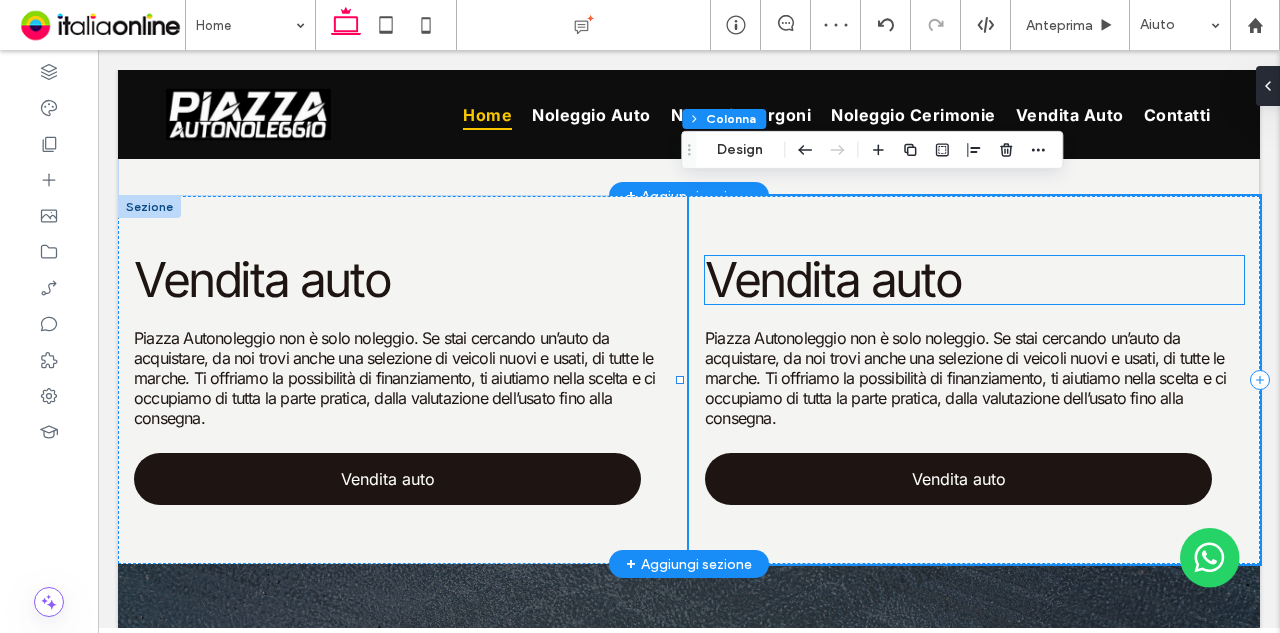click on "Vendita auto" at bounding box center (833, 279) 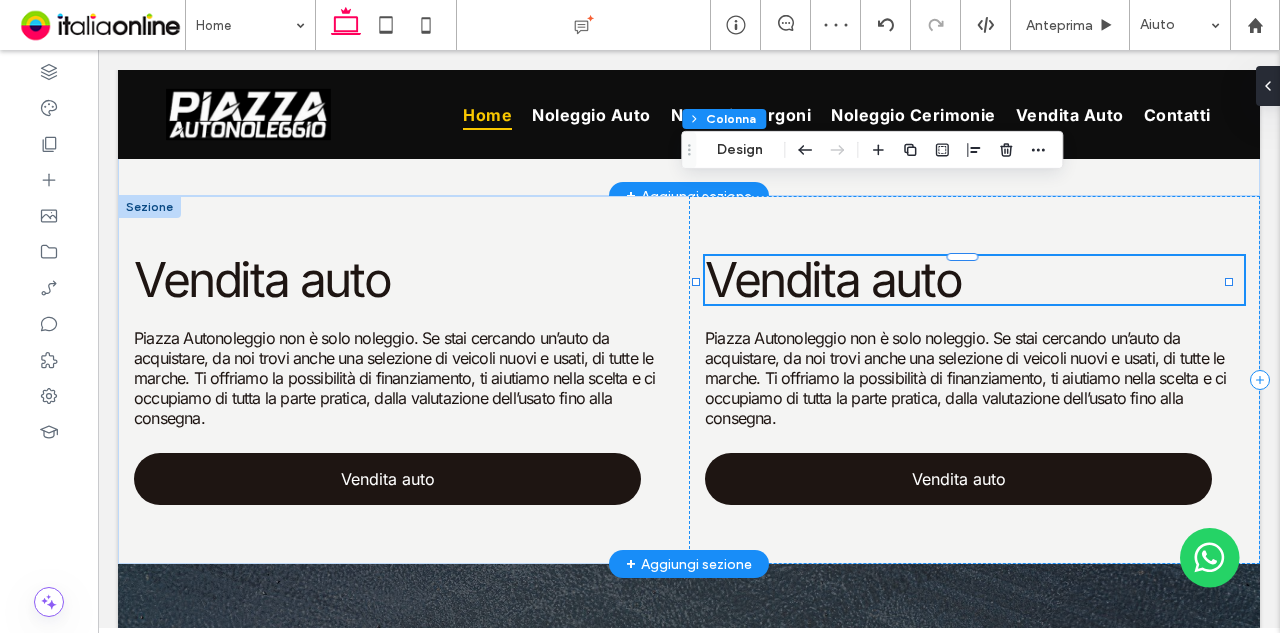 click on "Vendita auto" at bounding box center [833, 279] 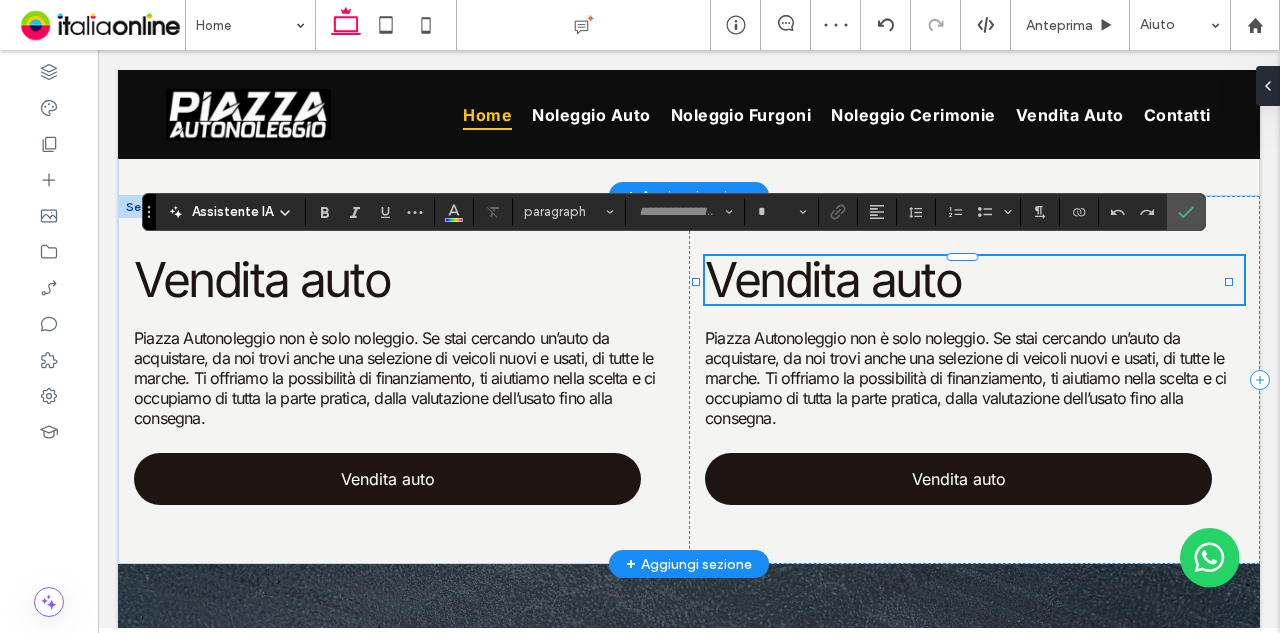type on "*****" 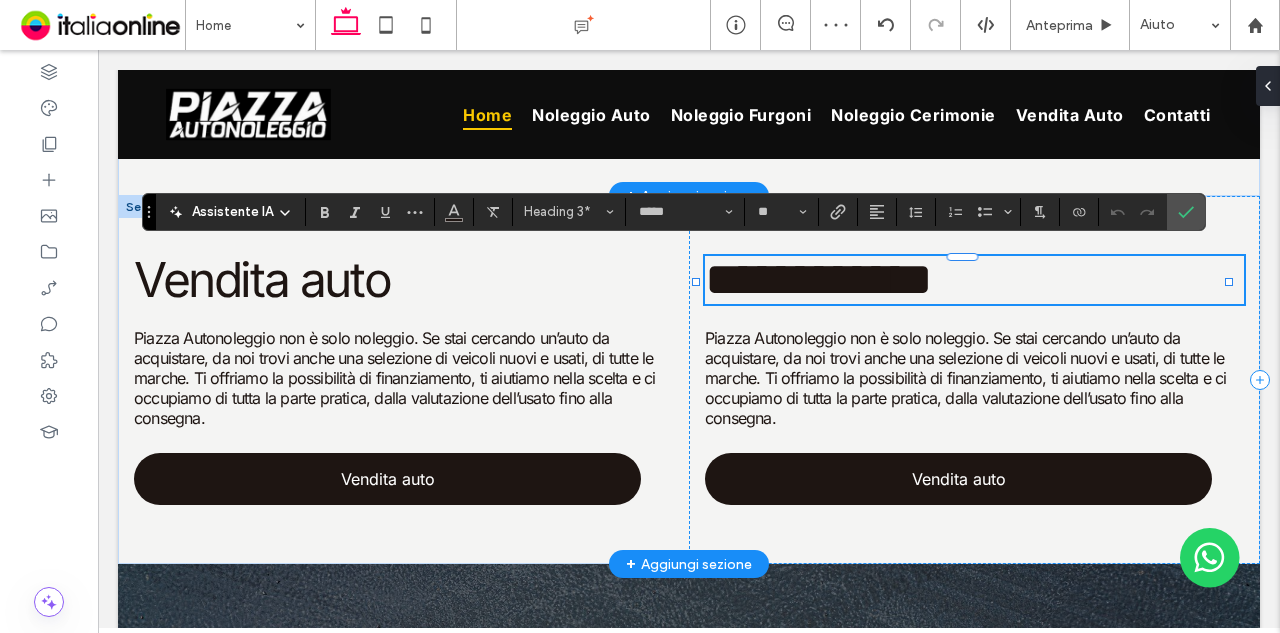 type 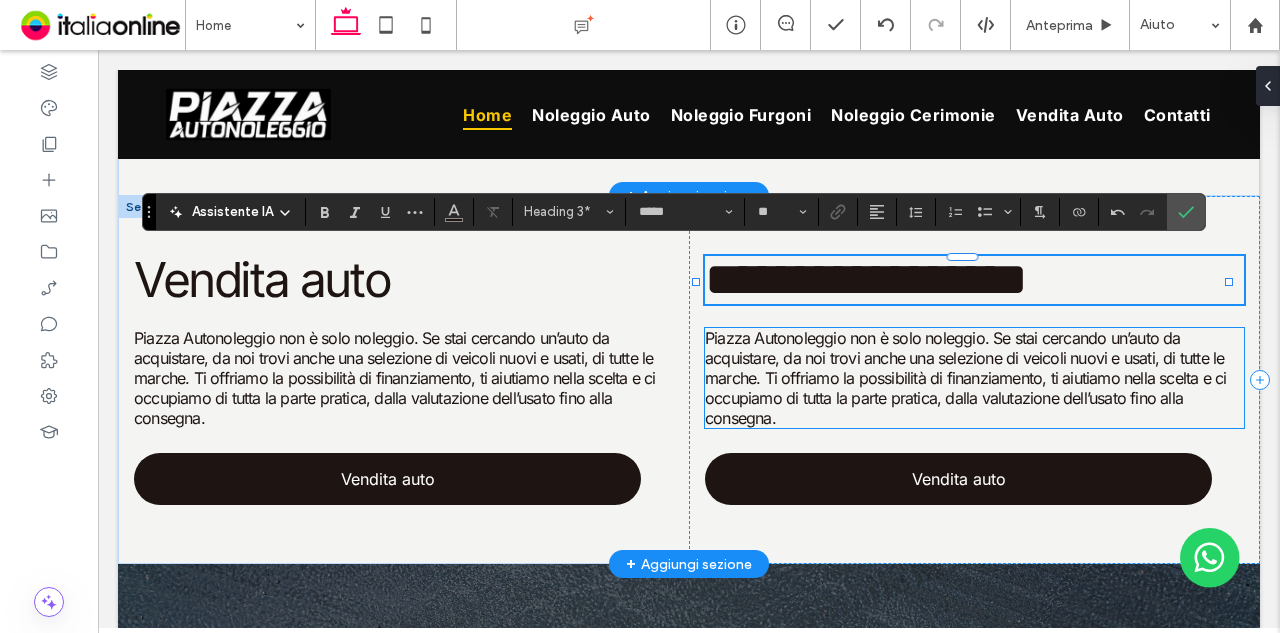click on "Piazza Autonoleggio non è solo noleggio. Se stai cercando un’auto da acquistare, da noi trovi anche una selezione di veicoli nuovi e usati, di tutte le marche. Ti offriamo la possibilità di finanziamento, ti aiutiamo nella scelta e ci occupiamo di tutta la parte pratica, dalla valutazione dell’usato fino alla consegna." at bounding box center (965, 378) 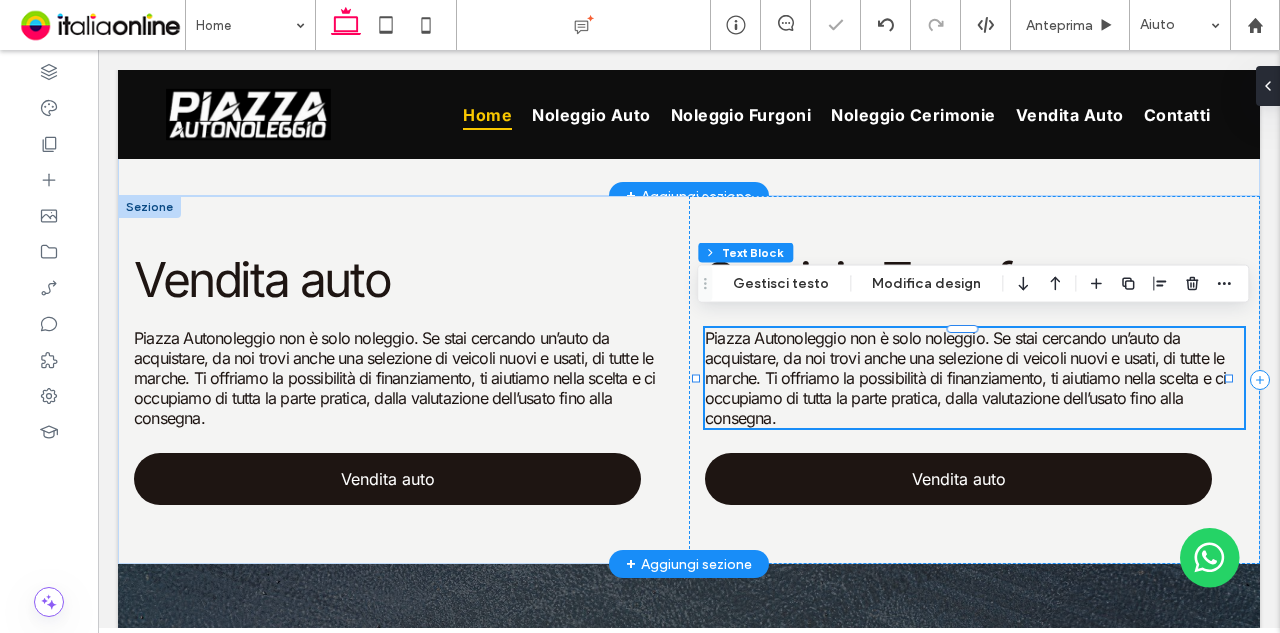 click on "Piazza Autonoleggio non è solo noleggio. Se stai cercando un’auto da acquistare, da noi trovi anche una selezione di veicoli nuovi e usati, di tutte le marche. Ti offriamo la possibilità di finanziamento, ti aiutiamo nella scelta e ci occupiamo di tutta la parte pratica, dalla valutazione dell’usato fino alla consegna." at bounding box center [974, 378] 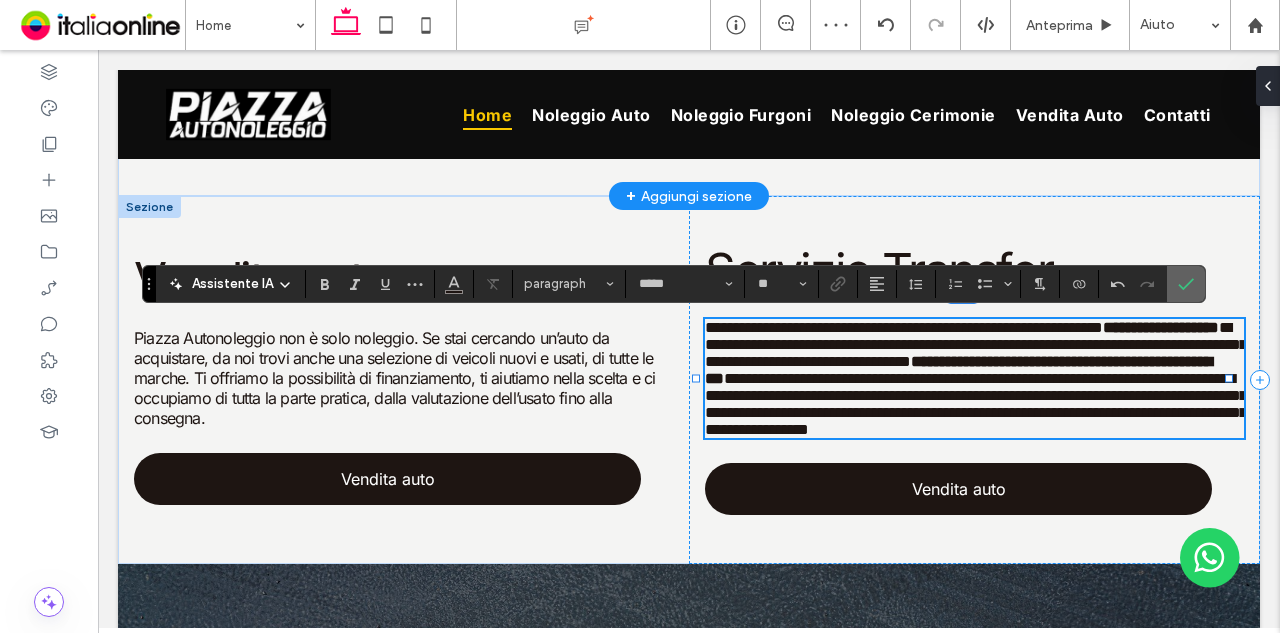 click at bounding box center (1182, 284) 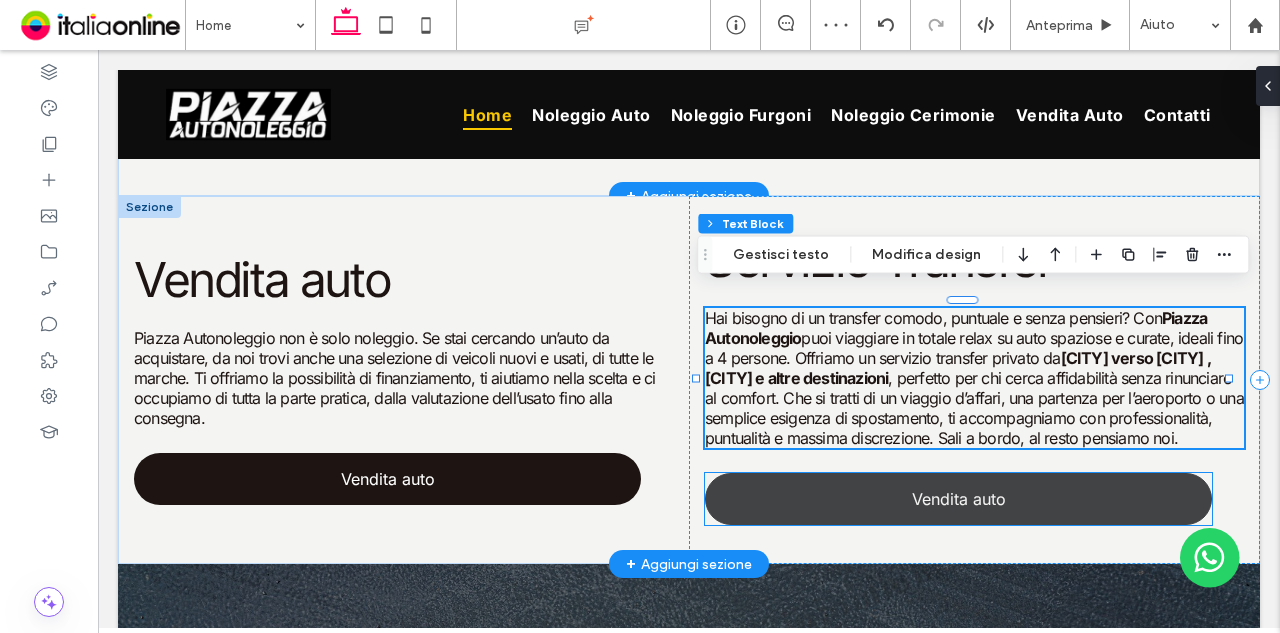 click on "Vendita auto" at bounding box center [958, 499] 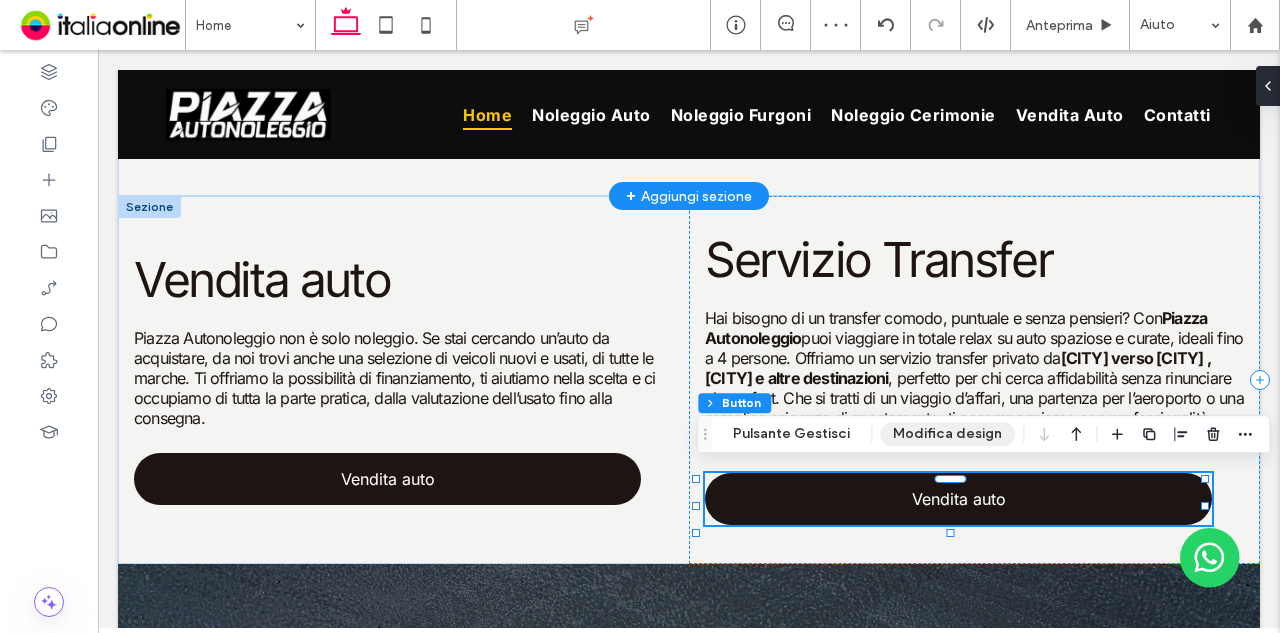 click on "Modifica design" at bounding box center [947, 434] 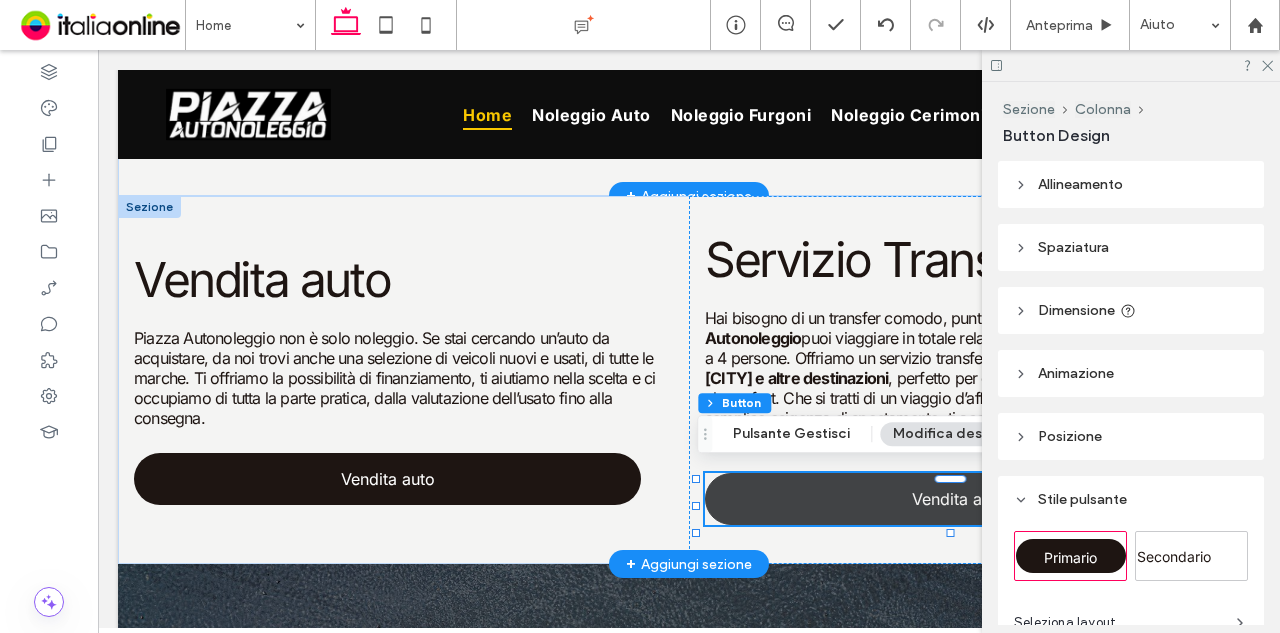 click on "Vendita auto" at bounding box center (958, 499) 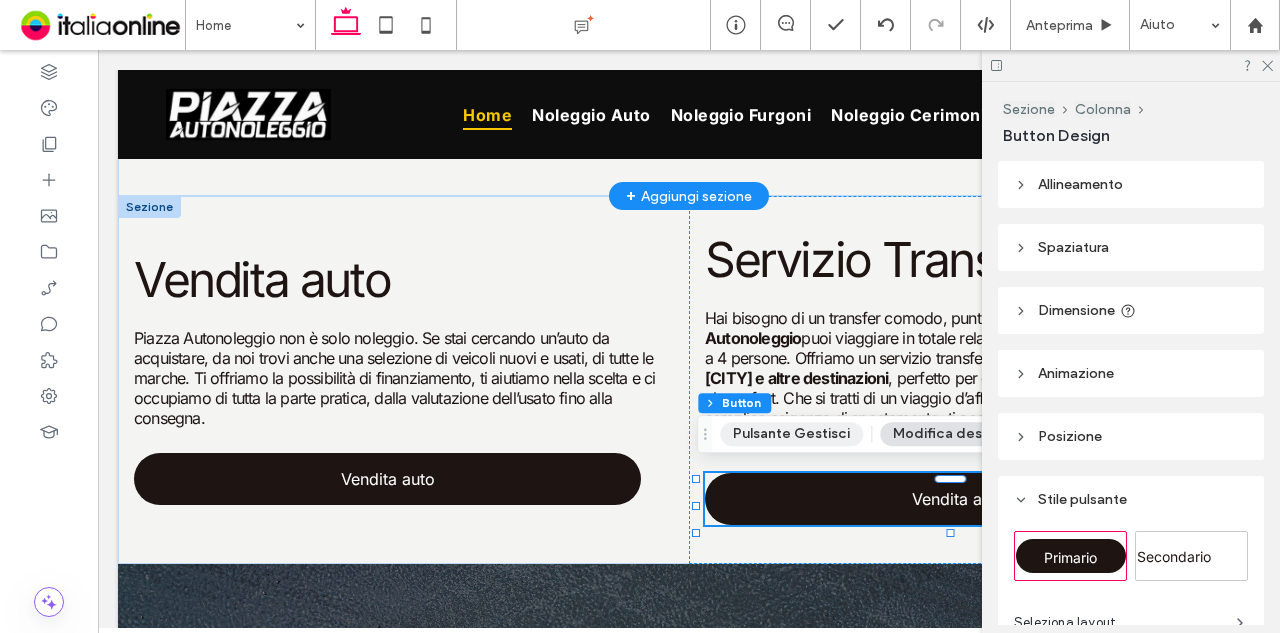 click on "Pulsante Gestisci" at bounding box center [791, 434] 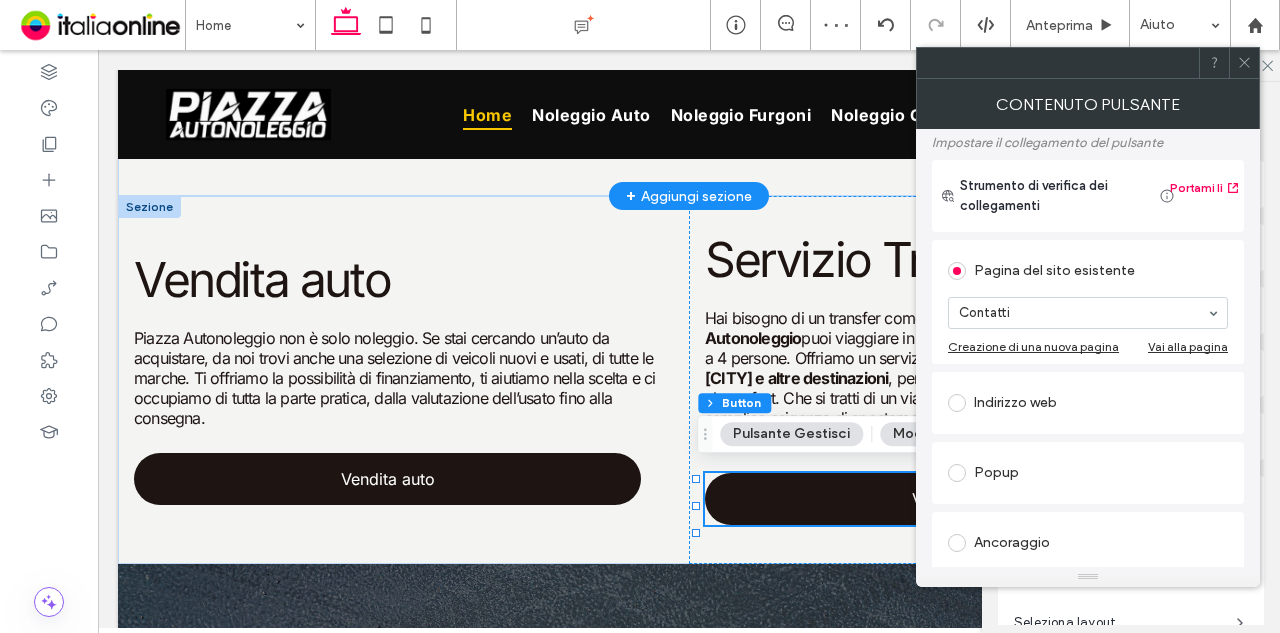 scroll, scrollTop: 0, scrollLeft: 0, axis: both 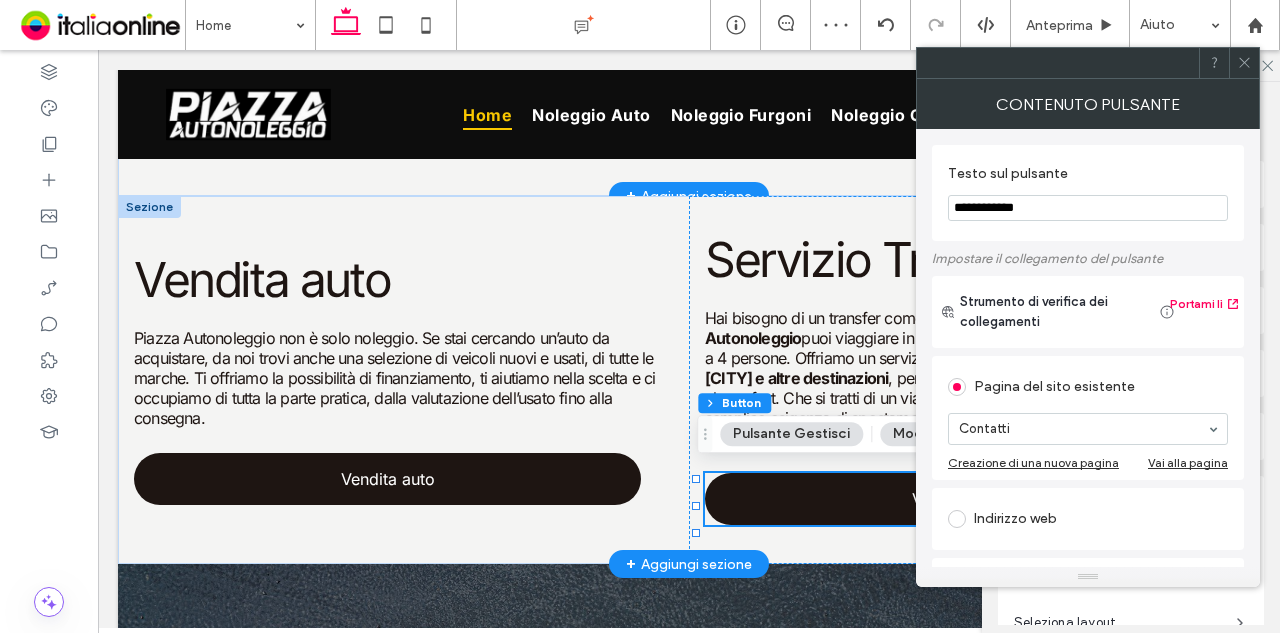 drag, startPoint x: 1161, startPoint y: 258, endPoint x: 563, endPoint y: 213, distance: 599.69073 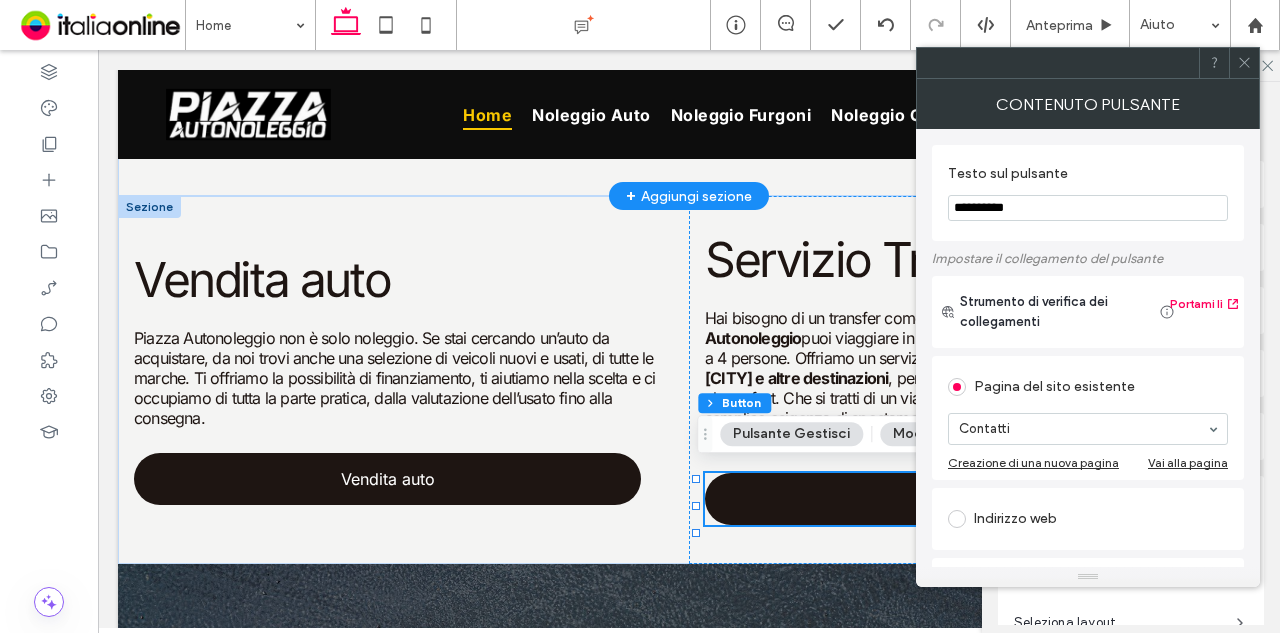 type on "**********" 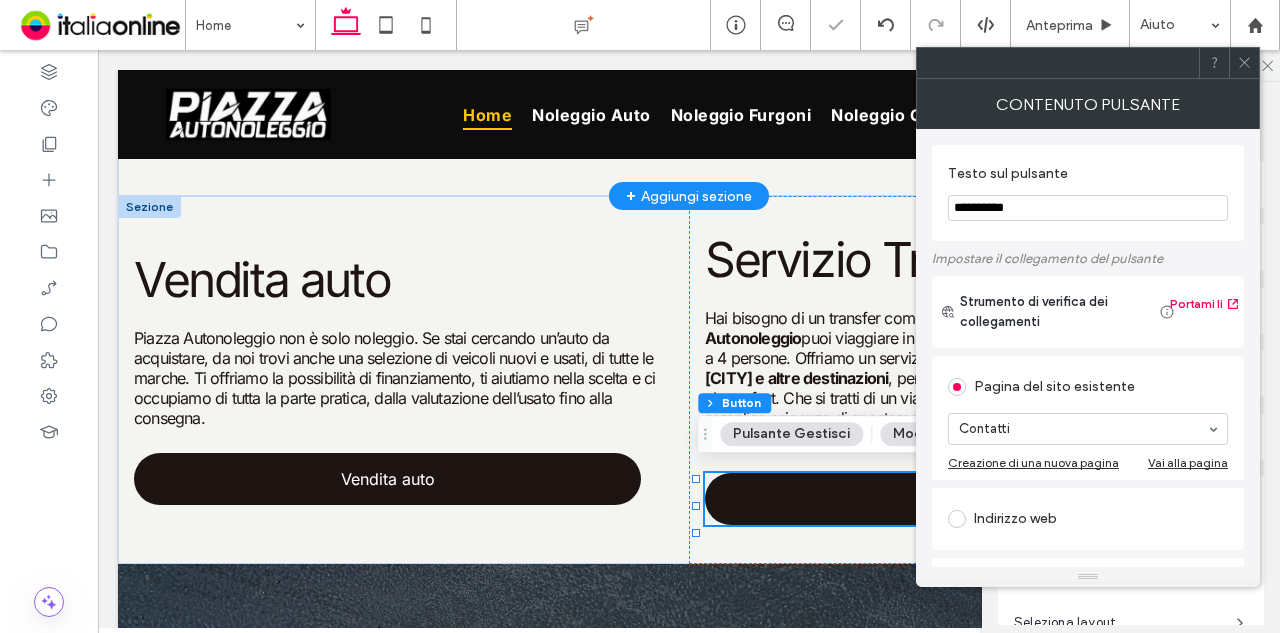click 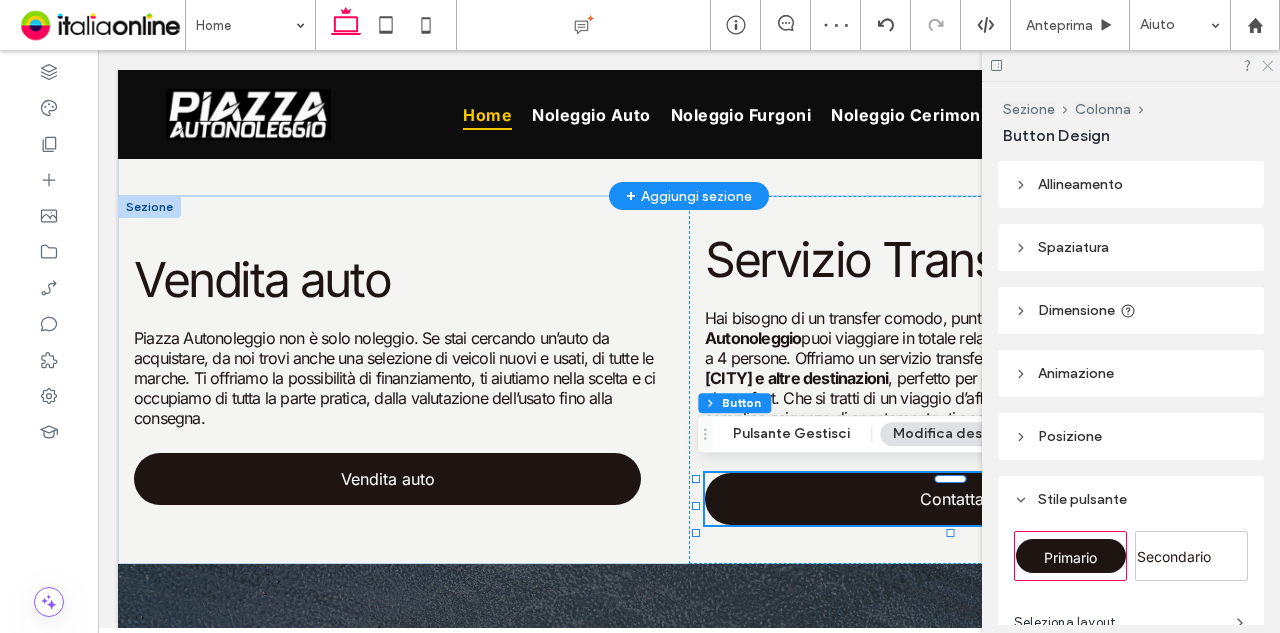 click 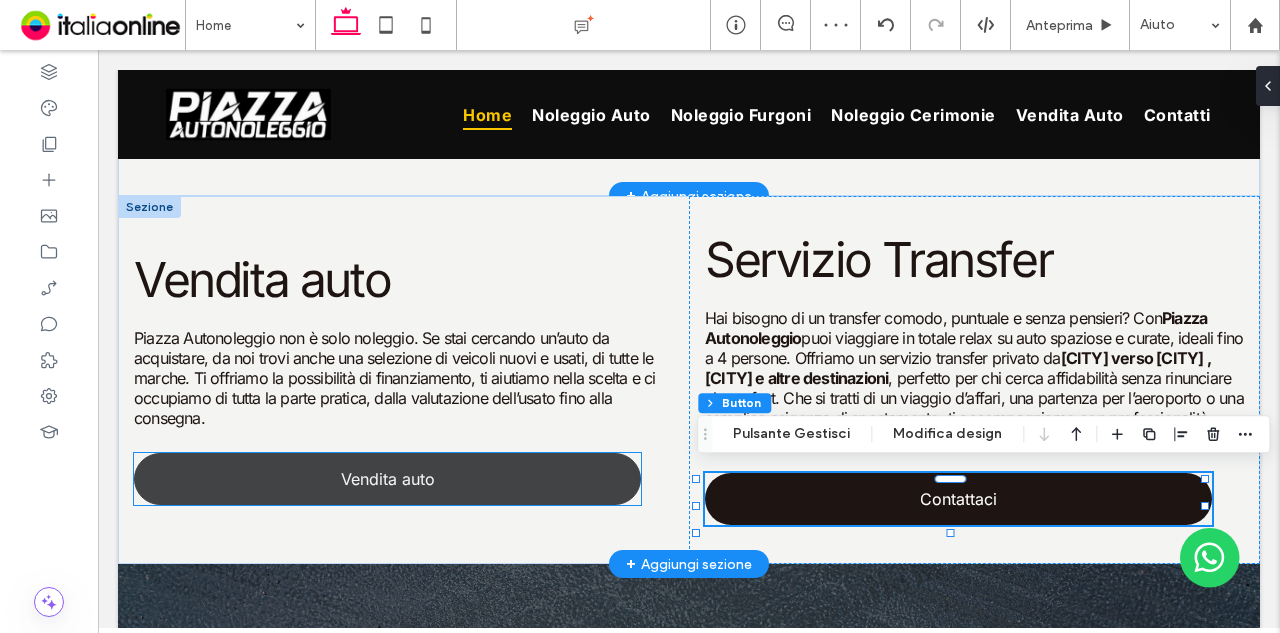 click on "Vendita auto" at bounding box center [388, 479] 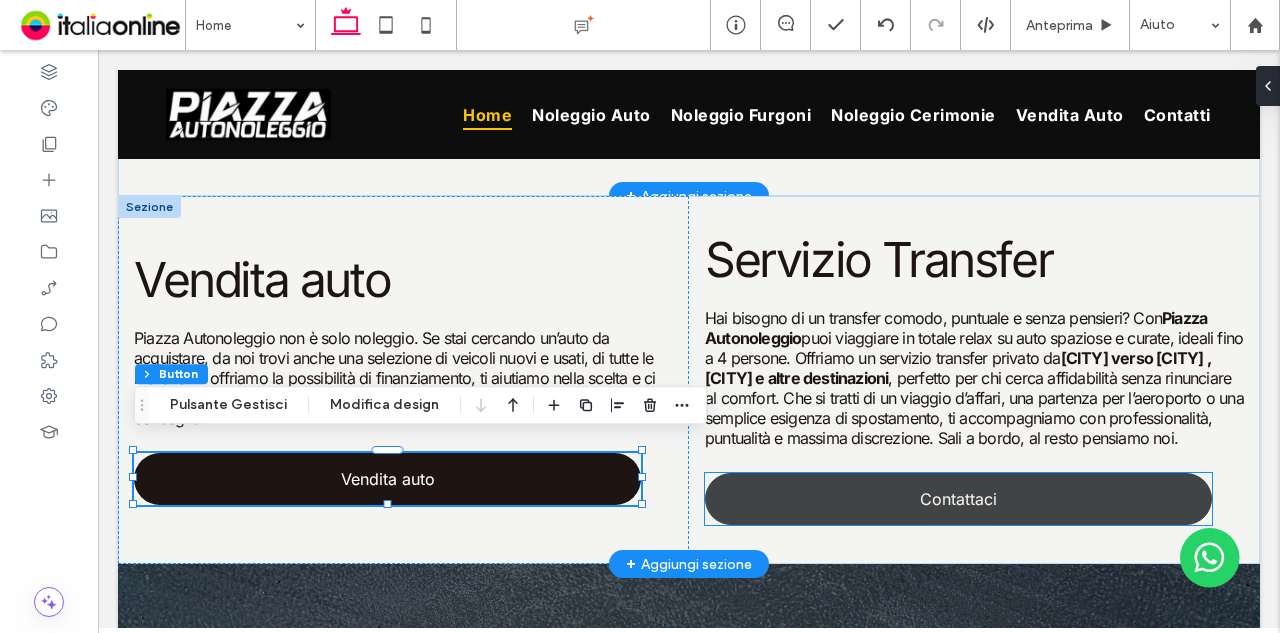 click on "Contattaci" at bounding box center (958, 499) 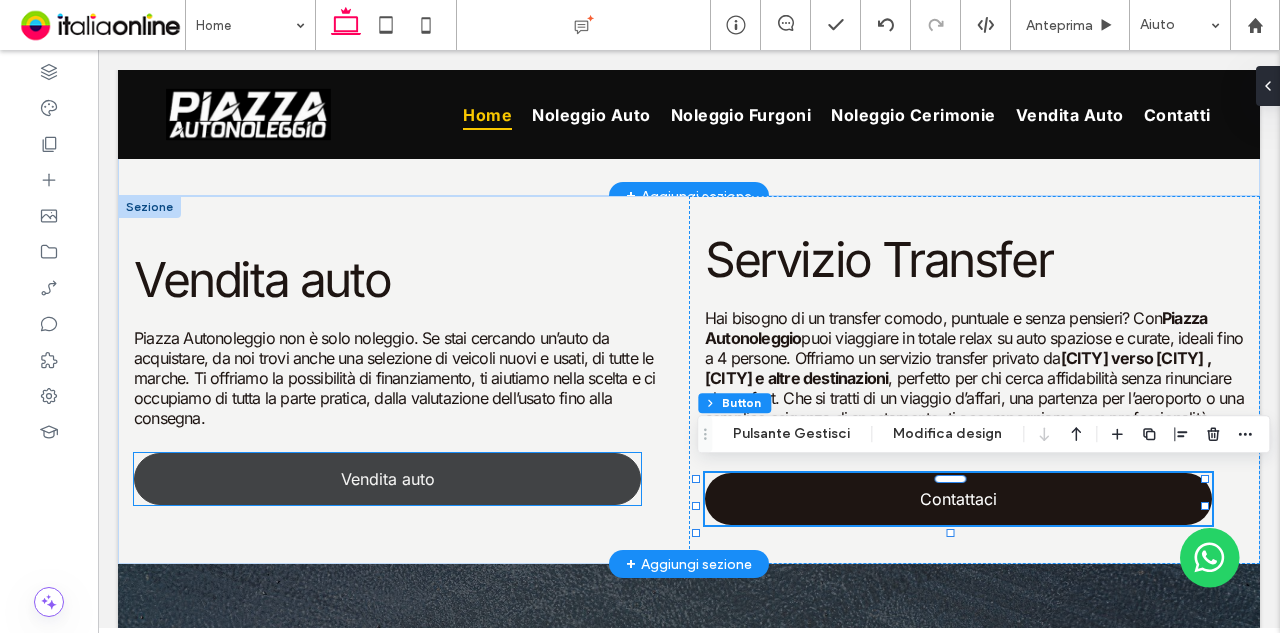click on "Vendita auto" at bounding box center (387, 479) 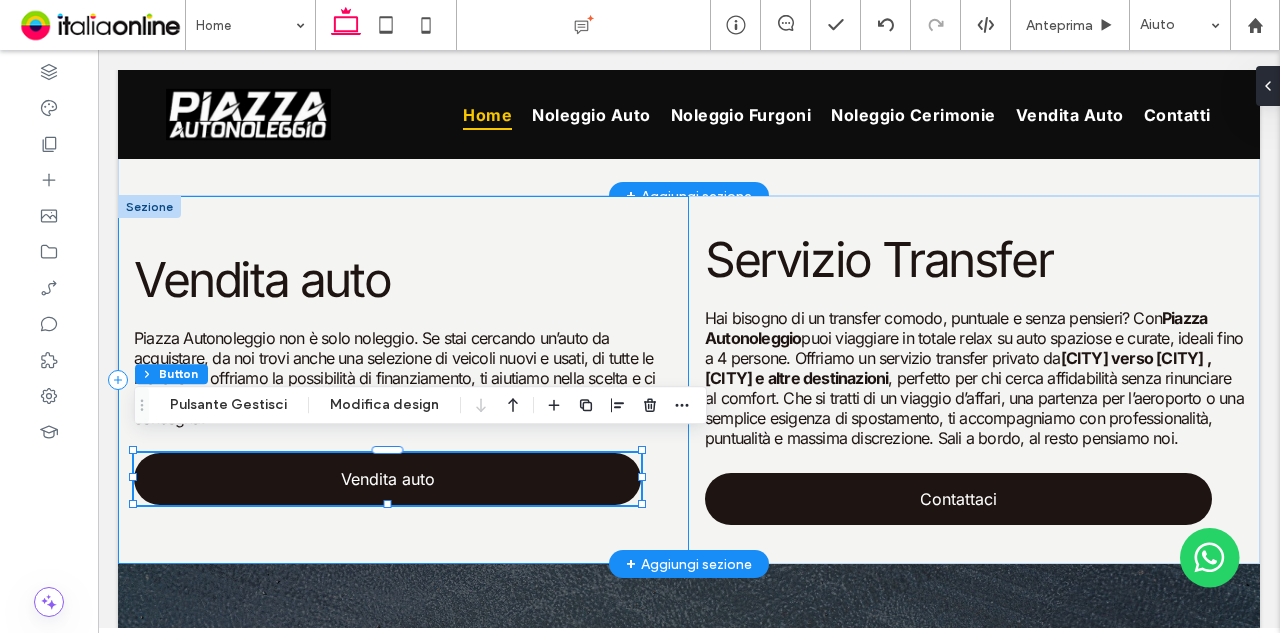 click on "Vendita auto
Piazza Autonoleggio non è solo noleggio. Se stai cercando un’auto da acquistare, da noi trovi anche una selezione di veicoli nuovi e usati, di tutte le marche. Ti offriamo la possibilità di finanziamento, ti aiutiamo nella scelta e ci occupiamo di tutta la parte pratica, dalla valutazione dell’usato fino alla consegna.
Vendita auto" at bounding box center (403, 380) 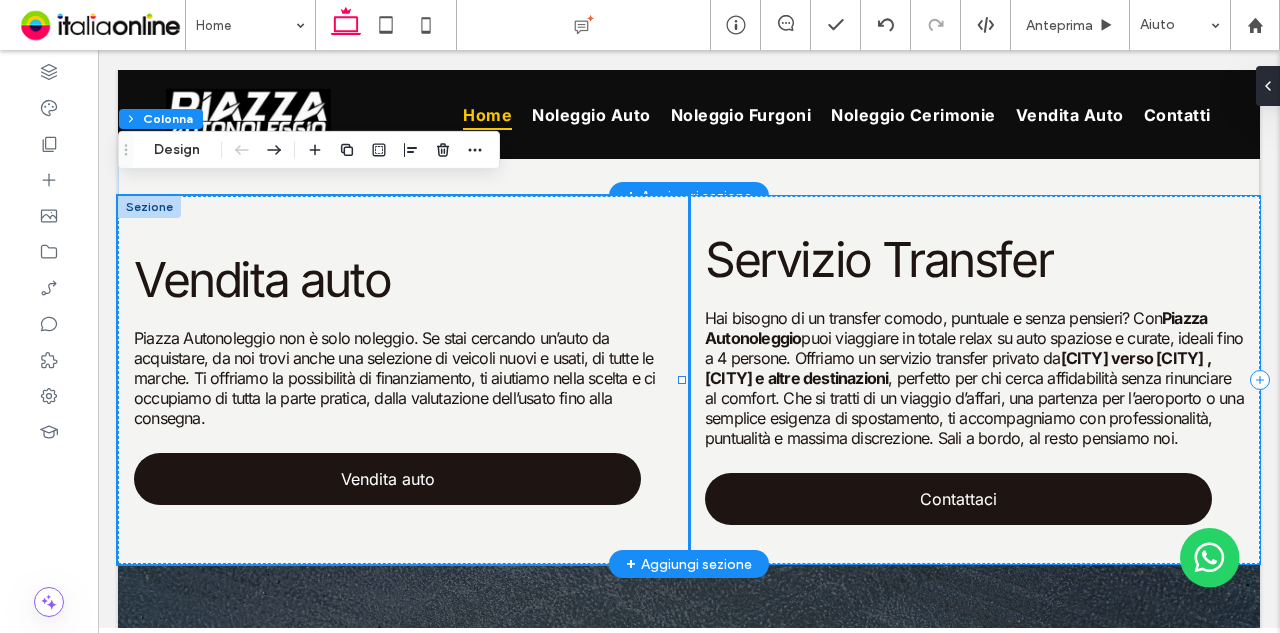 click on "Servizio Transfer Hai bisogno di un transfer comodo, puntuale e senza pensieri? Con  Piazza Autonoleggio  puoi viaggiare in totale relax su auto spaziose e curate, ideali fino a 4 persone. Offriamo un servizio transfer privato da  Agrigento verso Palermo, Catania e altre destinazioni , perfetto per chi cerca affidabilità senza rinunciare al comfort. Che si tratti di un viaggio d’affari, una partenza per l’aeroporto o una semplice esigenza di spostamento, ti accompagniamo con professionalità, puntualità e massima discrezione. Sali a bordo, al resto pensiamo noi.
Contattaci" at bounding box center (974, 380) 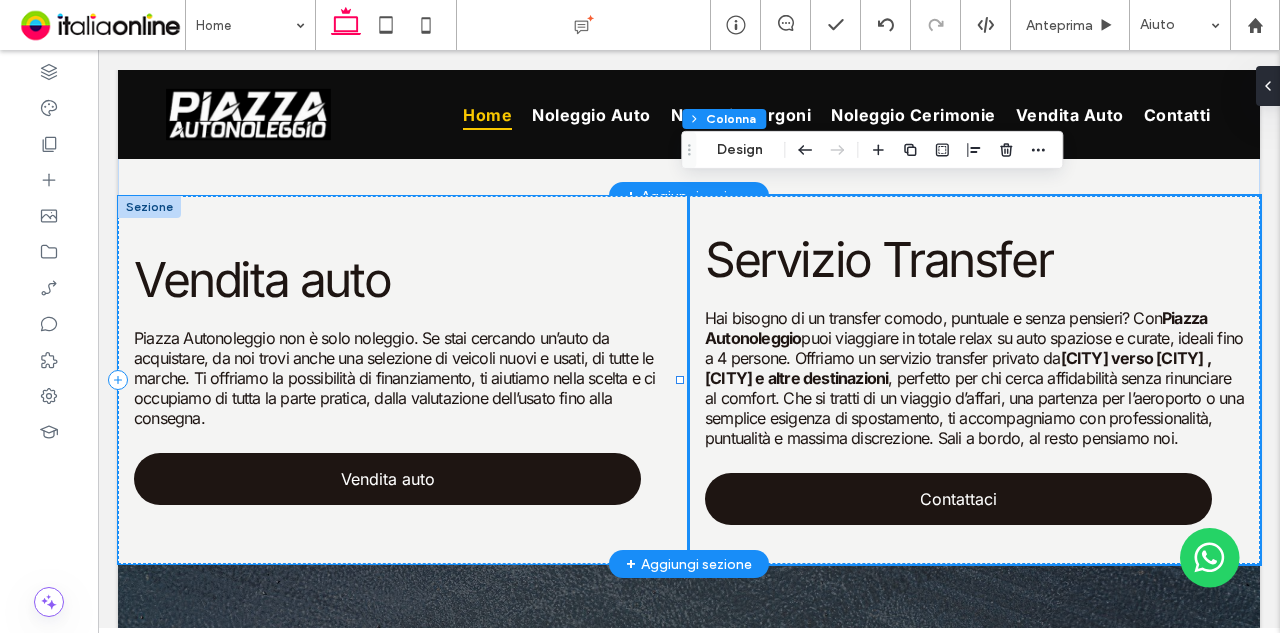 click on "Vendita auto
Piazza Autonoleggio non è solo noleggio. Se stai cercando un’auto da acquistare, da noi trovi anche una selezione di veicoli nuovi e usati, di tutte le marche. Ti offriamo la possibilità di finanziamento, ti aiutiamo nella scelta e ci occupiamo di tutta la parte pratica, dalla valutazione dell’usato fino alla consegna.
Vendita auto" at bounding box center [403, 380] 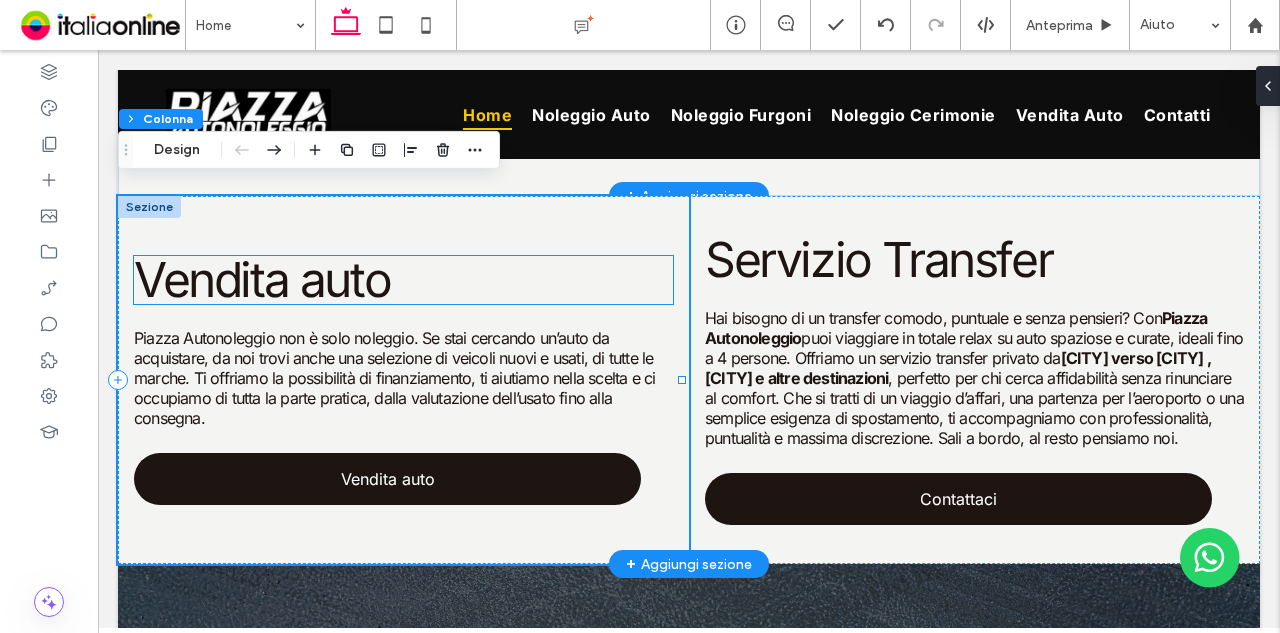 drag, startPoint x: 306, startPoint y: 272, endPoint x: 320, endPoint y: 267, distance: 14.866069 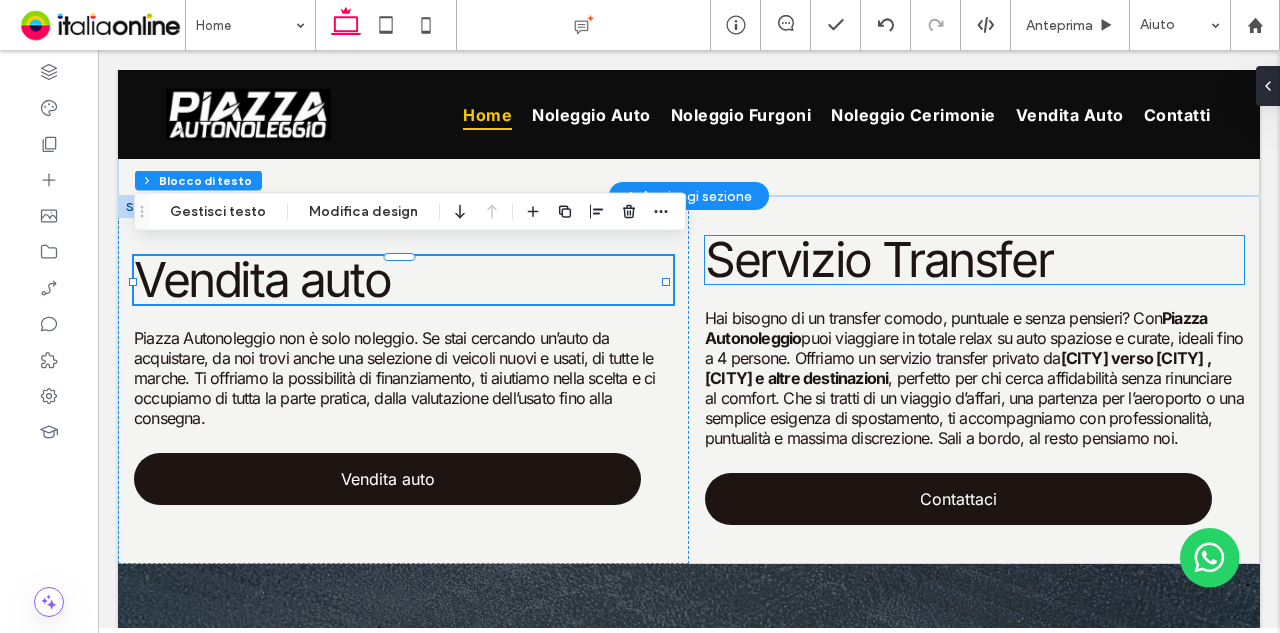 click on "Servizio Transfer" at bounding box center [878, 259] 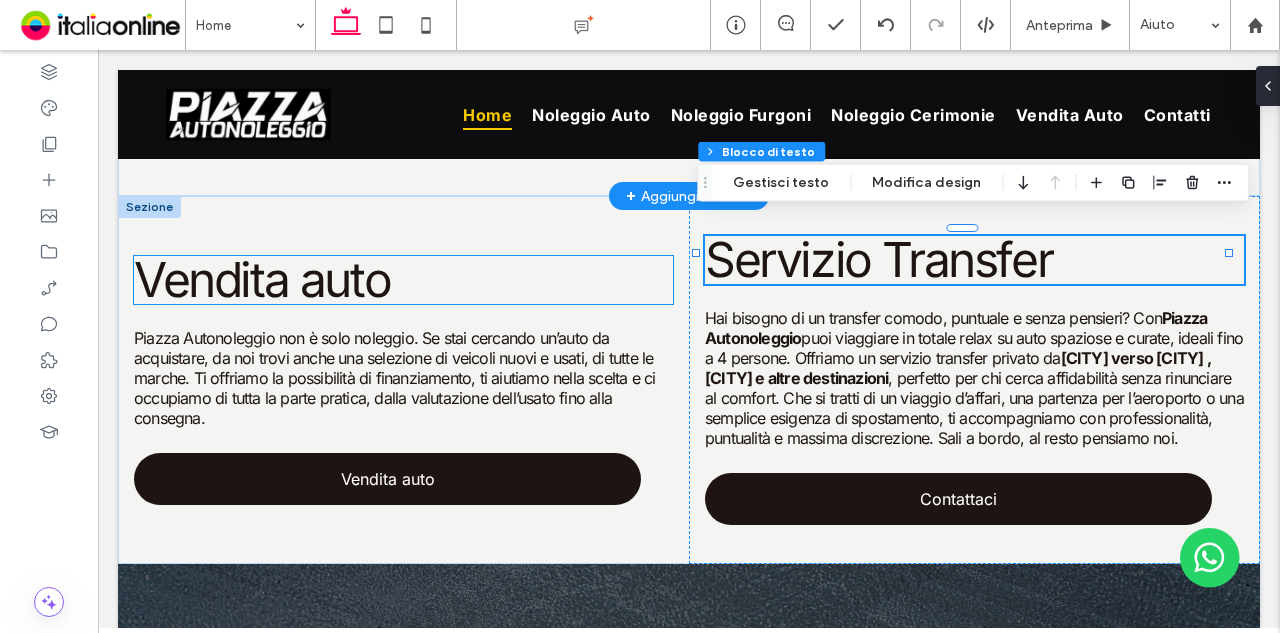 click on "Vendita auto" at bounding box center [262, 279] 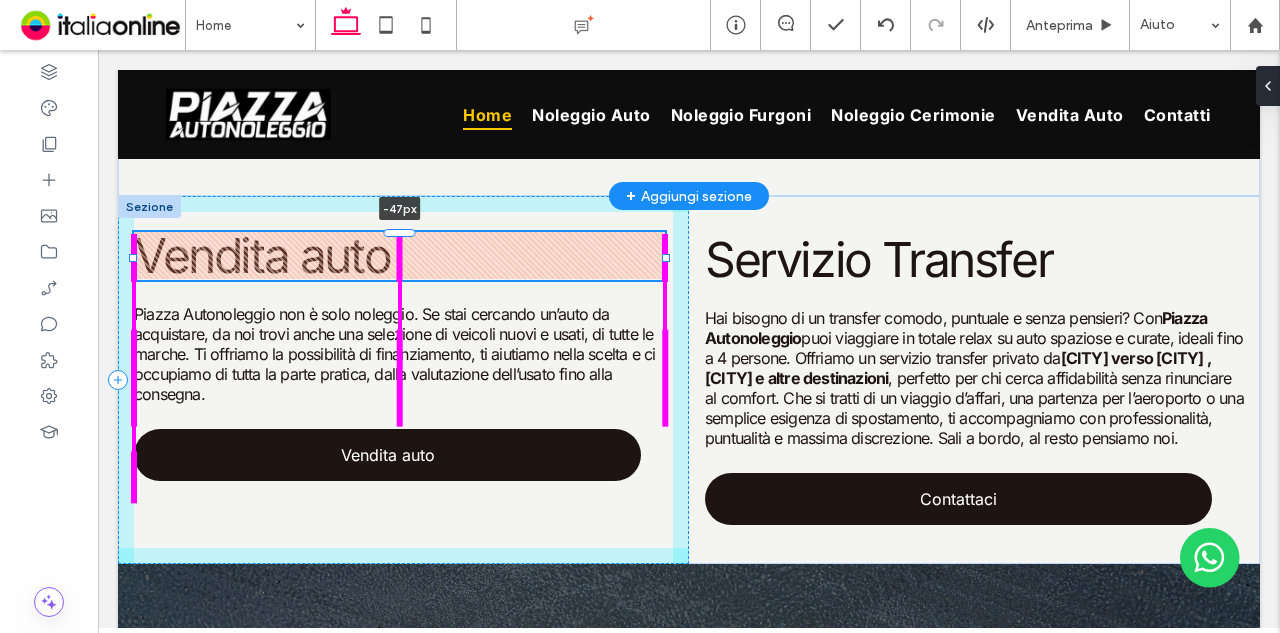 drag, startPoint x: 400, startPoint y: 247, endPoint x: 398, endPoint y: 199, distance: 48.04165 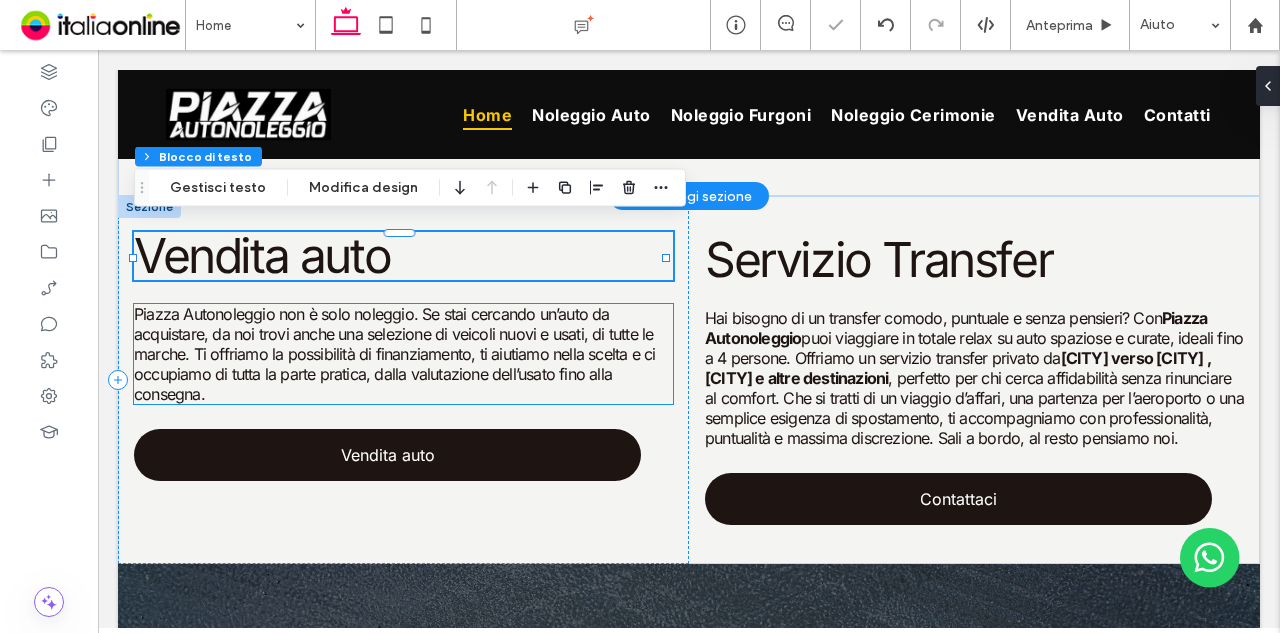 click on "Piazza Autonoleggio non è solo noleggio. Se stai cercando un’auto da acquistare, da noi trovi anche una selezione di veicoli nuovi e usati, di tutte le marche. Ti offriamo la possibilità di finanziamento, ti aiutiamo nella scelta e ci occupiamo di tutta la parte pratica, dalla valutazione dell’usato fino alla consegna." at bounding box center [394, 354] 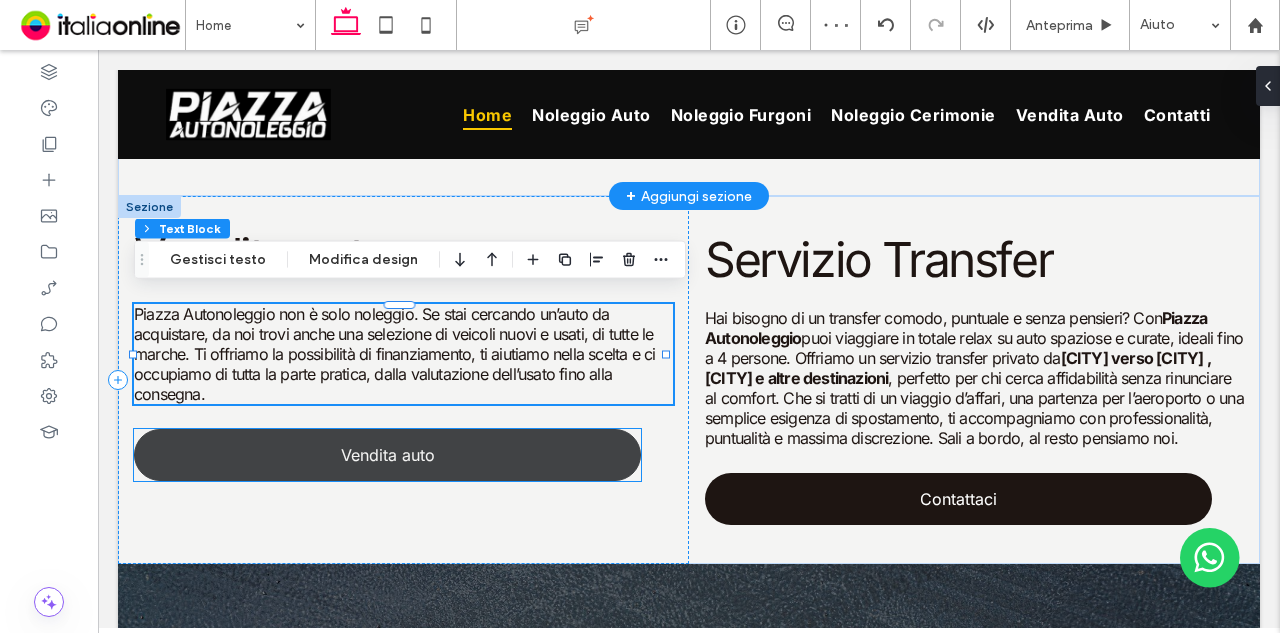 click on "Vendita auto" at bounding box center [387, 455] 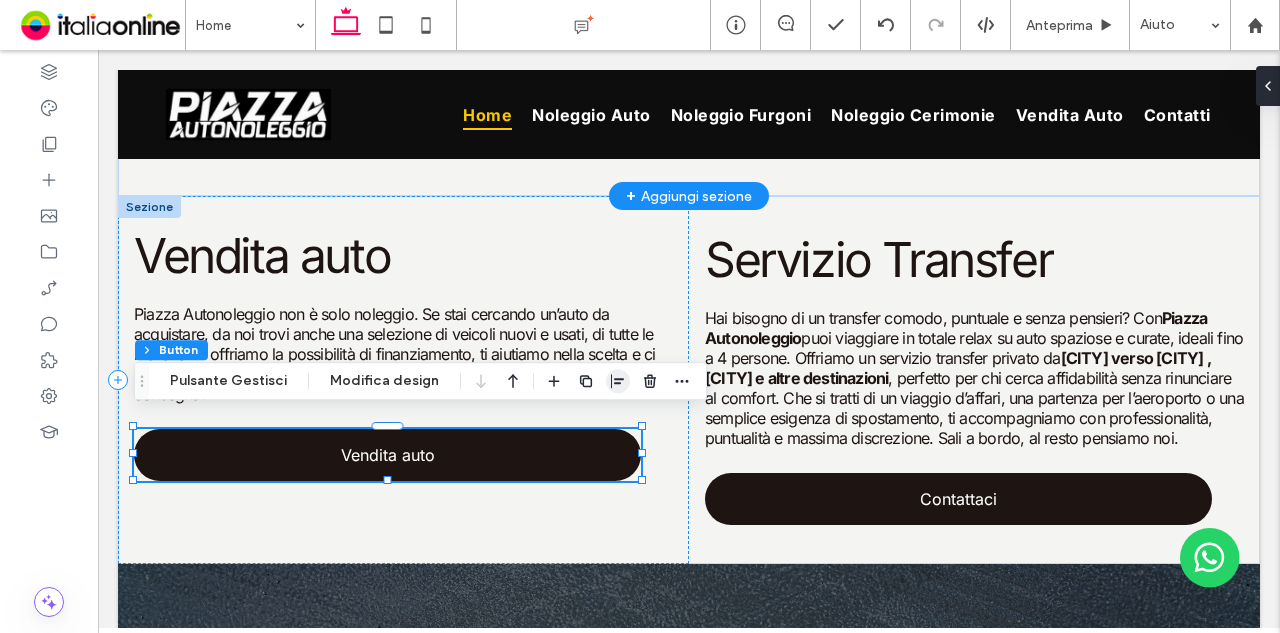 click 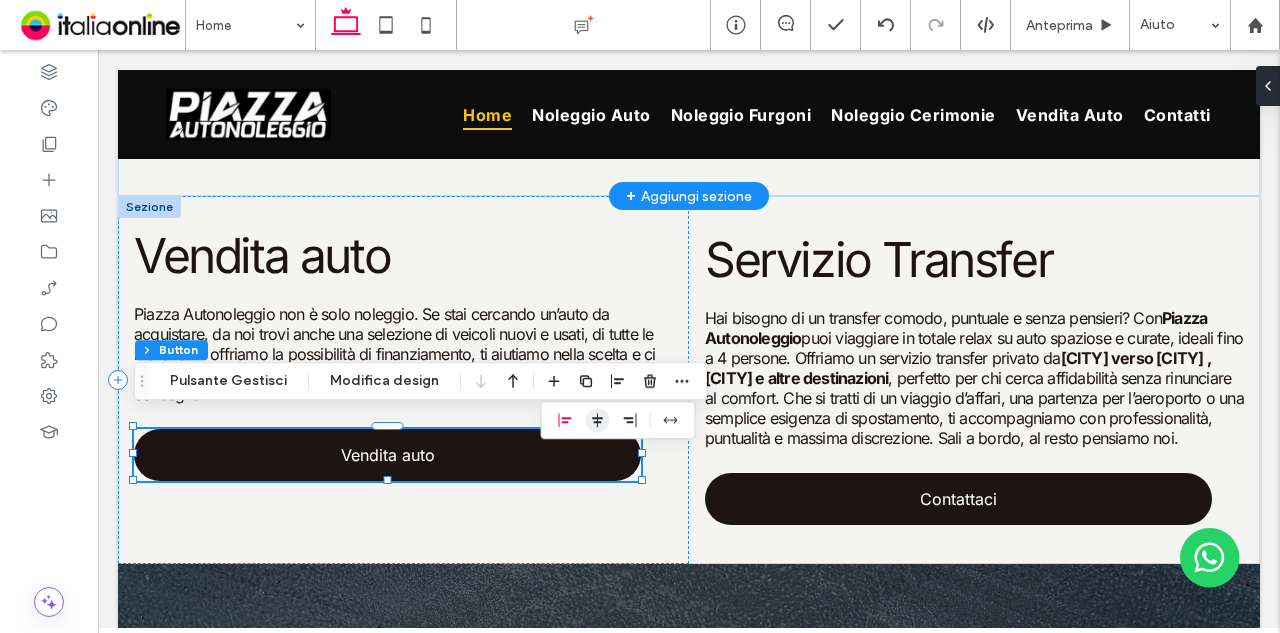 click 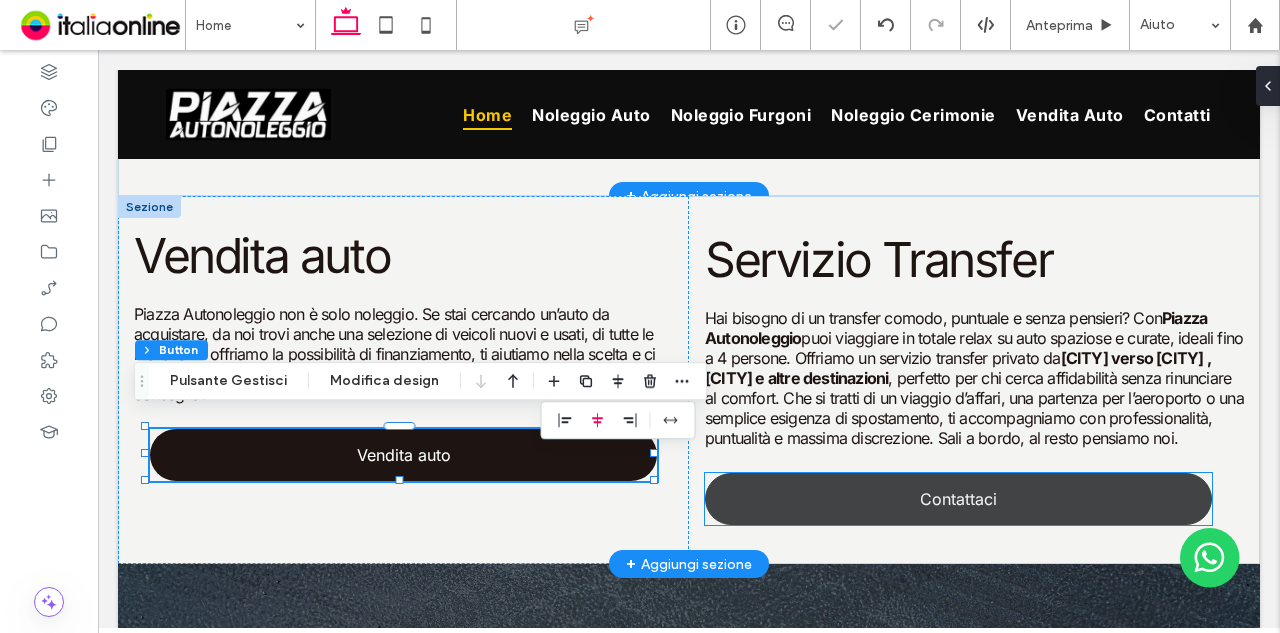 click on "Contattaci" at bounding box center (958, 499) 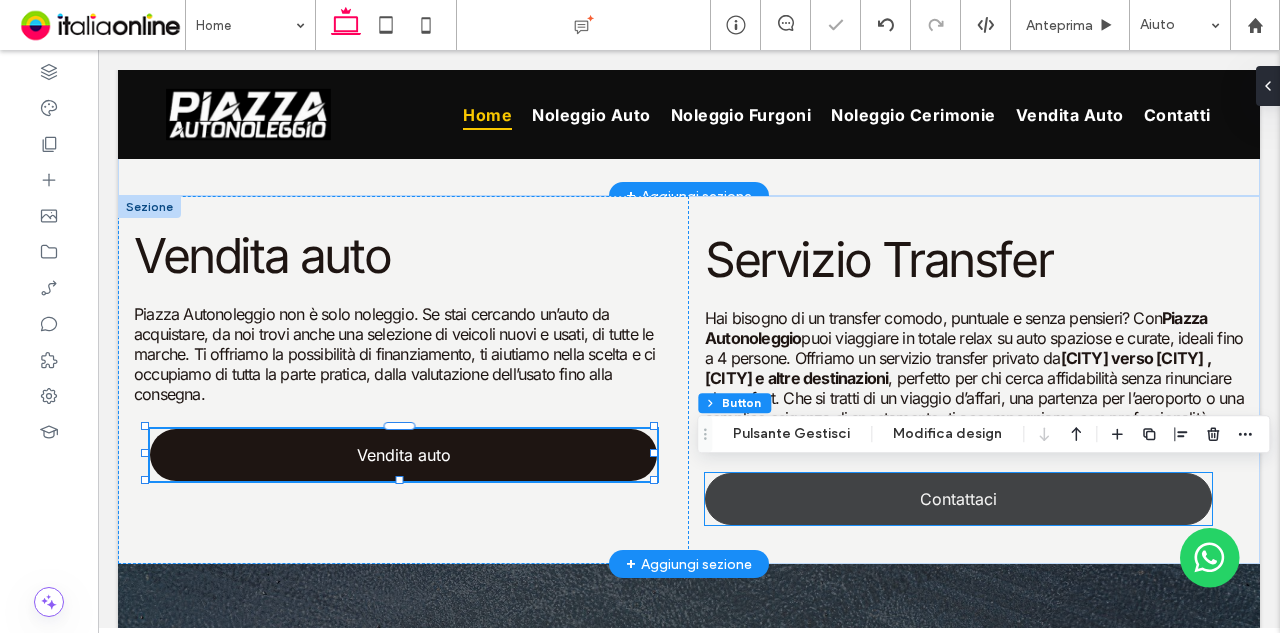 type on "**" 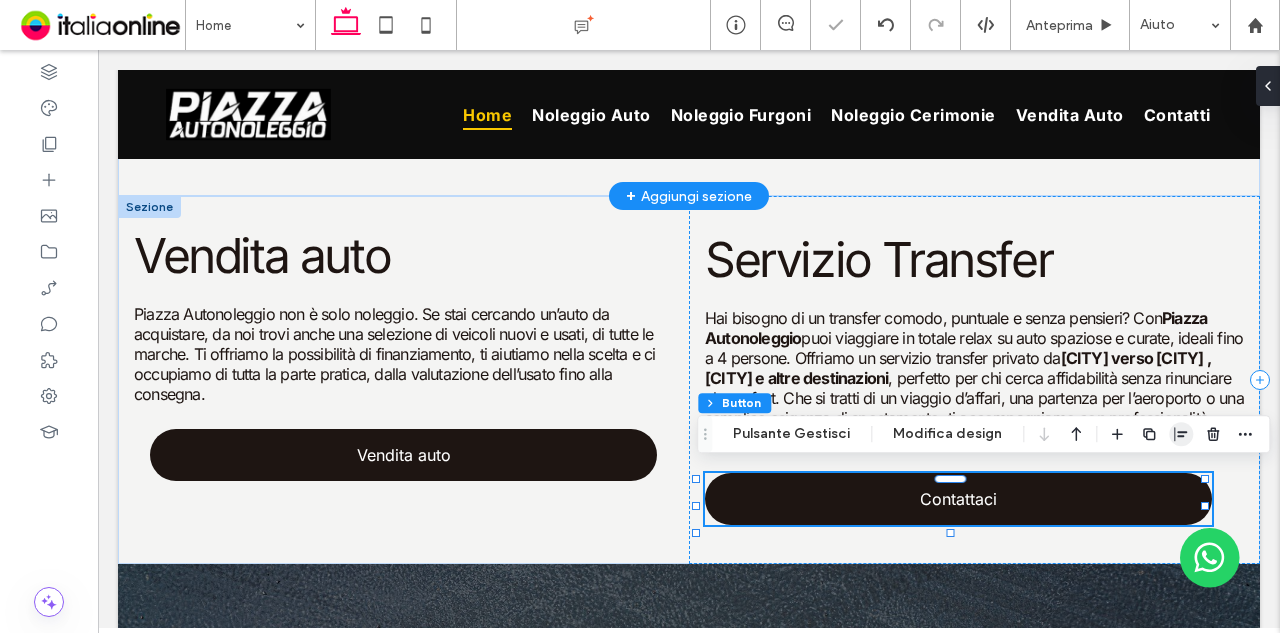 click 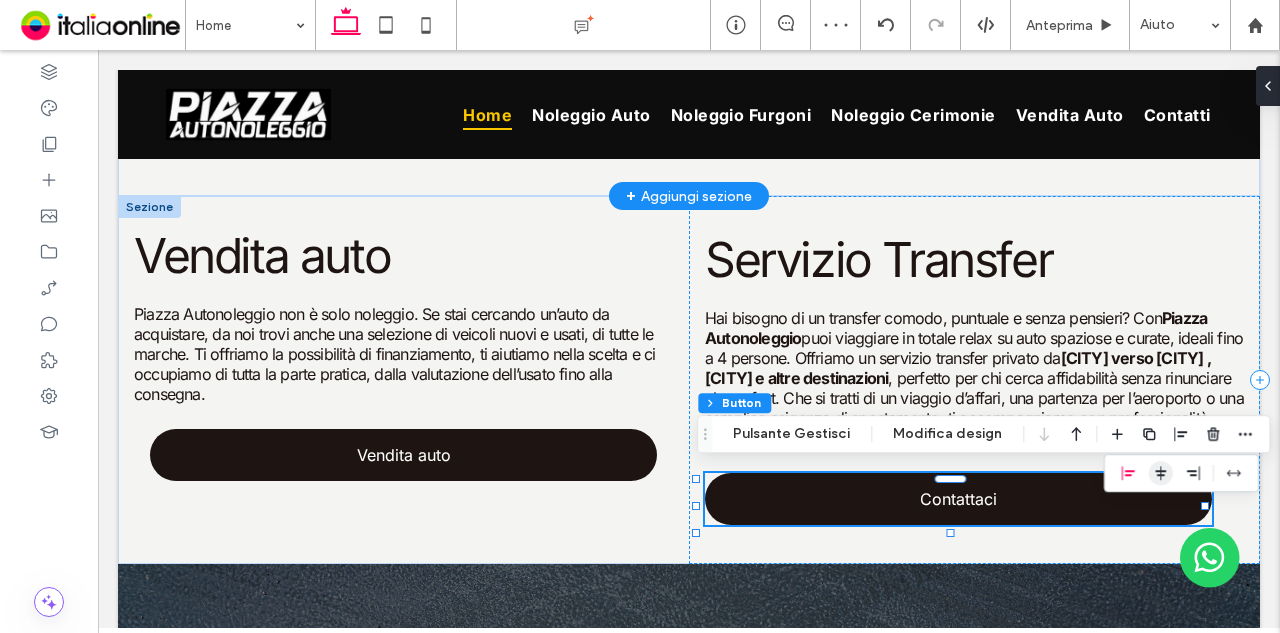 click 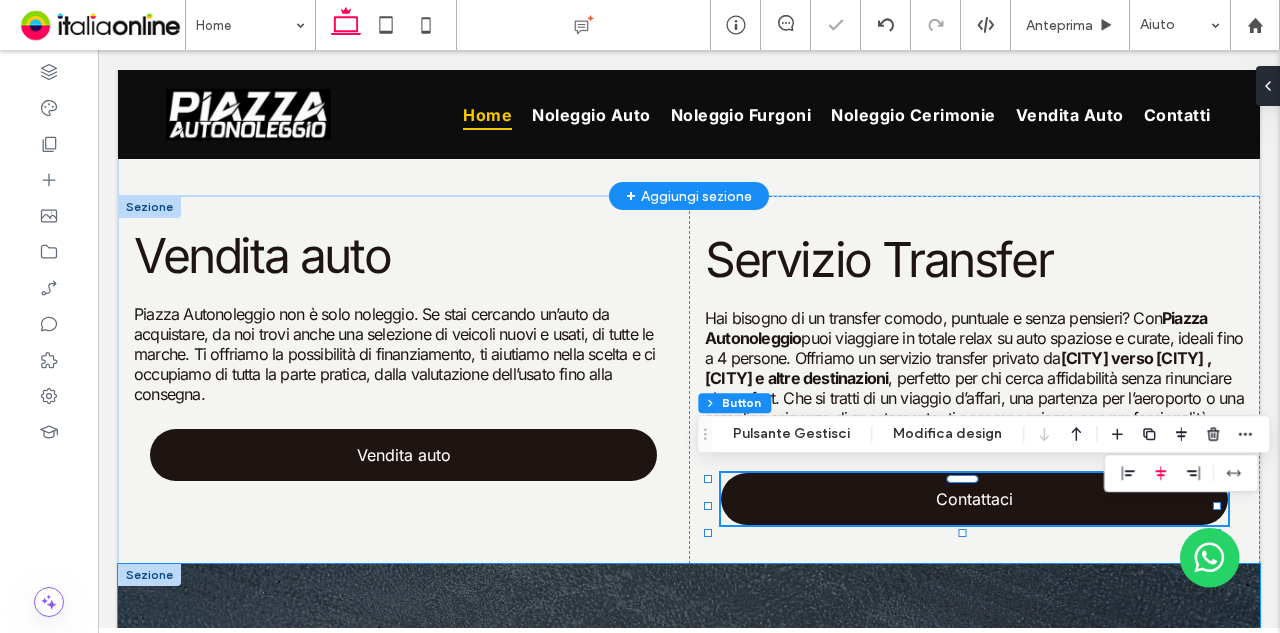 click on "Contattaci ora per informazioni, disponibilità e preventivi personalizzati.
CONTATTACI" at bounding box center (689, 838) 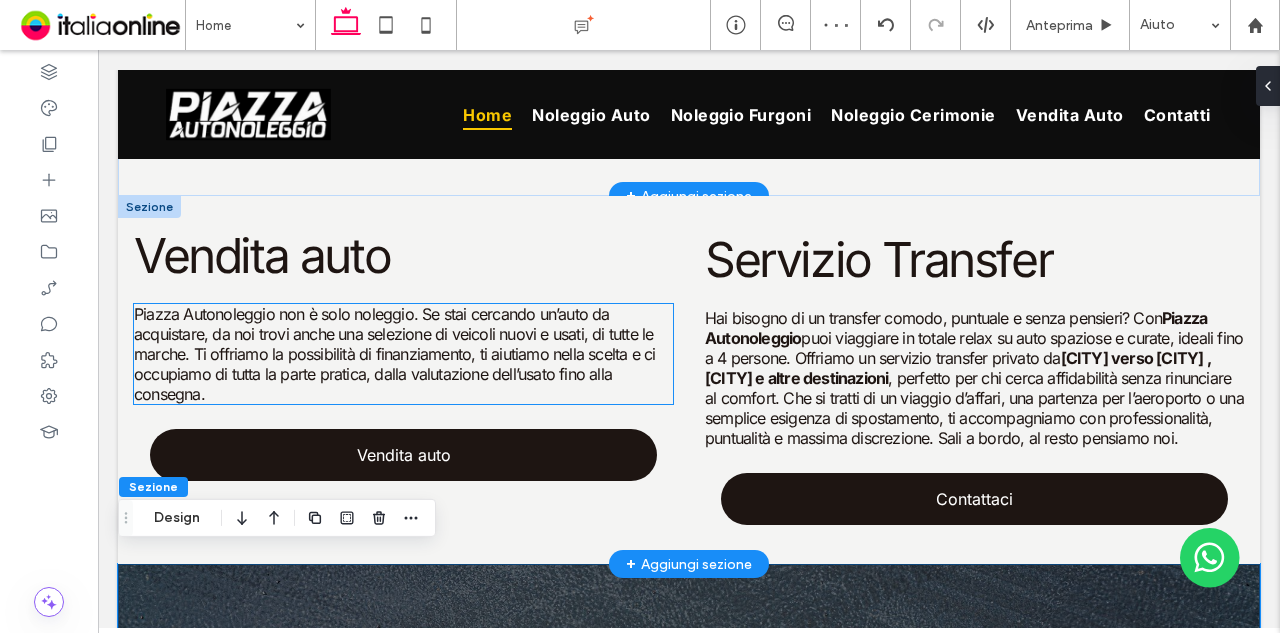 click on "Piazza Autonoleggio non è solo noleggio. Se stai cercando un’auto da acquistare, da noi trovi anche una selezione di veicoli nuovi e usati, di tutte le marche. Ti offriamo la possibilità di finanziamento, ti aiutiamo nella scelta e ci occupiamo di tutta la parte pratica, dalla valutazione dell’usato fino alla consegna." at bounding box center (394, 354) 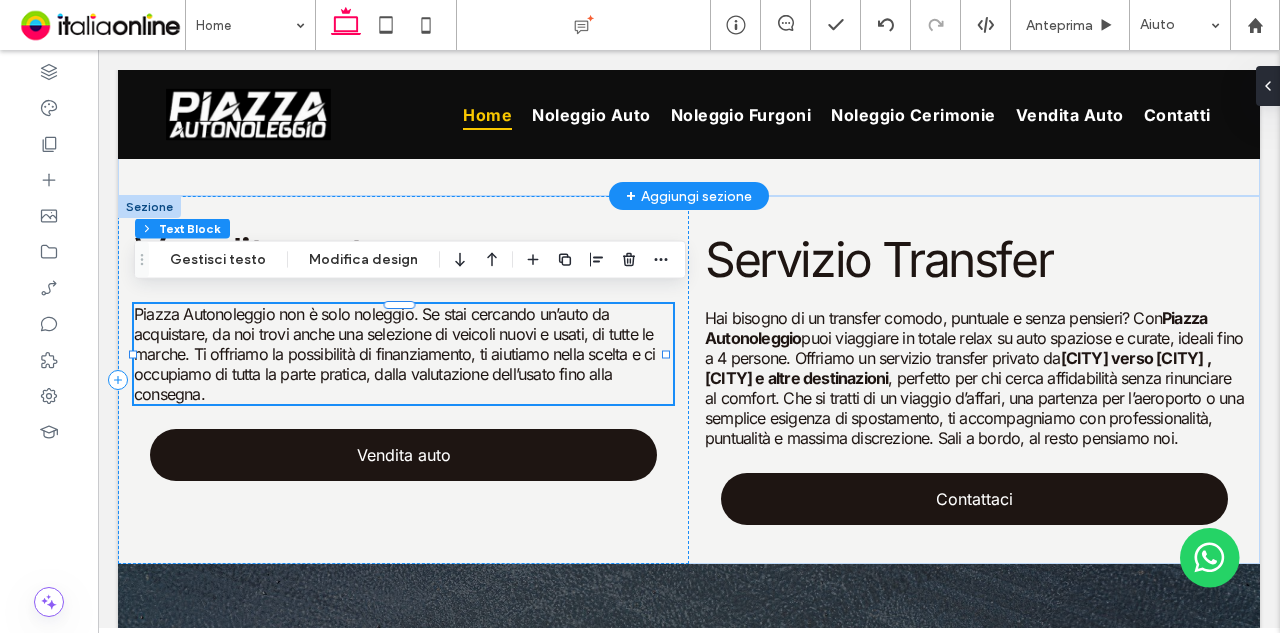 click at bounding box center [142, 260] 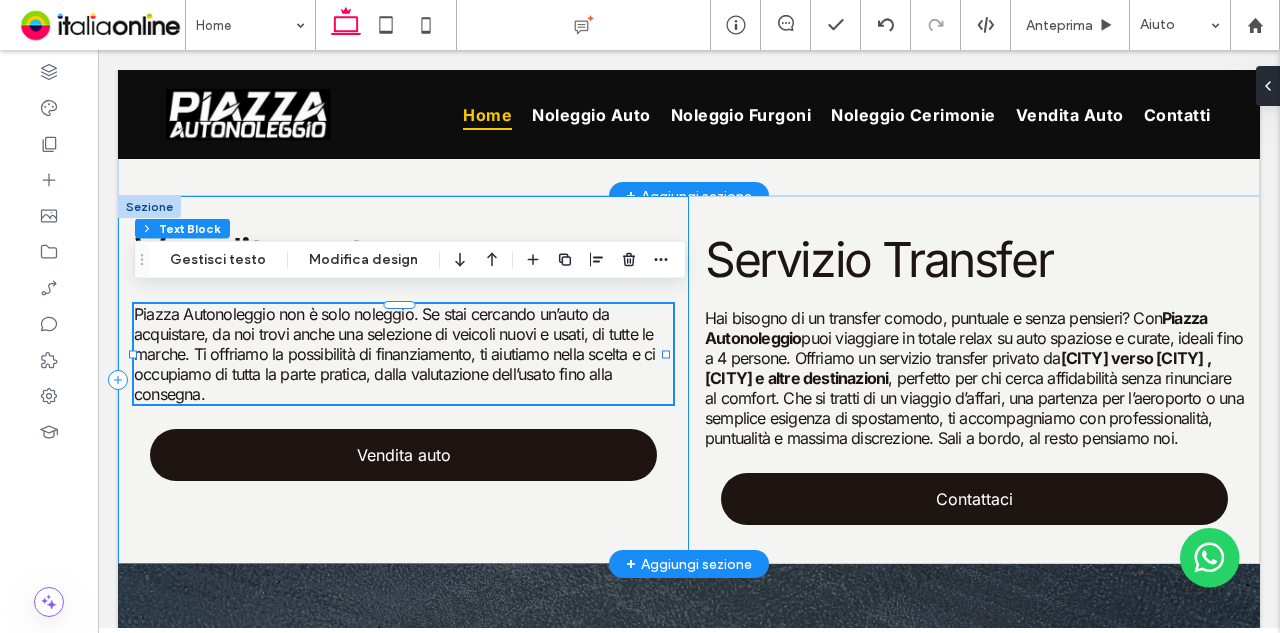 click on "Vendita auto
Piazza Autonoleggio non è solo noleggio. Se stai cercando un’auto da acquistare, da noi trovi anche una selezione di veicoli nuovi e usati, di tutte le marche. Ti offriamo la possibilità di finanziamento, ti aiutiamo nella scelta e ci occupiamo di tutta la parte pratica, dalla valutazione dell’usato fino alla consegna.
Vendita auto" at bounding box center (403, 380) 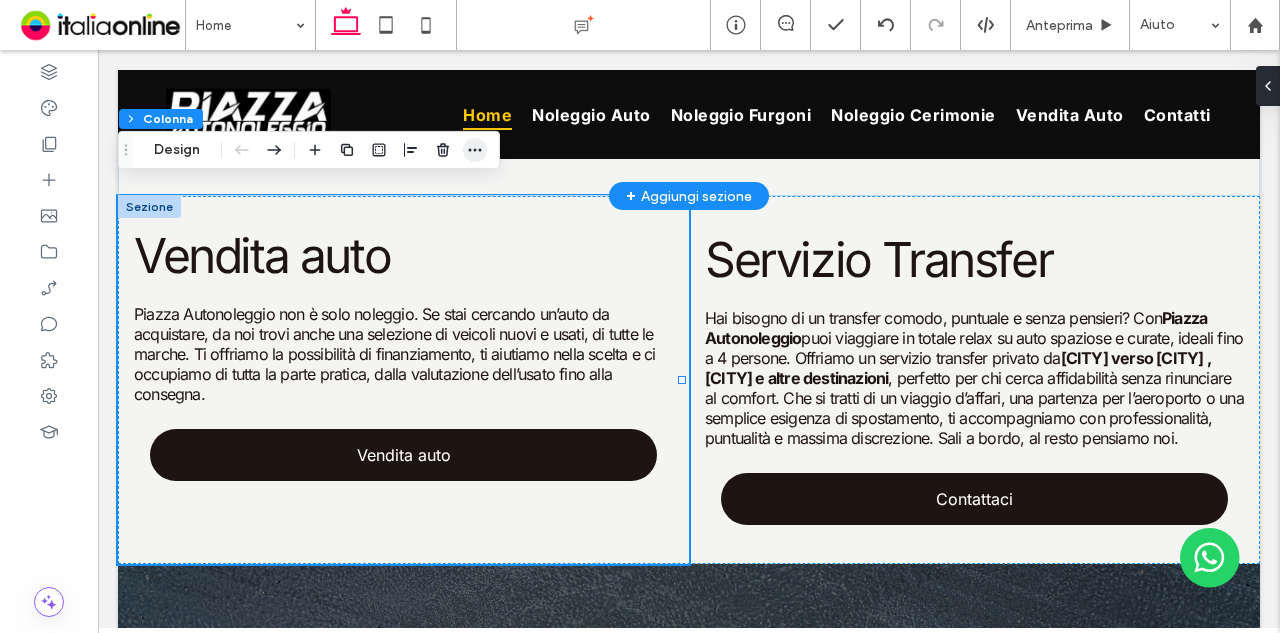 click 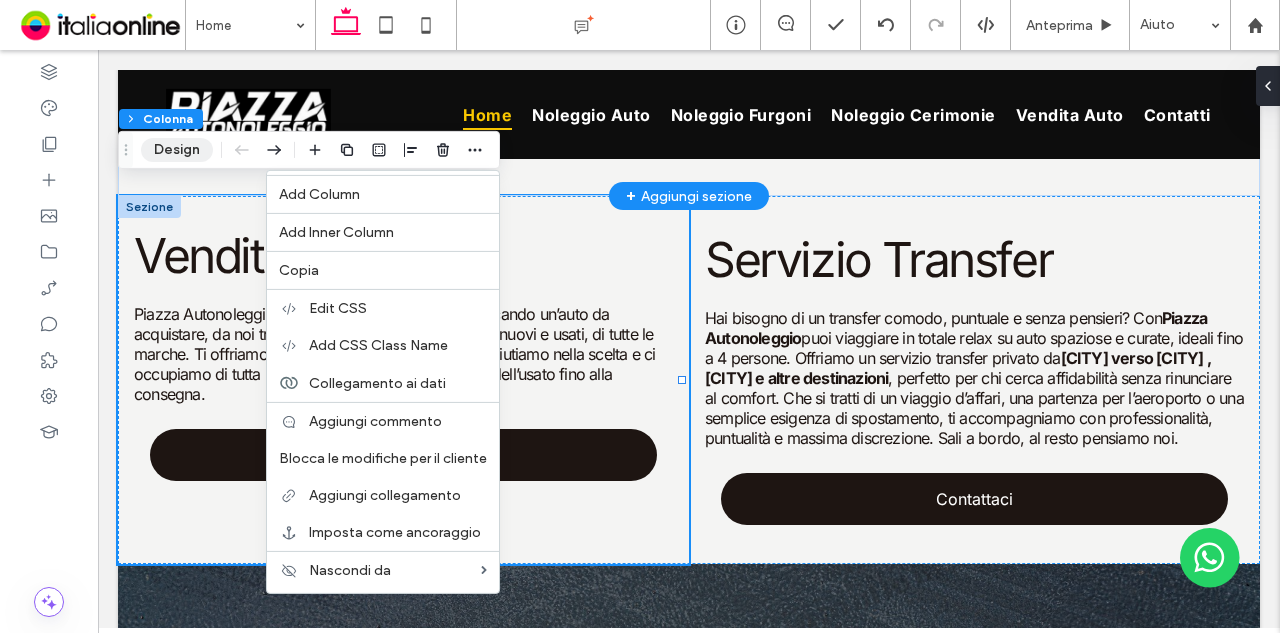 click on "Design" at bounding box center [177, 150] 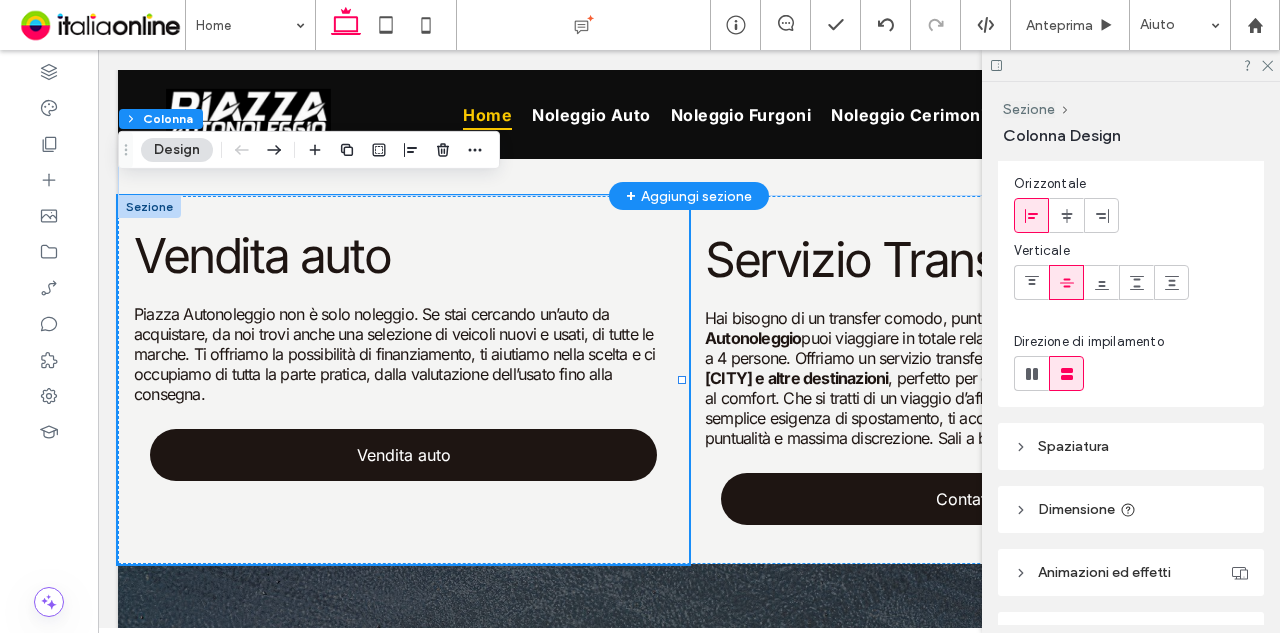 scroll, scrollTop: 182, scrollLeft: 0, axis: vertical 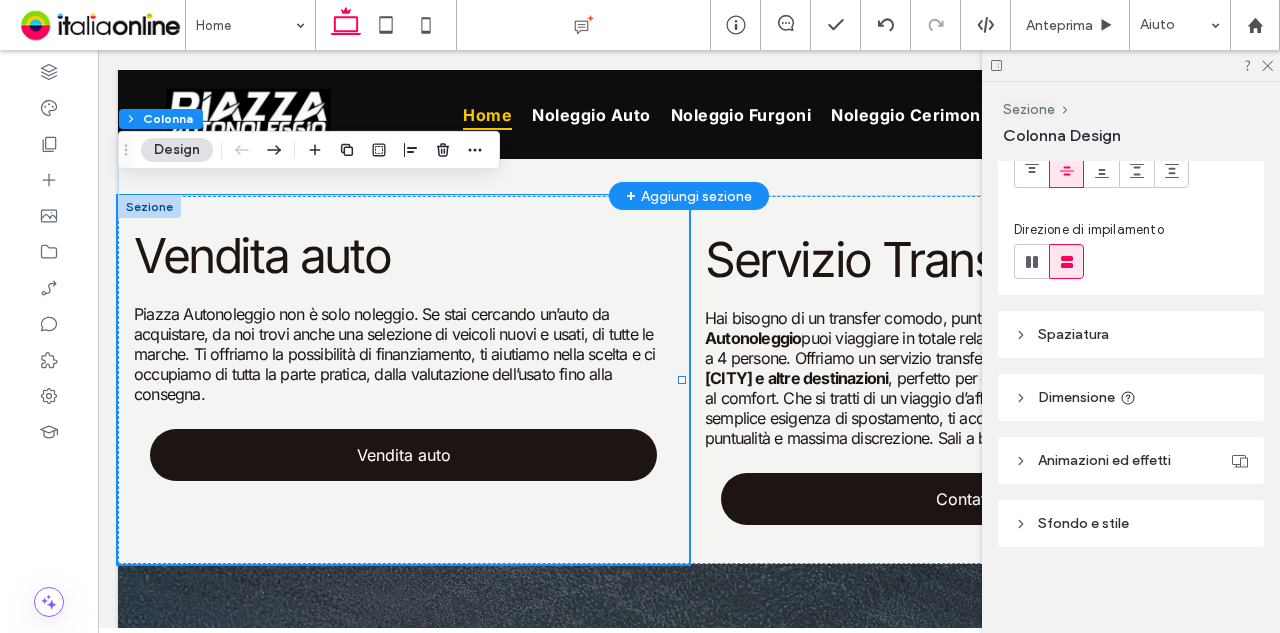 click on "Dimensione" at bounding box center [1076, 397] 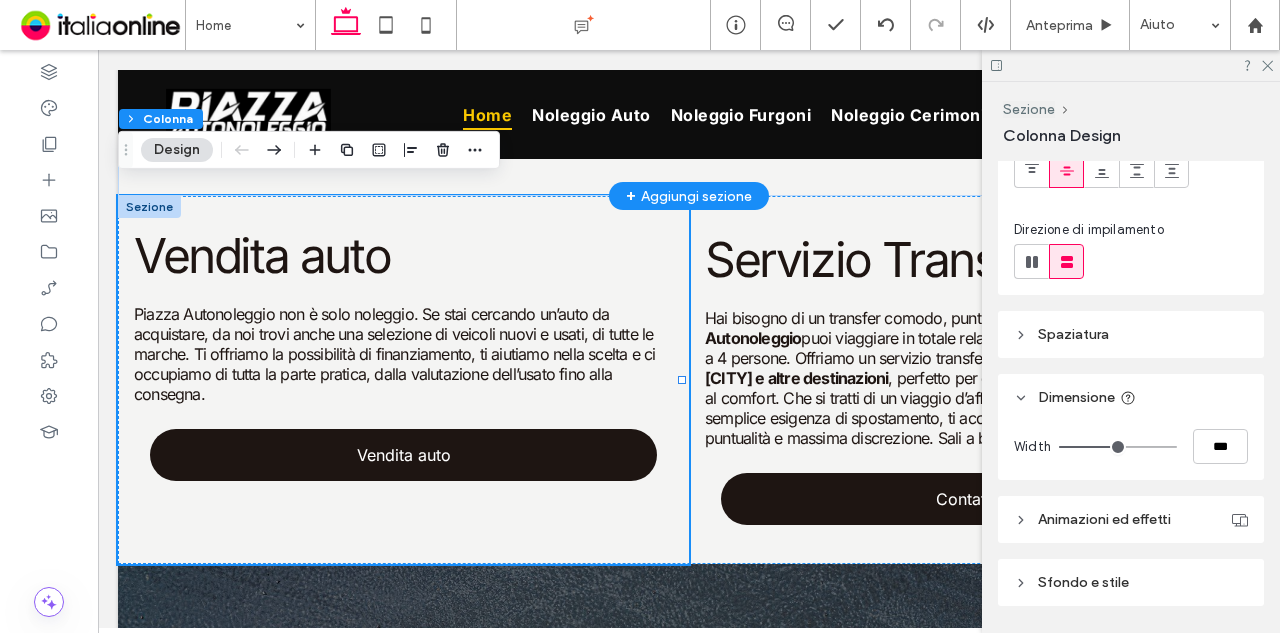 click on "Spaziatura" at bounding box center [1073, 334] 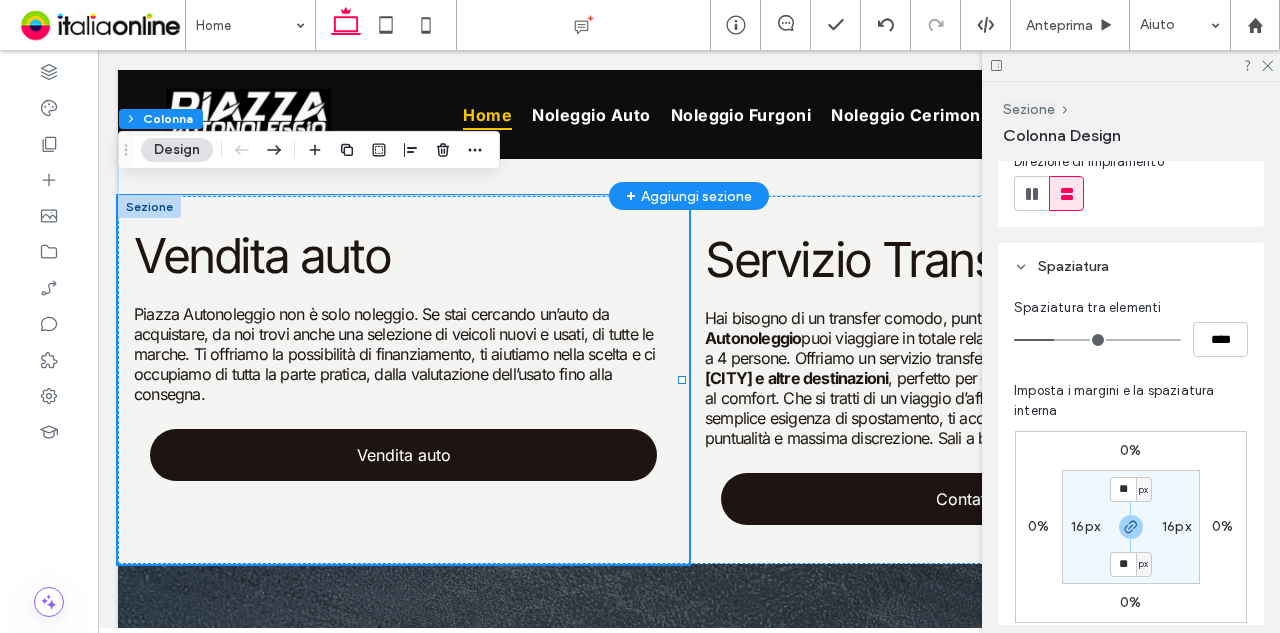 scroll, scrollTop: 282, scrollLeft: 0, axis: vertical 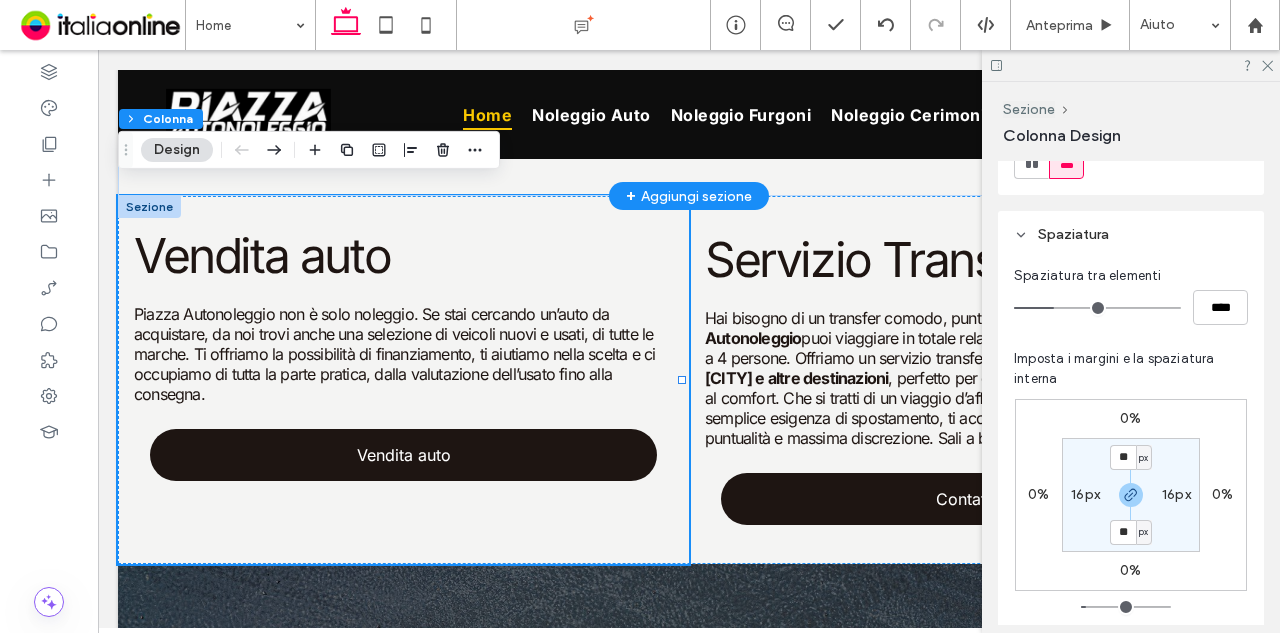 click on "16px" at bounding box center (1085, 494) 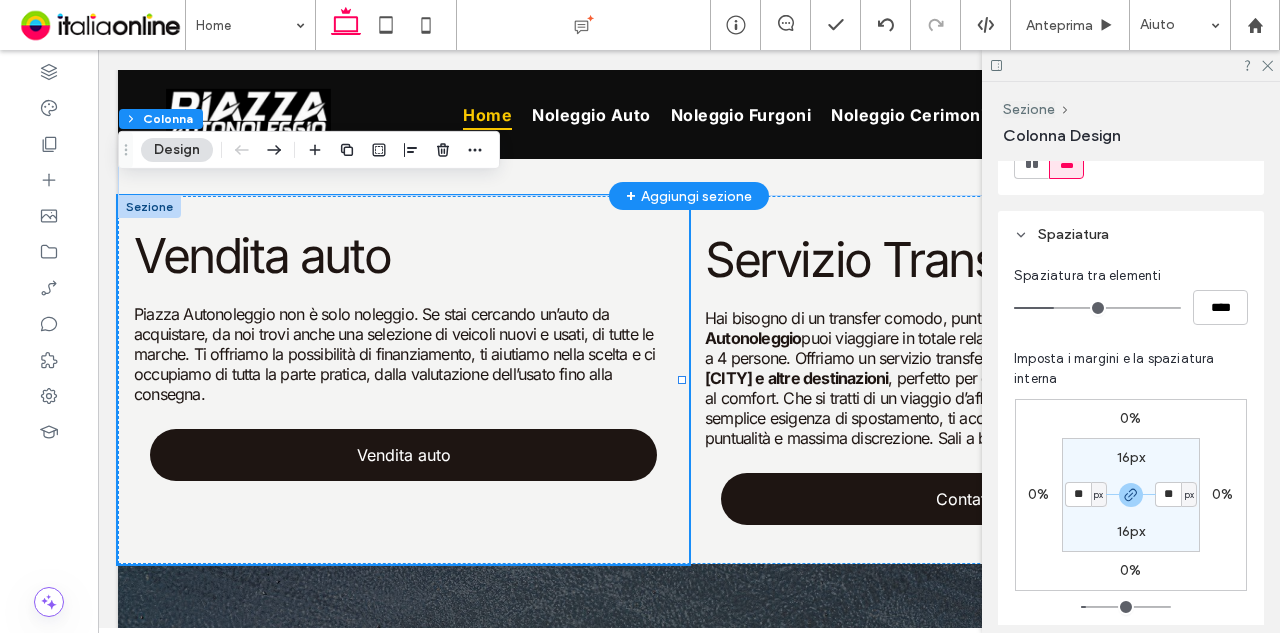 type on "**" 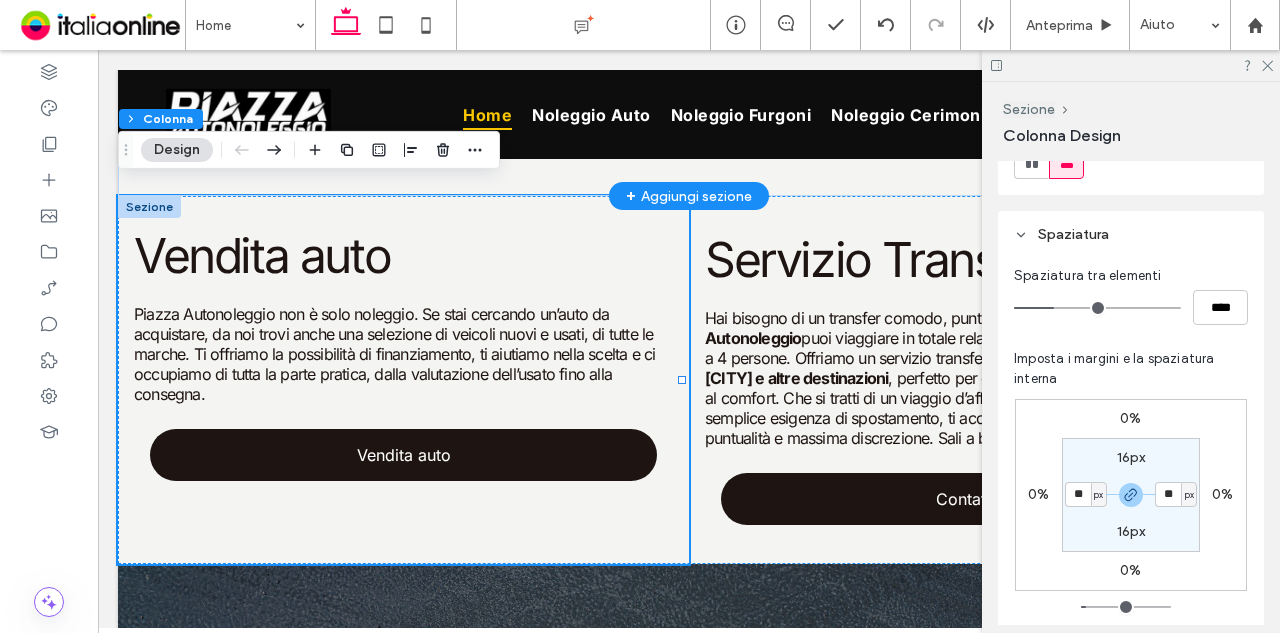 type on "**" 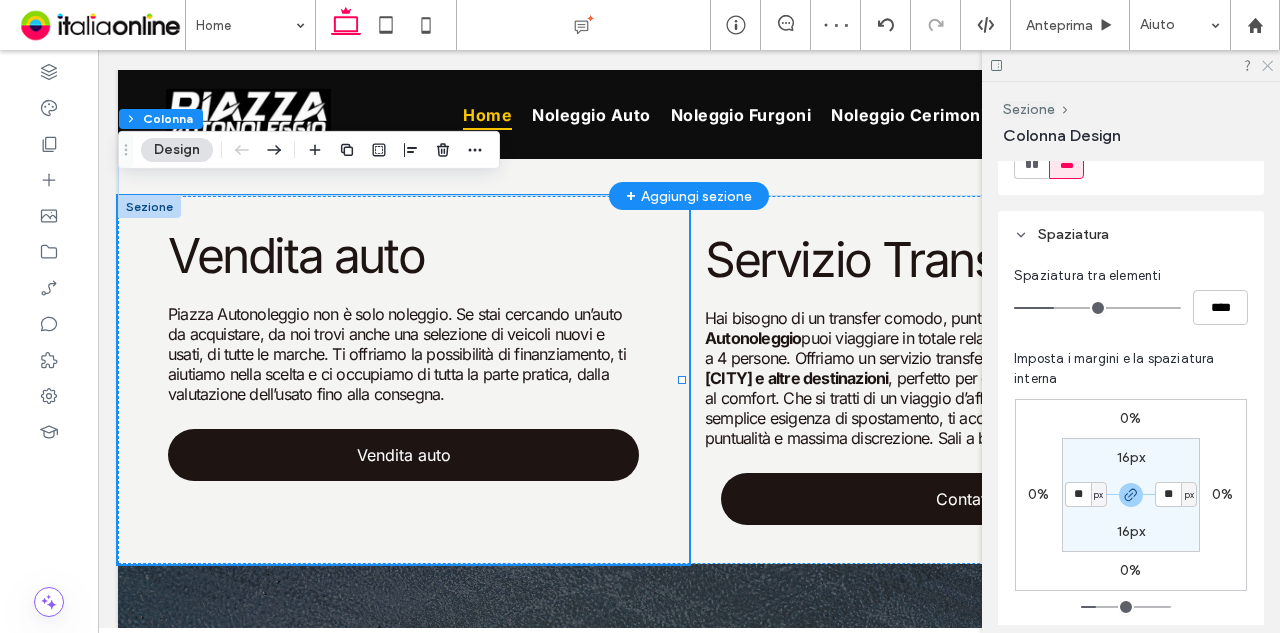 click 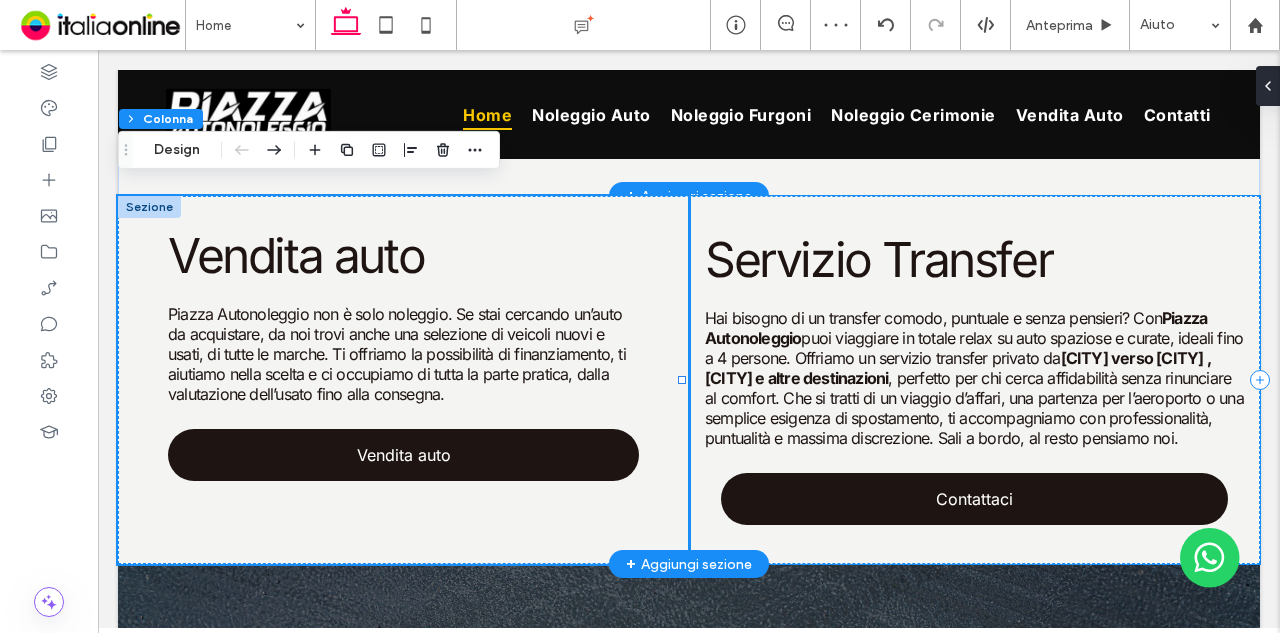 click on "Servizio Transfer Hai bisogno di un transfer comodo, puntuale e senza pensieri? Con  Piazza Autonoleggio  puoi viaggiare in totale relax su auto spaziose e curate, ideali fino a 4 persone. Offriamo un servizio transfer privato da  Agrigento verso Palermo, Catania e altre destinazioni , perfetto per chi cerca affidabilità senza rinunciare al comfort. Che si tratti di un viaggio d’affari, una partenza per l’aeroporto o una semplice esigenza di spostamento, ti accompagniamo con professionalità, puntualità e massima discrezione. Sali a bordo, al resto pensiamo noi.
Contattaci" at bounding box center (974, 380) 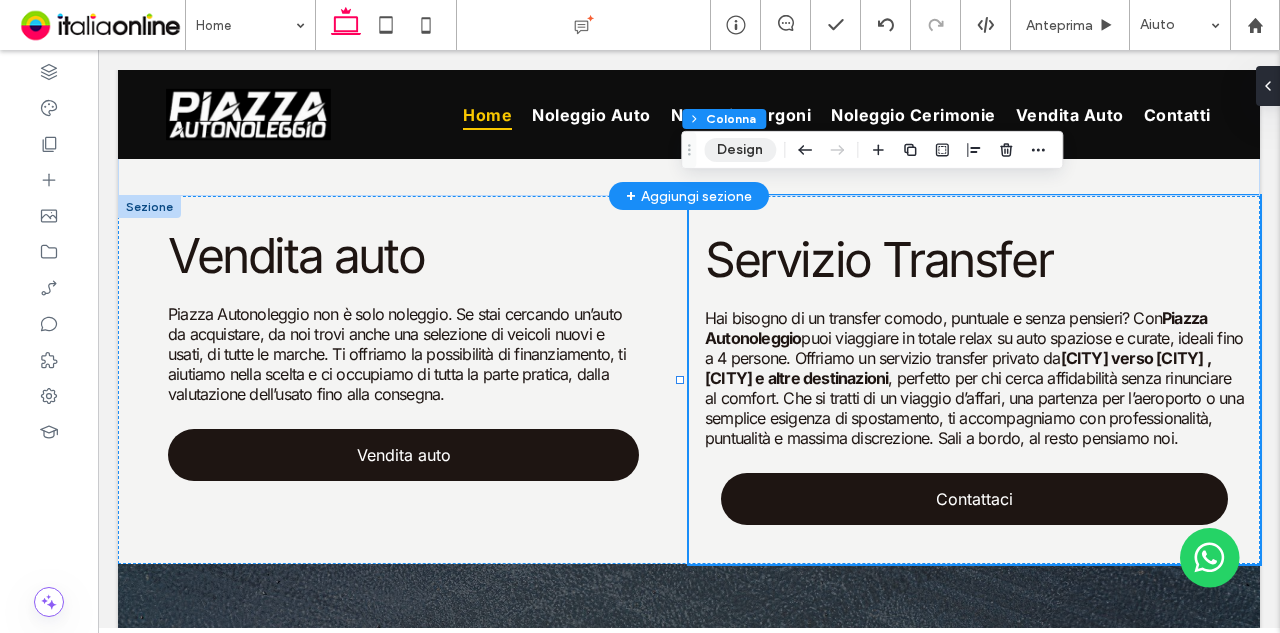 click on "Design" at bounding box center (740, 150) 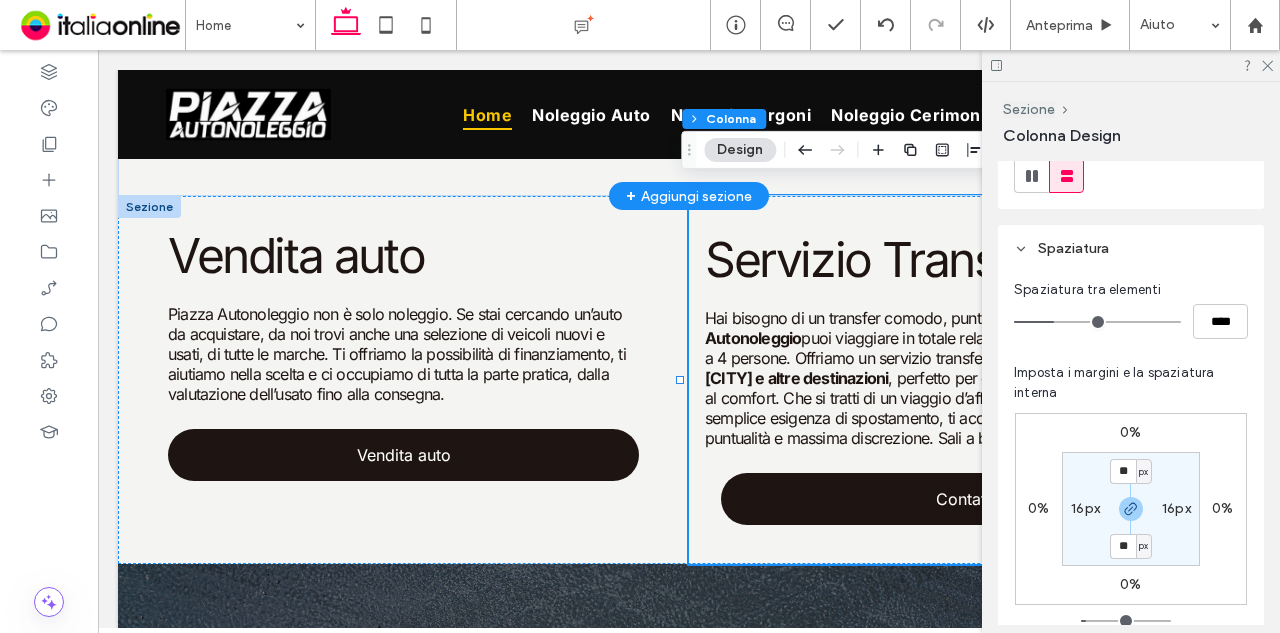 scroll, scrollTop: 300, scrollLeft: 0, axis: vertical 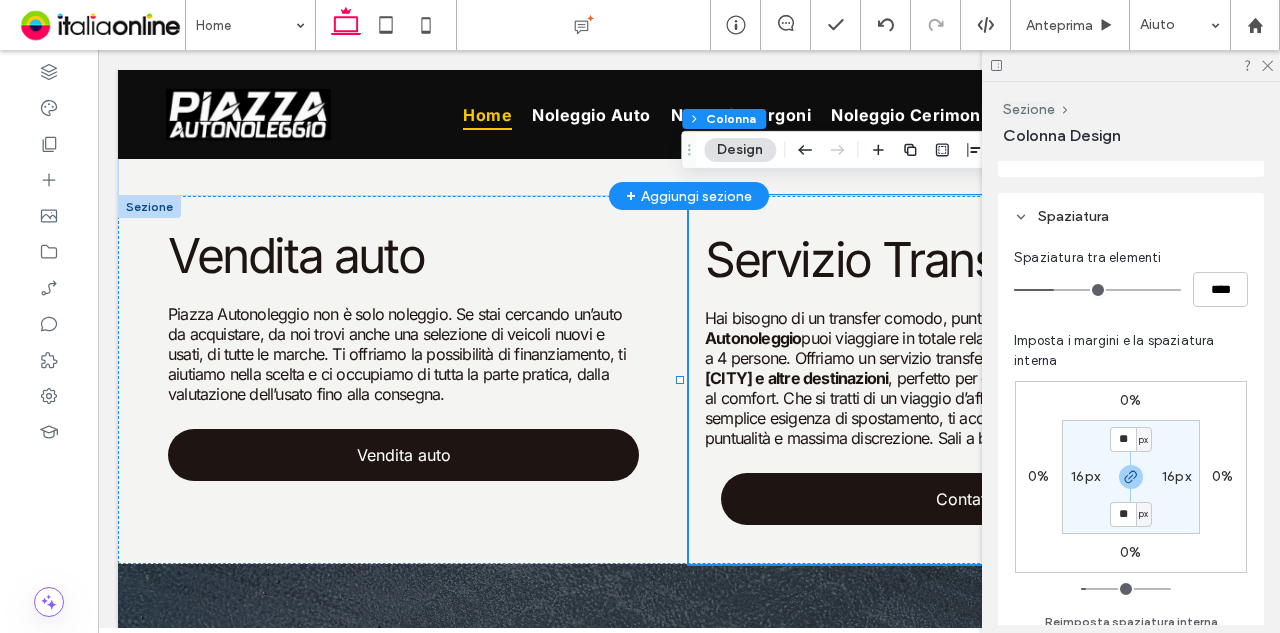 click on "16px" at bounding box center (1085, 476) 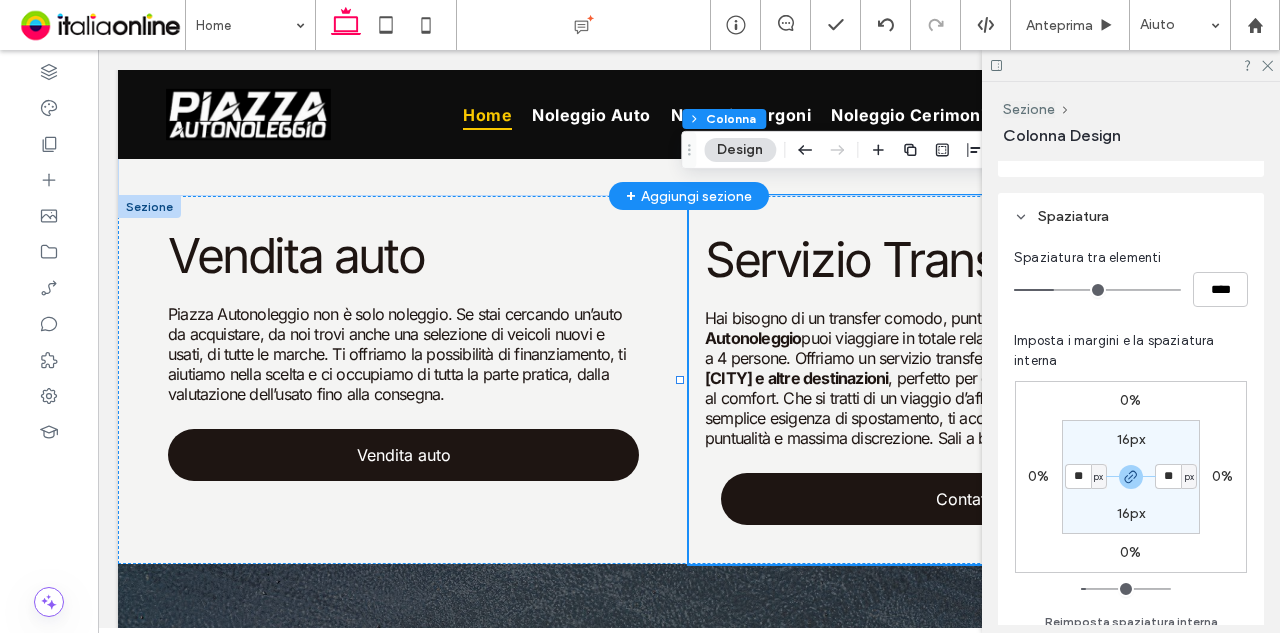 type on "**" 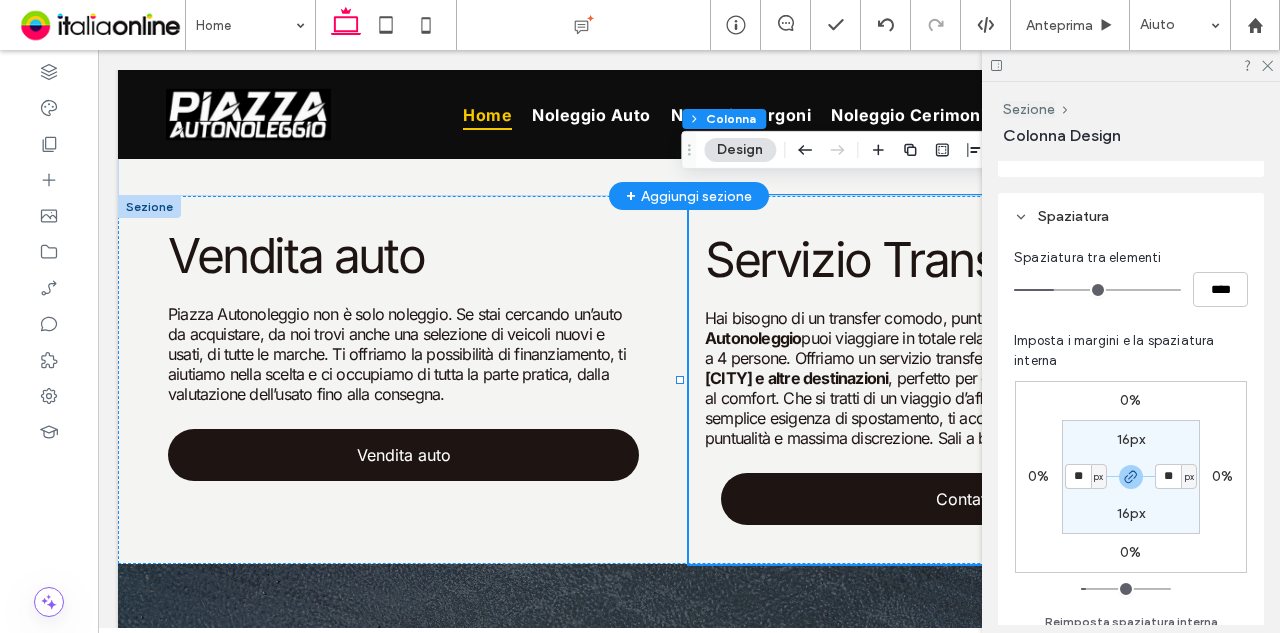 type on "**" 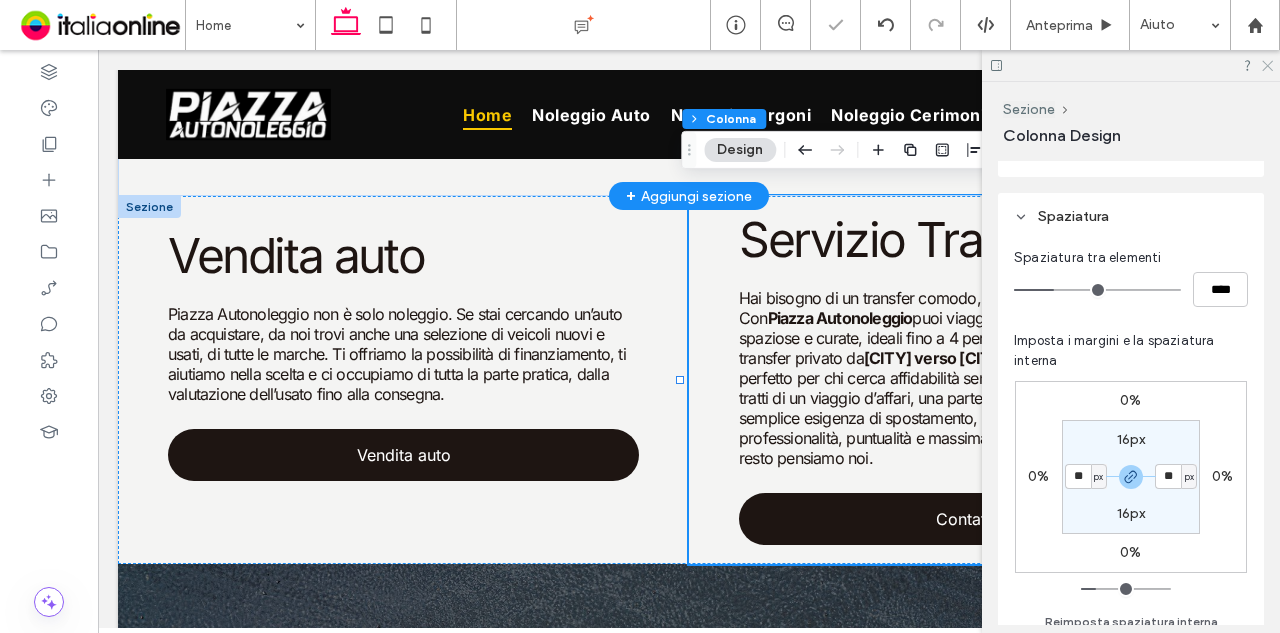 click 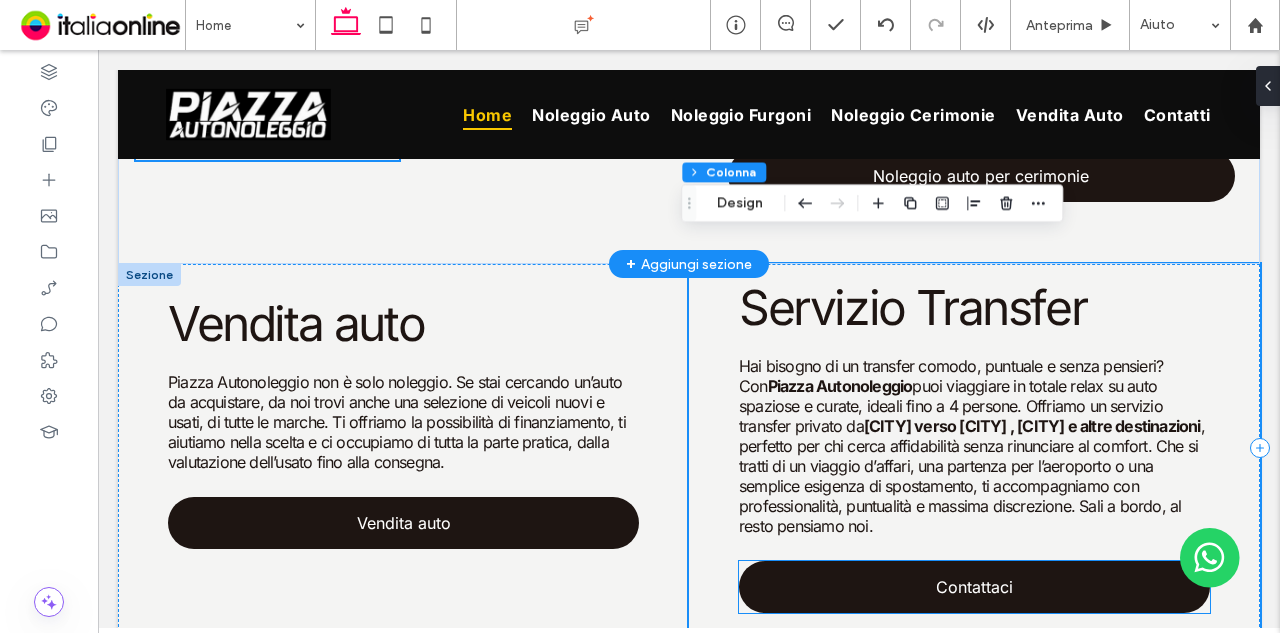 scroll, scrollTop: 2138, scrollLeft: 0, axis: vertical 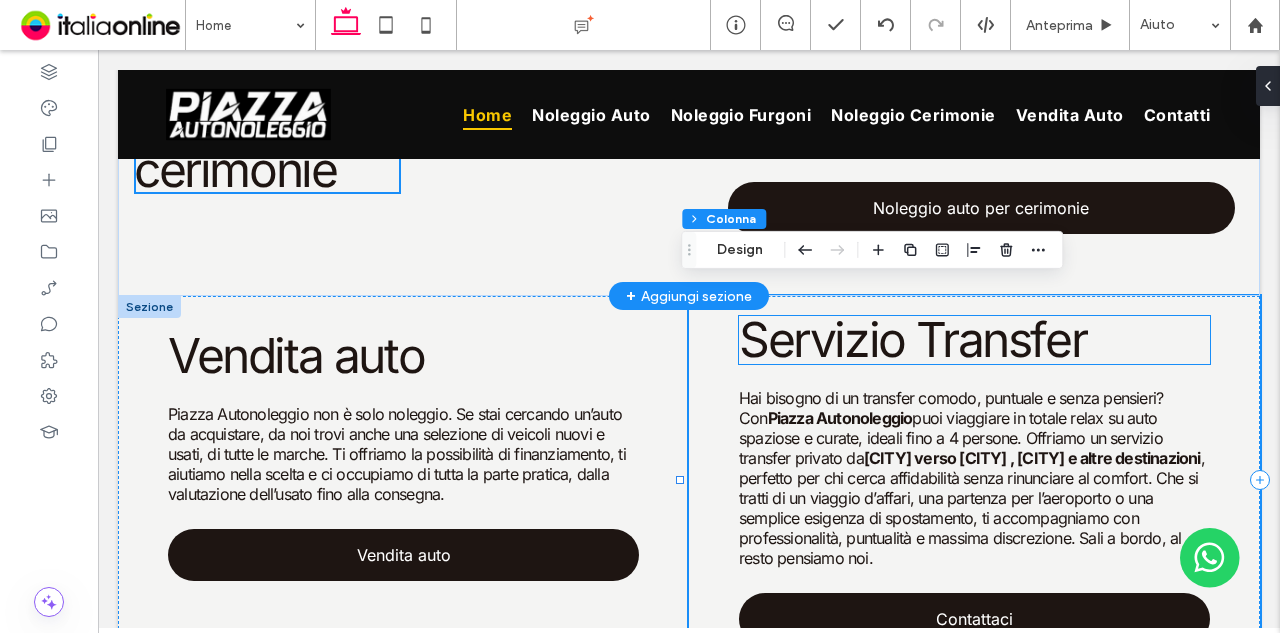 drag, startPoint x: 808, startPoint y: 352, endPoint x: 828, endPoint y: 343, distance: 21.931713 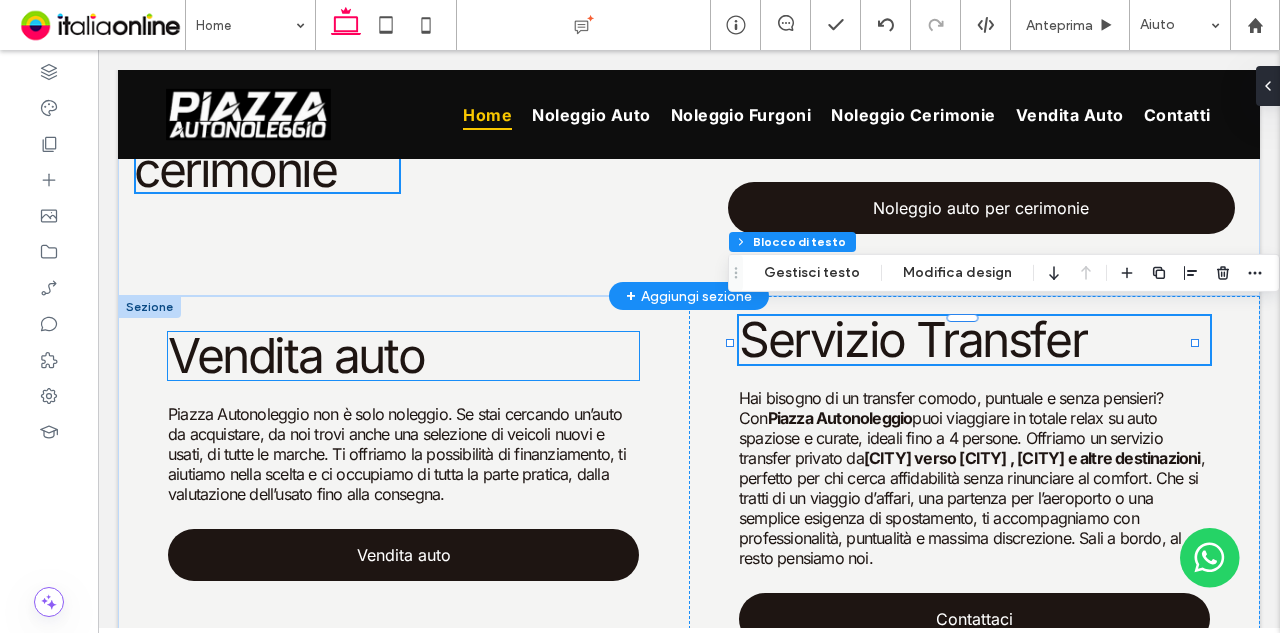 drag, startPoint x: 248, startPoint y: 348, endPoint x: 302, endPoint y: 340, distance: 54.589375 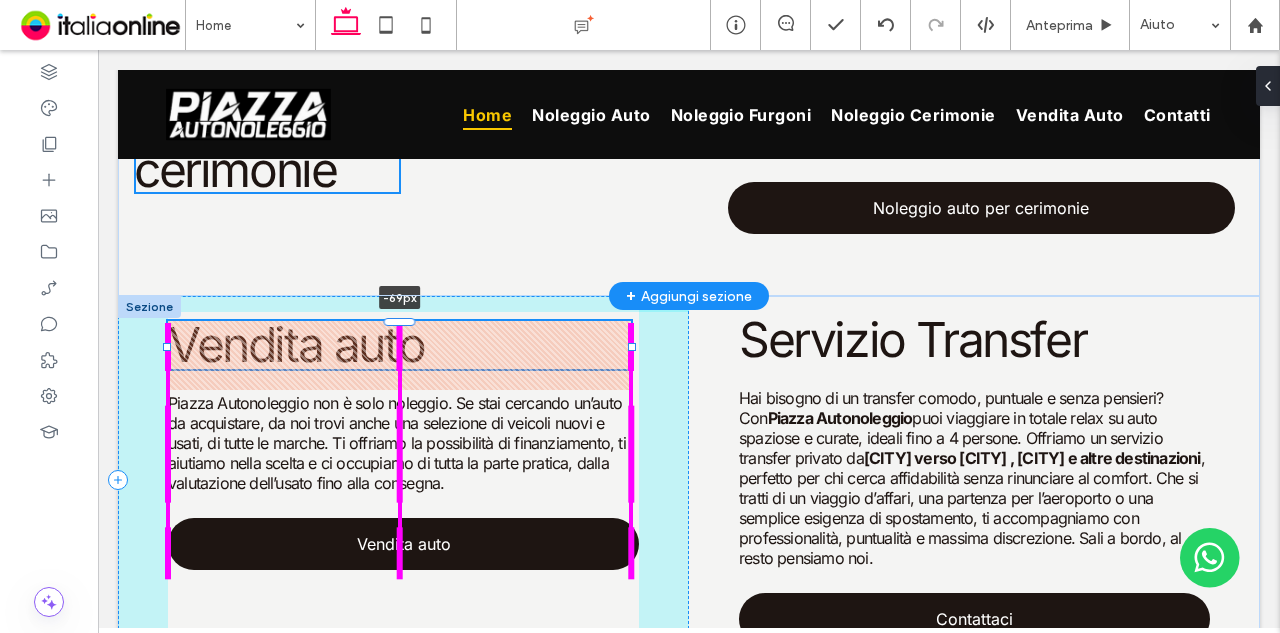 drag, startPoint x: 396, startPoint y: 324, endPoint x: 405, endPoint y: 302, distance: 23.769728 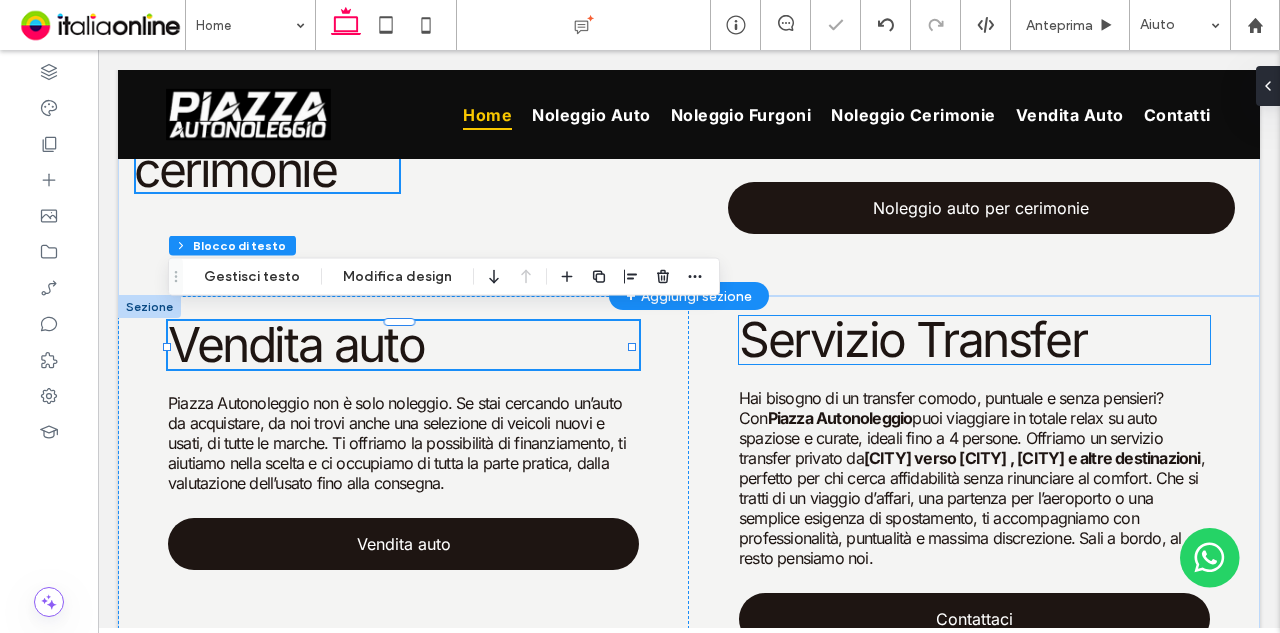 click on "Servizio Transfer" at bounding box center [912, 339] 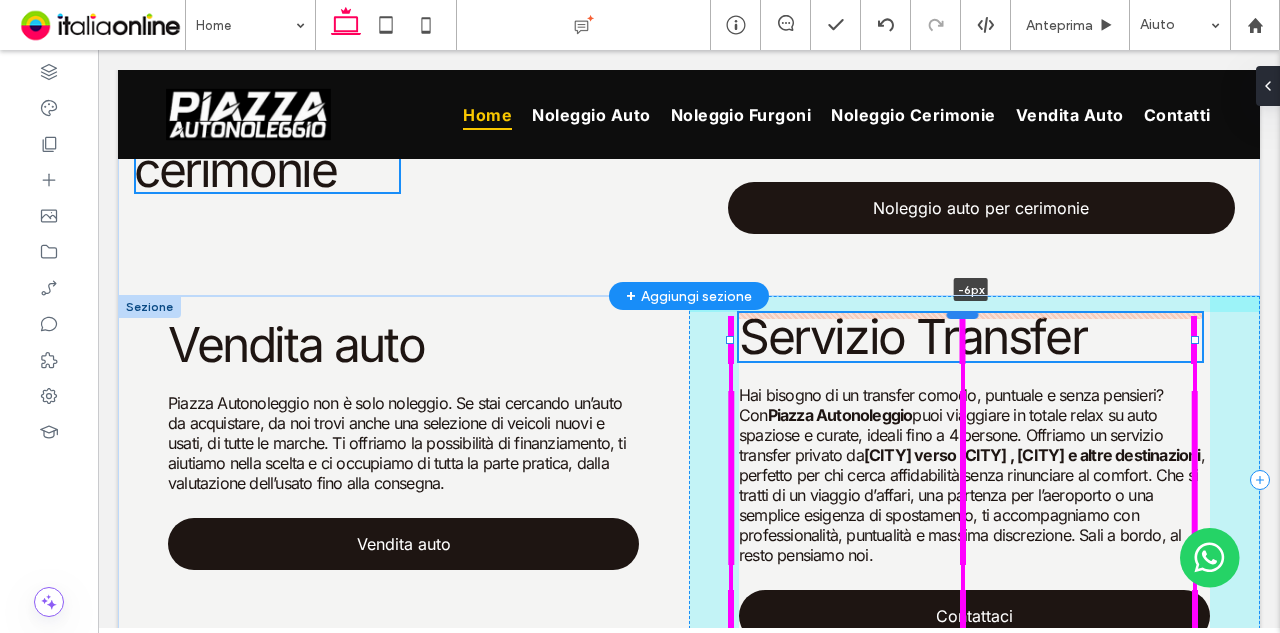 click at bounding box center [963, 315] 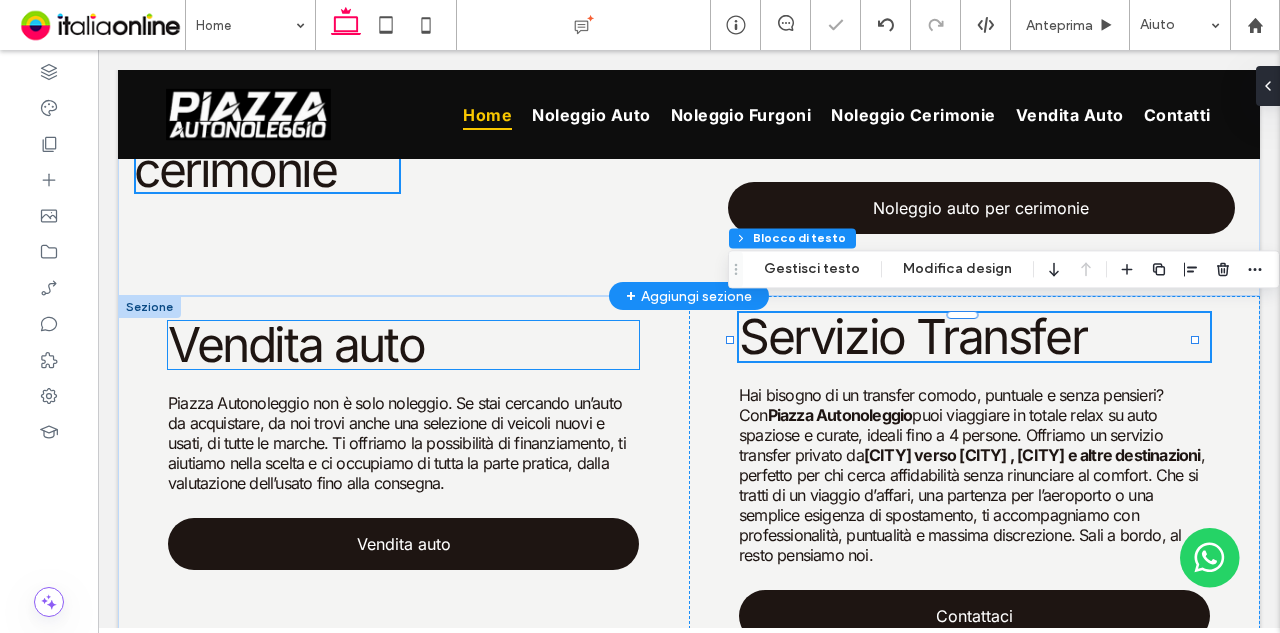 click on "Vendita auto" at bounding box center [296, 344] 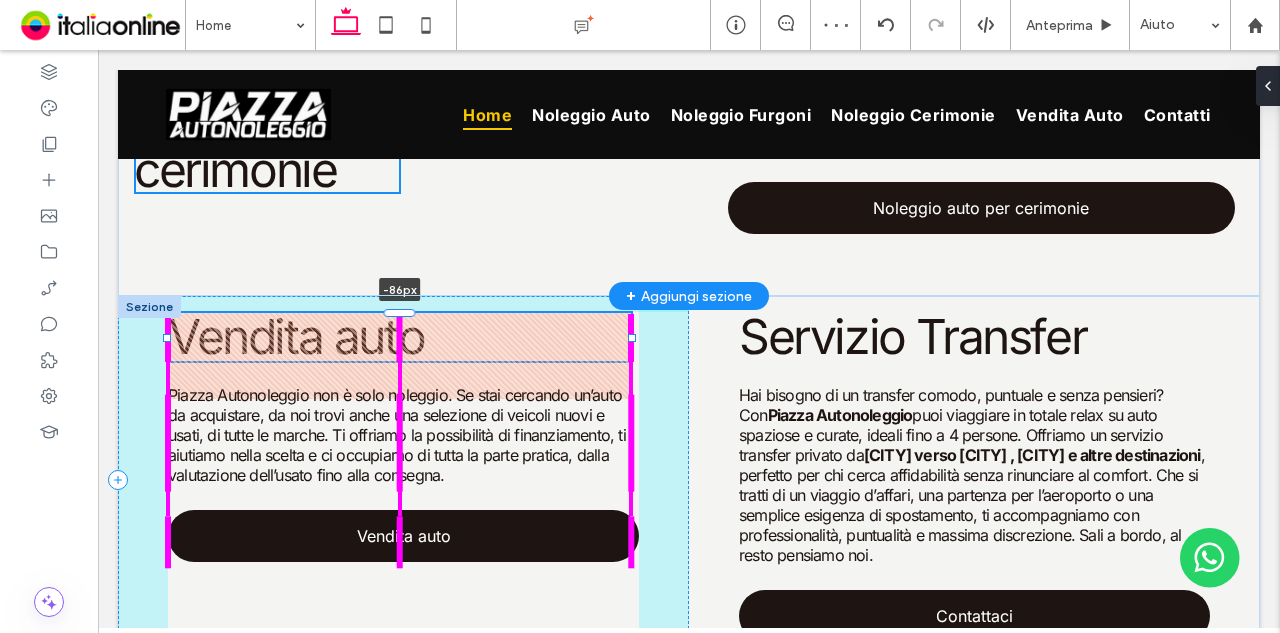 drag, startPoint x: 405, startPoint y: 312, endPoint x: 424, endPoint y: 298, distance: 23.600847 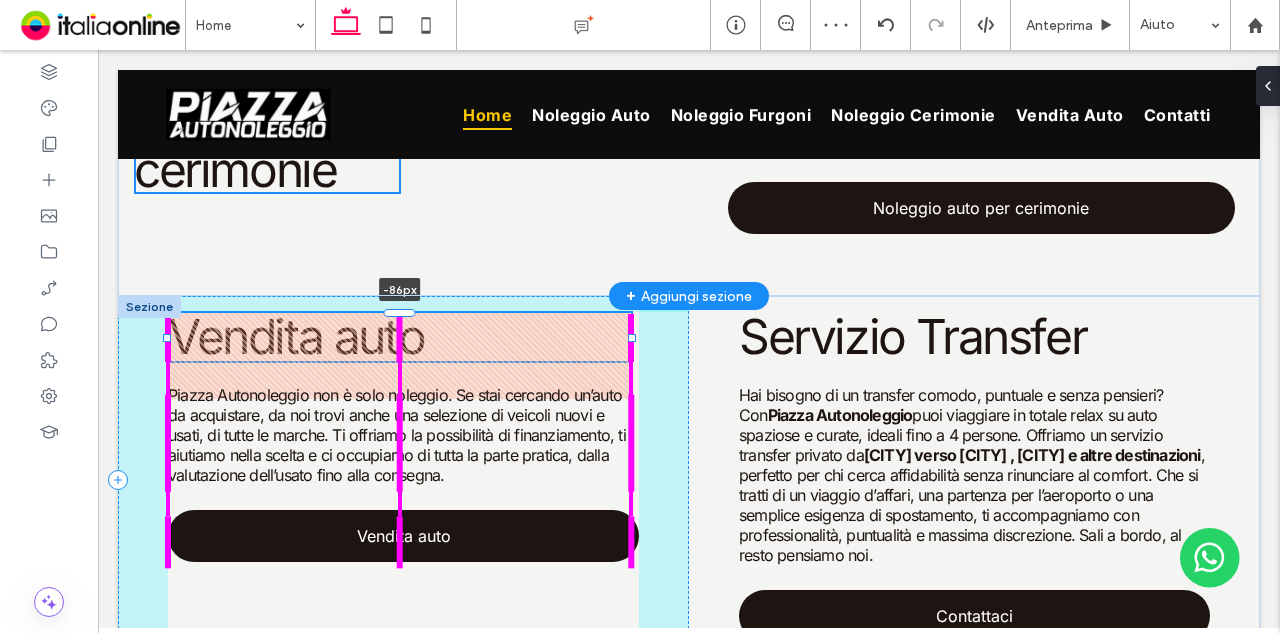 click on "Vendita auto
-86px
Piazza Autonoleggio non è solo noleggio. Se stai cercando un’auto da acquistare, da noi trovi anche una selezione di veicoli nuovi e usati, di tutte le marche. Ti offriamo la possibilità di finanziamento, ti aiutiamo nella scelta e ci occupiamo di tutta la parte pratica, dalla valutazione dell’usato fino alla consegna.
Vendita auto
Servizio Transfer Hai bisogno di un transfer comodo, puntuale e senza pensieri? Con  Piazza Autonoleggio  puoi viaggiare in totale relax su auto spaziose e curate, ideali fino a 4 persone. Offriamo un servizio transfer privato da  Agrigento verso Palermo, Catania e altre destinazioni
Contattaci" at bounding box center (689, 480) 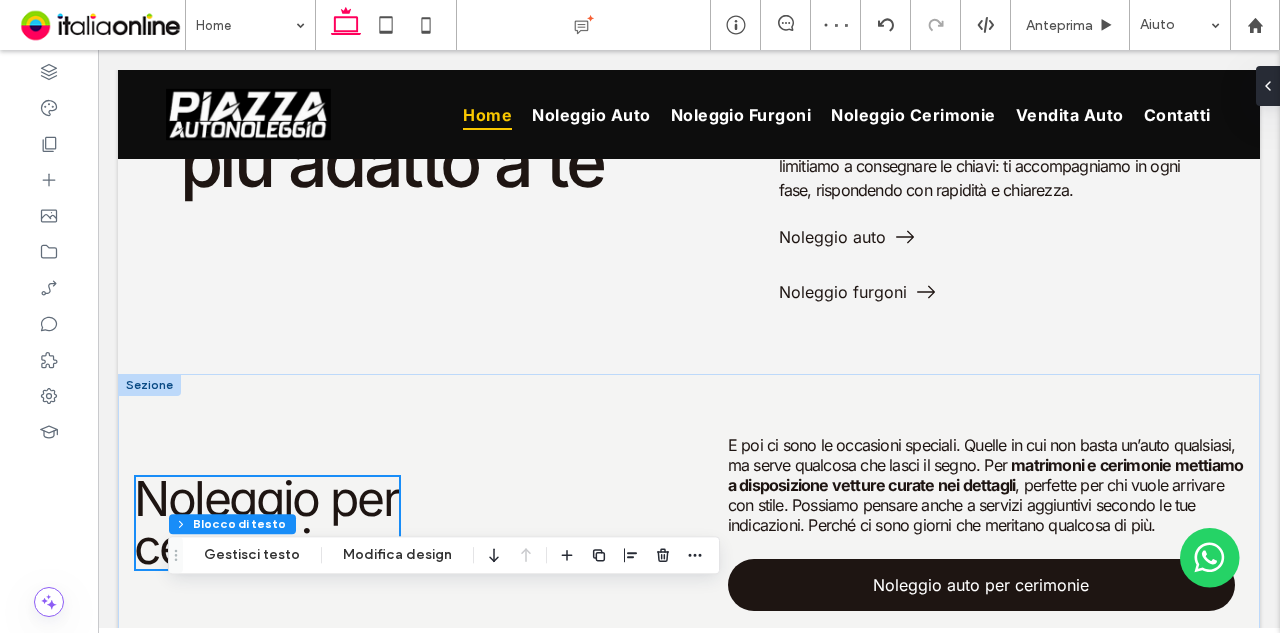 scroll, scrollTop: 1738, scrollLeft: 0, axis: vertical 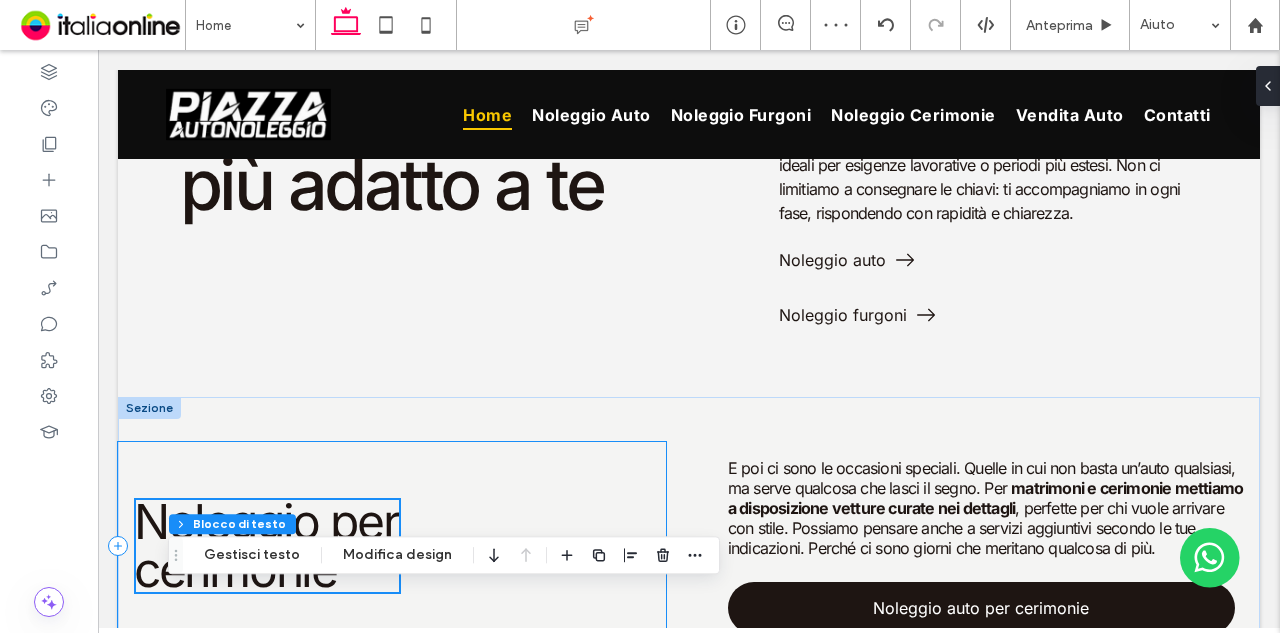 click on "Noleggio per cerimonie" at bounding box center (392, 546) 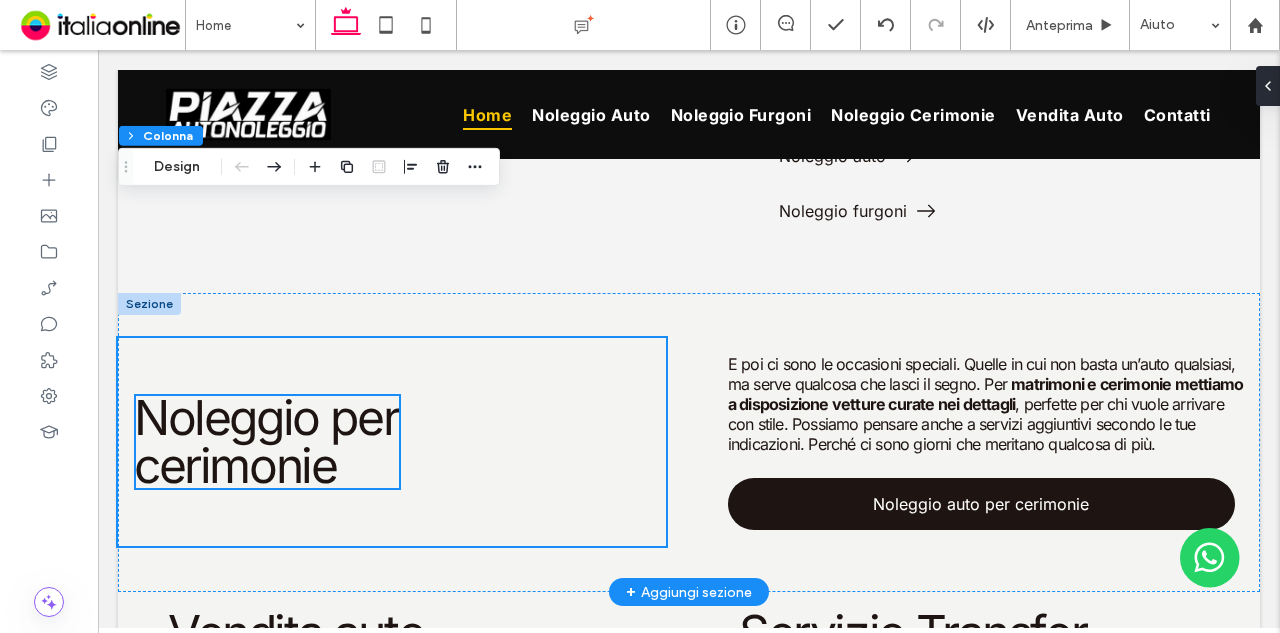 scroll, scrollTop: 1838, scrollLeft: 0, axis: vertical 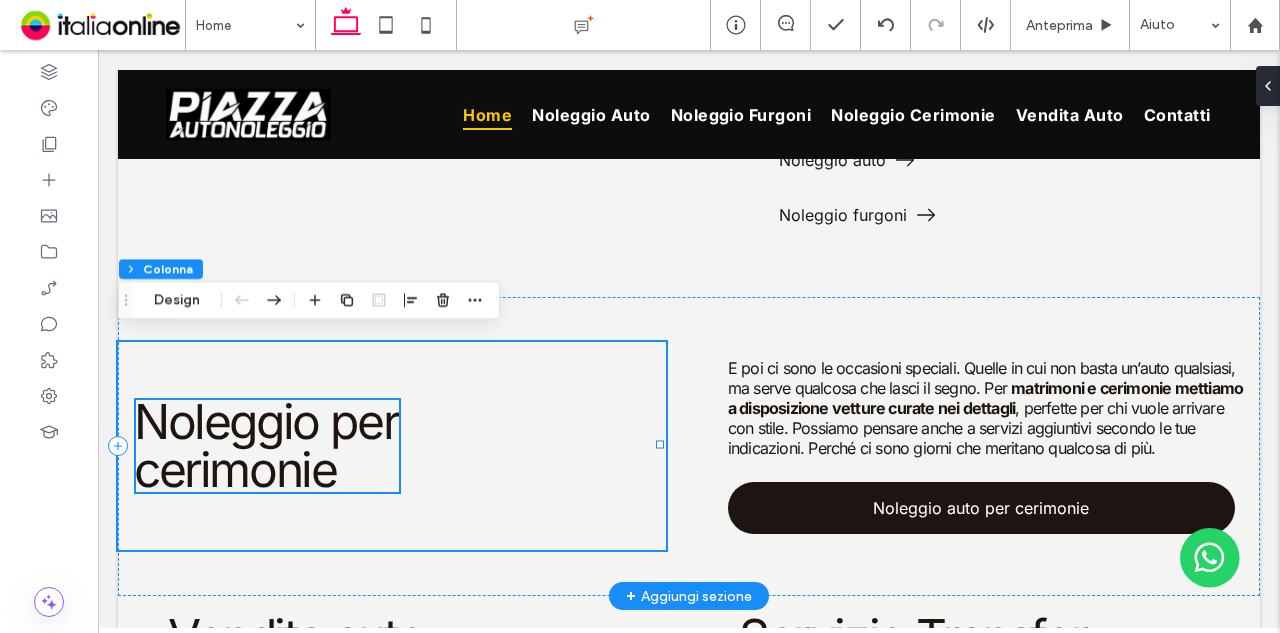 click on "Noleggio per cerimonie" at bounding box center [392, 446] 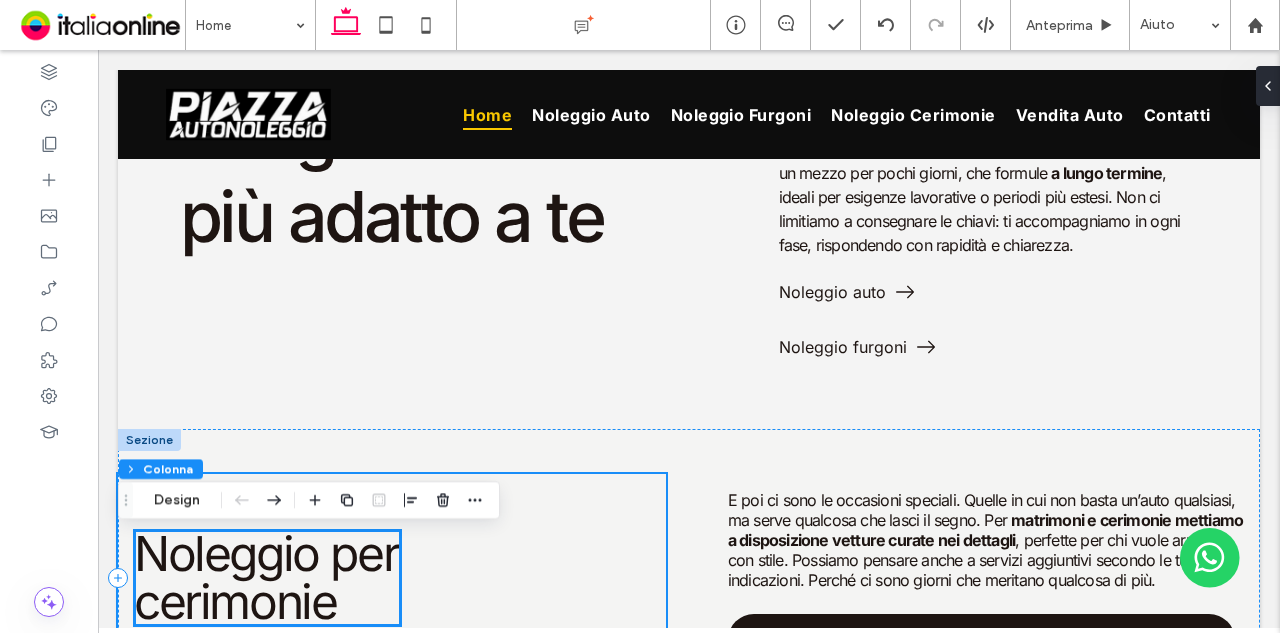 scroll, scrollTop: 1638, scrollLeft: 0, axis: vertical 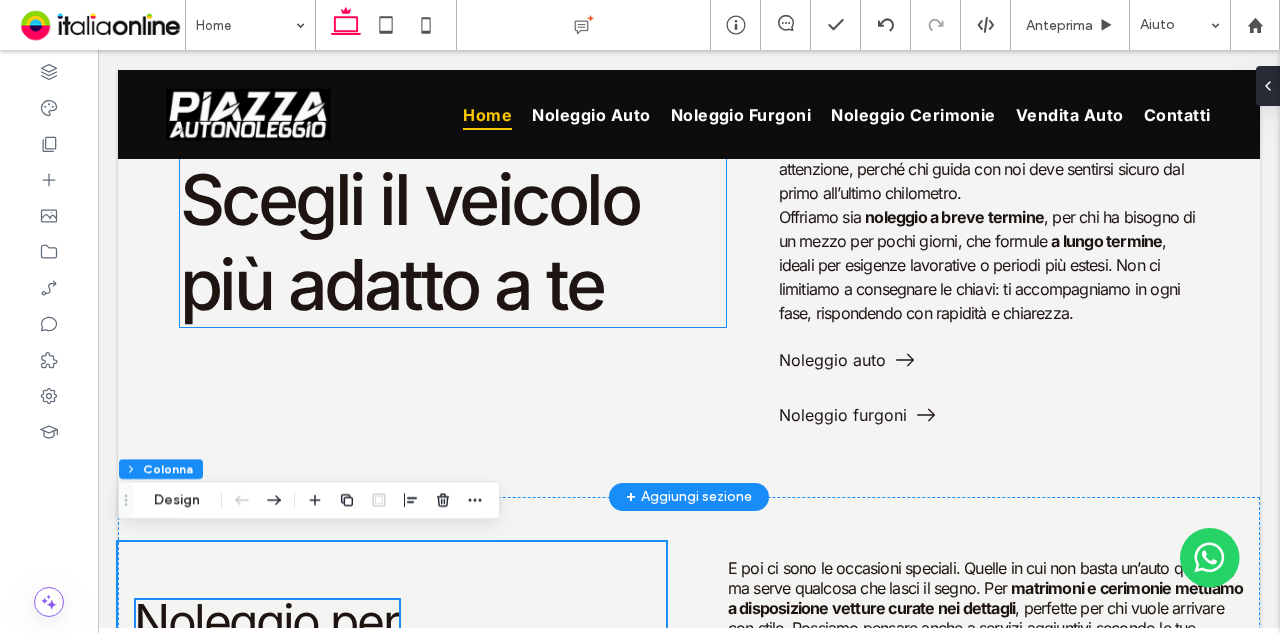click on "Scegli il veicolo più adatto a te" at bounding box center (410, 242) 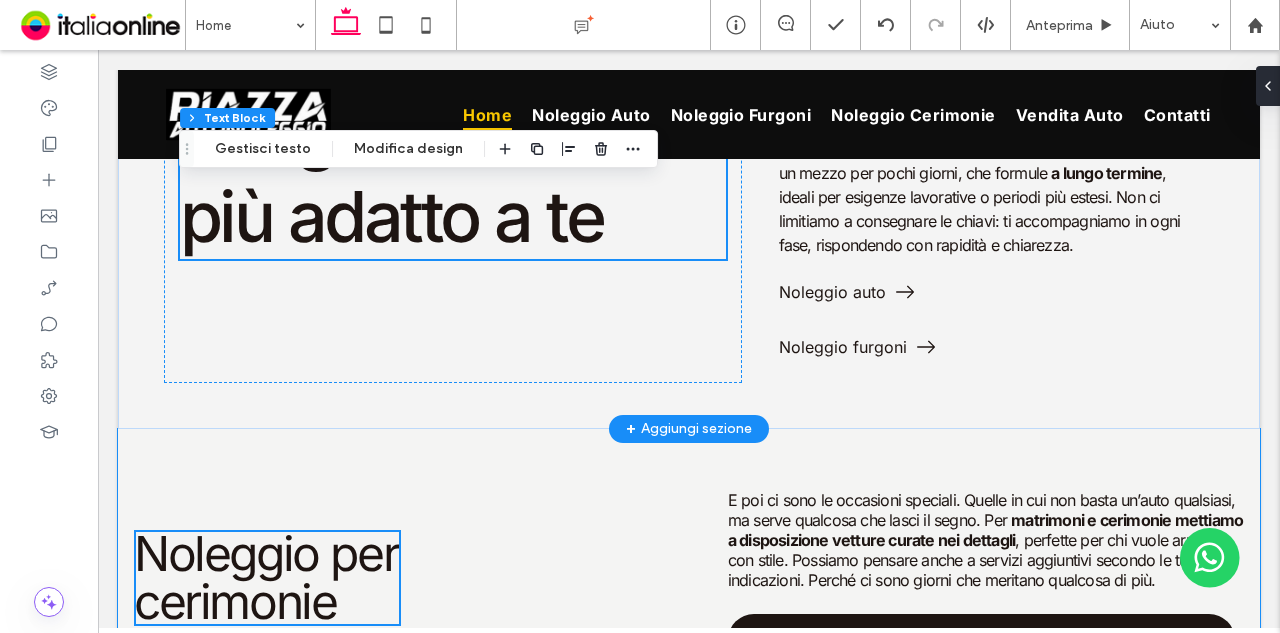 scroll, scrollTop: 1738, scrollLeft: 0, axis: vertical 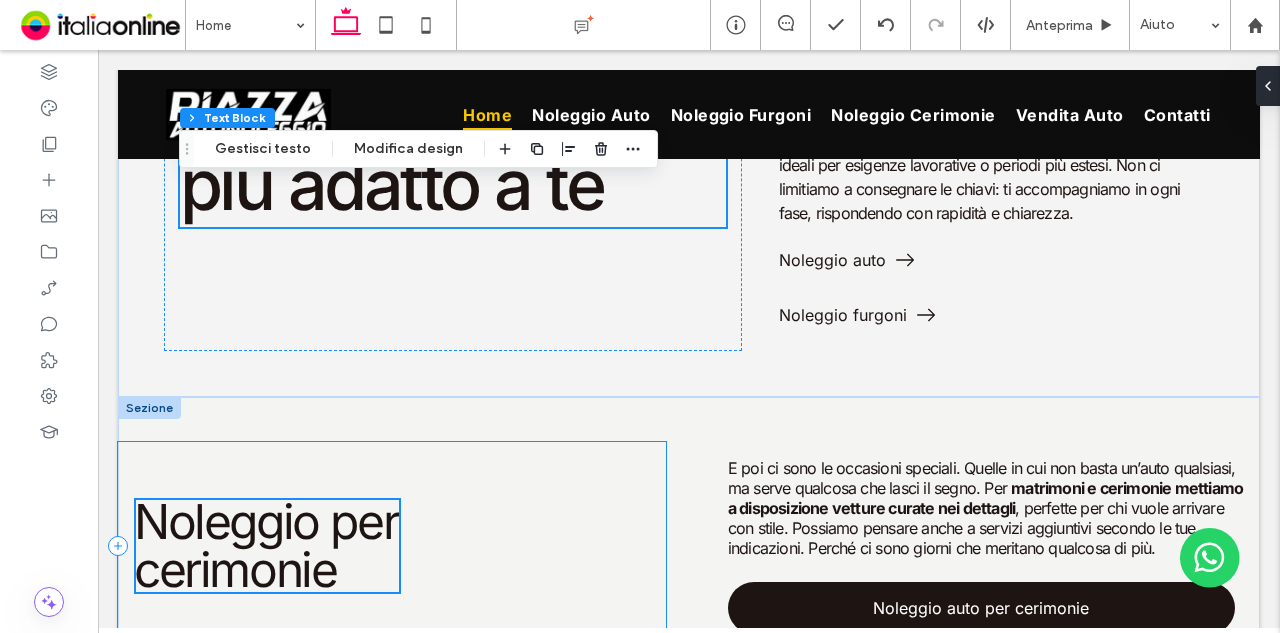 click on "Noleggio per cerimonie" at bounding box center [392, 546] 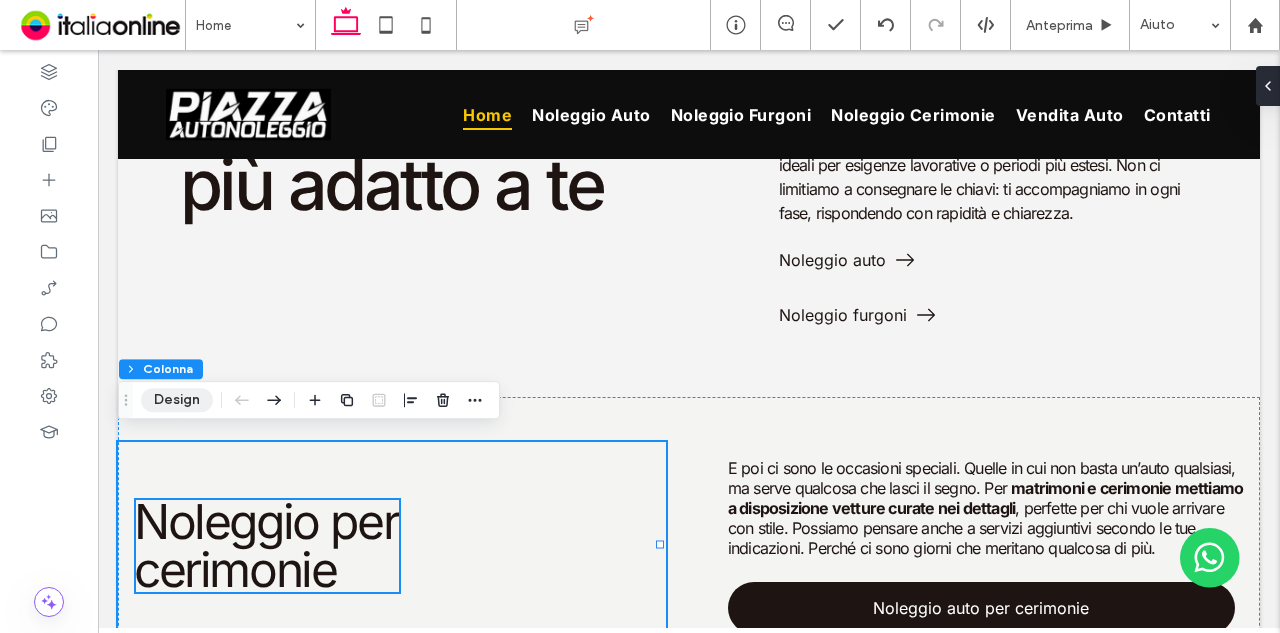 click on "Design" at bounding box center (177, 400) 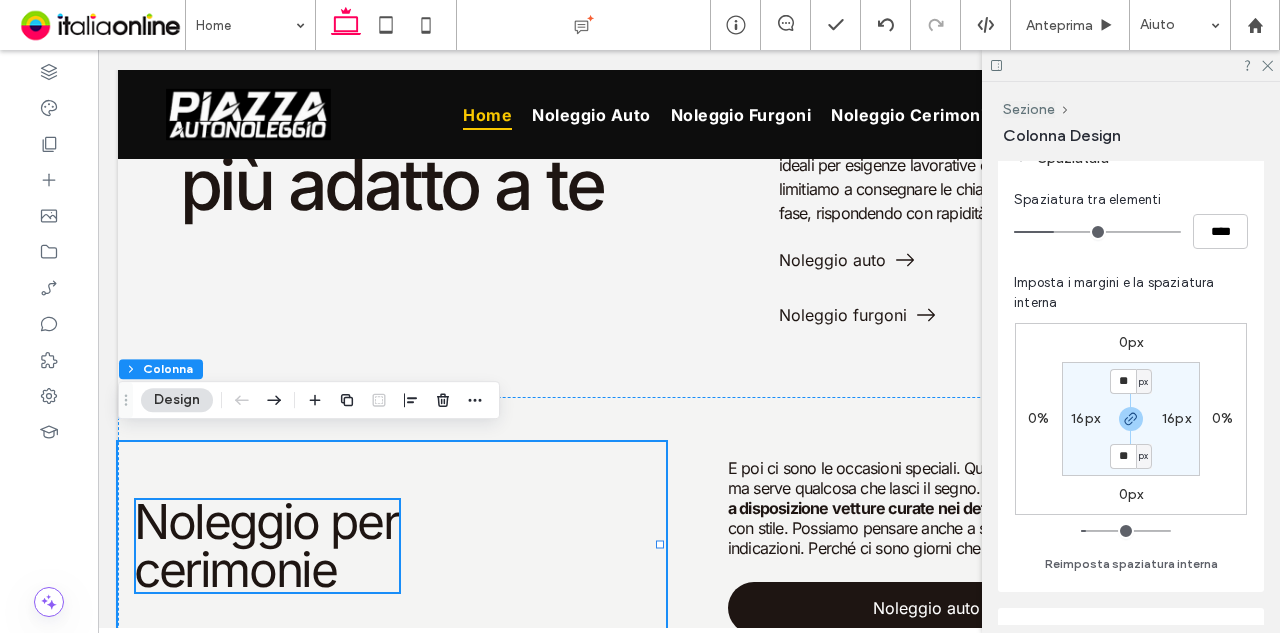 scroll, scrollTop: 400, scrollLeft: 0, axis: vertical 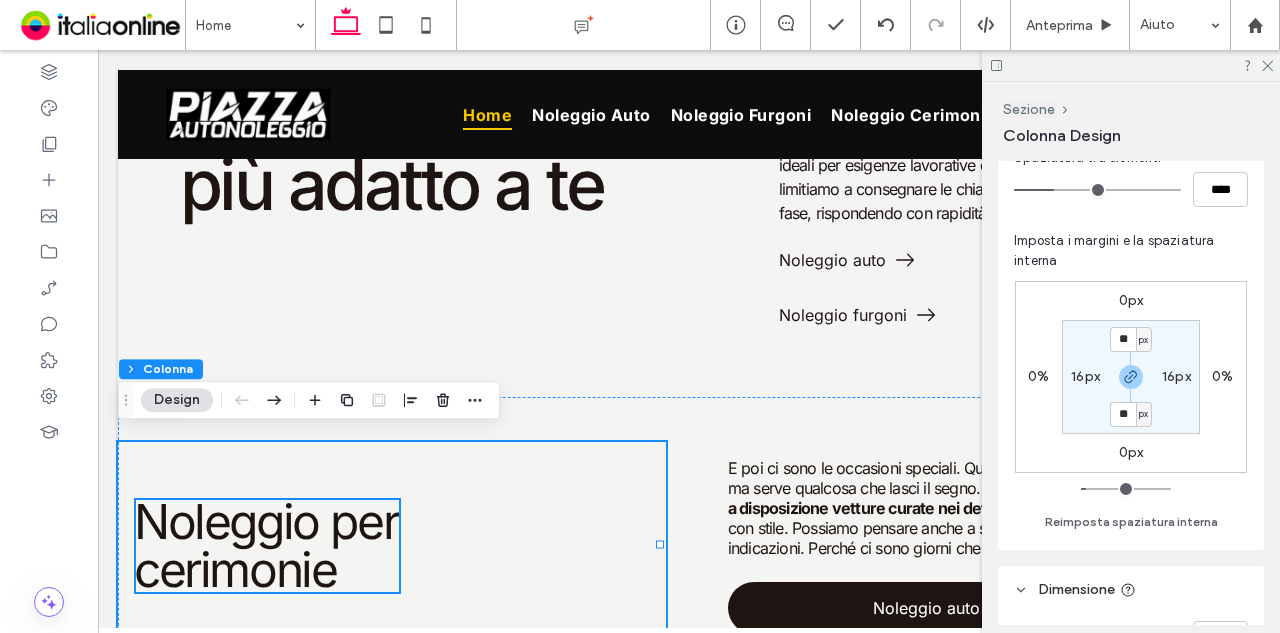 click on "** px 16px ** px 16px" at bounding box center [1131, 377] 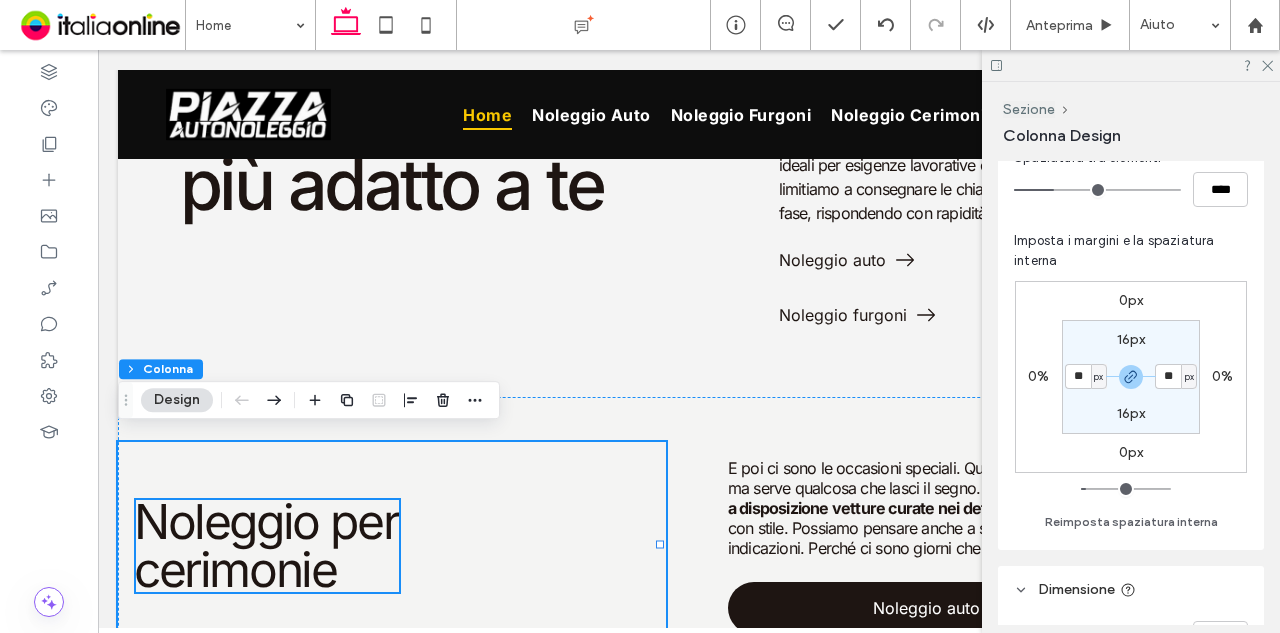 type on "**" 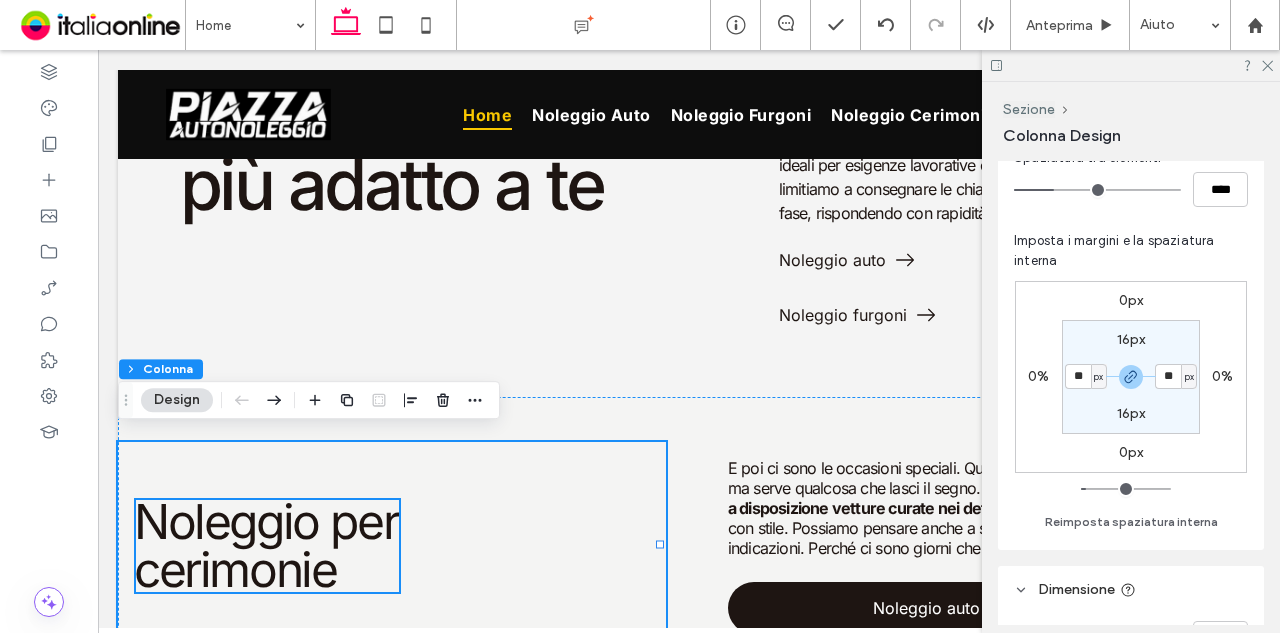 type on "**" 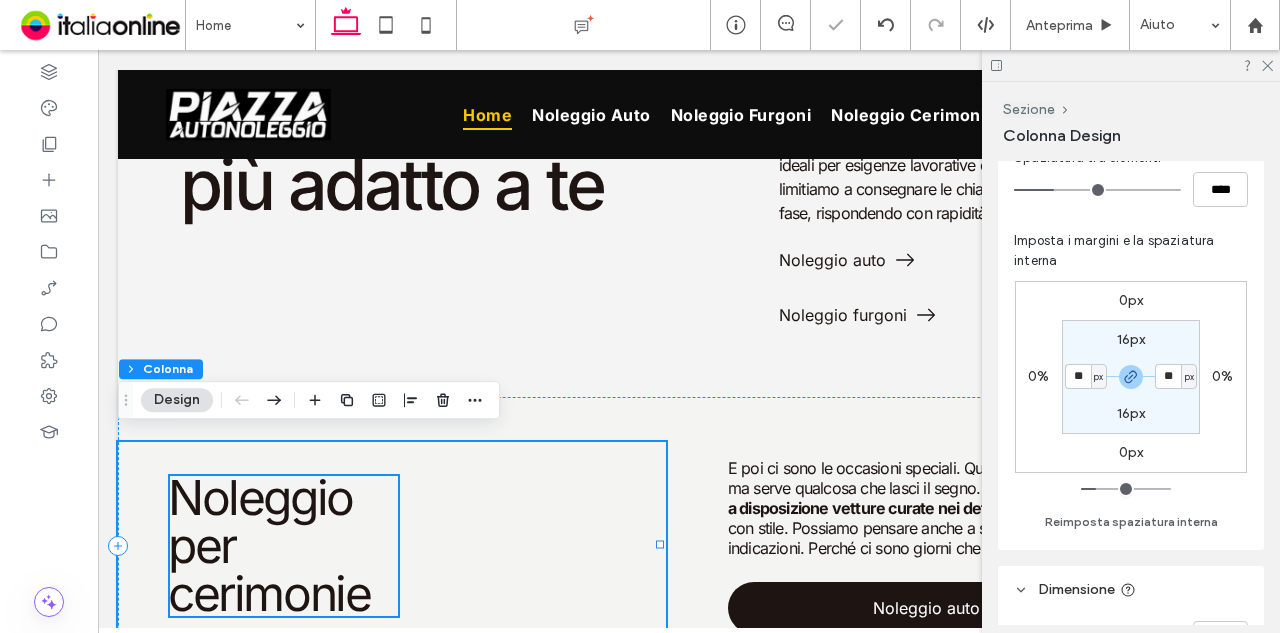 click on "Noleggio per cerimonie" at bounding box center (392, 546) 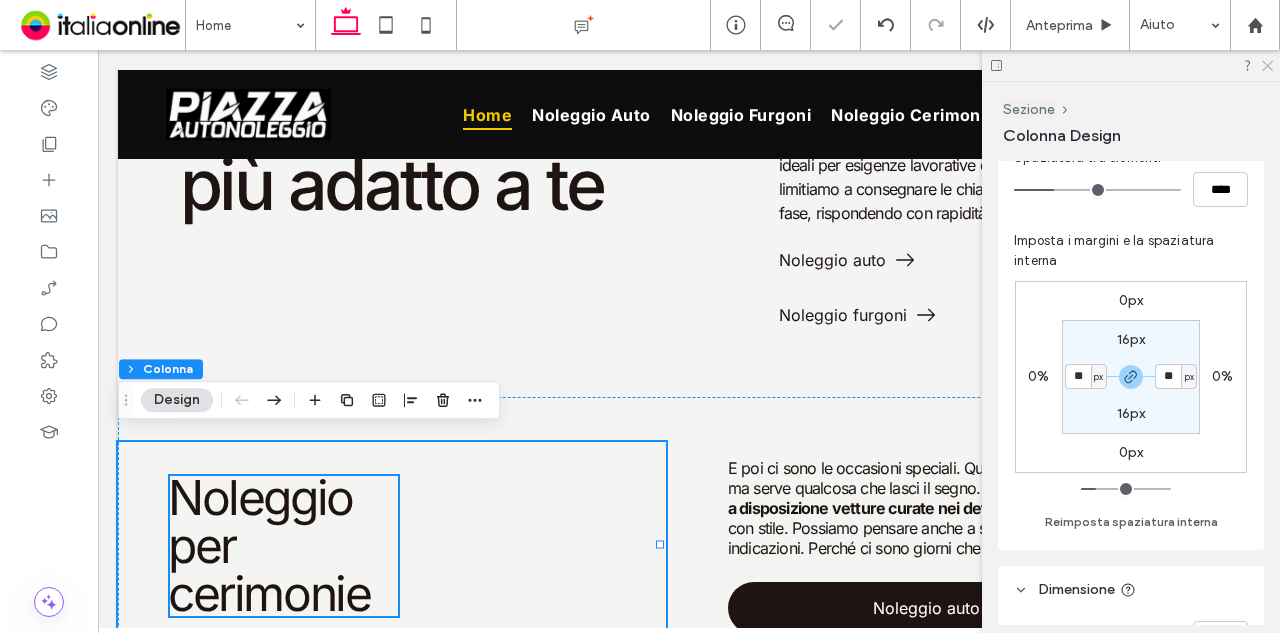 click 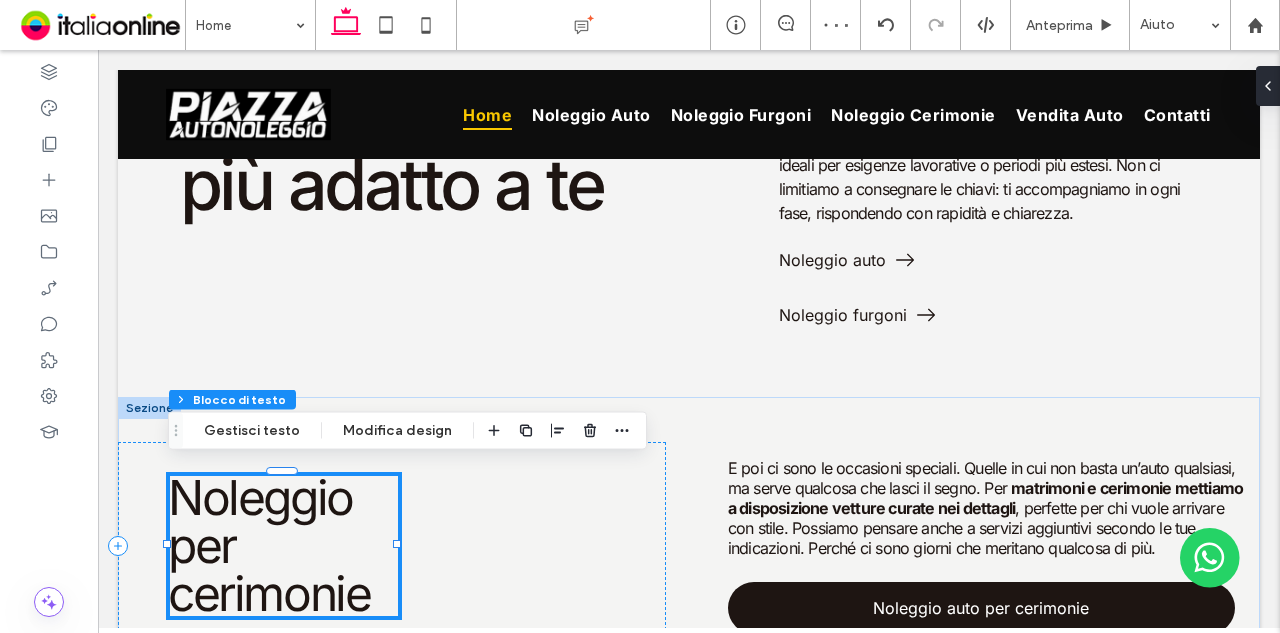 click on "Noleggio per cerimonie" at bounding box center (284, 546) 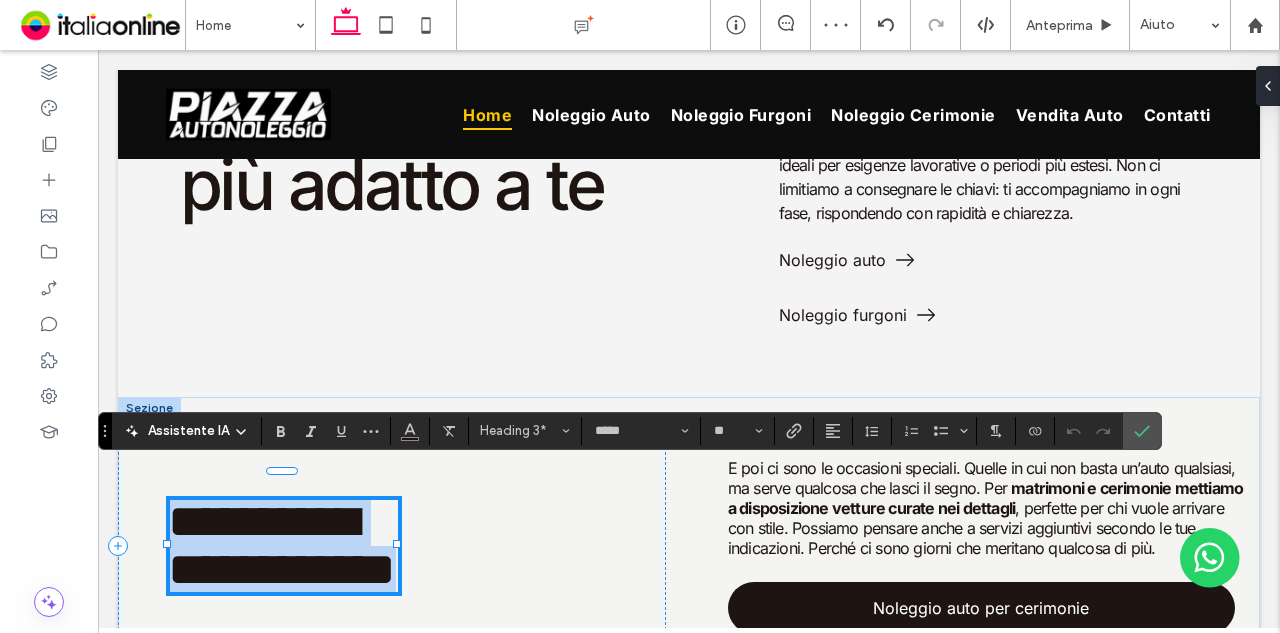 click on "**********" at bounding box center (284, 546) 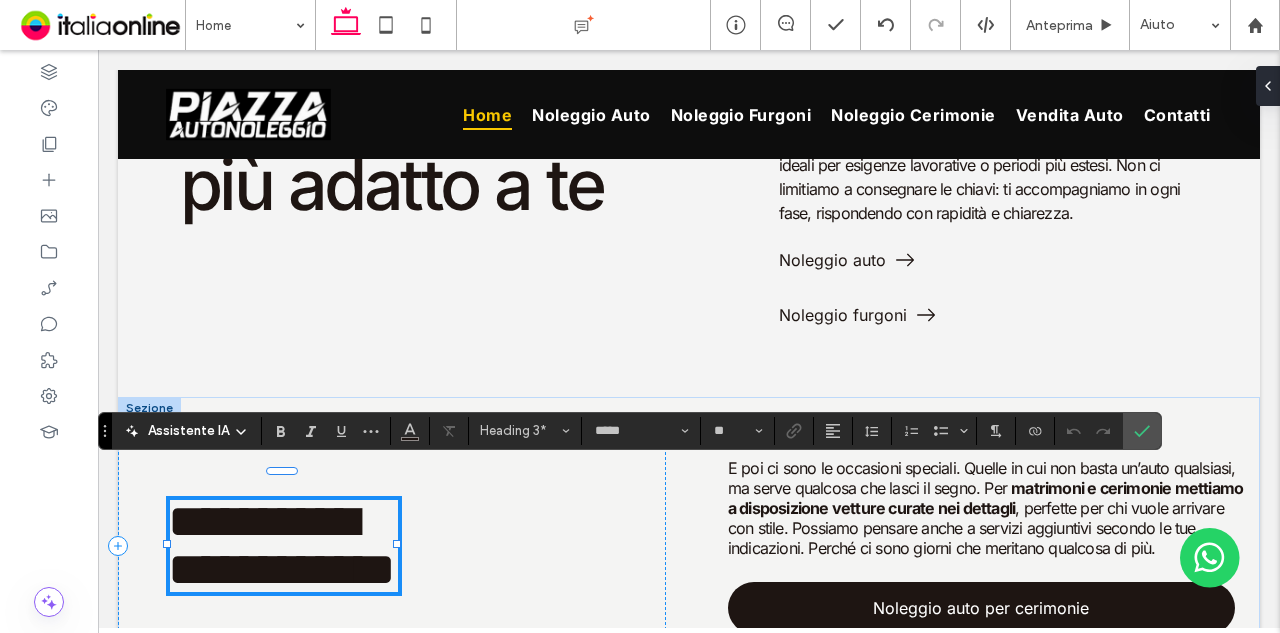 type 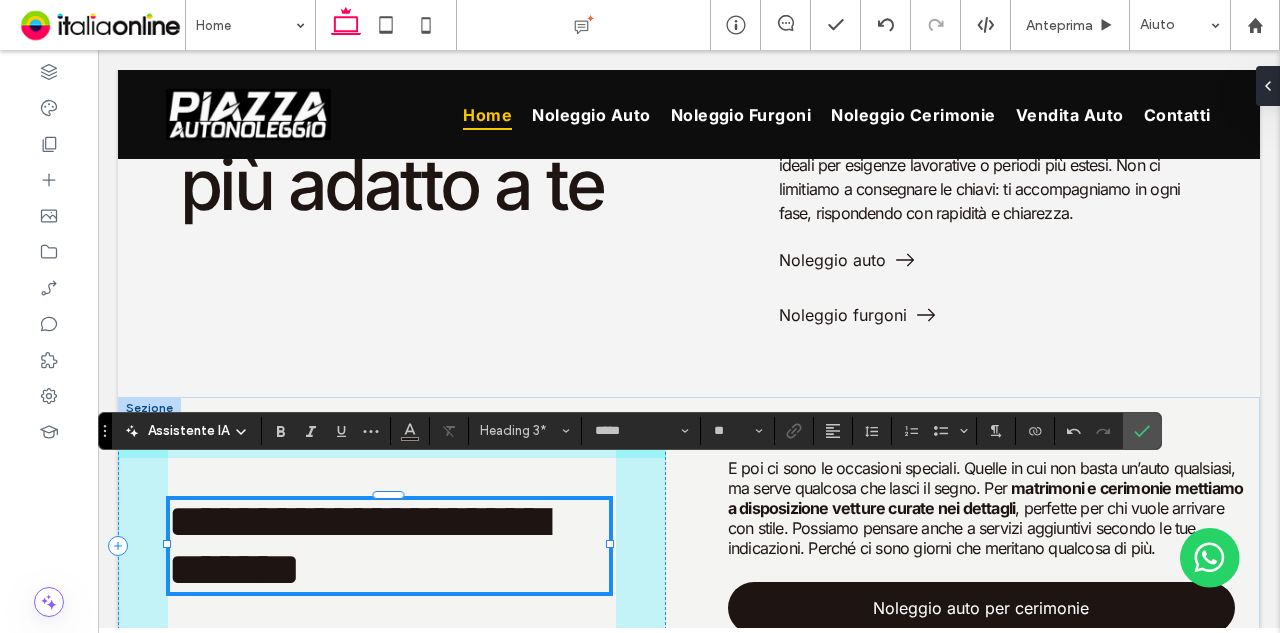 drag, startPoint x: 394, startPoint y: 539, endPoint x: 609, endPoint y: 545, distance: 215.08371 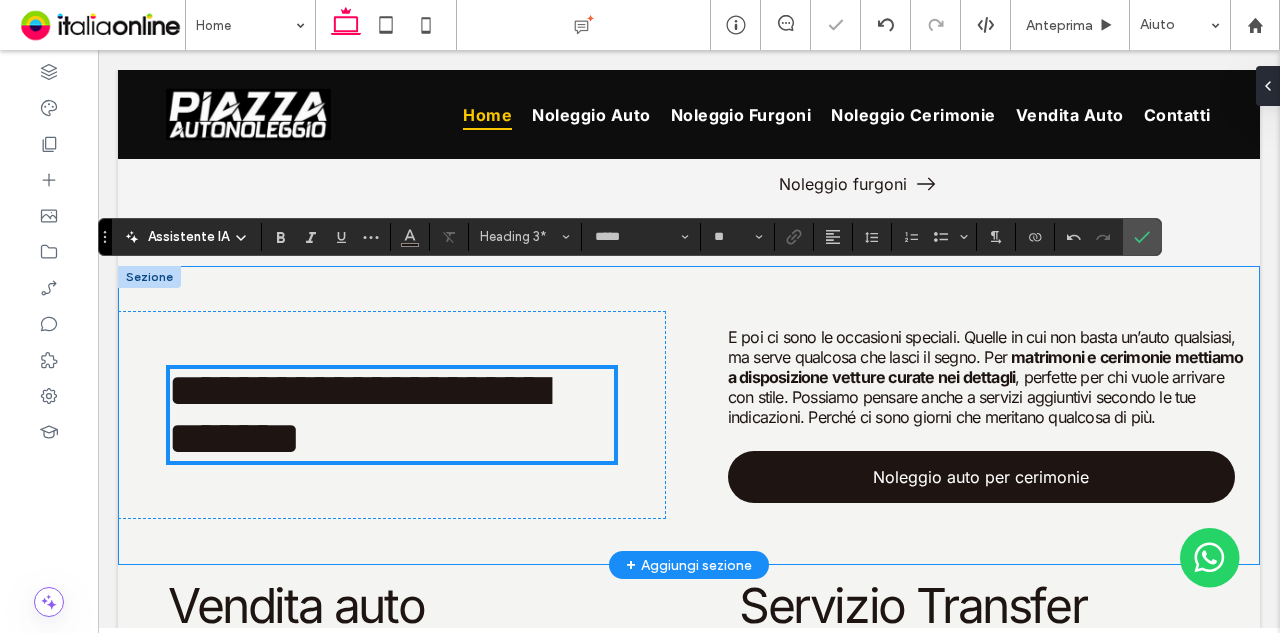 scroll, scrollTop: 1838, scrollLeft: 0, axis: vertical 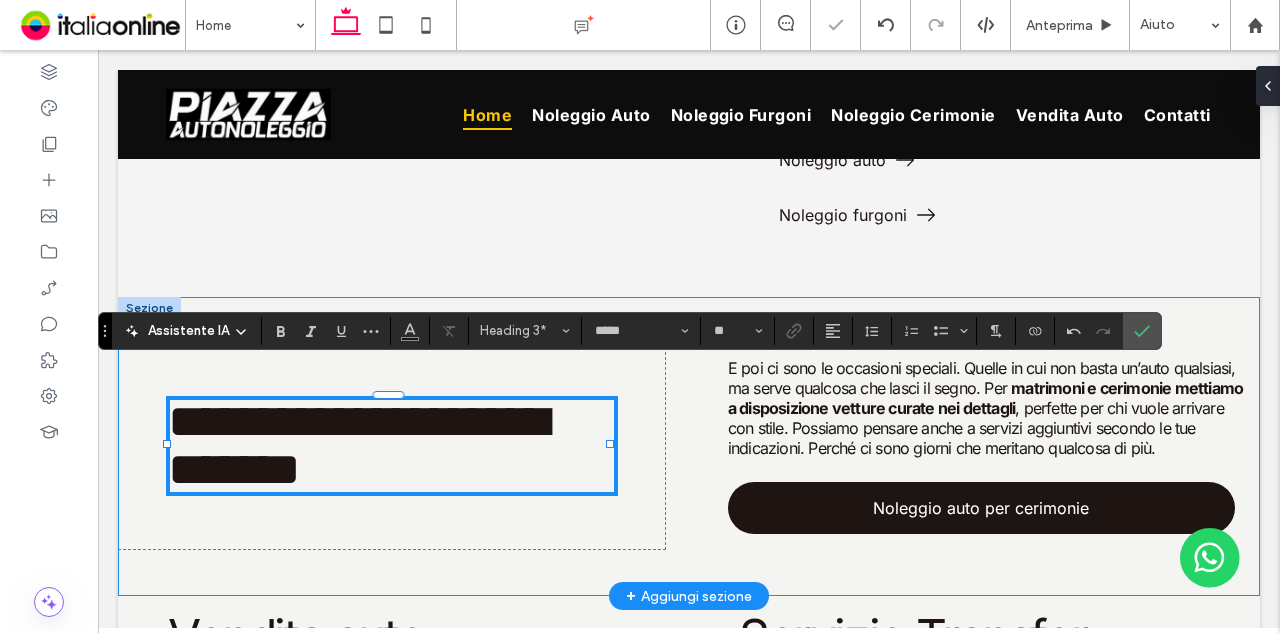 click on "**********" at bounding box center [689, 446] 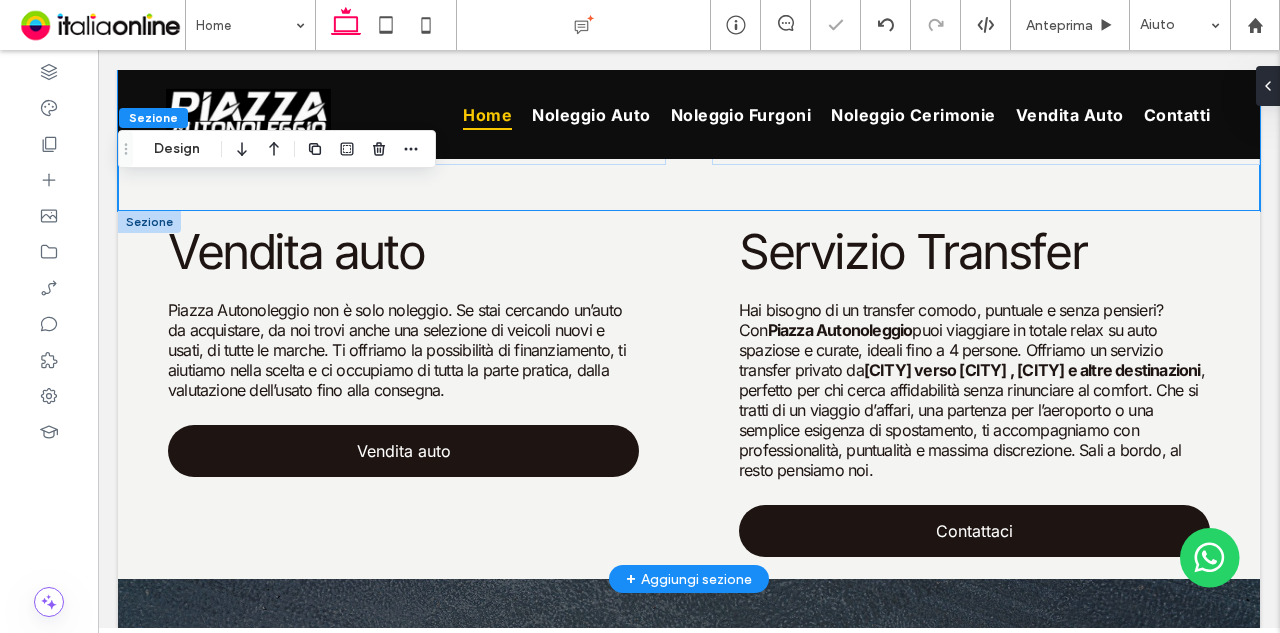 scroll, scrollTop: 1938, scrollLeft: 0, axis: vertical 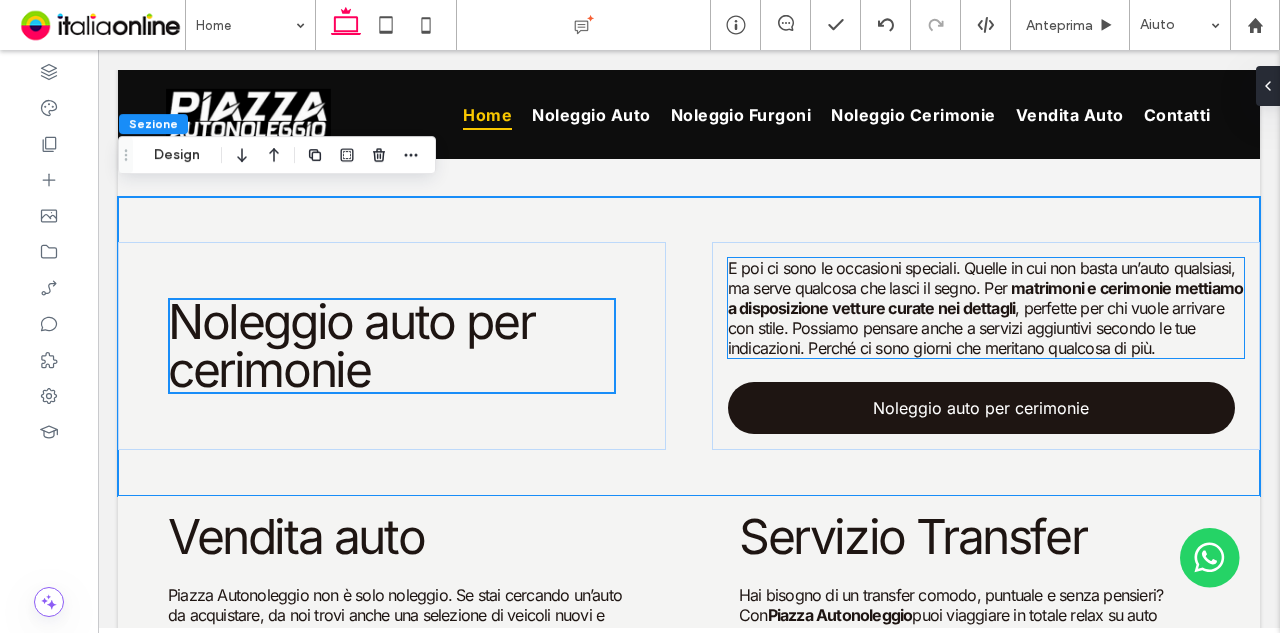 click on "matrimoni e cerimonie mettiamo a disposizione vetture curate nei dettagli" at bounding box center (985, 298) 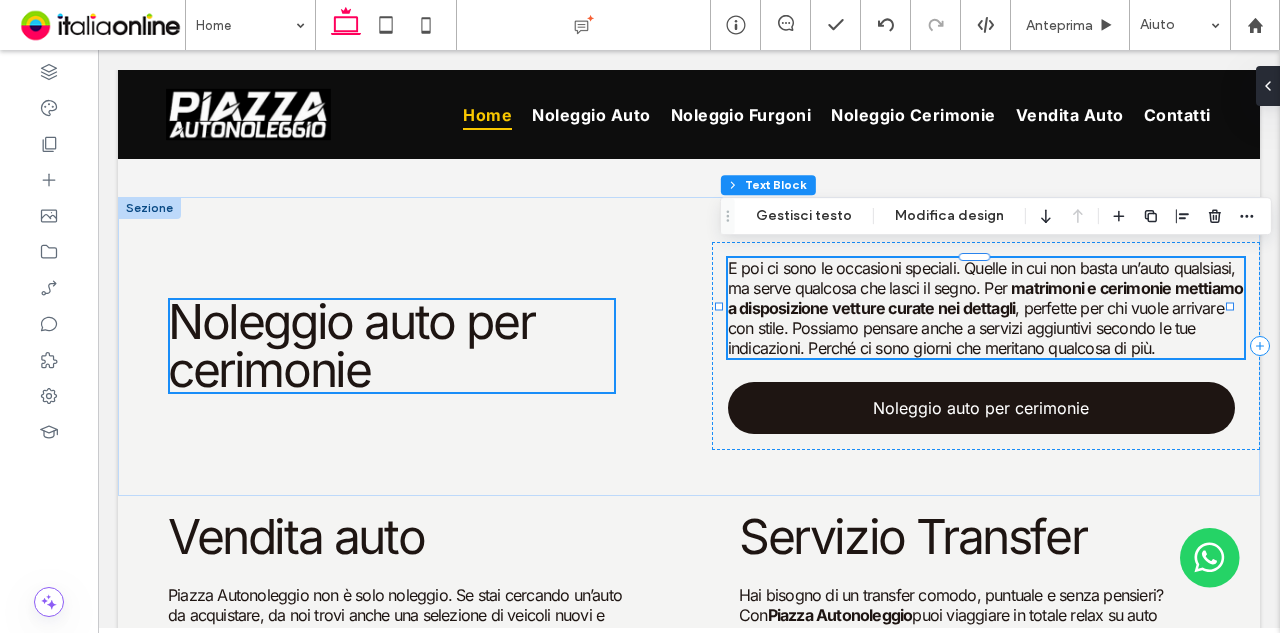 click on "E poi ci sono le occasioni speciali. Quelle in cui non basta un’auto qualsiasi, ma serve qualcosa che lasci il segno. Per" at bounding box center (982, 278) 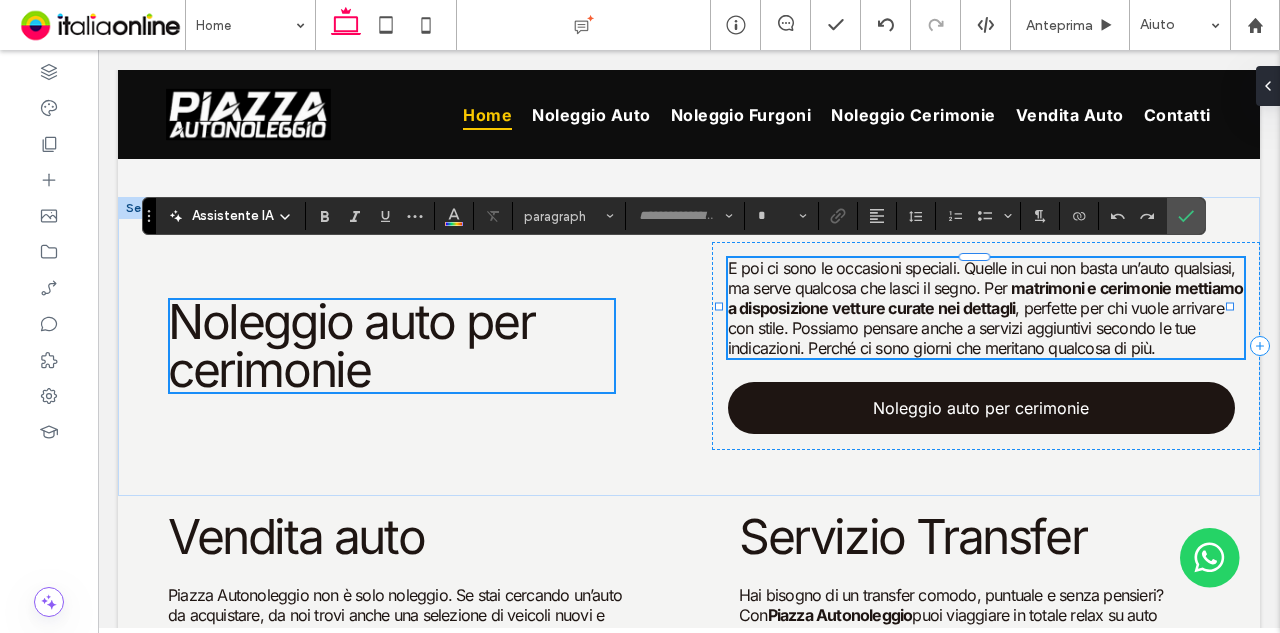 type on "*****" 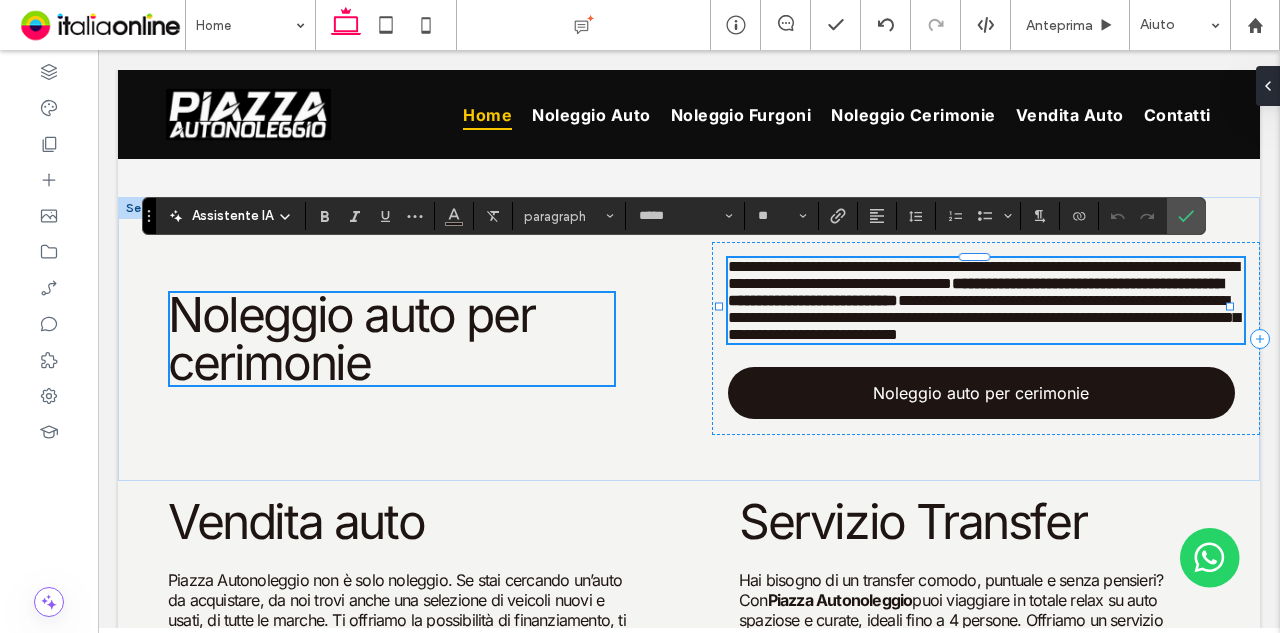 click on "**********" at bounding box center [983, 275] 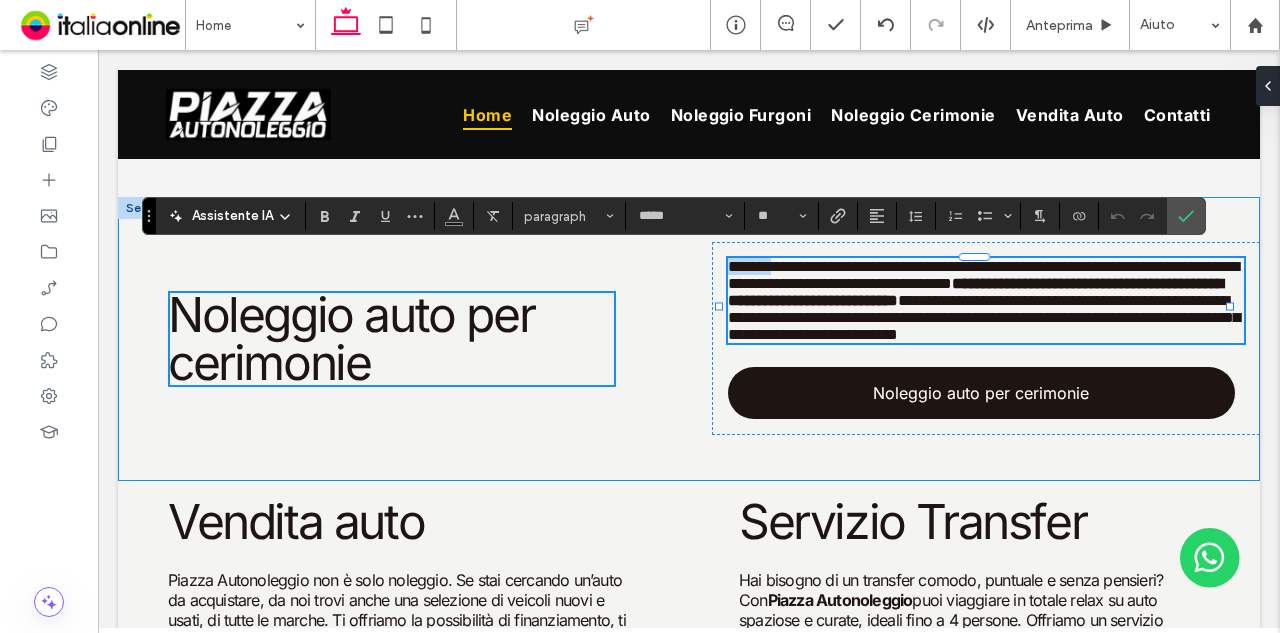 drag, startPoint x: 761, startPoint y: 255, endPoint x: 698, endPoint y: 258, distance: 63.07139 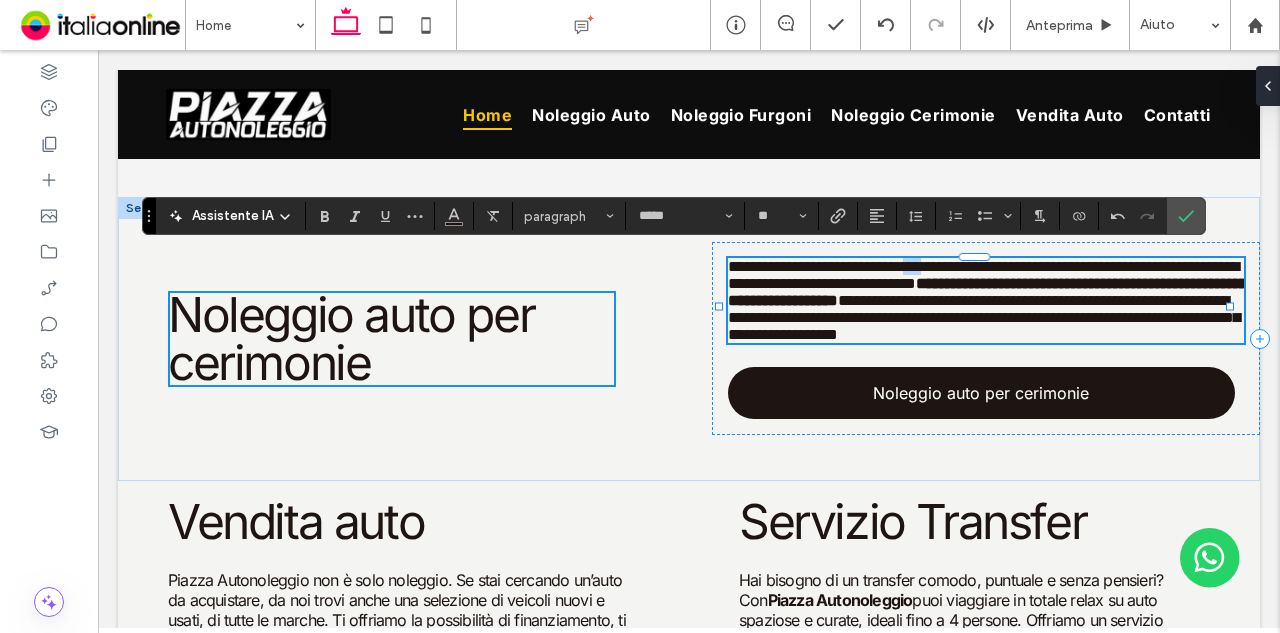 drag, startPoint x: 928, startPoint y: 259, endPoint x: 937, endPoint y: 288, distance: 30.364452 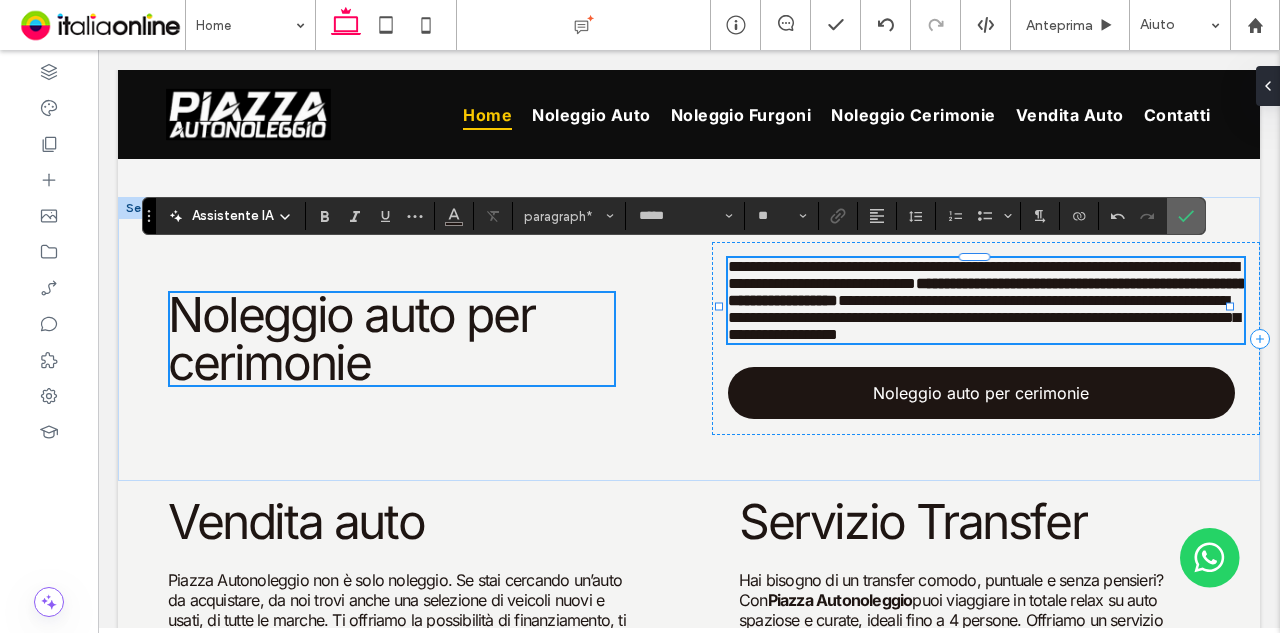 click 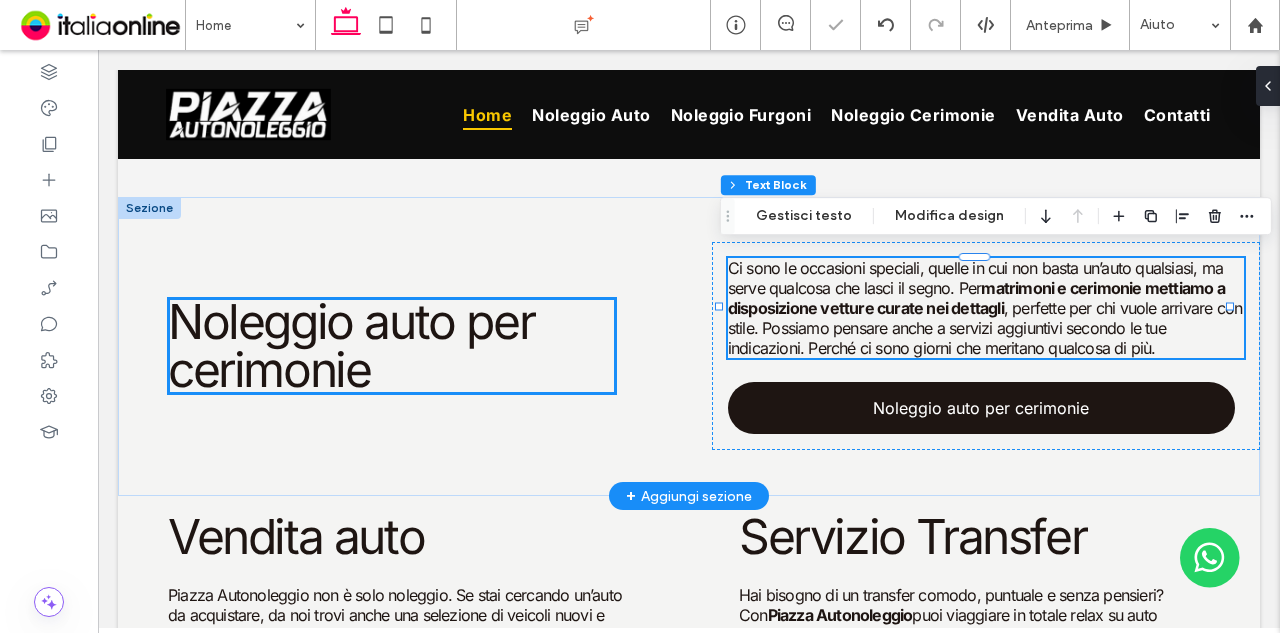 drag, startPoint x: 303, startPoint y: 354, endPoint x: 319, endPoint y: 351, distance: 16.27882 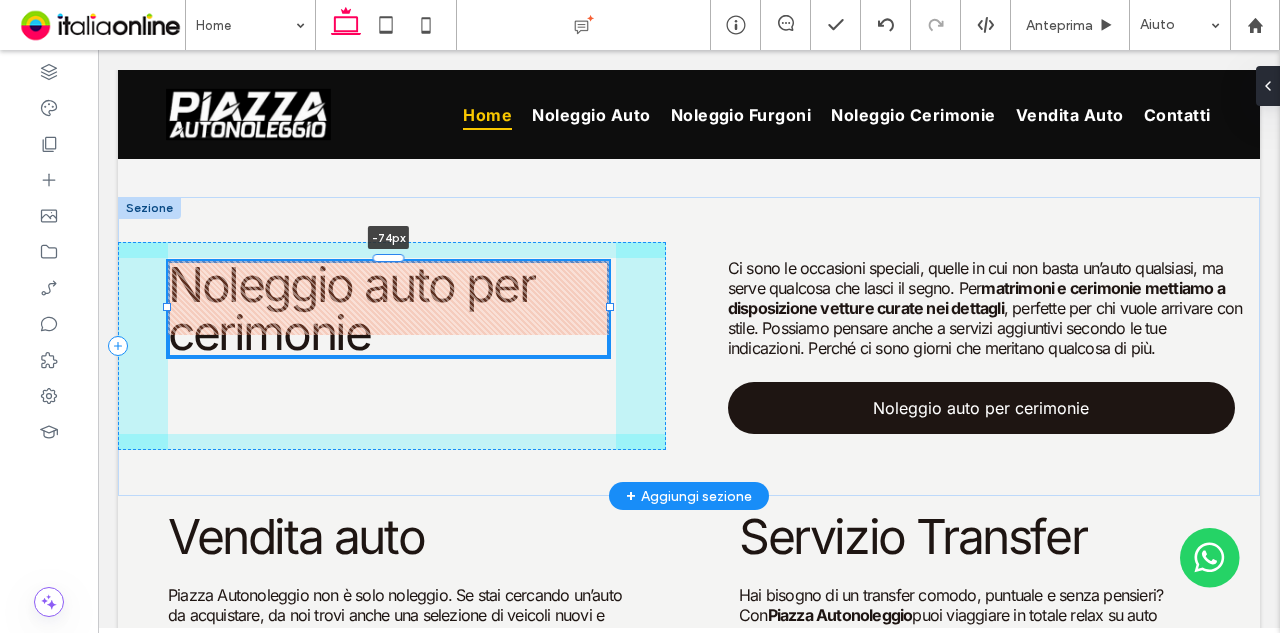 drag, startPoint x: 392, startPoint y: 287, endPoint x: 407, endPoint y: 213, distance: 75.50497 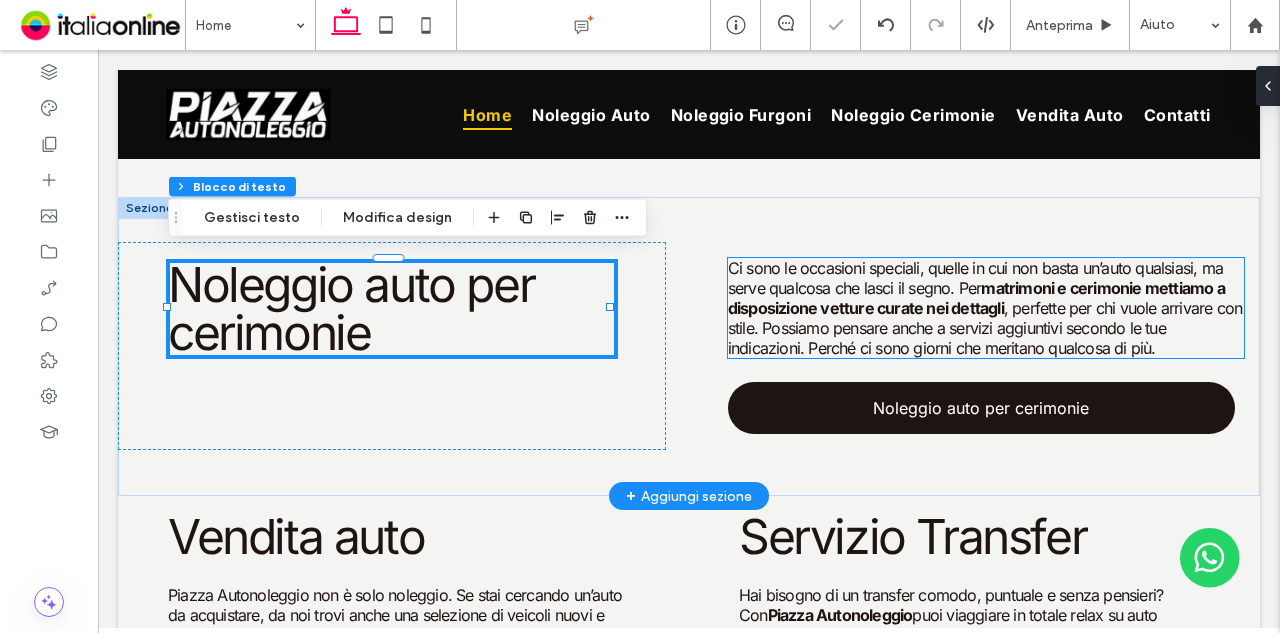 click on "Ci sono le occasioni speciali, quelle in cui non basta un’auto qualsiasi, ma serve qualcosa che lasci il segno. Per" at bounding box center (975, 278) 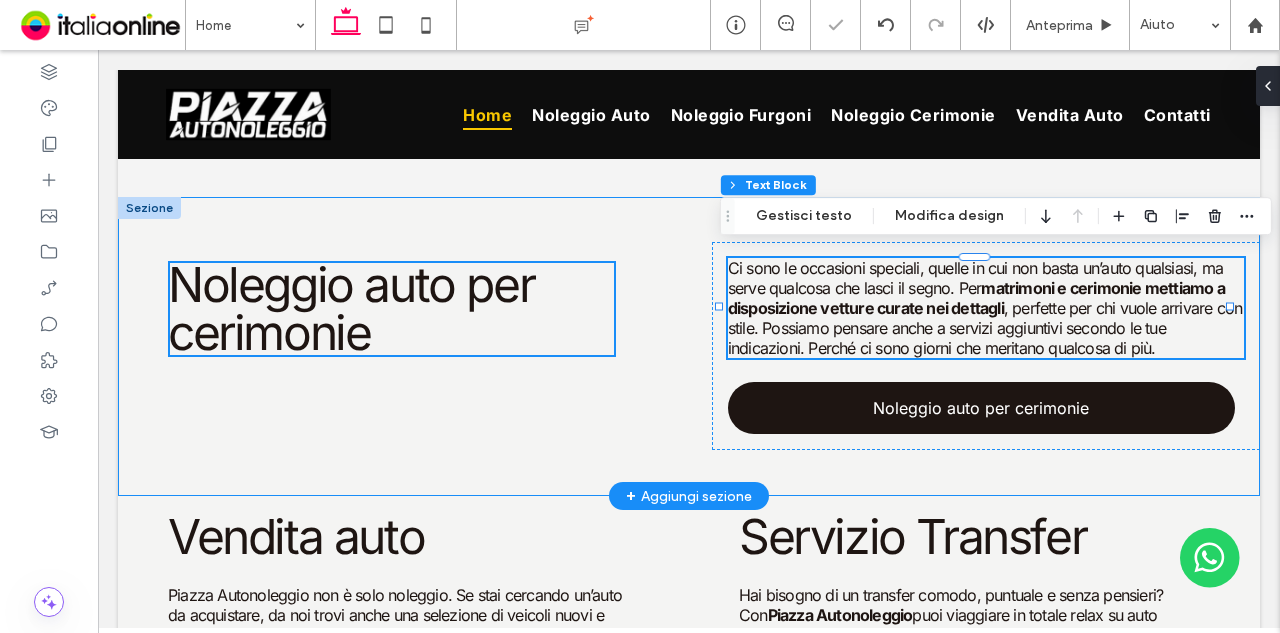 click on "Noleggio auto per cerimonie
Ci sono le occasioni speciali, quelle in cui non basta un’auto qualsiasi, ma serve qualcosa che lasci il segno. Per  matrimoni e cerimonie mettiamo a disposizione vetture curate nei dettagli , perfette per chi vuole arrivare con stile. Possiamo pensare anche a servizi aggiuntivi secondo le tue indicazioni. Perché ci sono giorni che meritano qualcosa di più.
Noleggio auto per cerimonie" at bounding box center [689, 346] 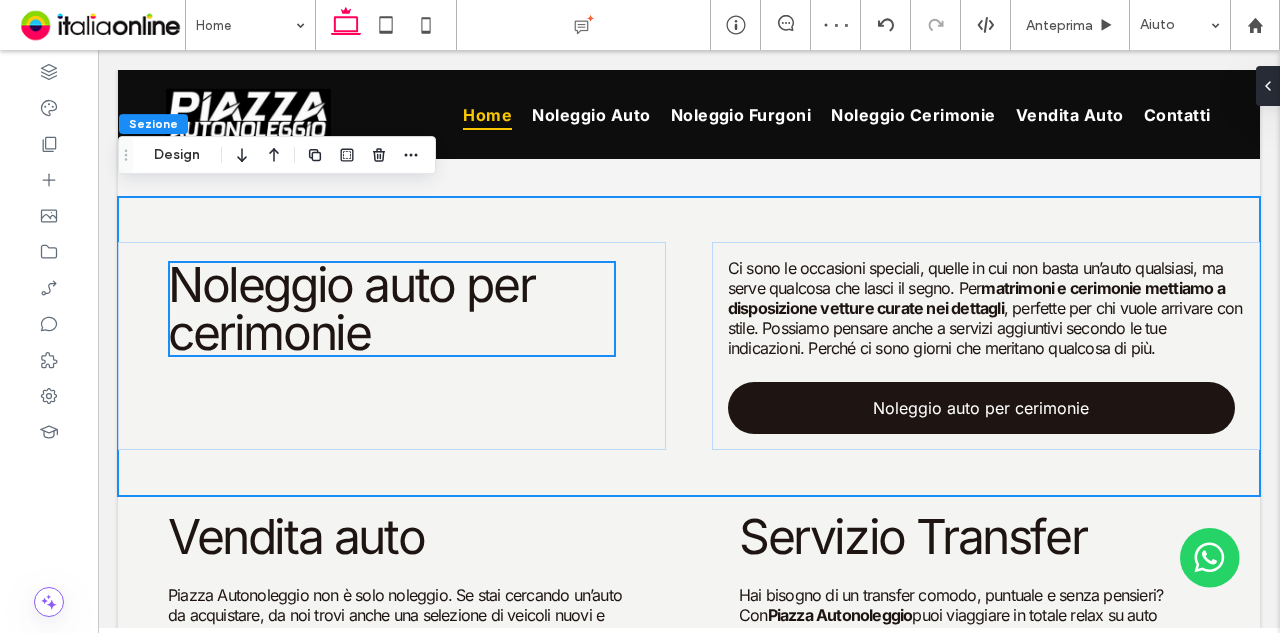 click at bounding box center (681, 492) 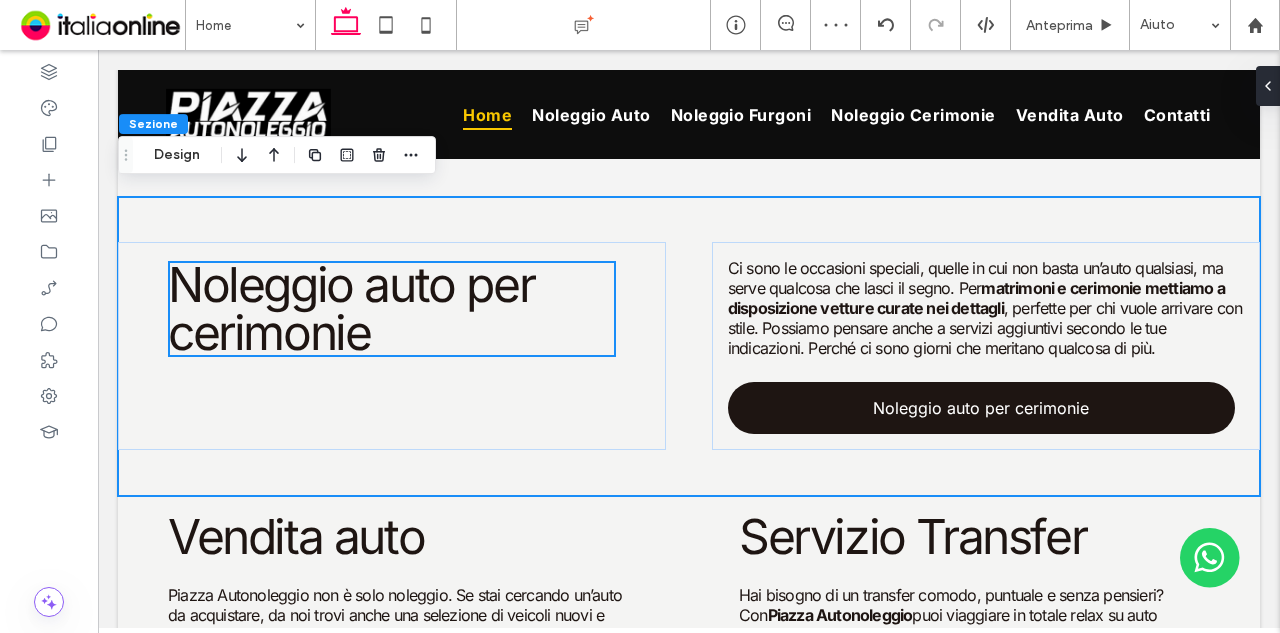 type on "***" 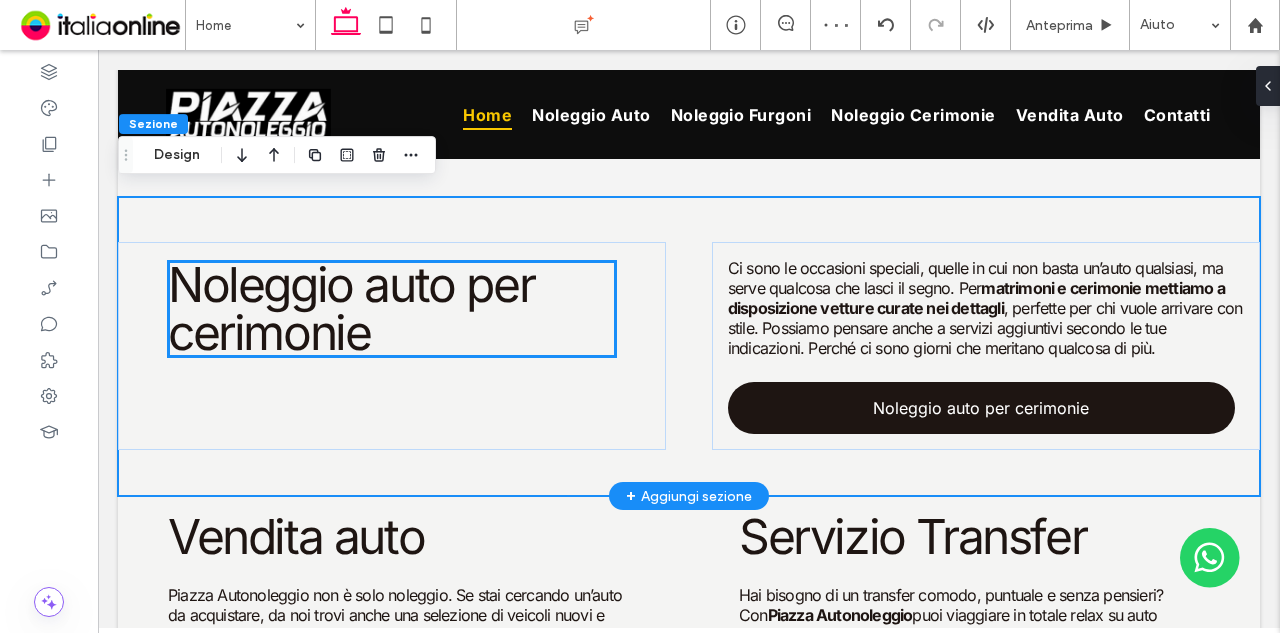 click on "Noleggio auto per cerimonie" at bounding box center (392, 309) 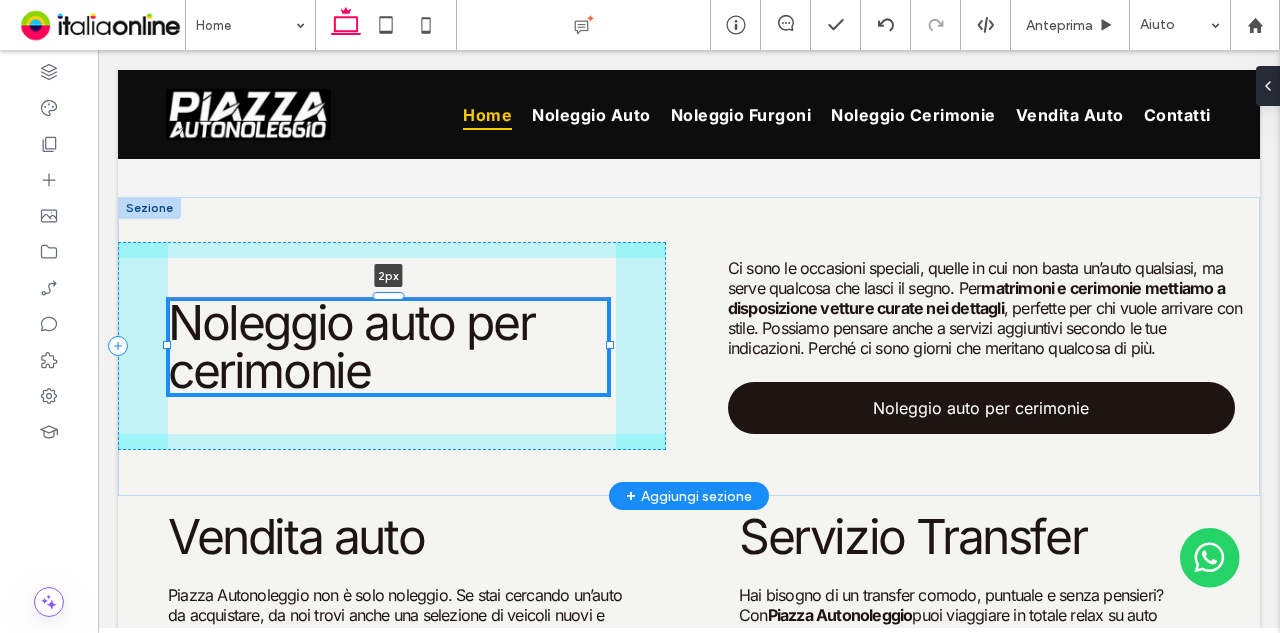 drag, startPoint x: 397, startPoint y: 249, endPoint x: 418, endPoint y: 325, distance: 78.84795 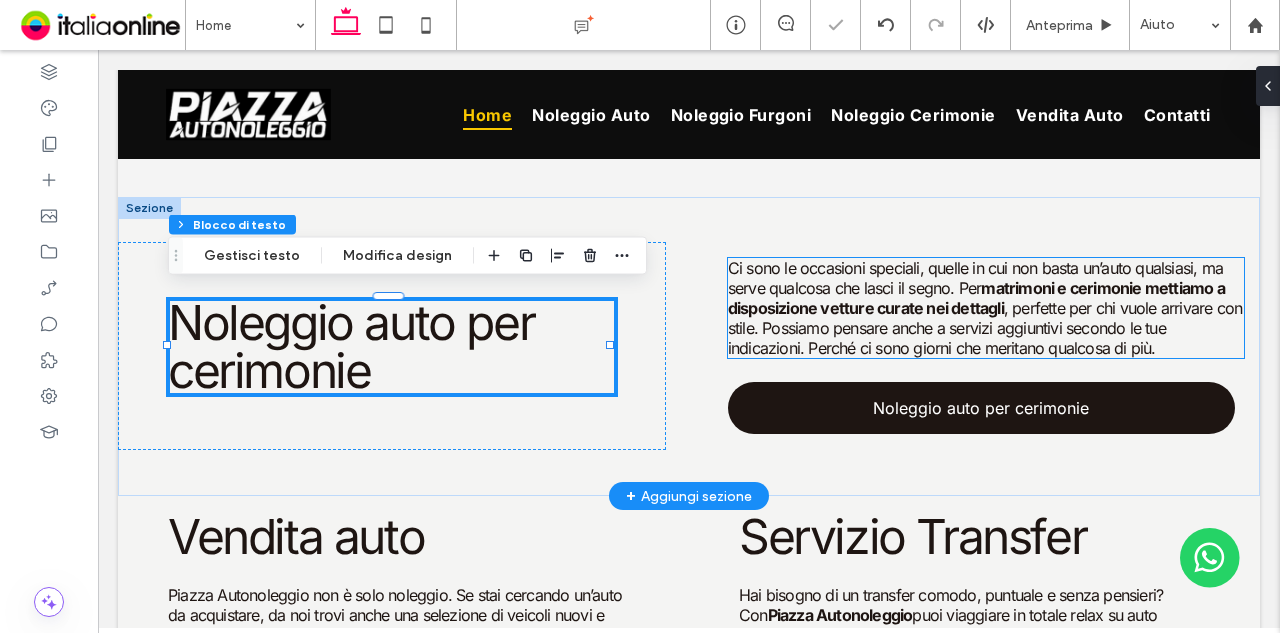 click on "matrimoni e cerimonie mettiamo a disposizione vetture curate nei dettagli" at bounding box center (976, 298) 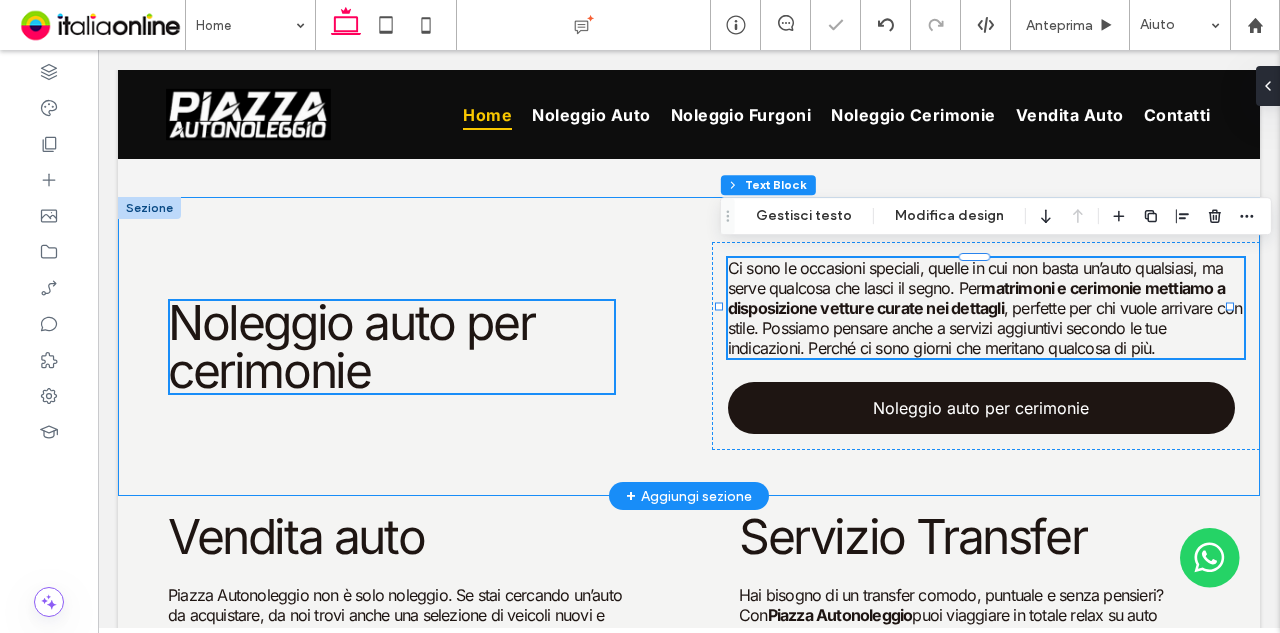 click on "Noleggio auto per cerimonie
Ci sono le occasioni speciali, quelle in cui non basta un’auto qualsiasi, ma serve qualcosa che lasci il segno. Per  matrimoni e cerimonie mettiamo a disposizione vetture curate nei dettagli , perfette per chi vuole arrivare con stile. Possiamo pensare anche a servizi aggiuntivi secondo le tue indicazioni. Perché ci sono giorni che meritano qualcosa di più.
Noleggio auto per cerimonie" at bounding box center (689, 346) 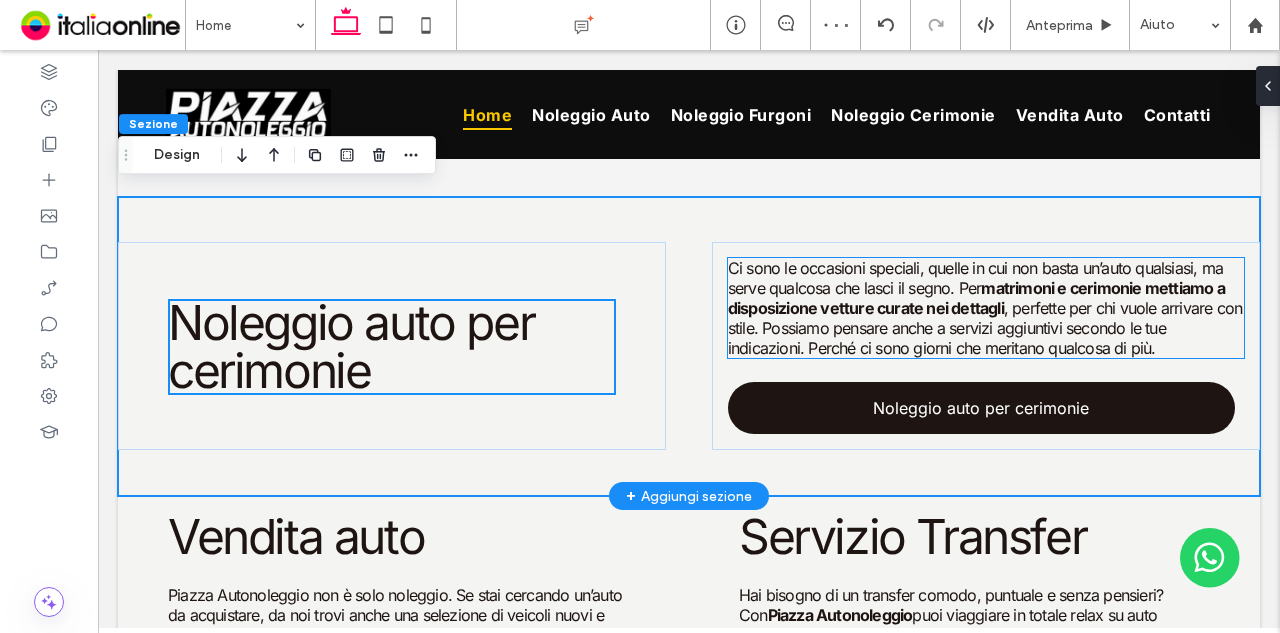 click on ", perfette per chi vuole arrivare con stile. Possiamo pensare anche a servizi aggiuntivi secondo le tue indicazioni. Perché ci sono giorni che meritano qualcosa di più." at bounding box center (985, 328) 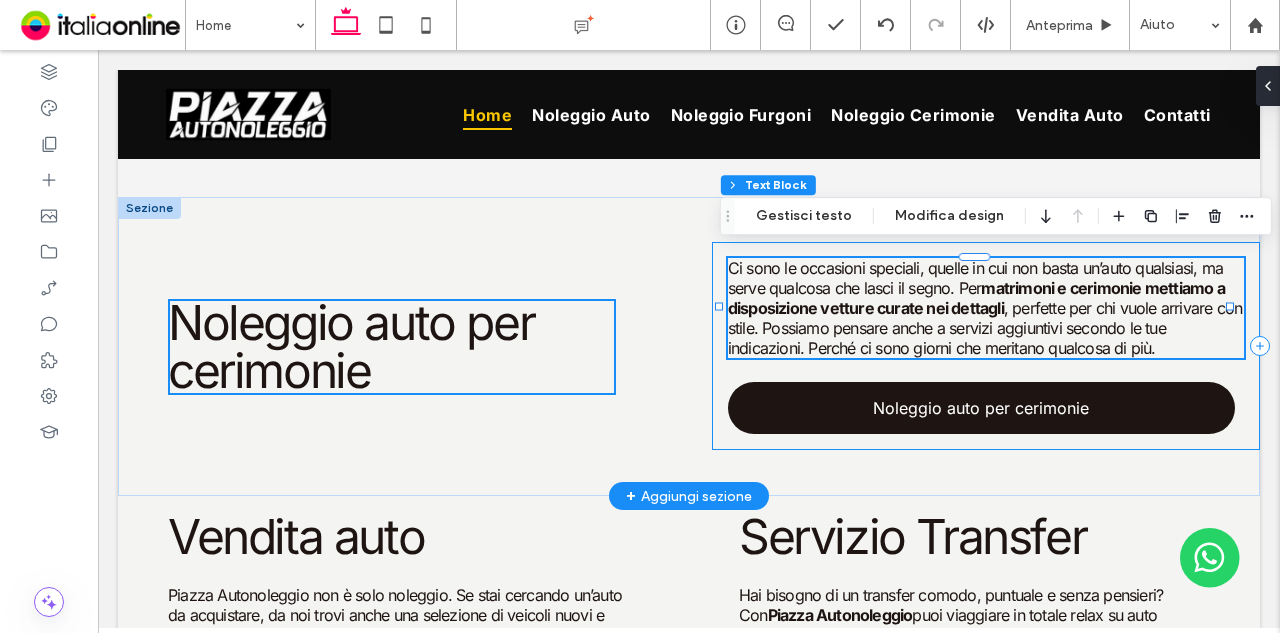 click on "Ci sono le occasioni speciali, quelle in cui non basta un’auto qualsiasi, ma serve qualcosa che lasci il segno. Per  matrimoni e cerimonie mettiamo a disposizione vetture curate nei dettagli , perfette per chi vuole arrivare con stile. Possiamo pensare anche a servizi aggiuntivi secondo le tue indicazioni. Perché ci sono giorni che meritano qualcosa di più.
Noleggio auto per cerimonie" at bounding box center (986, 346) 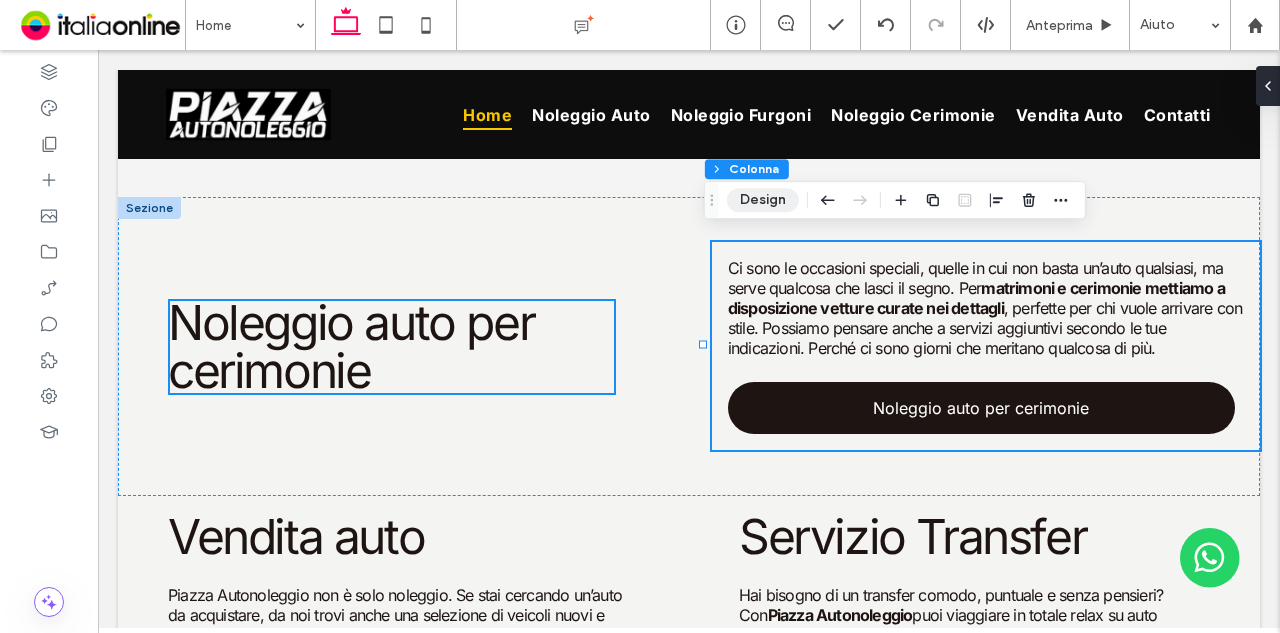 click on "Design" at bounding box center (763, 200) 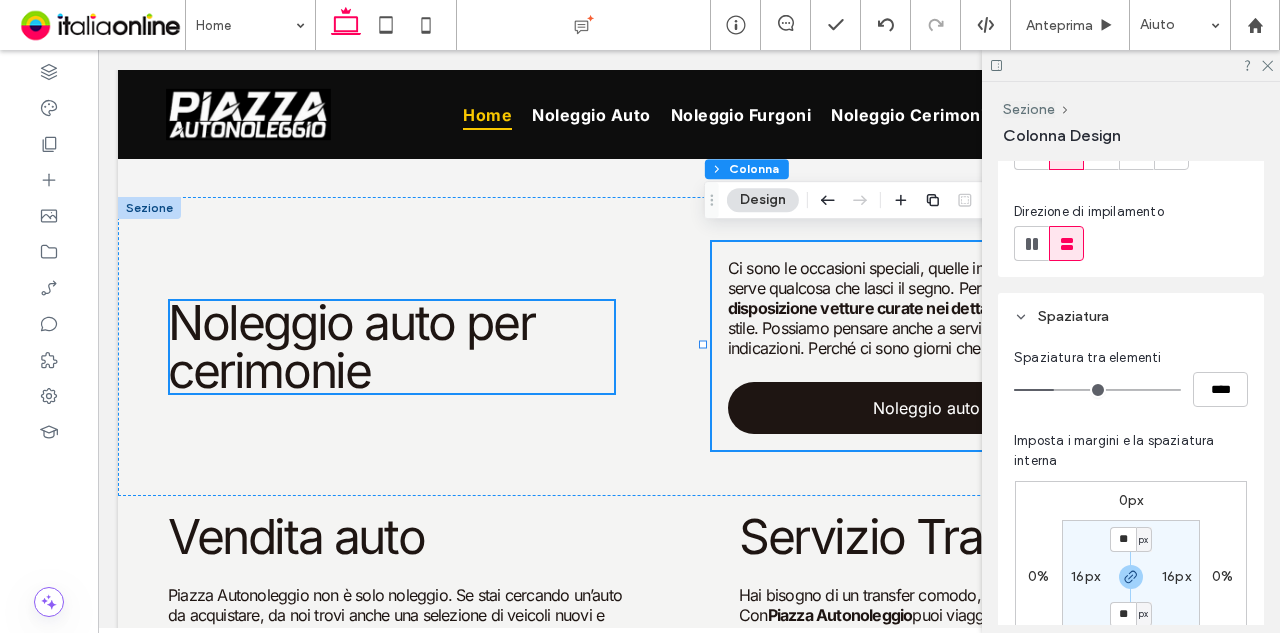 scroll, scrollTop: 400, scrollLeft: 0, axis: vertical 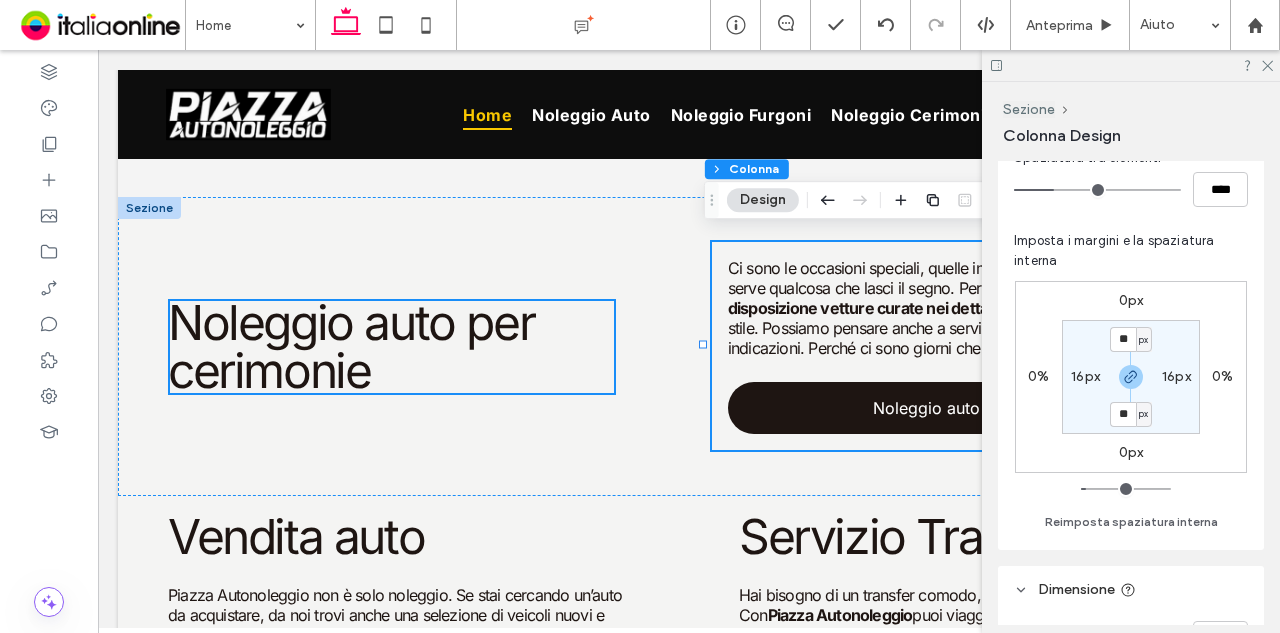 click on "16px" at bounding box center [1085, 376] 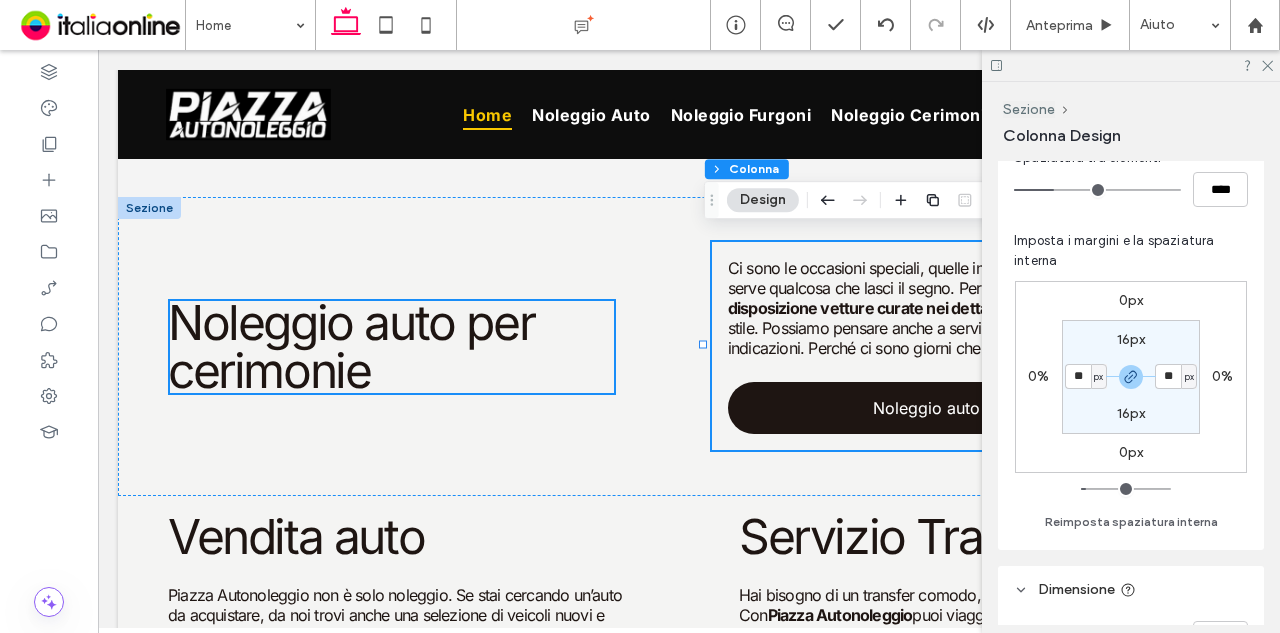 type on "**" 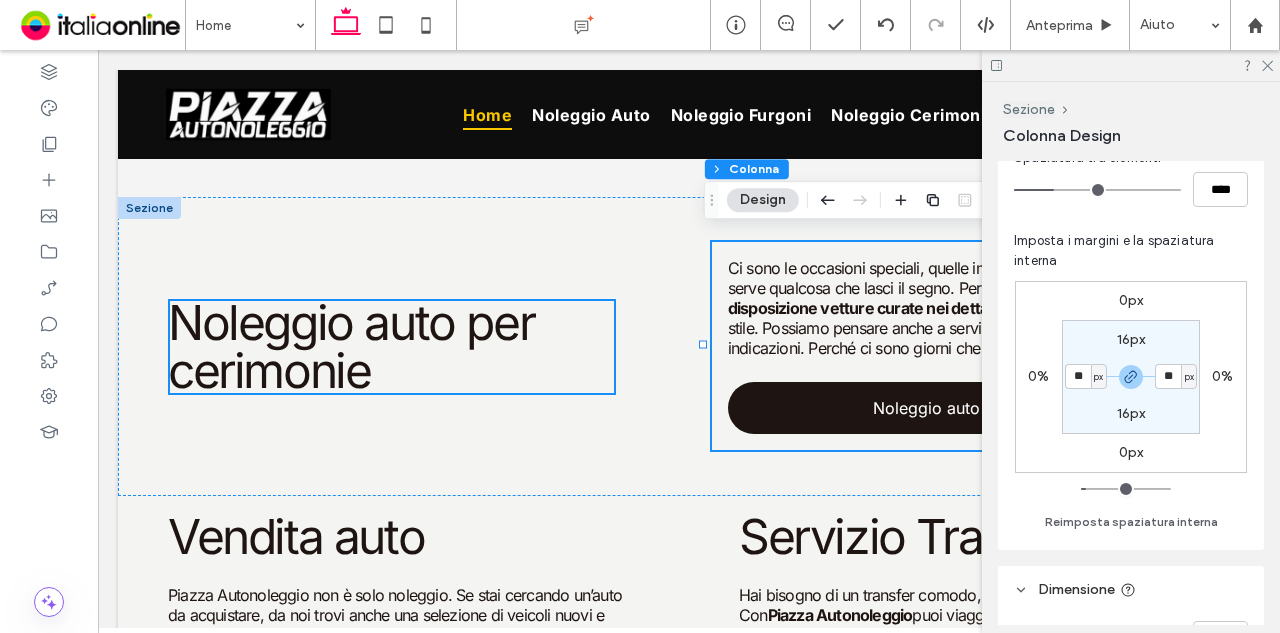 type on "**" 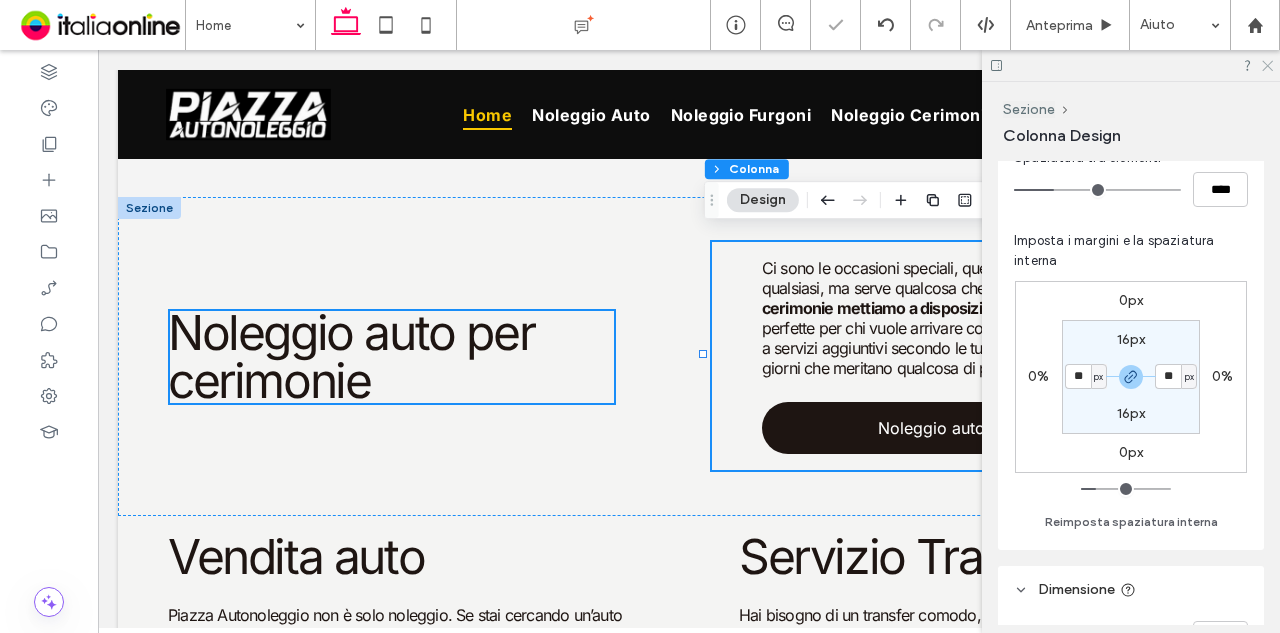 click 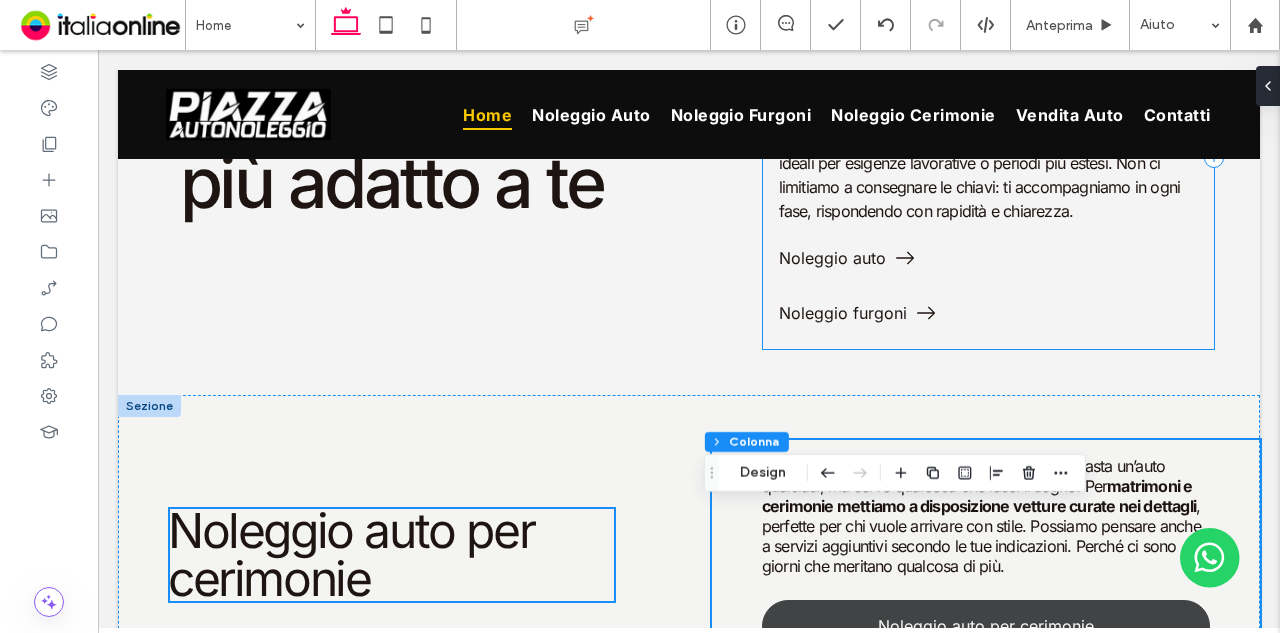 scroll, scrollTop: 1838, scrollLeft: 0, axis: vertical 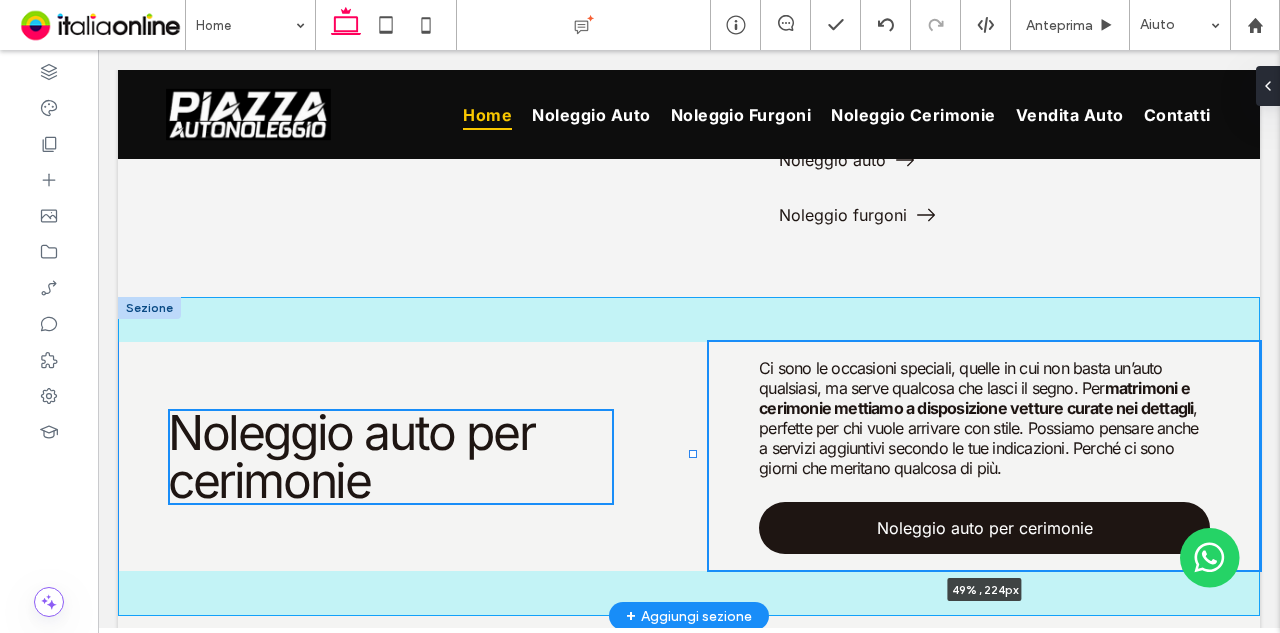 click on "Noleggio auto per cerimonie
Ci sono le occasioni speciali, quelle in cui non basta un’auto qualsiasi, ma serve qualcosa che lasci il segno. Per  matrimoni e cerimonie mettiamo a disposizione vetture curate nei dettagli , perfette per chi vuole arrivare con stile. Possiamo pensare anche a servizi aggiuntivi secondo le tue indicazioni. Perché ci sono giorni che meritano qualcosa di più.
Noleggio auto per cerimonie
49% , 224px" at bounding box center [689, 456] 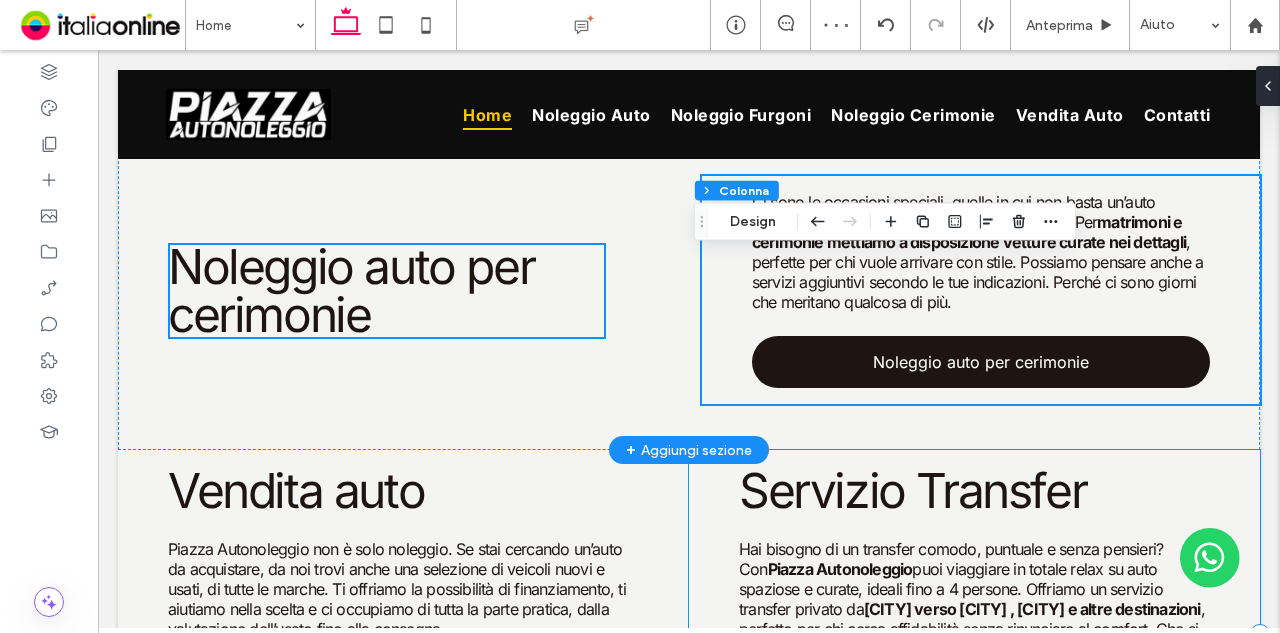 scroll, scrollTop: 1838, scrollLeft: 0, axis: vertical 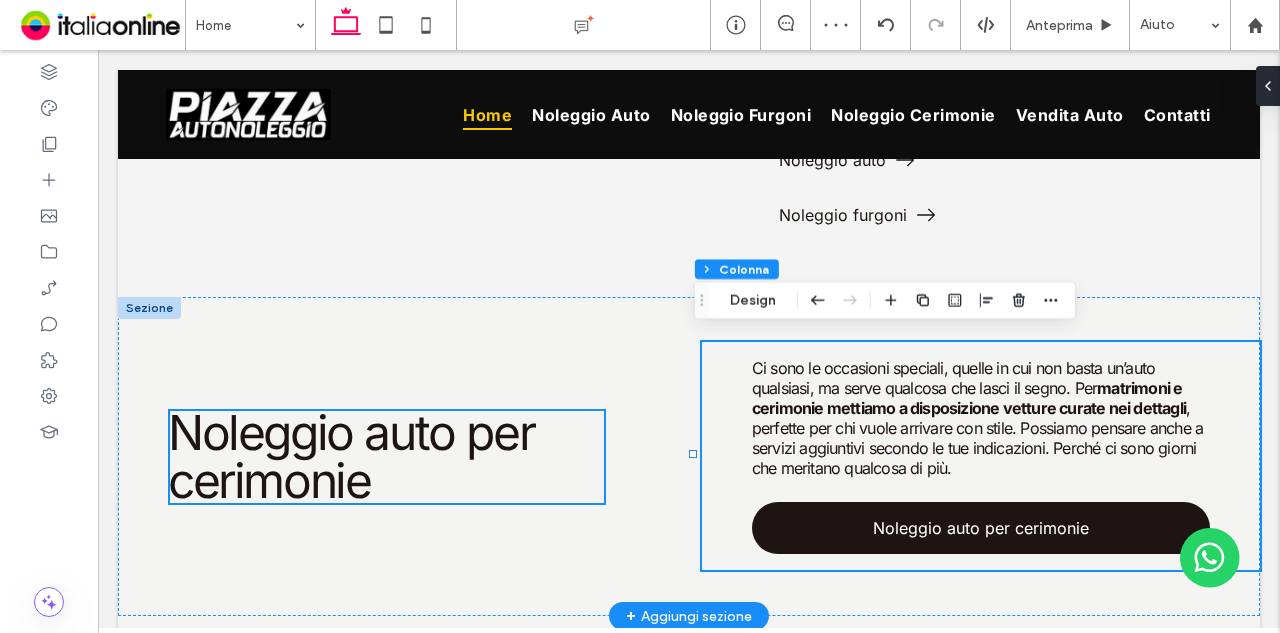 click at bounding box center (149, 308) 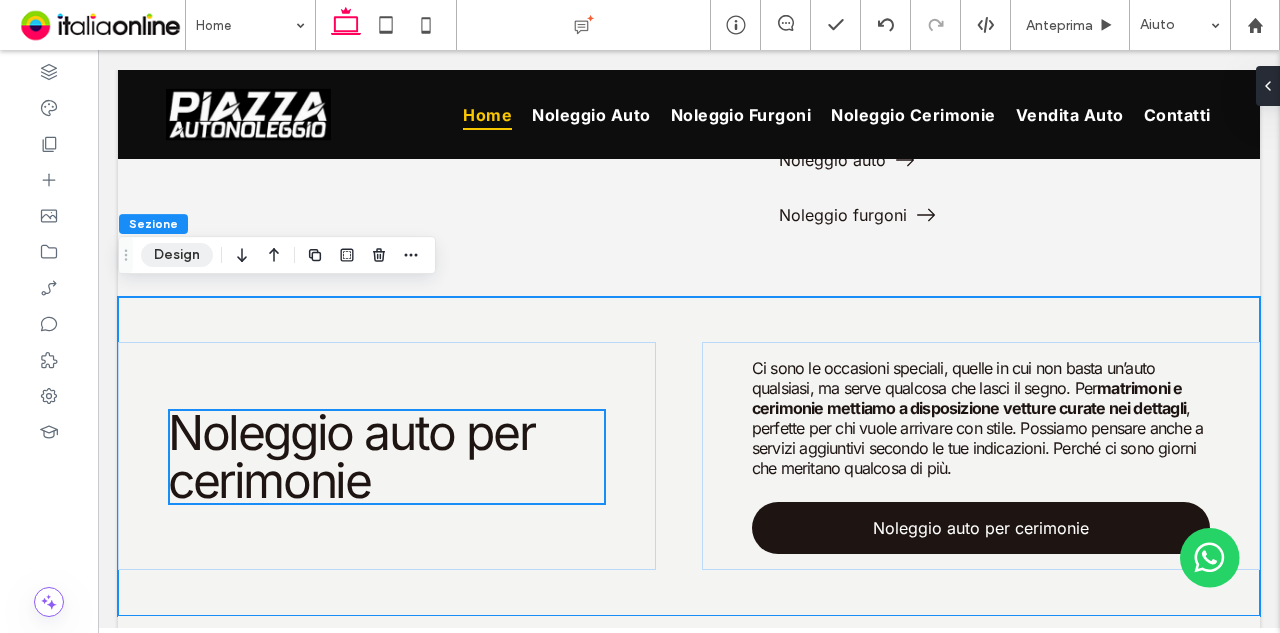 click on "Design" at bounding box center [177, 255] 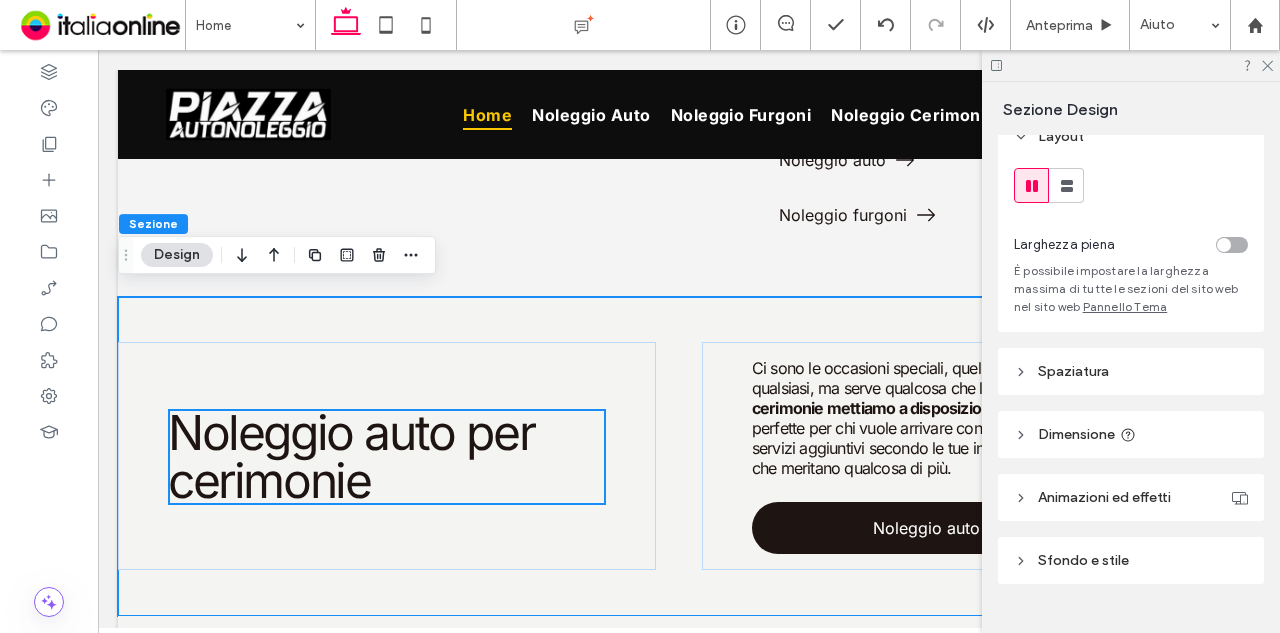 scroll, scrollTop: 60, scrollLeft: 0, axis: vertical 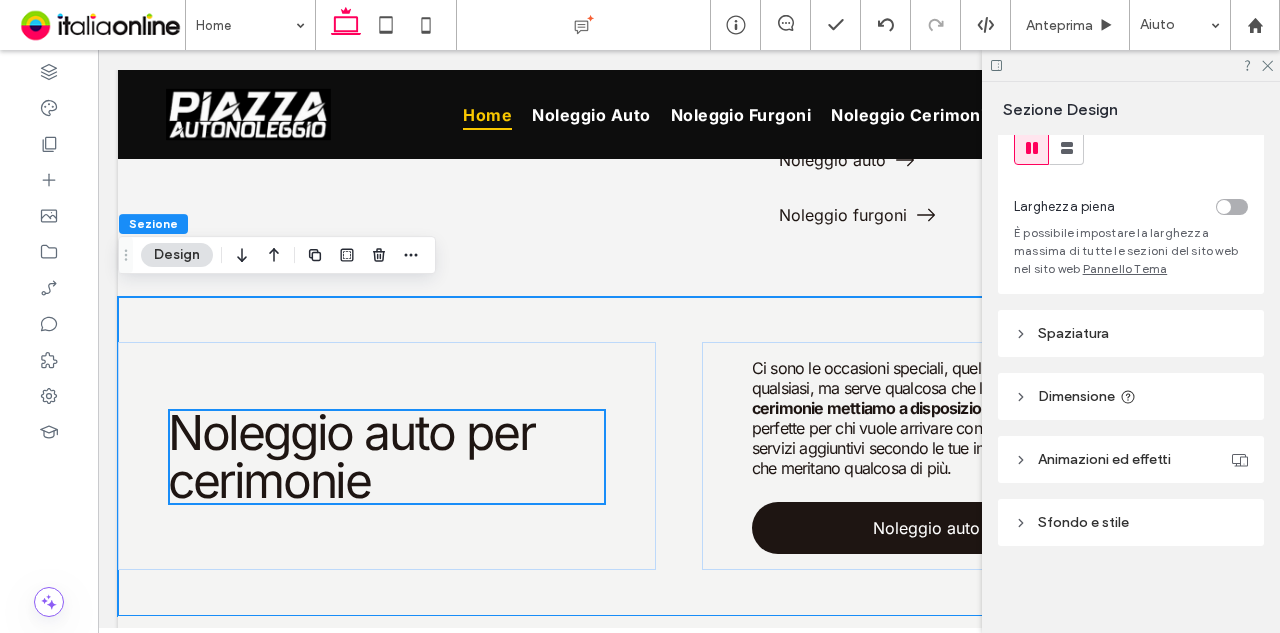 click on "Sfondo e stile" at bounding box center [1131, 522] 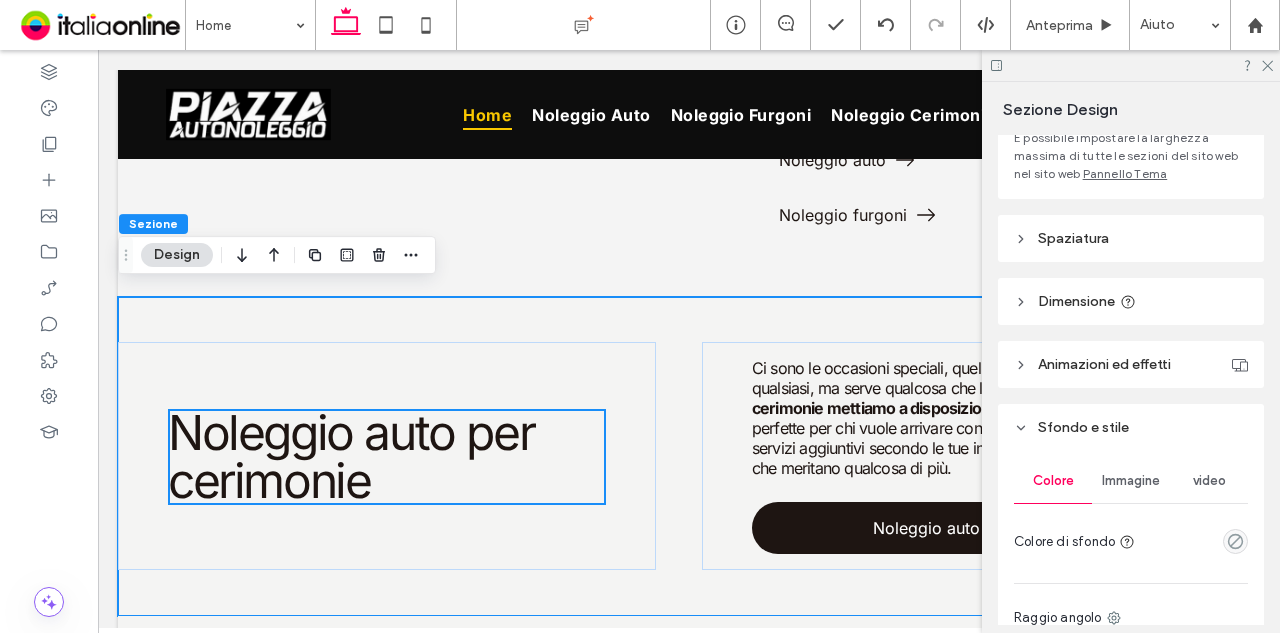 scroll, scrollTop: 260, scrollLeft: 0, axis: vertical 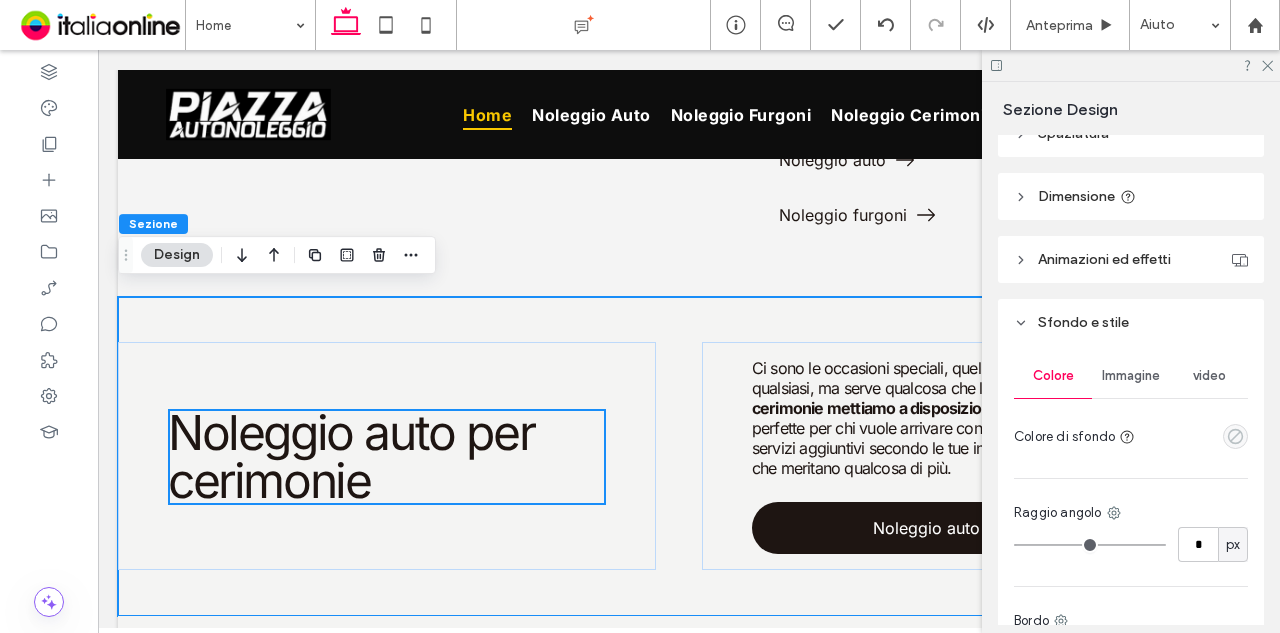 click 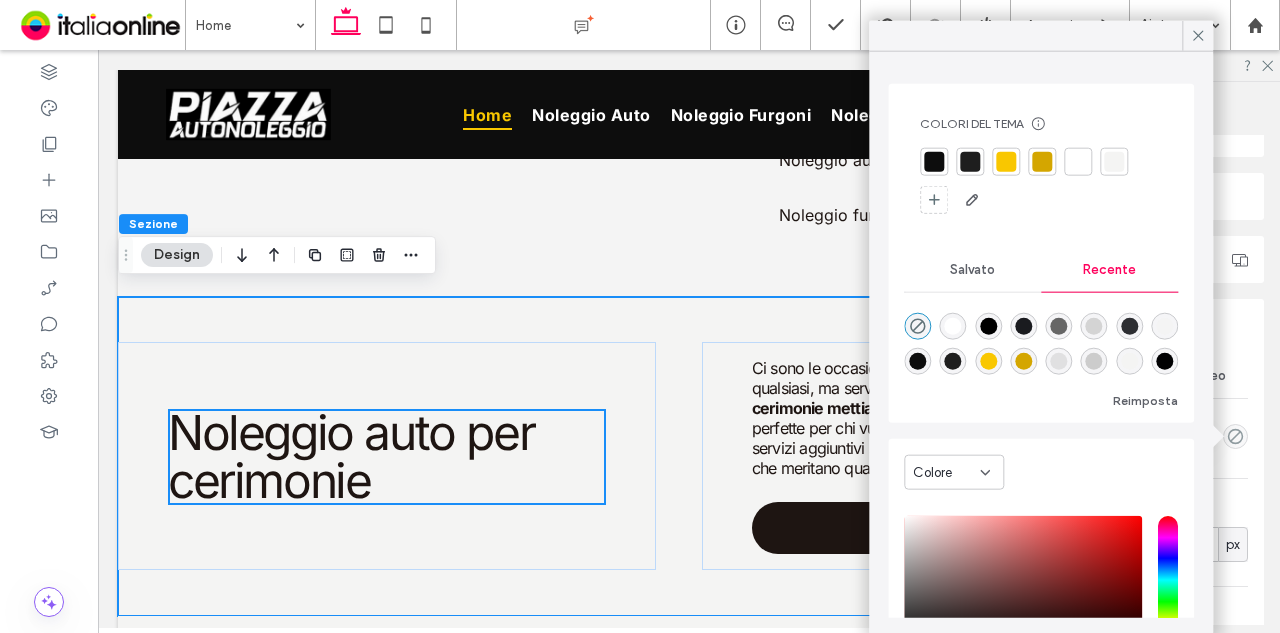 click at bounding box center (1114, 162) 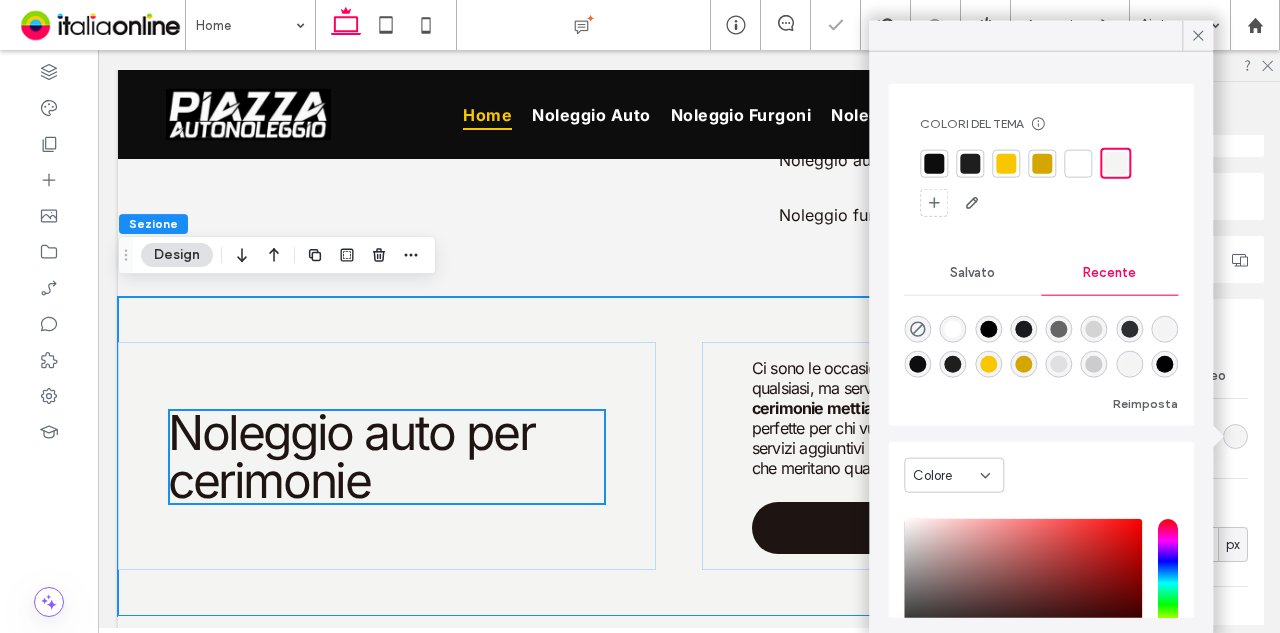 click at bounding box center (1094, 329) 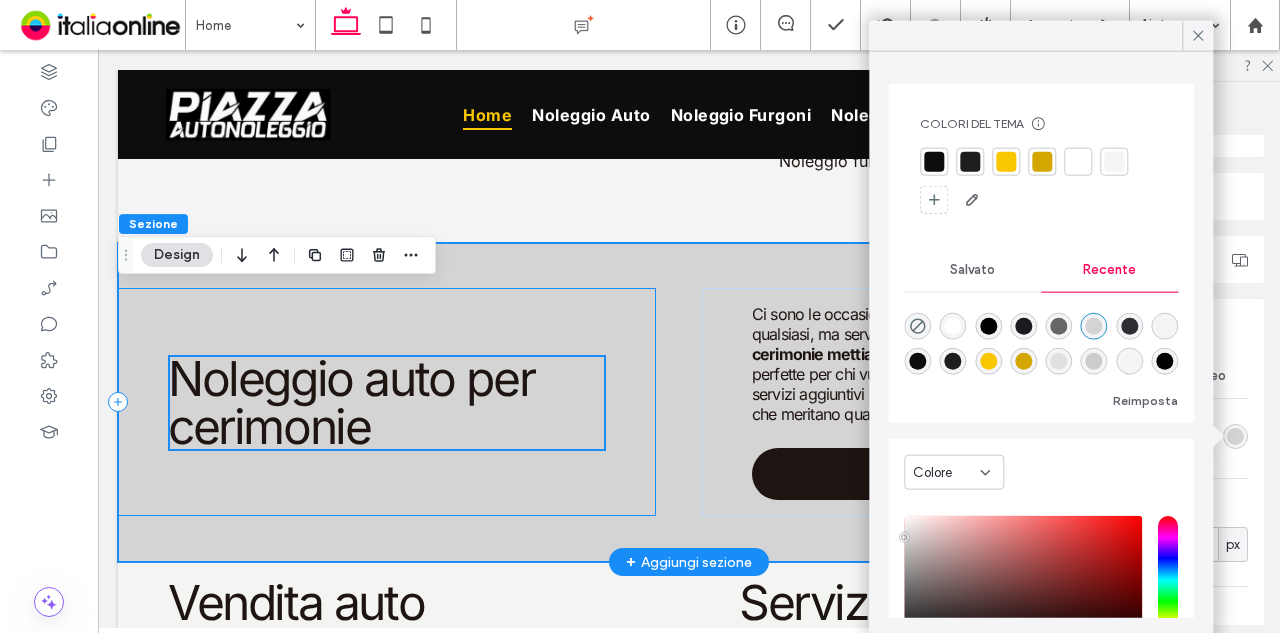 scroll, scrollTop: 2038, scrollLeft: 0, axis: vertical 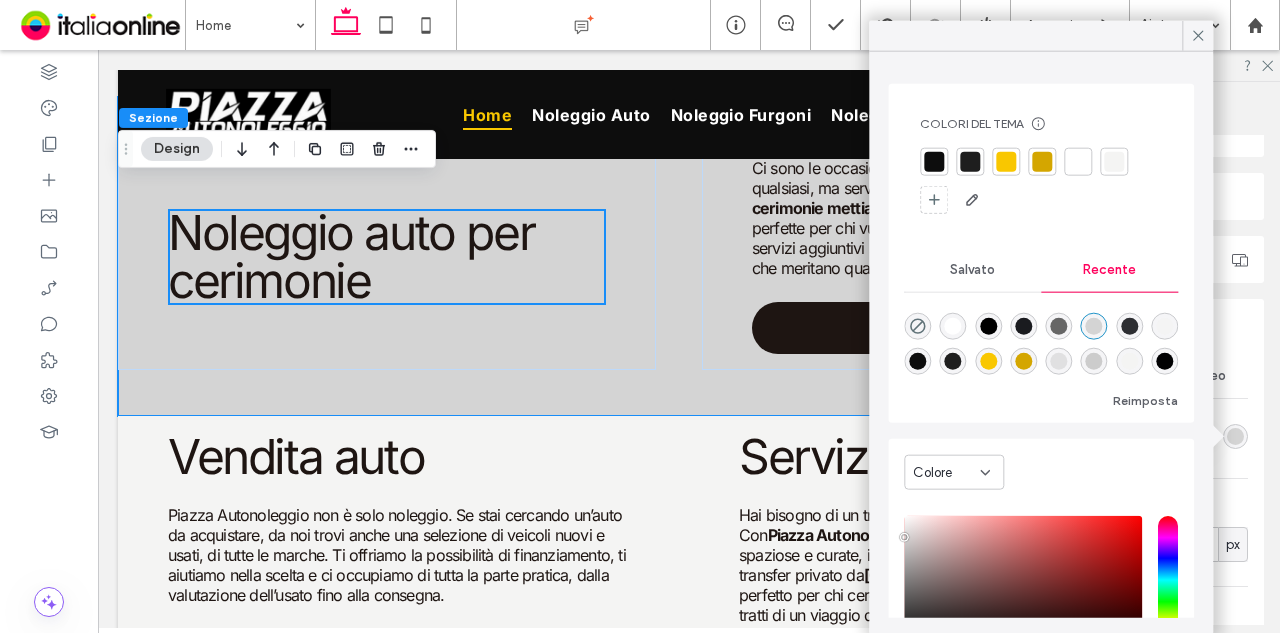click at bounding box center (1078, 162) 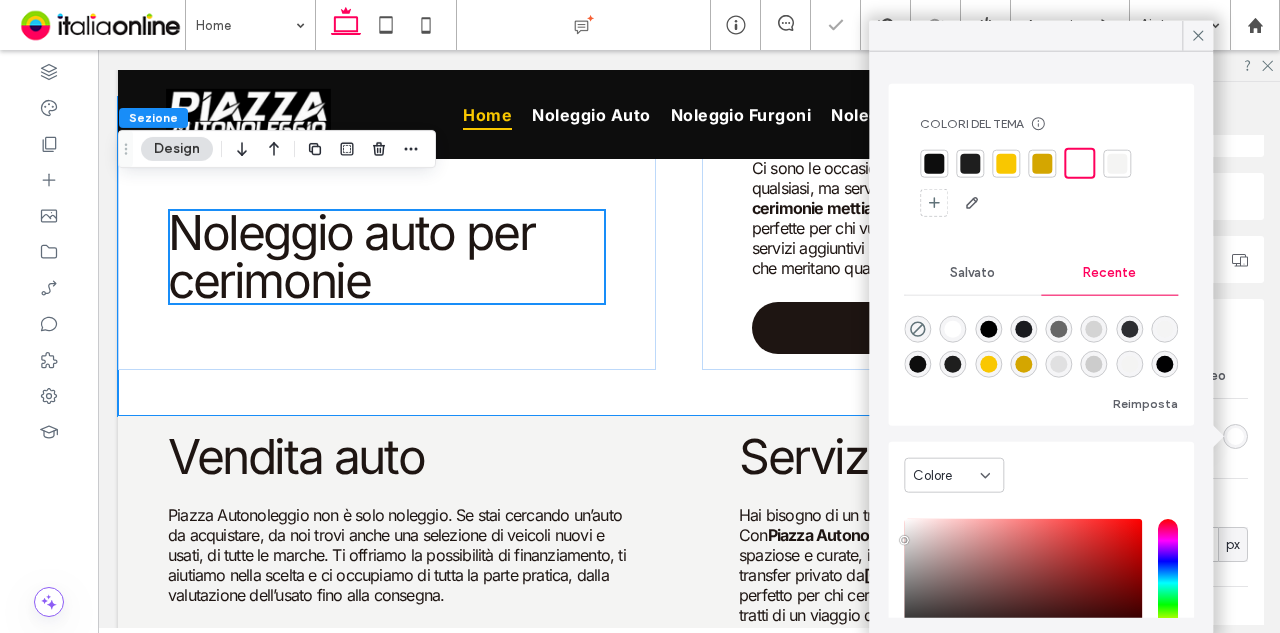 click at bounding box center [970, 163] 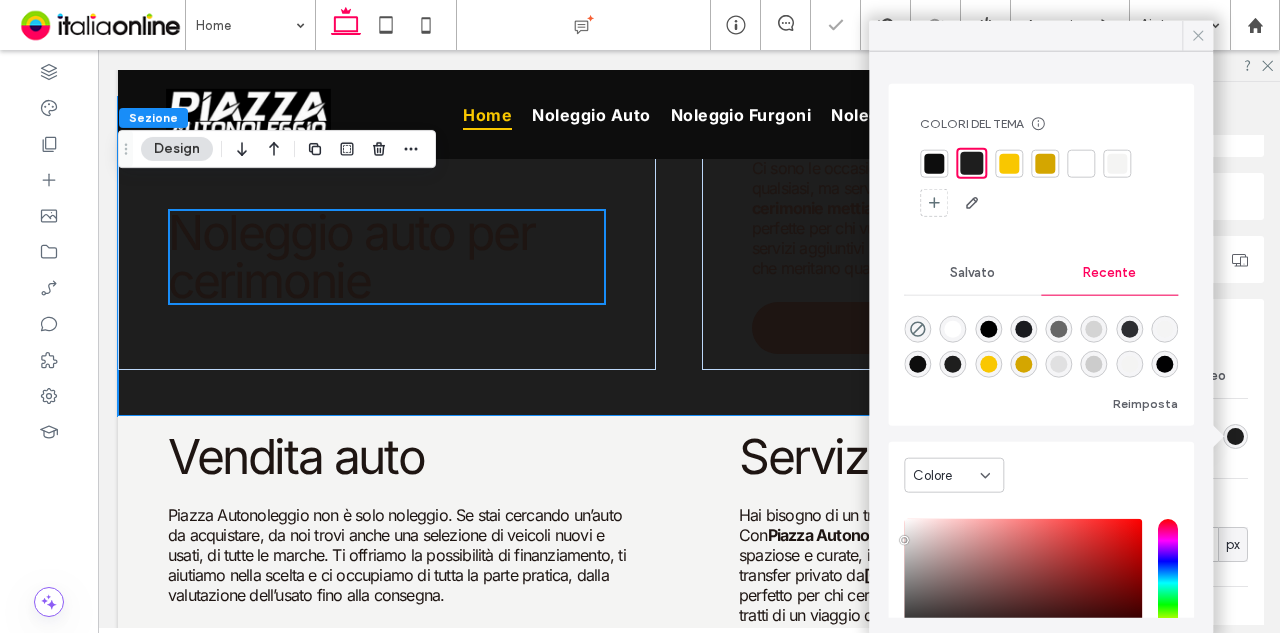 click 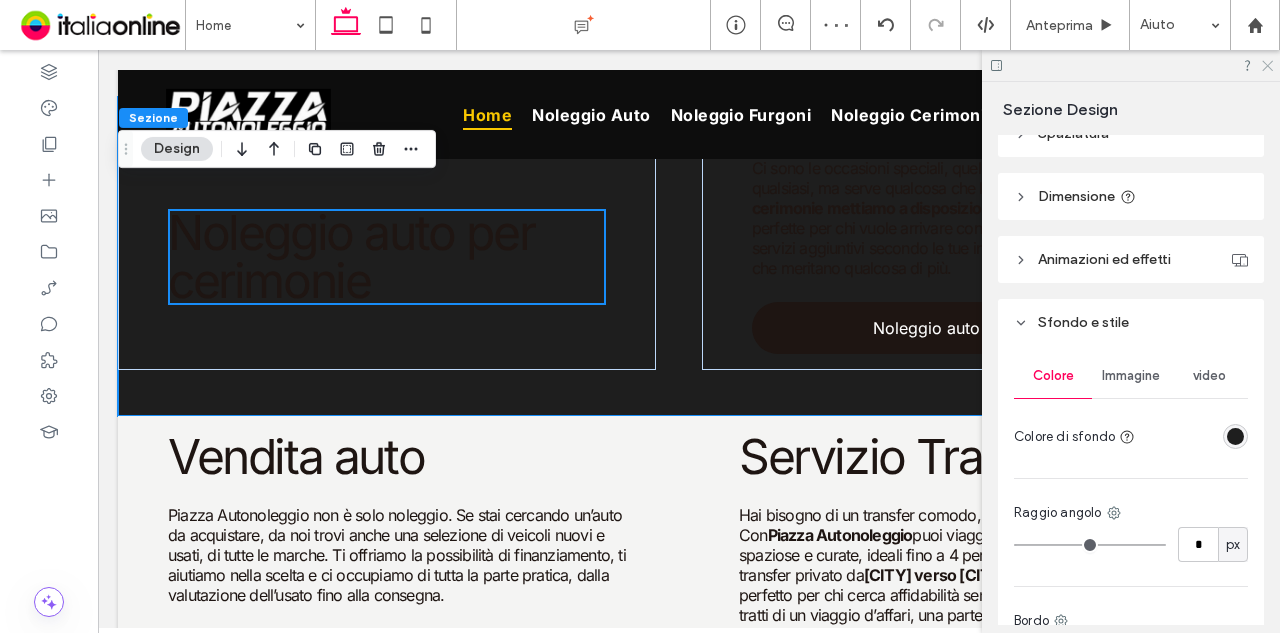 click 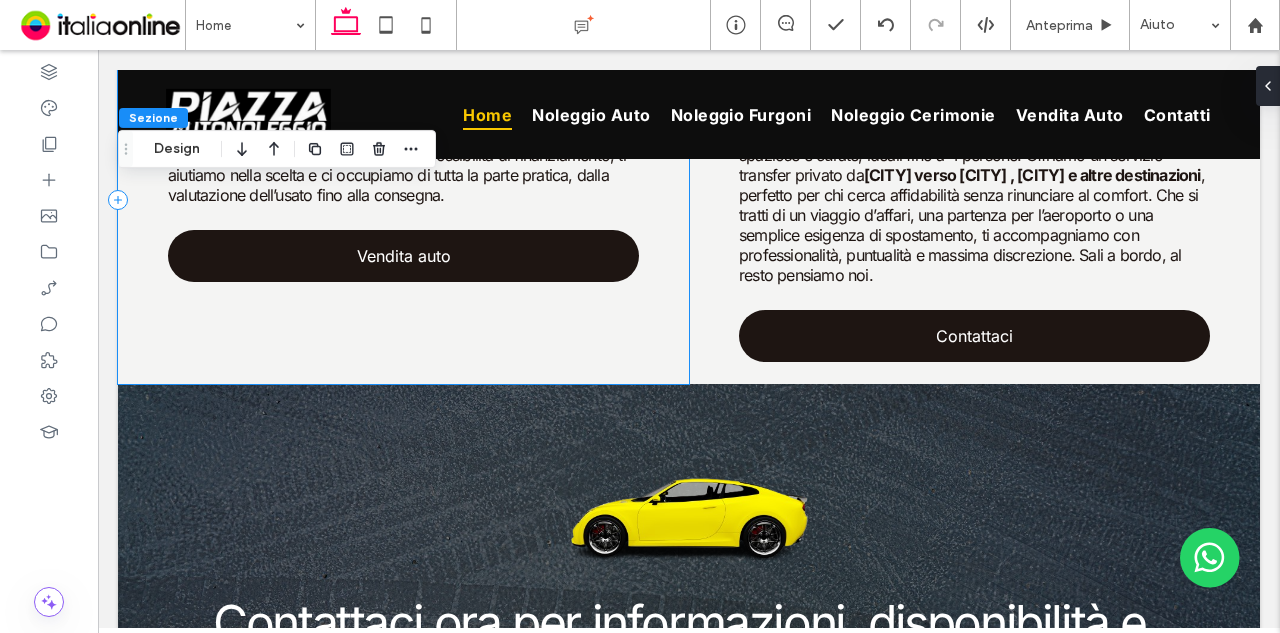 scroll, scrollTop: 1938, scrollLeft: 0, axis: vertical 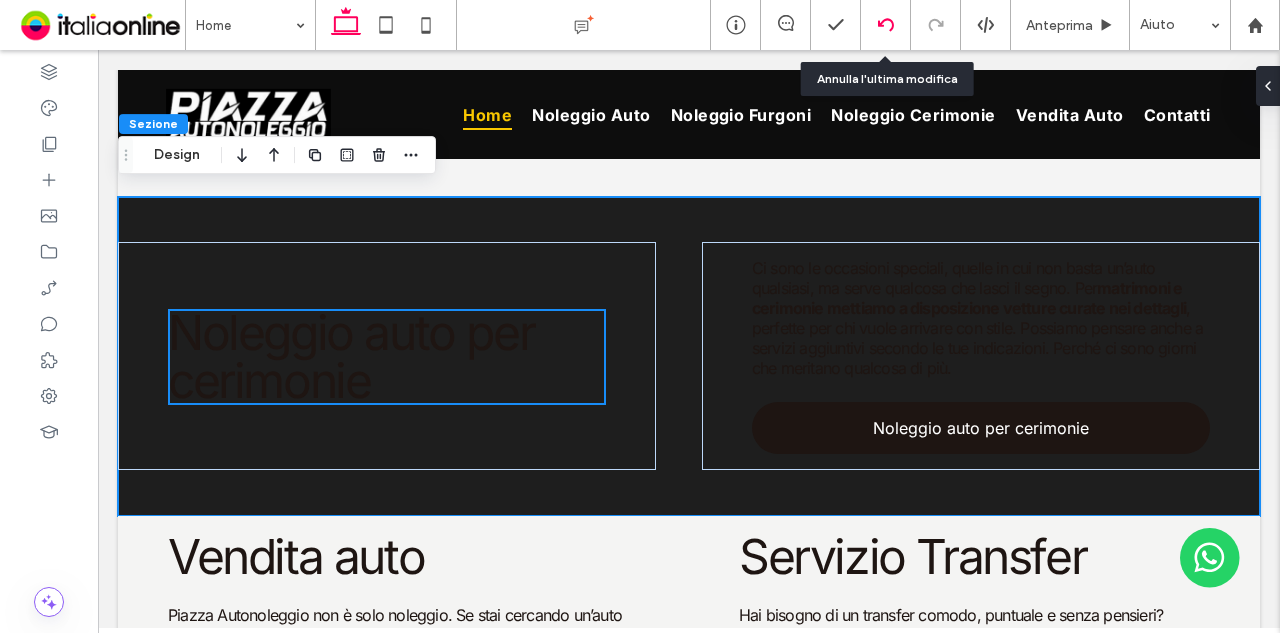 click 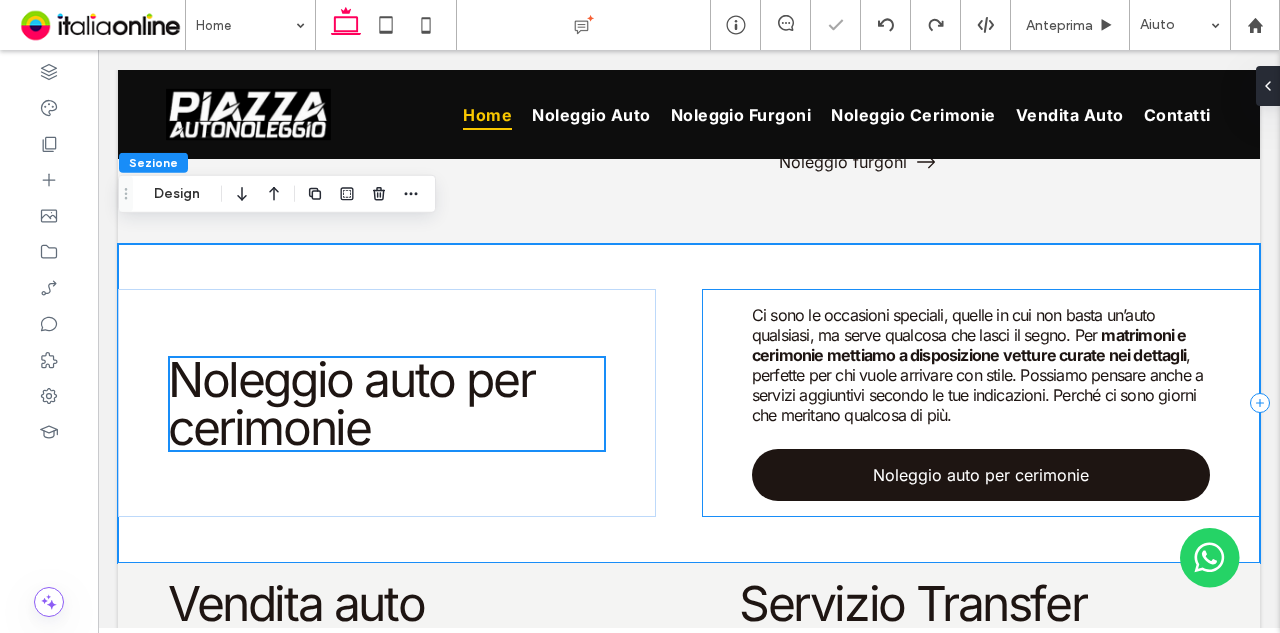 scroll, scrollTop: 1944, scrollLeft: 0, axis: vertical 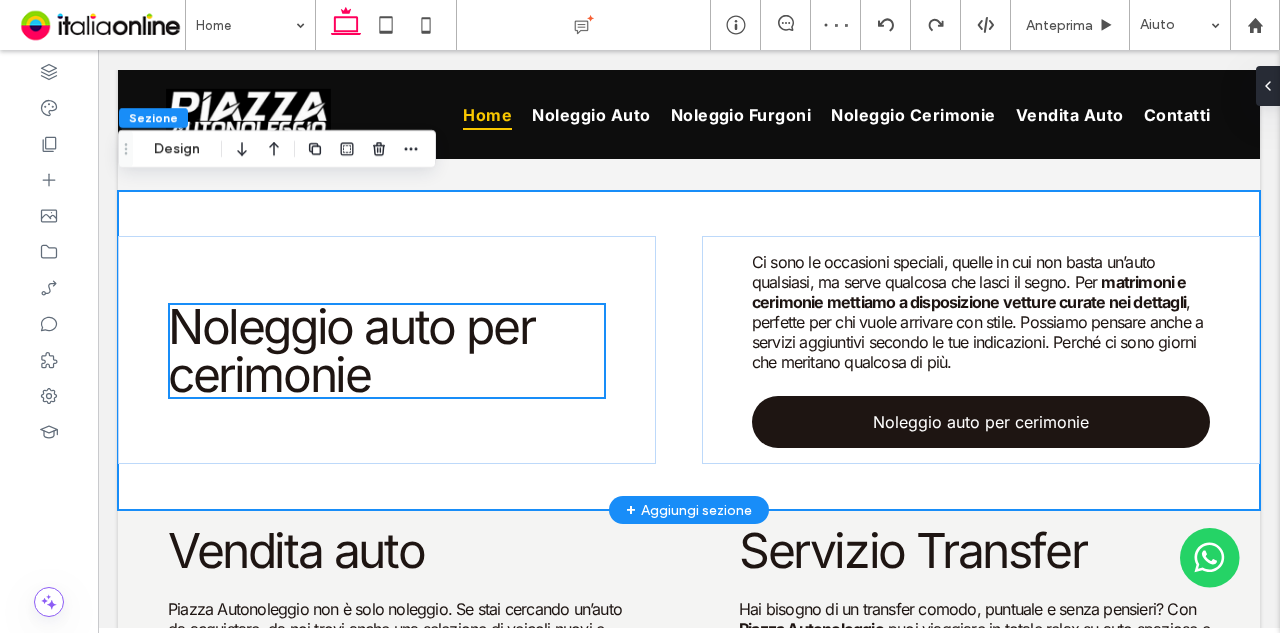 click on "Noleggio auto per cerimonie
Ci sono le occasioni speciali, quelle in cui non basta un’auto qualsiasi, ma serve qualcosa che lasci il segno. Per
matrimoni e cerimonie mettiamo a disposizione vetture curate nei dettagli , perfette per chi vuole arrivare con stile. Possiamo pensare anche a servizi aggiuntivi secondo le tue indicazioni. Perché ci sono giorni che meritano qualcosa di più.
Noleggio auto per cerimonie" at bounding box center [689, 350] 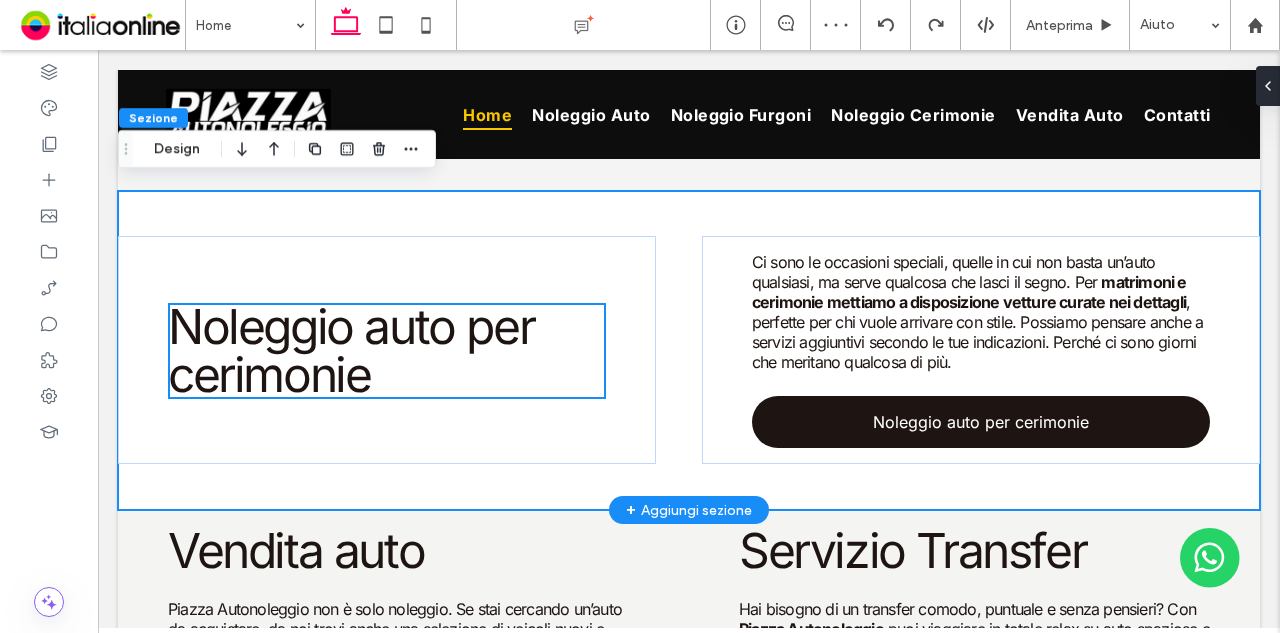 click on "Noleggio auto per cerimonie
Ci sono le occasioni speciali, quelle in cui non basta un’auto qualsiasi, ma serve qualcosa che lasci il segno. Per
matrimoni e cerimonie mettiamo a disposizione vetture curate nei dettagli , perfette per chi vuole arrivare con stile. Possiamo pensare anche a servizi aggiuntivi secondo le tue indicazioni. Perché ci sono giorni che meritano qualcosa di più.
Noleggio auto per cerimonie" at bounding box center (689, 350) 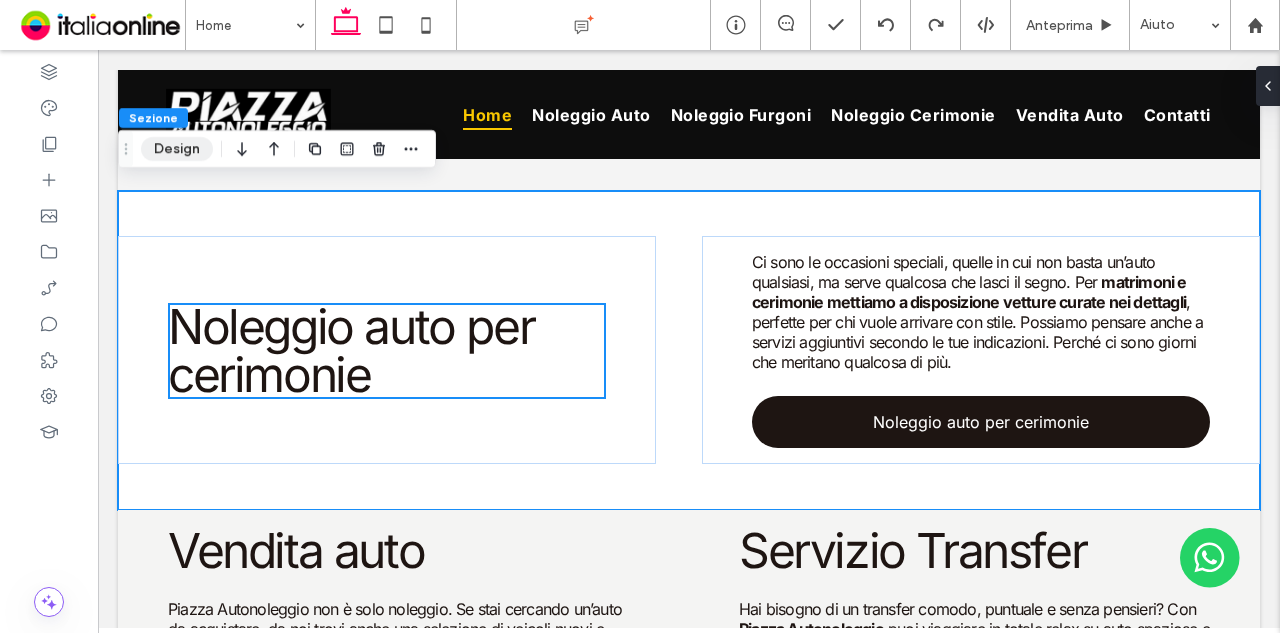 click on "Design" at bounding box center (177, 149) 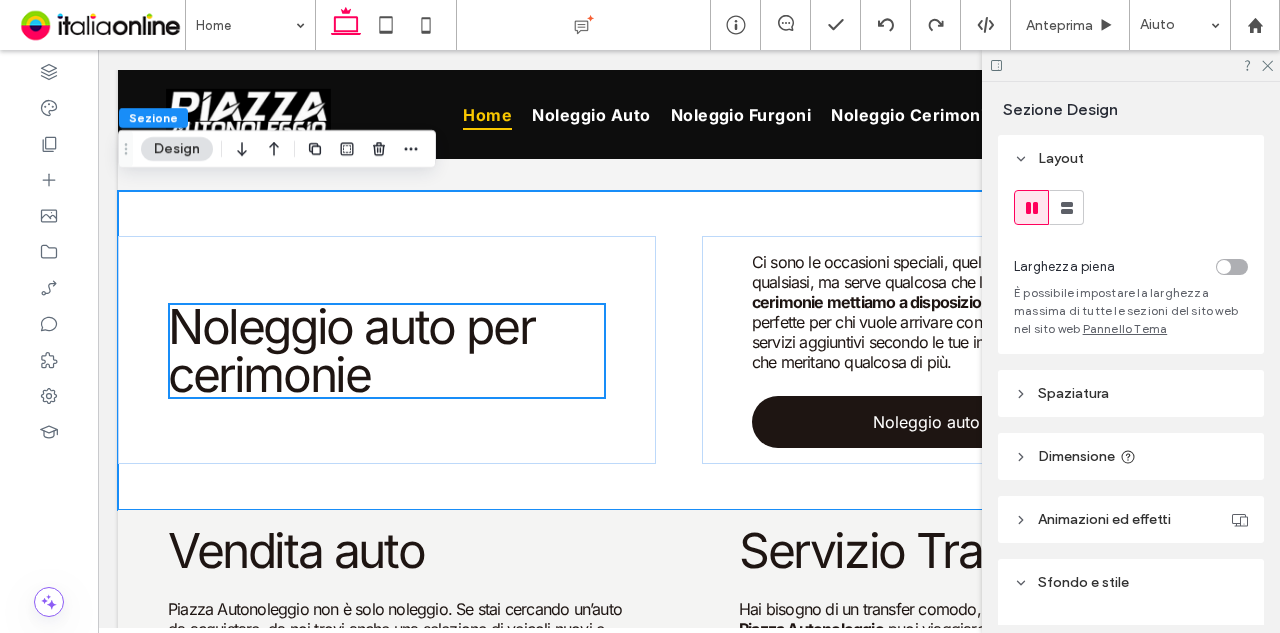scroll, scrollTop: 200, scrollLeft: 0, axis: vertical 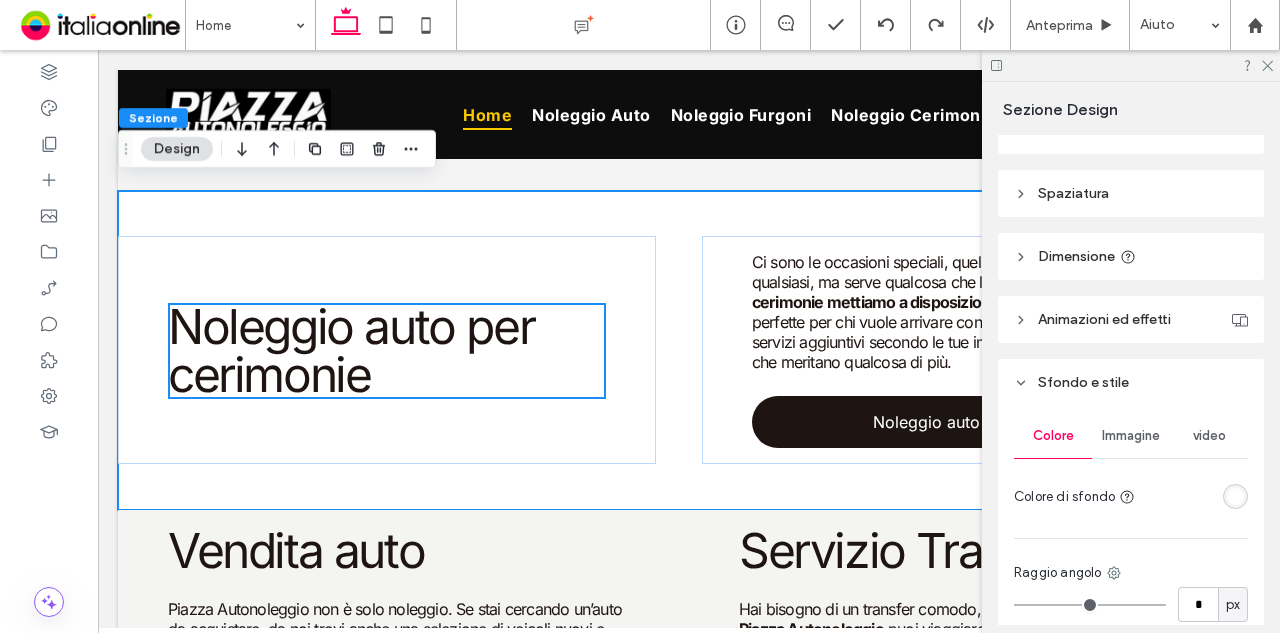 click at bounding box center [1235, 496] 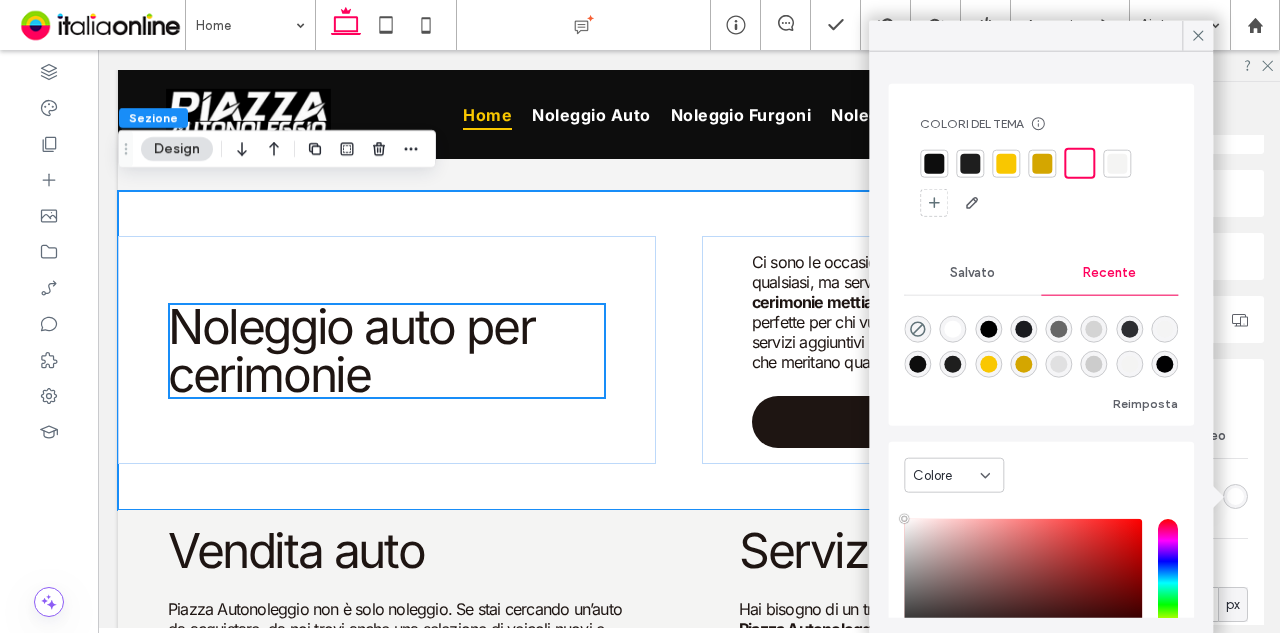click at bounding box center (1117, 163) 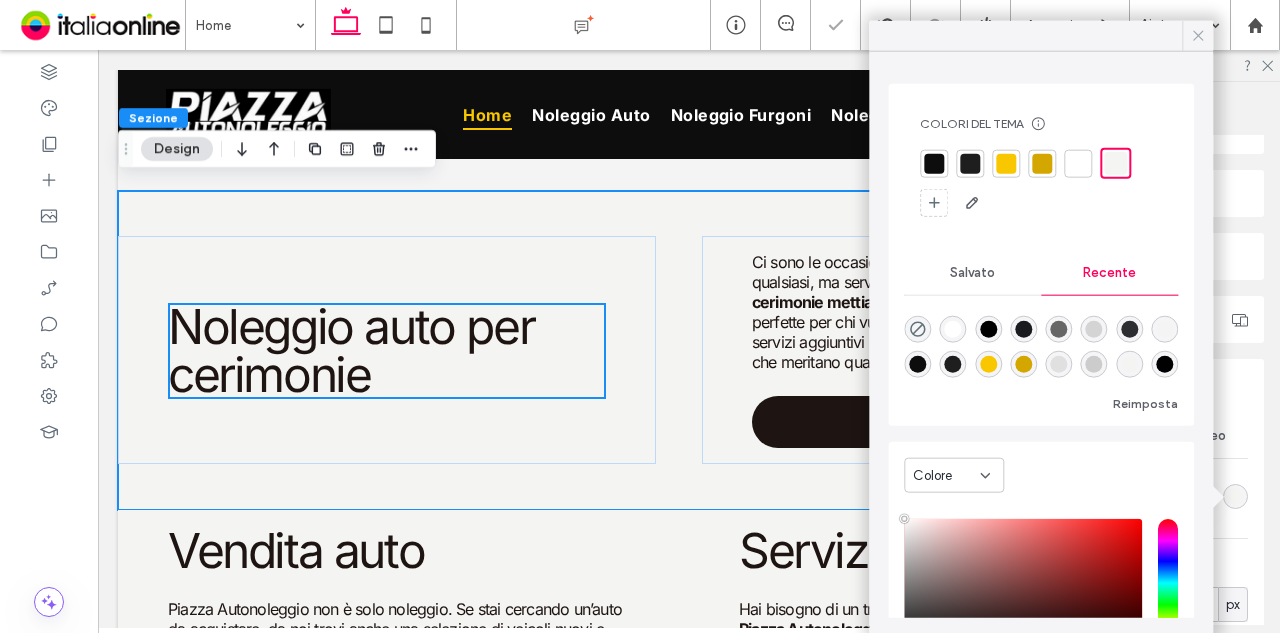 click 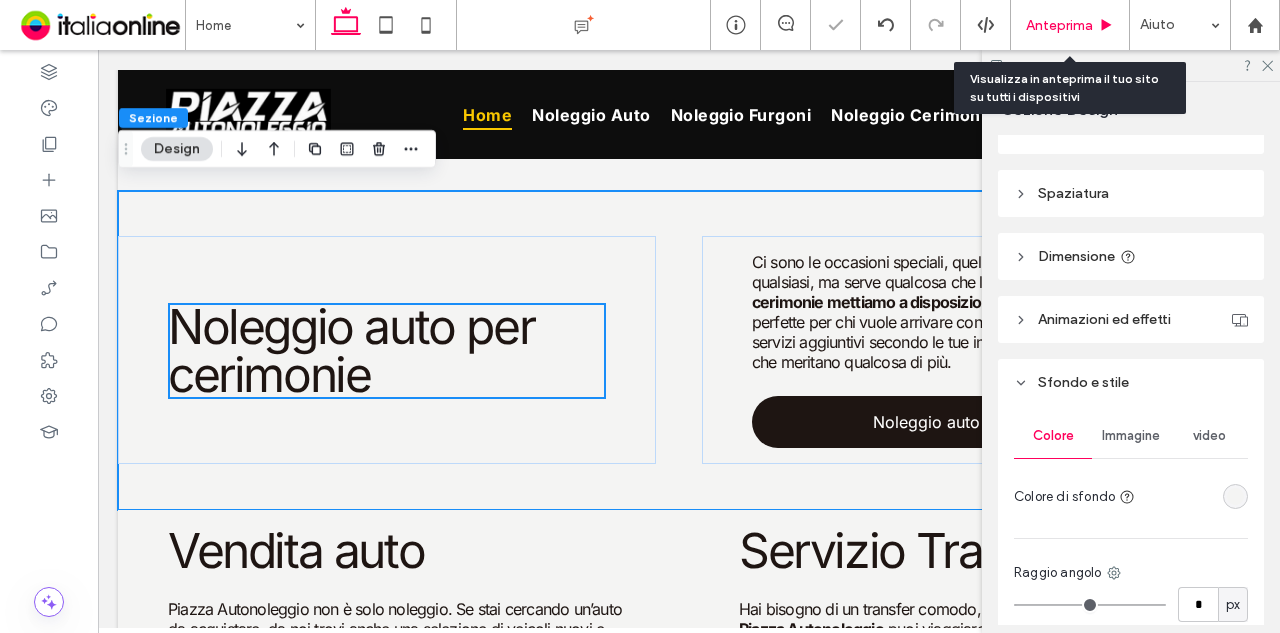 click on "Anteprima" at bounding box center (1059, 25) 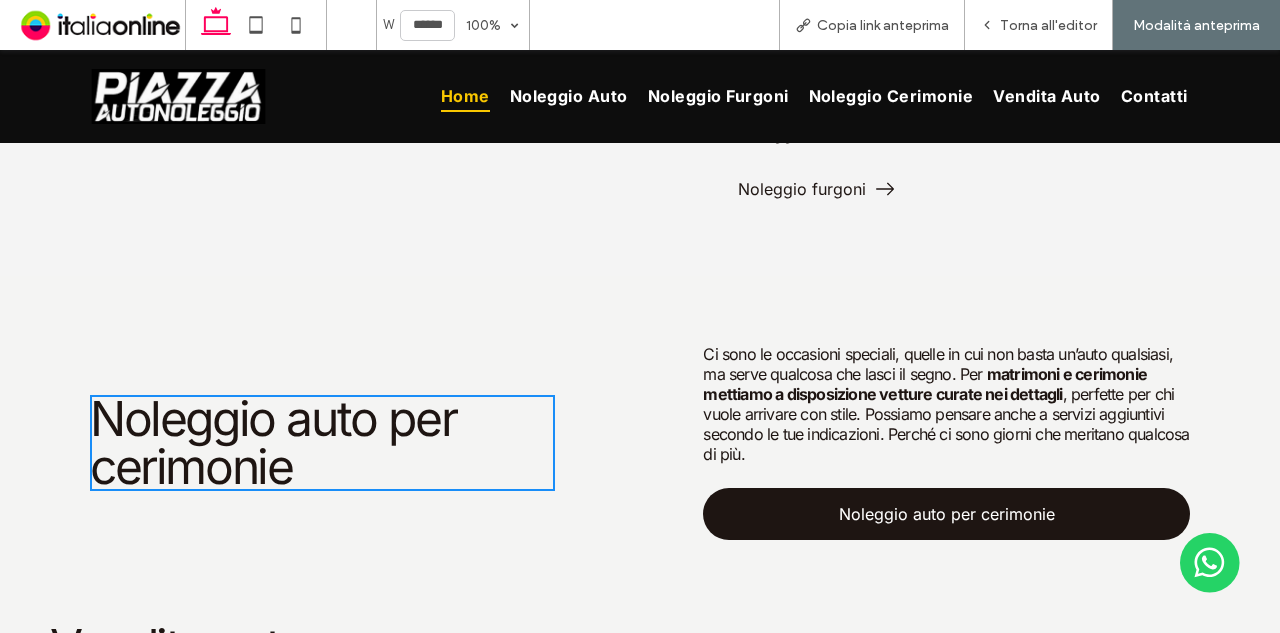 scroll, scrollTop: 1620, scrollLeft: 0, axis: vertical 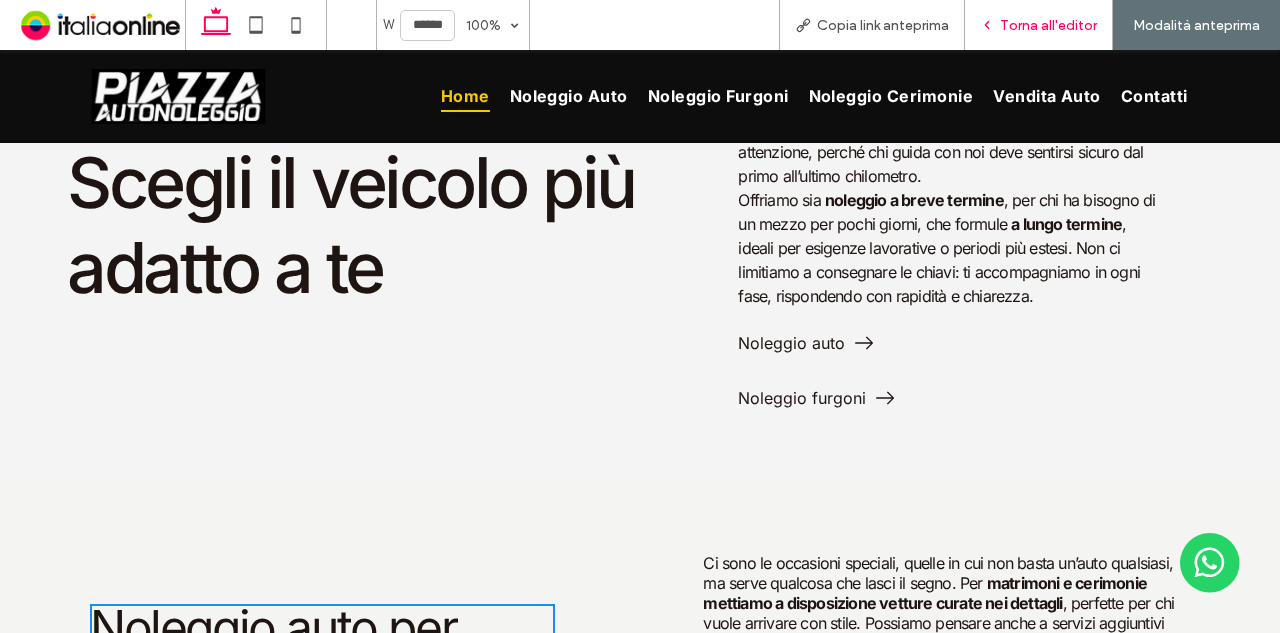 click on "Torna all'editor" at bounding box center (1048, 25) 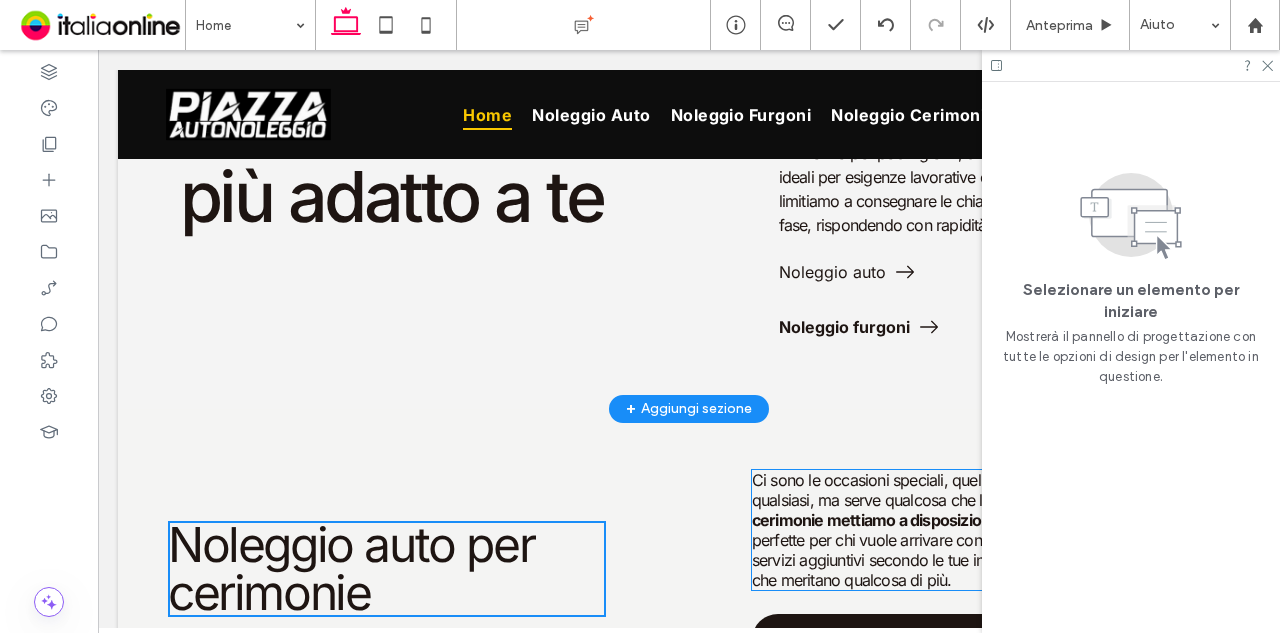 scroll, scrollTop: 1820, scrollLeft: 0, axis: vertical 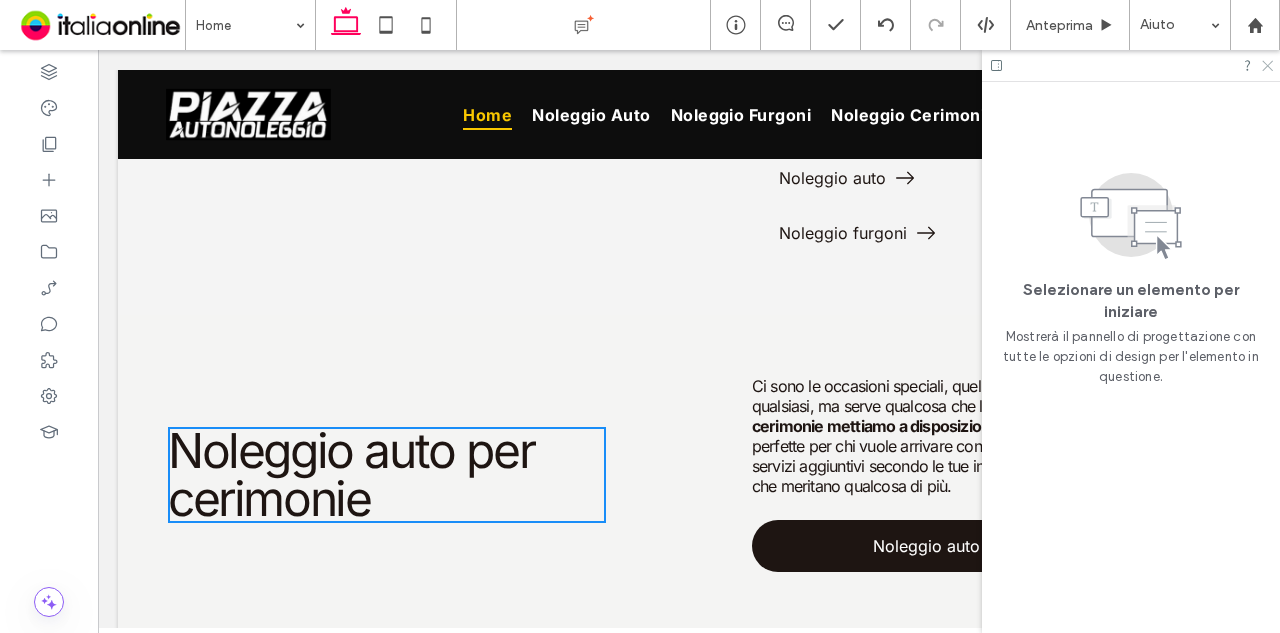 click 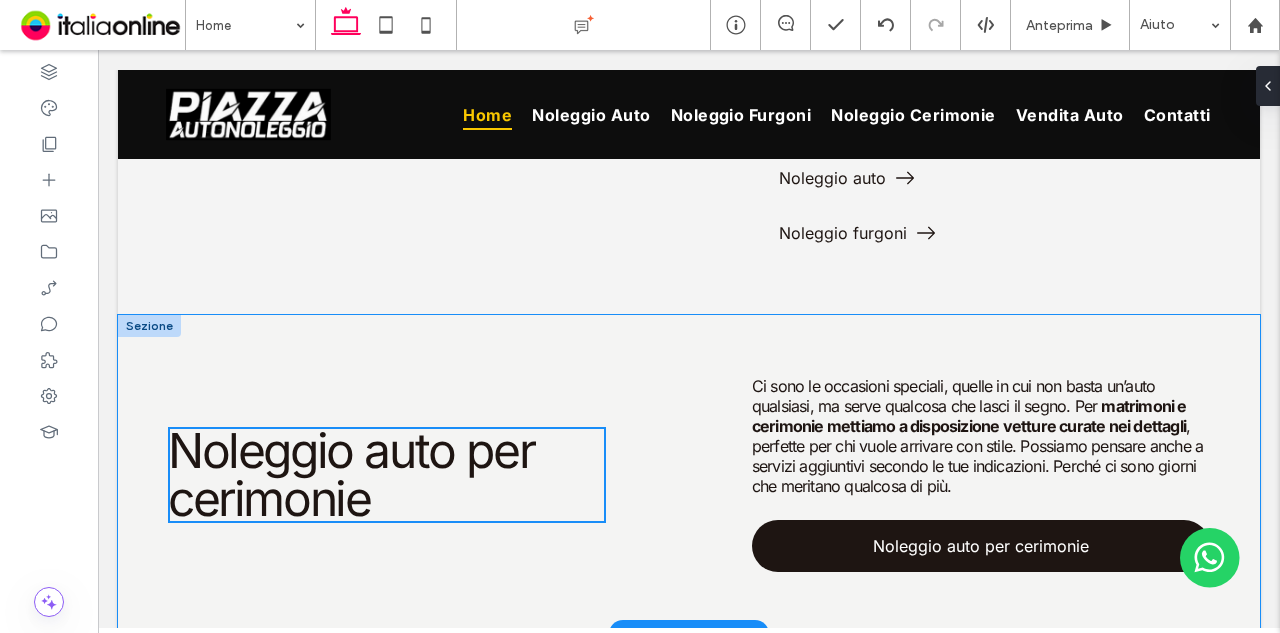 click on "Noleggio auto per cerimonie
Ci sono le occasioni speciali, quelle in cui non basta un’auto qualsiasi, ma serve qualcosa che lasci il segno. Per
matrimoni e cerimonie mettiamo a disposizione vetture curate nei dettagli , perfette per chi vuole arrivare con stile. Possiamo pensare anche a servizi aggiuntivi secondo le tue indicazioni. Perché ci sono giorni che meritano qualcosa di più.
Noleggio auto per cerimonie" at bounding box center (689, 474) 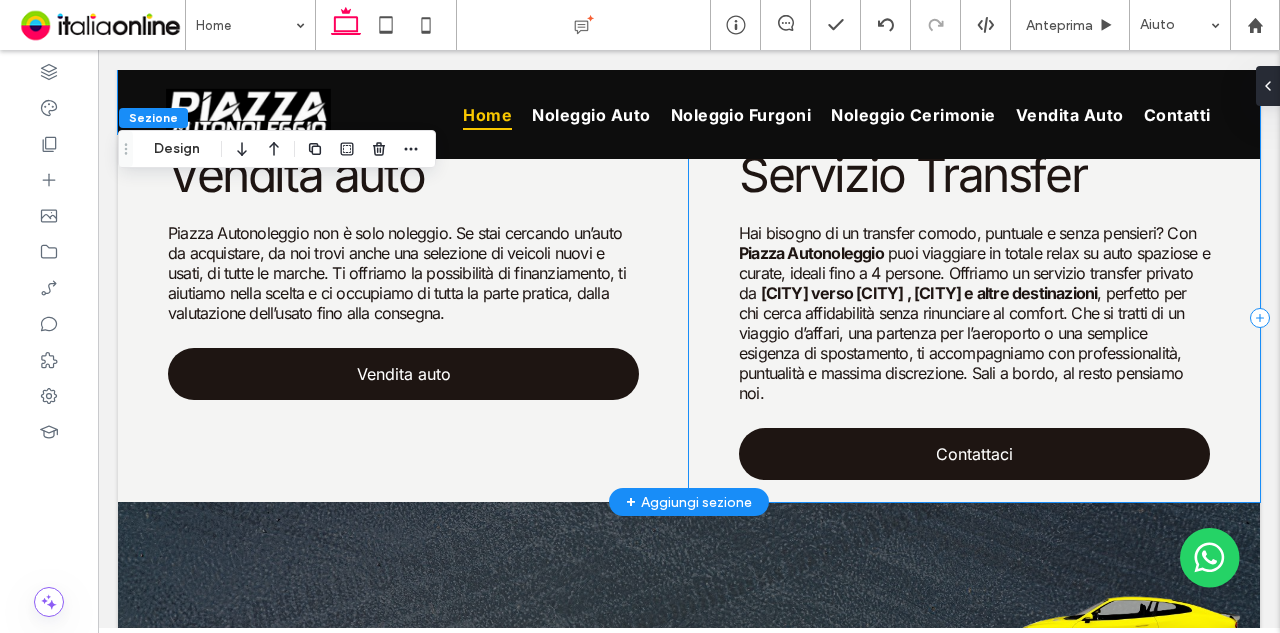 scroll, scrollTop: 2120, scrollLeft: 0, axis: vertical 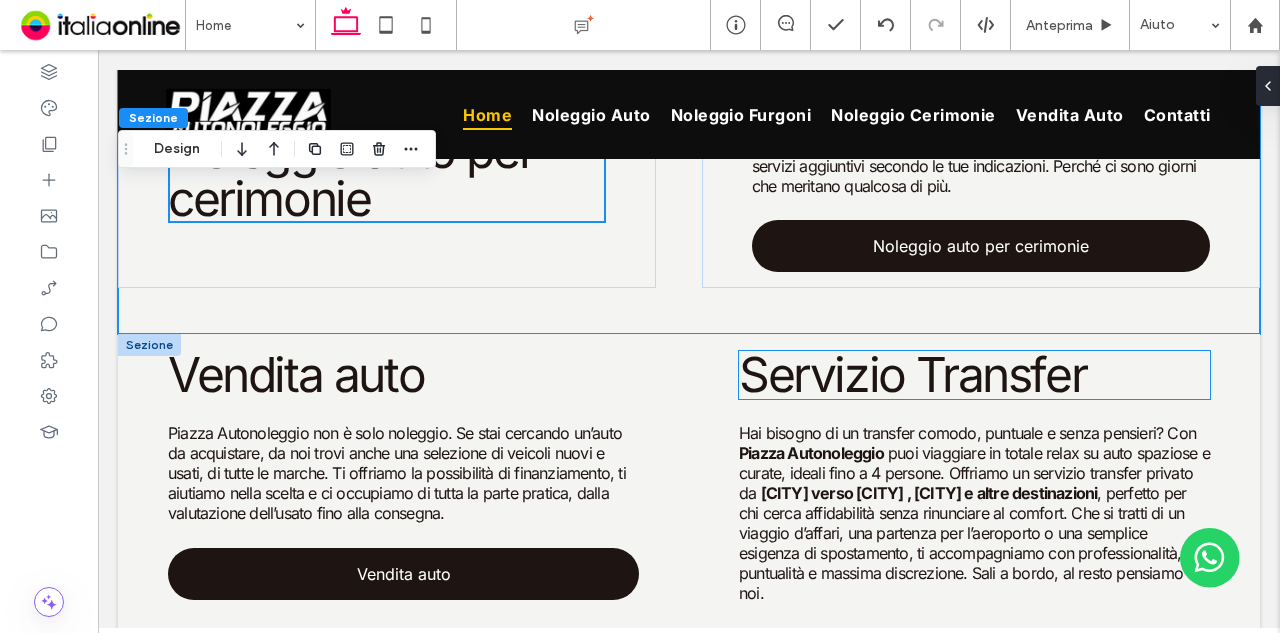 click on "Servizio Transfer" at bounding box center [912, 374] 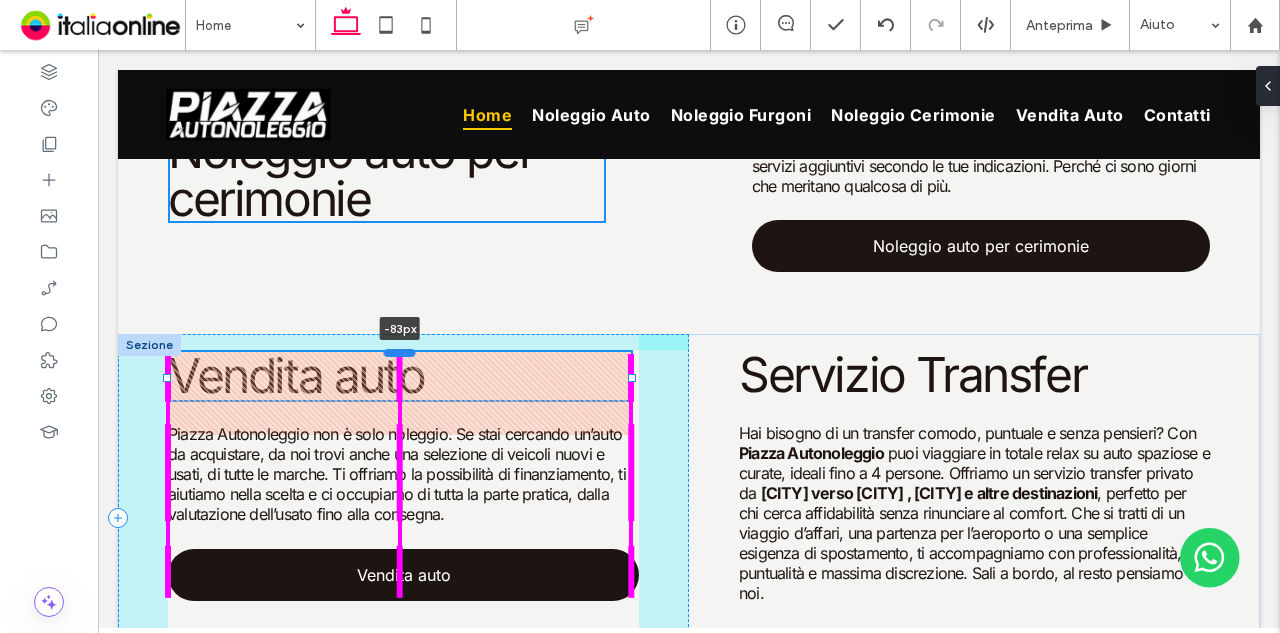 click at bounding box center [400, 353] 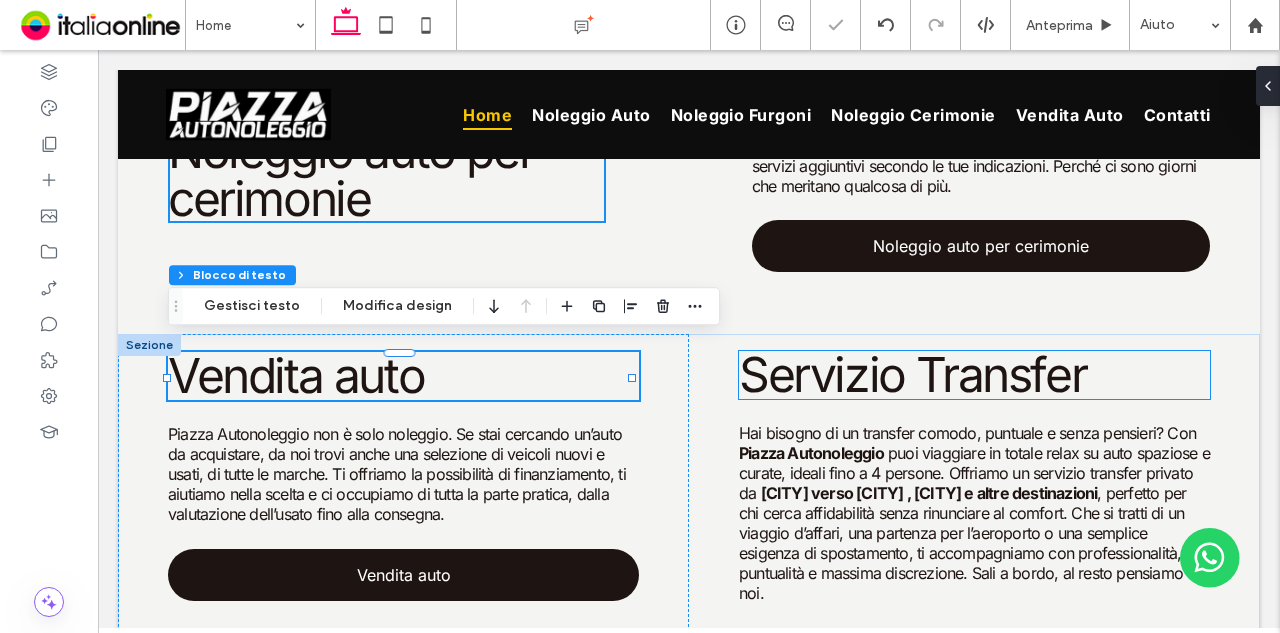 click on "Servizio Transfer" at bounding box center (912, 374) 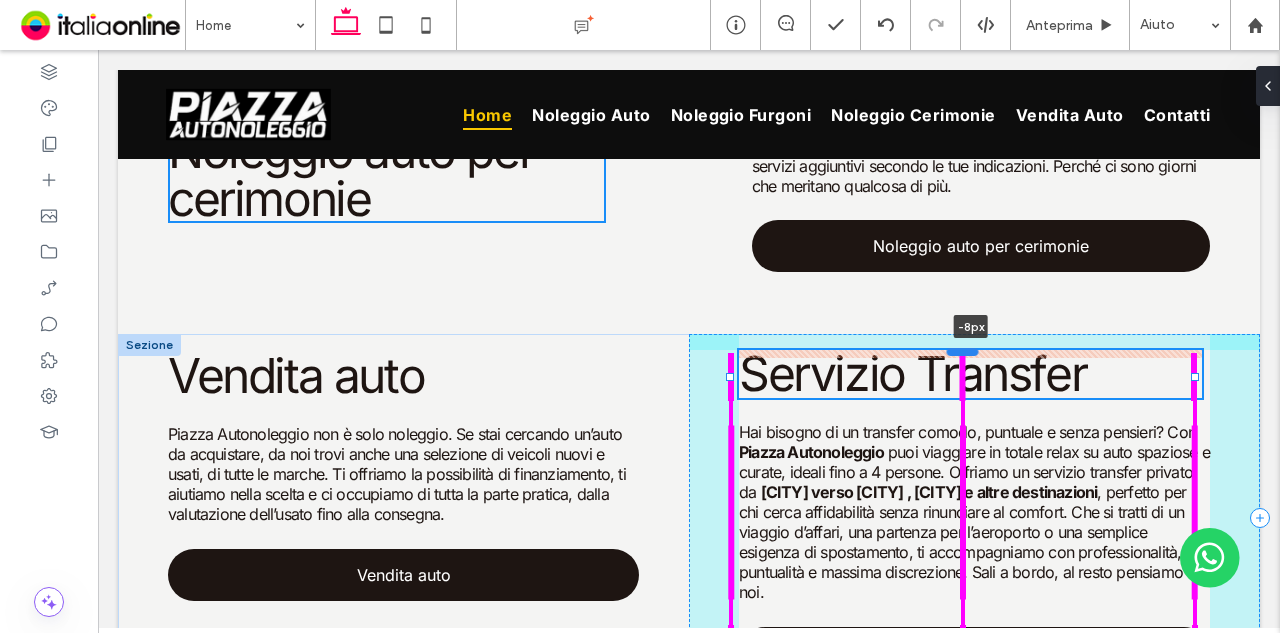 click at bounding box center (963, 352) 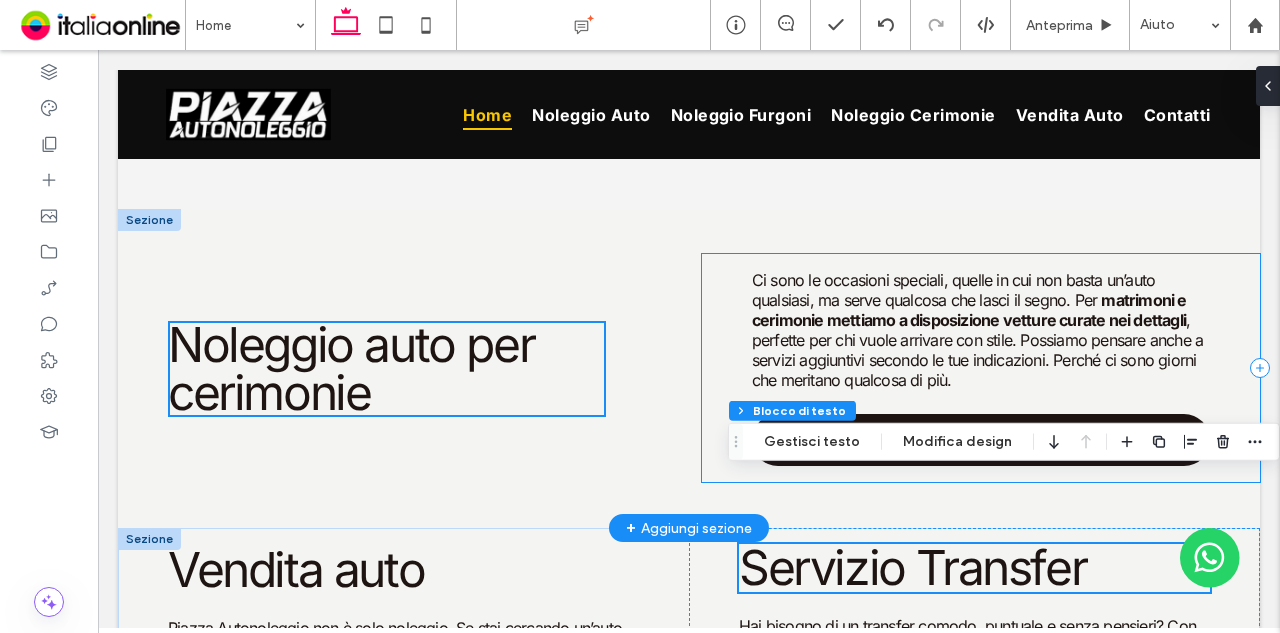 scroll, scrollTop: 2020, scrollLeft: 0, axis: vertical 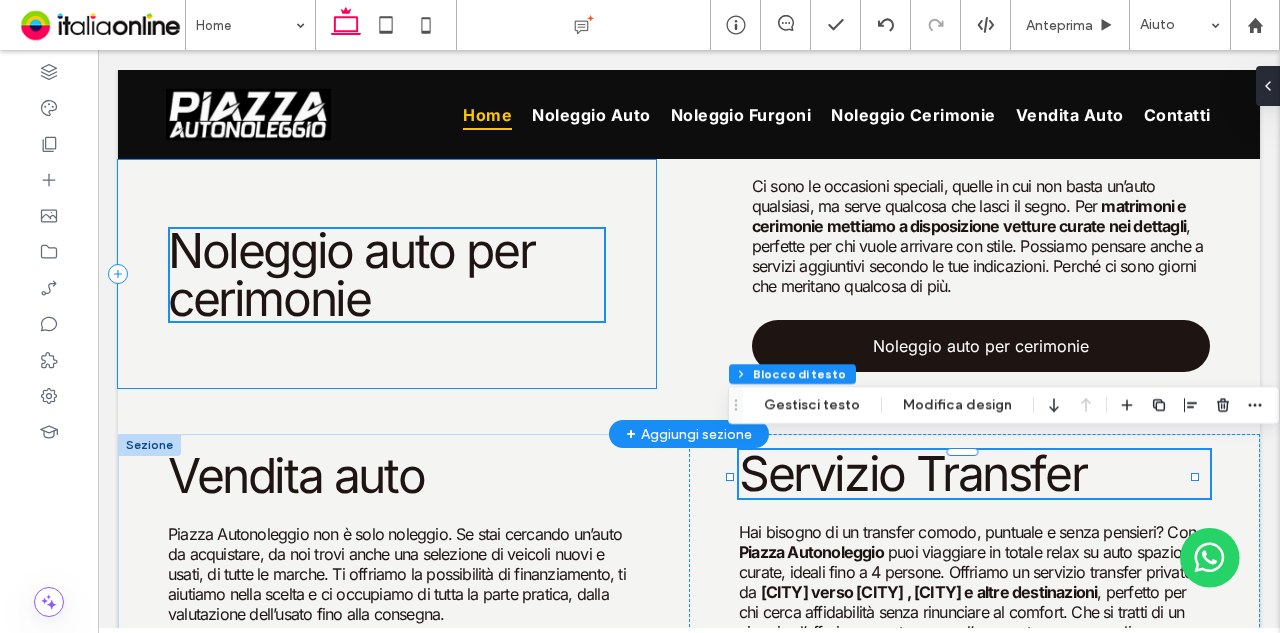 click on "Noleggio auto per cerimonie" at bounding box center (387, 274) 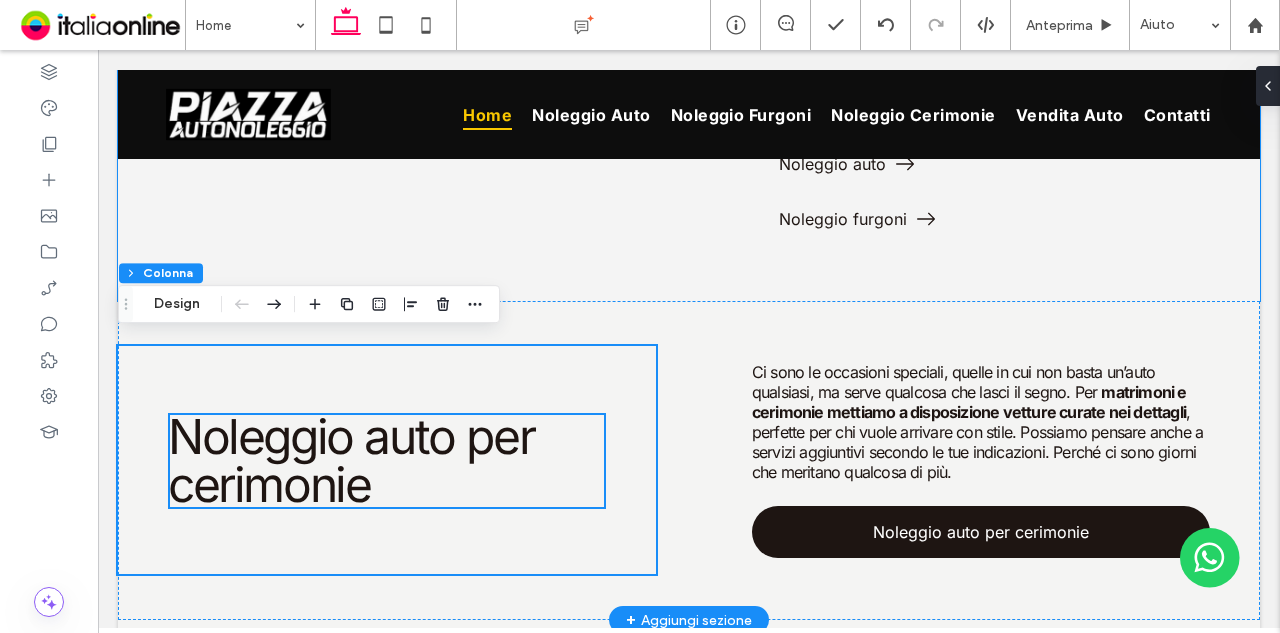 scroll, scrollTop: 1820, scrollLeft: 0, axis: vertical 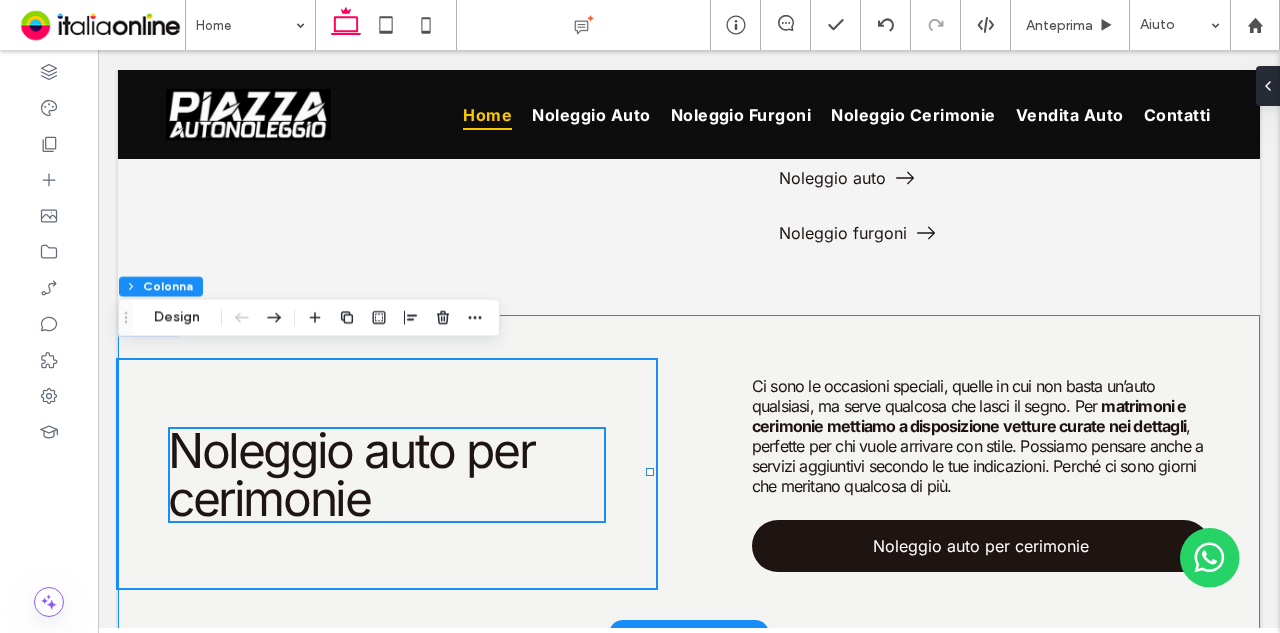 click on "Noleggio auto per cerimonie
Ci sono le occasioni speciali, quelle in cui non basta un’auto qualsiasi, ma serve qualcosa che lasci il segno. Per
matrimoni e cerimonie mettiamo a disposizione vetture curate nei dettagli , perfette per chi vuole arrivare con stile. Possiamo pensare anche a servizi aggiuntivi secondo le tue indicazioni. Perché ci sono giorni che meritano qualcosa di più.
Noleggio auto per cerimonie" at bounding box center [689, 474] 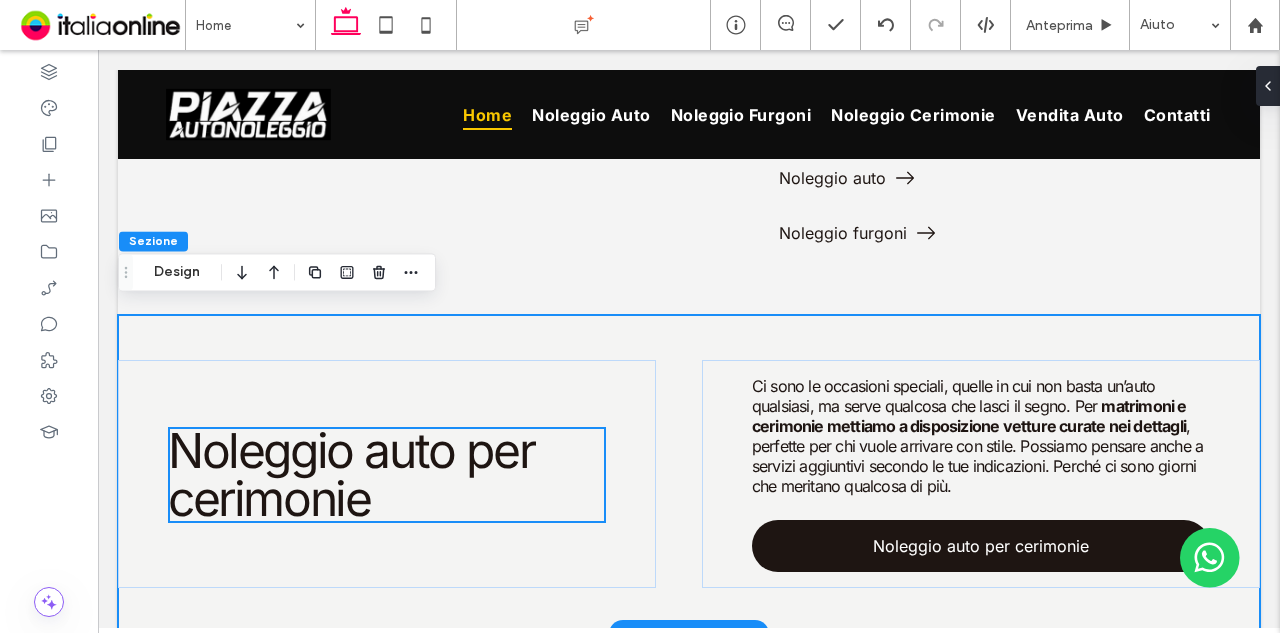 click on "Noleggio auto per cerimonie
Ci sono le occasioni speciali, quelle in cui non basta un’auto qualsiasi, ma serve qualcosa che lasci il segno. Per
matrimoni e cerimonie mettiamo a disposizione vetture curate nei dettagli , perfette per chi vuole arrivare con stile. Possiamo pensare anche a servizi aggiuntivi secondo le tue indicazioni. Perché ci sono giorni che meritano qualcosa di più.
Noleggio auto per cerimonie" at bounding box center (689, 474) 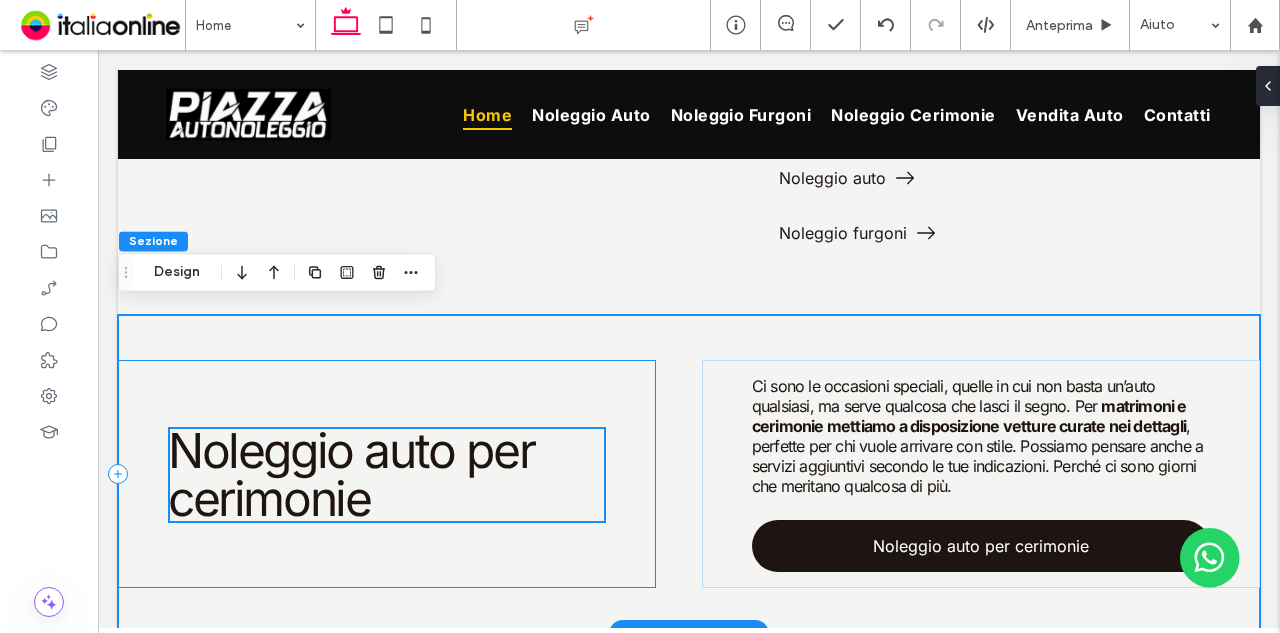click on "Noleggio auto per cerimonie" at bounding box center (387, 474) 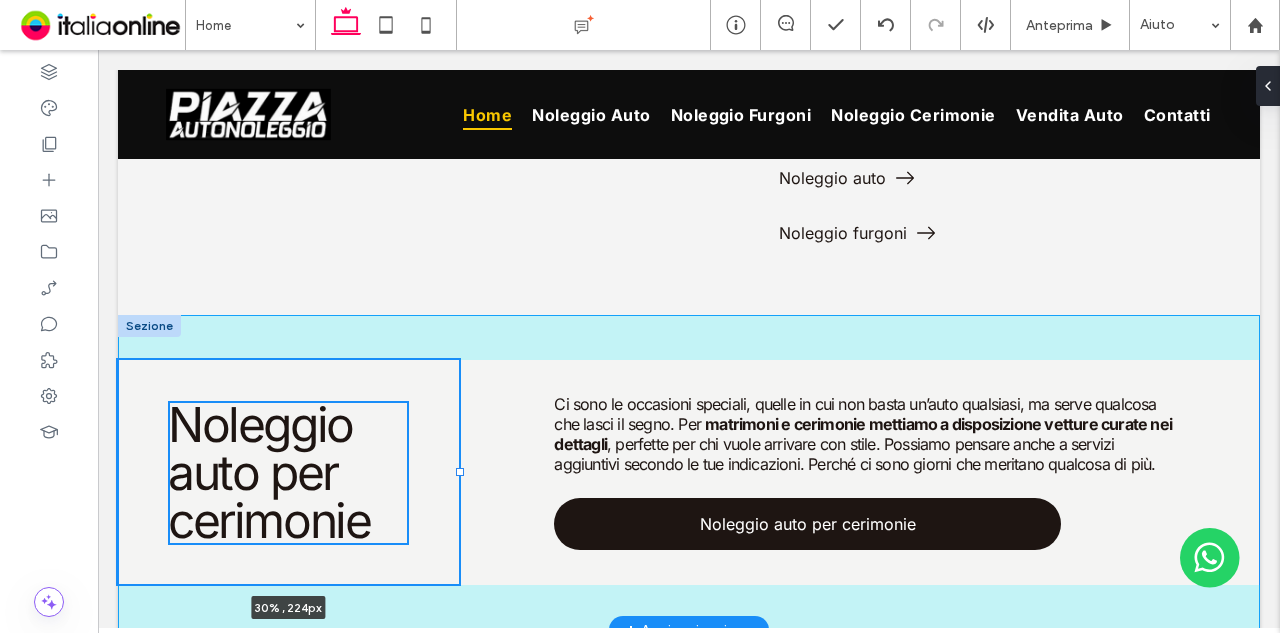 drag, startPoint x: 648, startPoint y: 461, endPoint x: 458, endPoint y: 441, distance: 191.04973 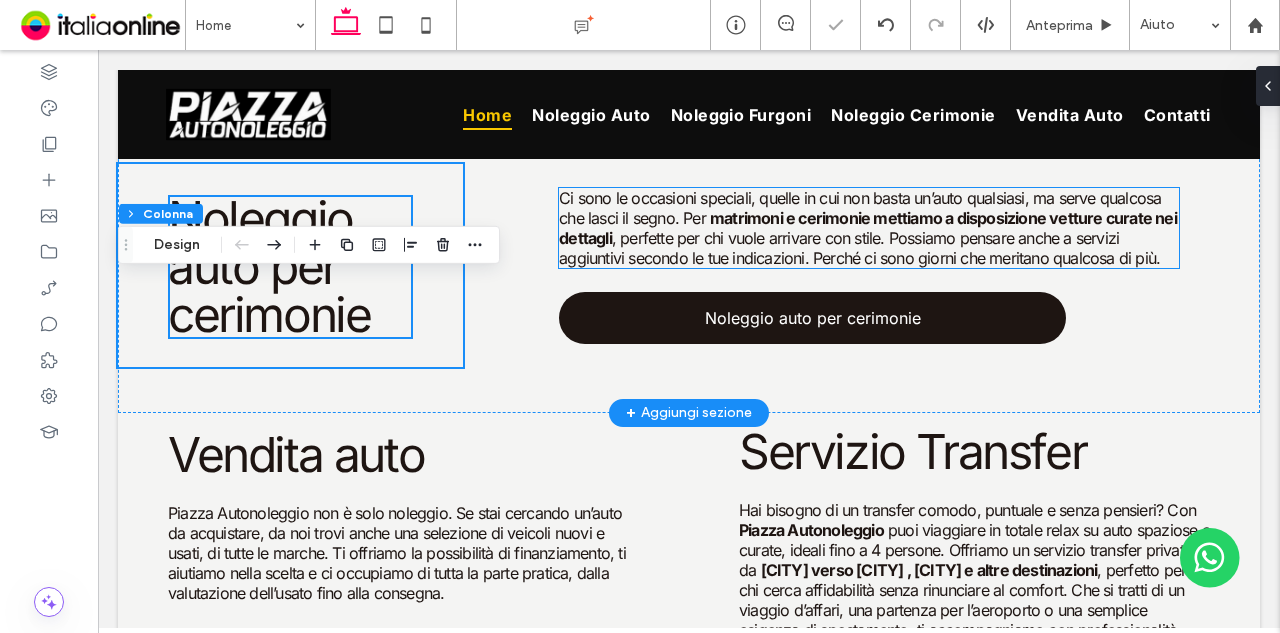 scroll, scrollTop: 2020, scrollLeft: 0, axis: vertical 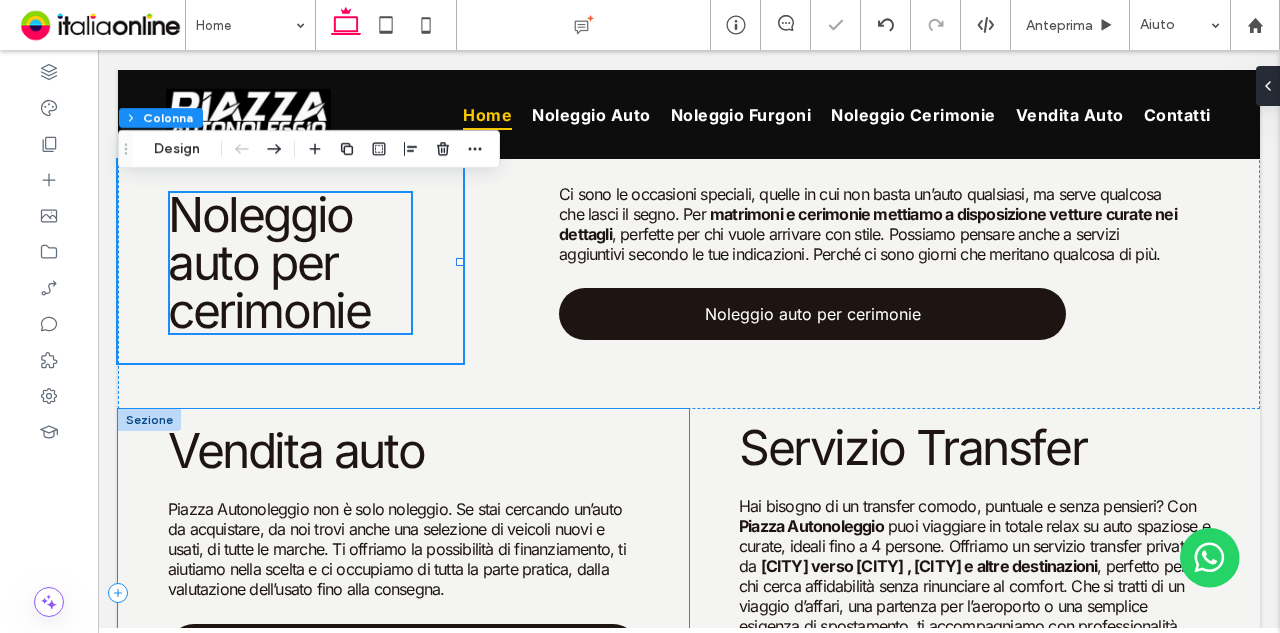 click on "Vendita auto
Piazza Autonoleggio non è solo noleggio. Se stai cercando un’auto da acquistare, da noi trovi anche una selezione di veicoli nuovi e usati, di tutte le marche. Ti offriamo la possibilità di finanziamento, ti aiutiamo nella scelta e ci occupiamo di tutta la parte pratica, dalla valutazione dell’usato fino alla consegna.
Vendita auto" at bounding box center [403, 593] 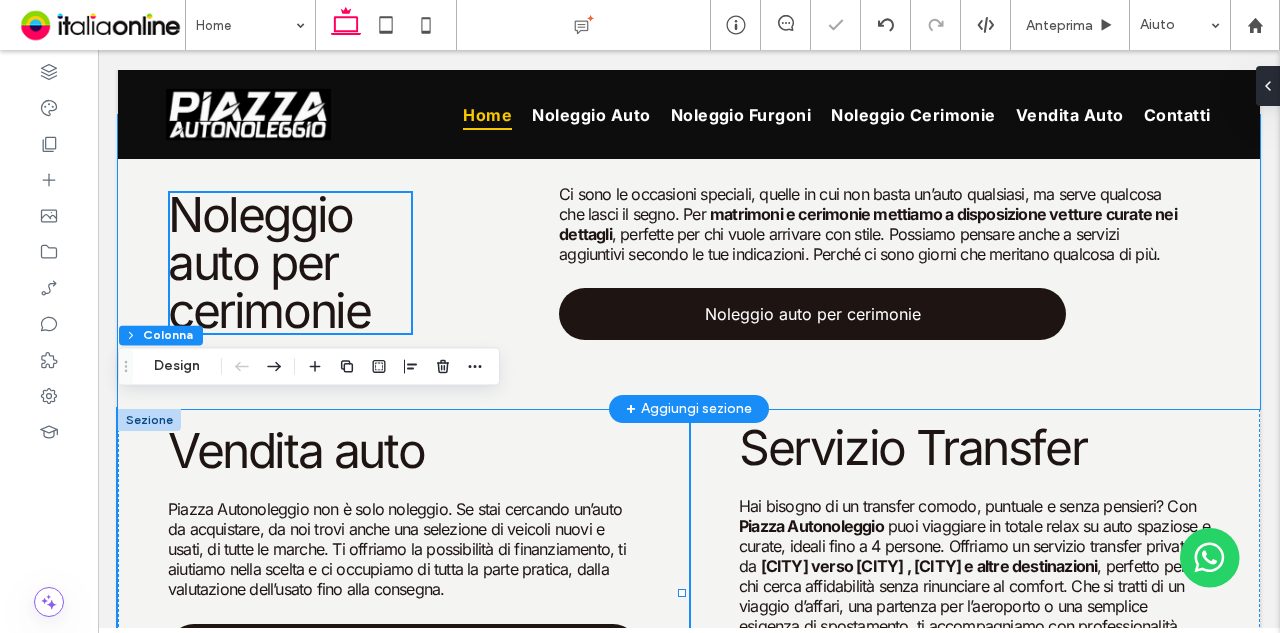 click on "Noleggio auto per cerimonie
Ci sono le occasioni speciali, quelle in cui non basta un’auto qualsiasi, ma serve qualcosa che lasci il segno. Per
matrimoni e cerimonie mettiamo a disposizione vetture curate nei dettagli , perfette per chi vuole arrivare con stile. Possiamo pensare anche a servizi aggiuntivi secondo le tue indicazioni. Perché ci sono giorni che meritano qualcosa di più.
Noleggio auto per cerimonie" at bounding box center (689, 262) 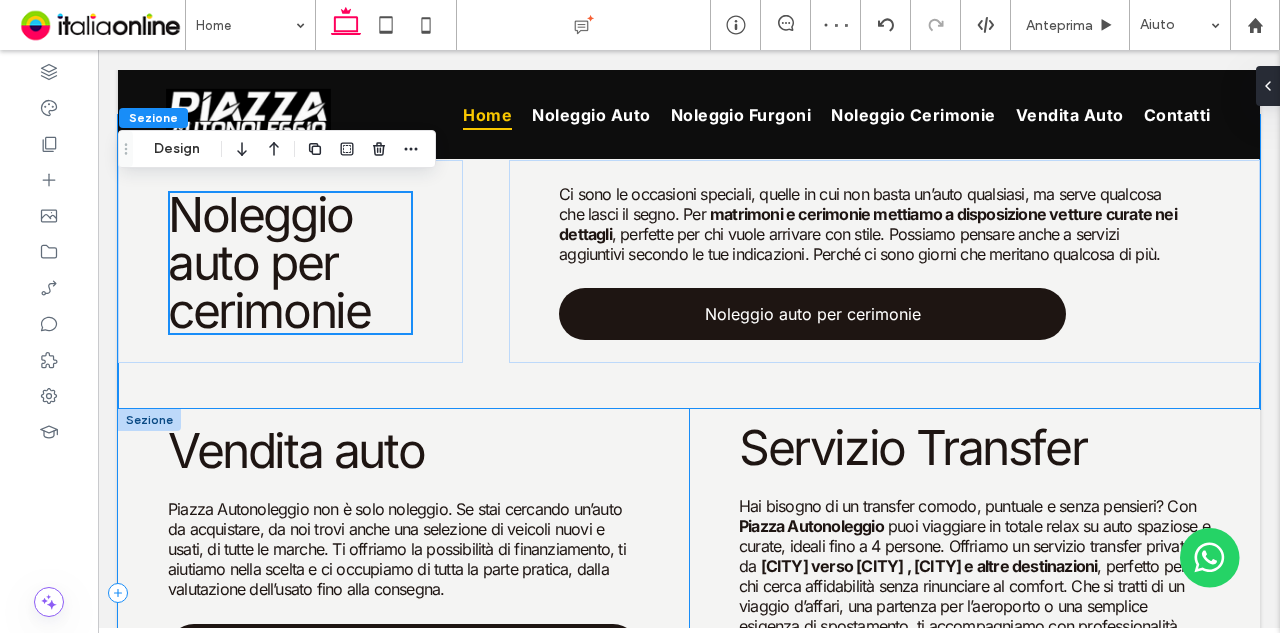 click on "Vendita auto
Piazza Autonoleggio non è solo noleggio. Se stai cercando un’auto da acquistare, da noi trovi anche una selezione di veicoli nuovi e usati, di tutte le marche. Ti offriamo la possibilità di finanziamento, ti aiutiamo nella scelta e ci occupiamo di tutta la parte pratica, dalla valutazione dell’usato fino alla consegna.
Vendita auto" at bounding box center (403, 593) 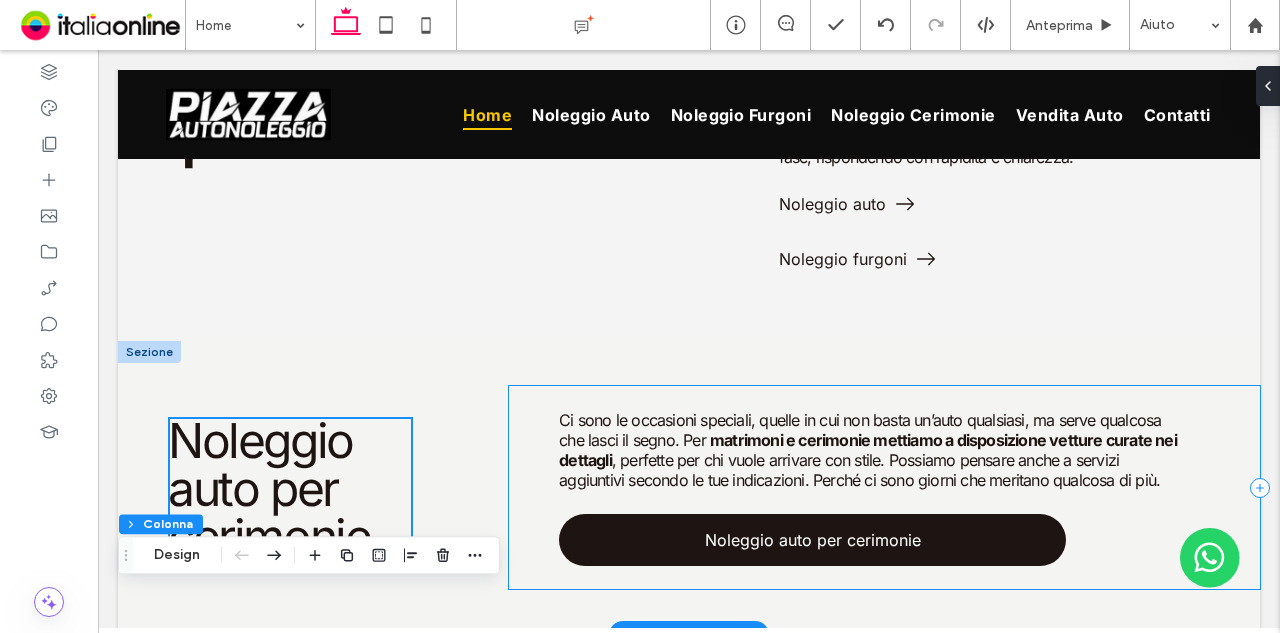 scroll, scrollTop: 1820, scrollLeft: 0, axis: vertical 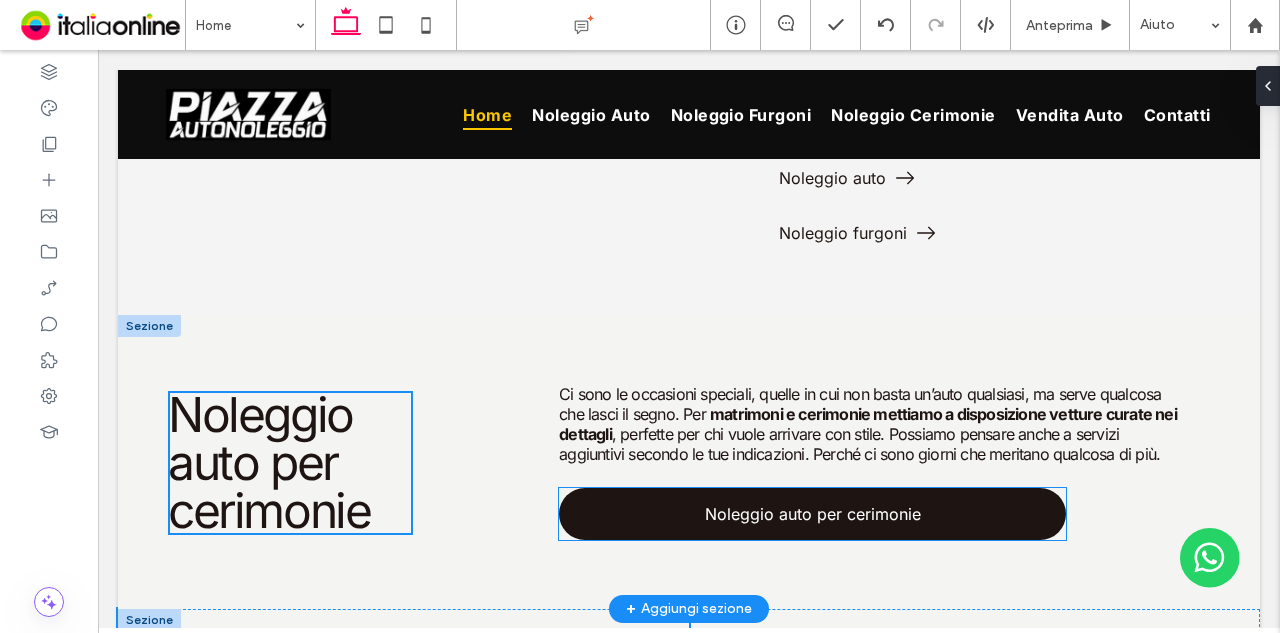 type on "**" 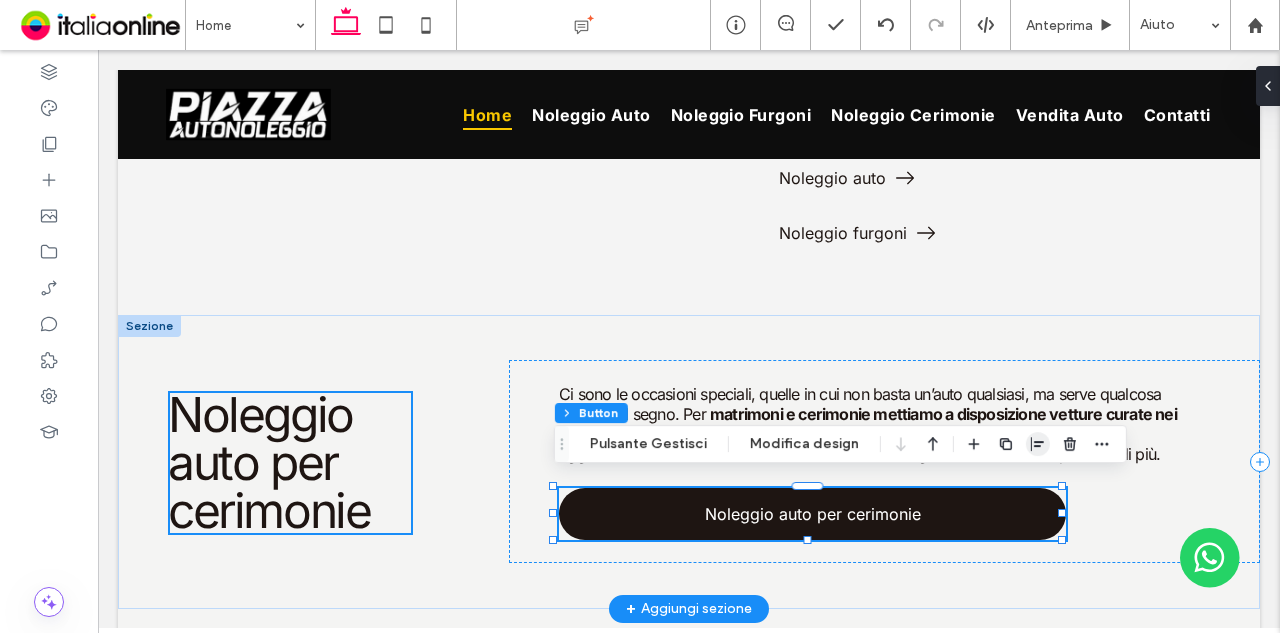 click at bounding box center (1038, 444) 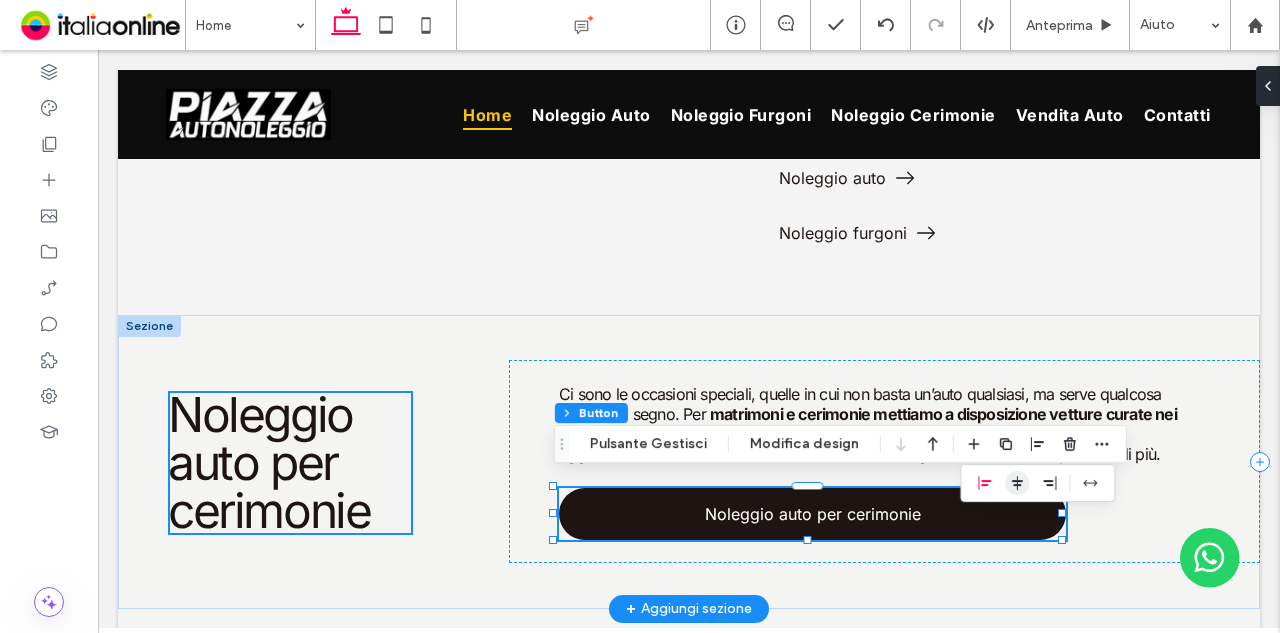 click 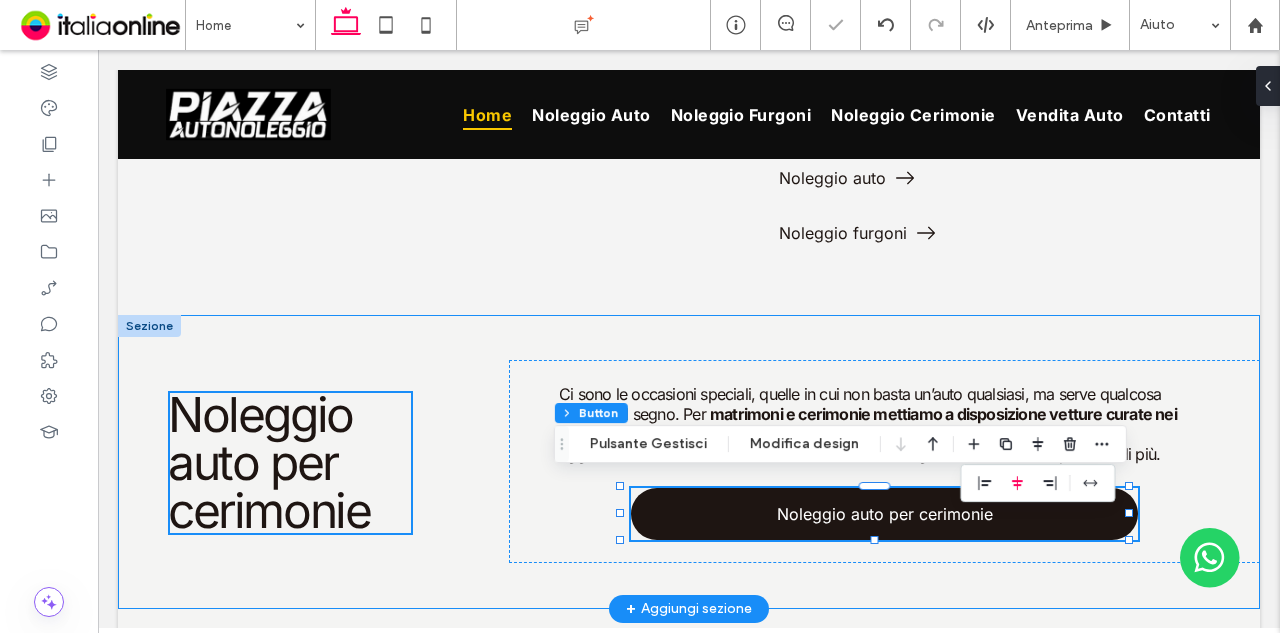 click on "Noleggio auto per cerimonie
Ci sono le occasioni speciali, quelle in cui non basta un’auto qualsiasi, ma serve qualcosa che lasci il segno. Per
matrimoni e cerimonie mettiamo a disposizione vetture curate nei dettagli , perfette per chi vuole arrivare con stile. Possiamo pensare anche a servizi aggiuntivi secondo le tue indicazioni. Perché ci sono giorni che meritano qualcosa di più.
Noleggio auto per cerimonie" at bounding box center (689, 462) 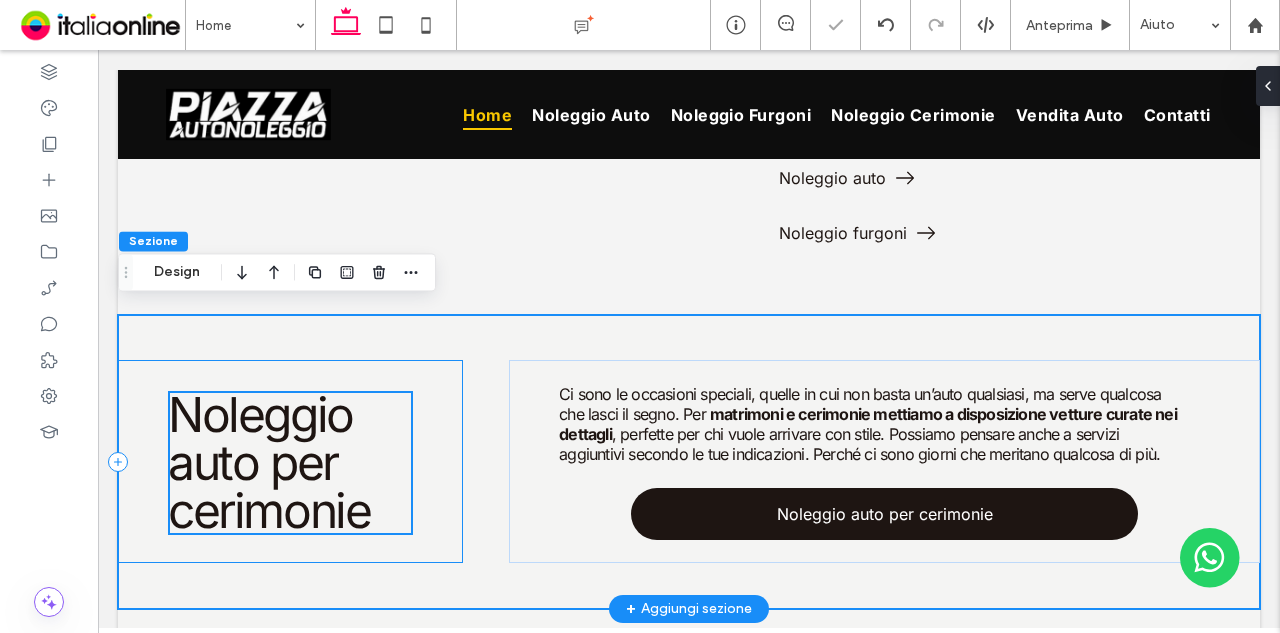 click on "Noleggio auto per cerimonie" at bounding box center (290, 461) 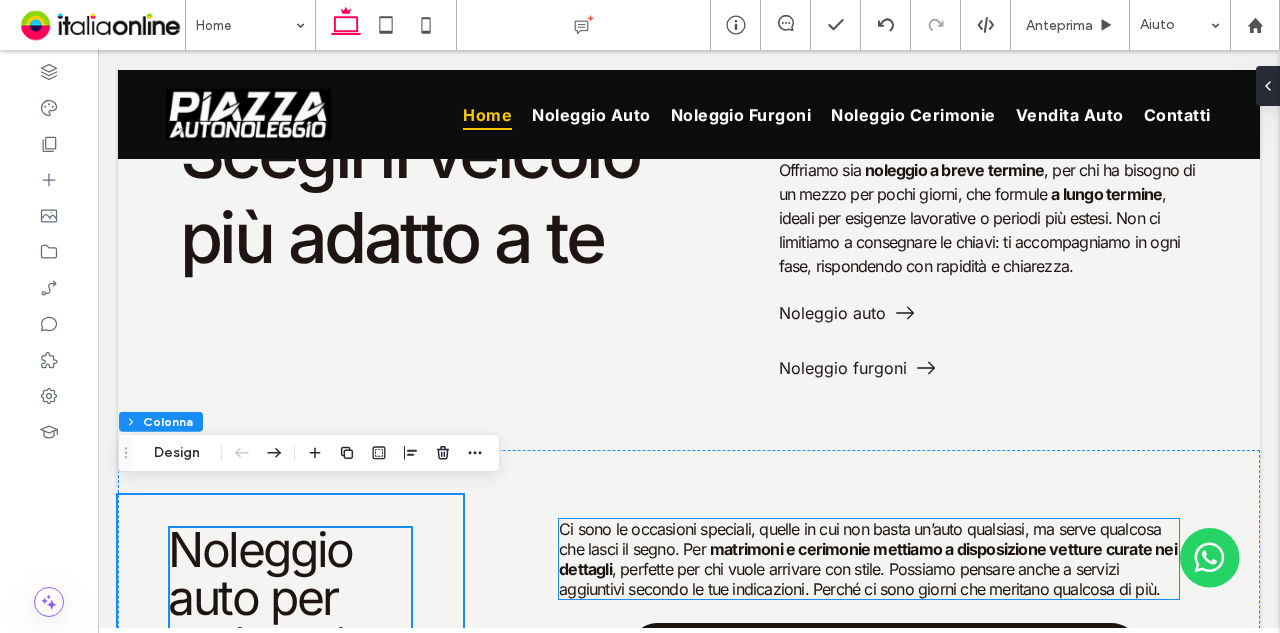 scroll, scrollTop: 1520, scrollLeft: 0, axis: vertical 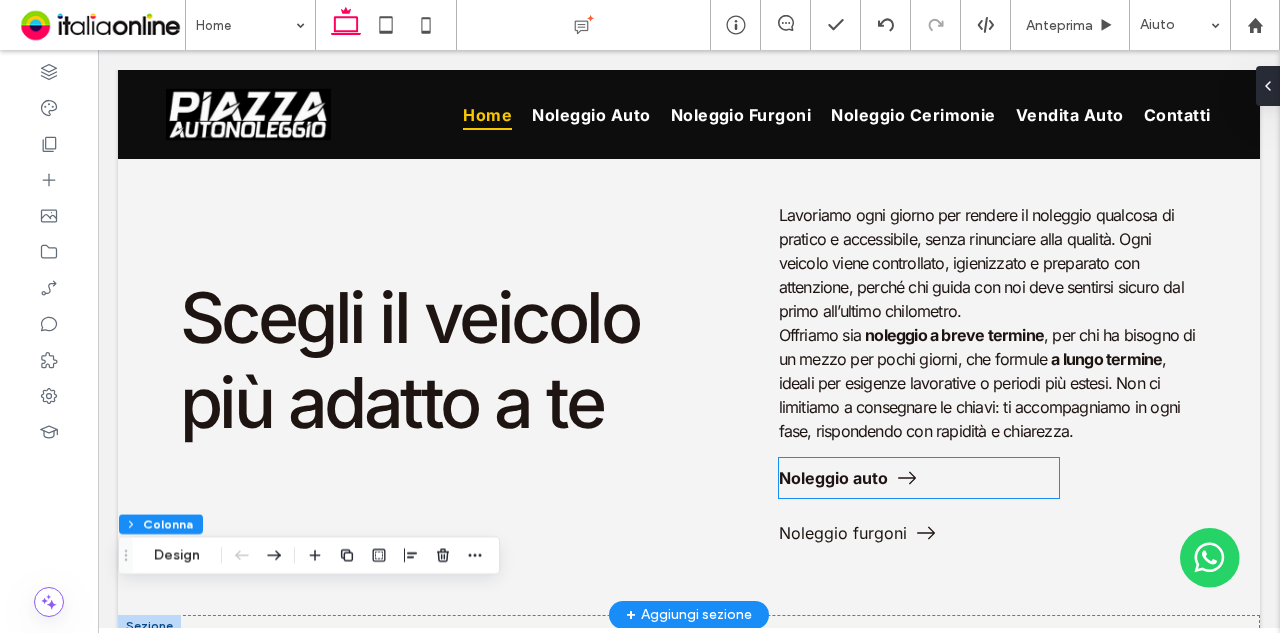 click on "Noleggio auto" at bounding box center [919, 478] 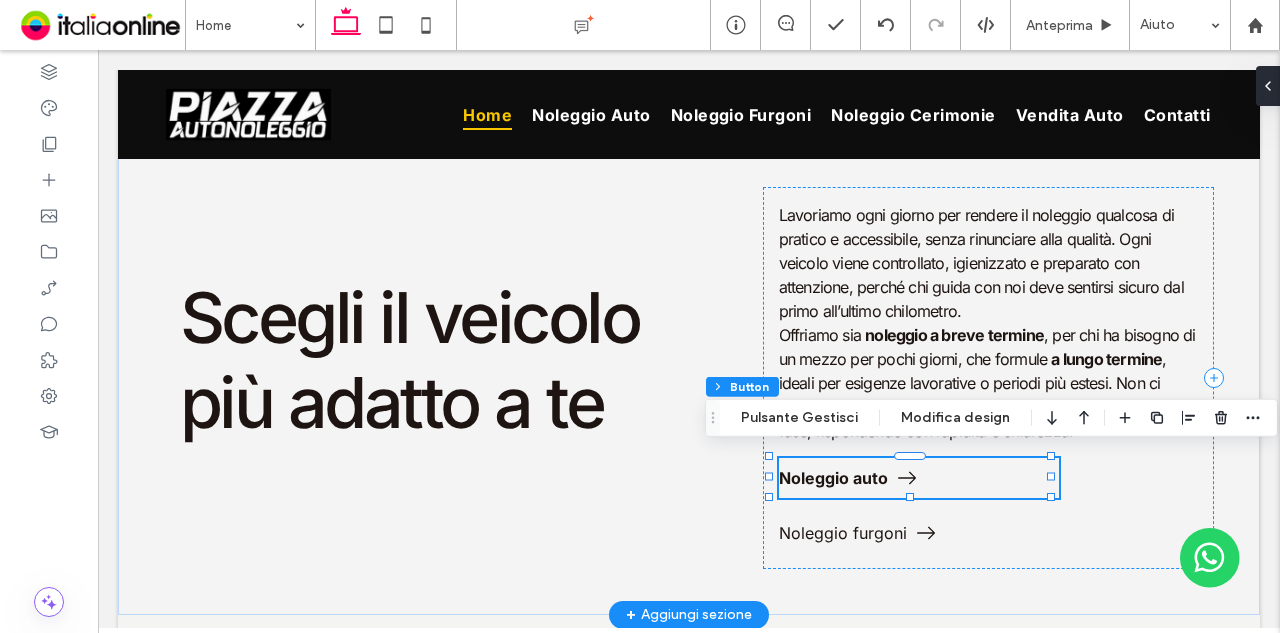 type on "**" 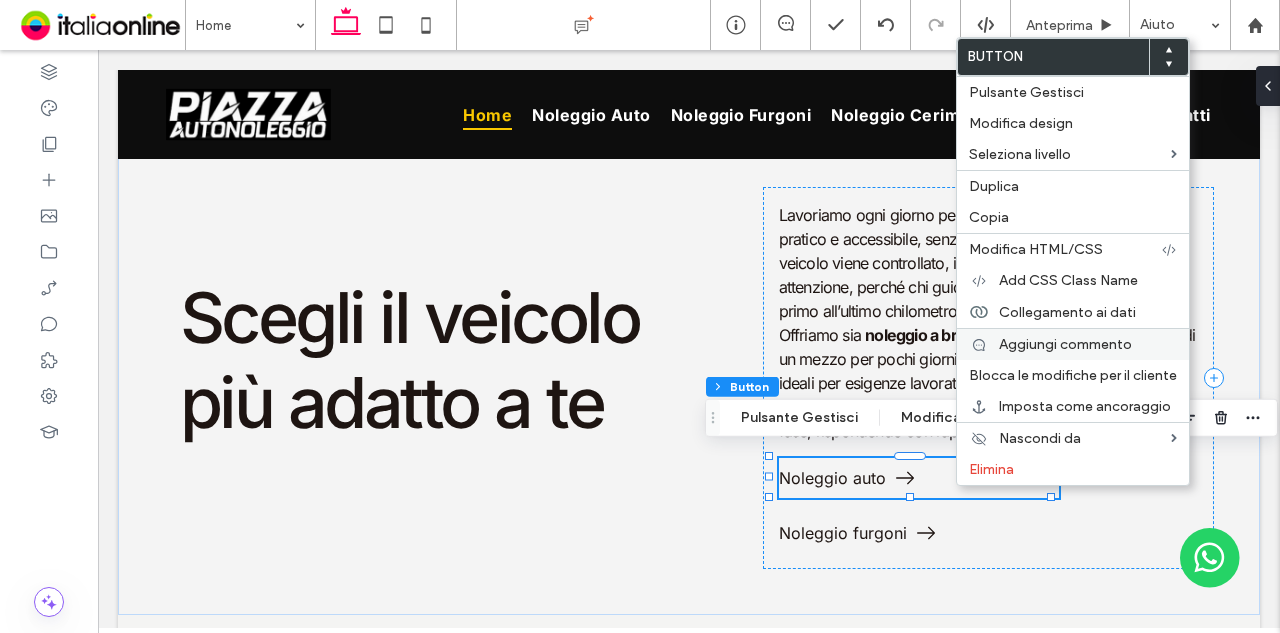 drag, startPoint x: 1014, startPoint y: 206, endPoint x: 966, endPoint y: 326, distance: 129.24396 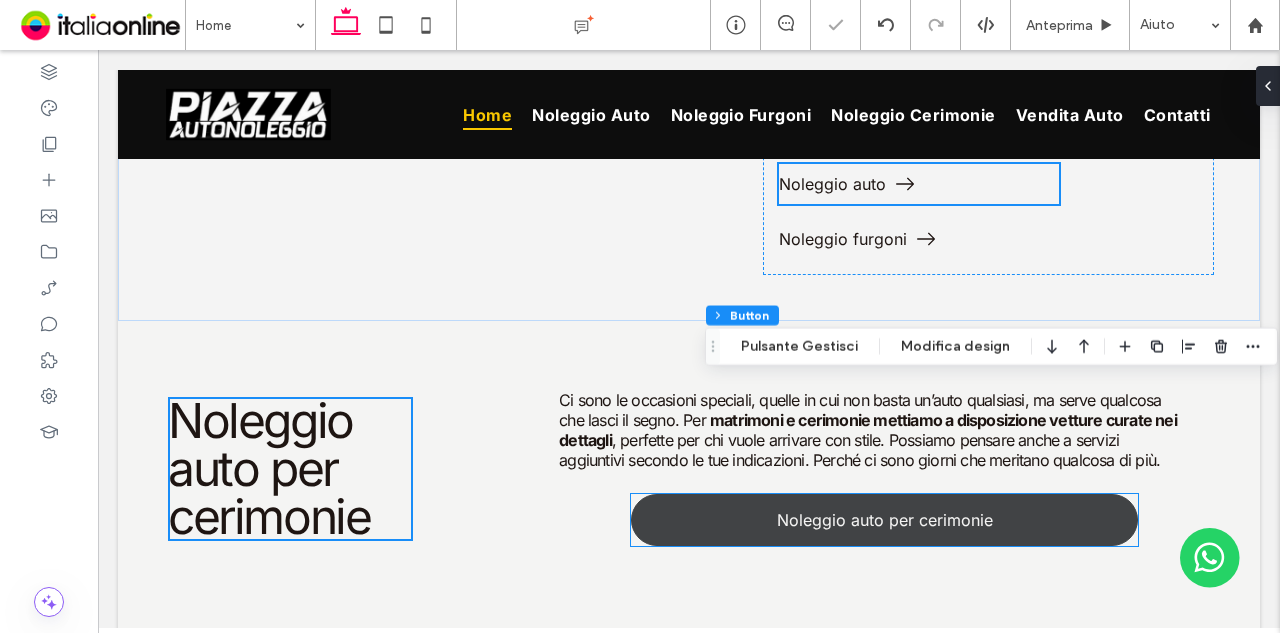 scroll, scrollTop: 1820, scrollLeft: 0, axis: vertical 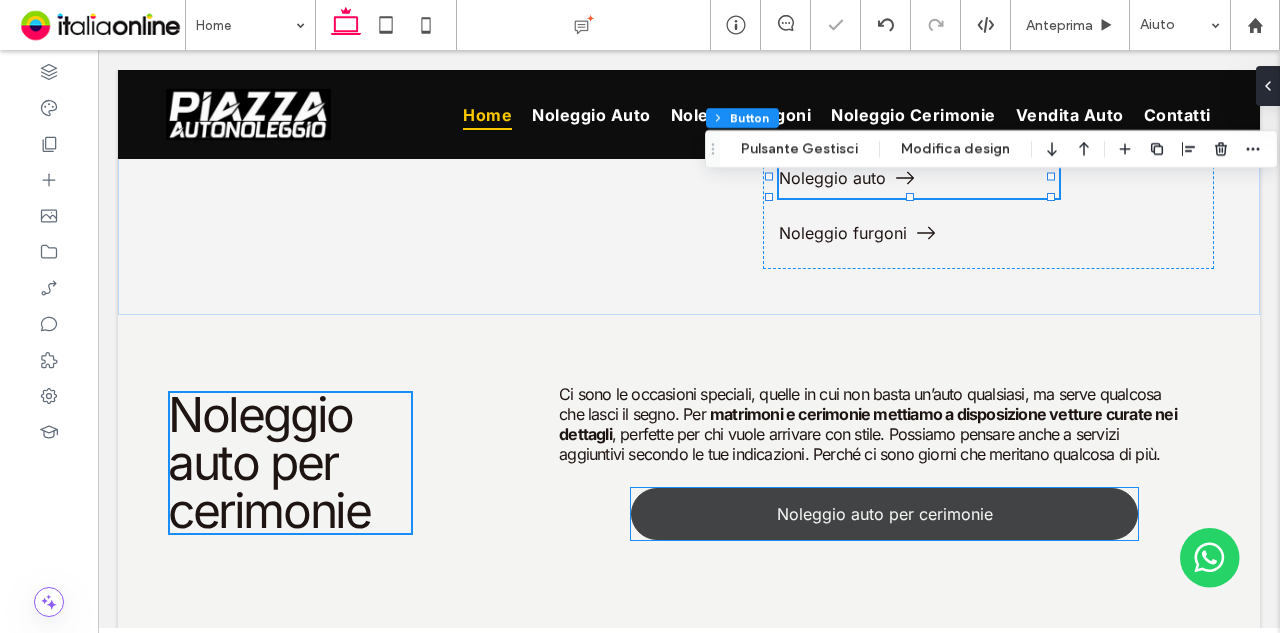 click on "Noleggio auto per cerimonie" at bounding box center (885, 514) 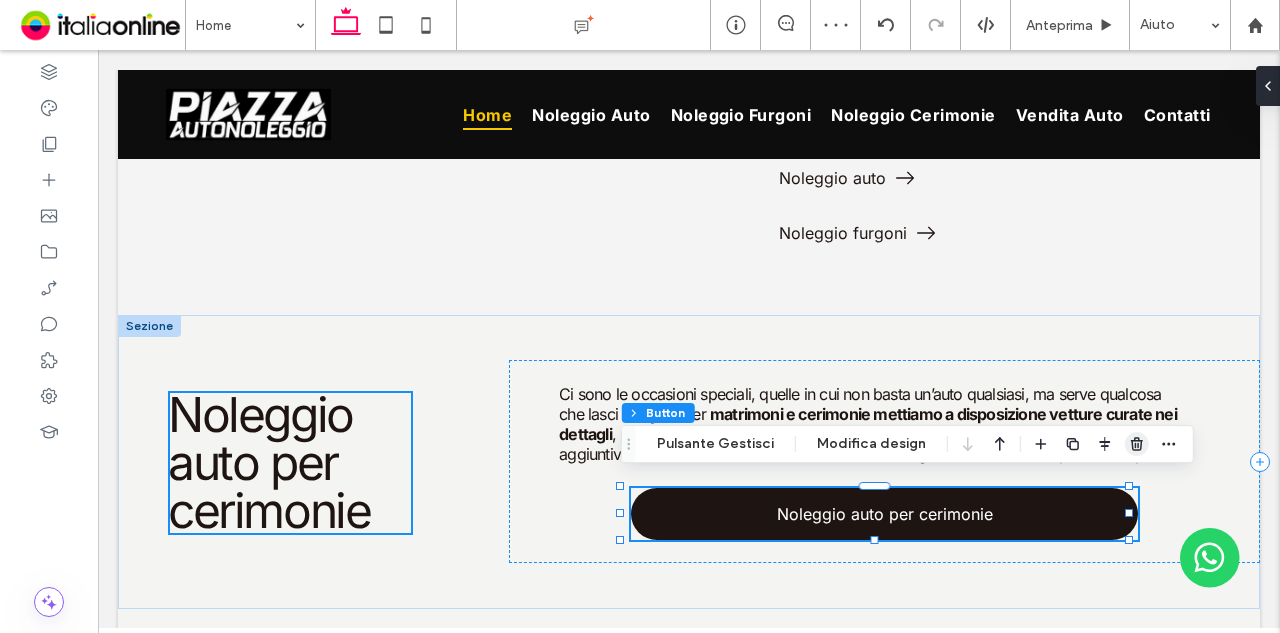 click 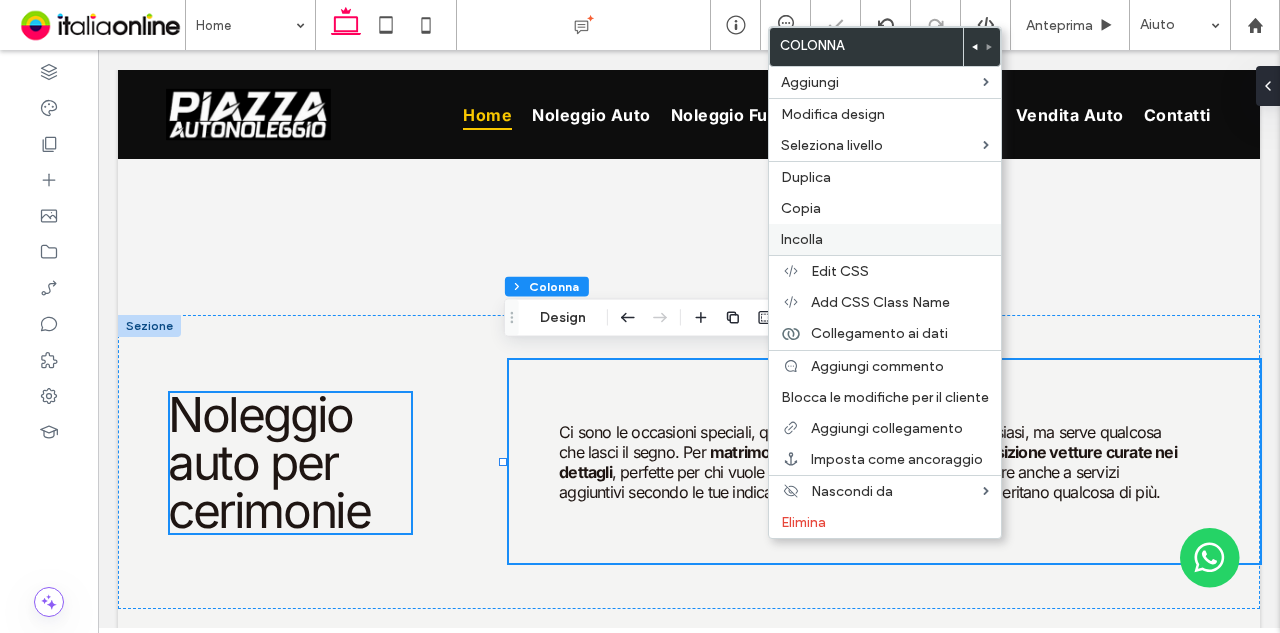 click on "Incolla" at bounding box center [885, 239] 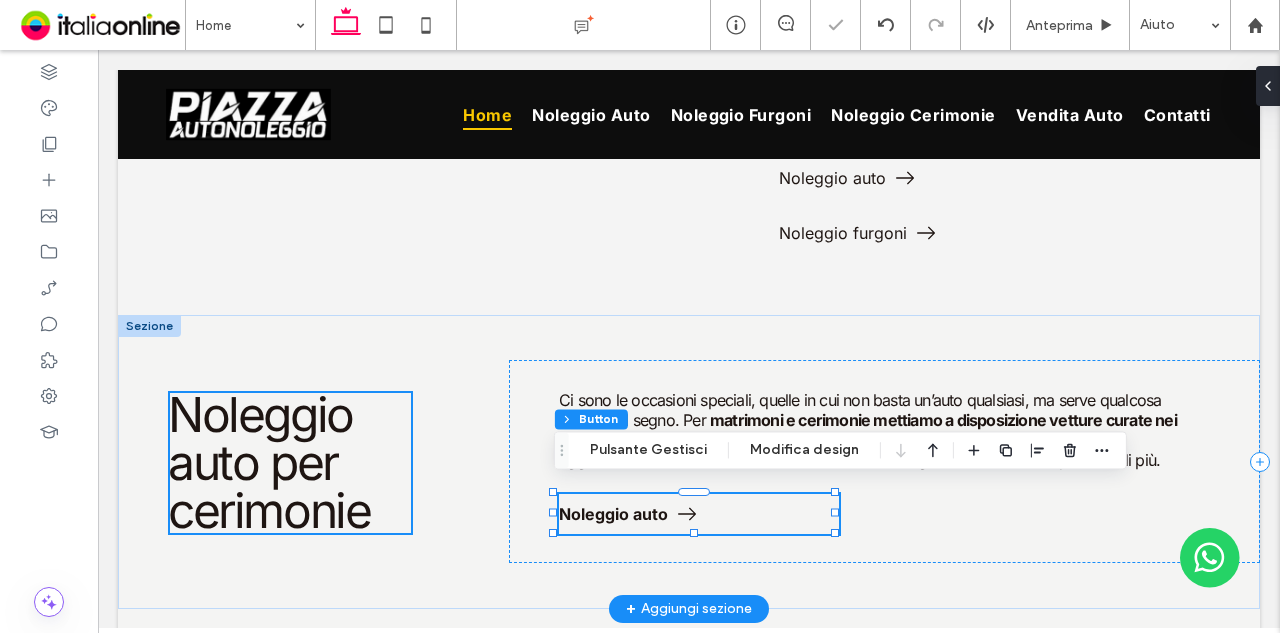 click on "Noleggio auto" at bounding box center (699, 514) 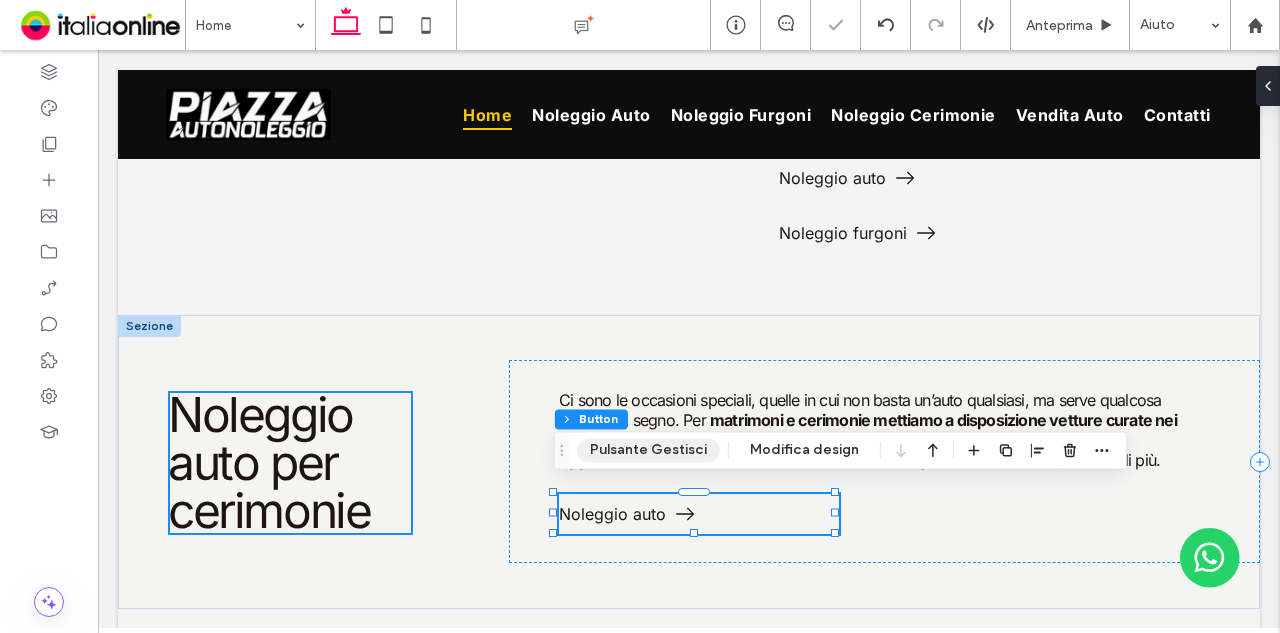 click on "Pulsante Gestisci" at bounding box center [648, 450] 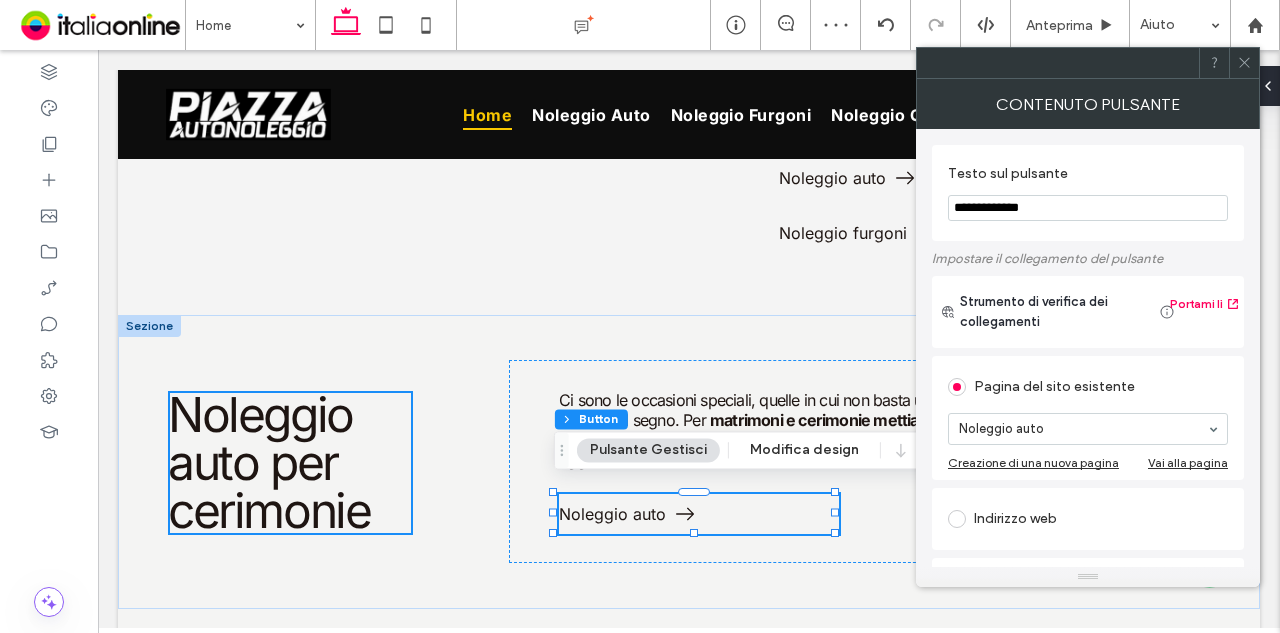 click on "**********" at bounding box center (1088, 208) 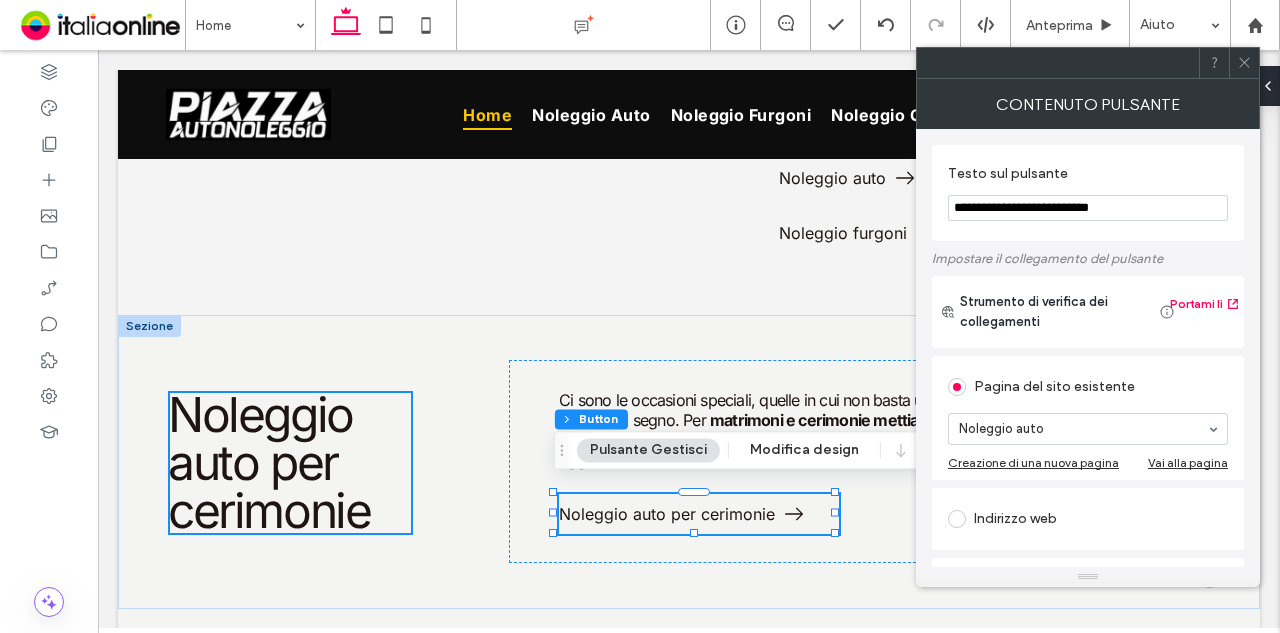 type on "**********" 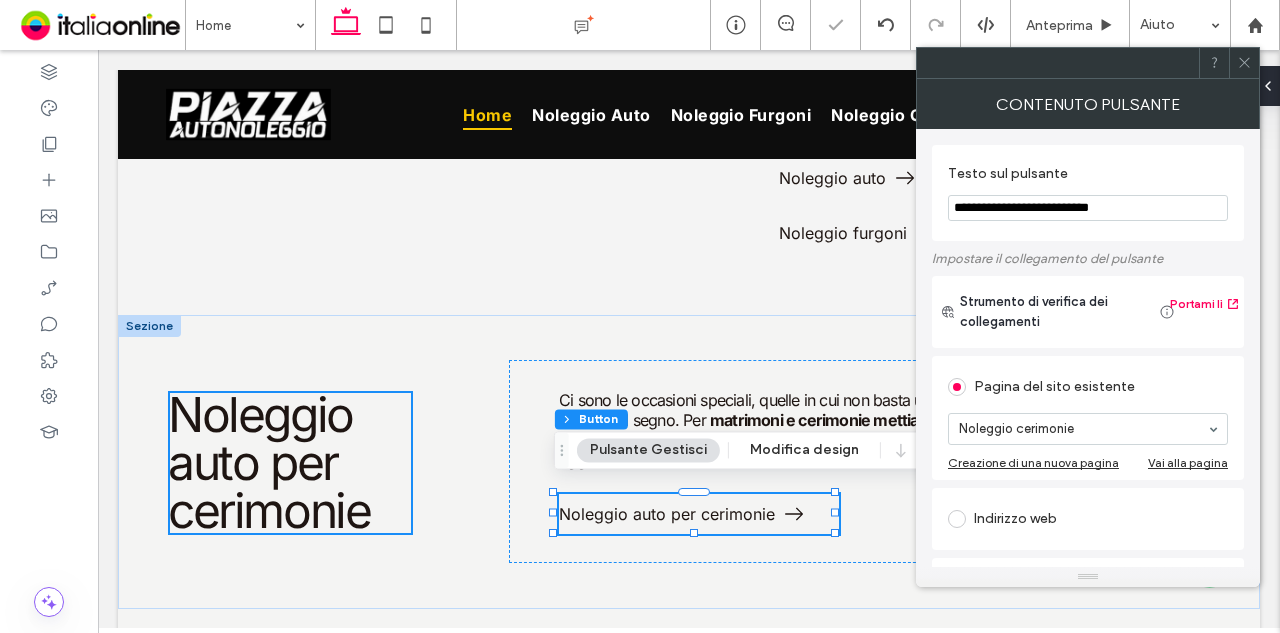 click 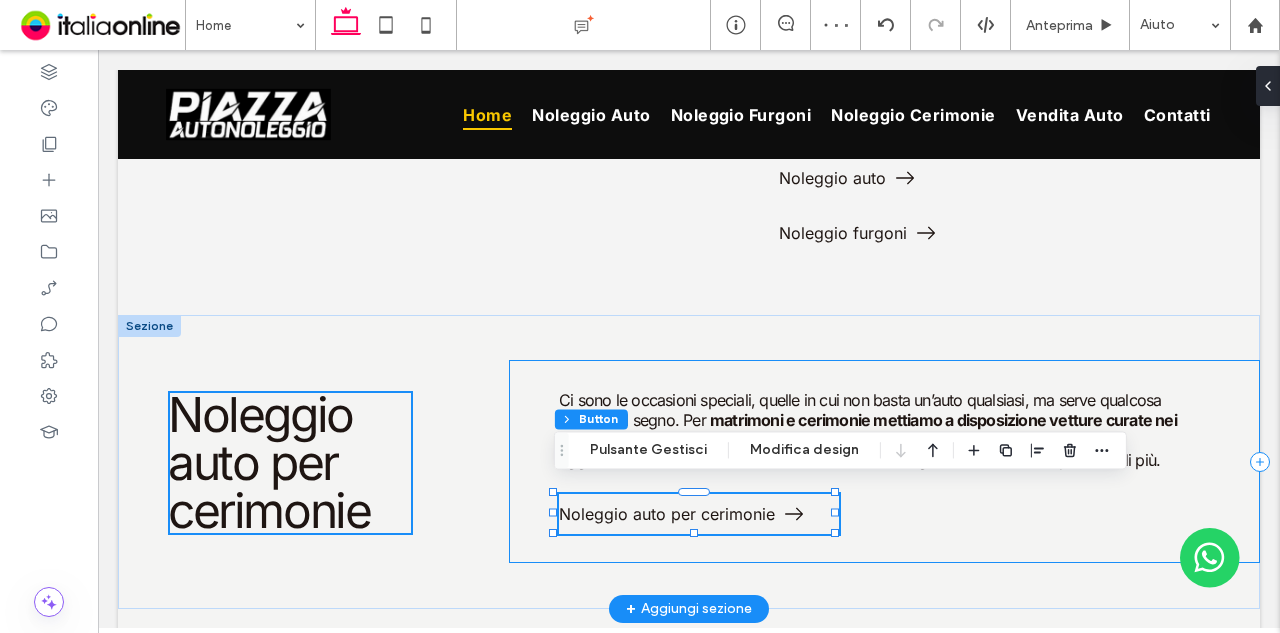 click on "Ci sono le occasioni speciali, quelle in cui non basta un’auto qualsiasi, ma serve qualcosa che lasci il segno. Per
matrimoni e cerimonie mettiamo a disposizione vetture curate nei dettagli , perfette per chi vuole arrivare con stile. Possiamo pensare anche a servizi aggiuntivi secondo le tue indicazioni. Perché ci sono giorni che meritano qualcosa di più.
Noleggio auto per cerimonie" at bounding box center [884, 461] 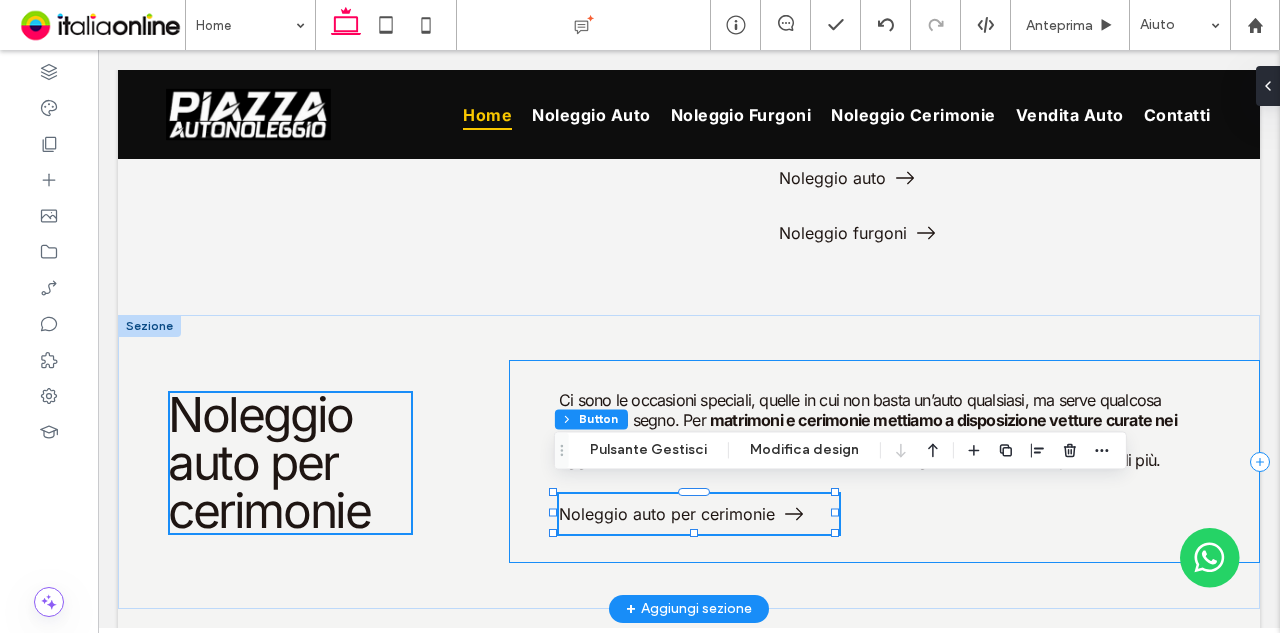 click on "Ci sono le occasioni speciali, quelle in cui non basta un’auto qualsiasi, ma serve qualcosa che lasci il segno. Per
matrimoni e cerimonie mettiamo a disposizione vetture curate nei dettagli , perfette per chi vuole arrivare con stile. Possiamo pensare anche a servizi aggiuntivi secondo le tue indicazioni. Perché ci sono giorni che meritano qualcosa di più.
Noleggio auto per cerimonie" at bounding box center (884, 461) 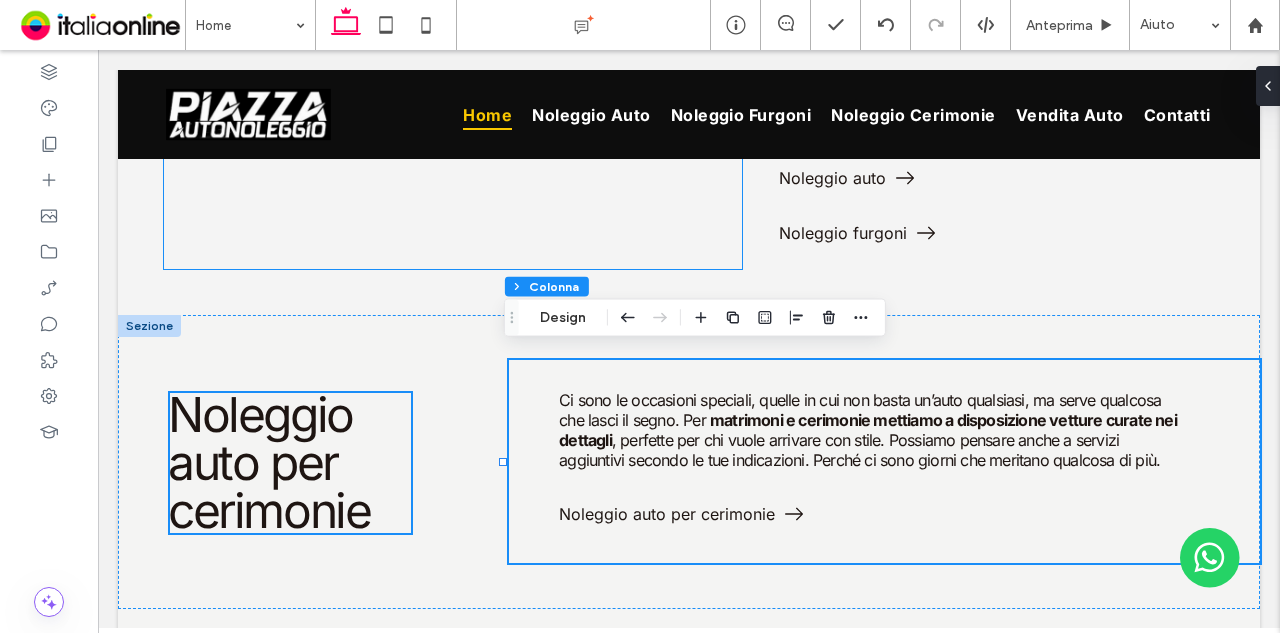 click on "Scegli il veicolo più adatto a te" at bounding box center (453, 78) 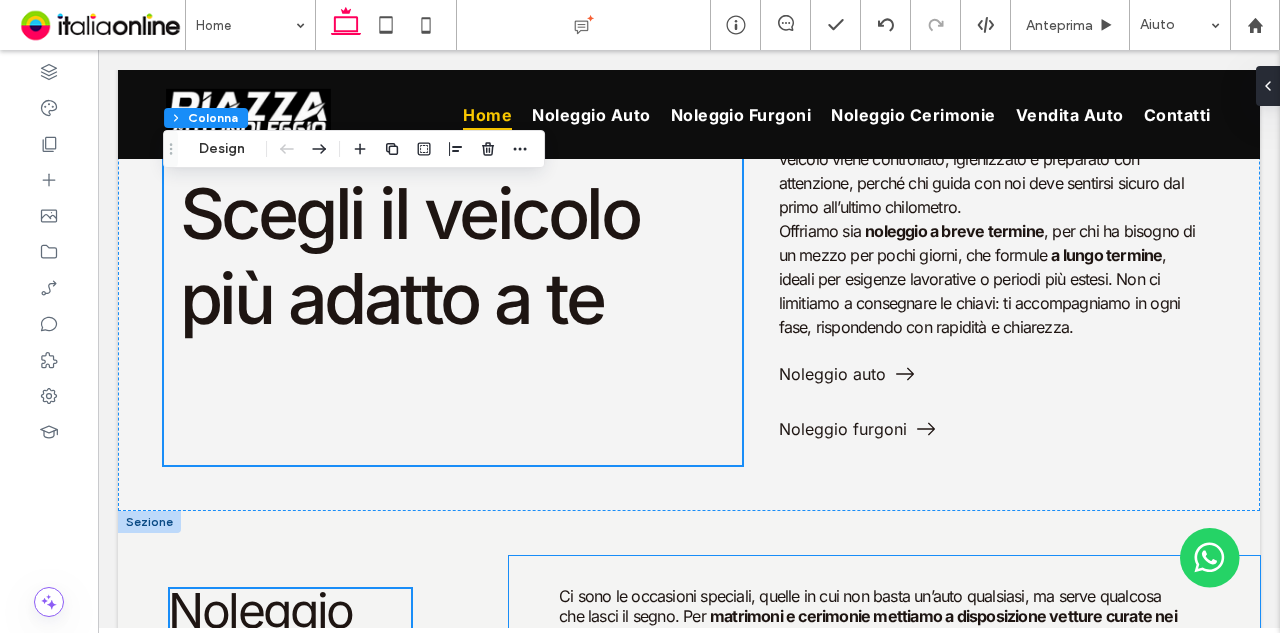 scroll, scrollTop: 1620, scrollLeft: 0, axis: vertical 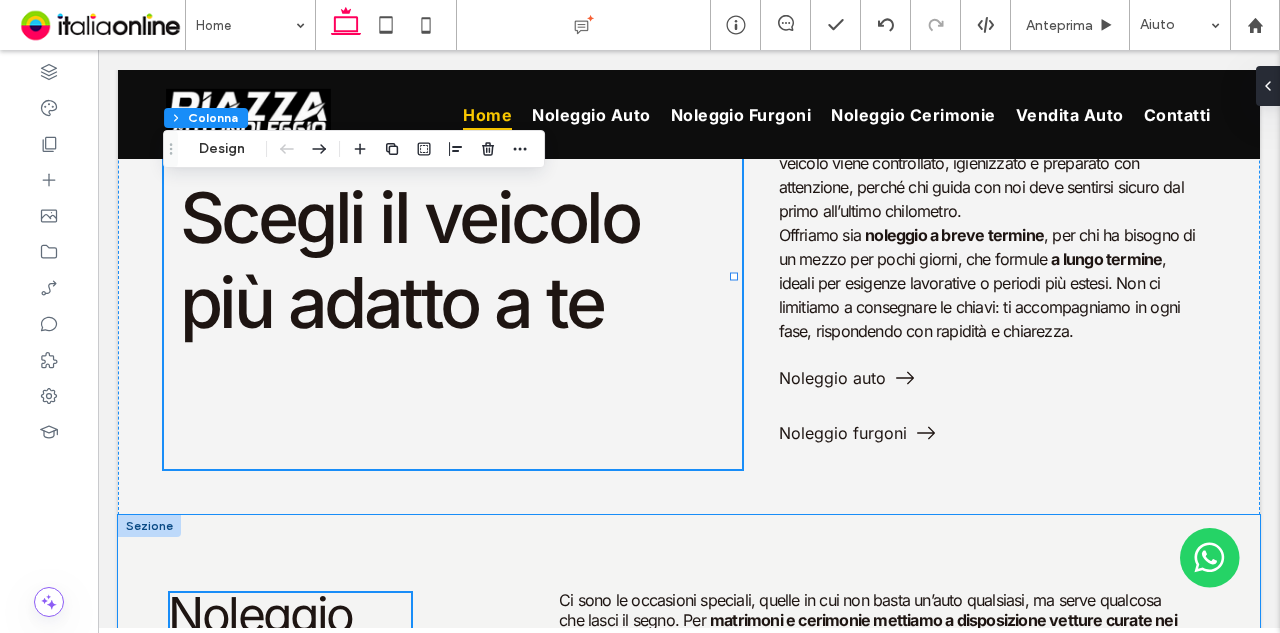 click on "Noleggio auto per cerimonie
Ci sono le occasioni speciali, quelle in cui non basta un’auto qualsiasi, ma serve qualcosa che lasci il segno. Per
matrimoni e cerimonie mettiamo a disposizione vetture curate nei dettagli , perfette per chi vuole arrivare con stile. Possiamo pensare anche a servizi aggiuntivi secondo le tue indicazioni. Perché ci sono giorni che meritano qualcosa di più.
Noleggio auto per cerimonie" at bounding box center [689, 662] 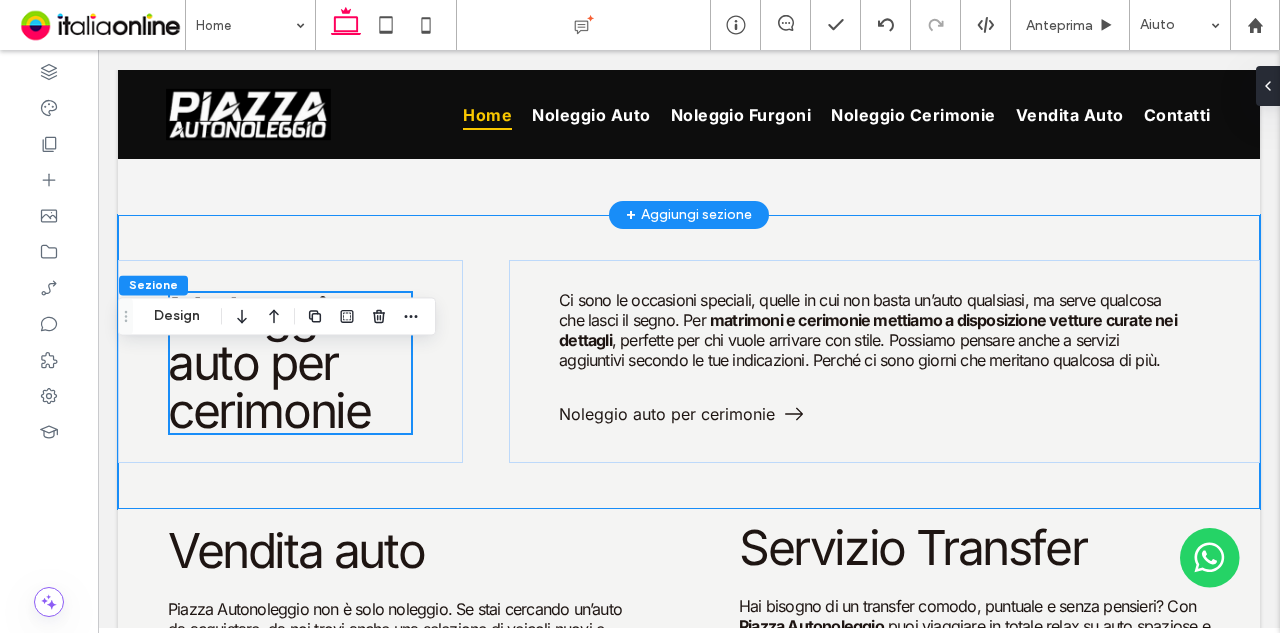 scroll, scrollTop: 1920, scrollLeft: 0, axis: vertical 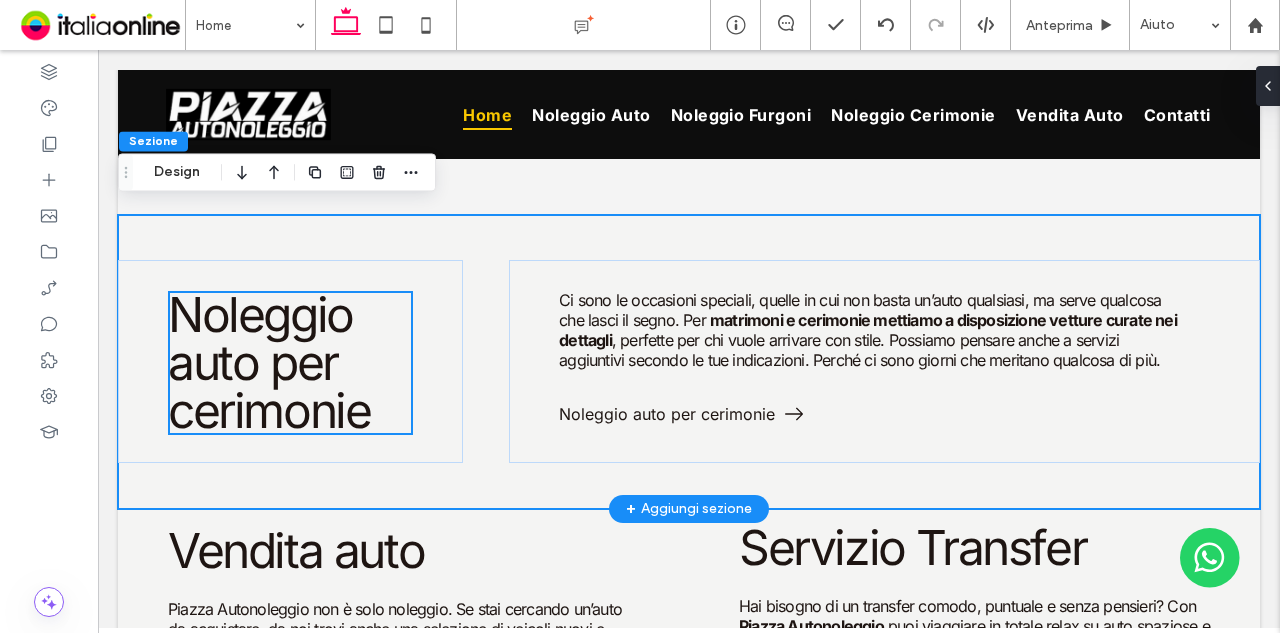 click on "Noleggio auto per cerimonie
Ci sono le occasioni speciali, quelle in cui non basta un’auto qualsiasi, ma serve qualcosa che lasci il segno. Per
matrimoni e cerimonie mettiamo a disposizione vetture curate nei dettagli , perfette per chi vuole arrivare con stile. Possiamo pensare anche a servizi aggiuntivi secondo le tue indicazioni. Perché ci sono giorni che meritano qualcosa di più.
Noleggio auto per cerimonie" at bounding box center [689, 362] 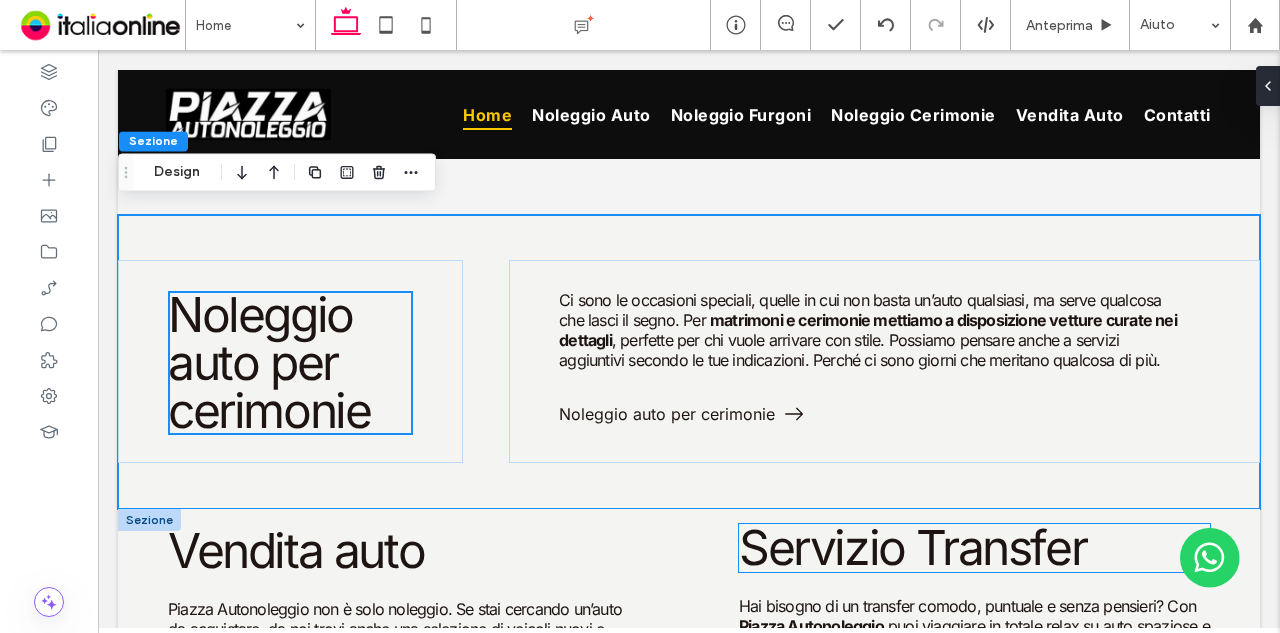 drag, startPoint x: 814, startPoint y: 562, endPoint x: 802, endPoint y: 562, distance: 12 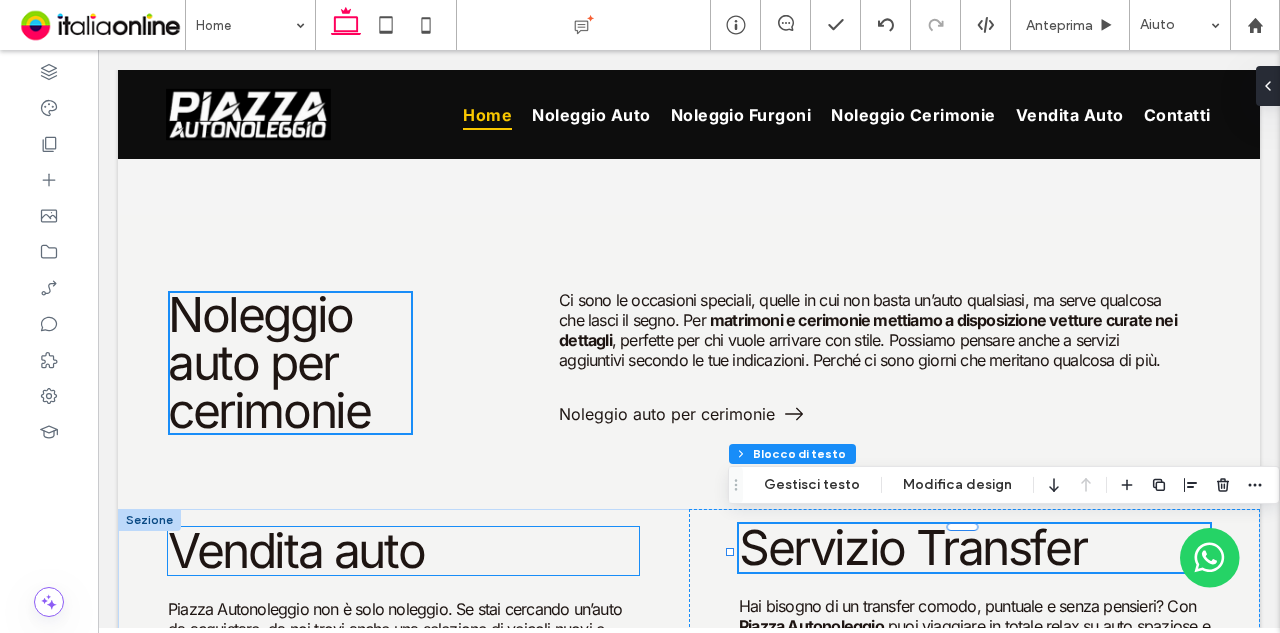 click on "Vendita auto" at bounding box center (296, 550) 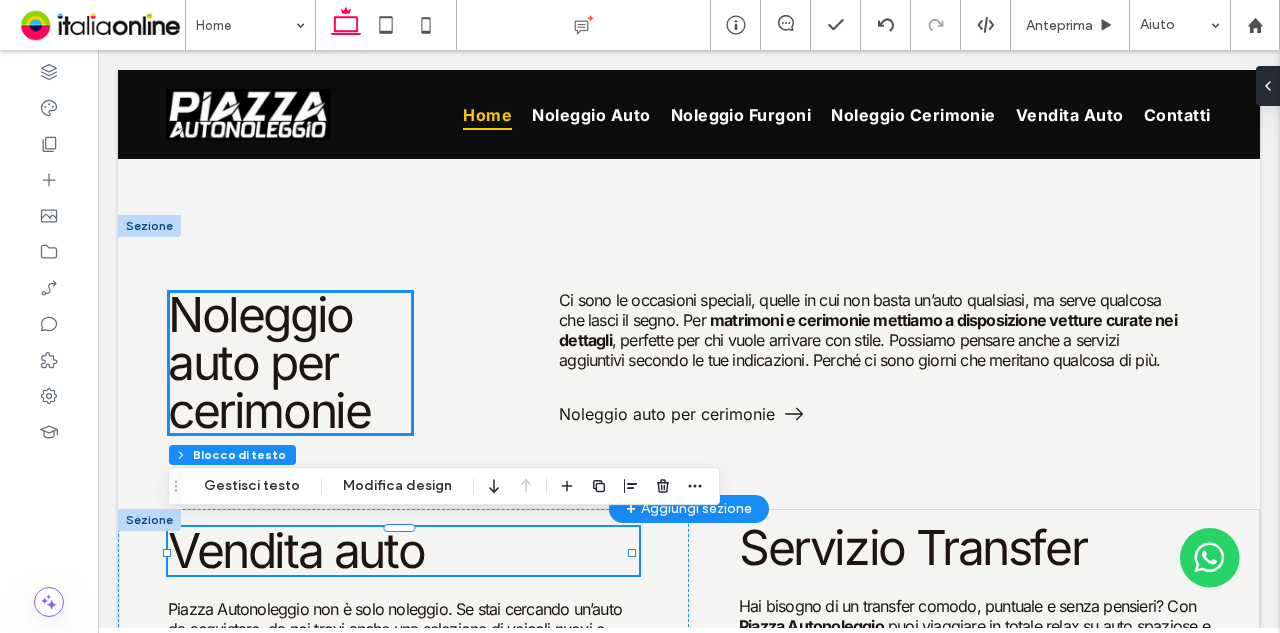 click on "Noleggio auto per cerimonie" at bounding box center [269, 362] 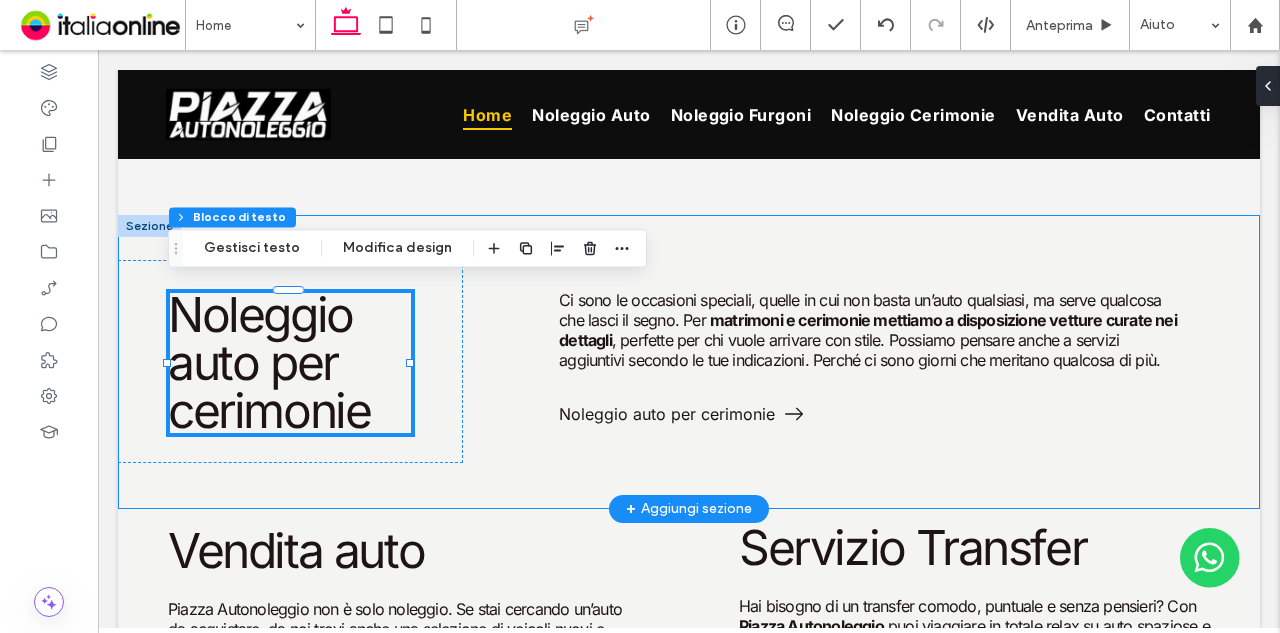click on "Noleggio auto per cerimonie
Ci sono le occasioni speciali, quelle in cui non basta un’auto qualsiasi, ma serve qualcosa che lasci il segno. Per
matrimoni e cerimonie mettiamo a disposizione vetture curate nei dettagli , perfette per chi vuole arrivare con stile. Possiamo pensare anche a servizi aggiuntivi secondo le tue indicazioni. Perché ci sono giorni che meritano qualcosa di più.
Noleggio auto per cerimonie" at bounding box center [689, 362] 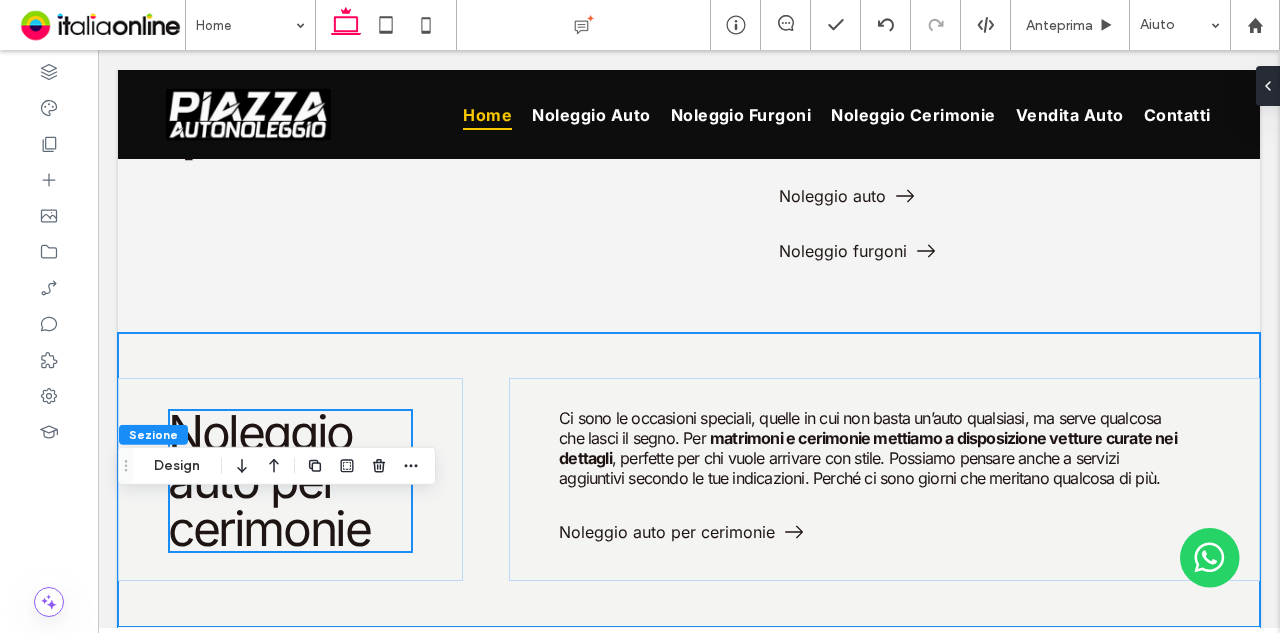 scroll, scrollTop: 1820, scrollLeft: 0, axis: vertical 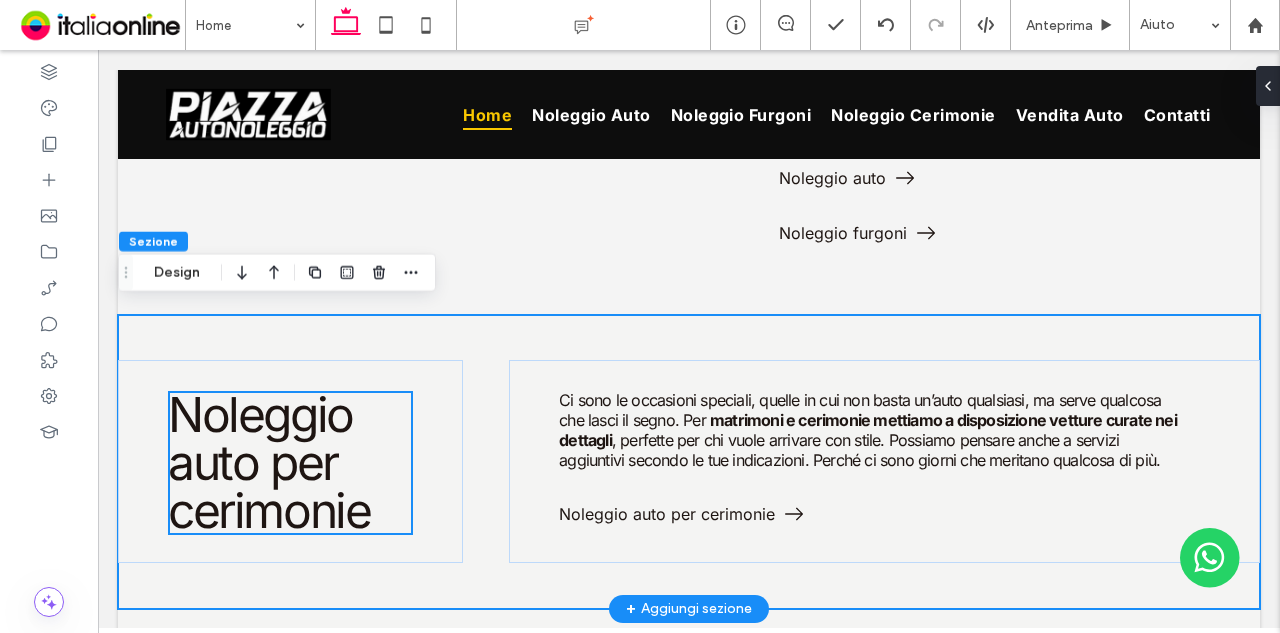 click on "Noleggio auto per cerimonie
Ci sono le occasioni speciali, quelle in cui non basta un’auto qualsiasi, ma serve qualcosa che lasci il segno. Per
matrimoni e cerimonie mettiamo a disposizione vetture curate nei dettagli , perfette per chi vuole arrivare con stile. Possiamo pensare anche a servizi aggiuntivi secondo le tue indicazioni. Perché ci sono giorni che meritano qualcosa di più.
Noleggio auto per cerimonie" at bounding box center (689, 462) 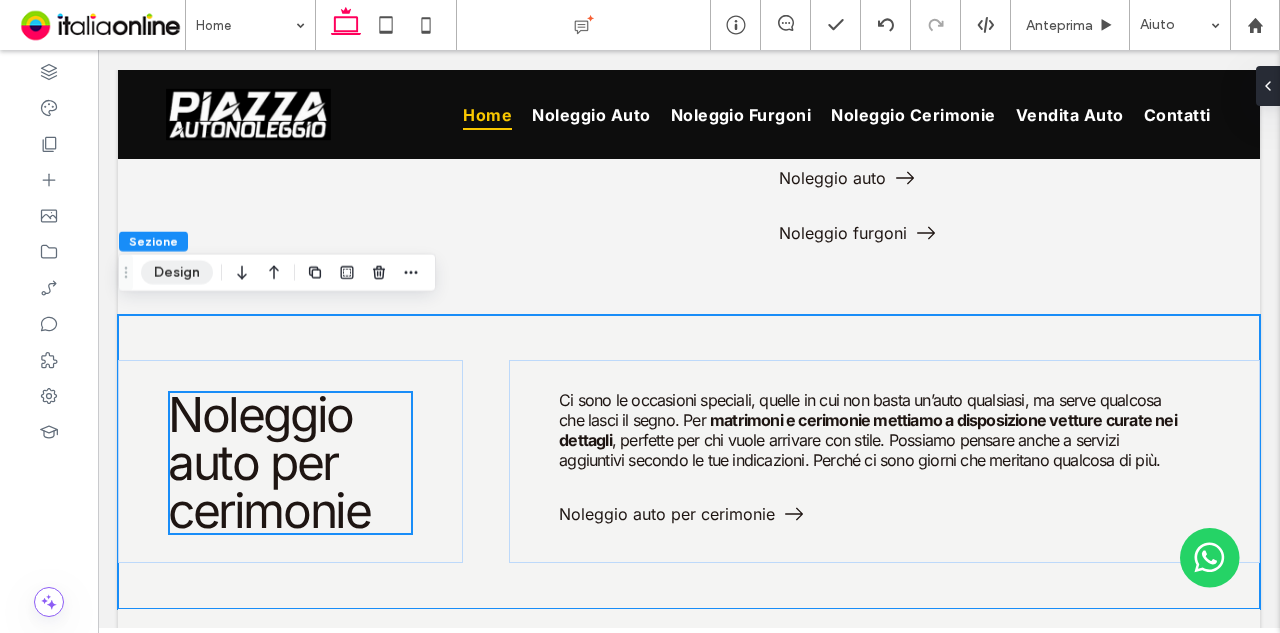 click on "Design" at bounding box center (177, 272) 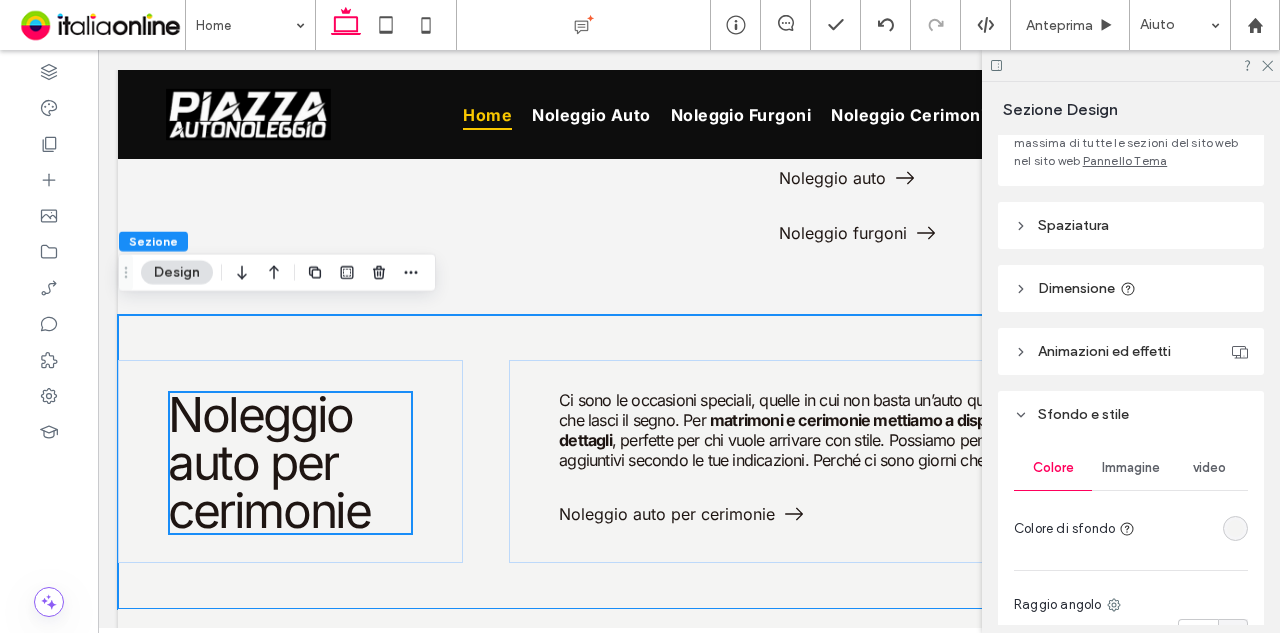 scroll, scrollTop: 200, scrollLeft: 0, axis: vertical 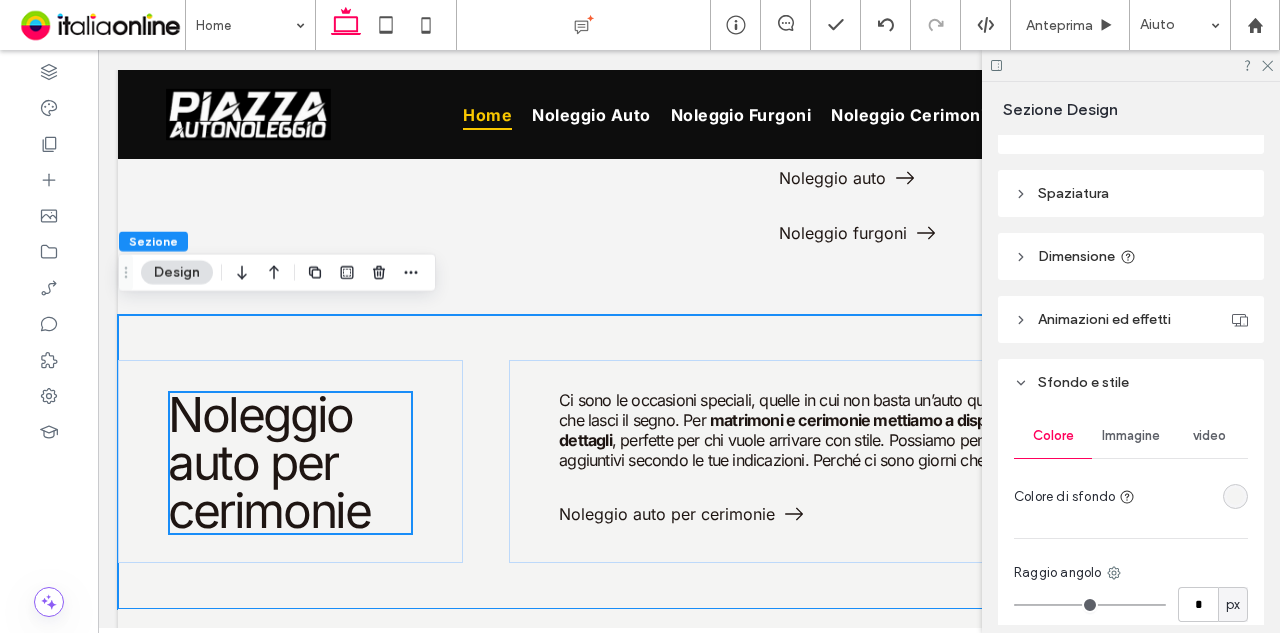 click at bounding box center [1235, 496] 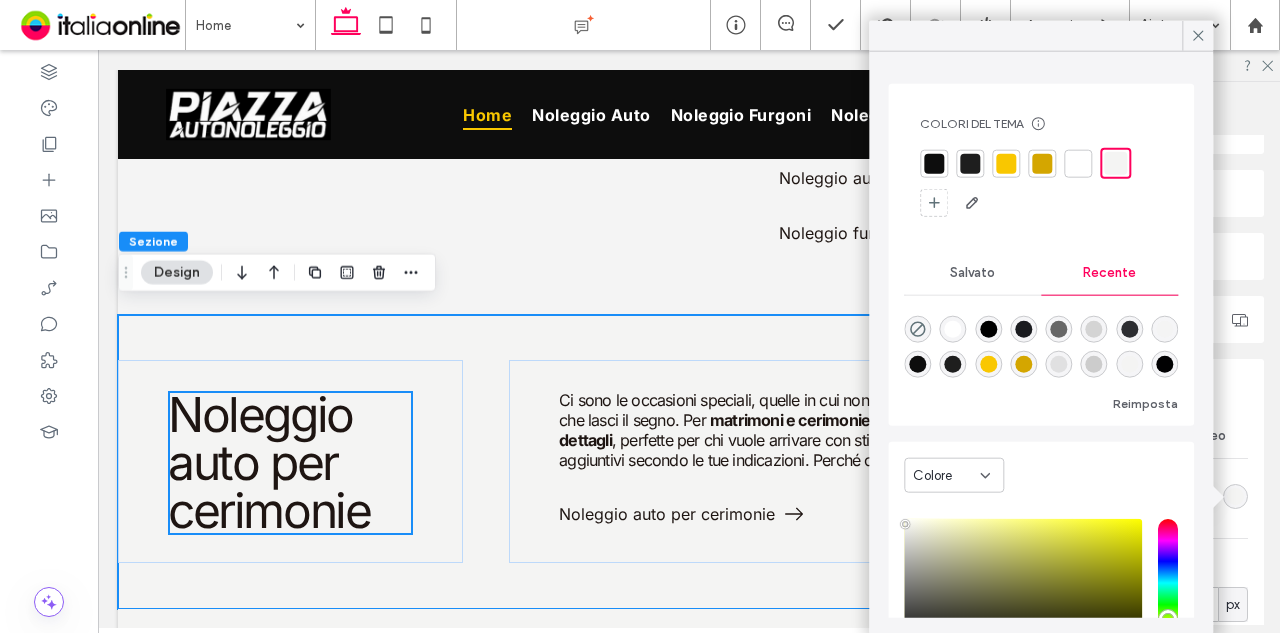 click at bounding box center (1078, 163) 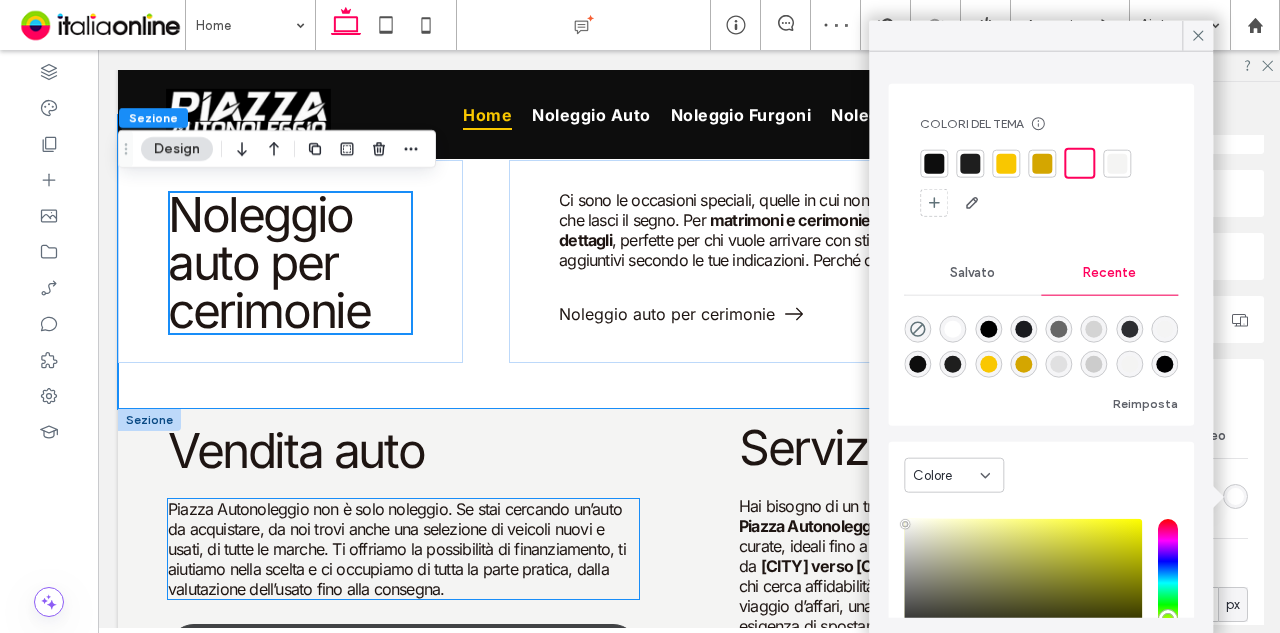 scroll, scrollTop: 1820, scrollLeft: 0, axis: vertical 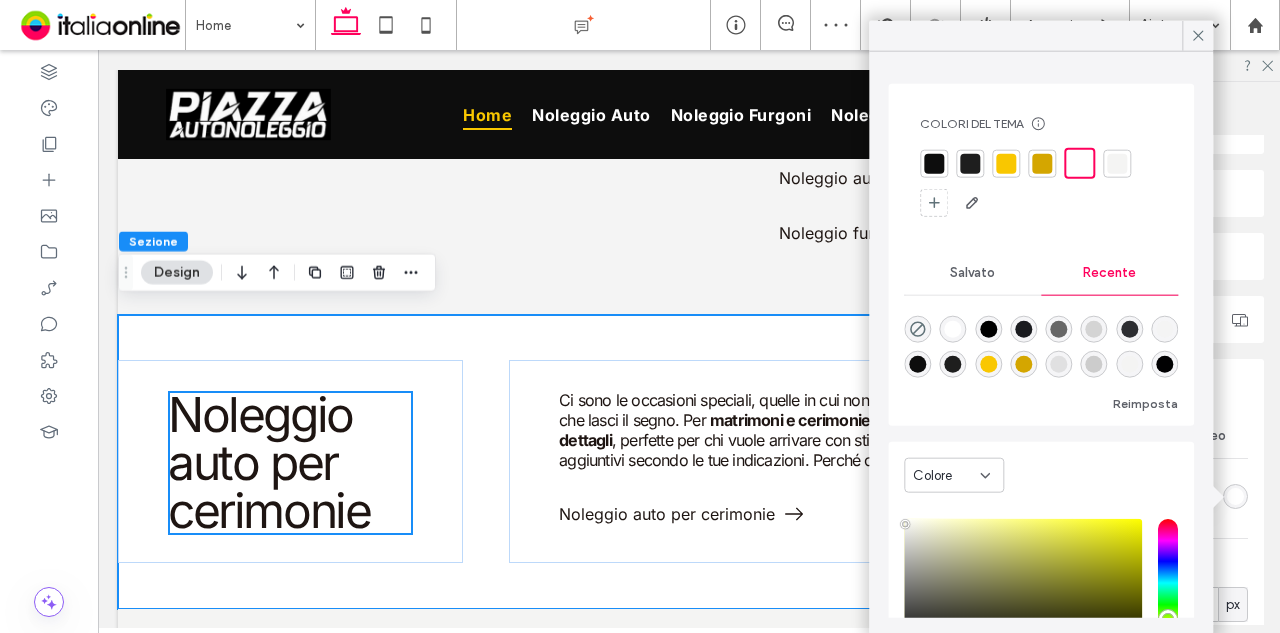 click at bounding box center (934, 163) 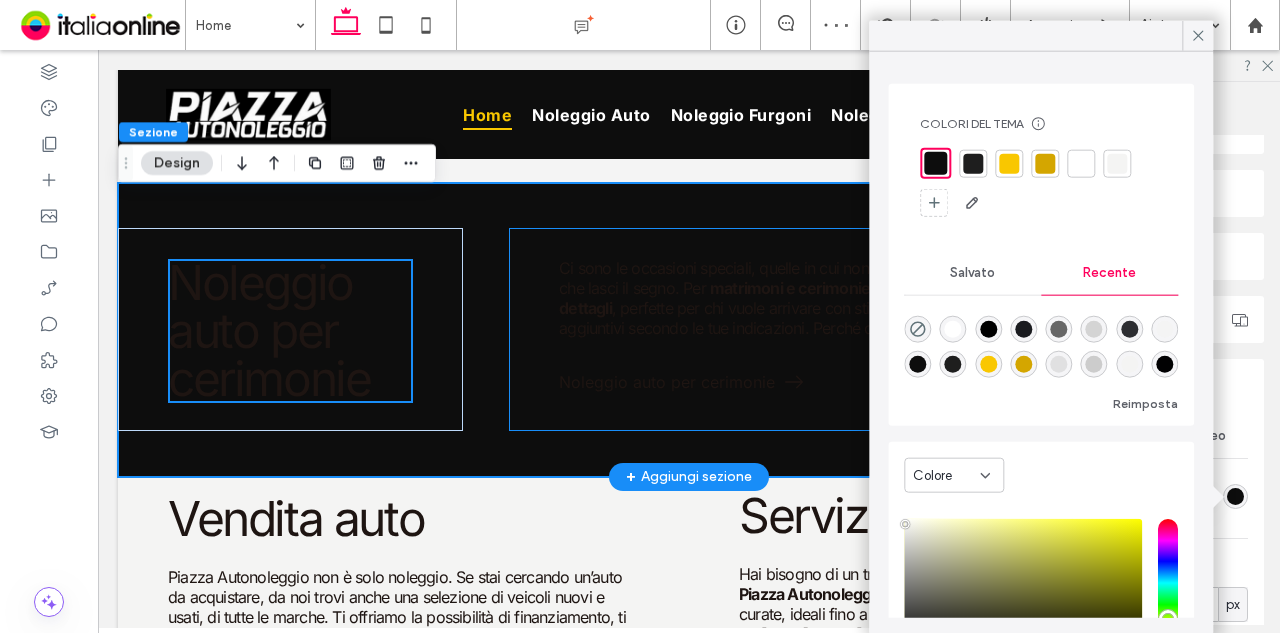scroll, scrollTop: 1920, scrollLeft: 0, axis: vertical 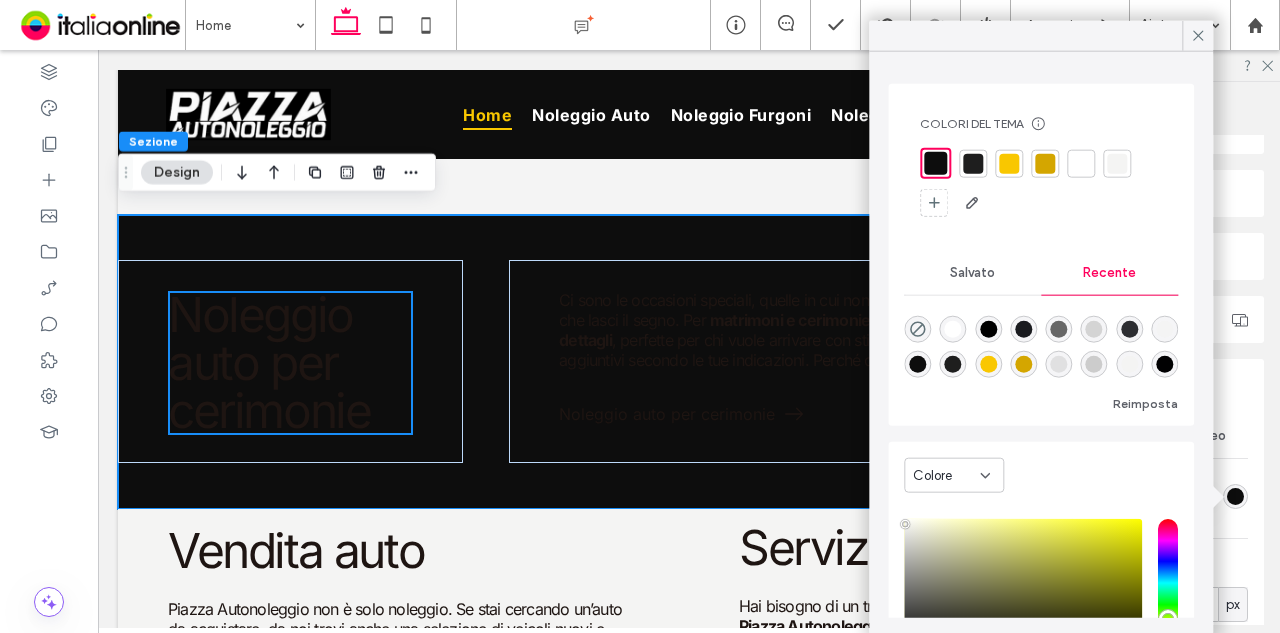 click at bounding box center (1117, 163) 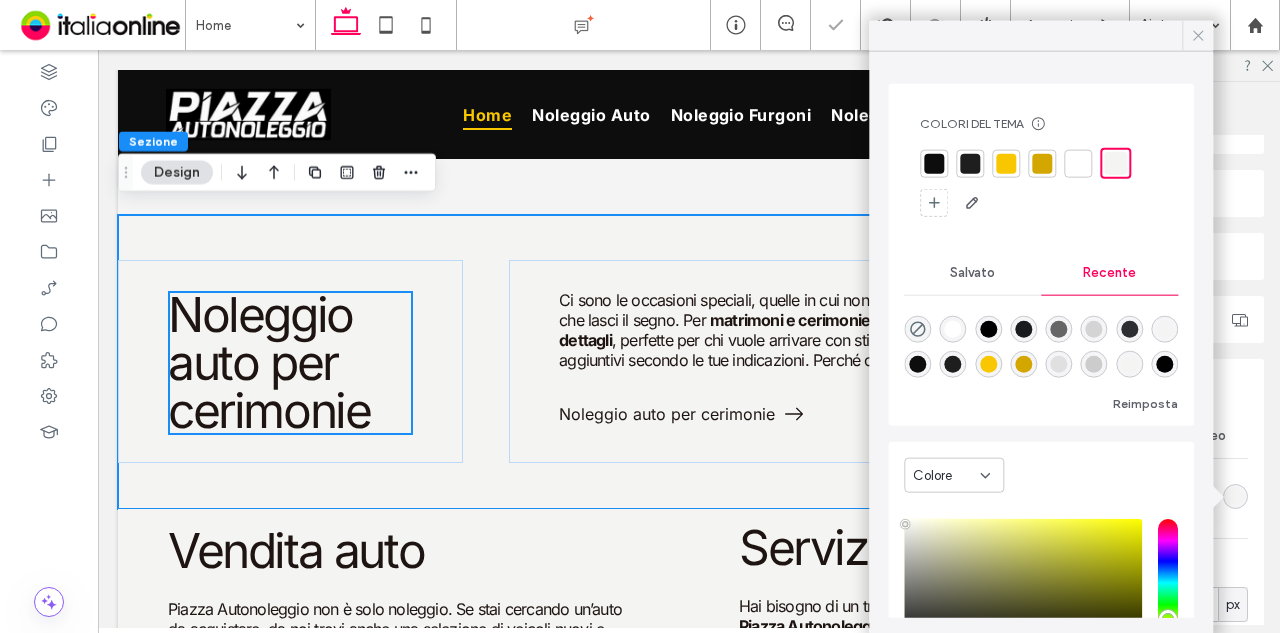 click 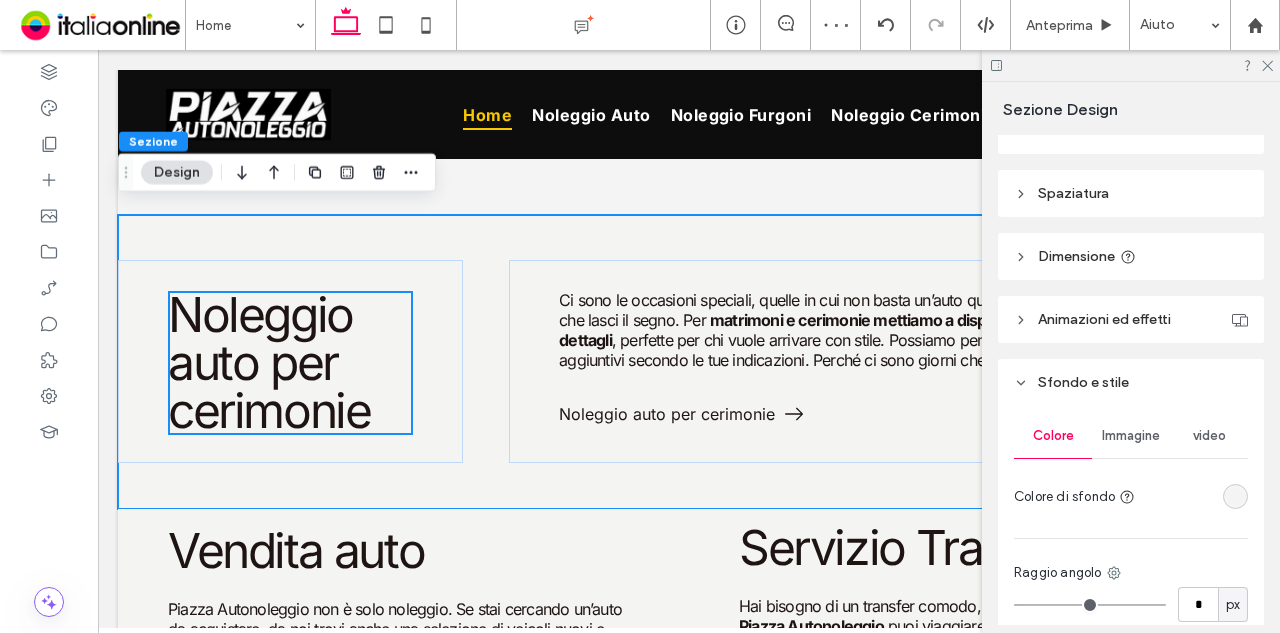 click at bounding box center [1131, 65] 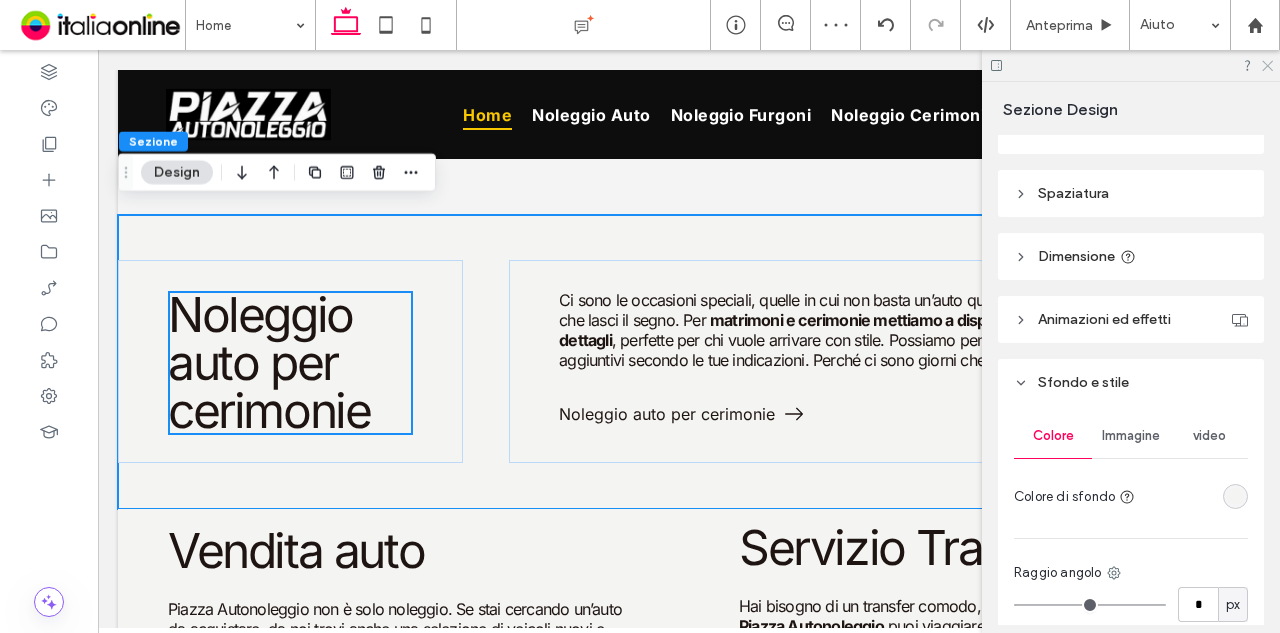 click 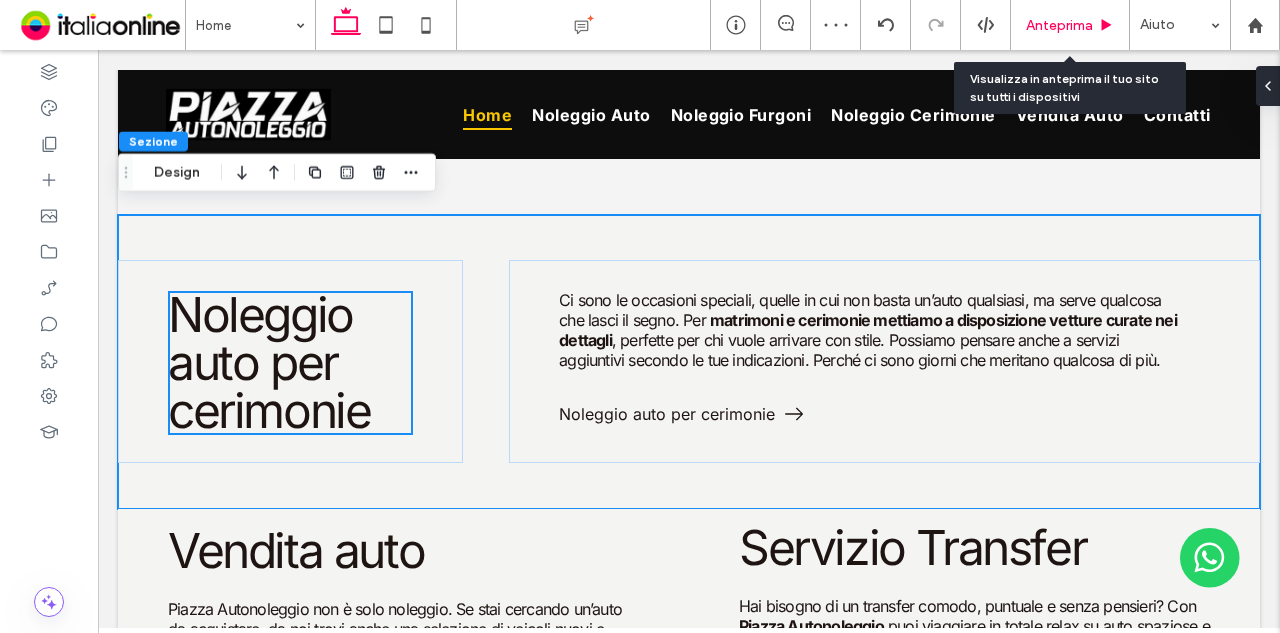 click on "Anteprima" at bounding box center [1059, 25] 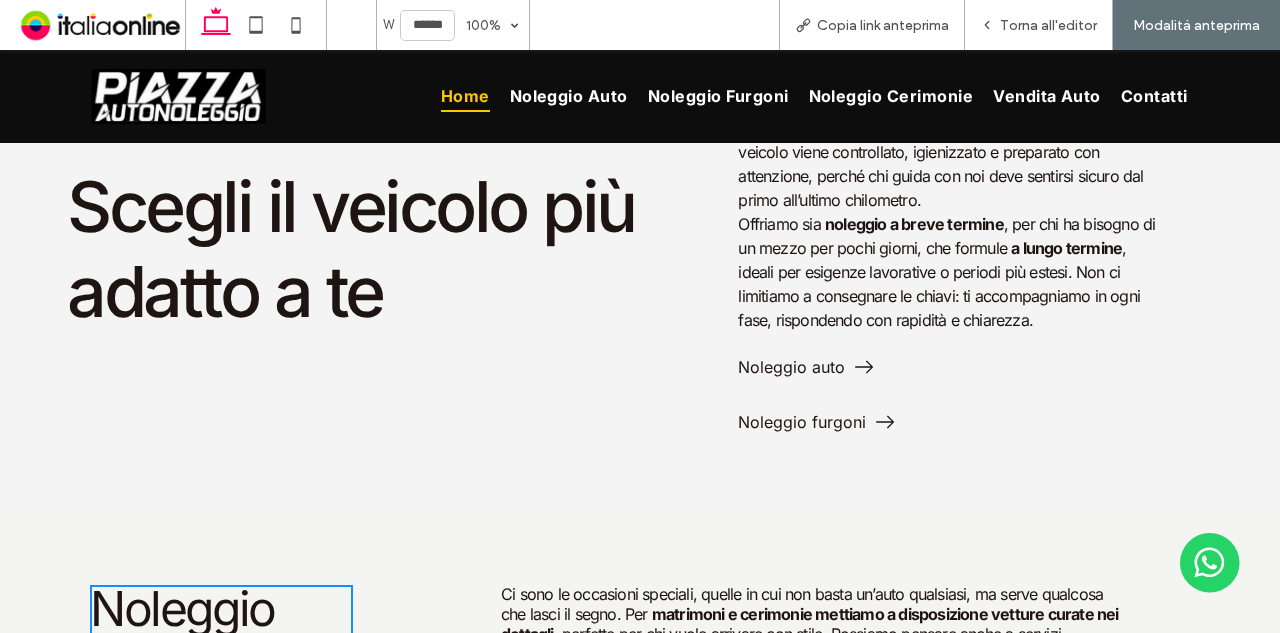 scroll, scrollTop: 1896, scrollLeft: 0, axis: vertical 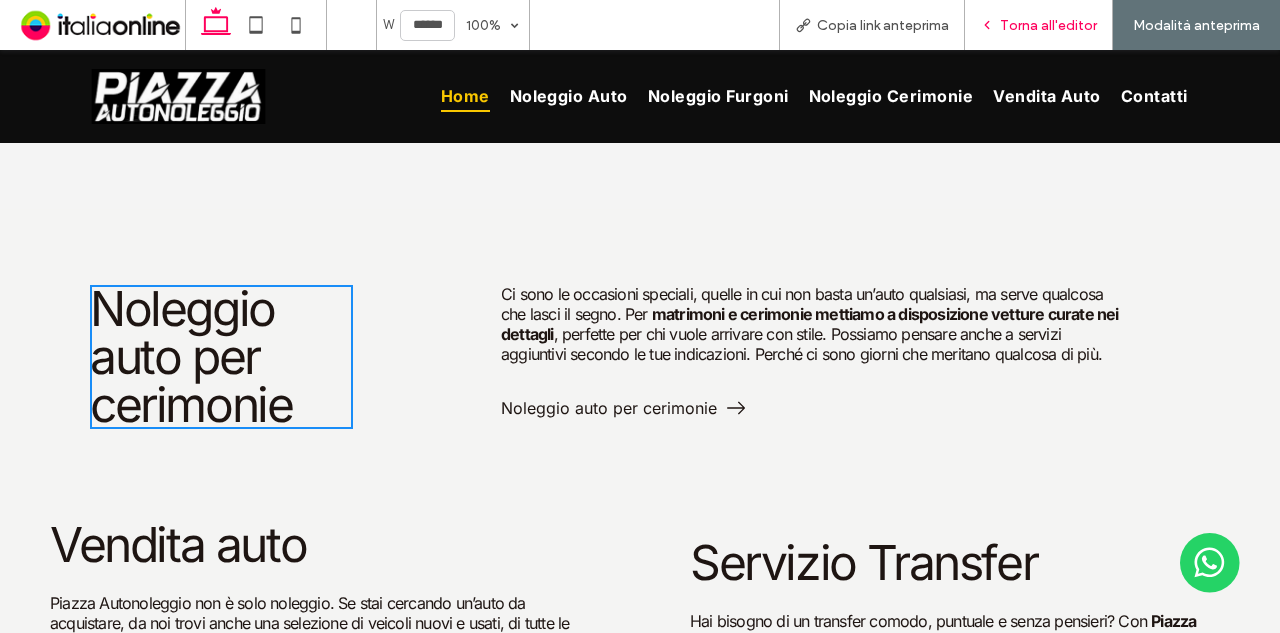 click on "Torna all'editor" at bounding box center (1039, 25) 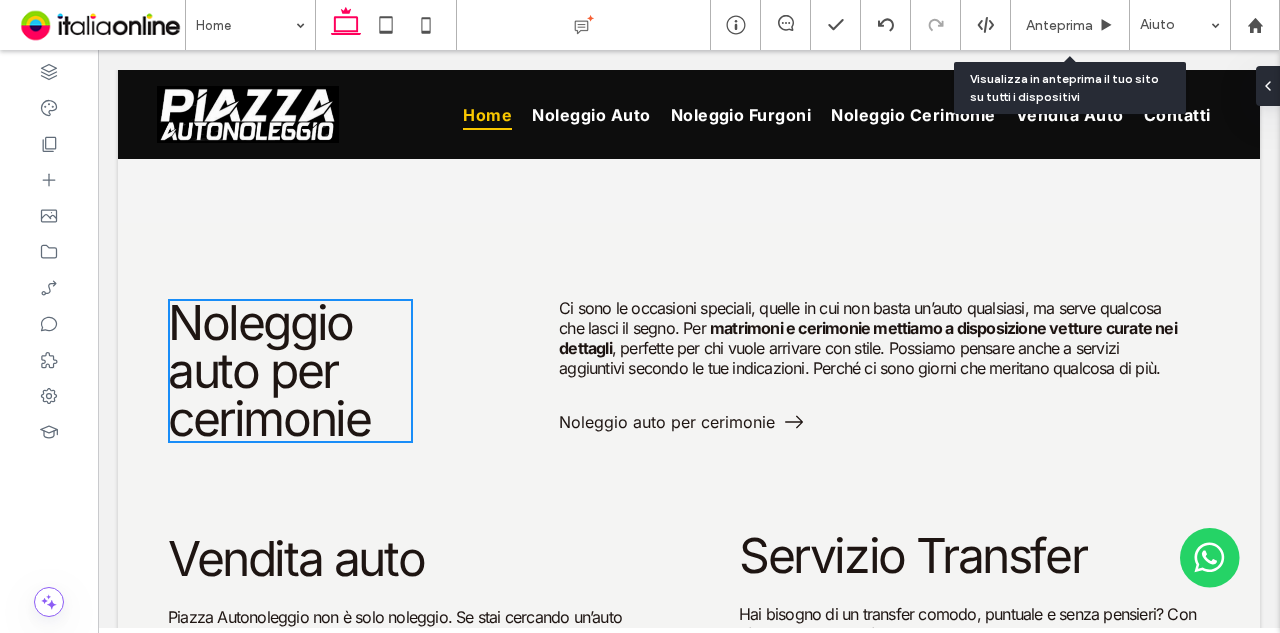 scroll, scrollTop: 1896, scrollLeft: 0, axis: vertical 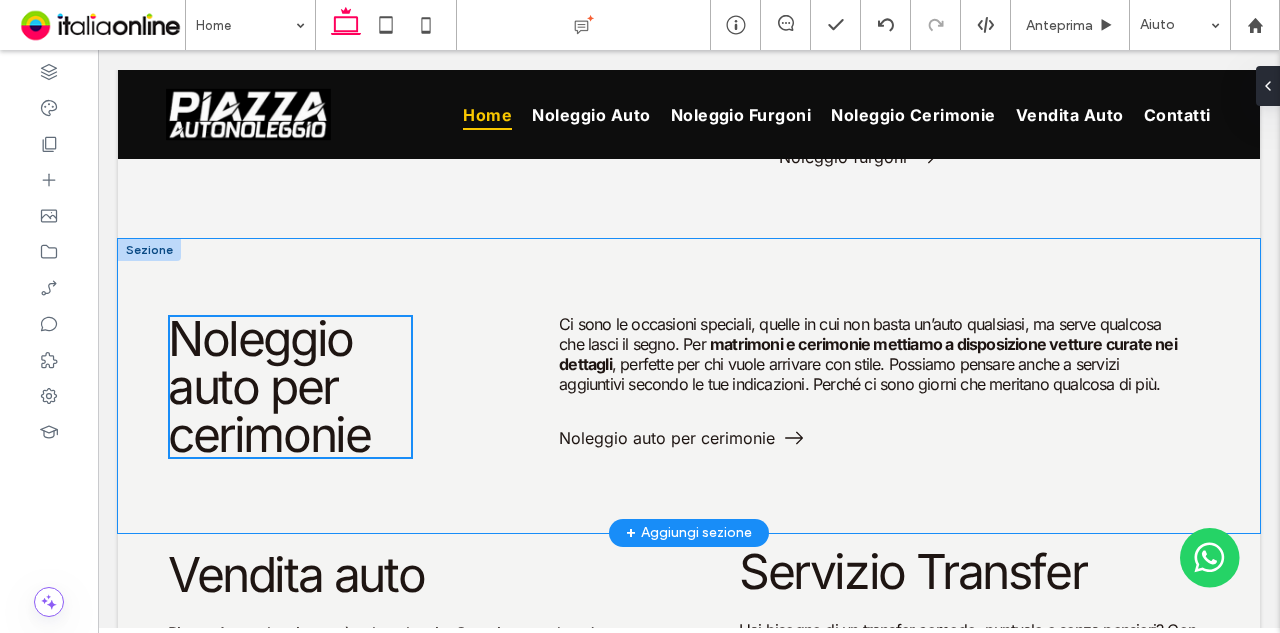 click on "Noleggio auto per cerimonie
Ci sono le occasioni speciali, quelle in cui non basta un’auto qualsiasi, ma serve qualcosa che lasci il segno. Per
matrimoni e cerimonie mettiamo a disposizione vetture curate nei dettagli , perfette per chi vuole arrivare con stile. Possiamo pensare anche a servizi aggiuntivi secondo le tue indicazioni. Perché ci sono giorni che meritano qualcosa di più.
Noleggio auto per cerimonie" at bounding box center (689, 386) 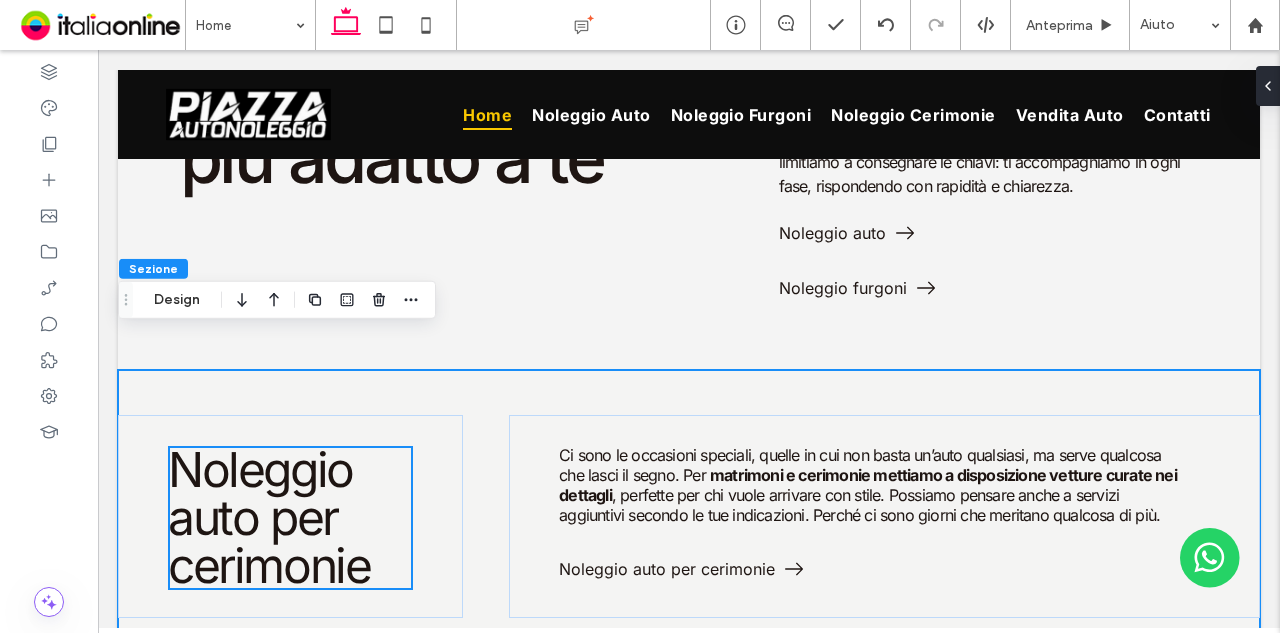 scroll, scrollTop: 1796, scrollLeft: 0, axis: vertical 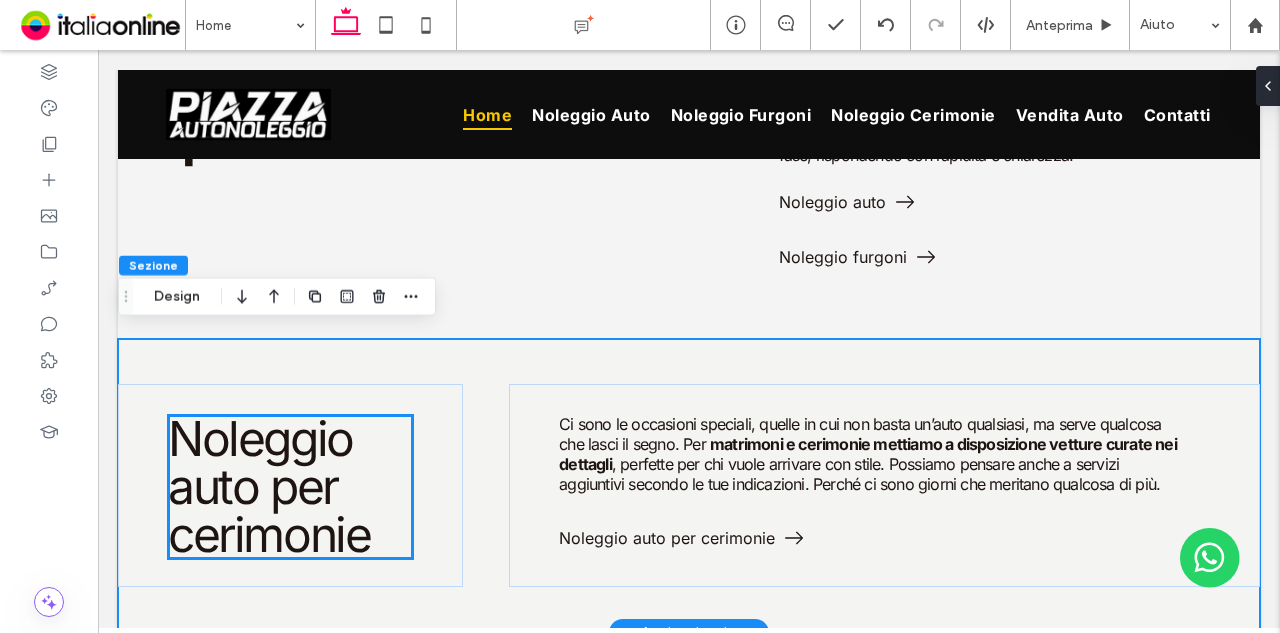 click on "Noleggio auto per cerimonie" at bounding box center (290, 487) 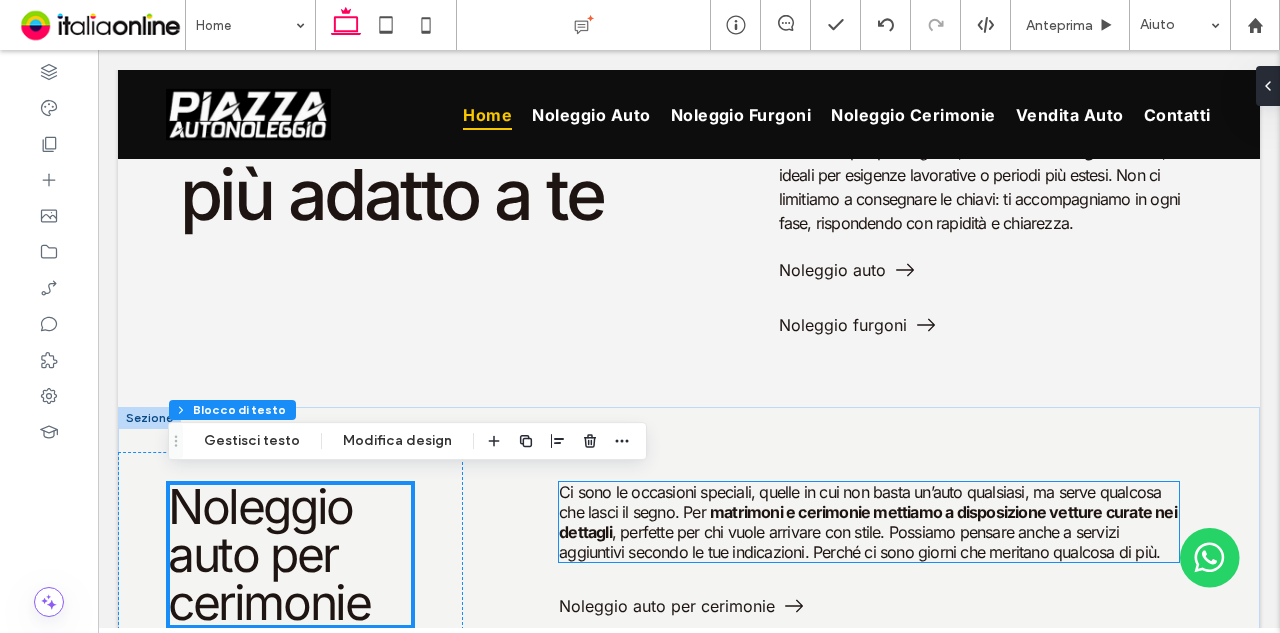scroll, scrollTop: 1696, scrollLeft: 0, axis: vertical 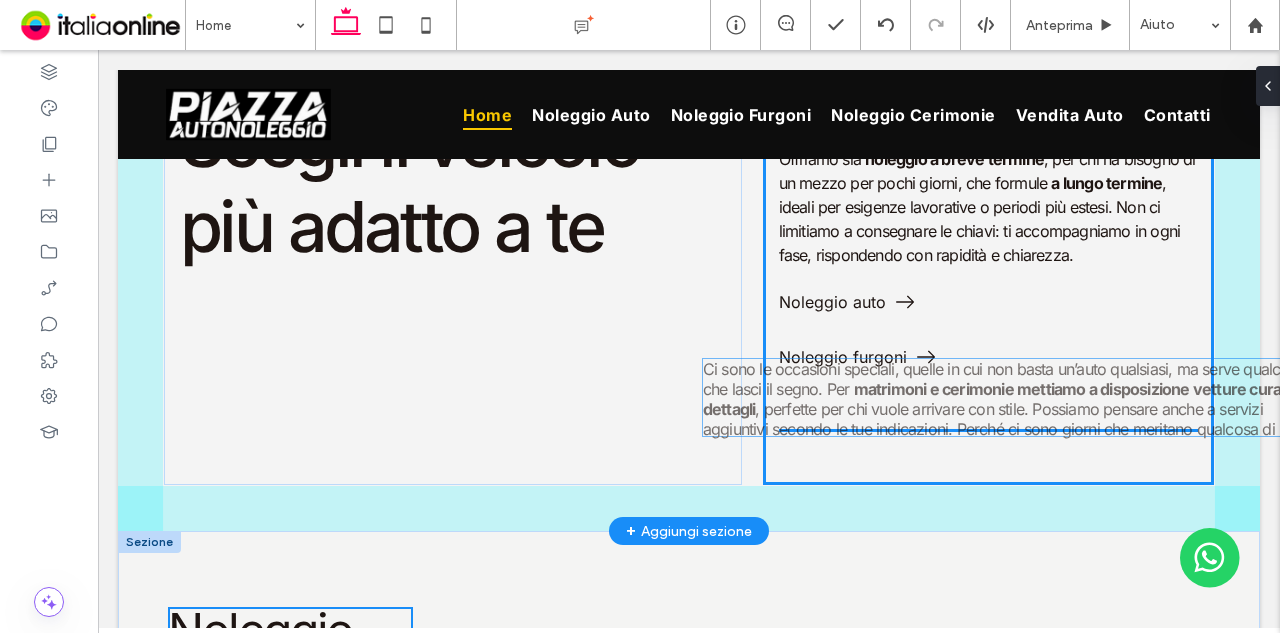 drag, startPoint x: 825, startPoint y: 550, endPoint x: 1072, endPoint y: 452, distance: 265.73108 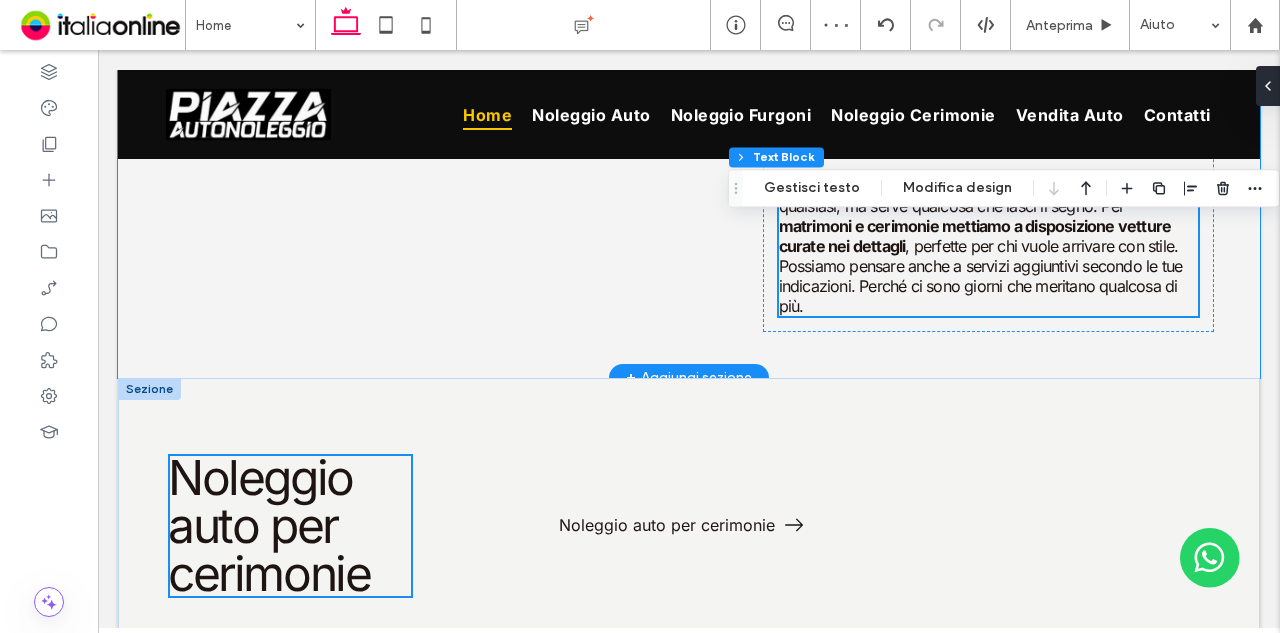 scroll, scrollTop: 1996, scrollLeft: 0, axis: vertical 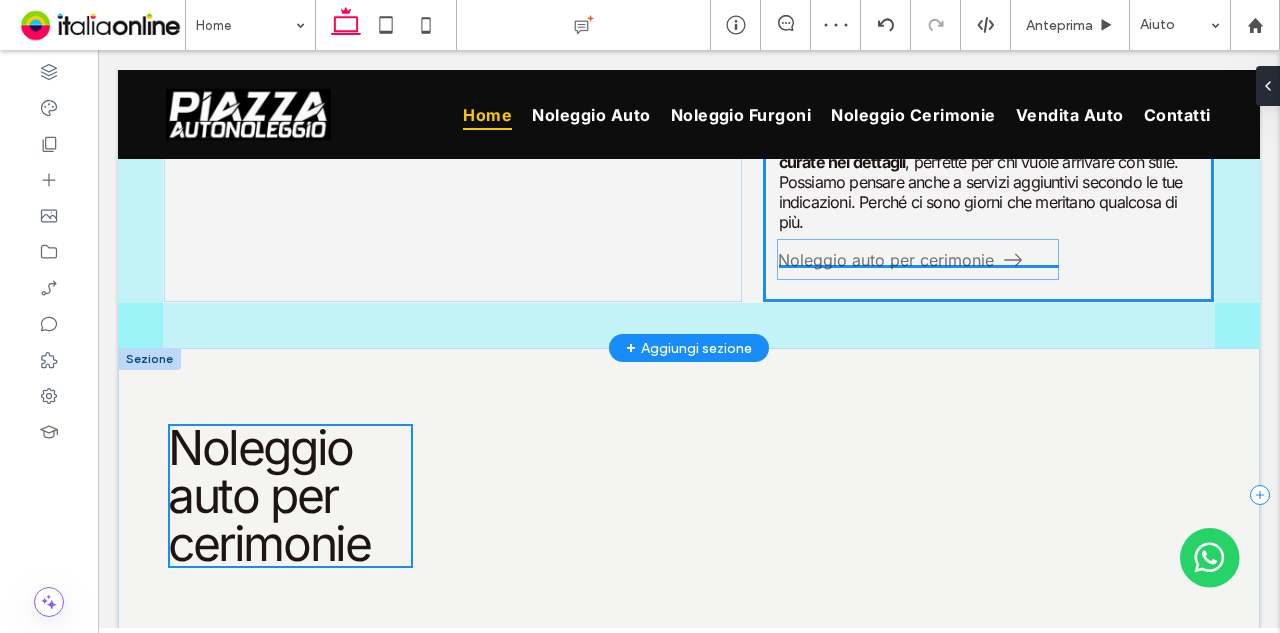 drag, startPoint x: 711, startPoint y: 439, endPoint x: 935, endPoint y: 271, distance: 280 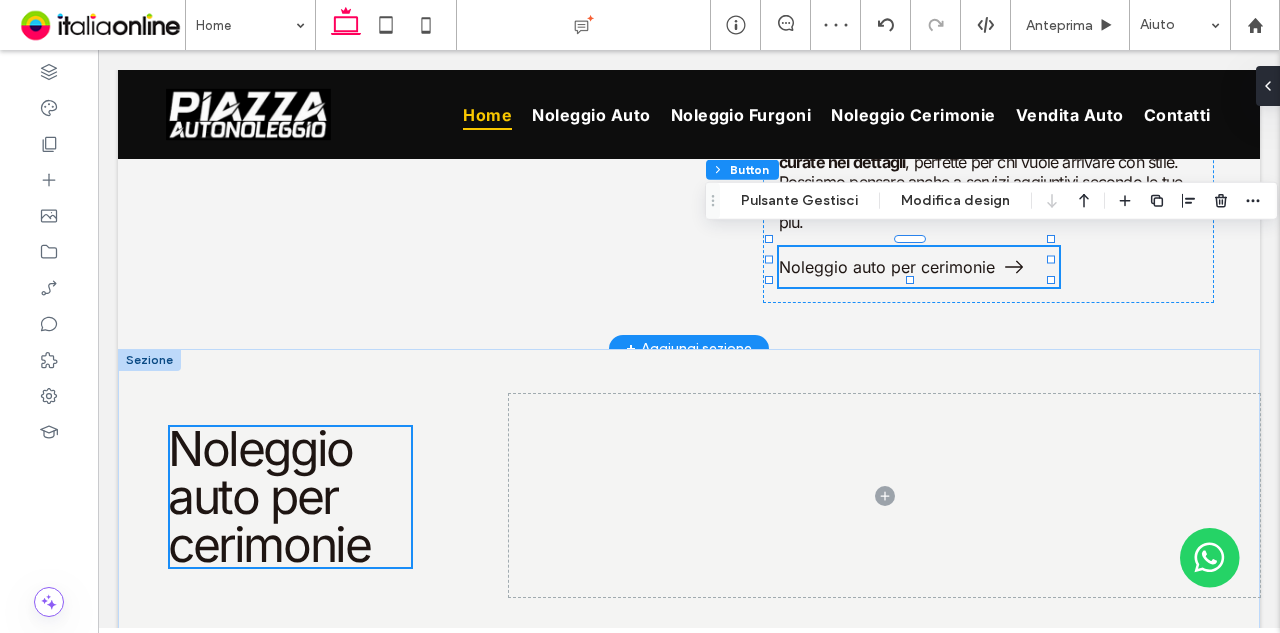 click at bounding box center (149, 360) 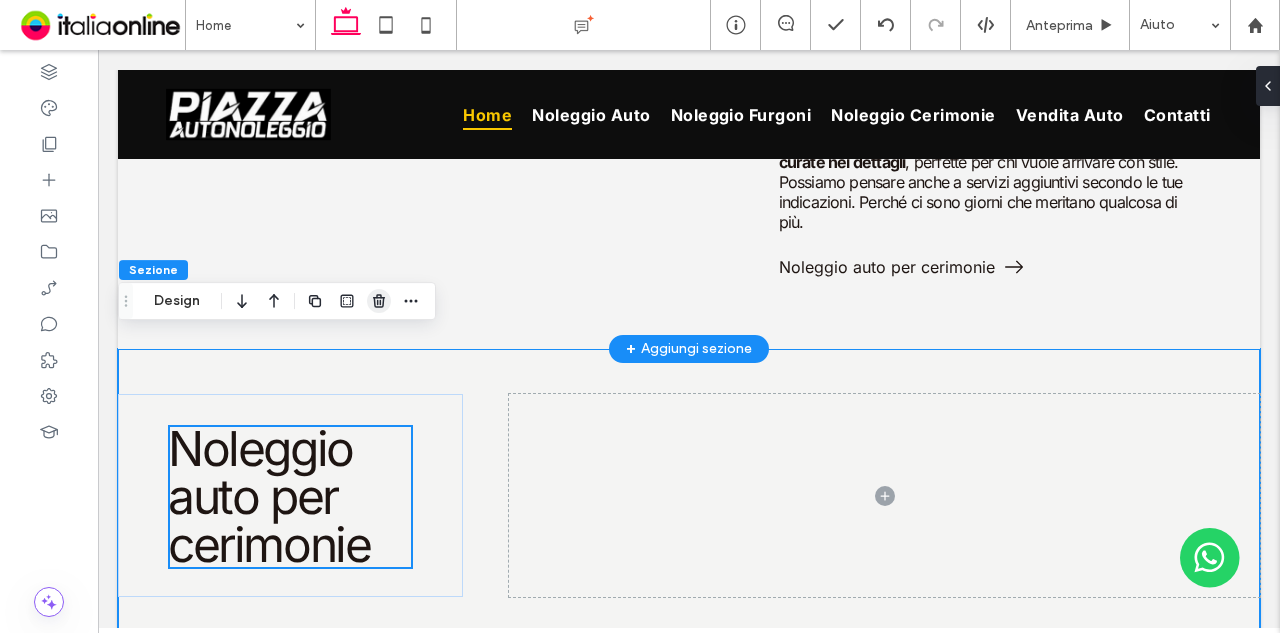 click 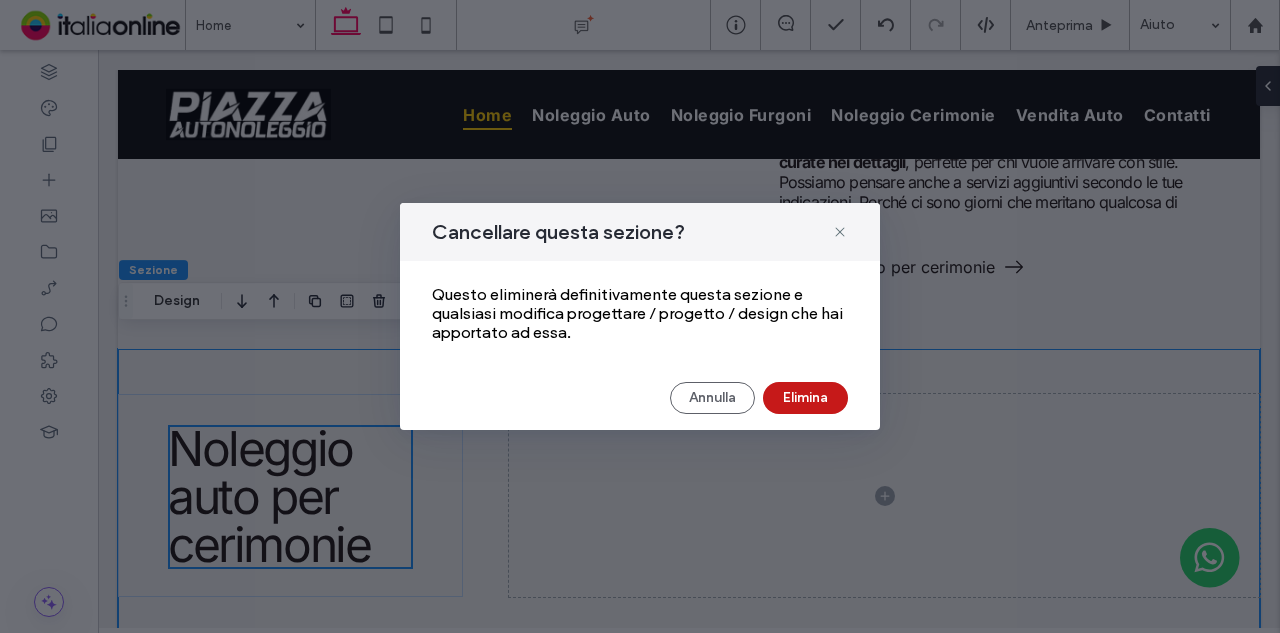 click on "Elimina" at bounding box center (805, 398) 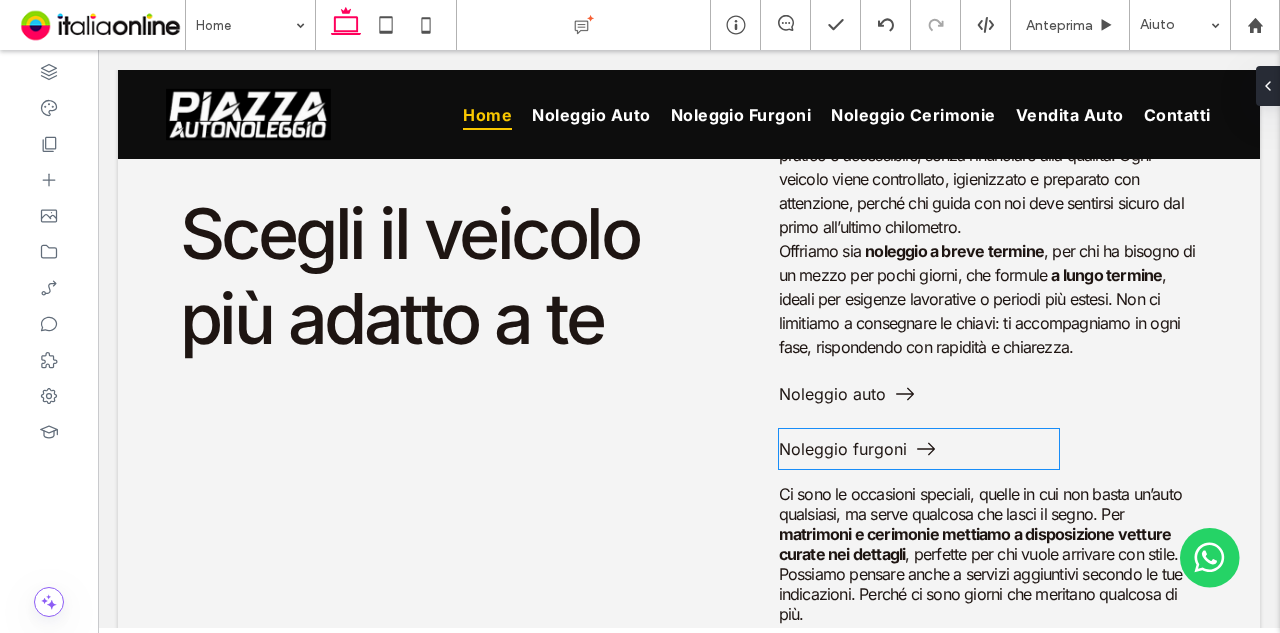scroll, scrollTop: 1496, scrollLeft: 0, axis: vertical 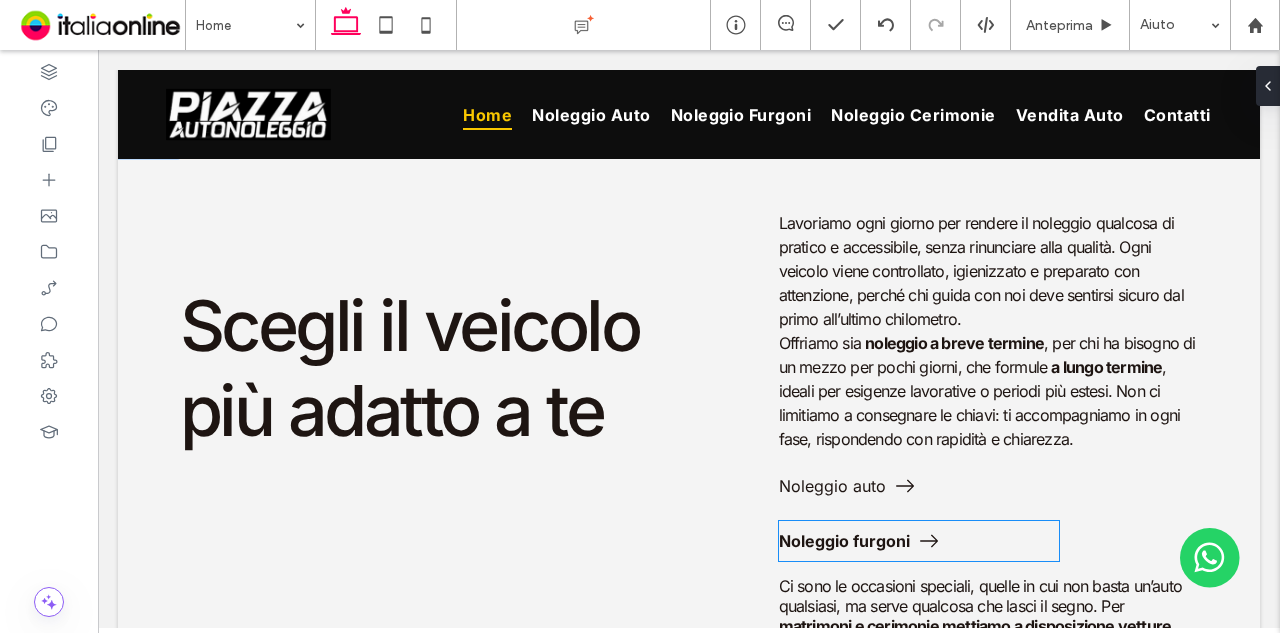 type on "**" 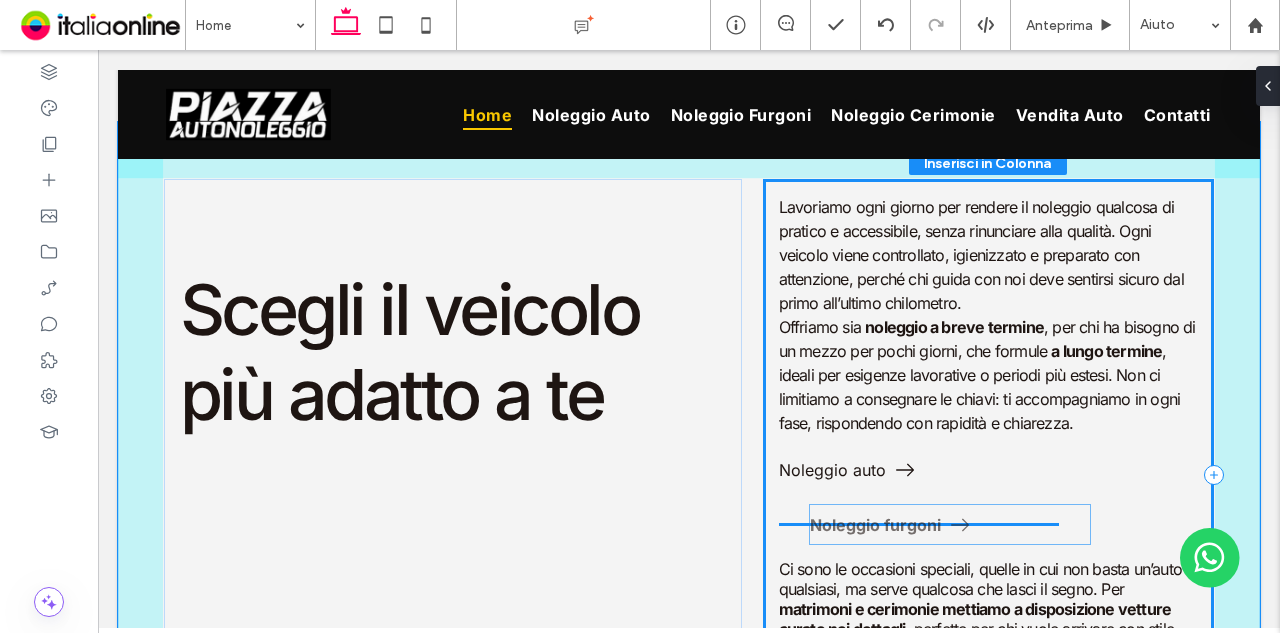 drag, startPoint x: 884, startPoint y: 552, endPoint x: 916, endPoint y: 521, distance: 44.553337 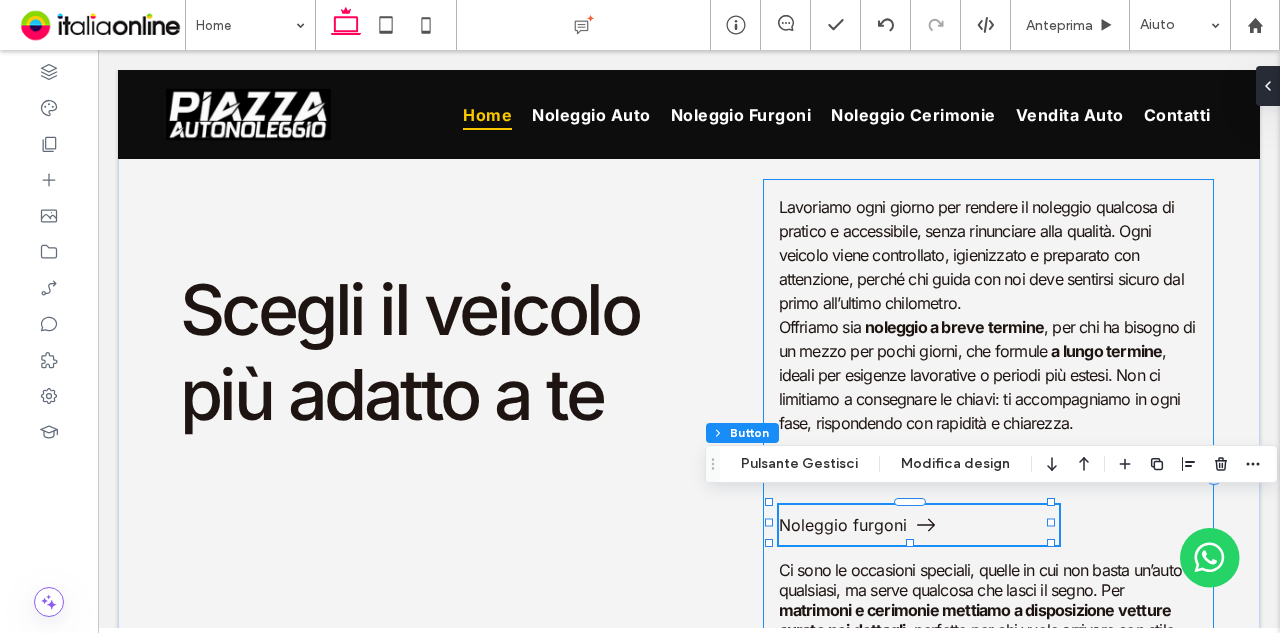 click on "Lavoriamo ogni giorno per rendere il noleggio qualcosa di pratico e accessibile, senza rinunciare alla qualità. Ogni veicolo viene controllato, igienizzato e preparato con attenzione, perché chi guida con noi deve sentirsi sicuro dal primo all’ultimo chilometro. Offriamo sia
noleggio a breve termine , per chi ha bisogno di un mezzo per pochi giorni, che formule
a lungo termine , ideali per esigenze lavorative o periodi più estesi. Non ci limitiamo a consegnare le chiavi: ti accompagniamo in ogni fase, rispondendo con rapidità e chiarezza.
Noleggio auto
Noleggio furgoni
Ci sono le occasioni speciali, quelle in cui non basta un’auto qualsiasi, ma serve qualcosa che lasci il segno. Per
matrimoni e cerimonie mettiamo a disposizione vetture curate nei dettagli , perfette per chi vuole arrivare con stile. Possiamo pensare anche a servizi aggiuntivi secondo le tue indicazioni. Perché ci sono giorni che meritano qualcosa di più." at bounding box center [989, 475] 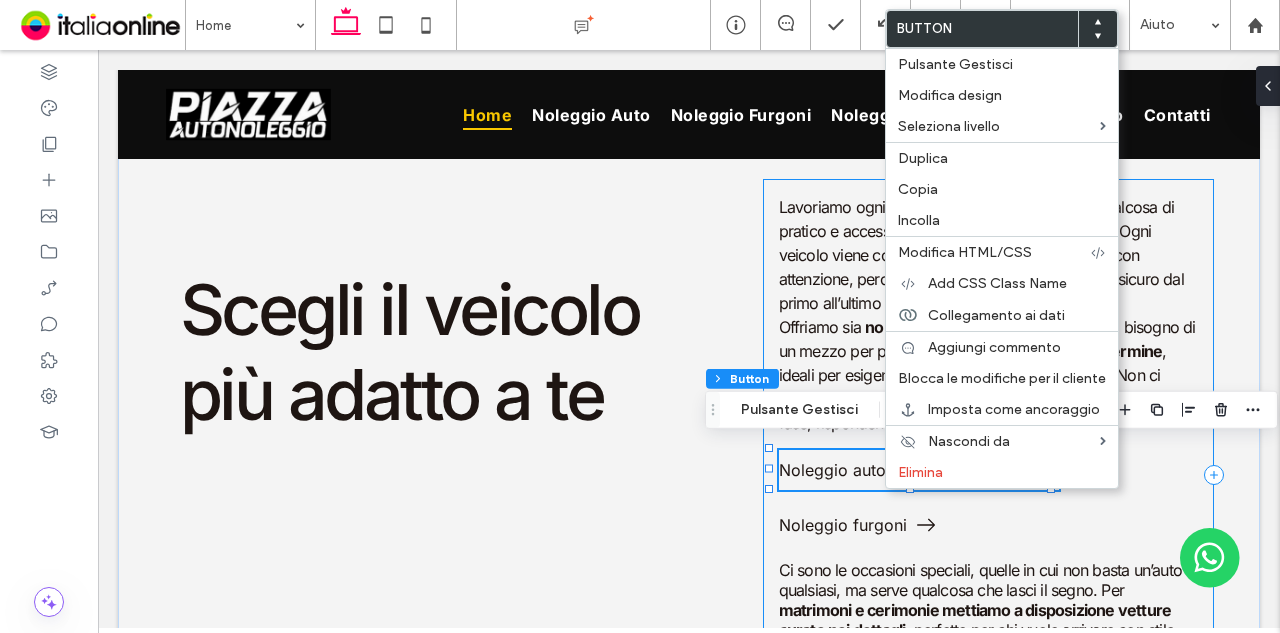 click on "Lavoriamo ogni giorno per rendere il noleggio qualcosa di pratico e accessibile, senza rinunciare alla qualità. Ogni veicolo viene controllato, igienizzato e preparato con attenzione, perché chi guida con noi deve sentirsi sicuro dal primo all’ultimo chilometro. Offriamo sia
noleggio a breve termine , per chi ha bisogno di un mezzo per pochi giorni, che formule
a lungo termine , ideali per esigenze lavorative o periodi più estesi. Non ci limitiamo a consegnare le chiavi: ti accompagniamo in ogni fase, rispondendo con rapidità e chiarezza.
Noleggio auto
Noleggio furgoni
Ci sono le occasioni speciali, quelle in cui non basta un’auto qualsiasi, ma serve qualcosa che lasci il segno. Per
matrimoni e cerimonie mettiamo a disposizione vetture curate nei dettagli , perfette per chi vuole arrivare con stile. Possiamo pensare anche a servizi aggiuntivi secondo le tue indicazioni. Perché ci sono giorni che meritano qualcosa di più." at bounding box center (989, 475) 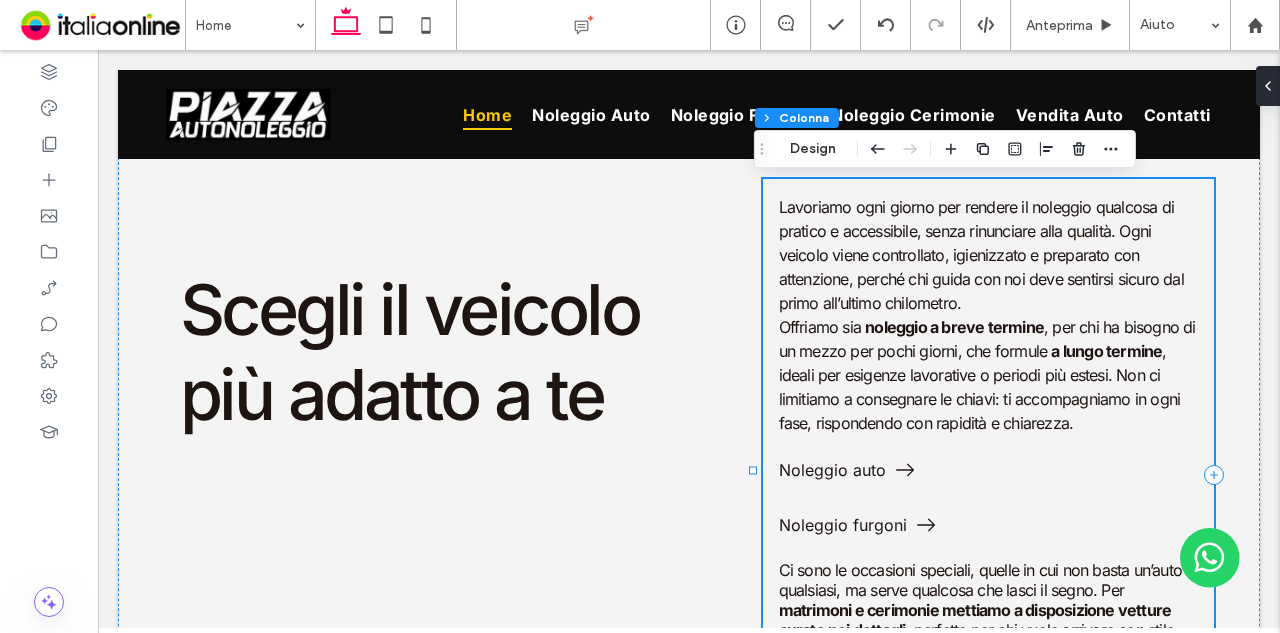 click on "Lavoriamo ogni giorno per rendere il noleggio qualcosa di pratico e accessibile, senza rinunciare alla qualità. Ogni veicolo viene controllato, igienizzato e preparato con attenzione, perché chi guida con noi deve sentirsi sicuro dal primo all’ultimo chilometro. Offriamo sia
noleggio a breve termine , per chi ha bisogno di un mezzo per pochi giorni, che formule
a lungo termine , ideali per esigenze lavorative o periodi più estesi. Non ci limitiamo a consegnare le chiavi: ti accompagniamo in ogni fase, rispondendo con rapidità e chiarezza.
Noleggio auto
Noleggio furgoni
Ci sono le occasioni speciali, quelle in cui non basta un’auto qualsiasi, ma serve qualcosa che lasci il segno. Per
matrimoni e cerimonie mettiamo a disposizione vetture curate nei dettagli , perfette per chi vuole arrivare con stile. Possiamo pensare anche a servizi aggiuntivi secondo le tue indicazioni. Perché ci sono giorni che meritano qualcosa di più." at bounding box center (989, 475) 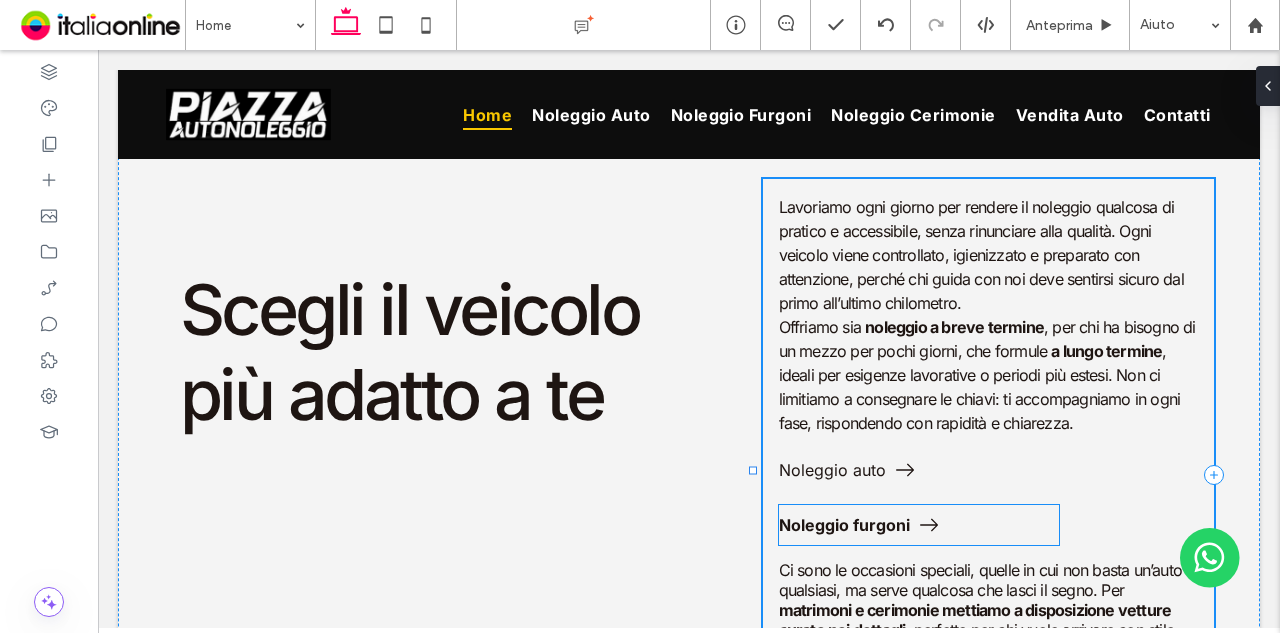 type on "**" 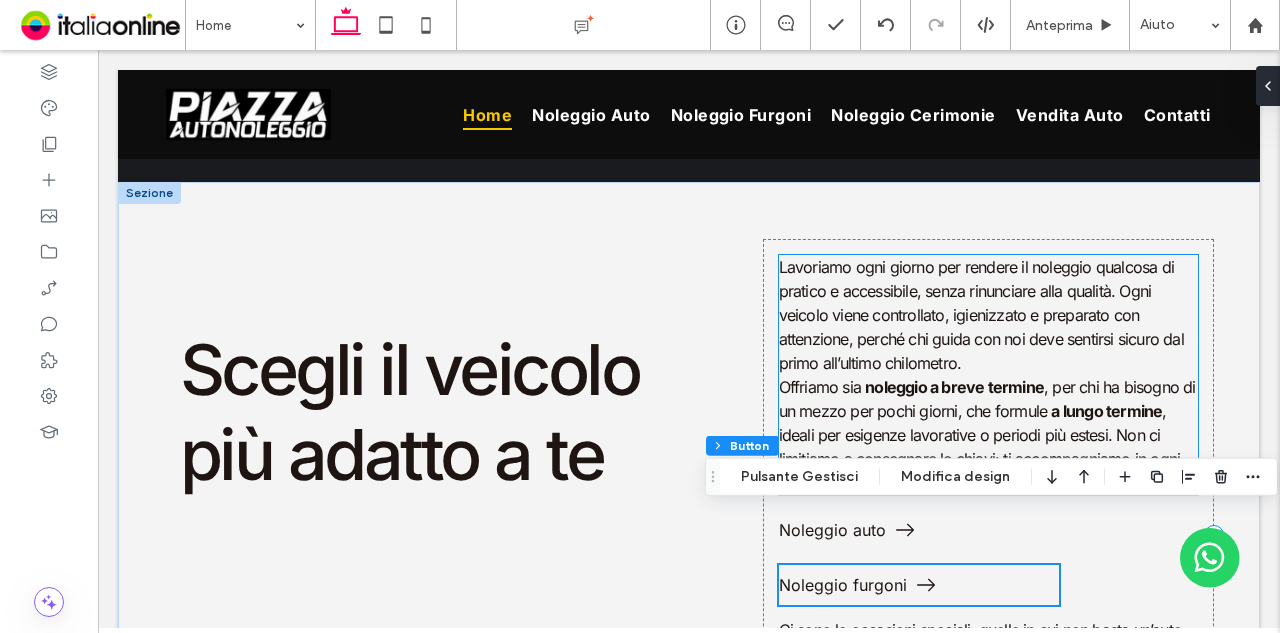 scroll, scrollTop: 1628, scrollLeft: 0, axis: vertical 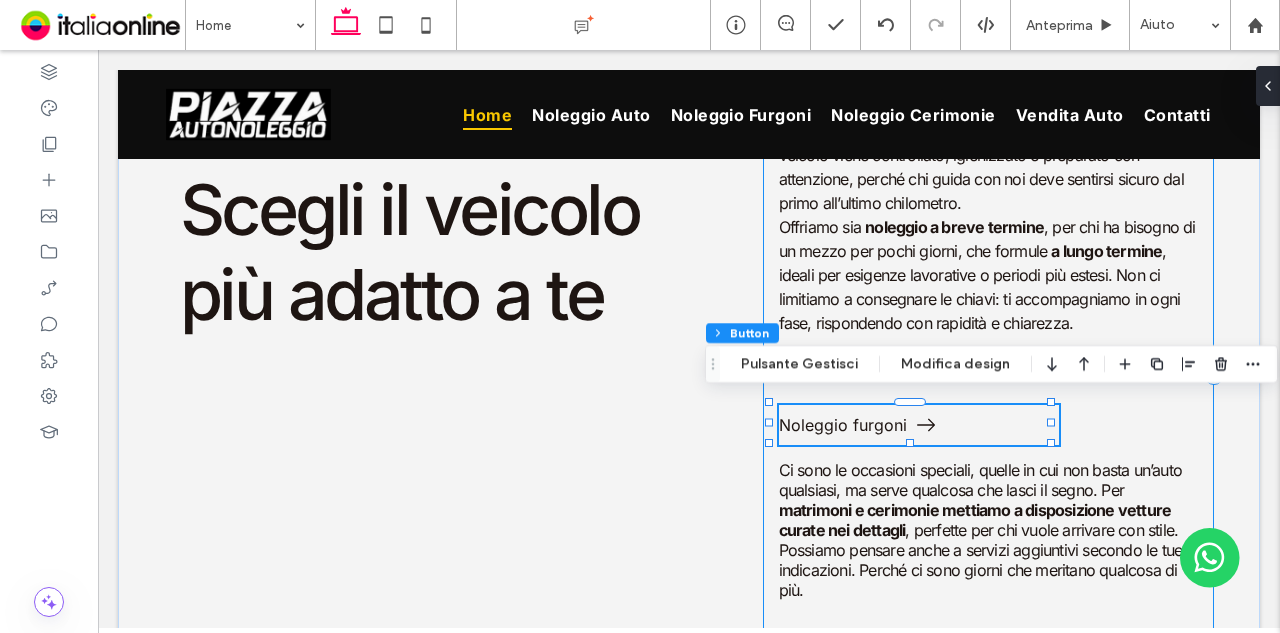 click on "Lavoriamo ogni giorno per rendere il noleggio qualcosa di pratico e accessibile, senza rinunciare alla qualità. Ogni veicolo viene controllato, igienizzato e preparato con attenzione, perché chi guida con noi deve sentirsi sicuro dal primo all’ultimo chilometro. Offriamo sia
noleggio a breve termine , per chi ha bisogno di un mezzo per pochi giorni, che formule
a lungo termine , ideali per esigenze lavorative o periodi più estesi. Non ci limitiamo a consegnare le chiavi: ti accompagniamo in ogni fase, rispondendo con rapidità e chiarezza.
Noleggio auto
Noleggio furgoni
Ci sono le occasioni speciali, quelle in cui non basta un’auto qualsiasi, ma serve qualcosa che lasci il segno. Per
matrimoni e cerimonie mettiamo a disposizione vetture curate nei dettagli , perfette per chi vuole arrivare con stile. Possiamo pensare anche a servizi aggiuntivi secondo le tue indicazioni. Perché ci sono giorni che meritano qualcosa di più." at bounding box center (989, 375) 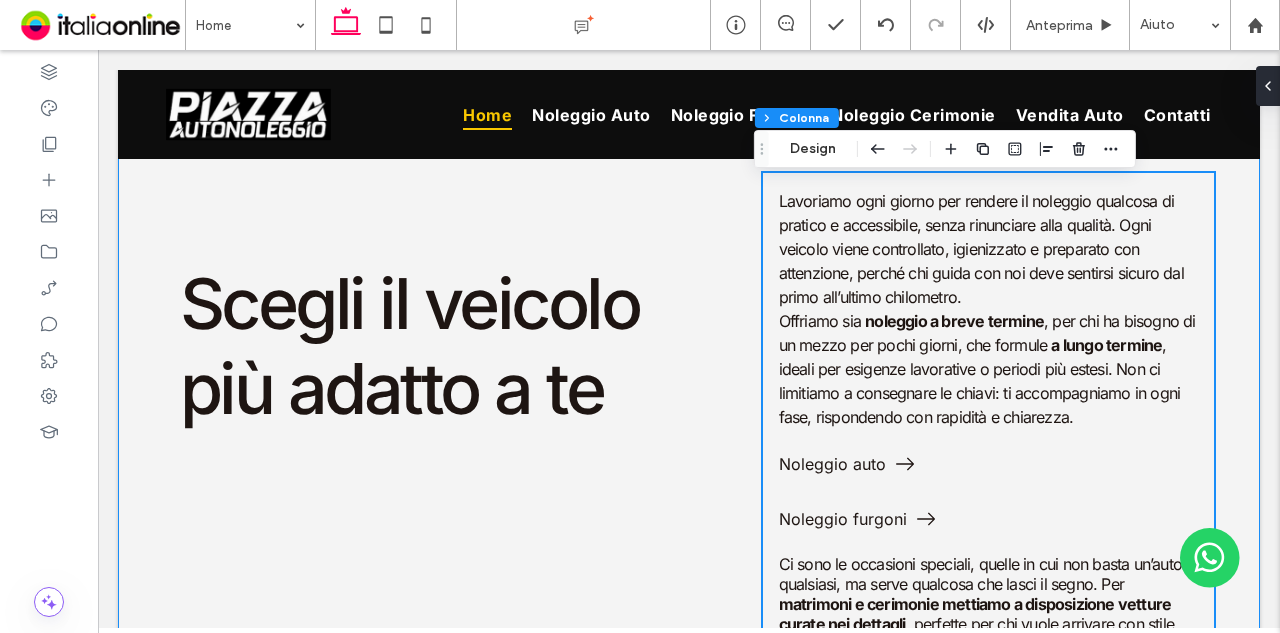 scroll, scrollTop: 1528, scrollLeft: 0, axis: vertical 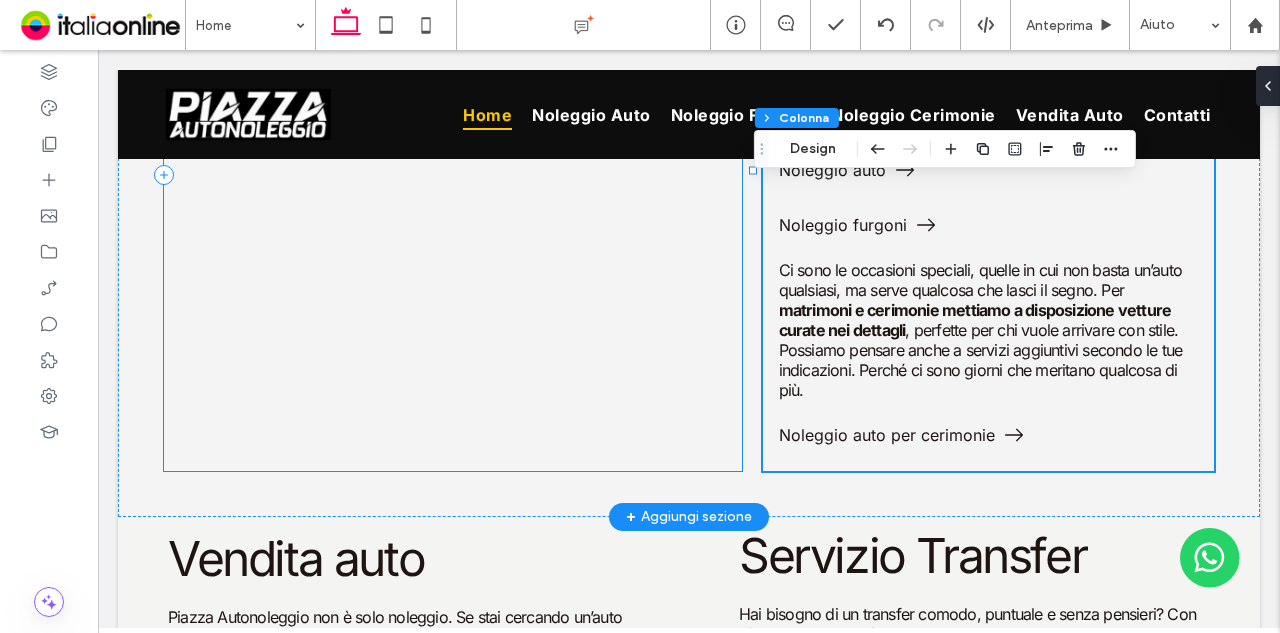 click on "Scegli il veicolo più adatto a te" at bounding box center [453, 175] 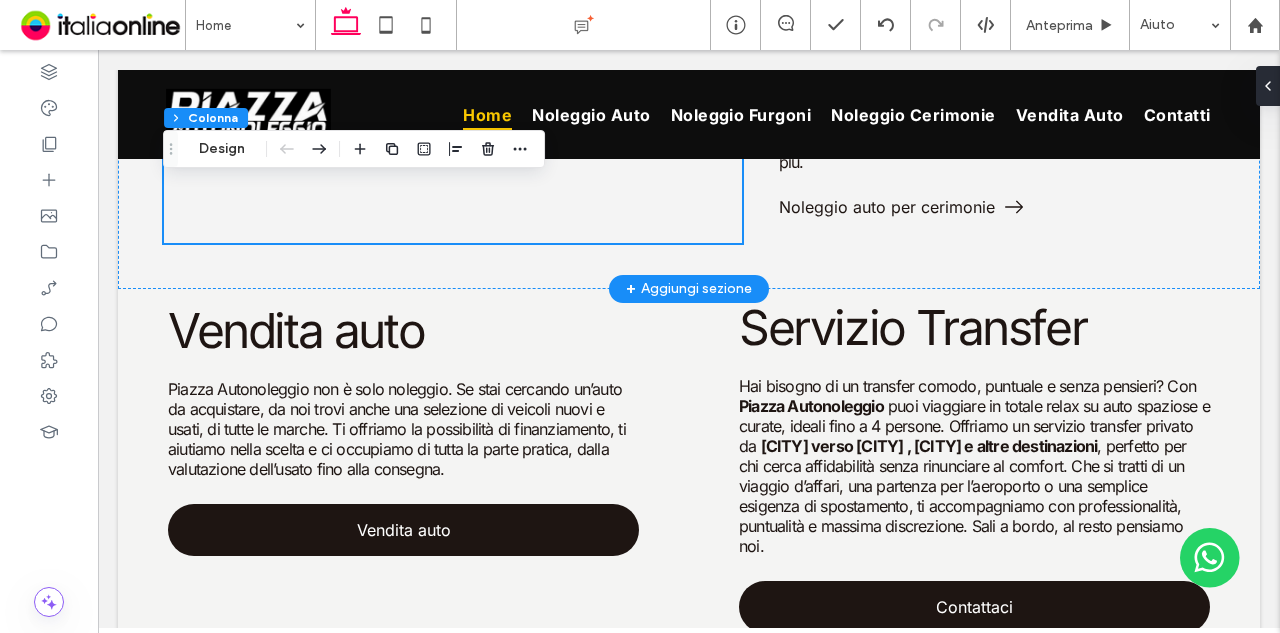 scroll, scrollTop: 2028, scrollLeft: 0, axis: vertical 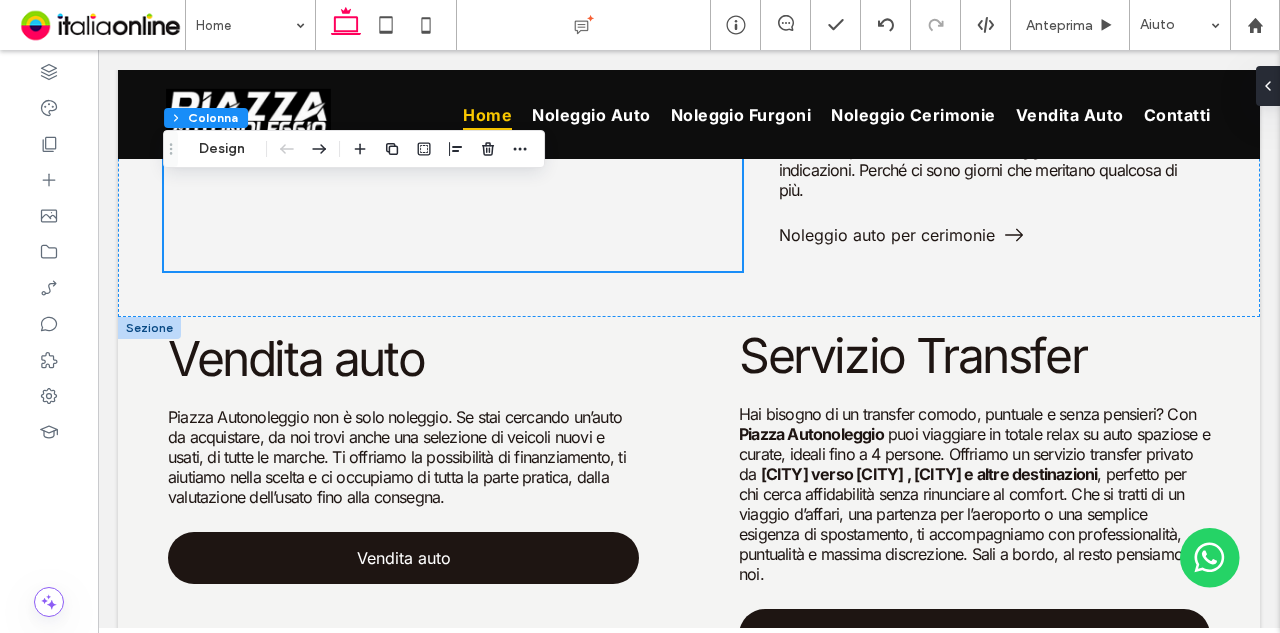 click at bounding box center [149, 328] 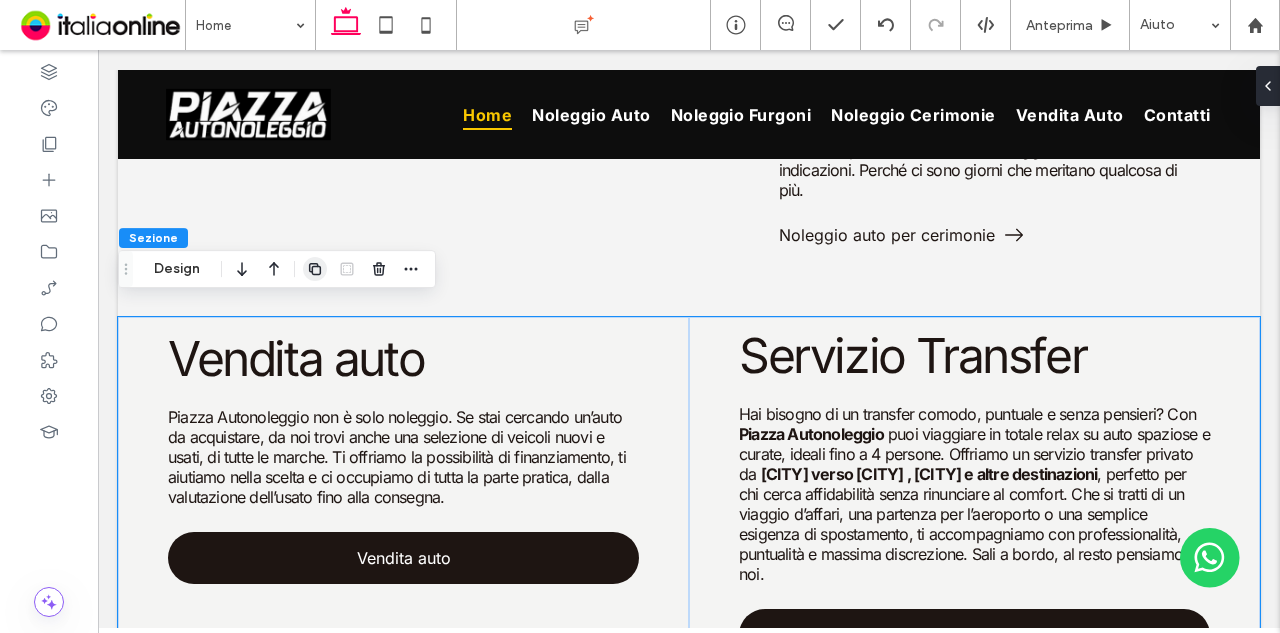 click 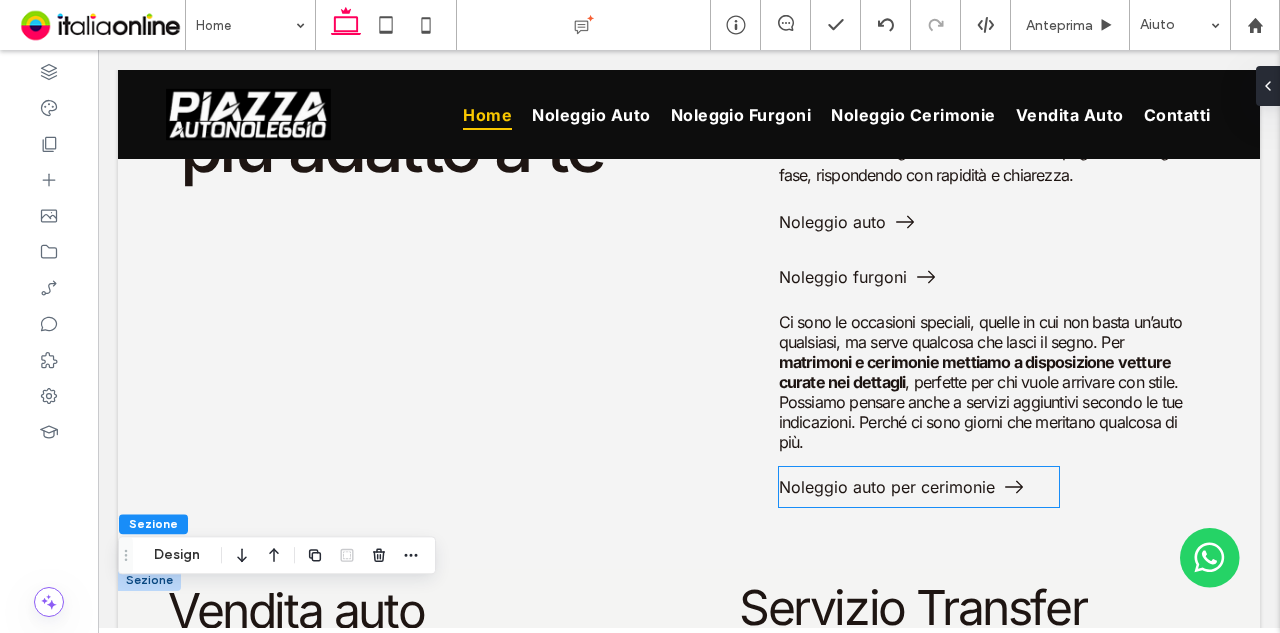 scroll, scrollTop: 1744, scrollLeft: 0, axis: vertical 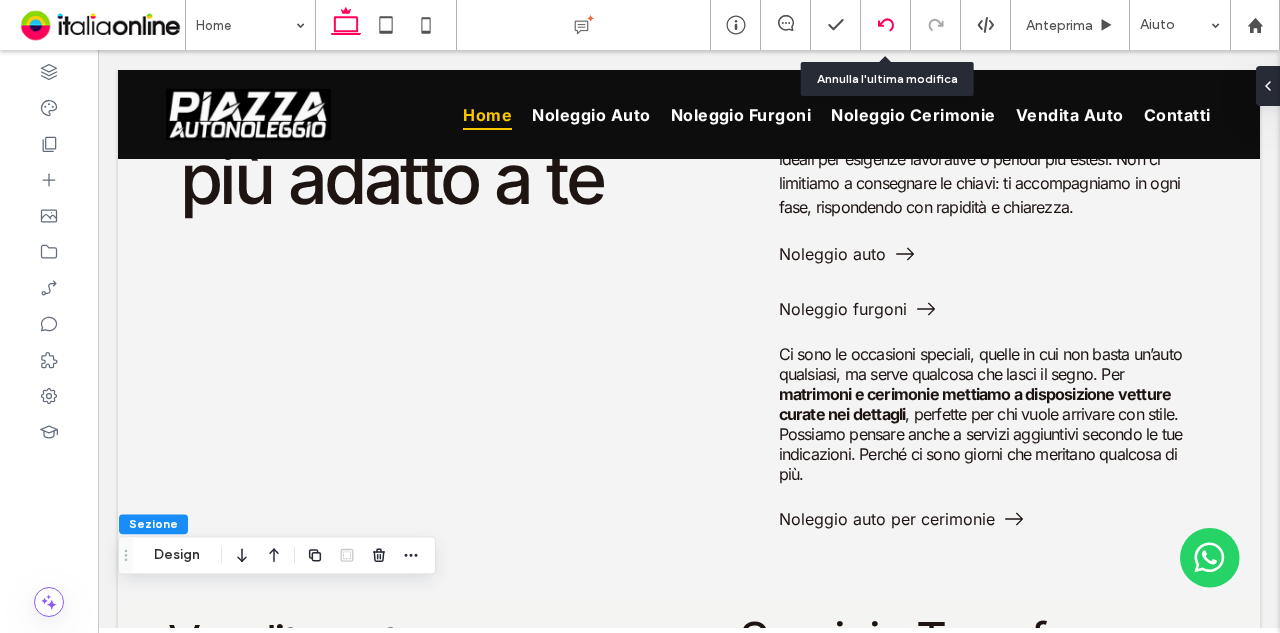 click 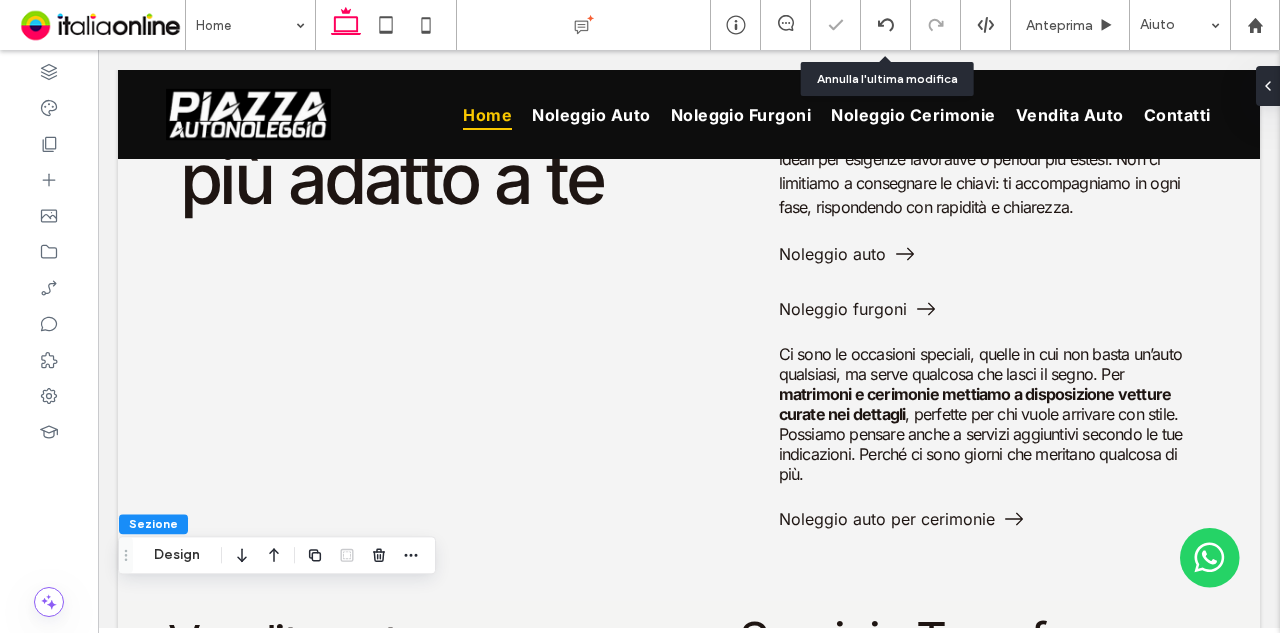 click on "Home Anteprima Aiuto
Design Panel Commenti sito Commenti sito Automatizza i nuovi commenti Informa immediatamente il tuo team quando qualcuno aggiunge o aggiorna un commento su un sito. Vedi gli esempi di Zap
Sezione Design Sezione Design Layout Larghezza piena The section now takes up the entire width of the page.   Spaziatura Spaziatura tra colonne ** spaziatura interna (inner spaziatura) 0px 0% 0px 0% * % 0% * % 0% Reimposta spaziatura interna Dimensione Height *** px Animazioni ed effetti Scegli un trigger Nessuna Colore *" at bounding box center [640, 316] 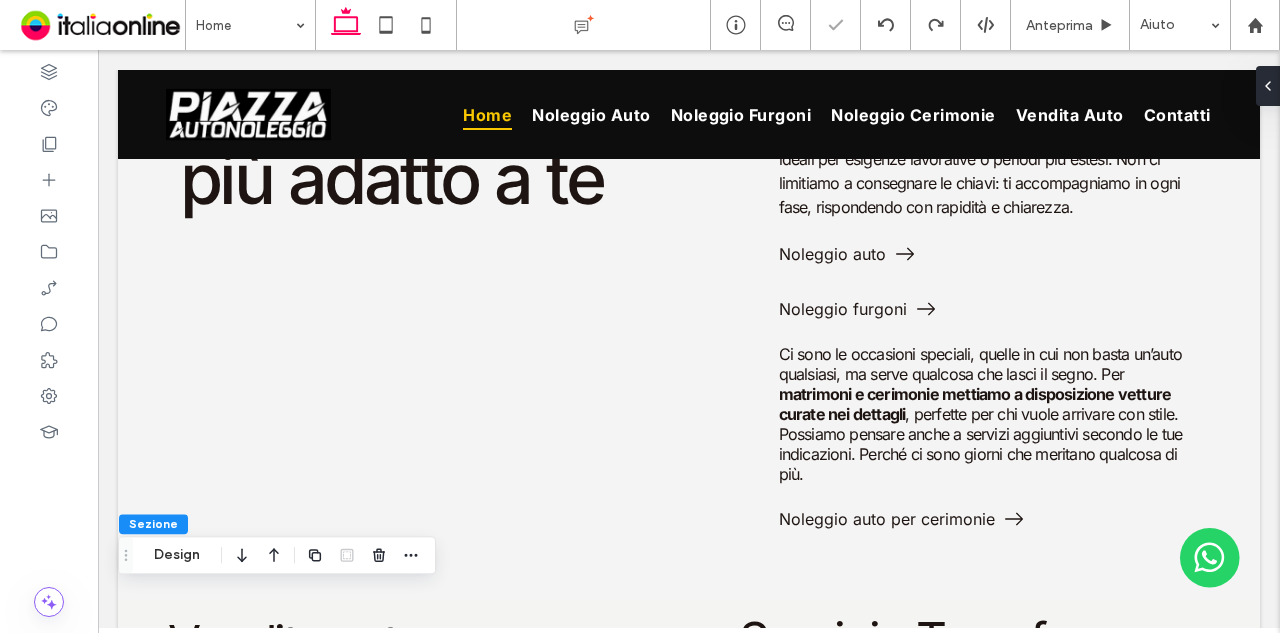 click at bounding box center [640, 316] 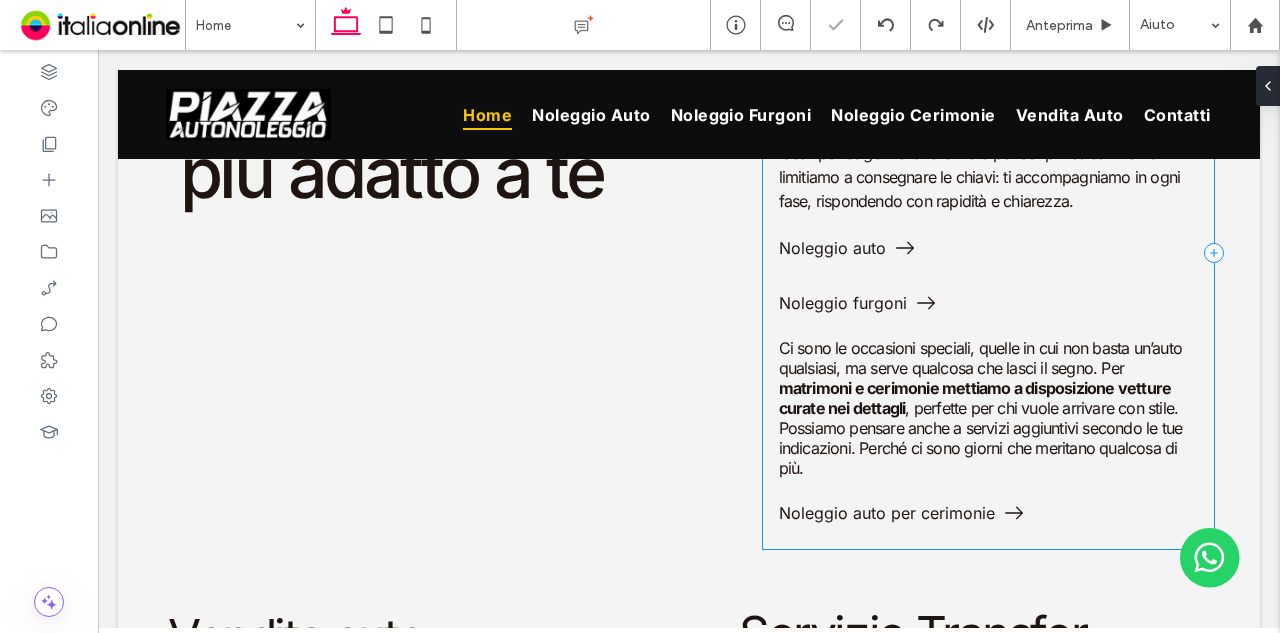 scroll, scrollTop: 1900, scrollLeft: 0, axis: vertical 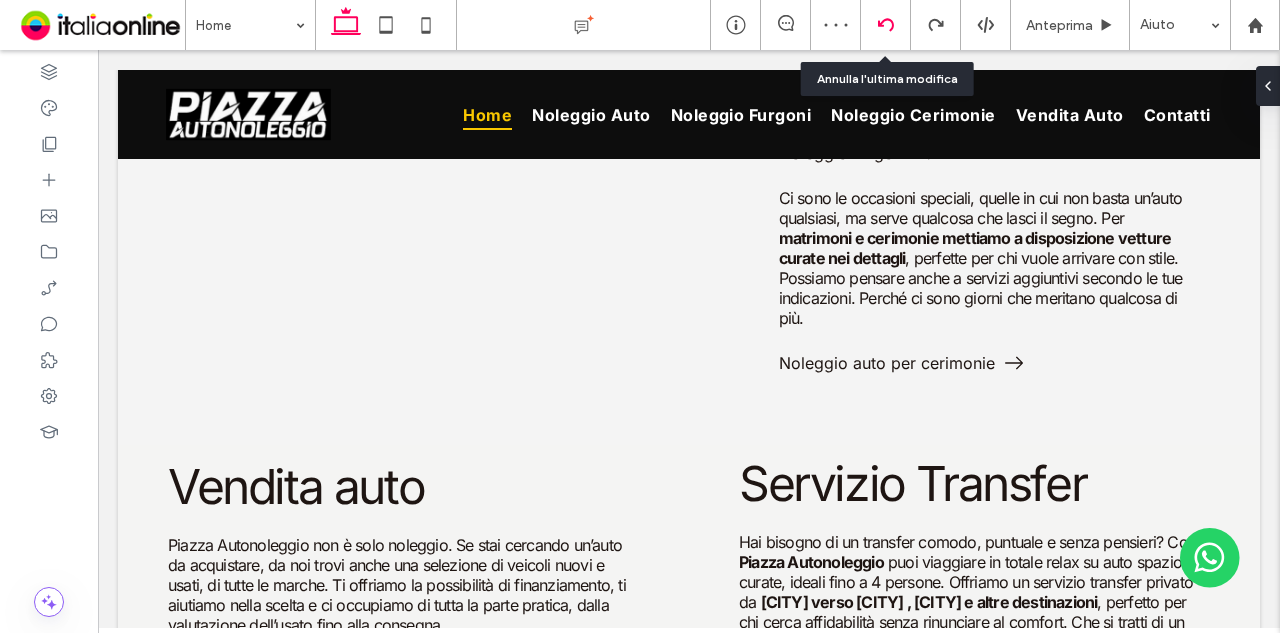 click 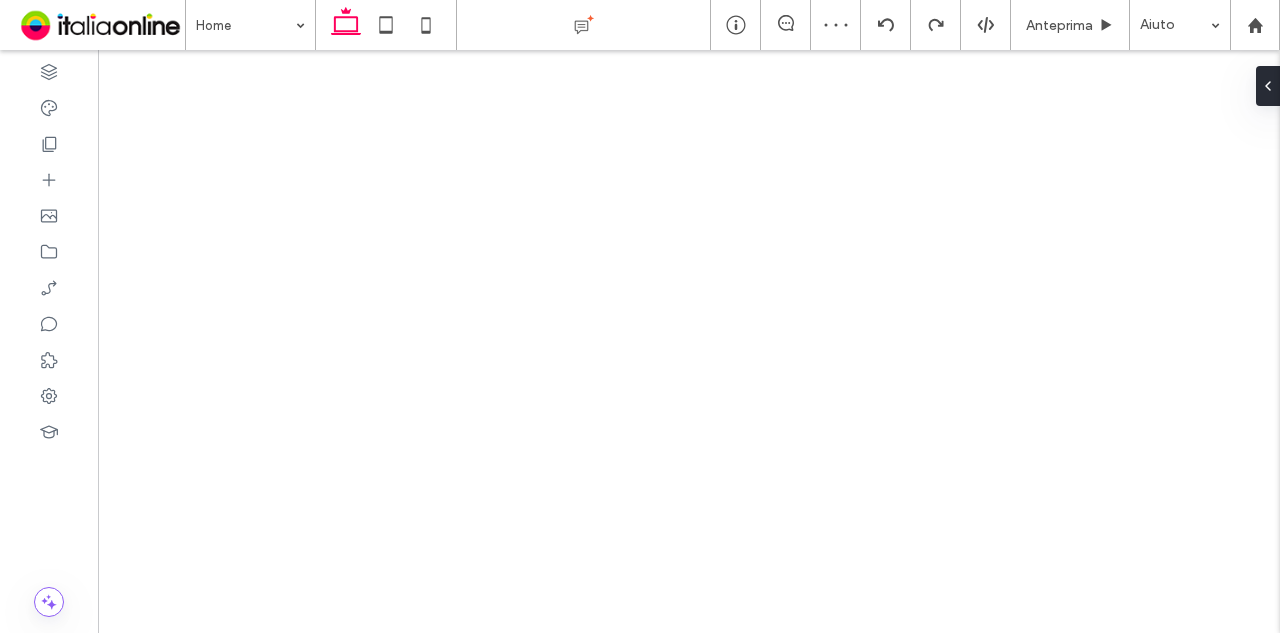 click at bounding box center [640, 316] 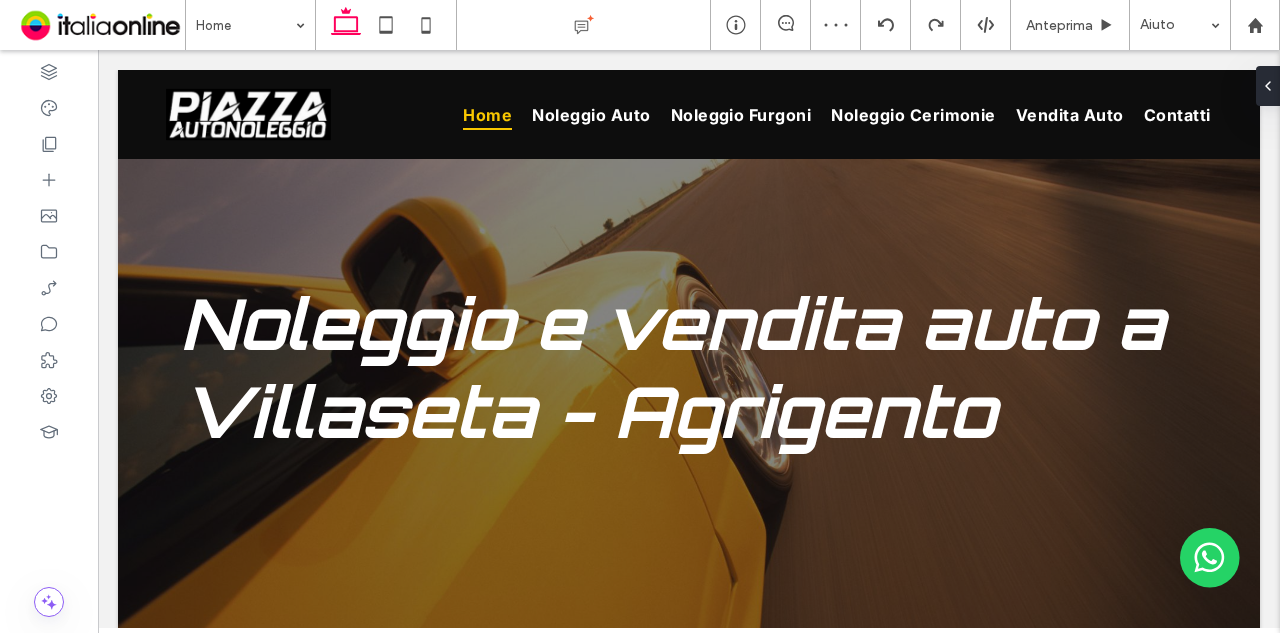 scroll, scrollTop: 1900, scrollLeft: 0, axis: vertical 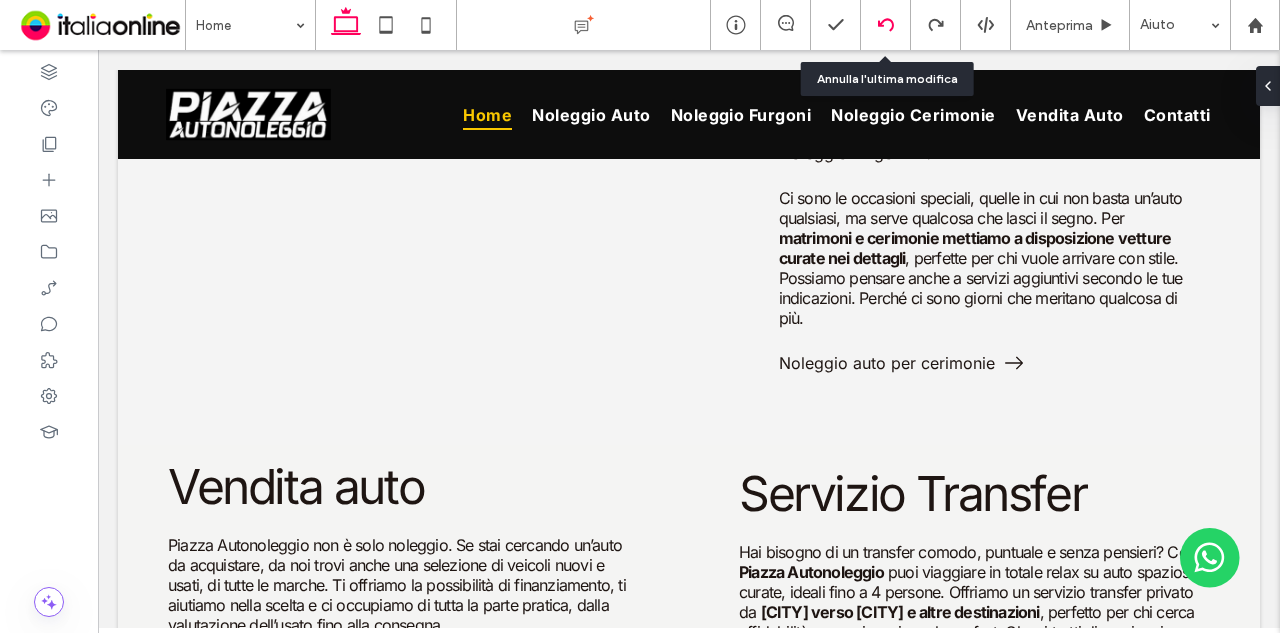 click 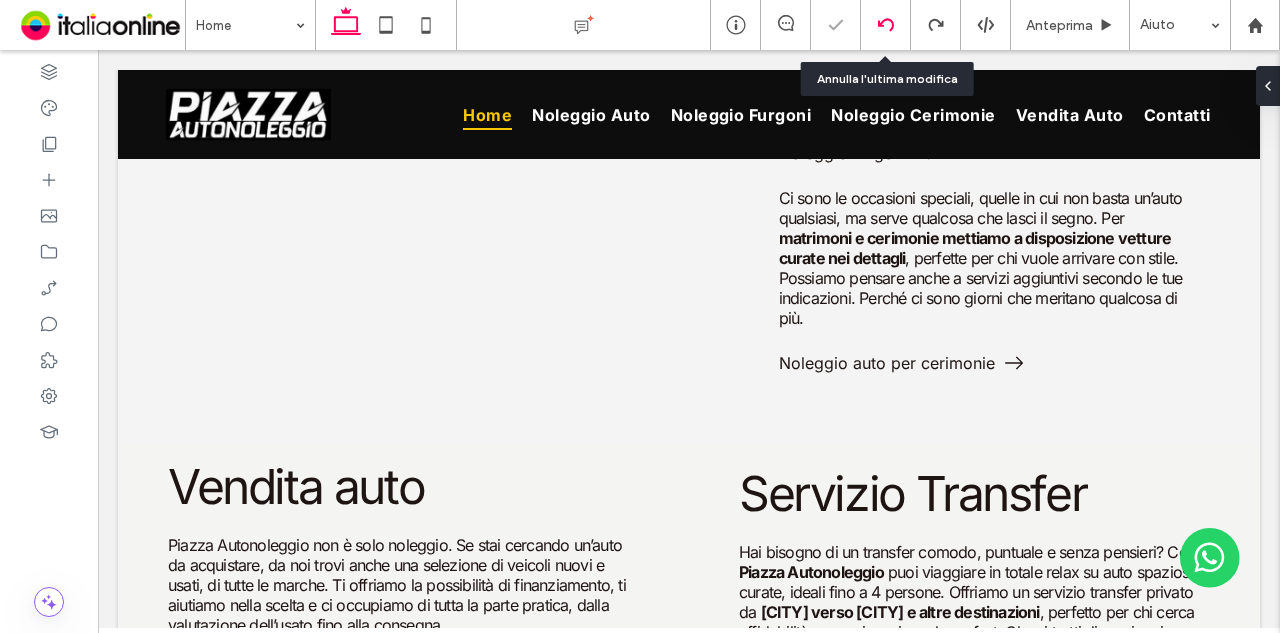 click 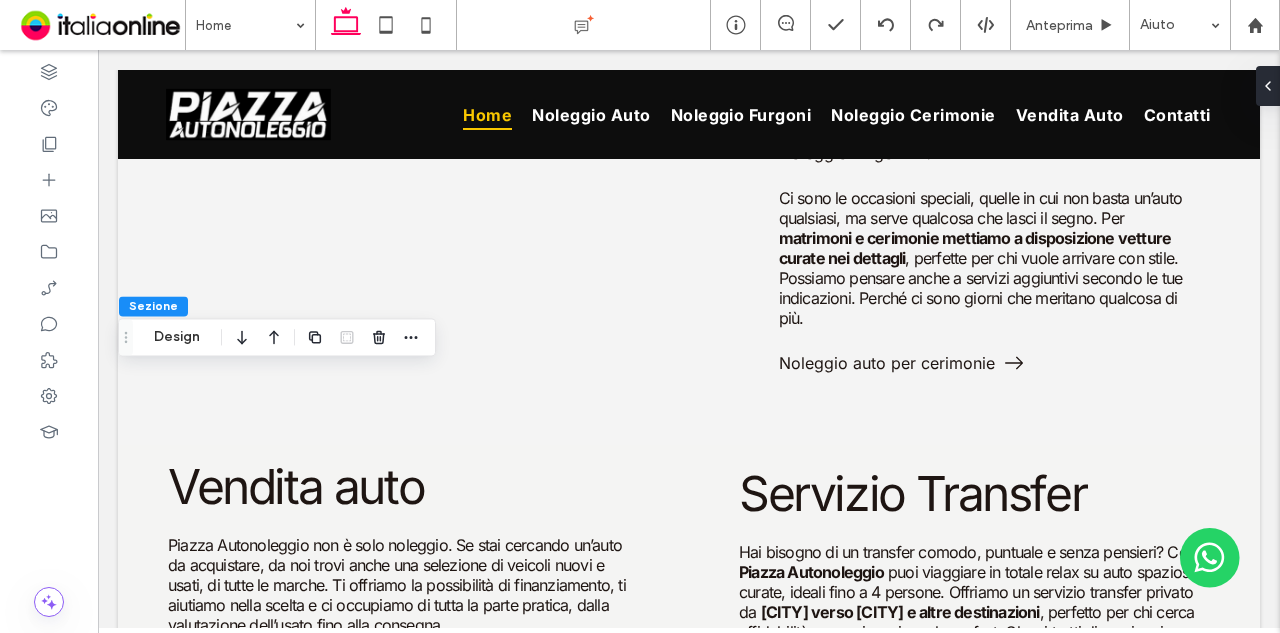 click 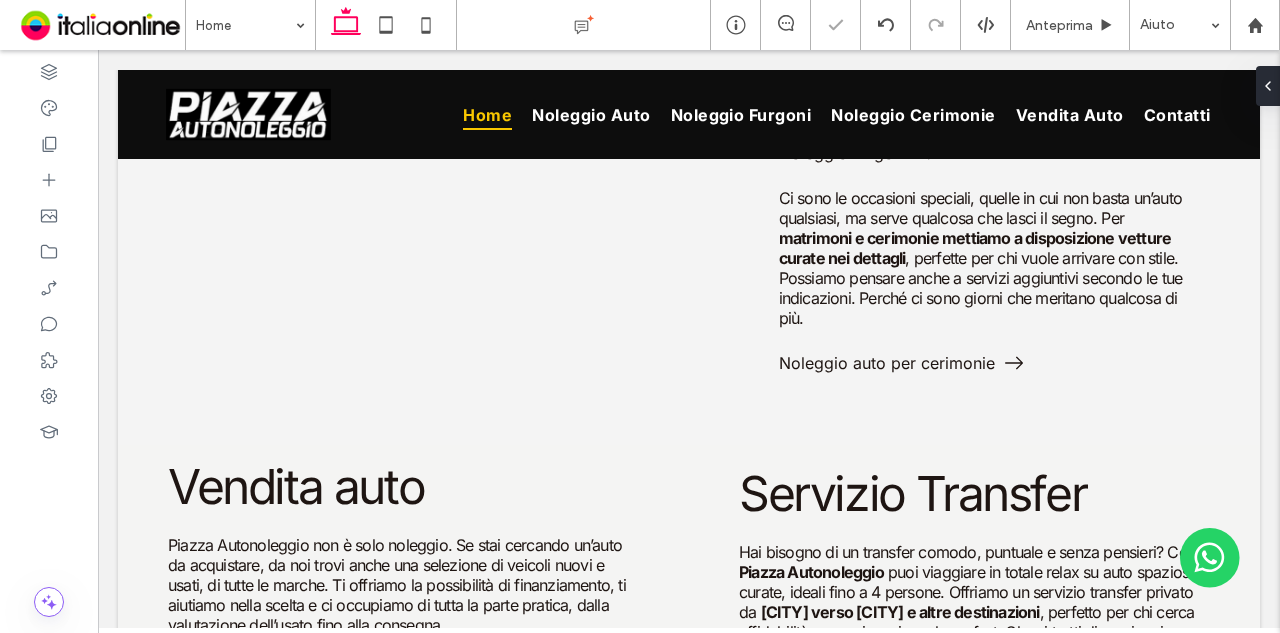 type on "**" 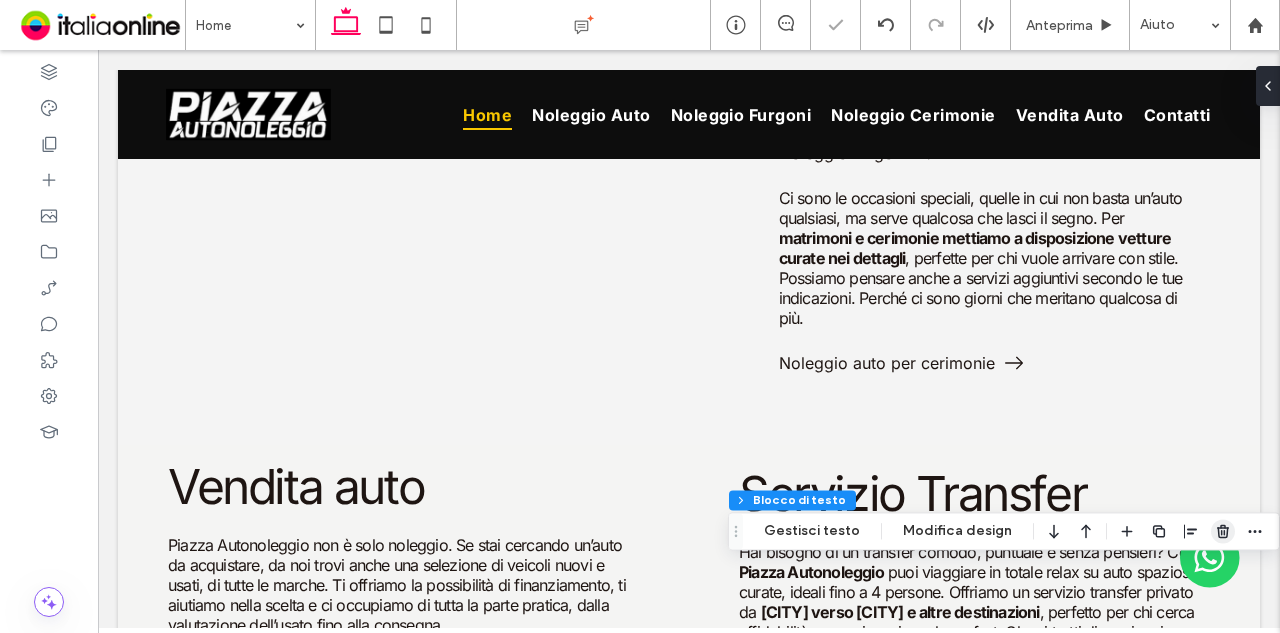 click 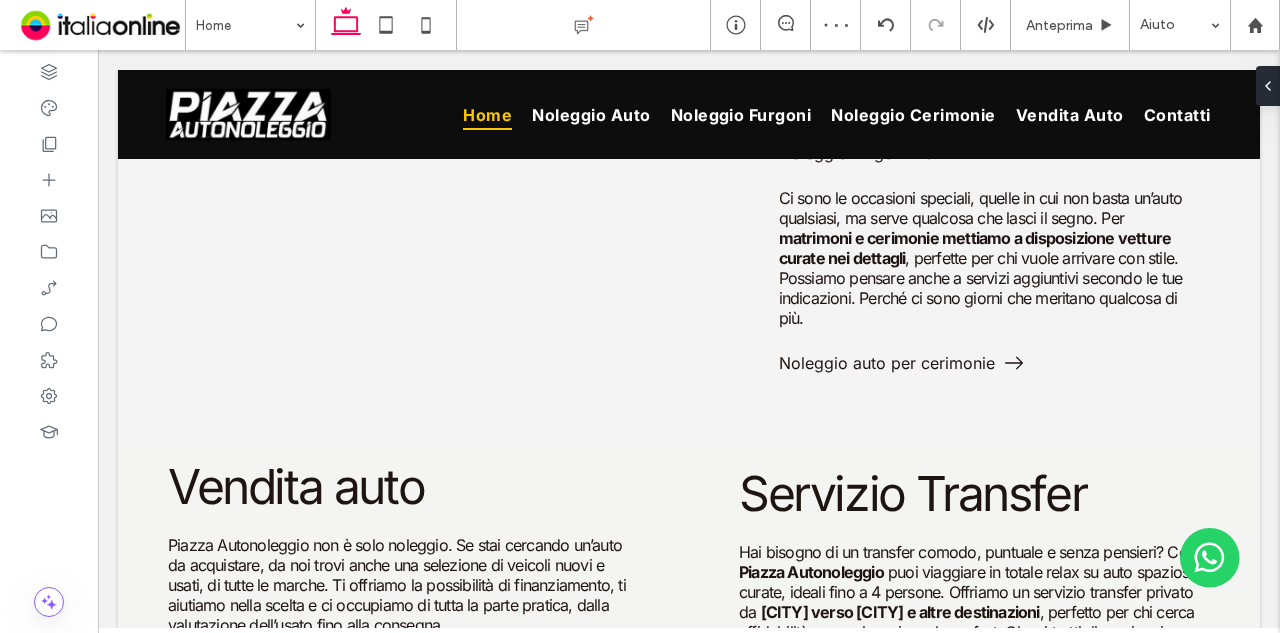 type on "***" 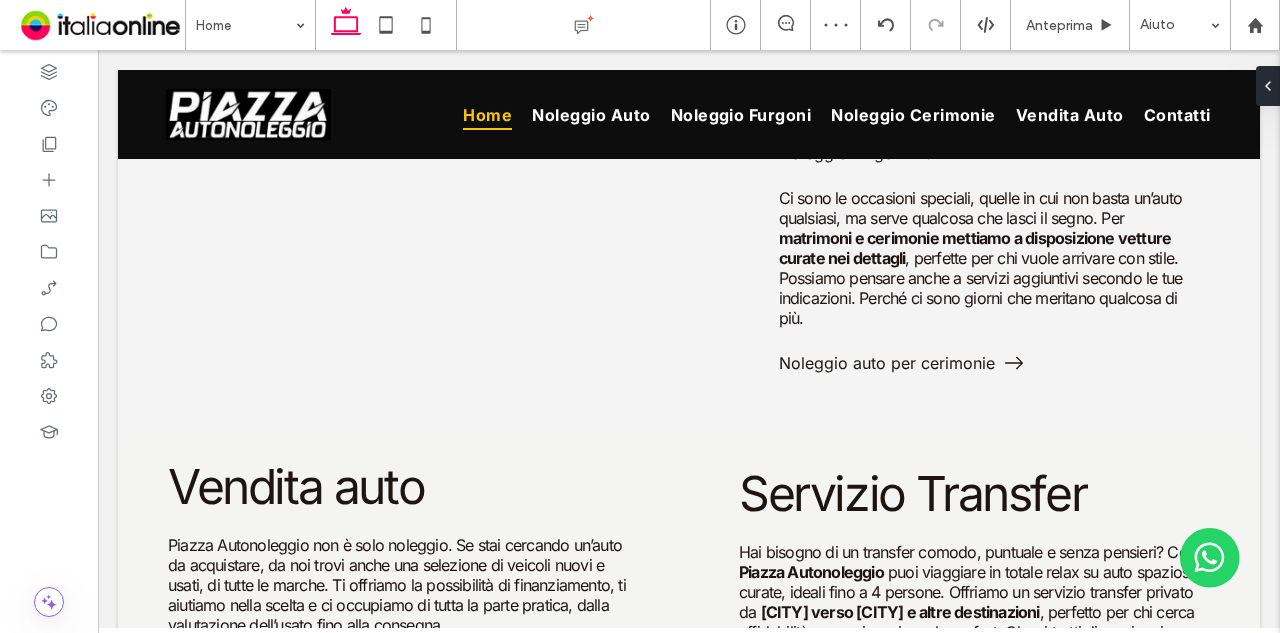 type on "***" 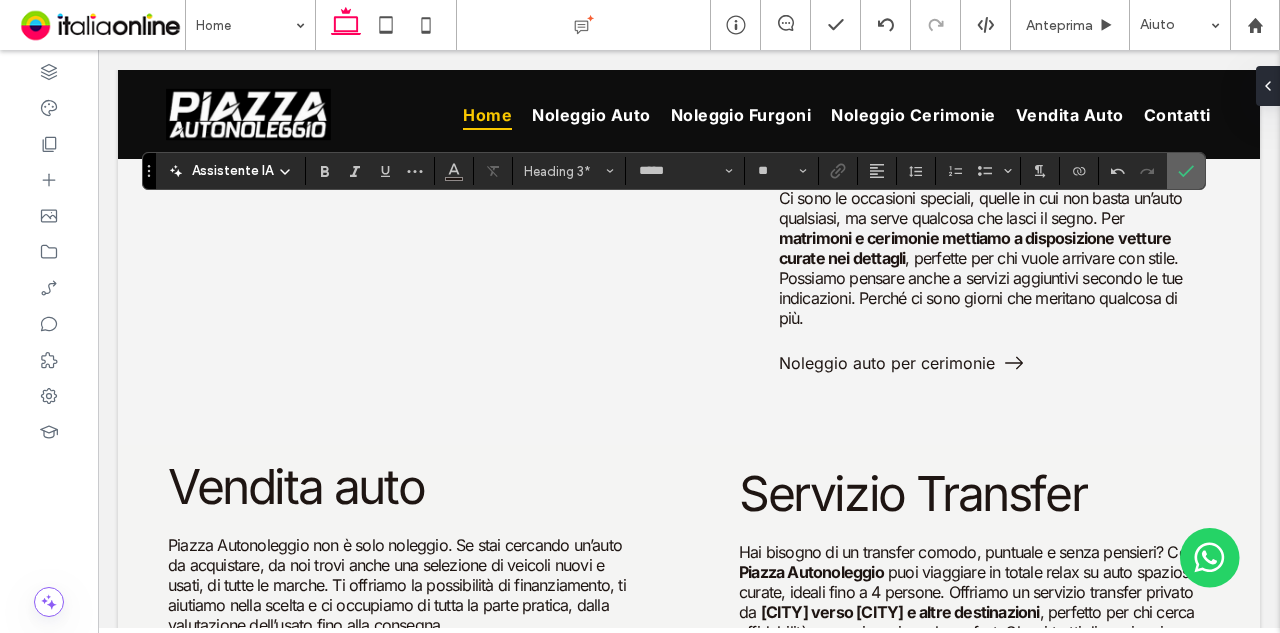 click at bounding box center (1186, 171) 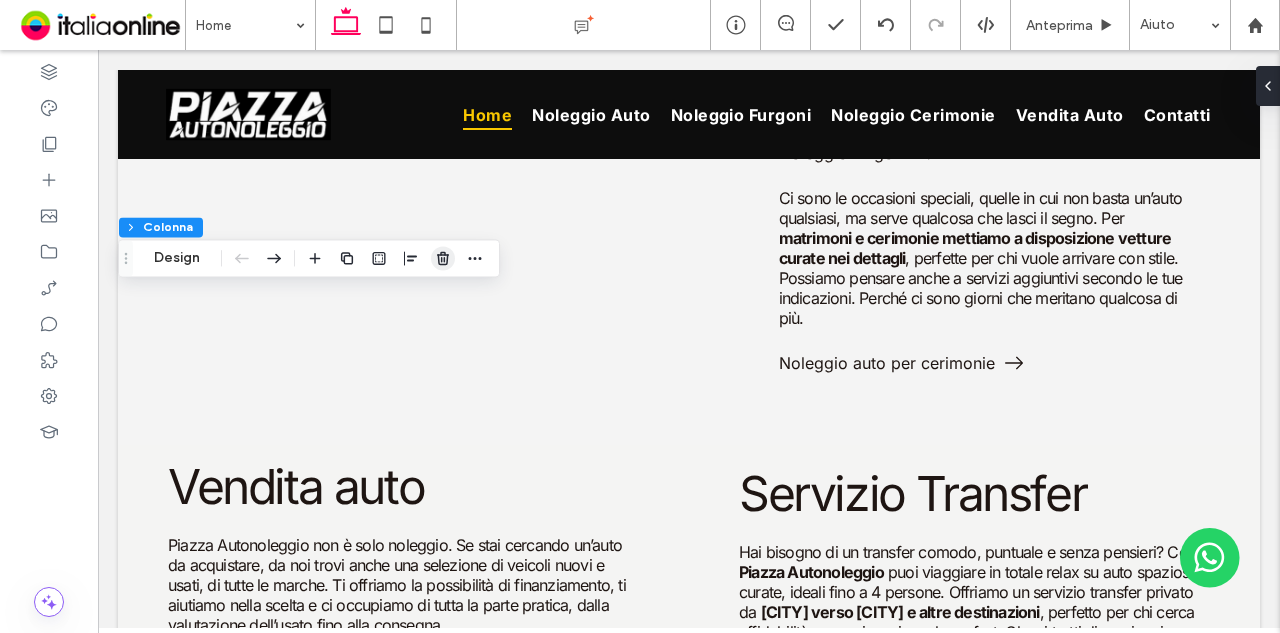click 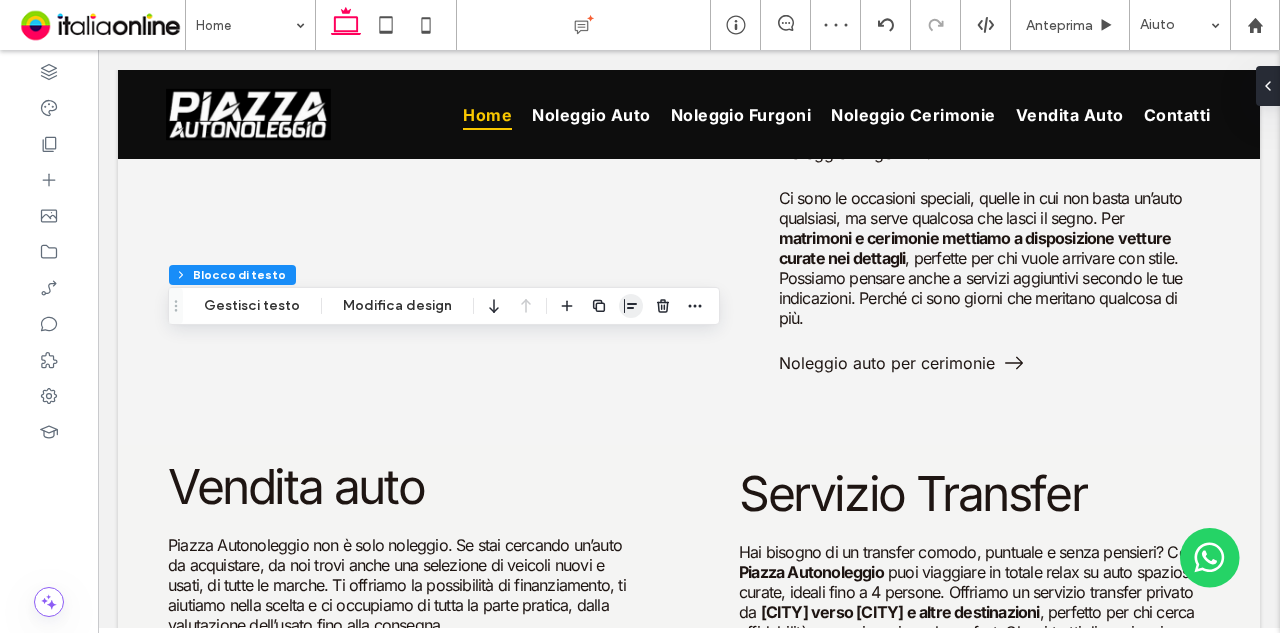 click 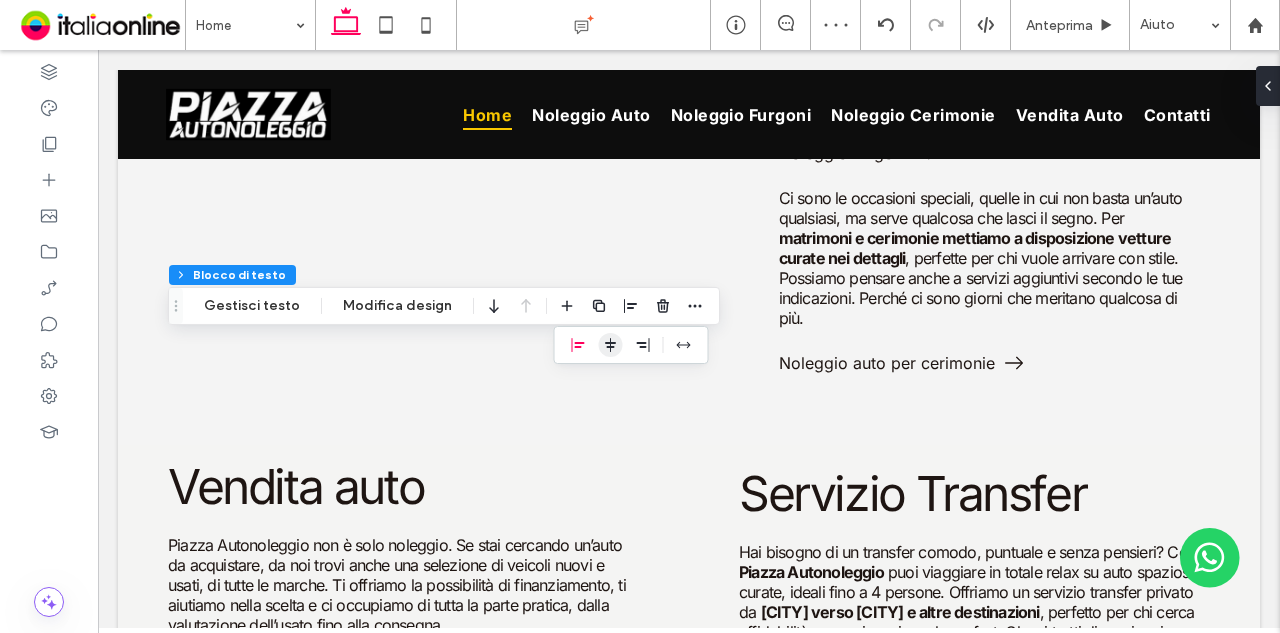 click 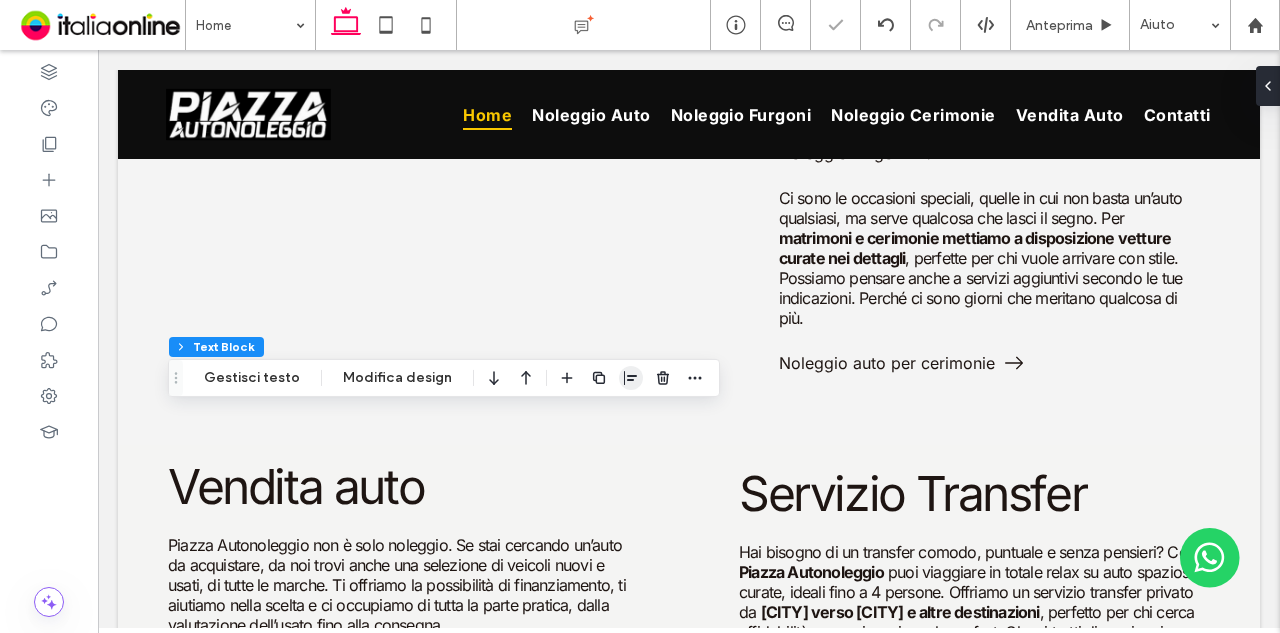 click 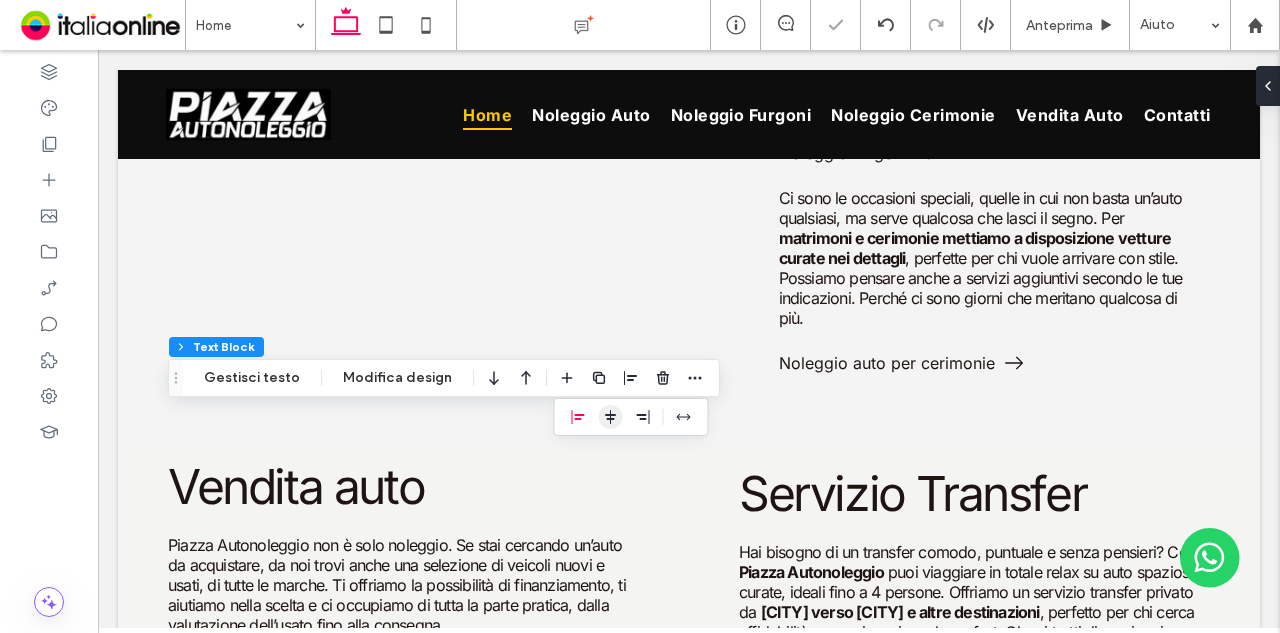 click at bounding box center (611, 417) 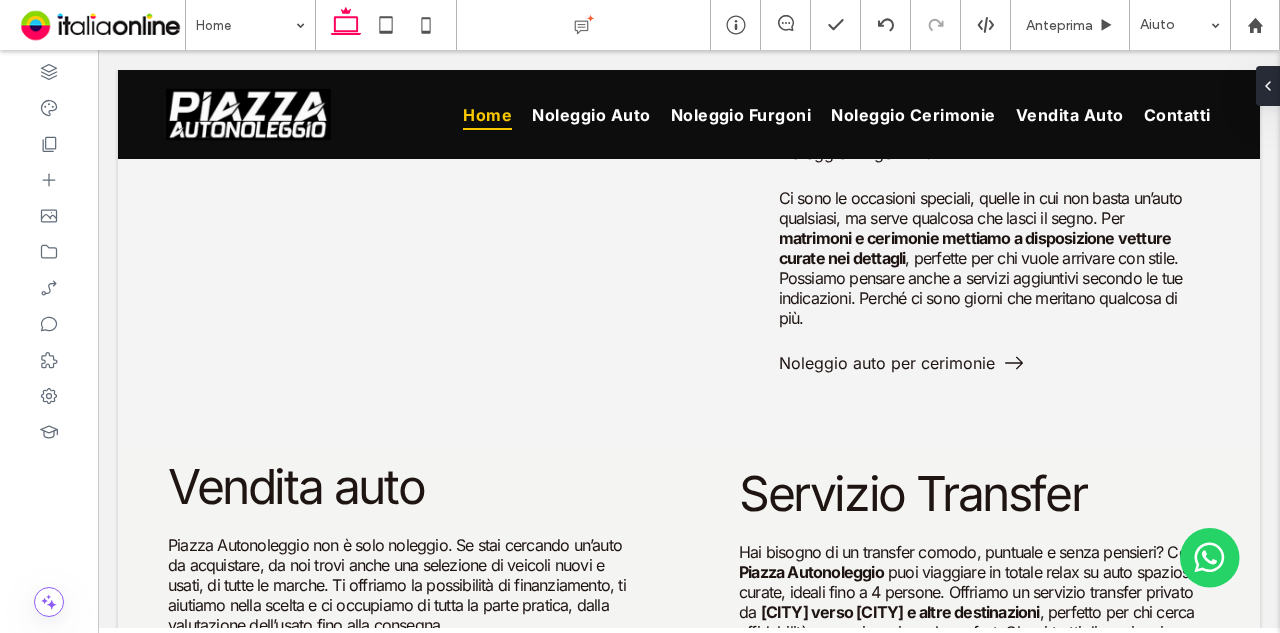 type on "****" 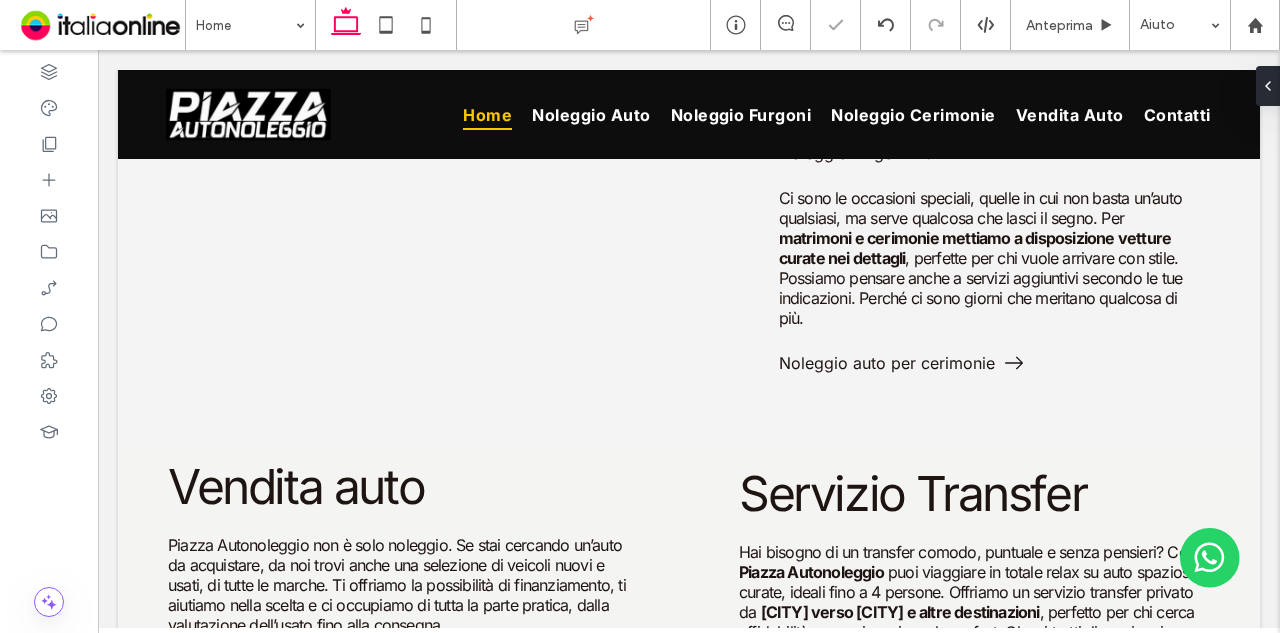 type on "****" 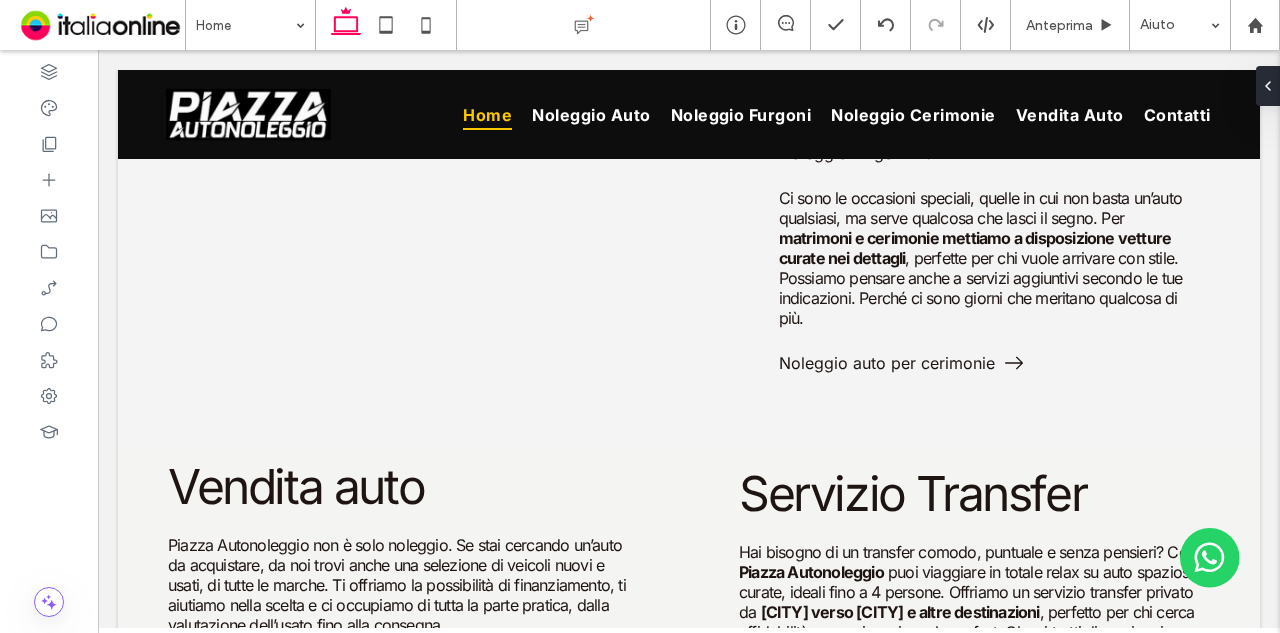 type on "***" 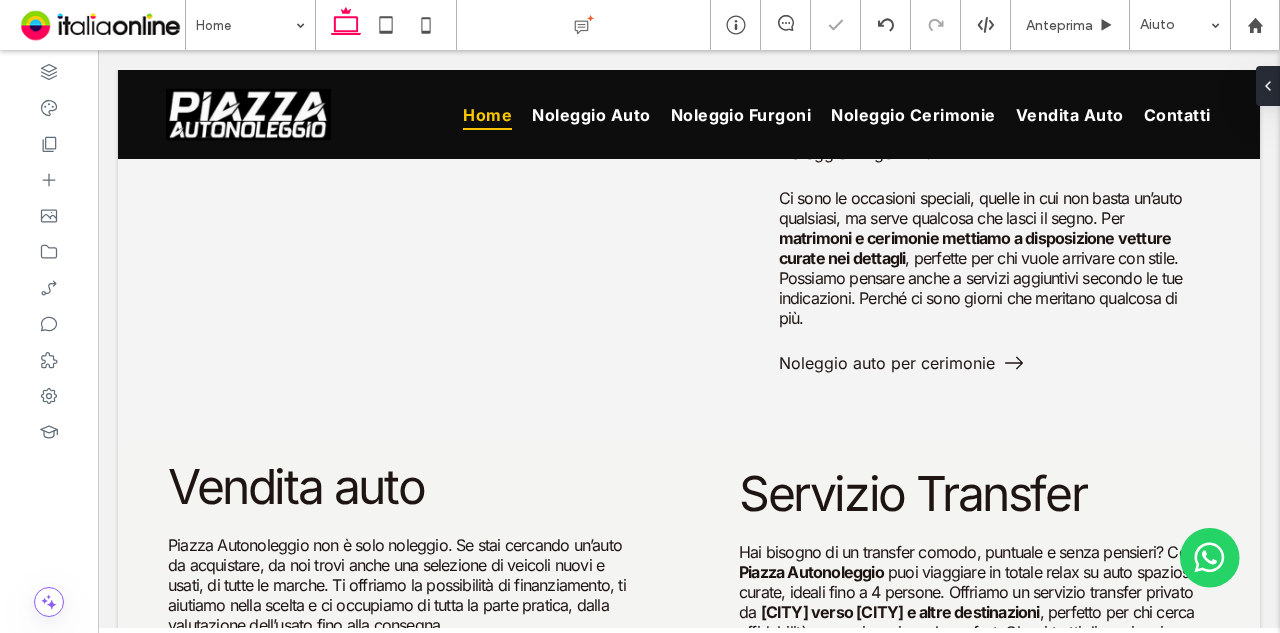 type on "***" 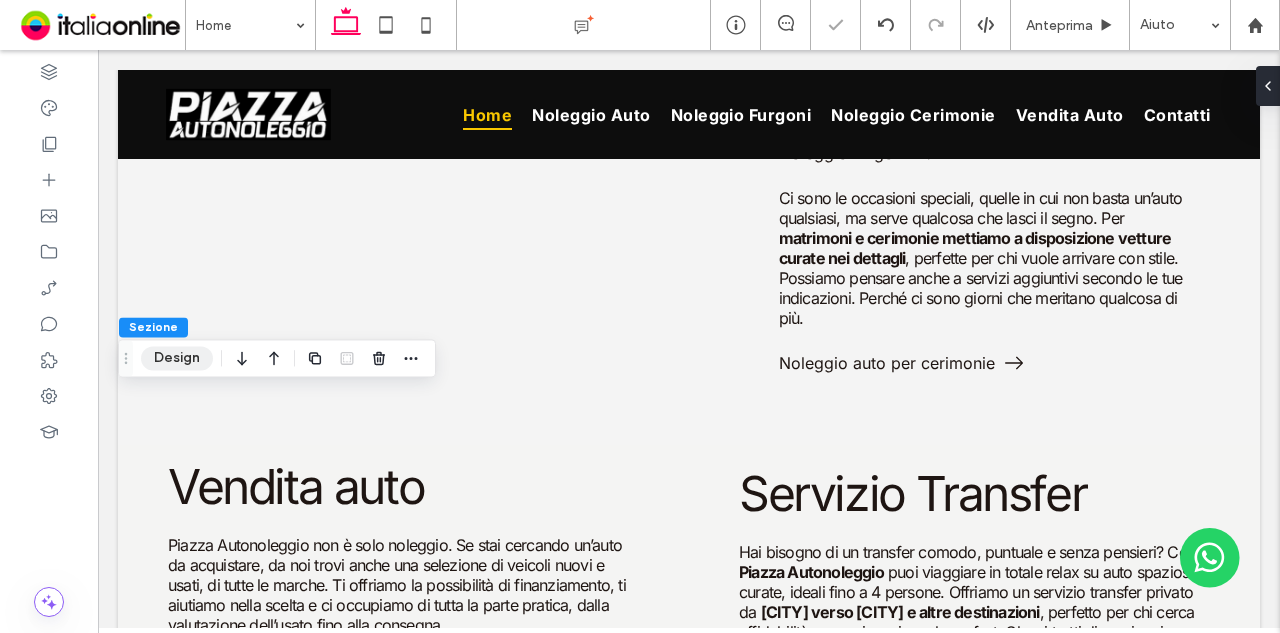 click on "Design" at bounding box center [177, 358] 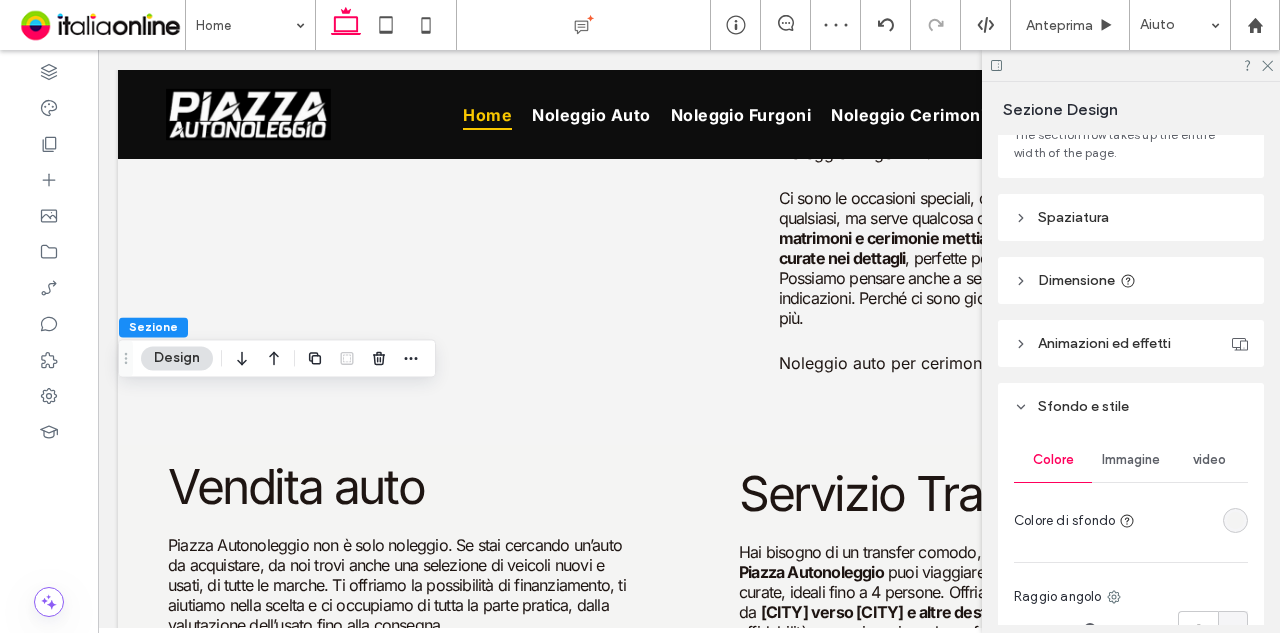 scroll, scrollTop: 200, scrollLeft: 0, axis: vertical 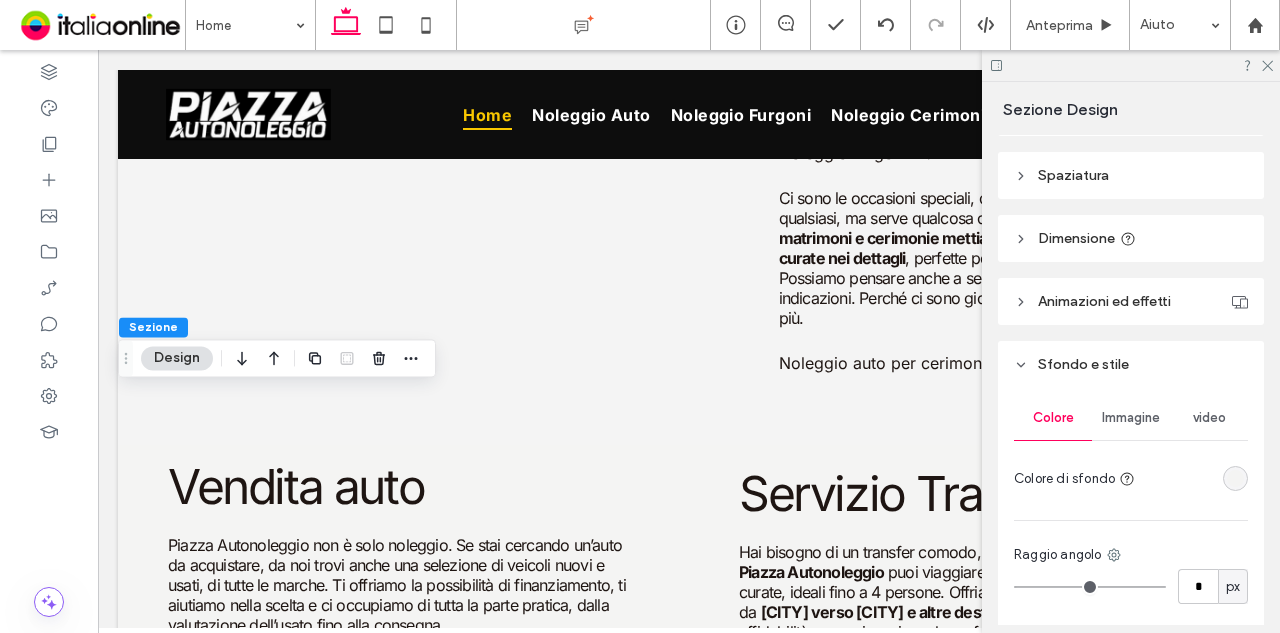 click at bounding box center (1235, 478) 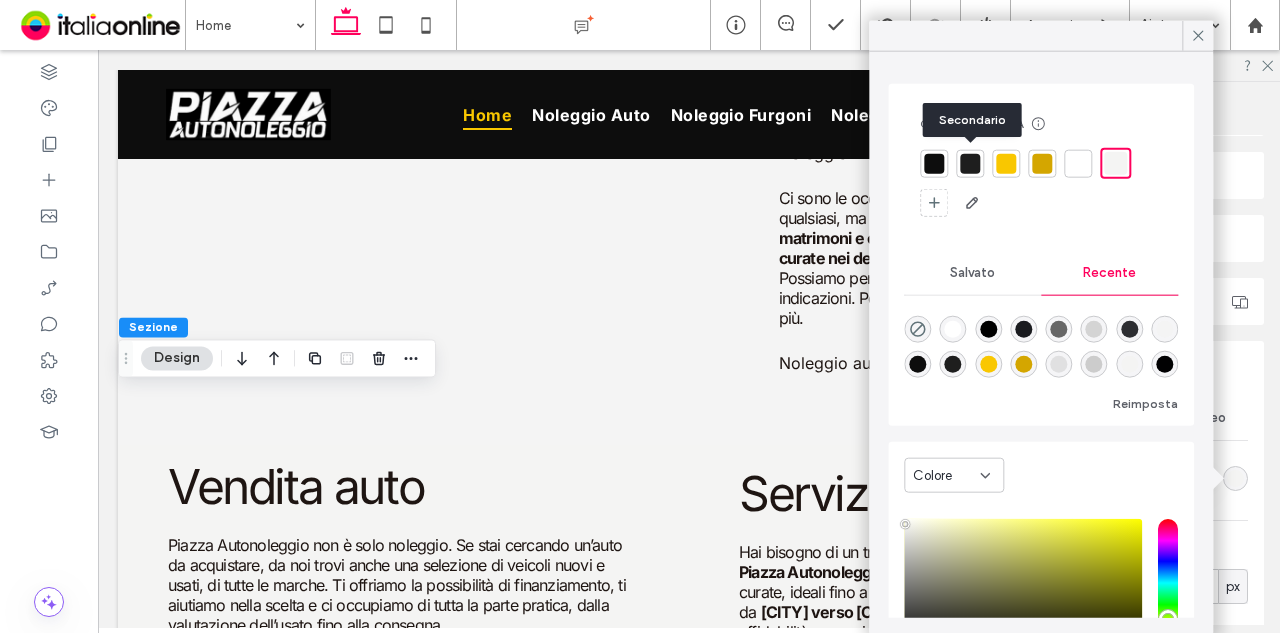 click at bounding box center [970, 163] 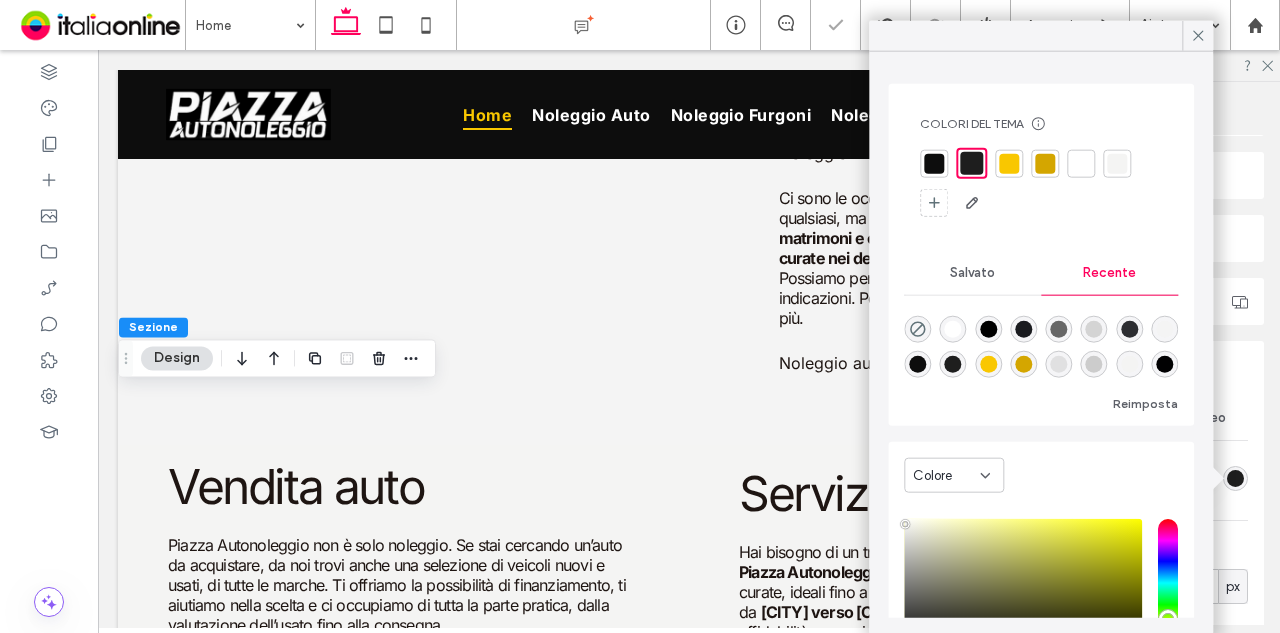 click at bounding box center [1009, 163] 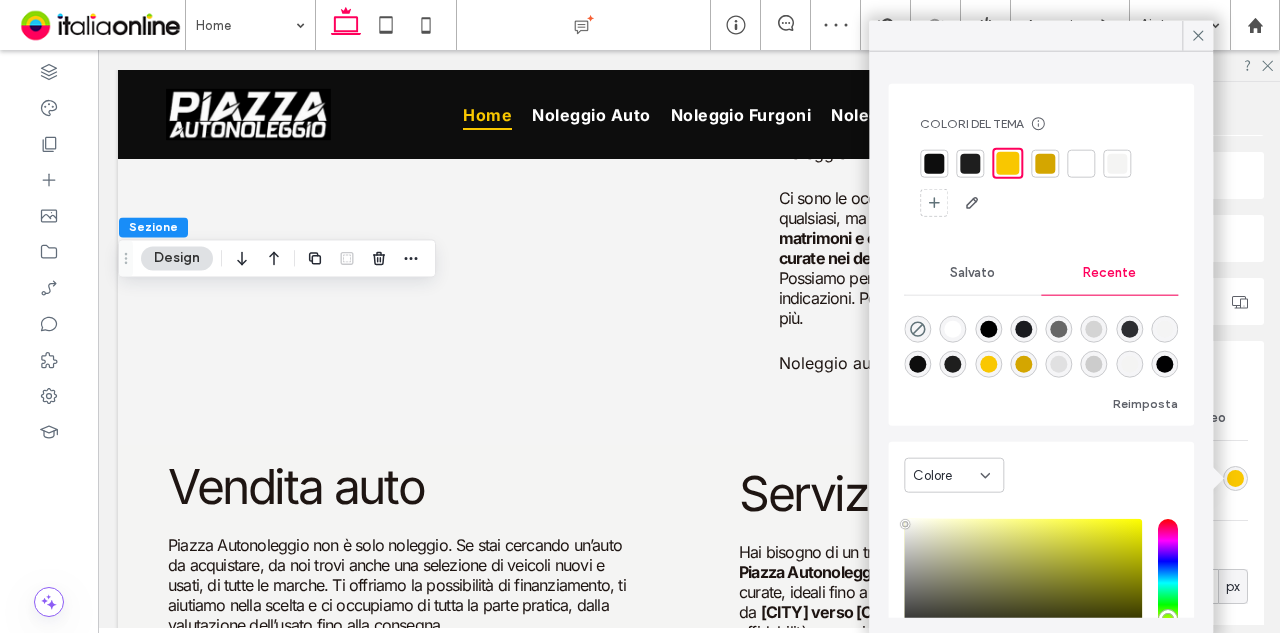 click at bounding box center (1081, 163) 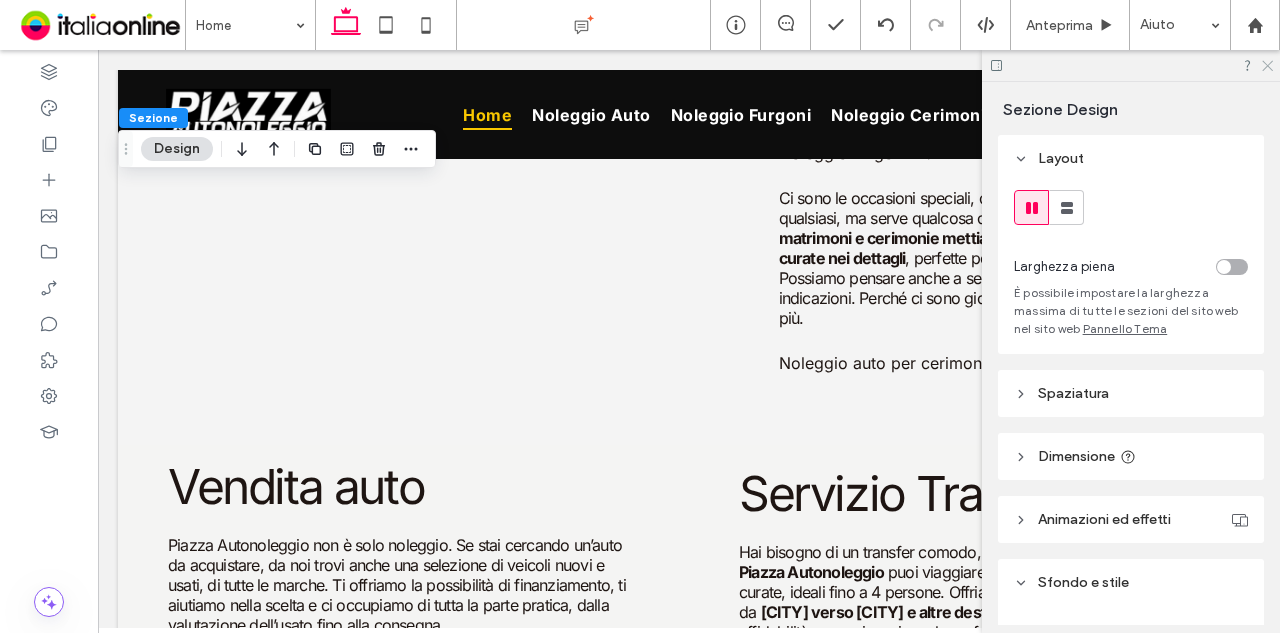 click 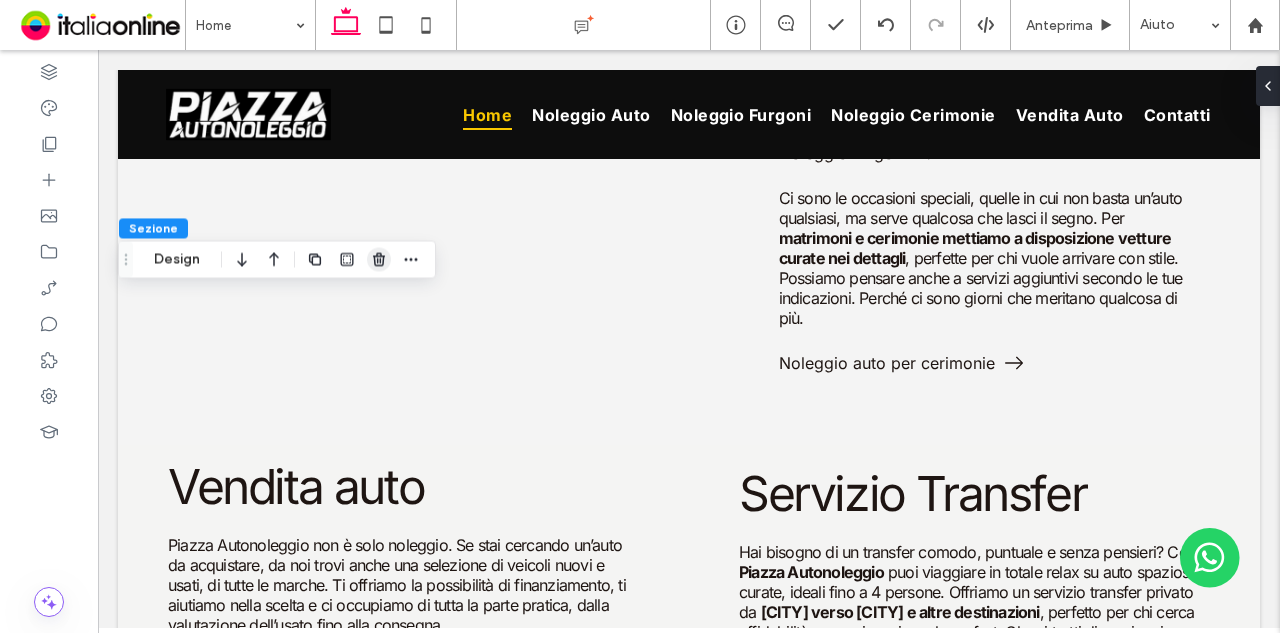 click 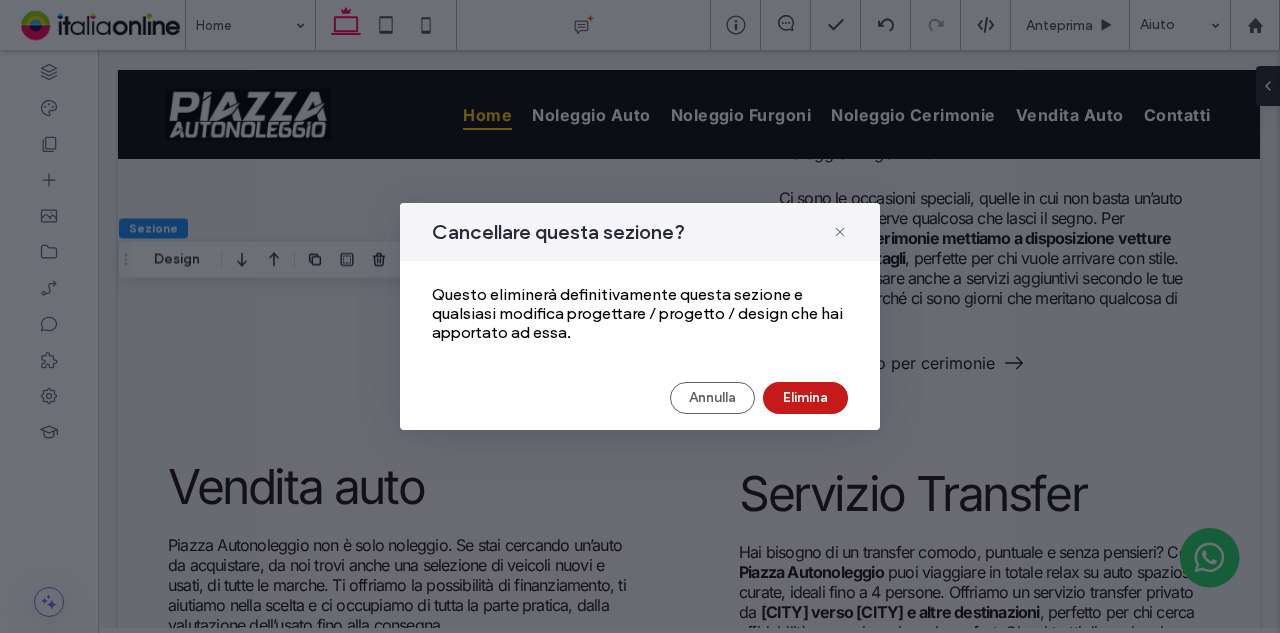 click on "Elimina" at bounding box center [805, 398] 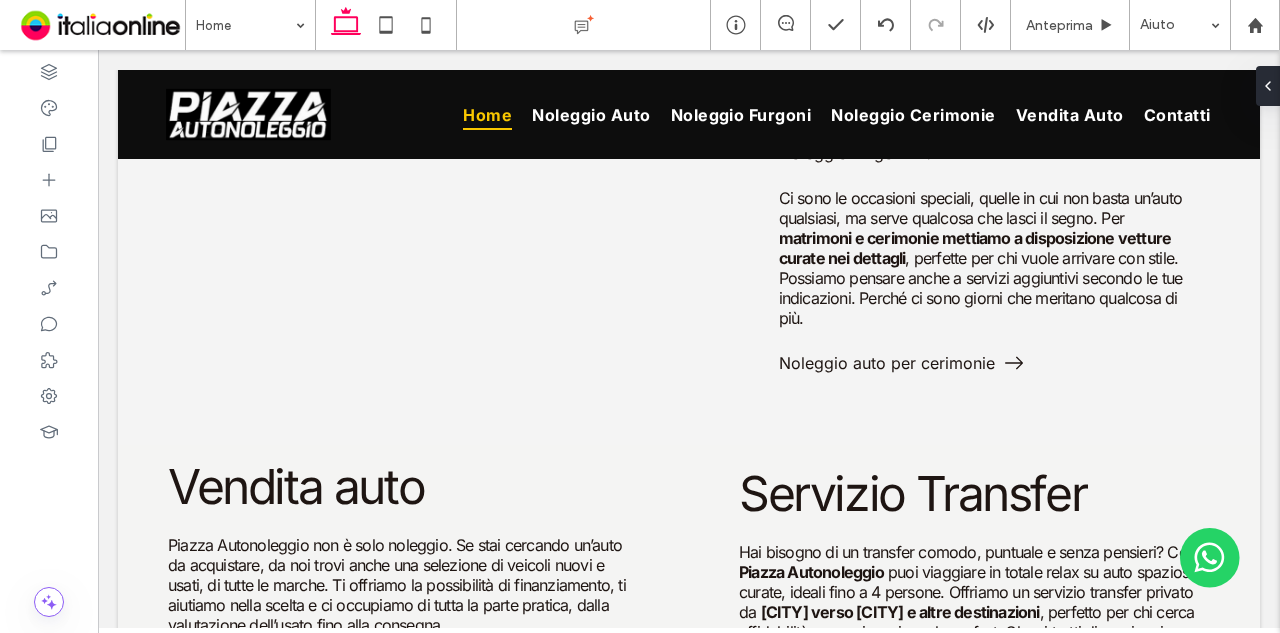 type on "*****" 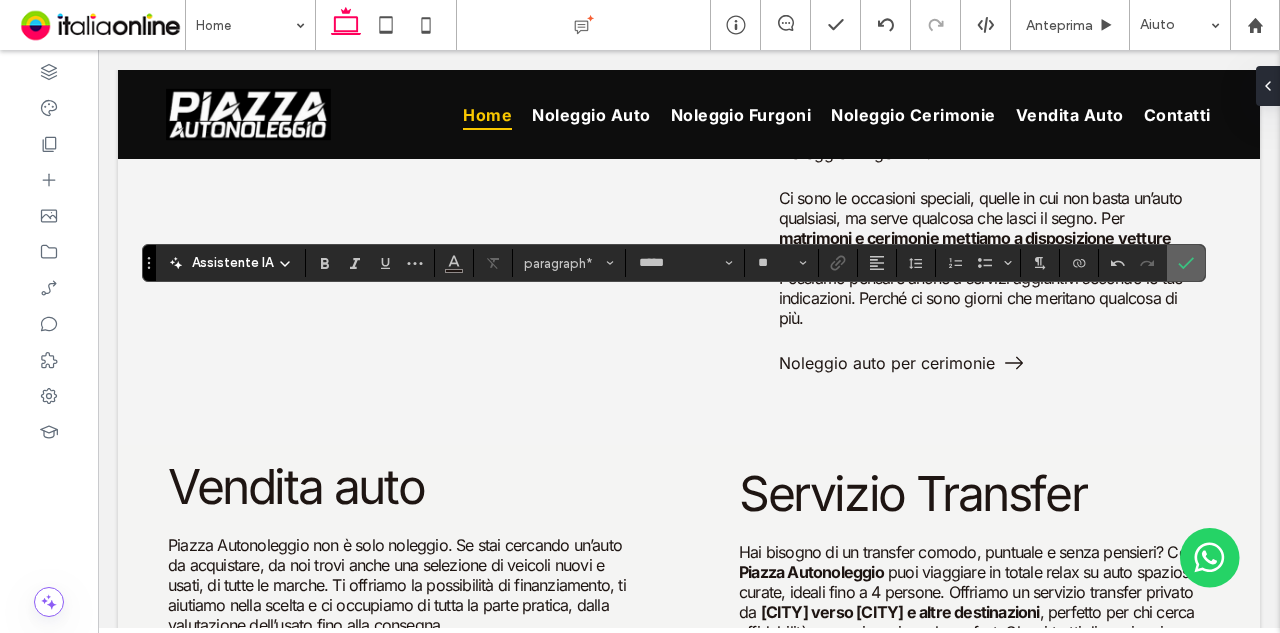 click 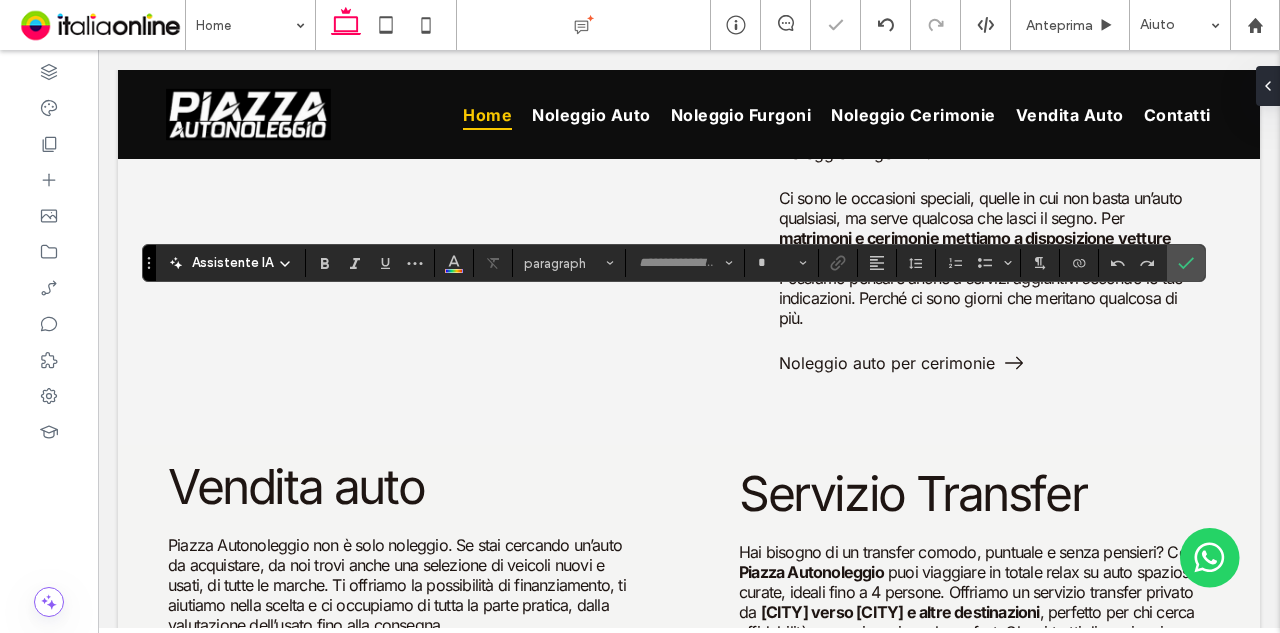 type on "*****" 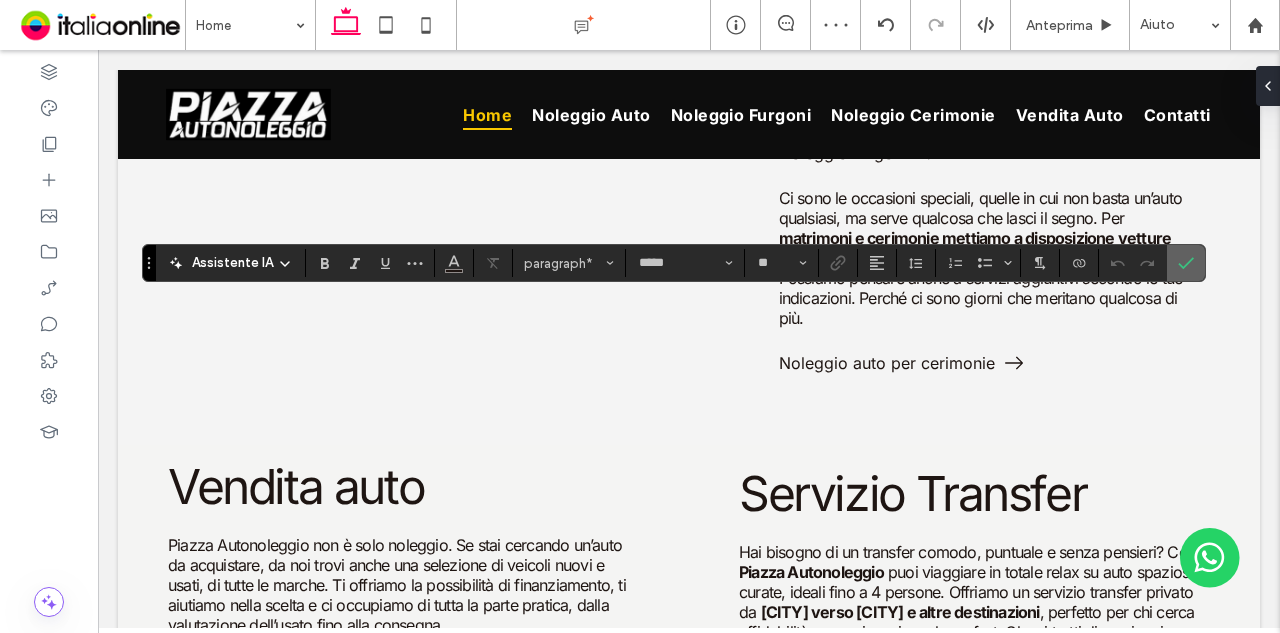 click at bounding box center (1186, 263) 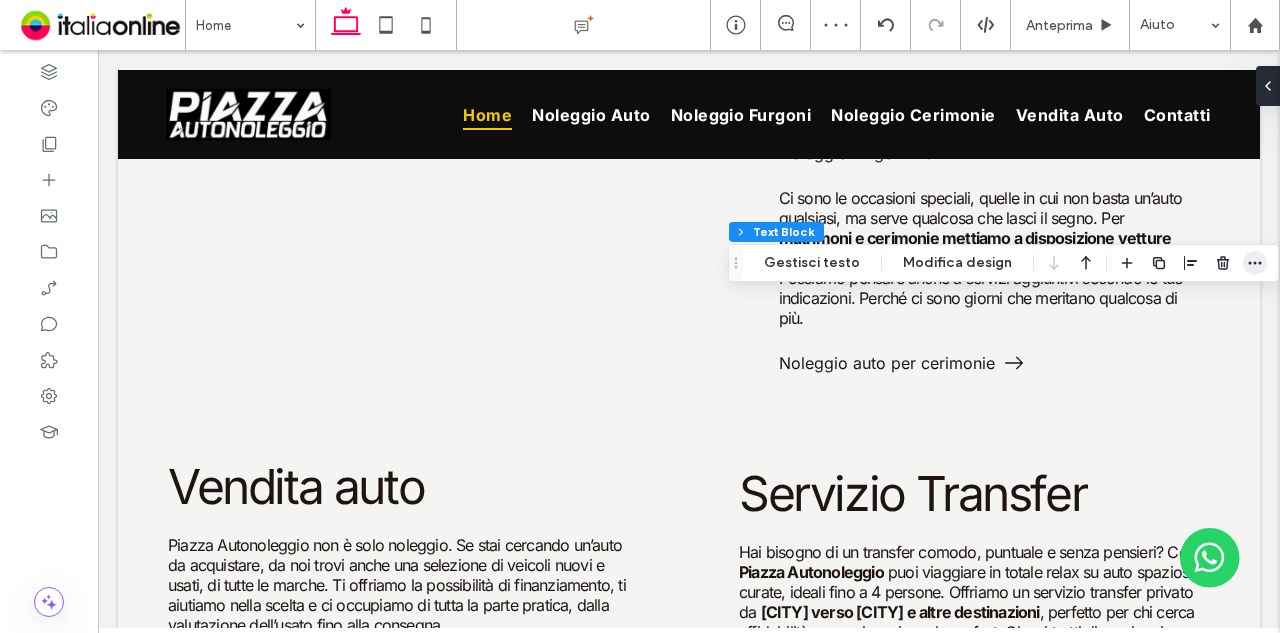 click 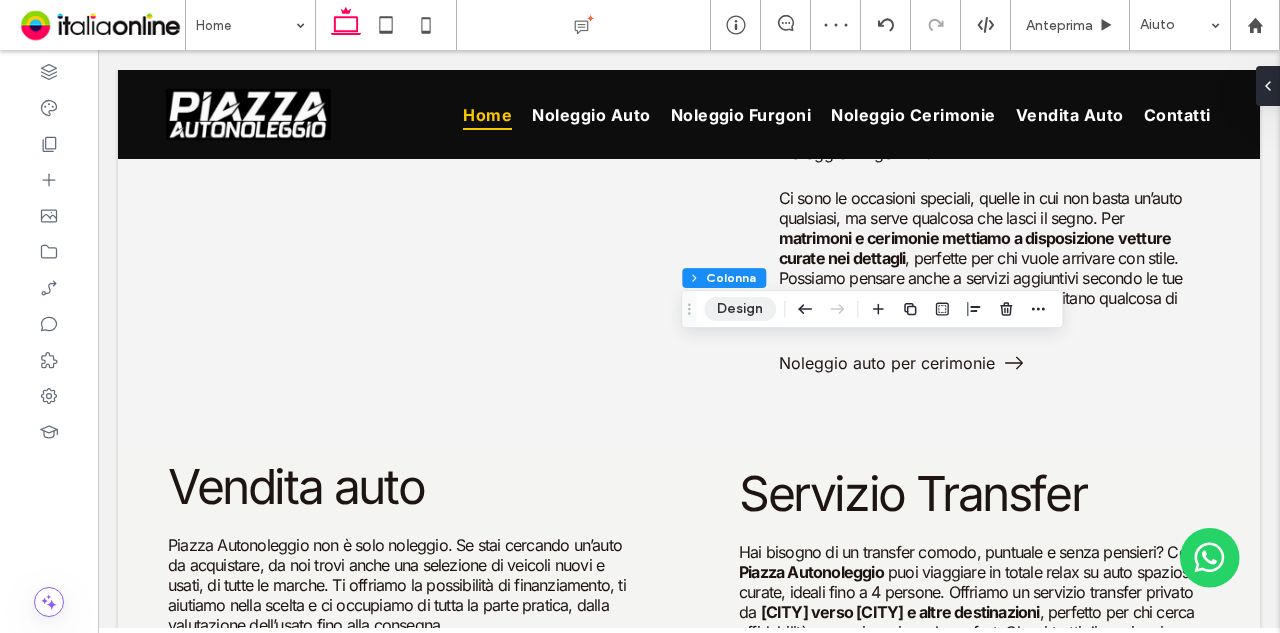 click on "Design" at bounding box center (740, 309) 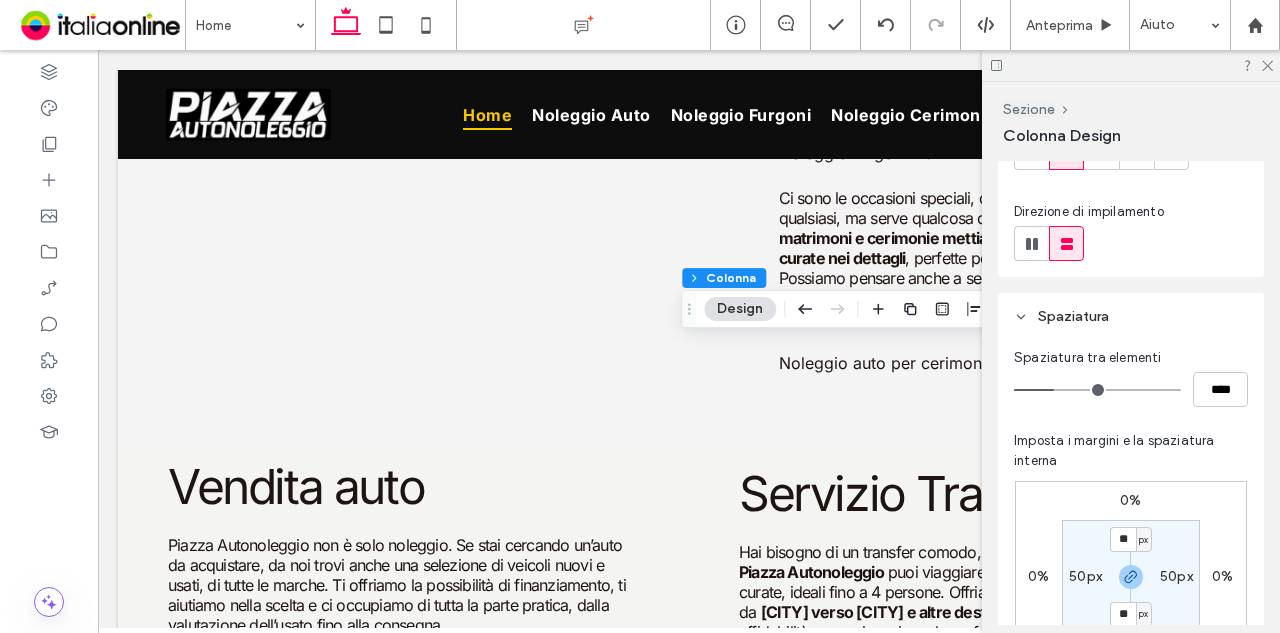scroll, scrollTop: 400, scrollLeft: 0, axis: vertical 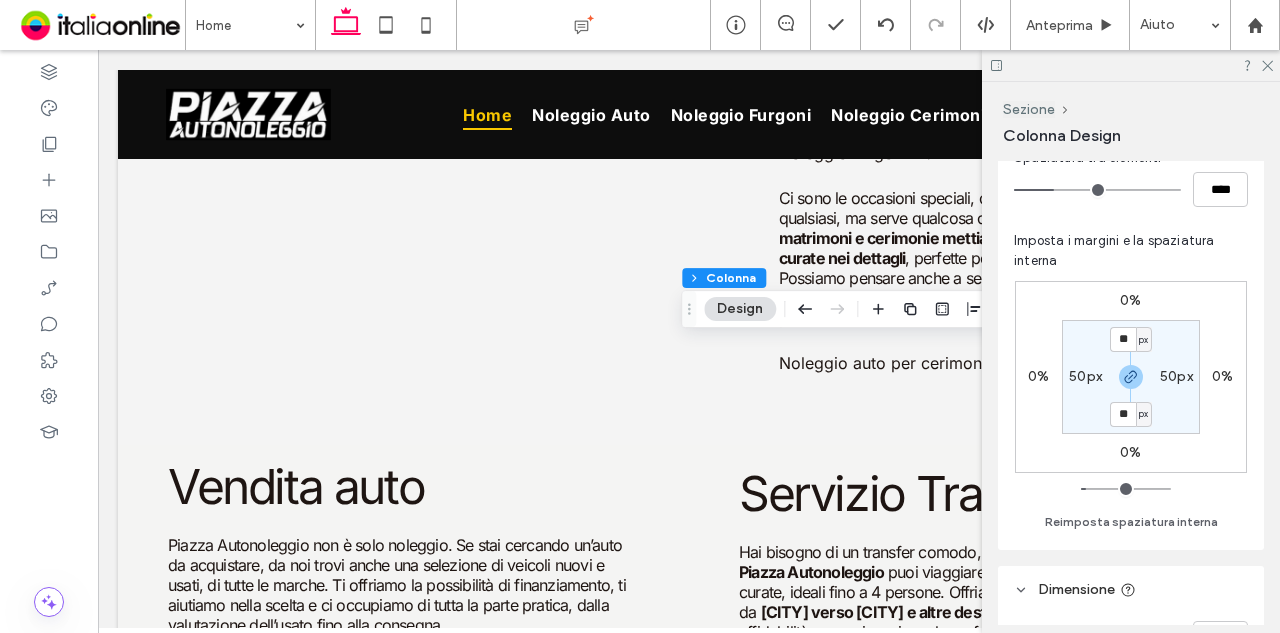 click on "50px" at bounding box center [1085, 376] 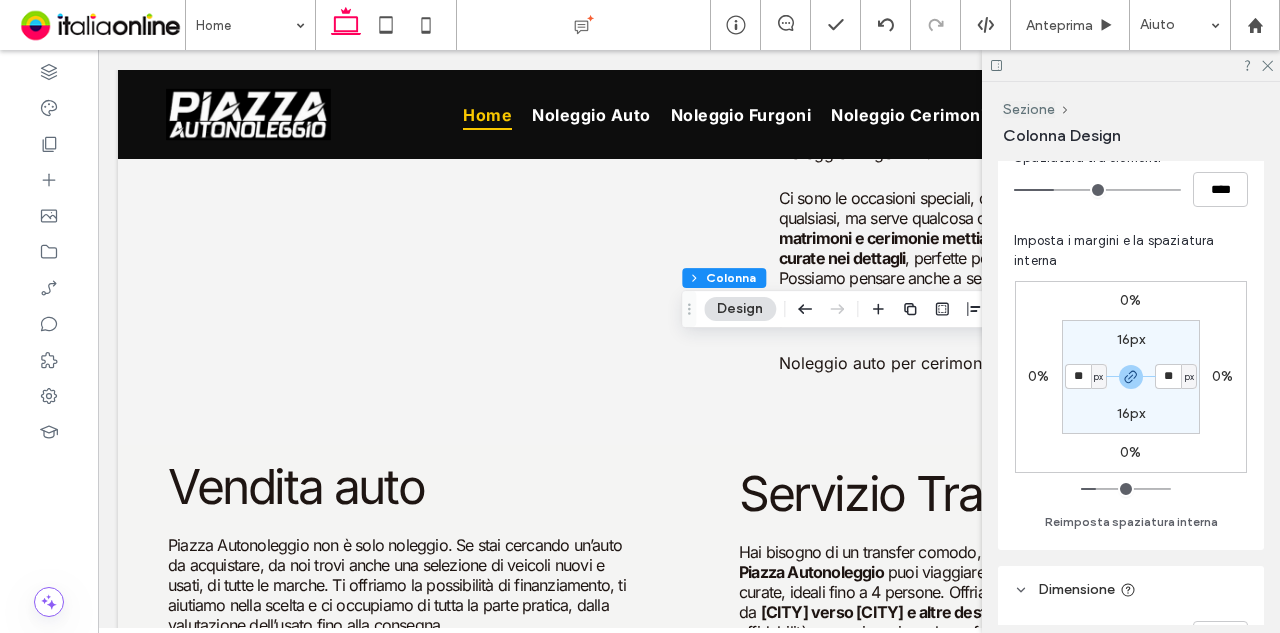 type on "**" 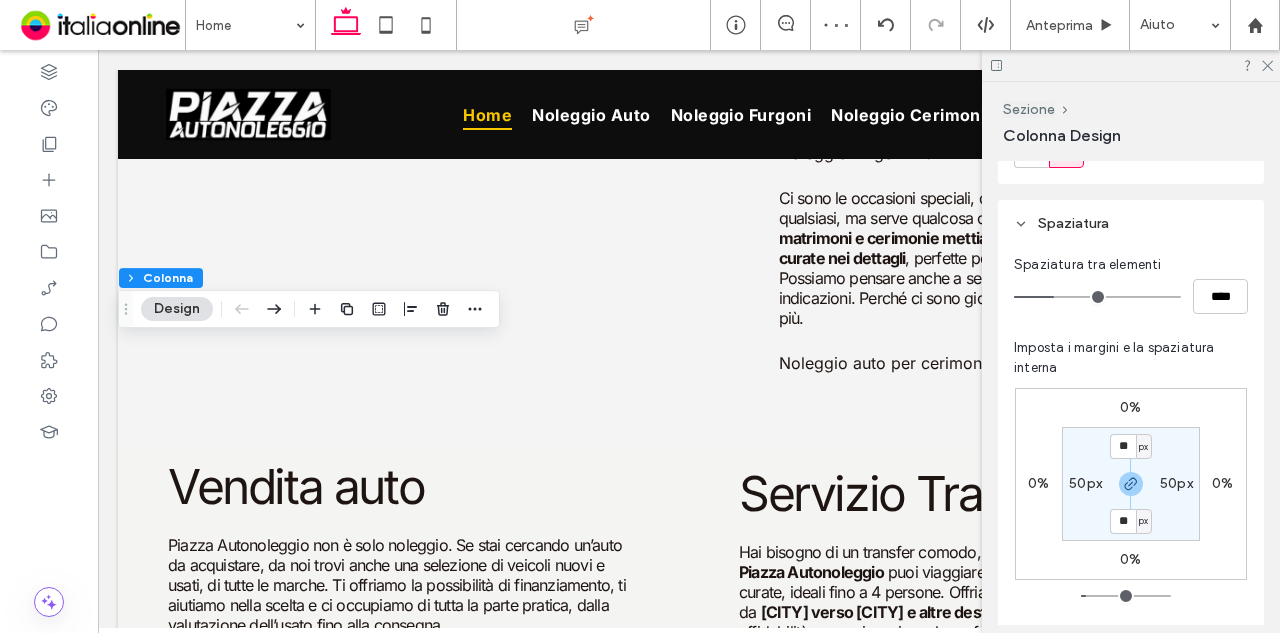 scroll, scrollTop: 300, scrollLeft: 0, axis: vertical 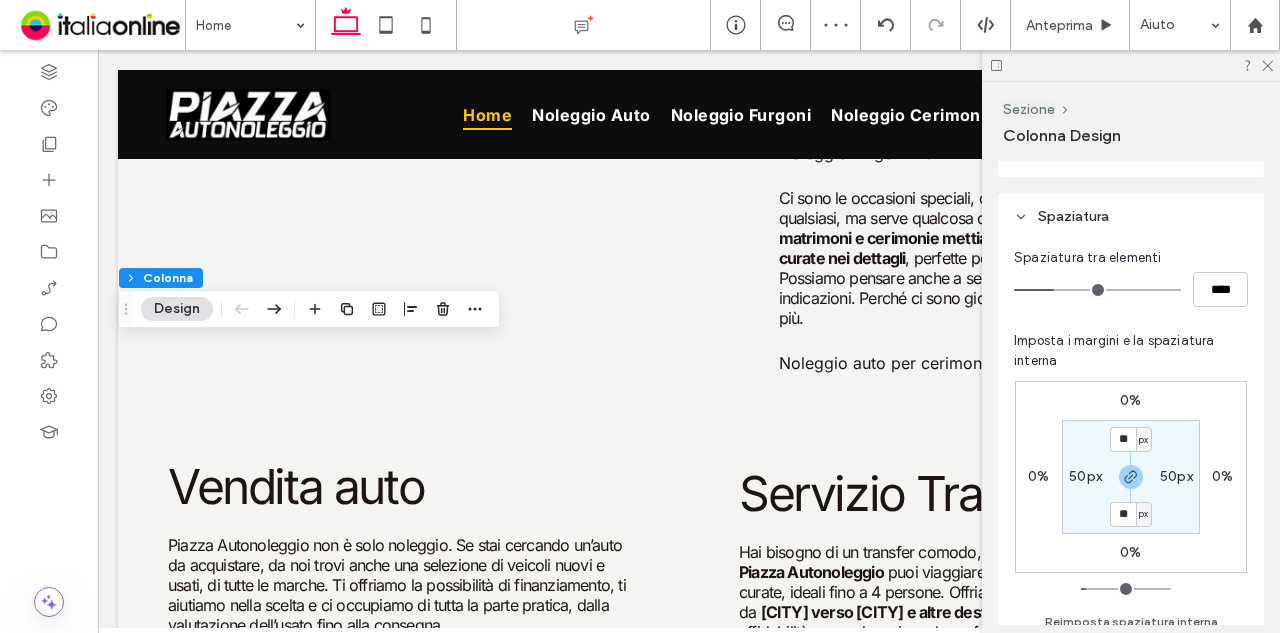 drag, startPoint x: 1088, startPoint y: 488, endPoint x: 1082, endPoint y: 479, distance: 10.816654 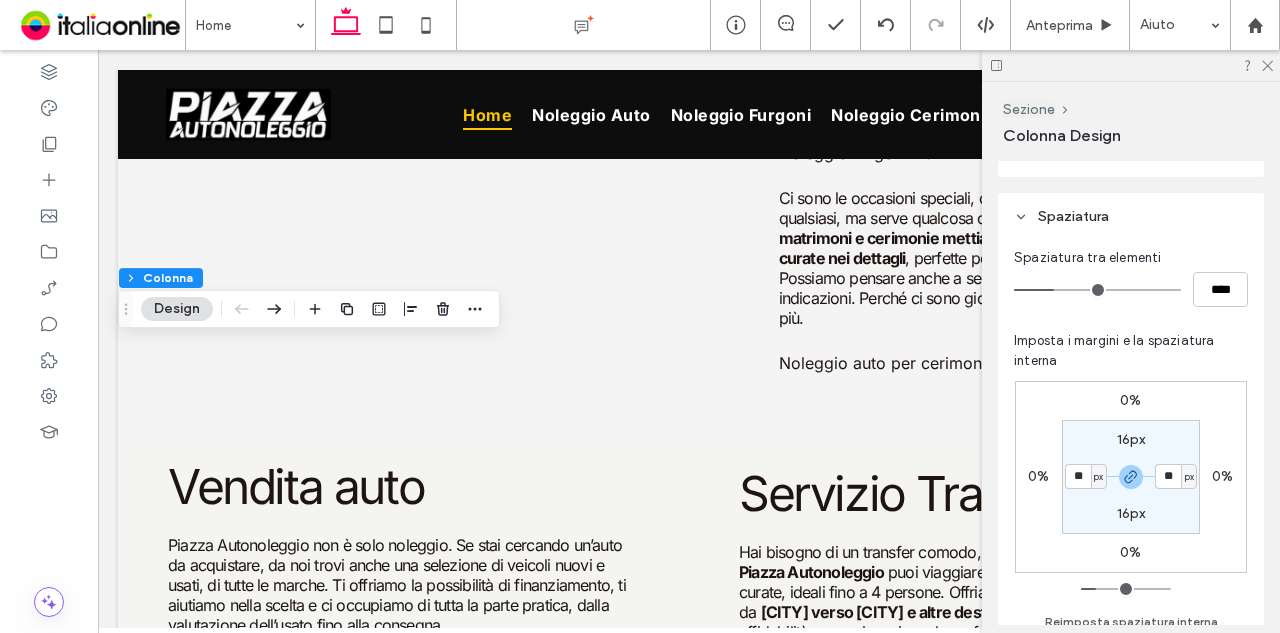 type on "**" 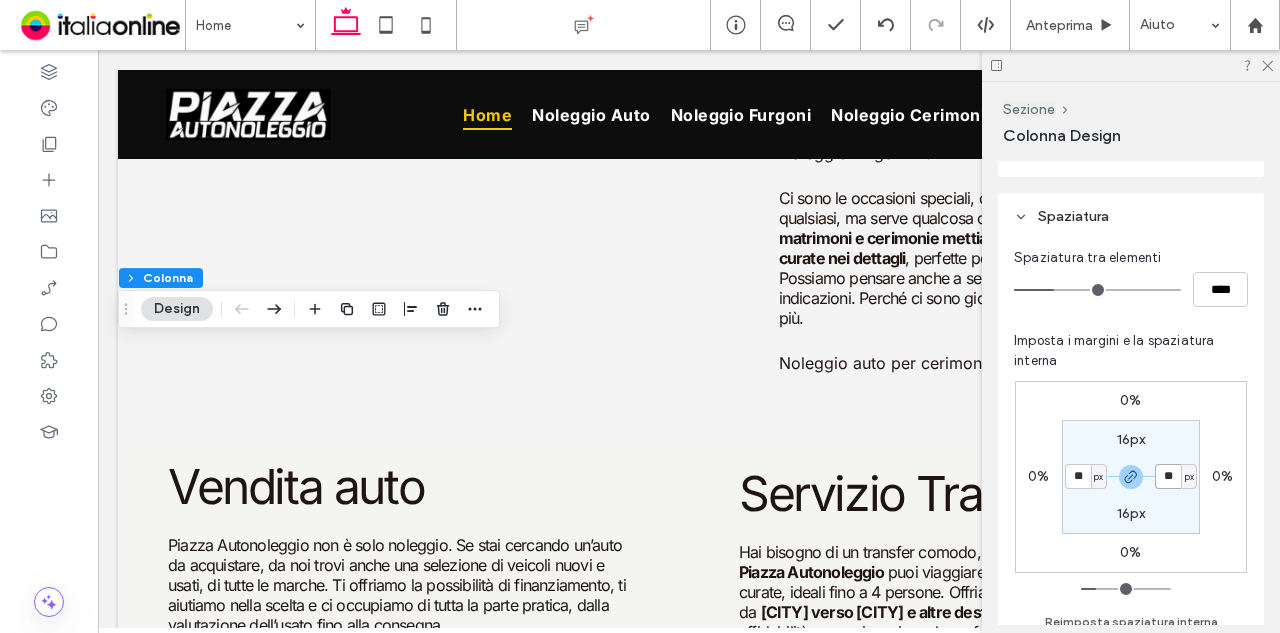 type on "**" 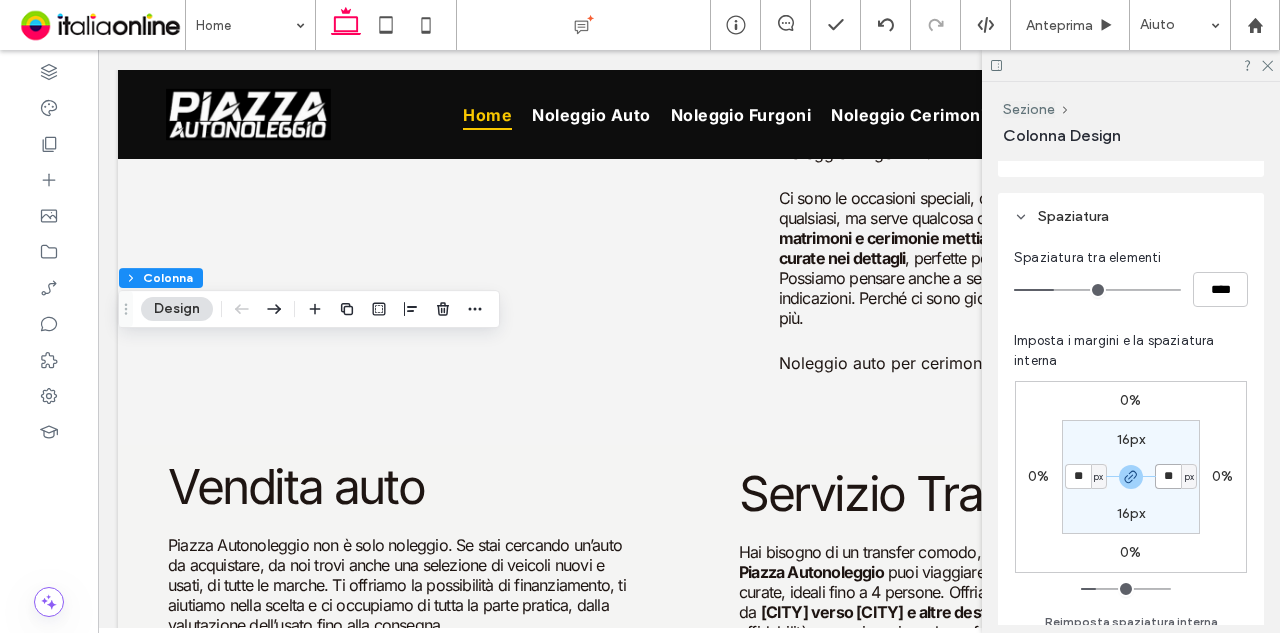 type on "**" 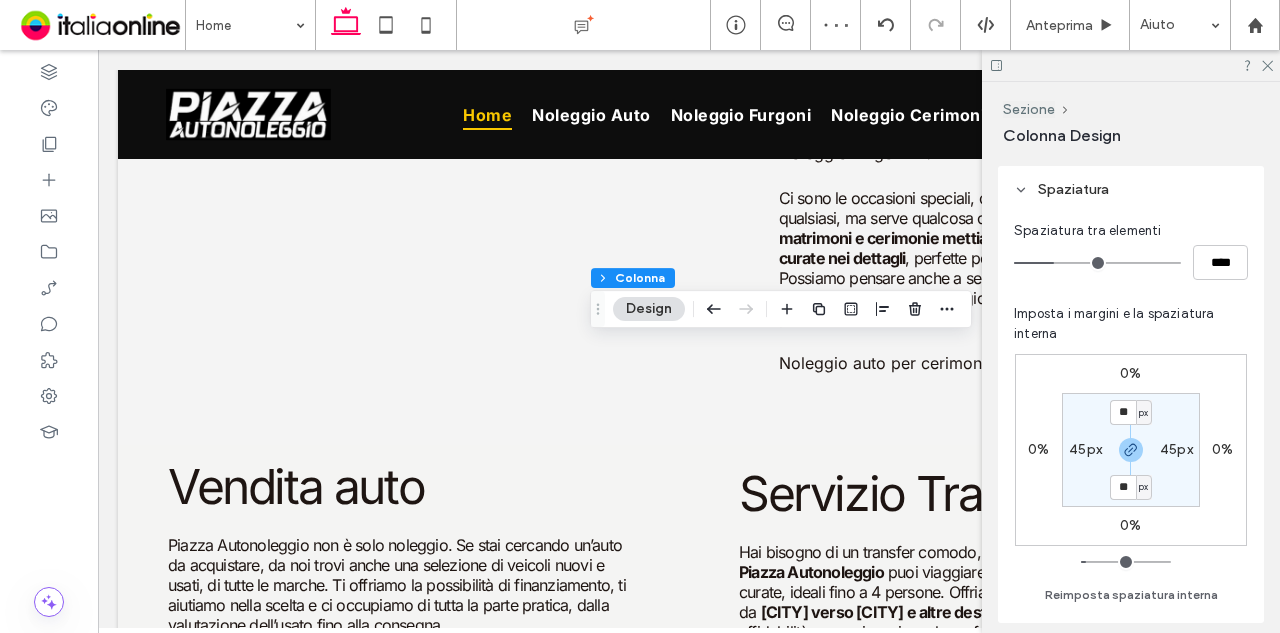 scroll, scrollTop: 400, scrollLeft: 0, axis: vertical 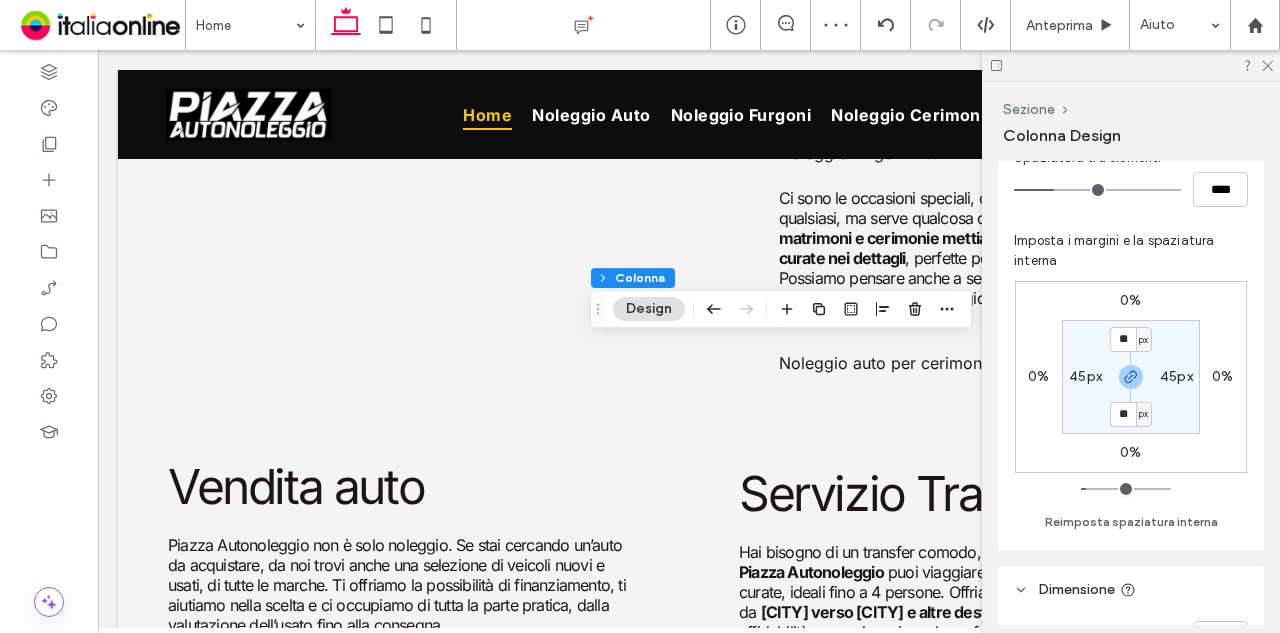 click on "45px" at bounding box center (1085, 376) 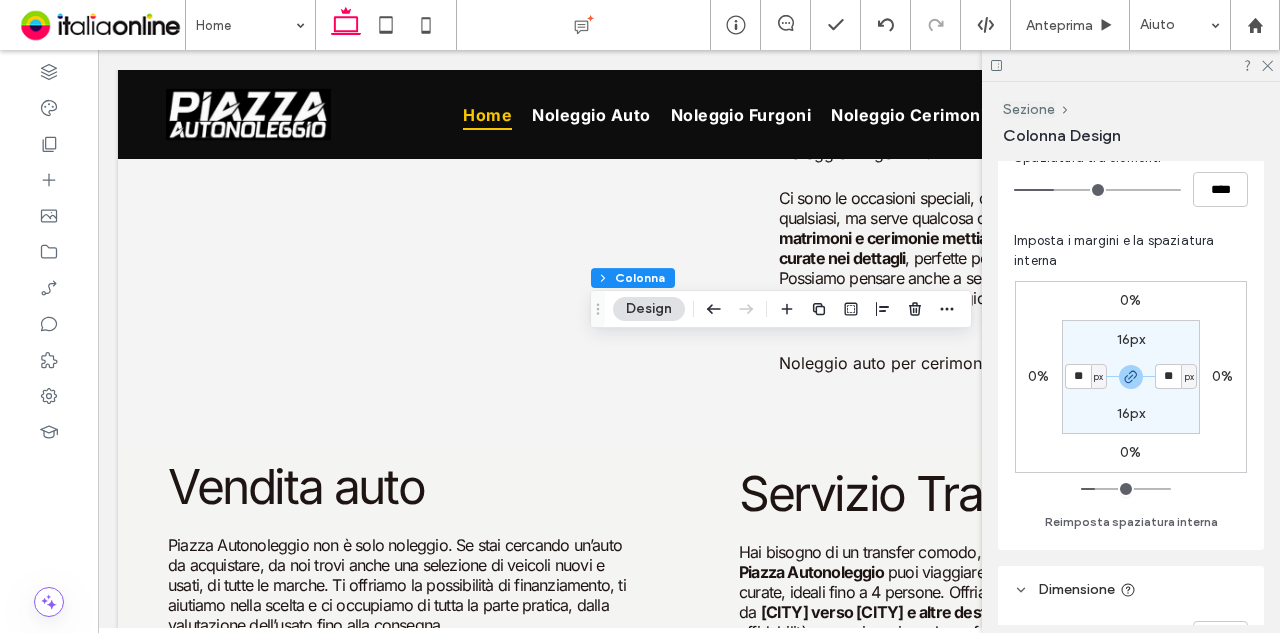type on "**" 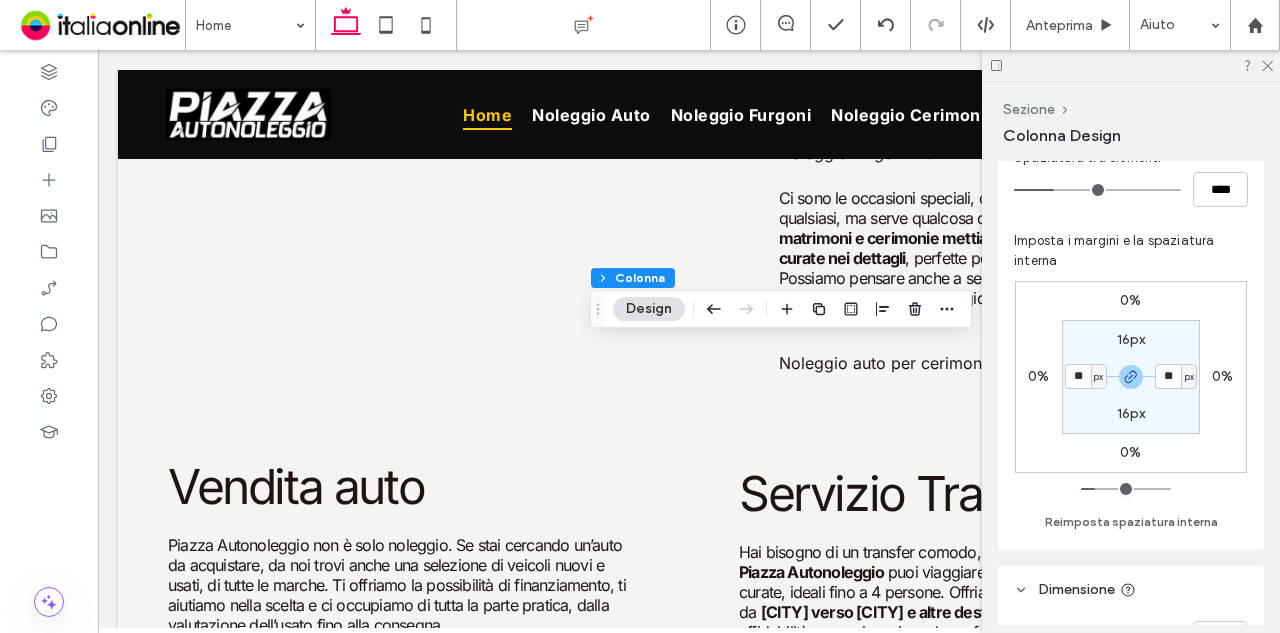 type on "**" 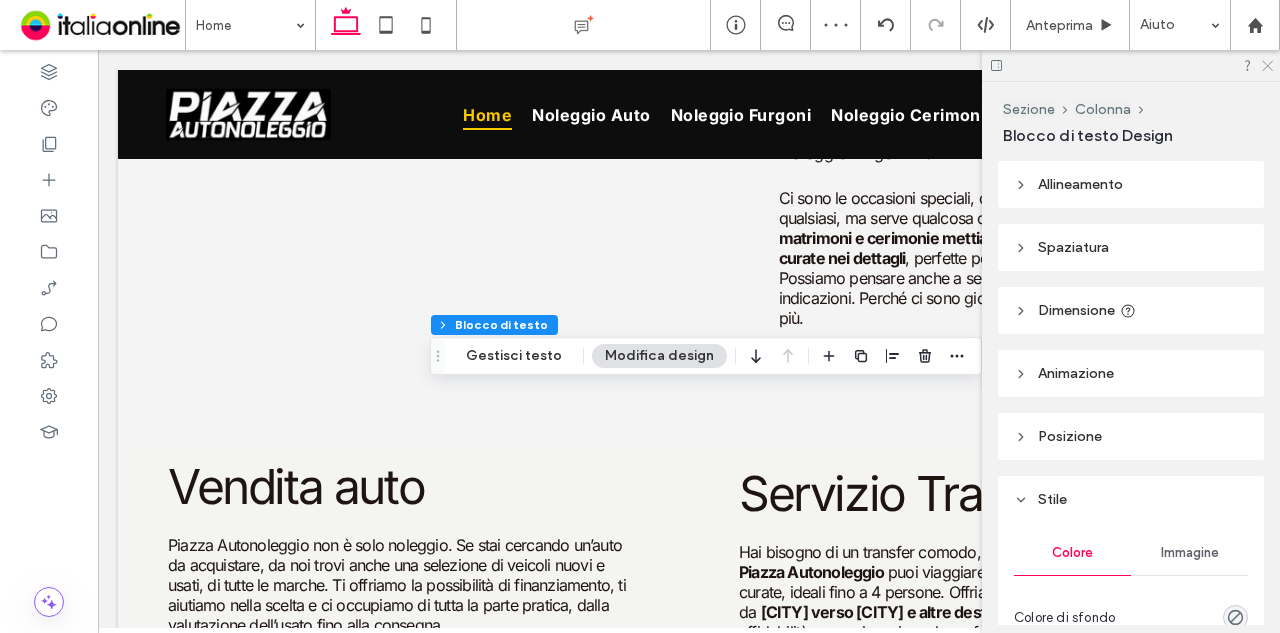 click 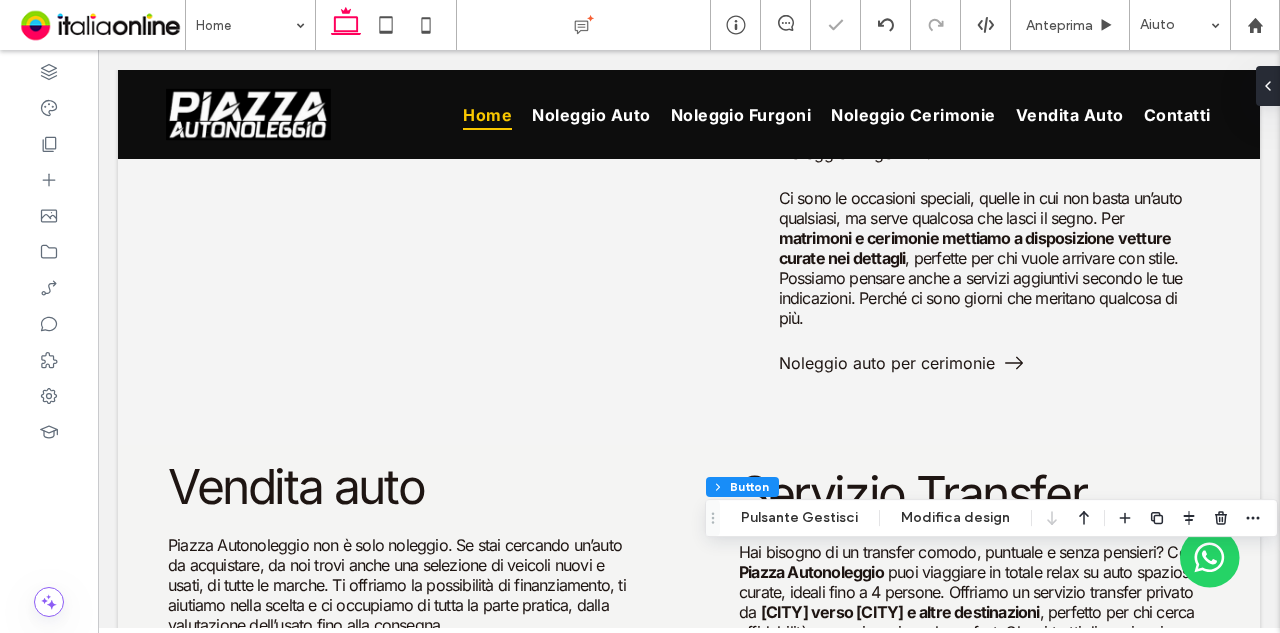 type on "*" 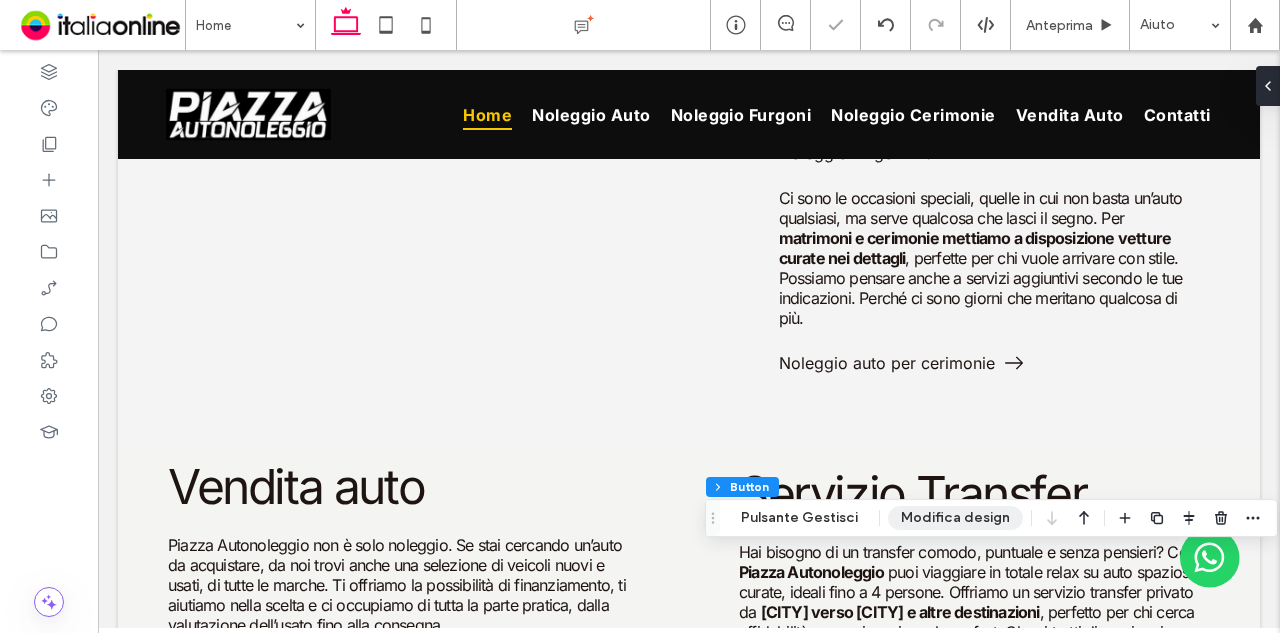 click on "Modifica design" at bounding box center [955, 518] 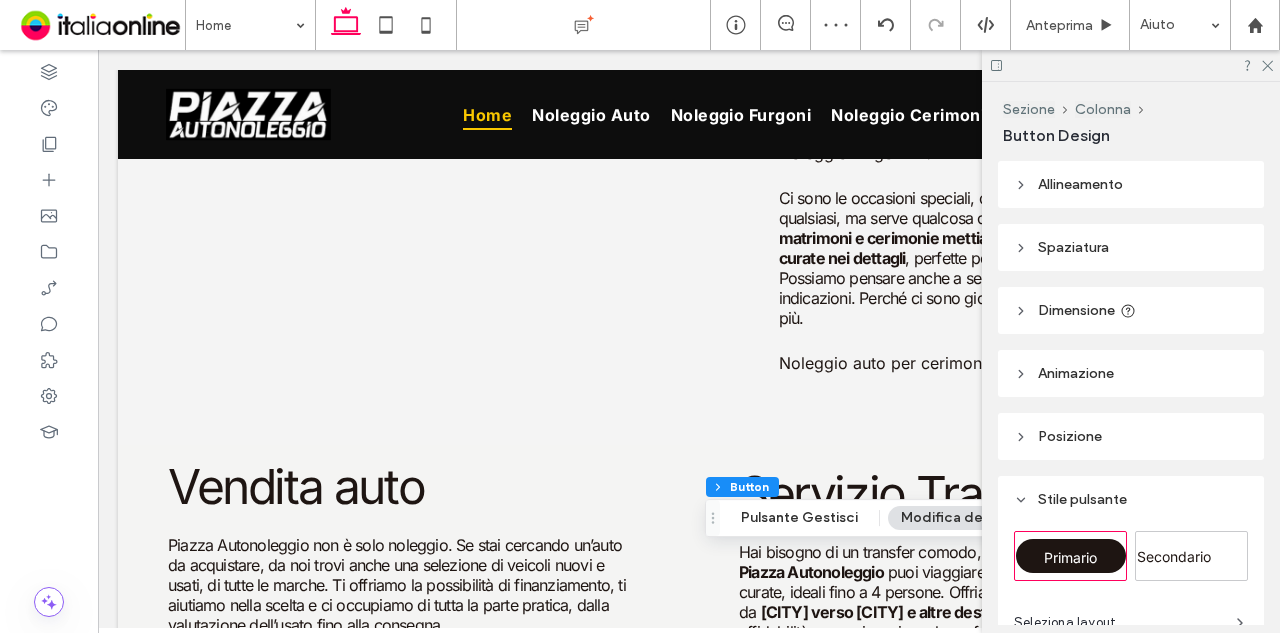 drag, startPoint x: 792, startPoint y: 500, endPoint x: 795, endPoint y: 513, distance: 13.341664 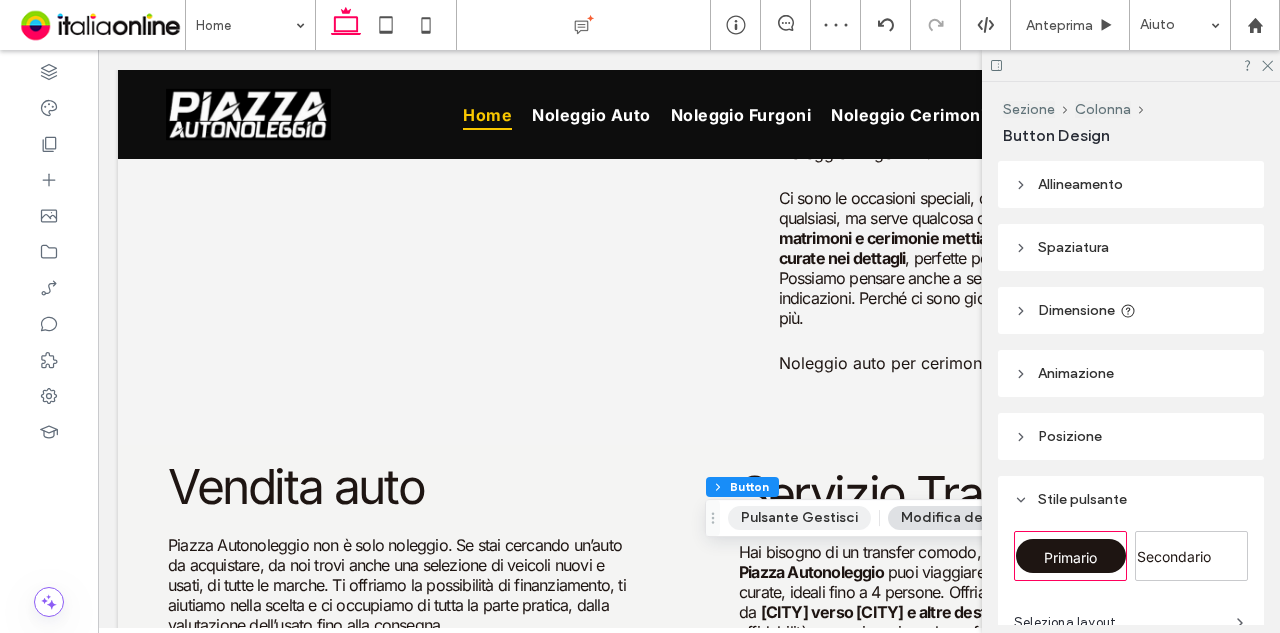 click on "Sezione Colonna Button Pulsante Gestisci Modifica design" at bounding box center [991, 518] 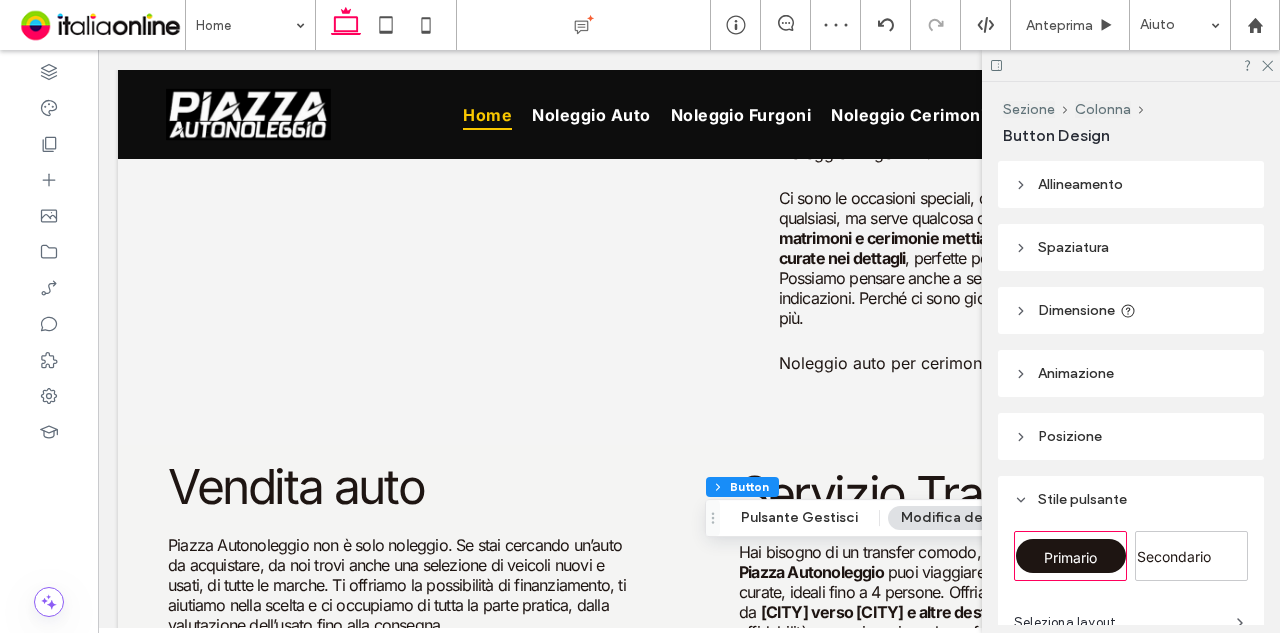 drag, startPoint x: 795, startPoint y: 513, endPoint x: 807, endPoint y: 502, distance: 16.27882 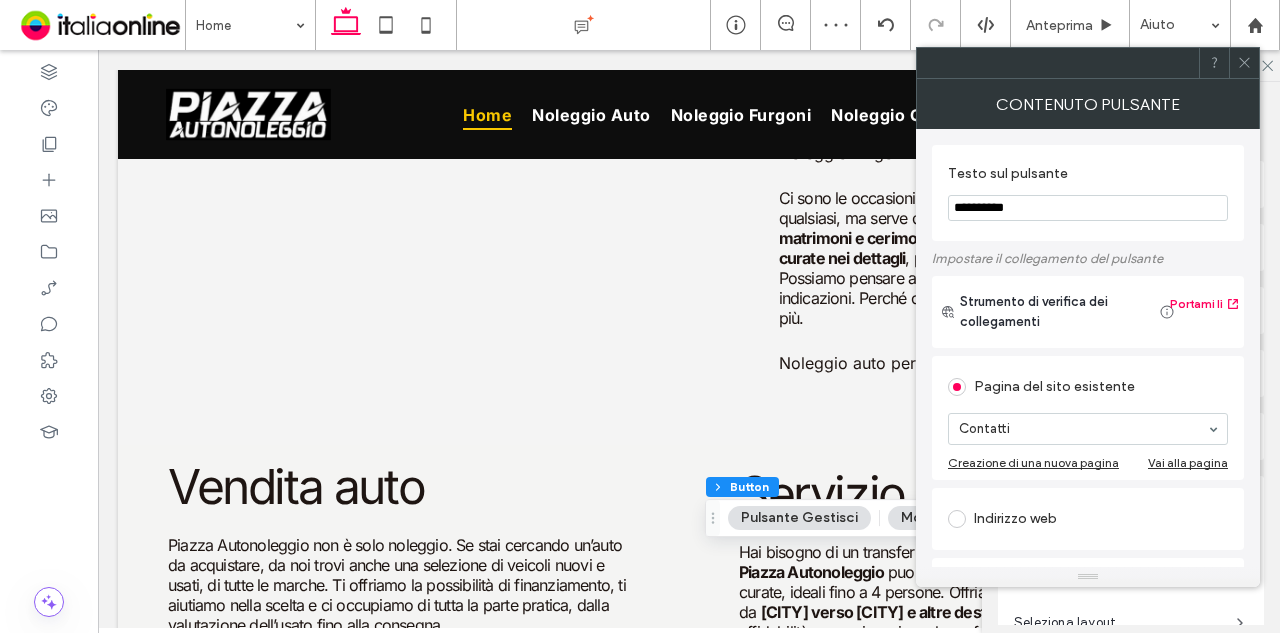 click on "**********" at bounding box center (1088, 208) 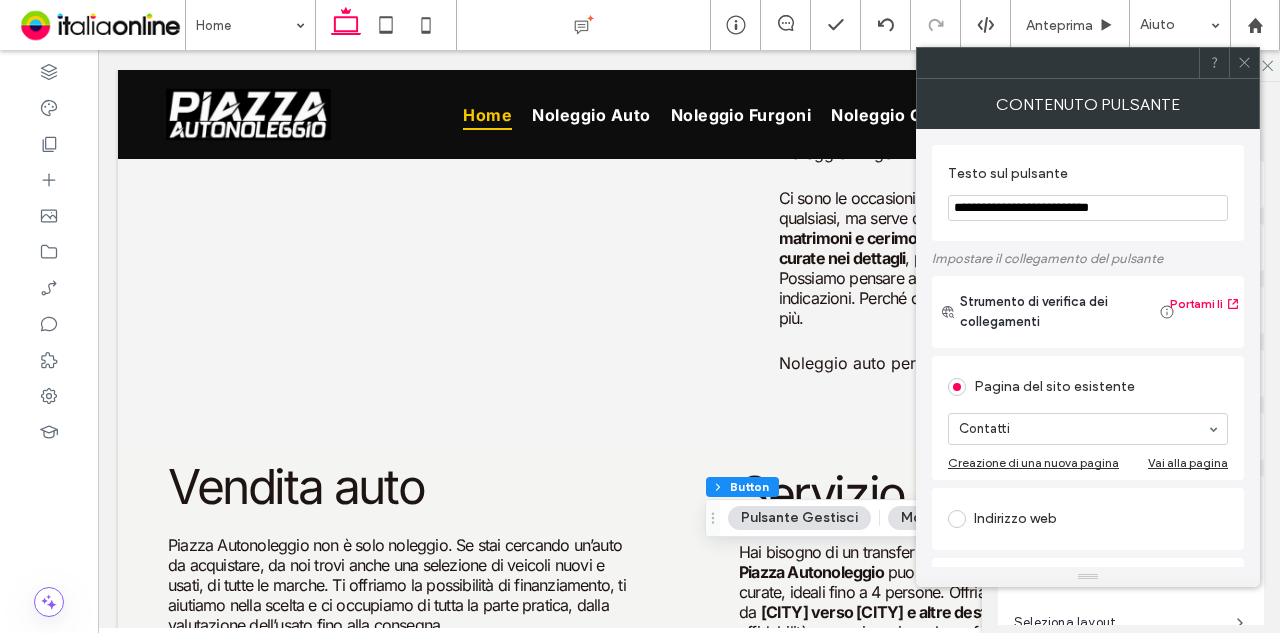 type on "**********" 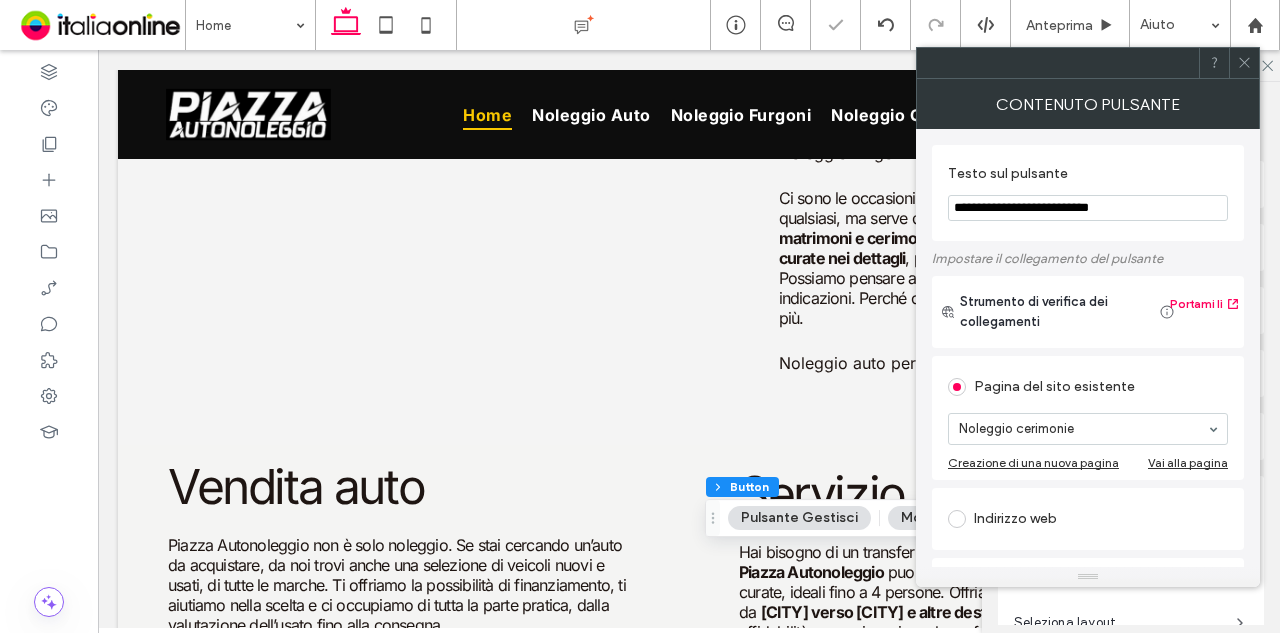 click 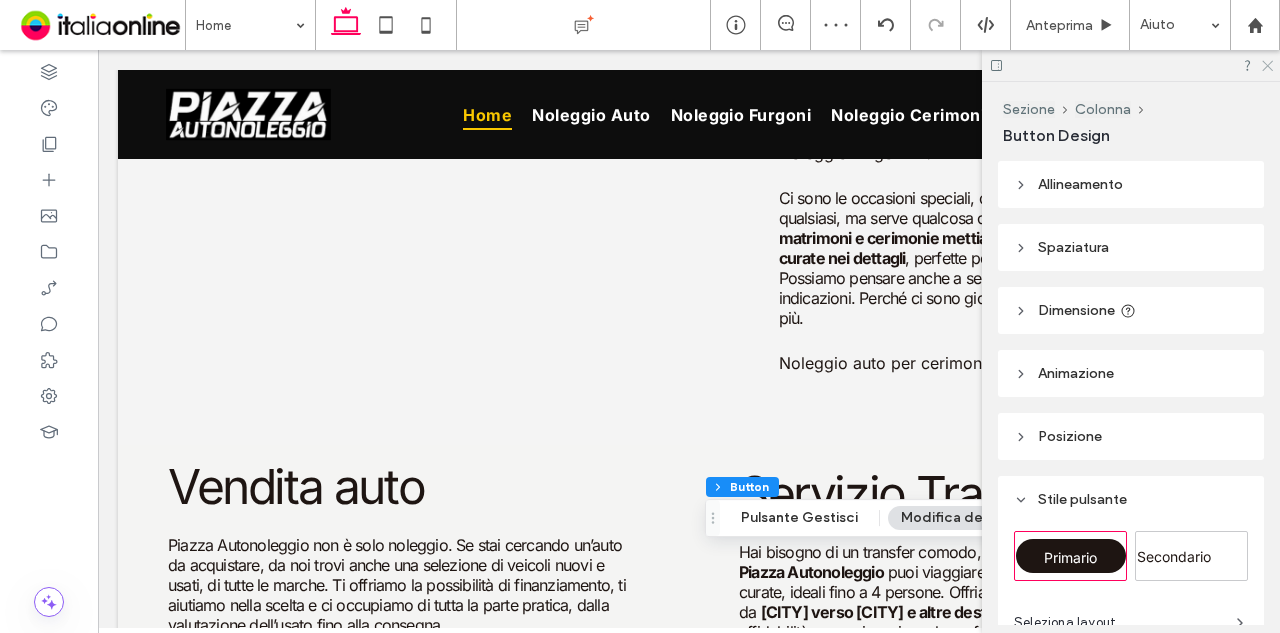click 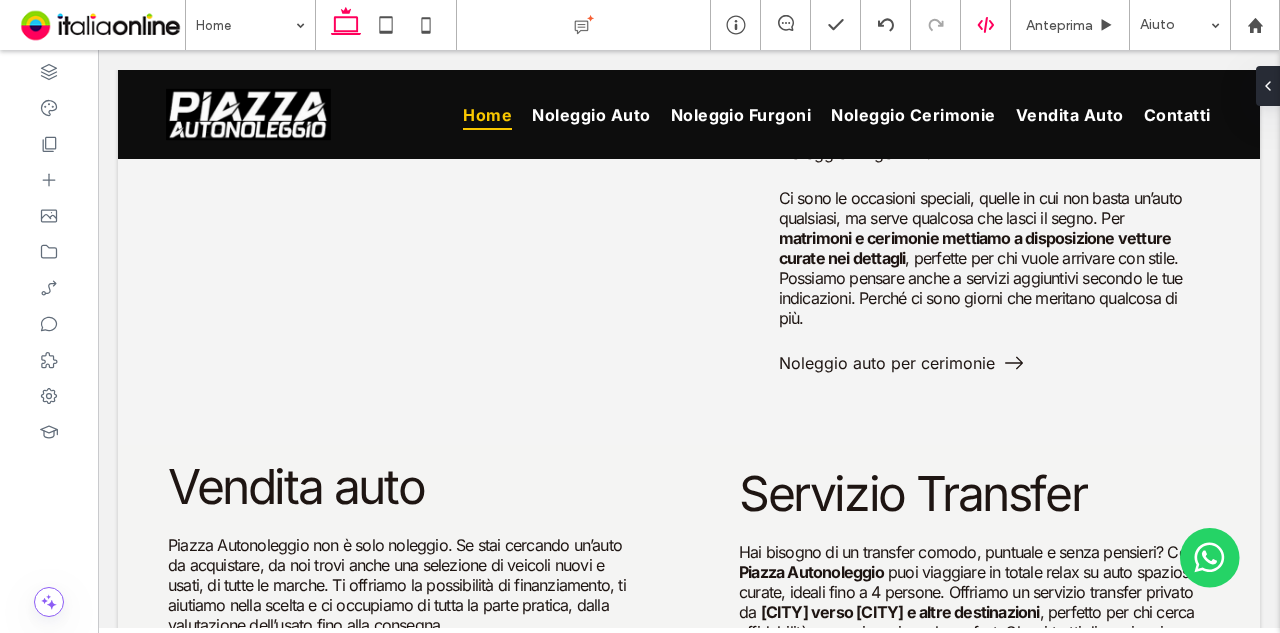 type on "***" 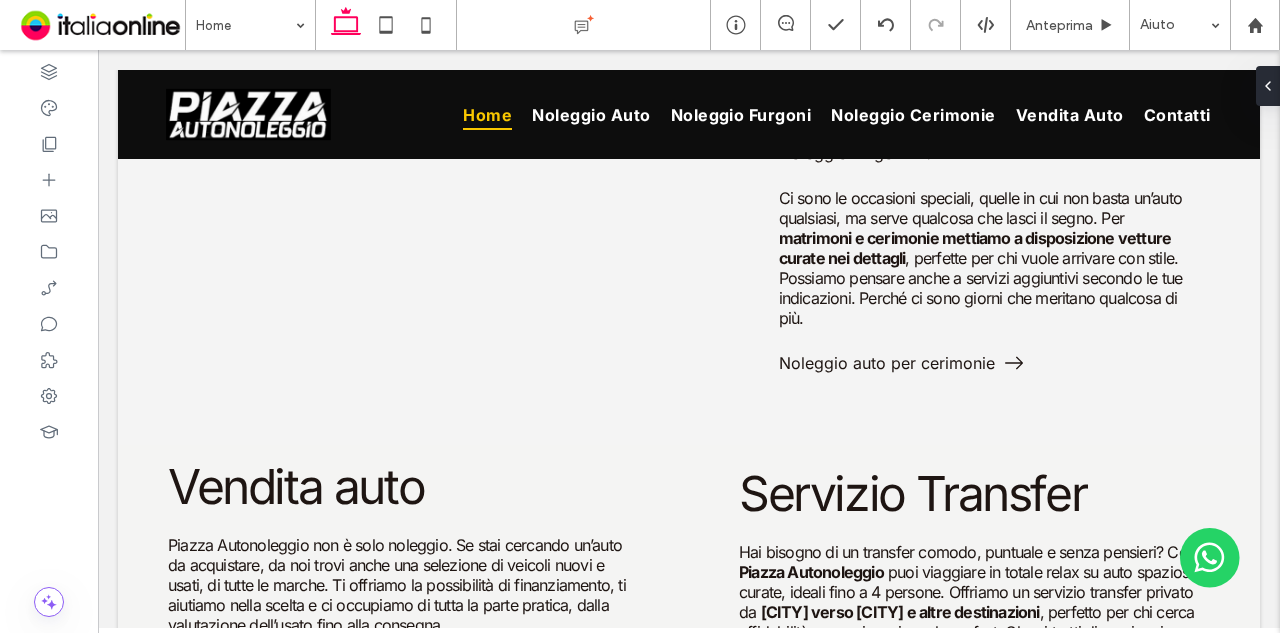 type on "***" 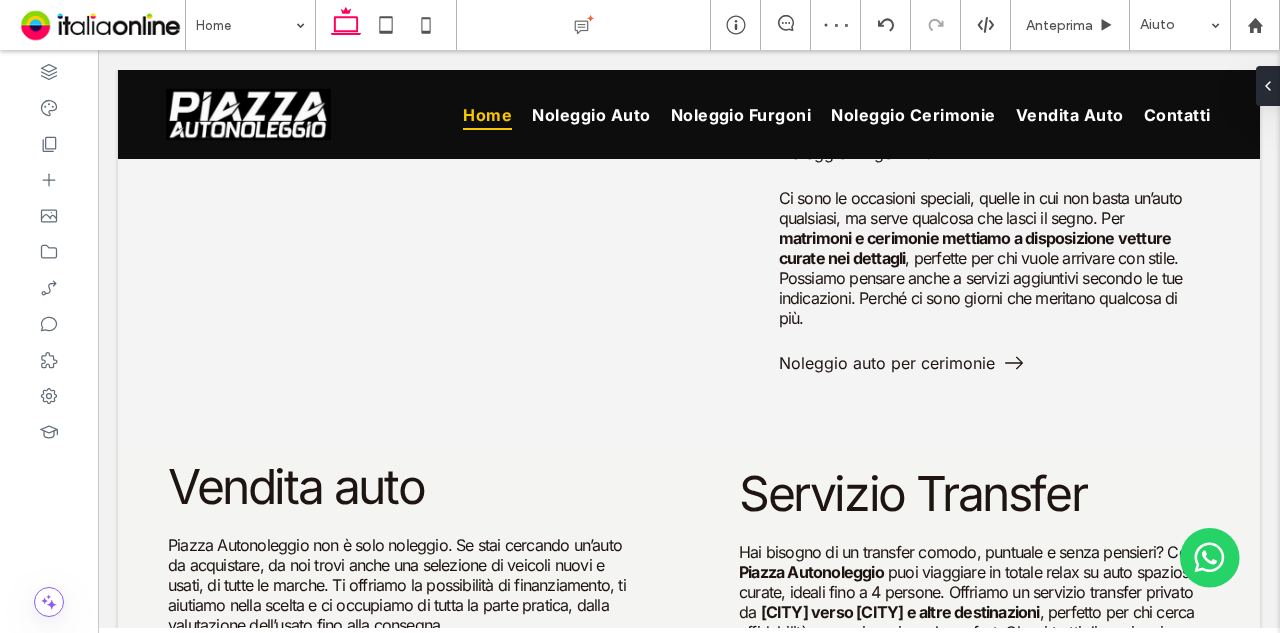 type on "***" 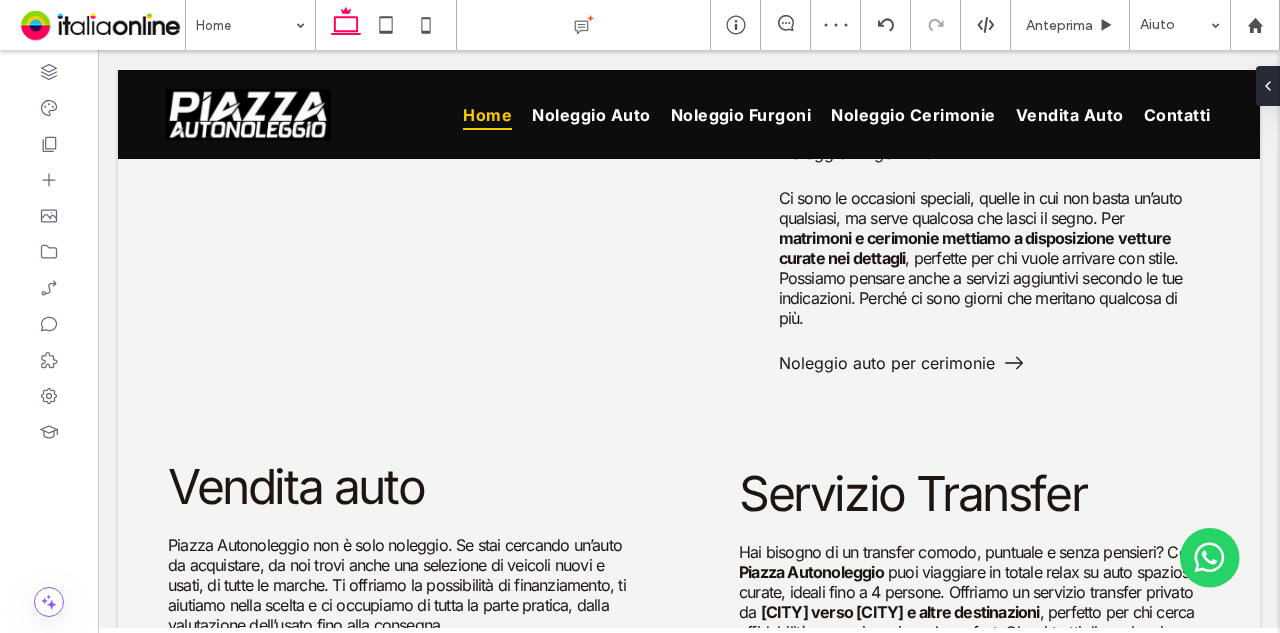 type on "***" 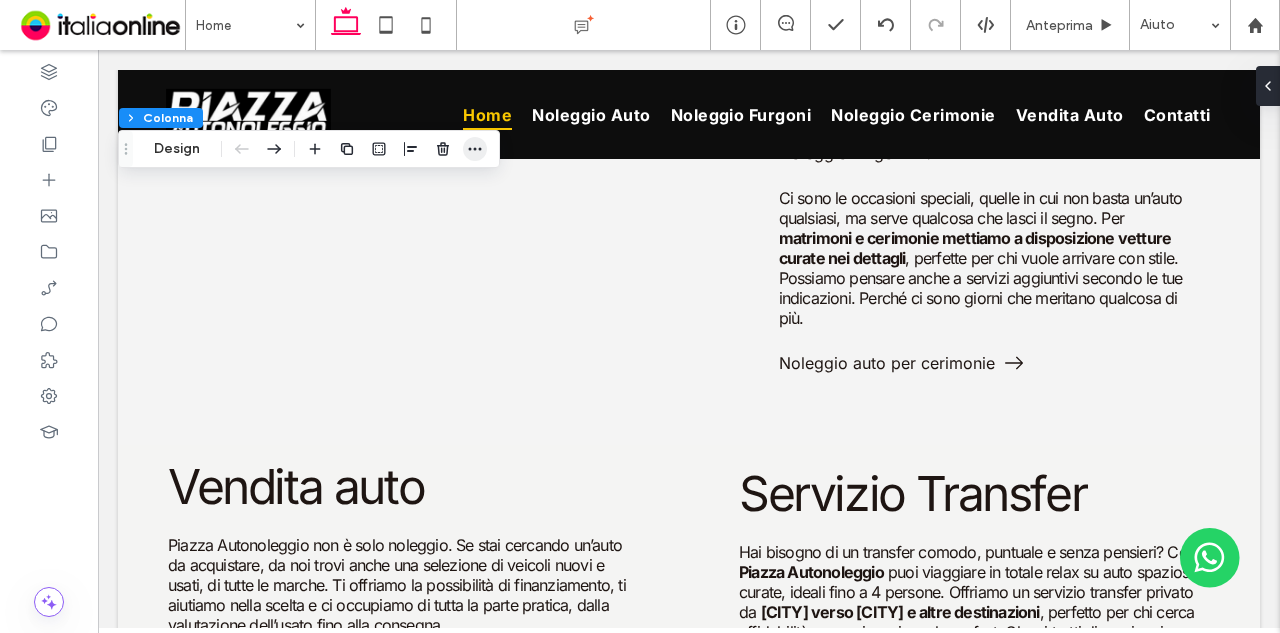 click at bounding box center (475, 149) 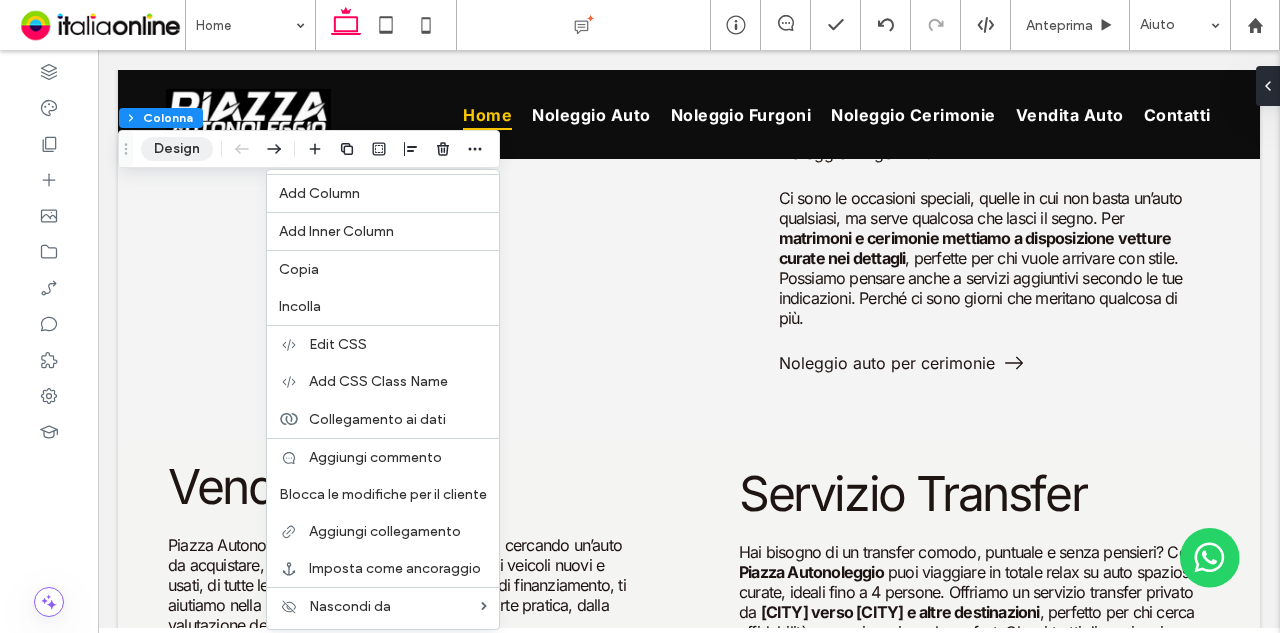 click on "Design" at bounding box center (177, 149) 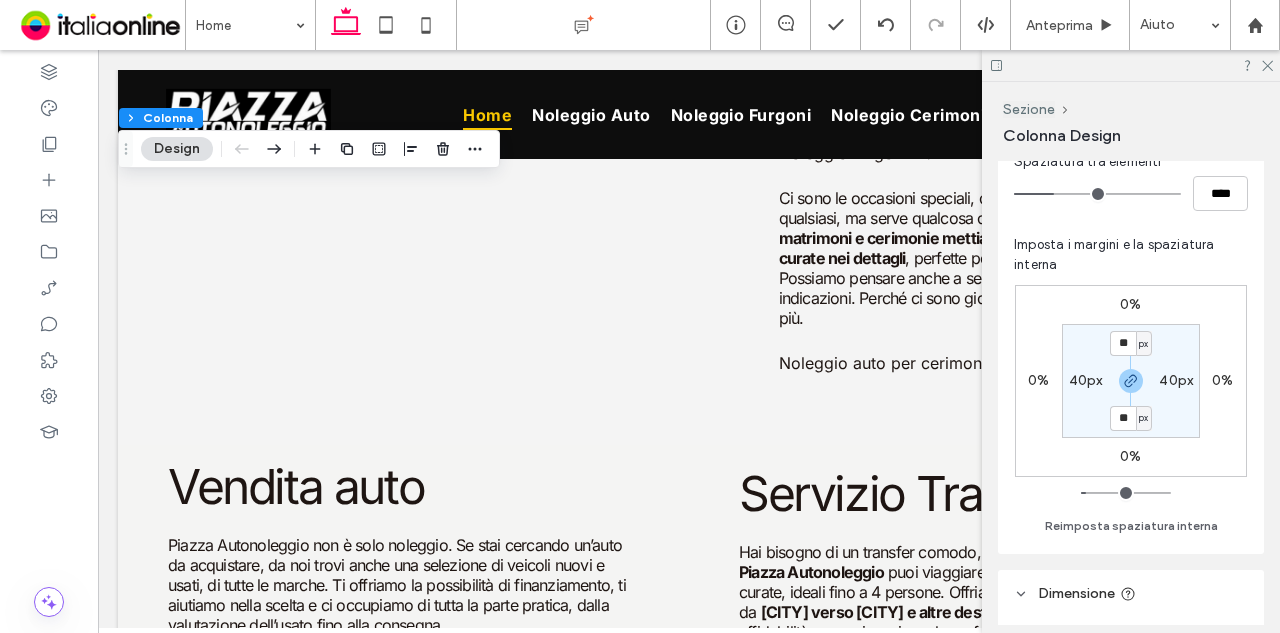 scroll, scrollTop: 400, scrollLeft: 0, axis: vertical 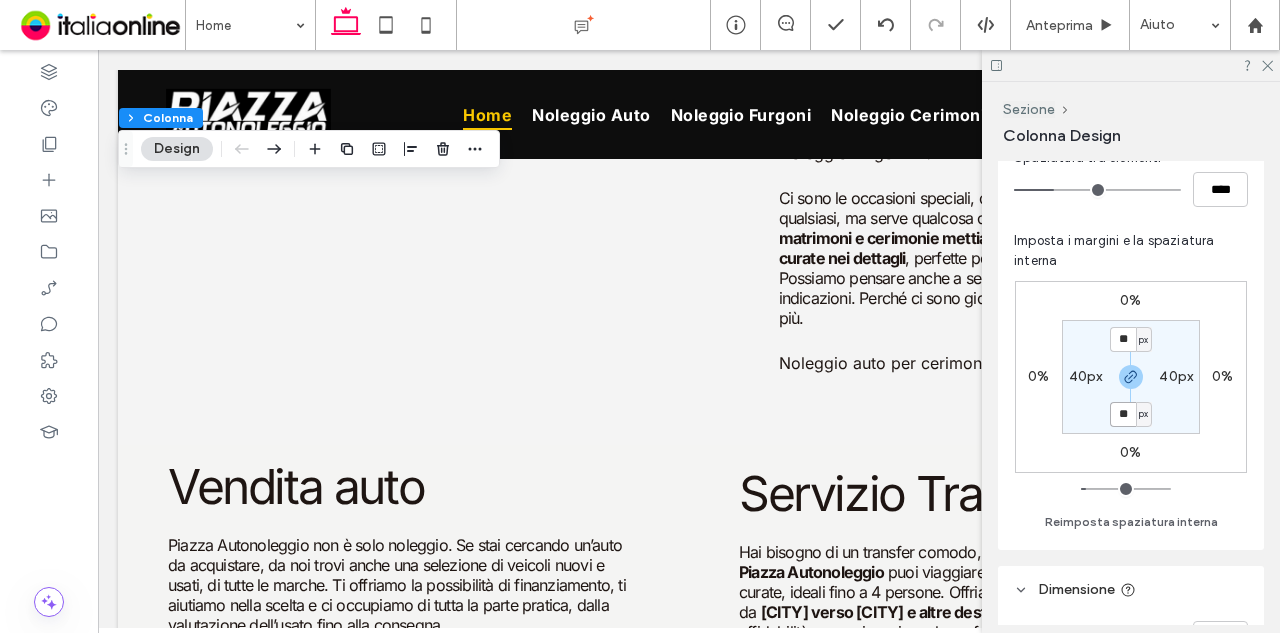 click on "**" at bounding box center (1123, 414) 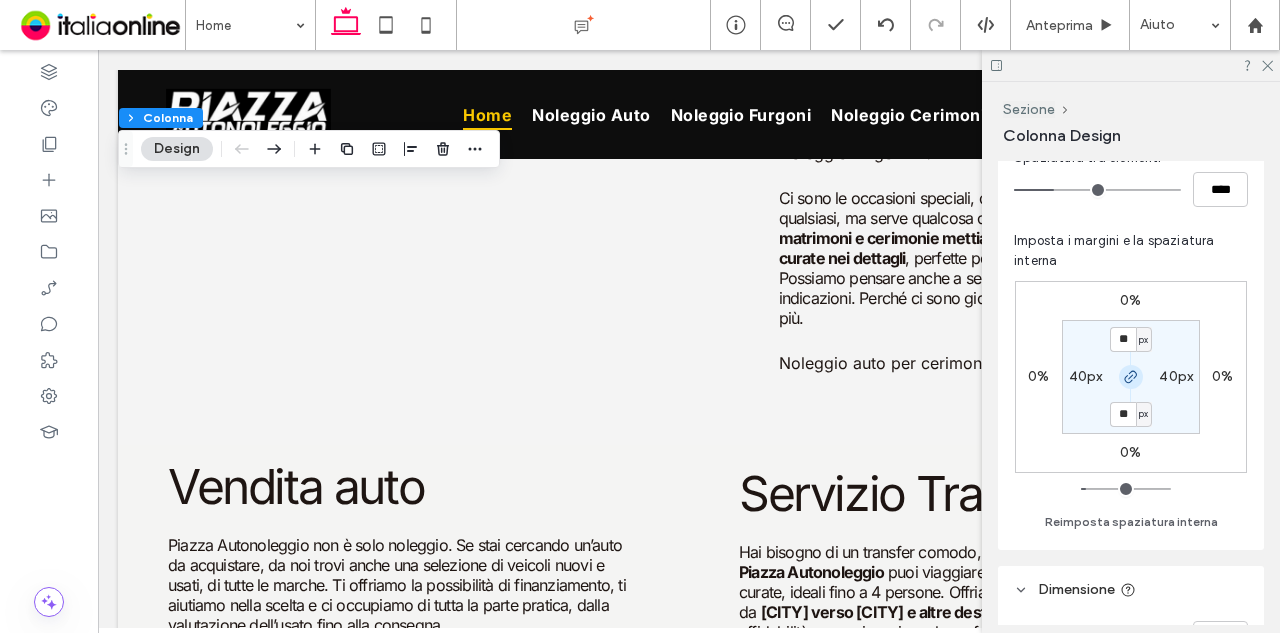 click 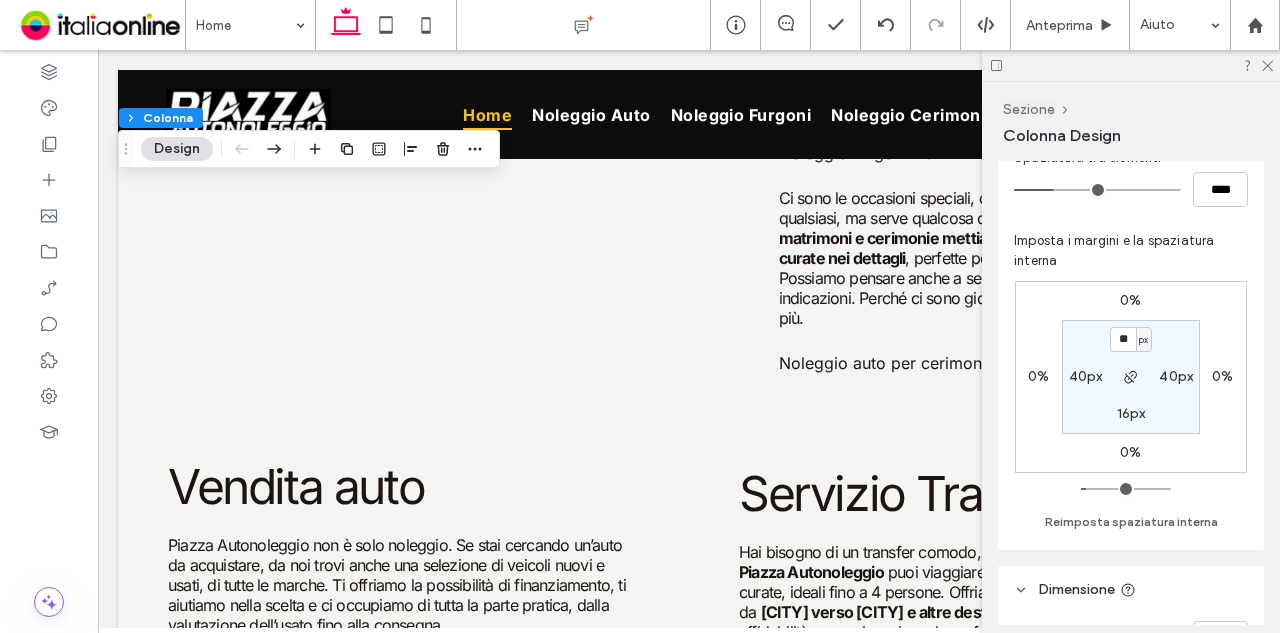 click on "16px" at bounding box center (1131, 413) 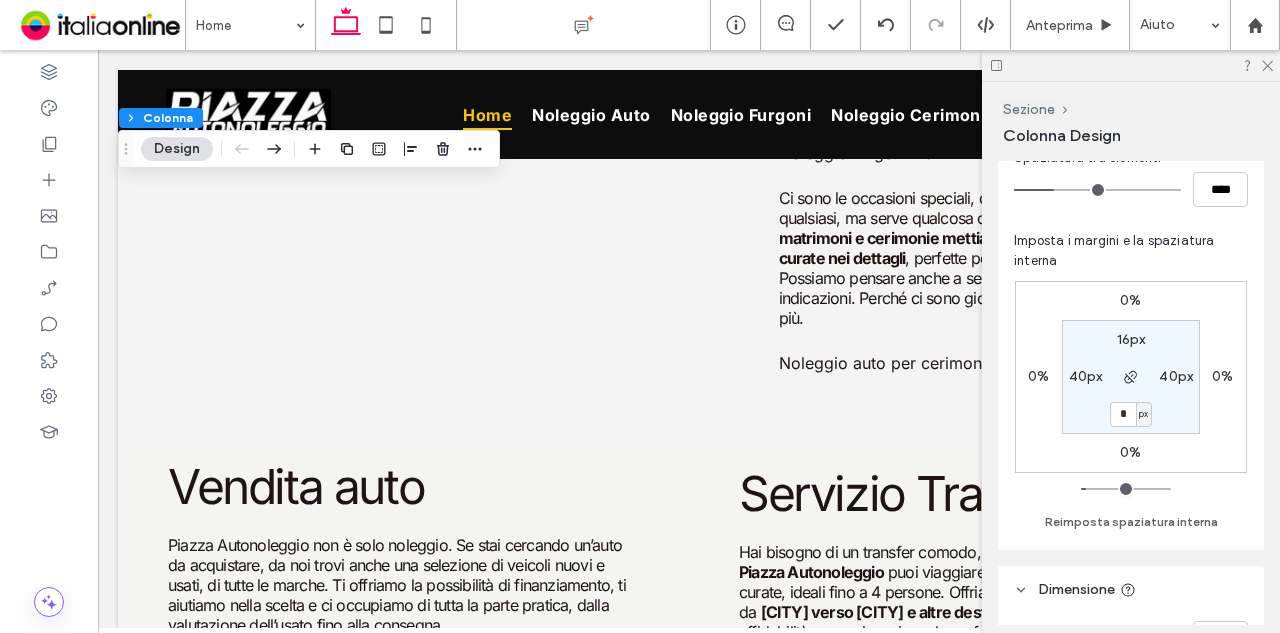 type on "*" 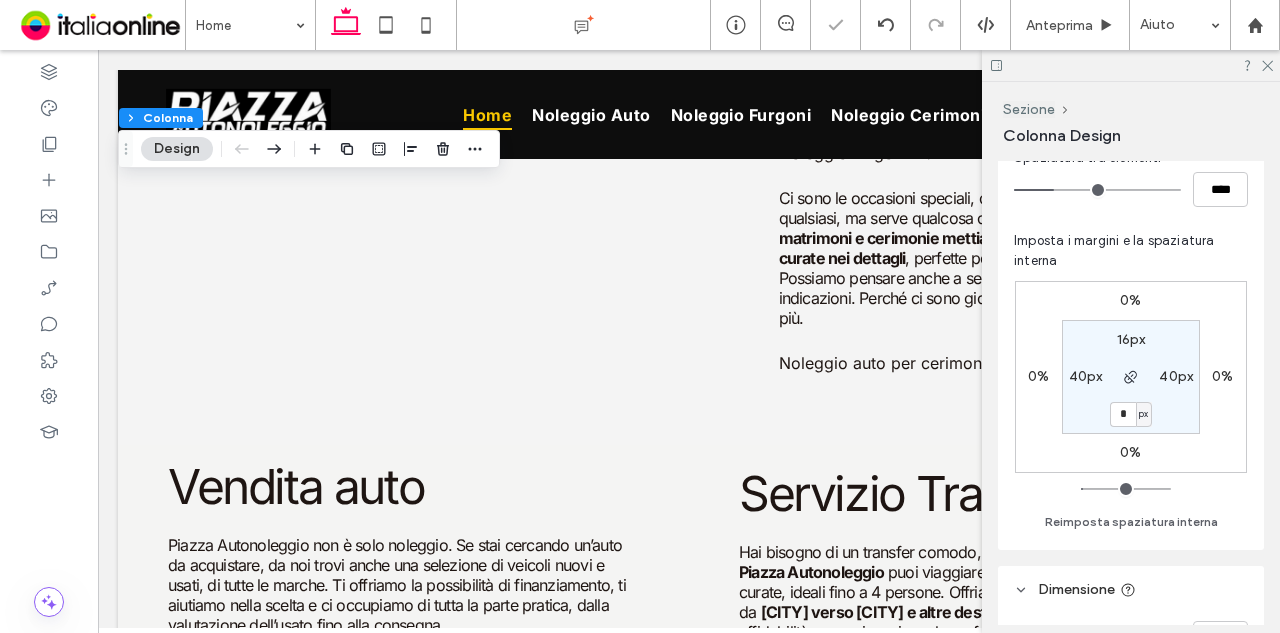 type on "*" 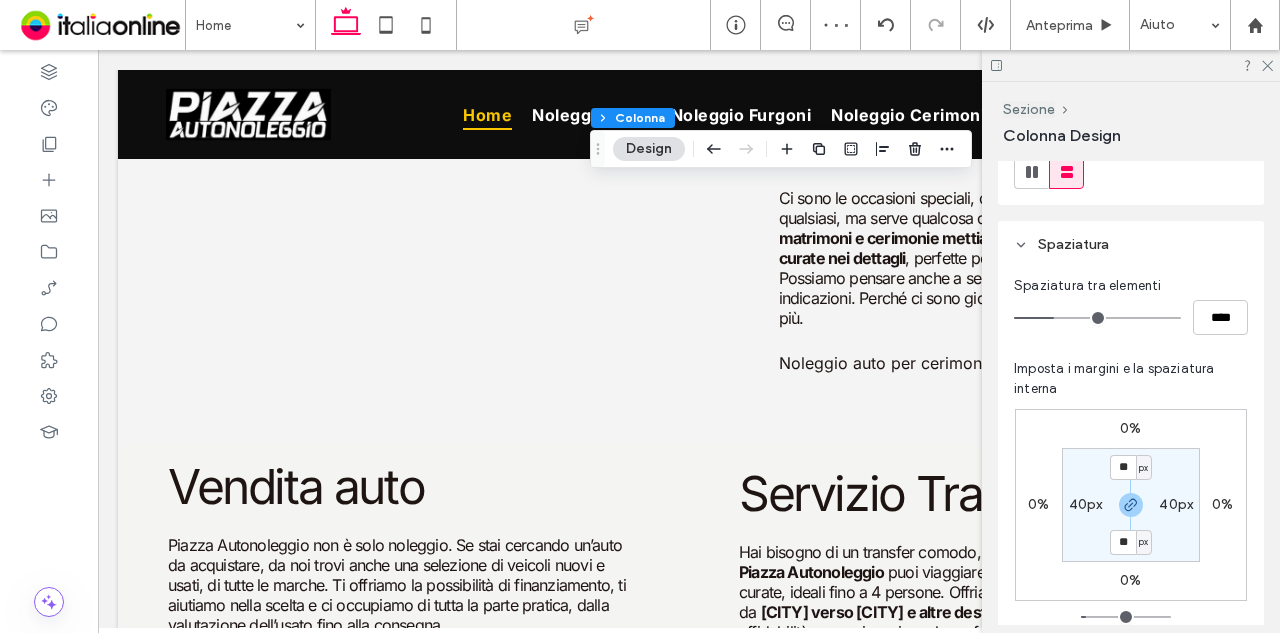 scroll, scrollTop: 300, scrollLeft: 0, axis: vertical 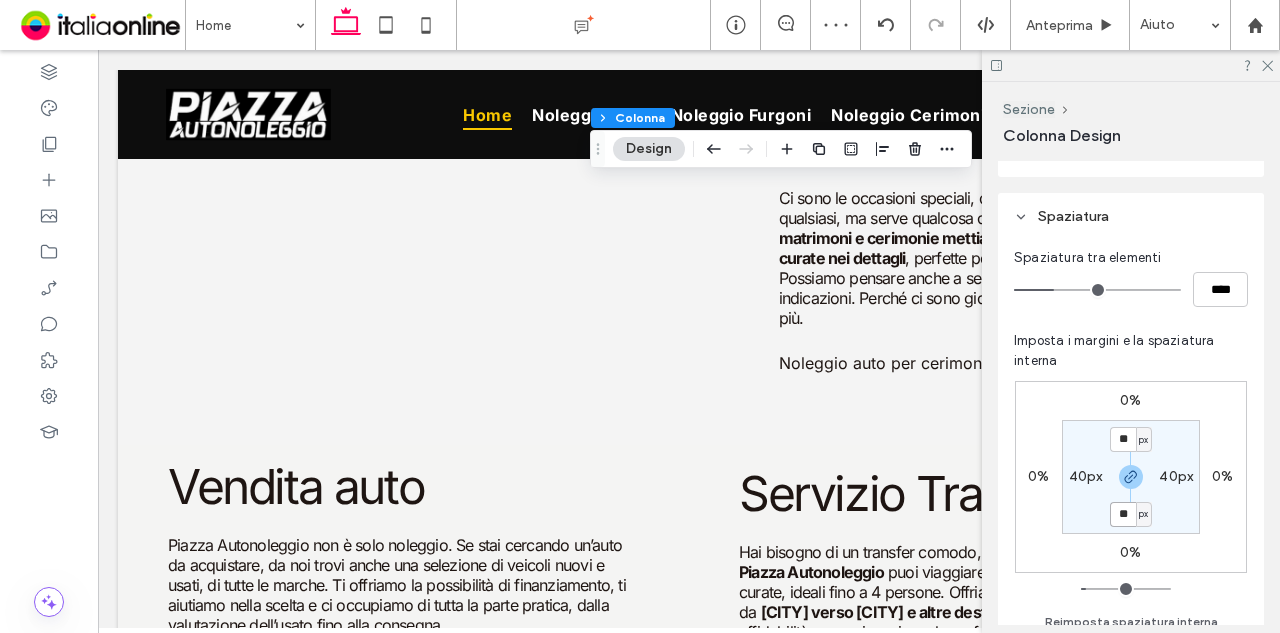 click on "**" at bounding box center [1123, 514] 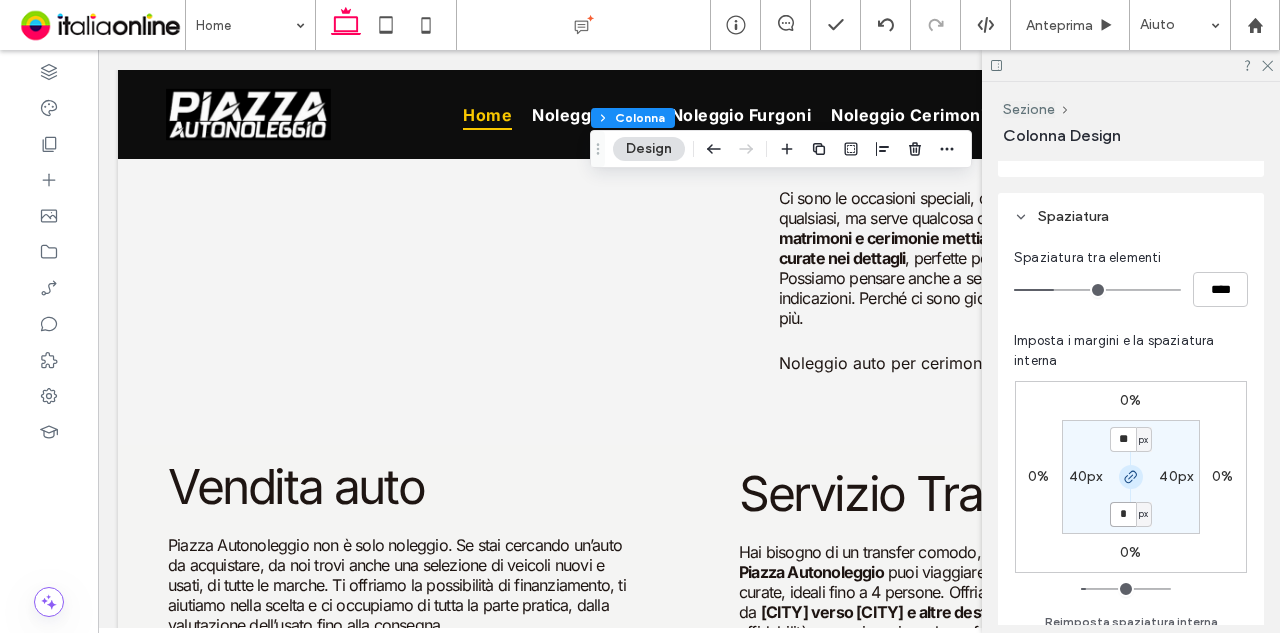 type on "*" 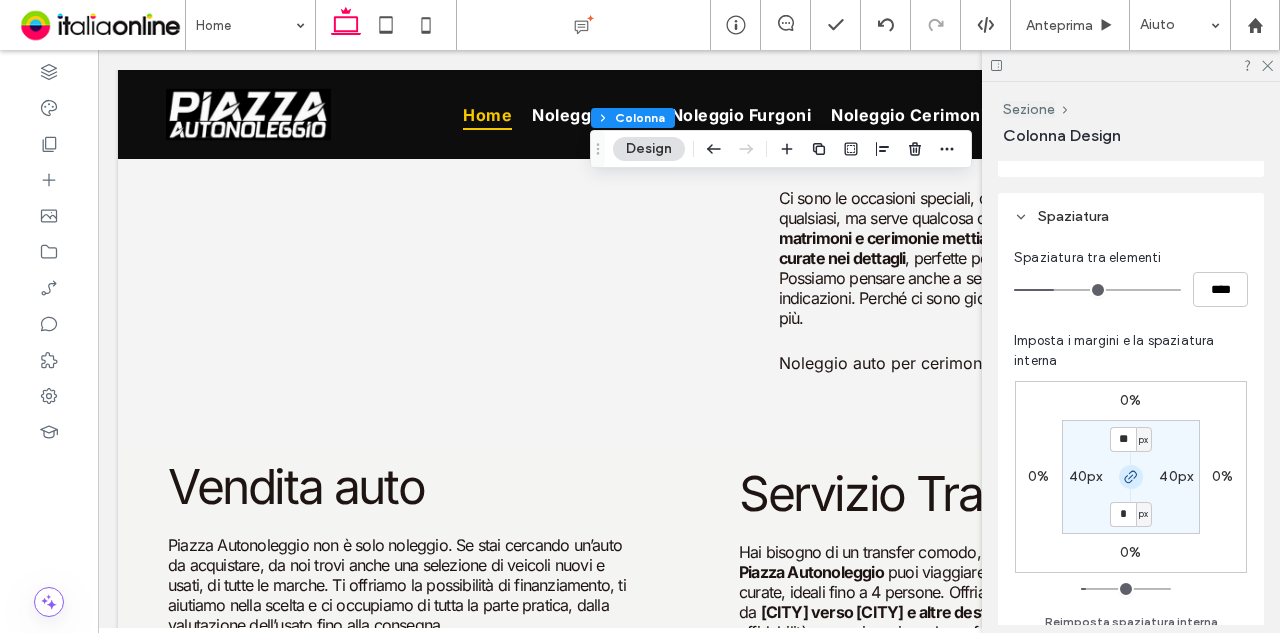 type on "*" 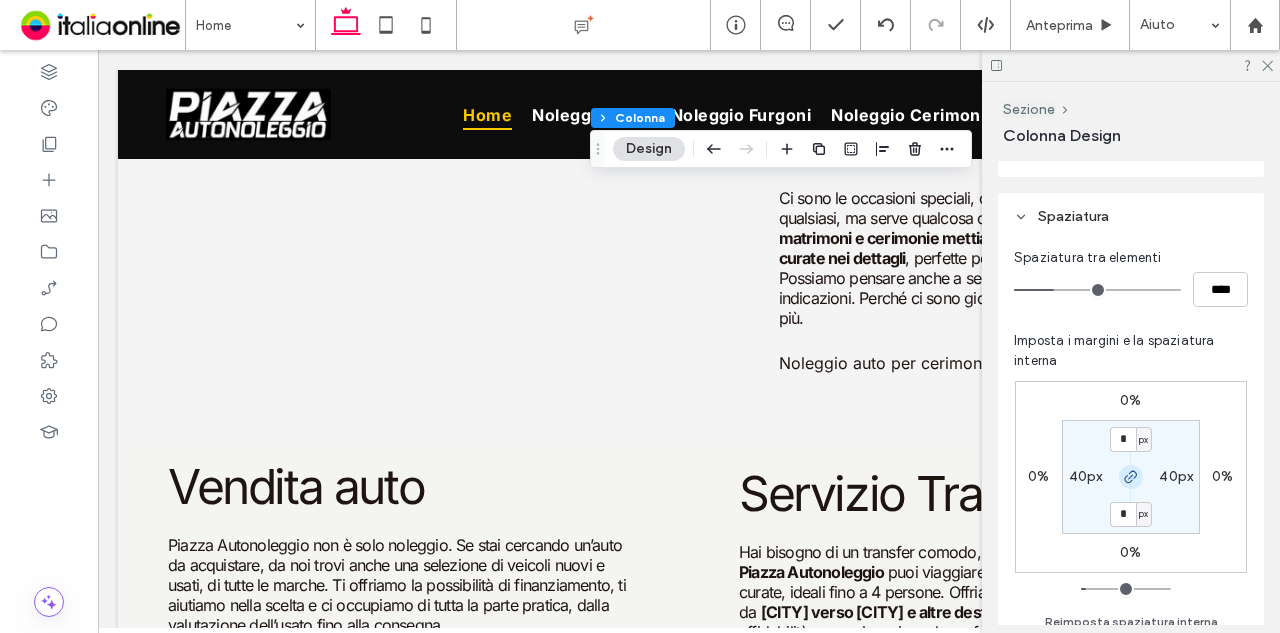 click 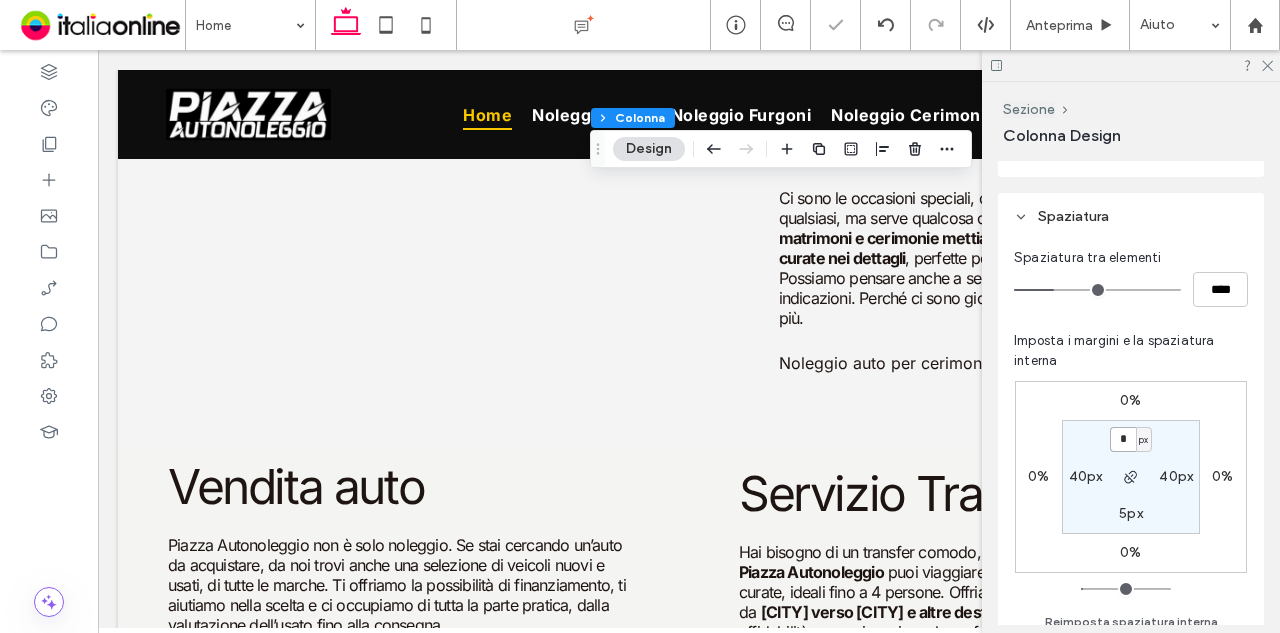 click on "*" at bounding box center [1123, 439] 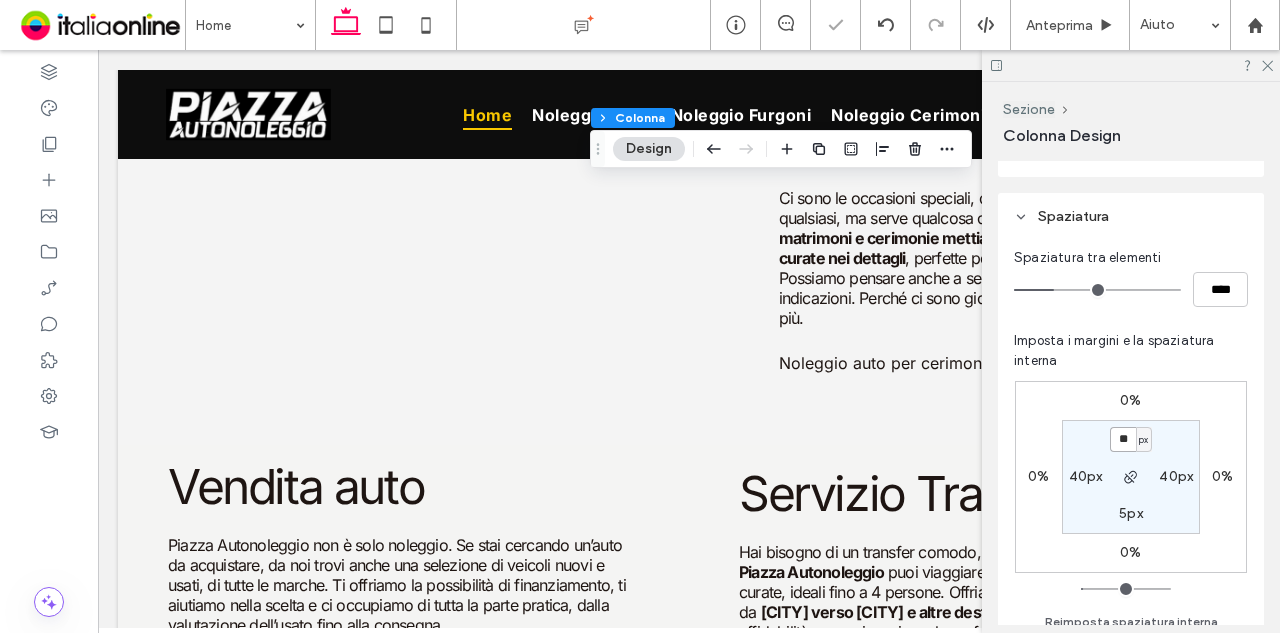 type on "**" 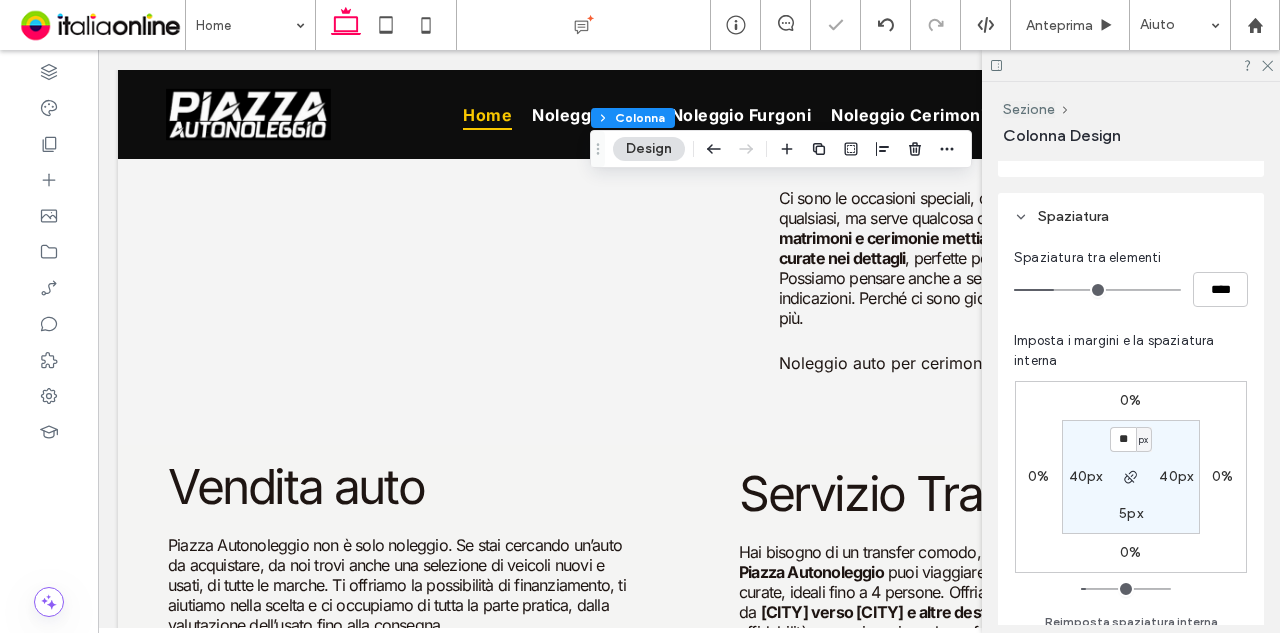 click 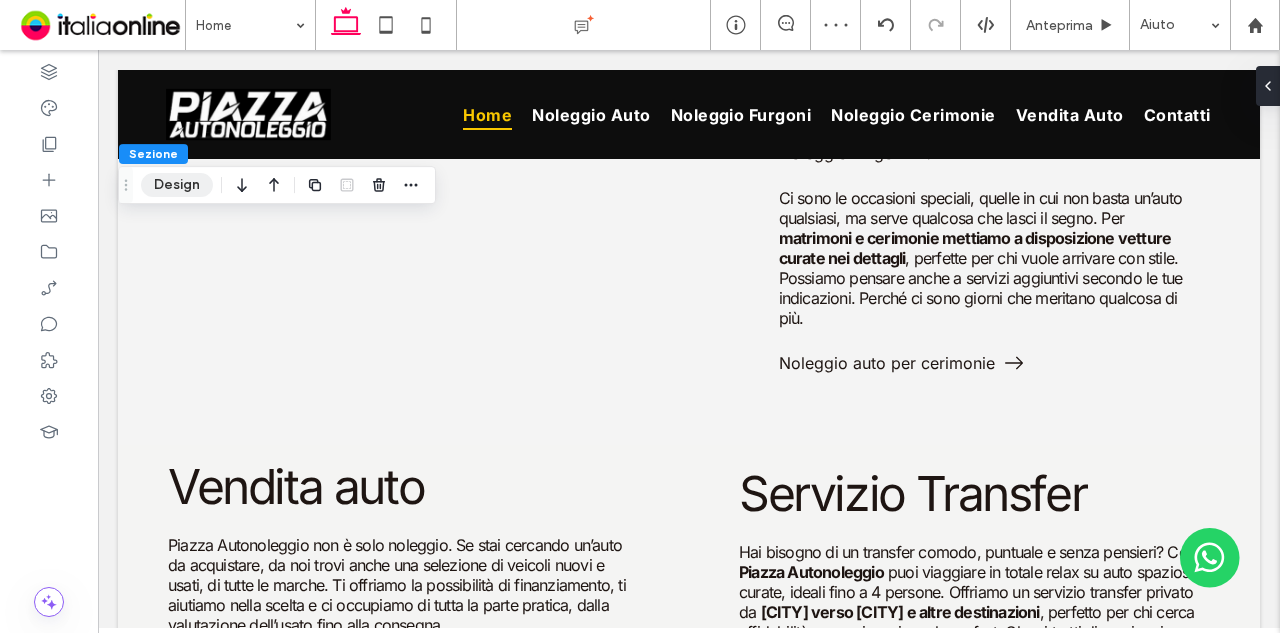 click on "Design" at bounding box center [177, 185] 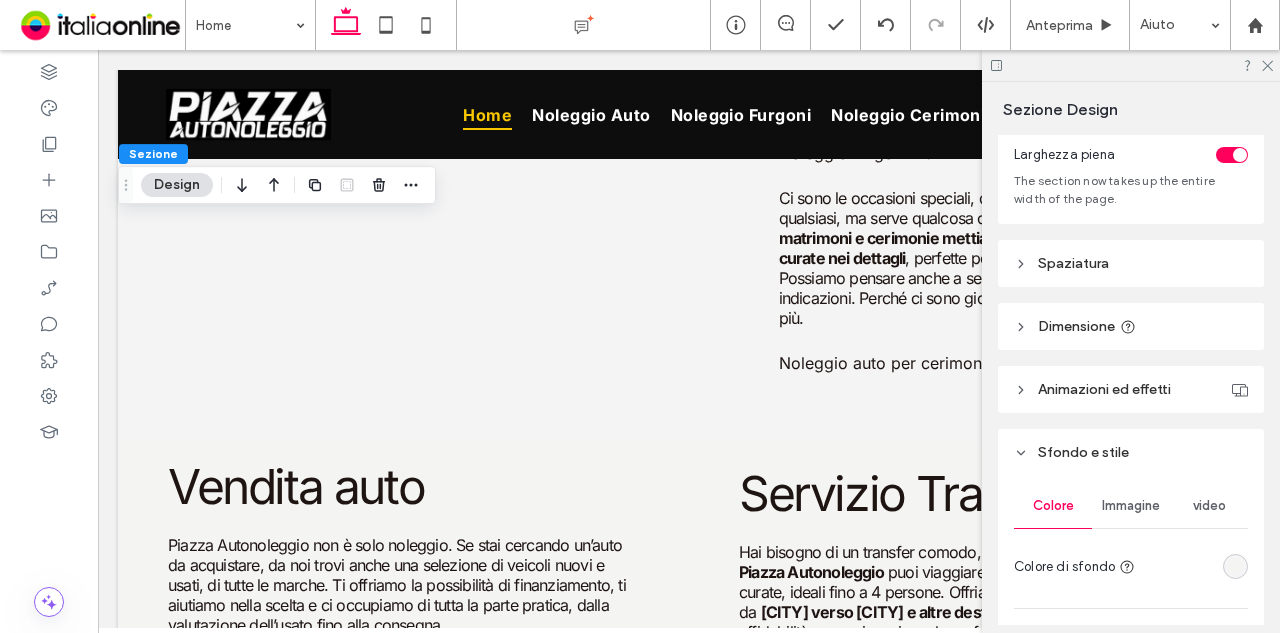 scroll, scrollTop: 0, scrollLeft: 0, axis: both 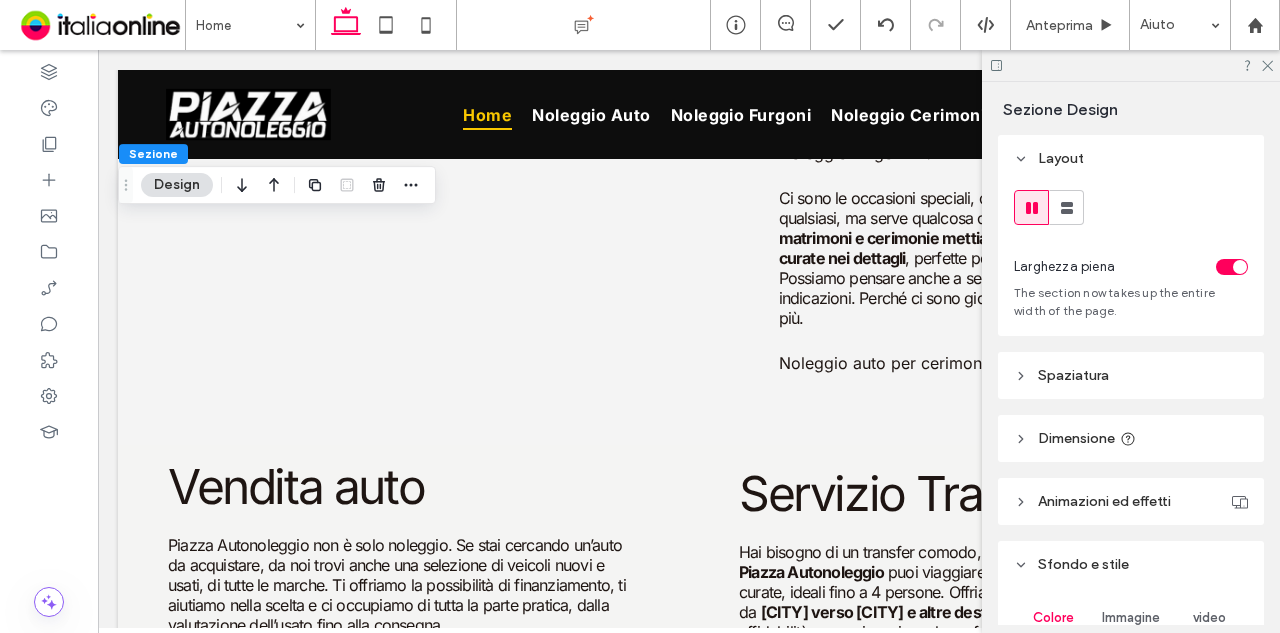click on "Spaziatura" at bounding box center (1073, 375) 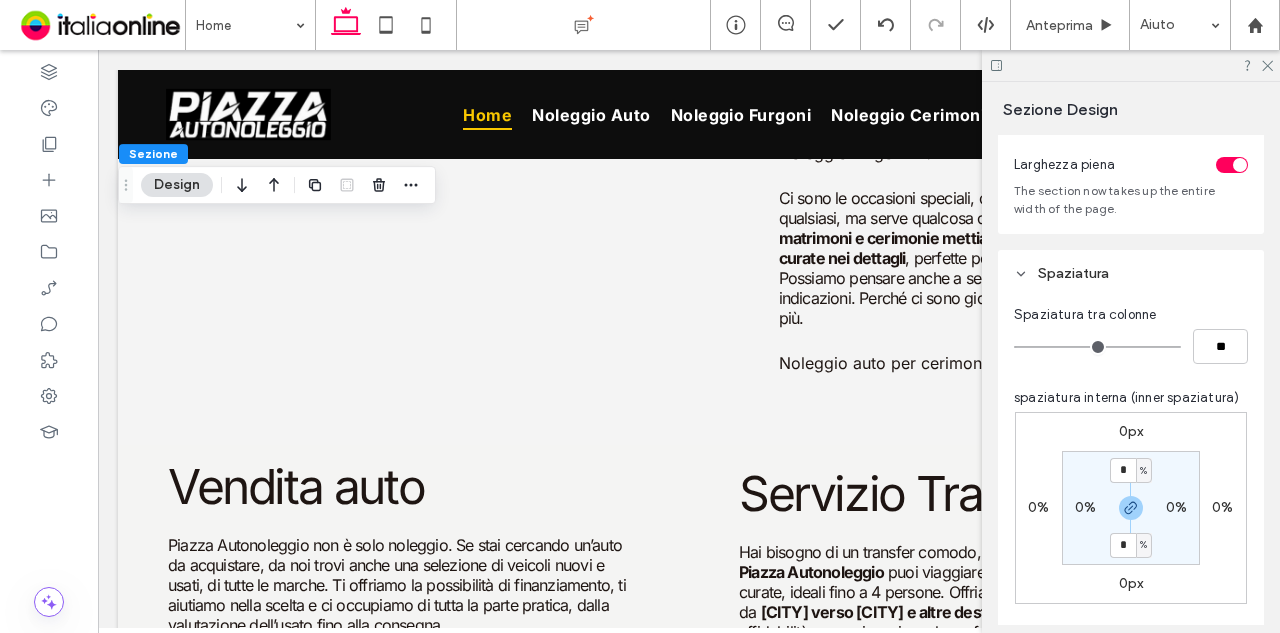 scroll, scrollTop: 200, scrollLeft: 0, axis: vertical 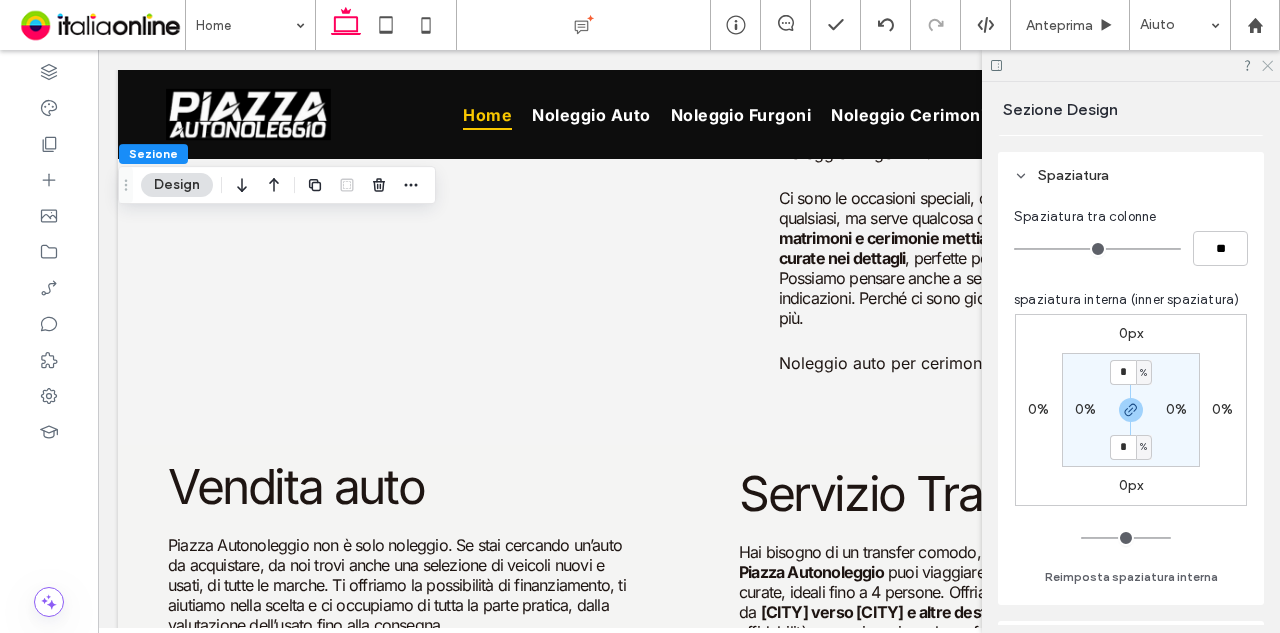 click 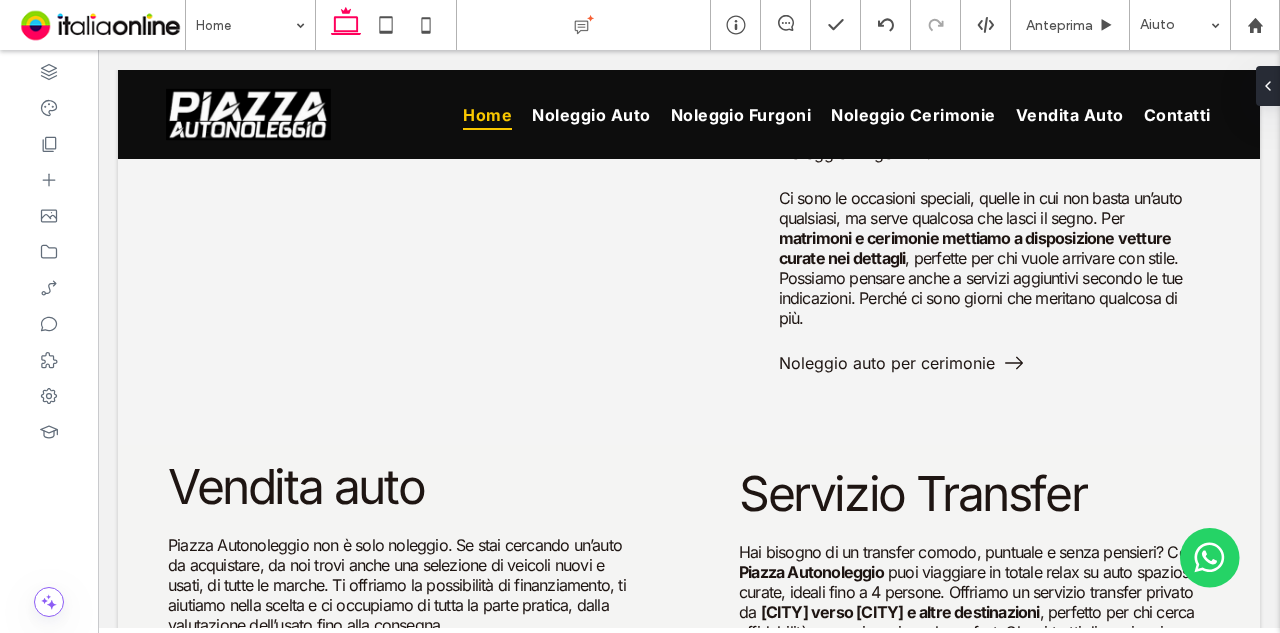 type on "***" 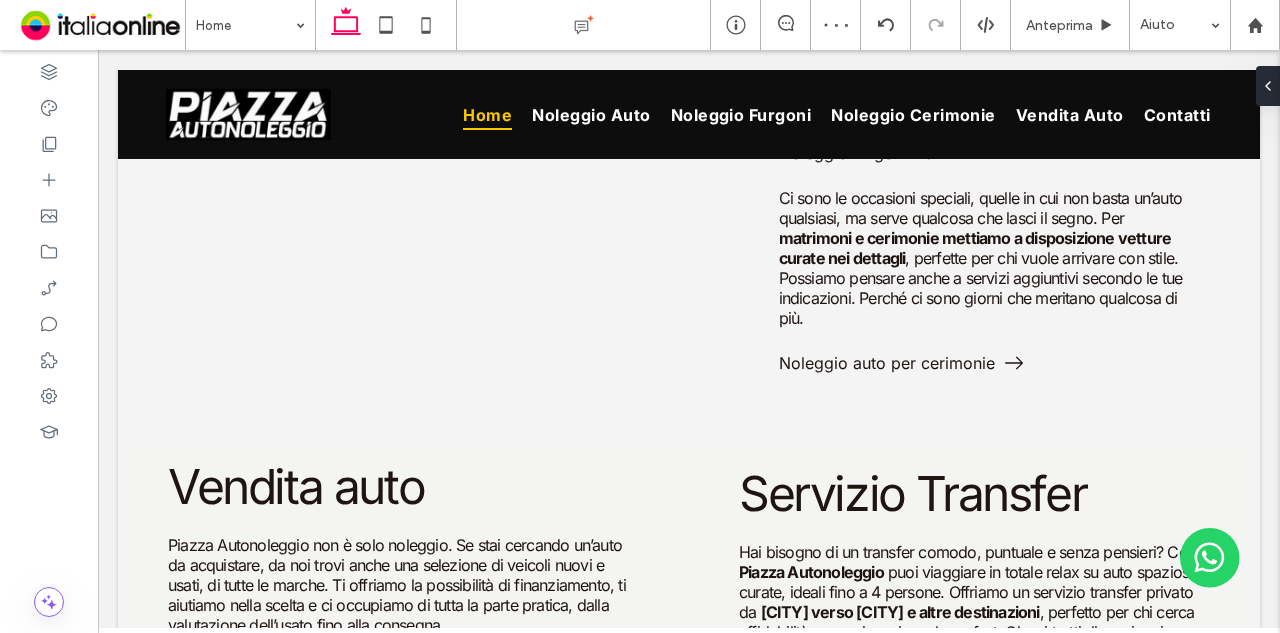 type on "***" 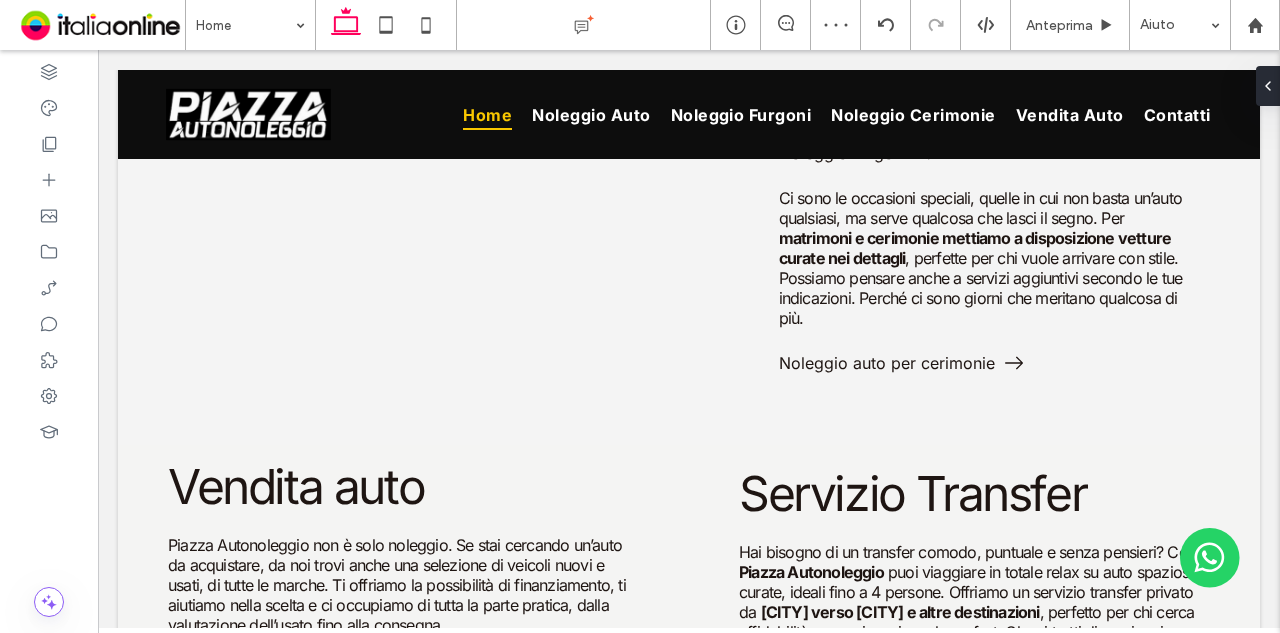 type on "***" 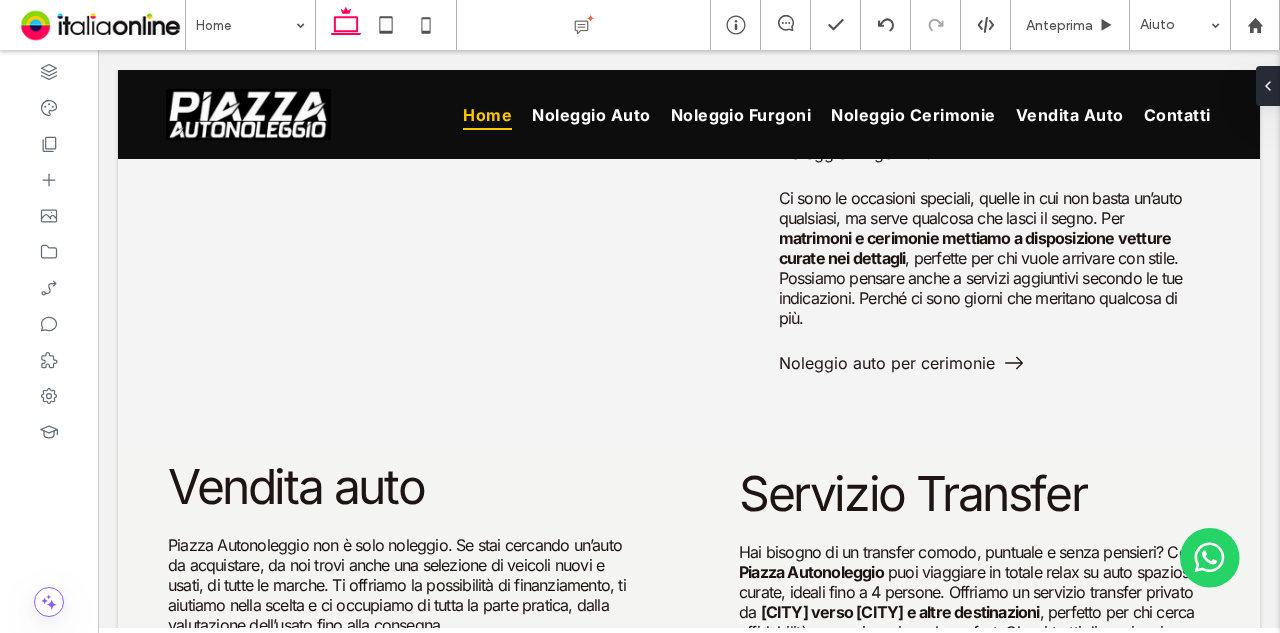 type on "***" 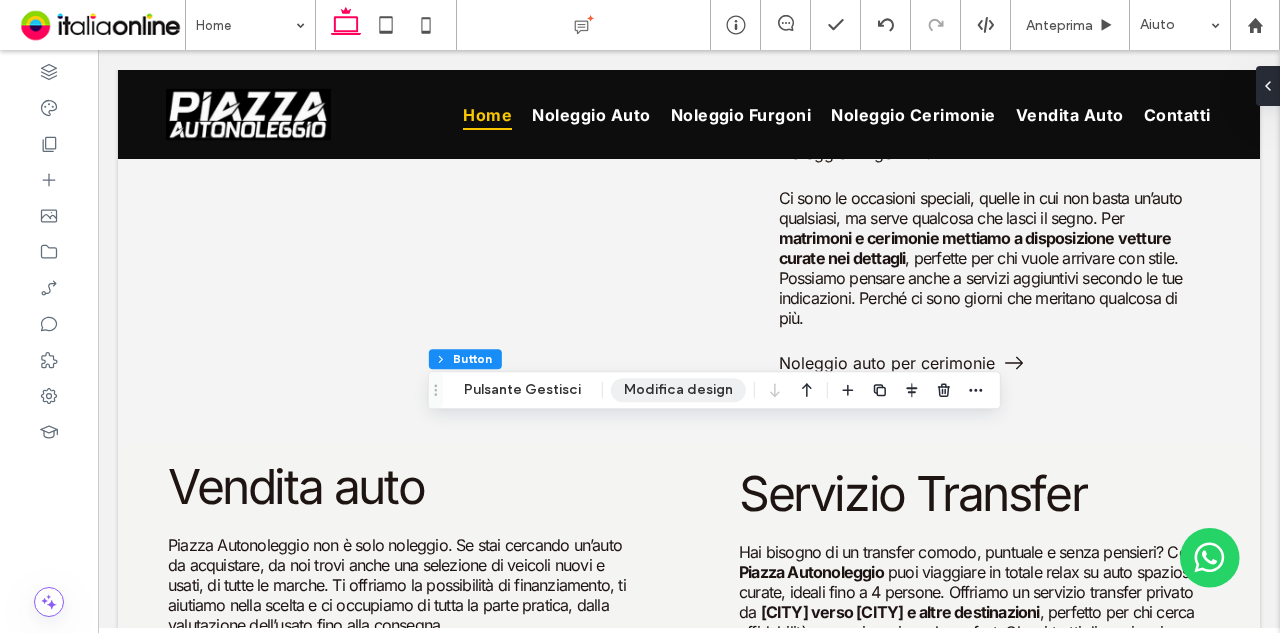 click on "Modifica design" at bounding box center [678, 390] 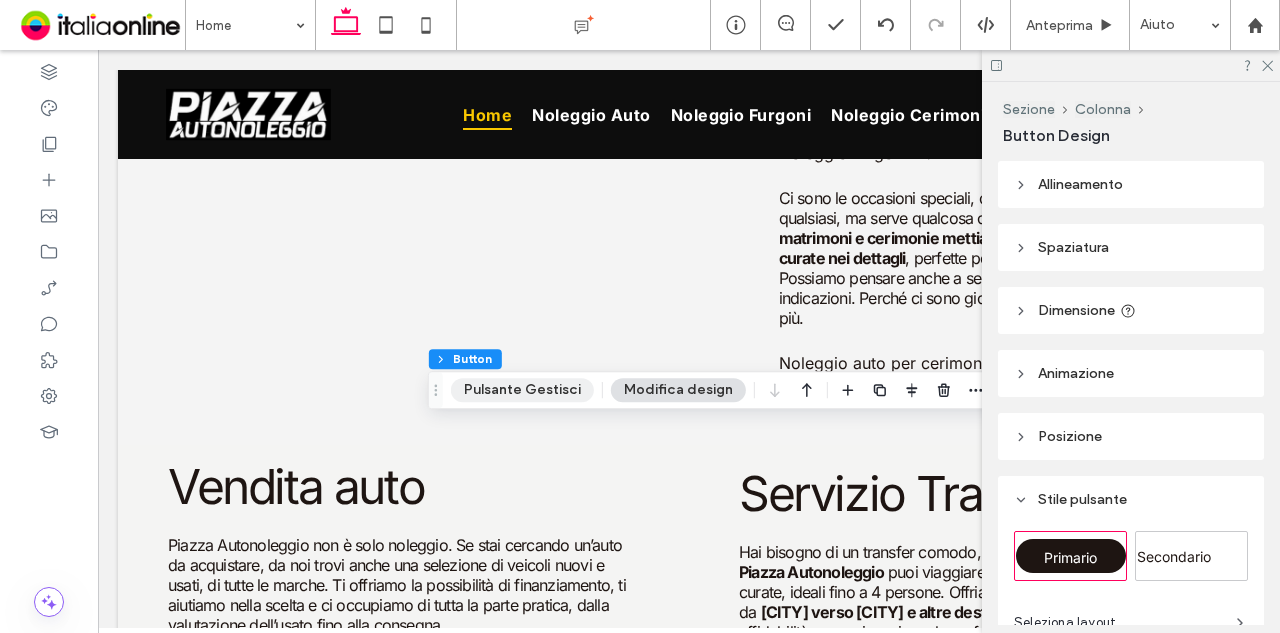 click on "Pulsante Gestisci" at bounding box center (522, 390) 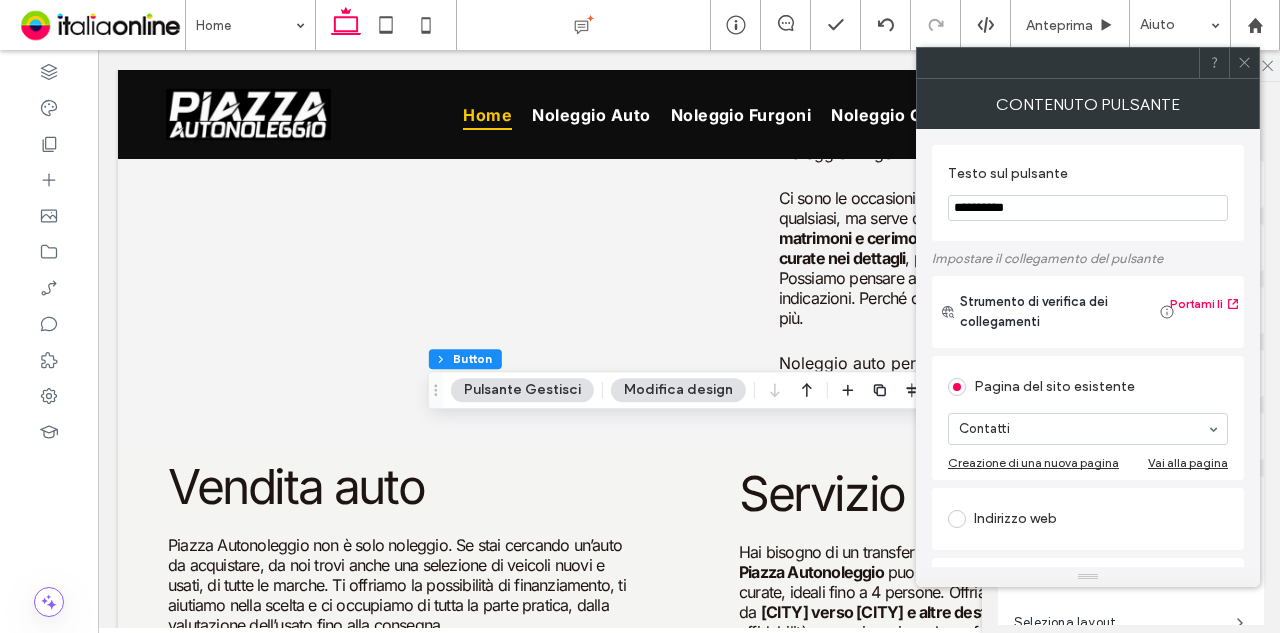 click on "**********" at bounding box center [1088, 208] 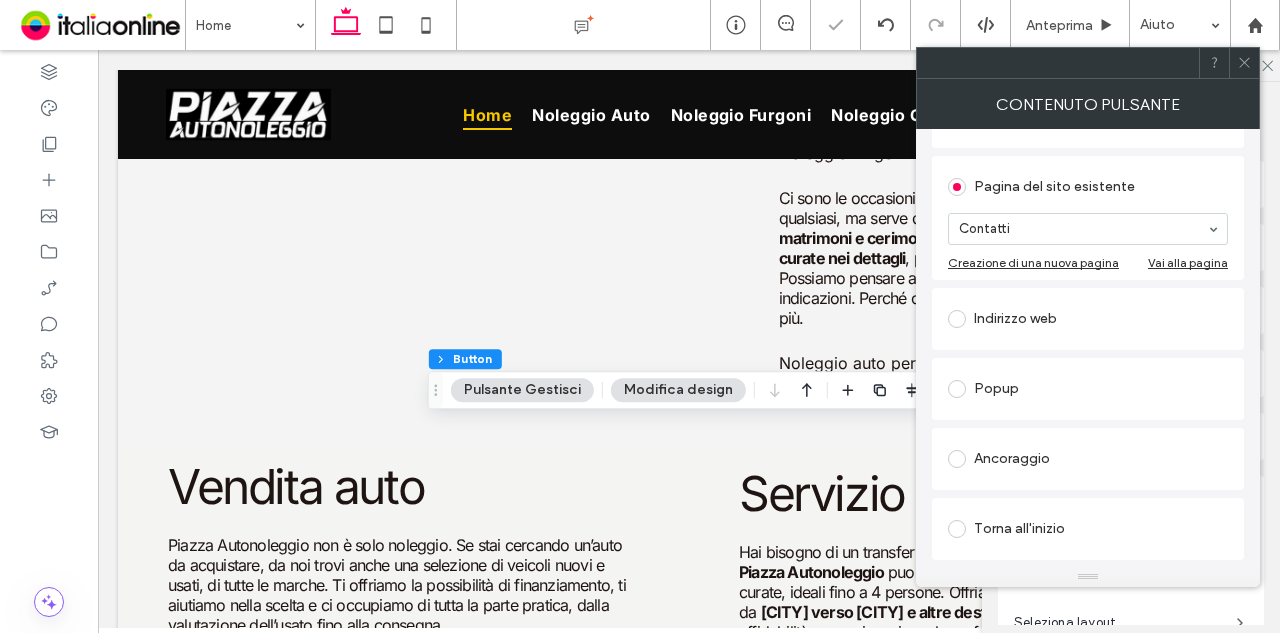 click on "Ancoraggio" at bounding box center [1088, 459] 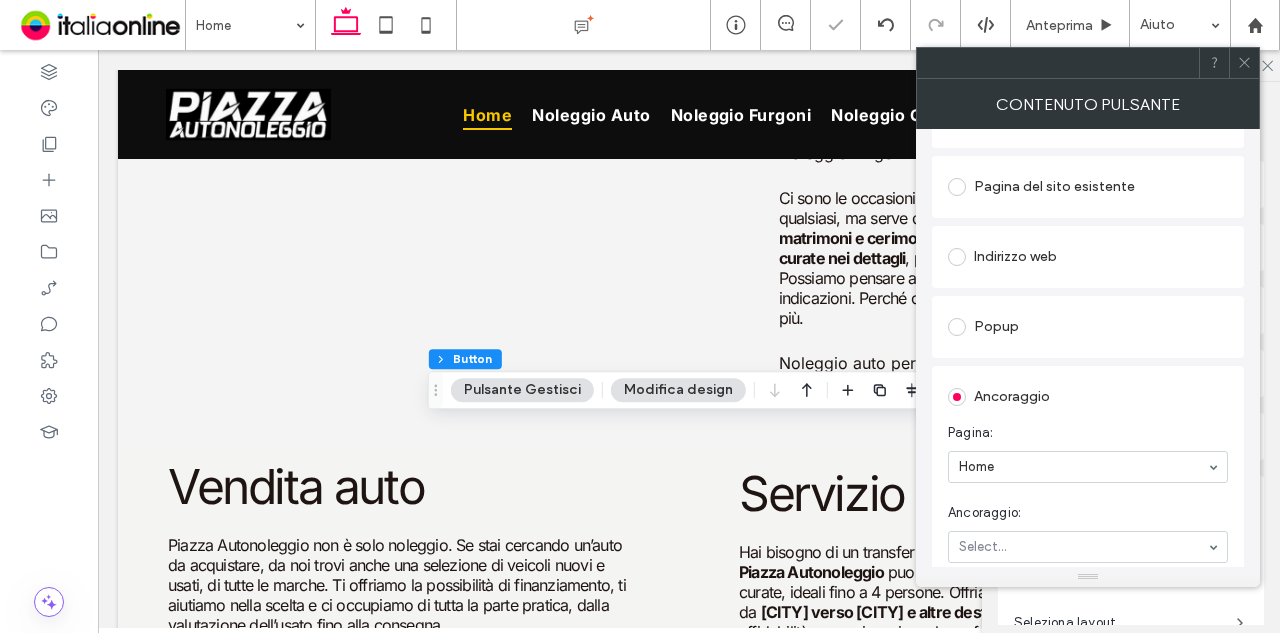 scroll, scrollTop: 400, scrollLeft: 0, axis: vertical 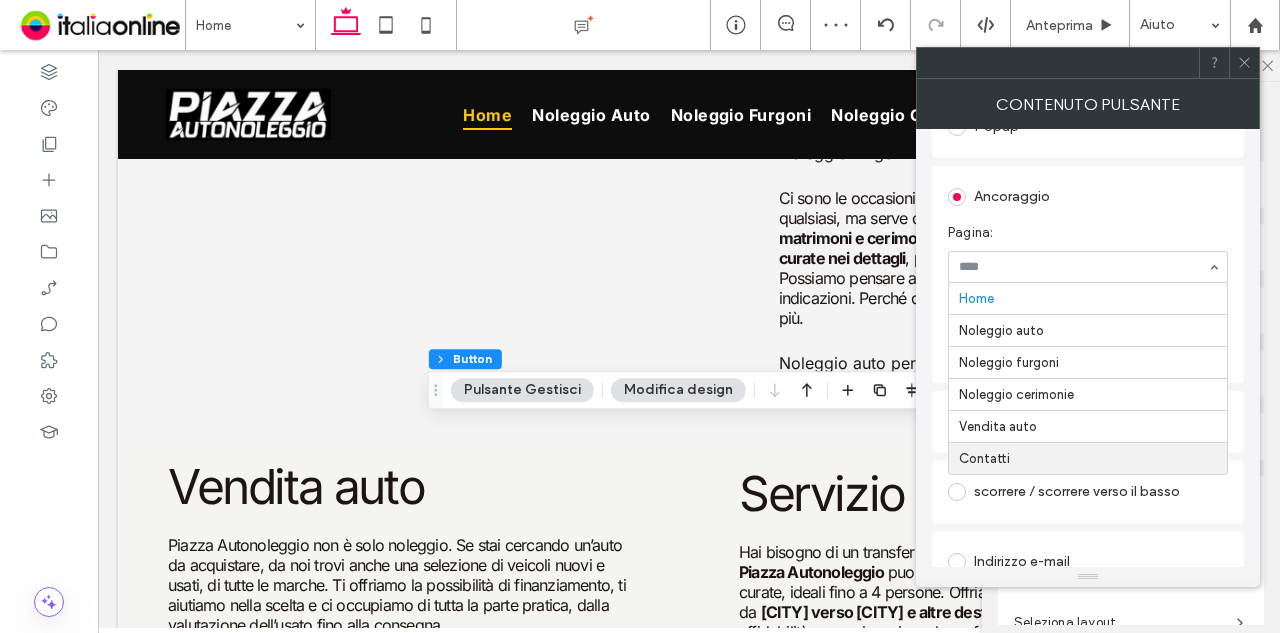 drag, startPoint x: 1088, startPoint y: 450, endPoint x: 1112, endPoint y: 366, distance: 87.36132 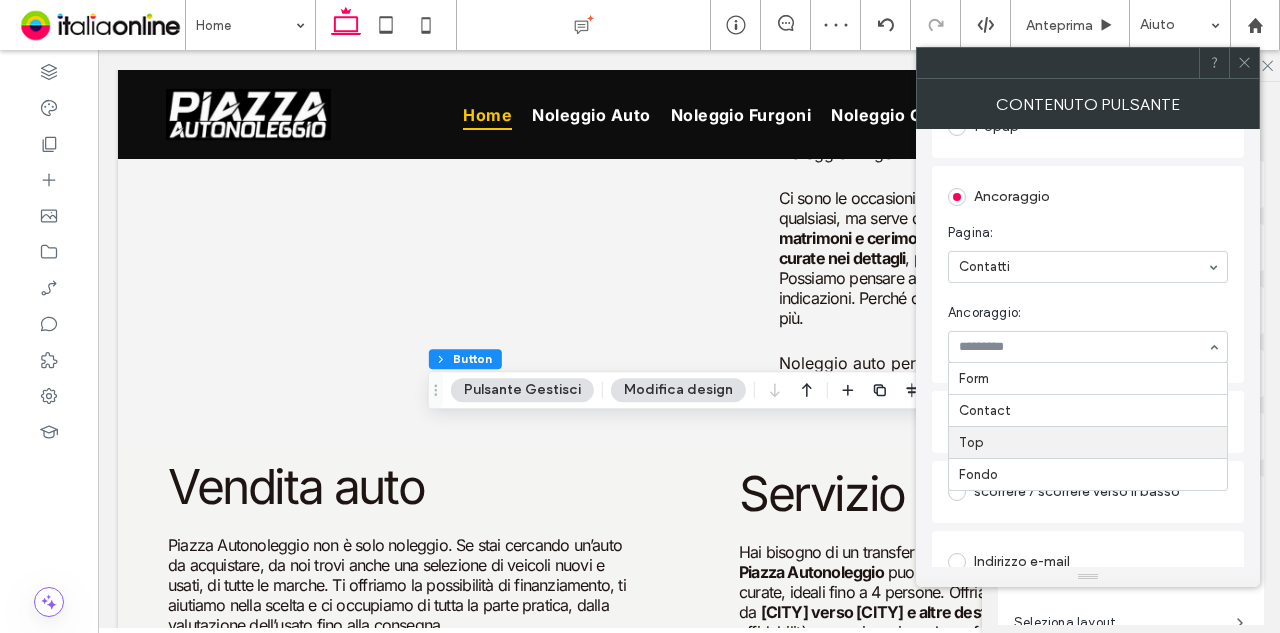 drag, startPoint x: 1114, startPoint y: 354, endPoint x: 1107, endPoint y: 377, distance: 24.04163 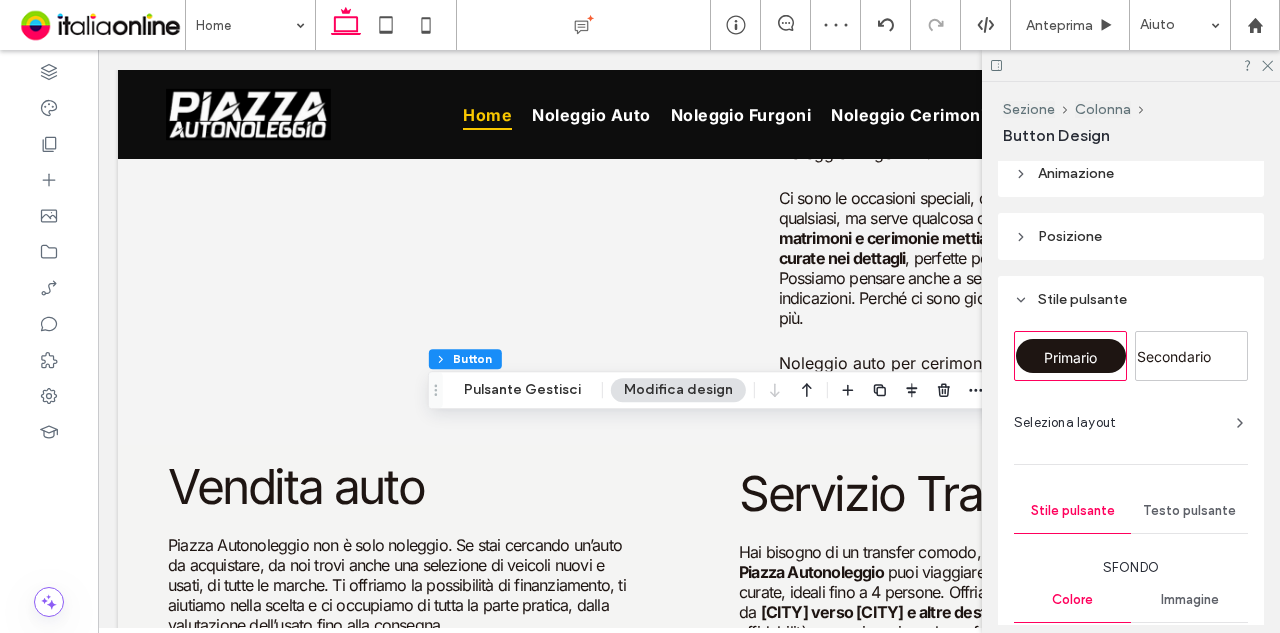 scroll, scrollTop: 400, scrollLeft: 0, axis: vertical 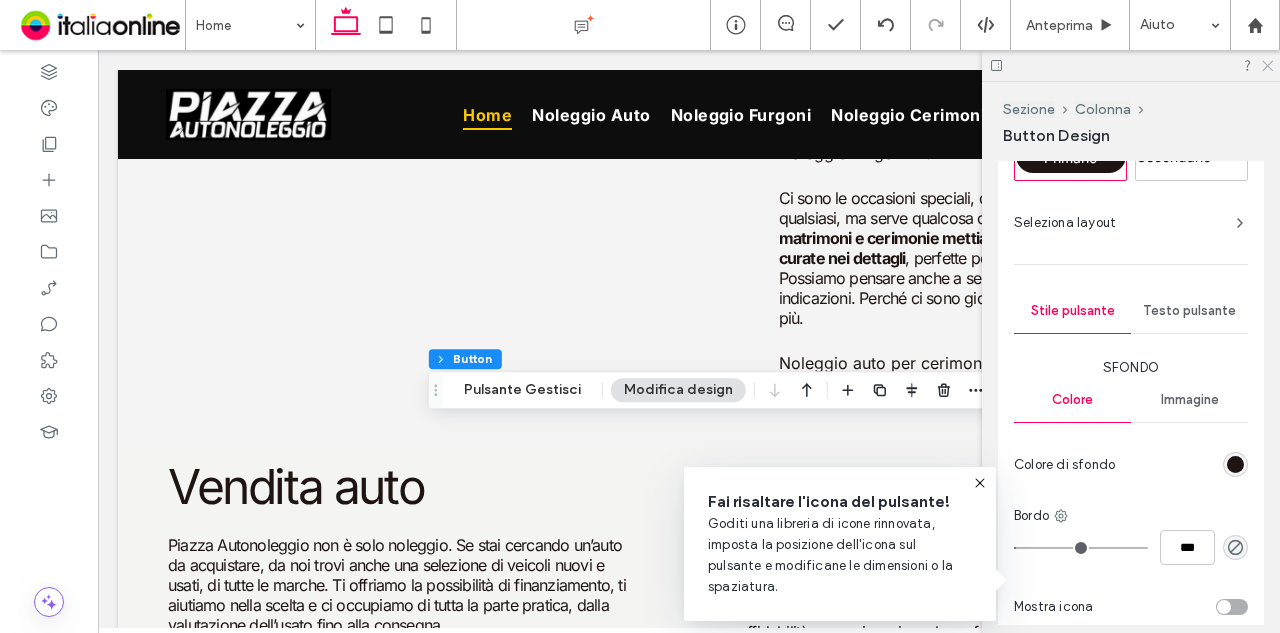 click 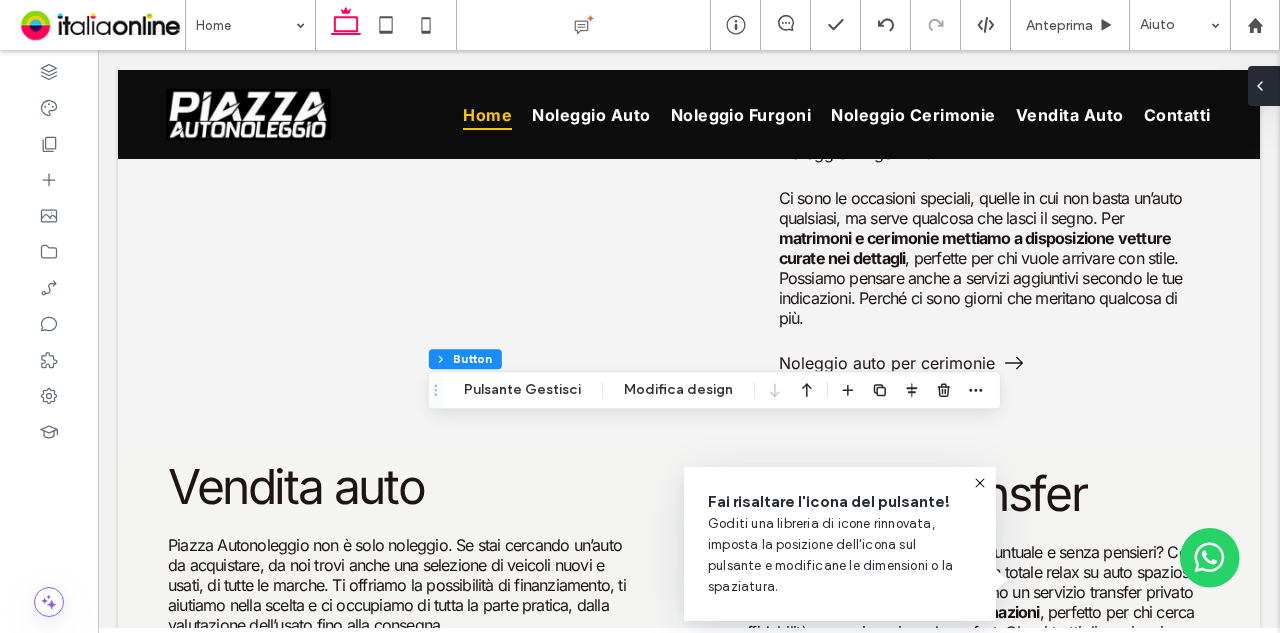 type on "*" 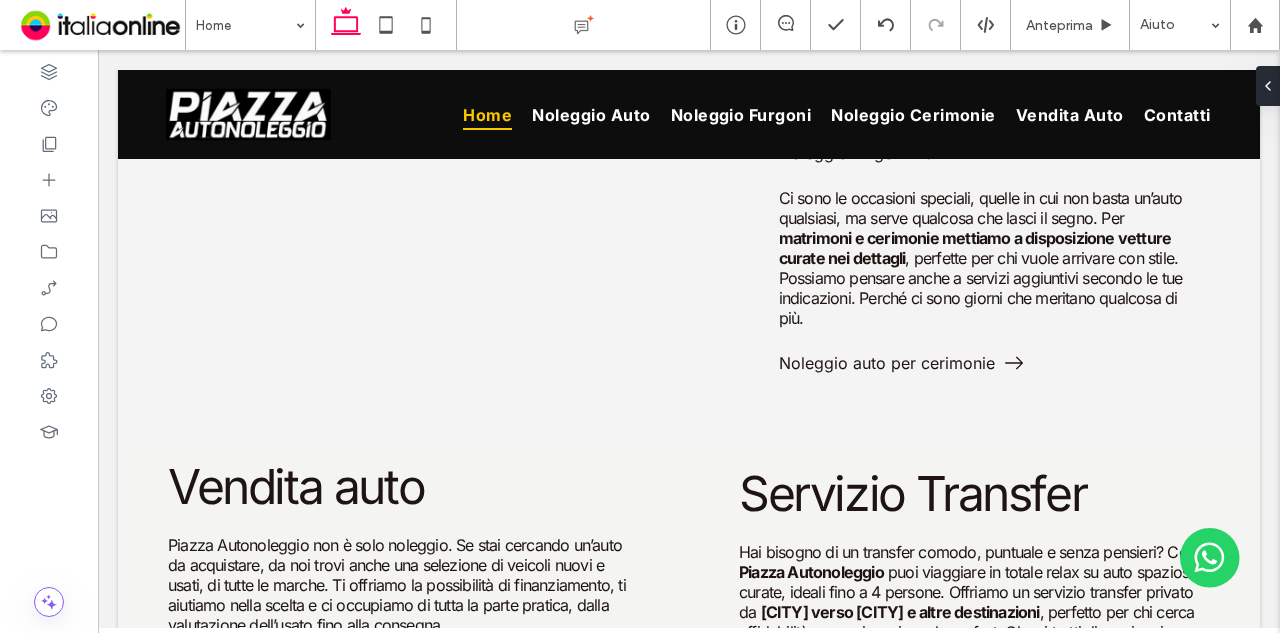 type on "***" 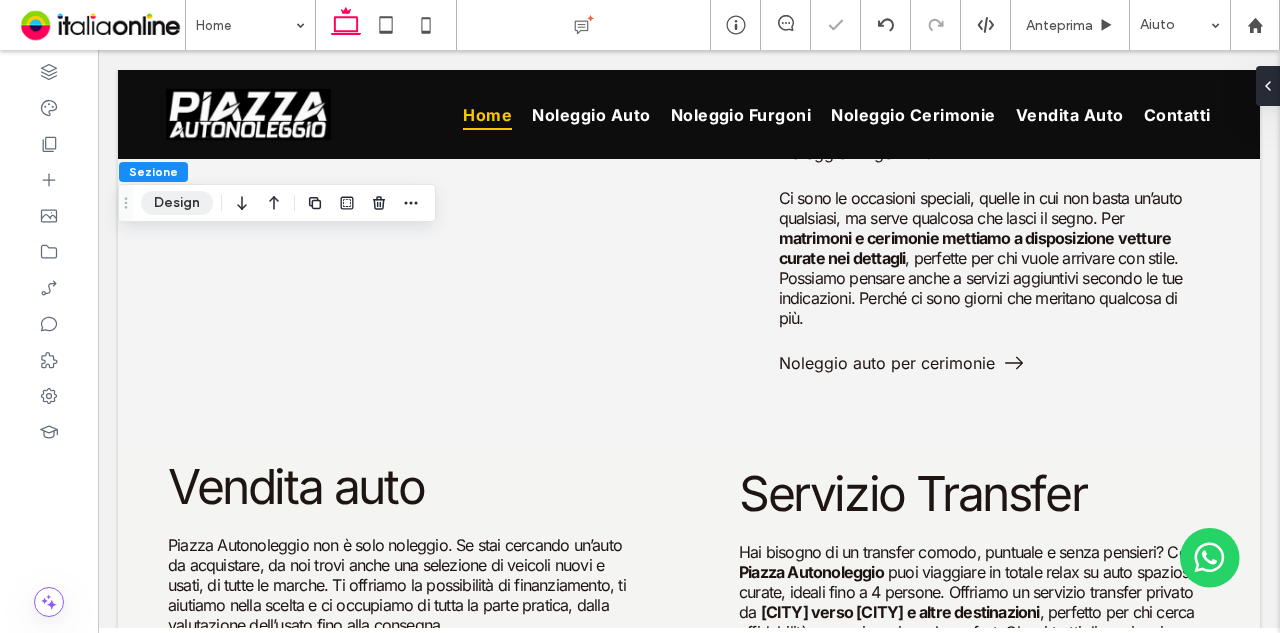click on "Design" at bounding box center [177, 203] 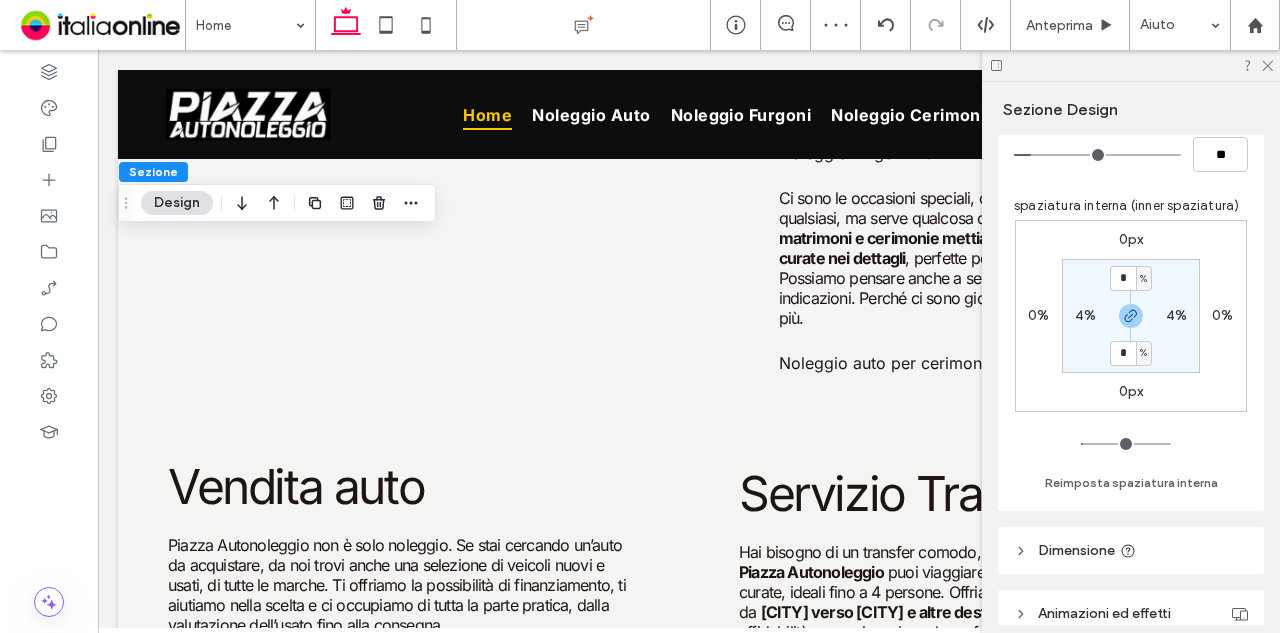 scroll, scrollTop: 300, scrollLeft: 0, axis: vertical 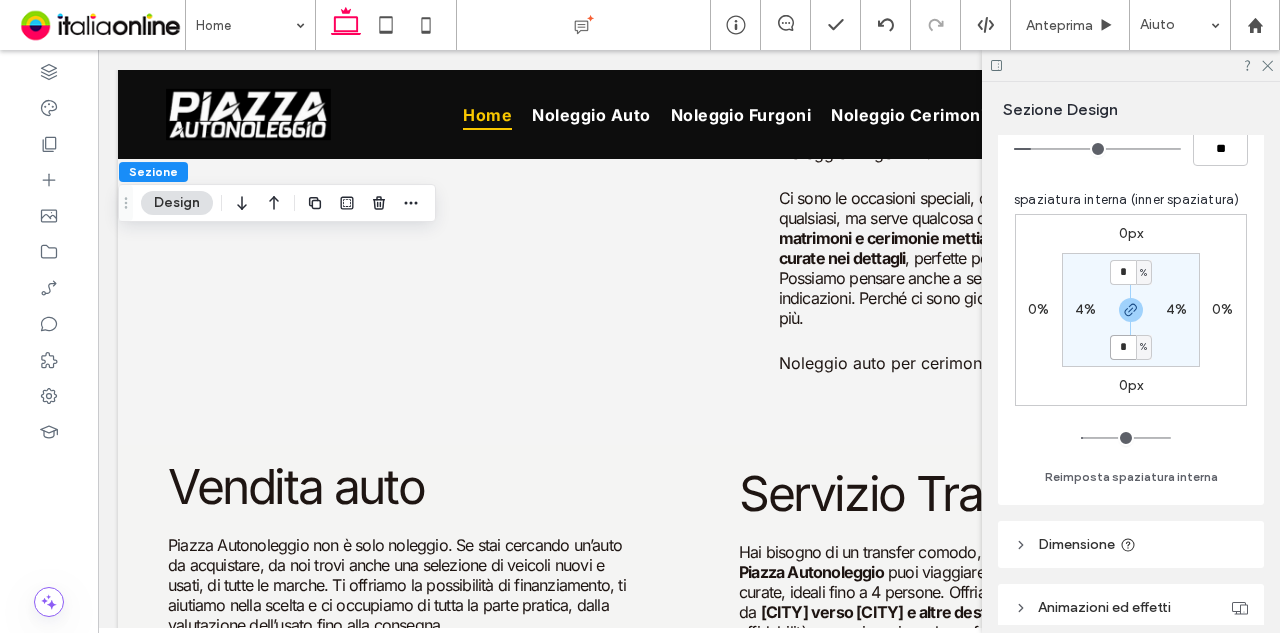 click on "*" at bounding box center [1123, 347] 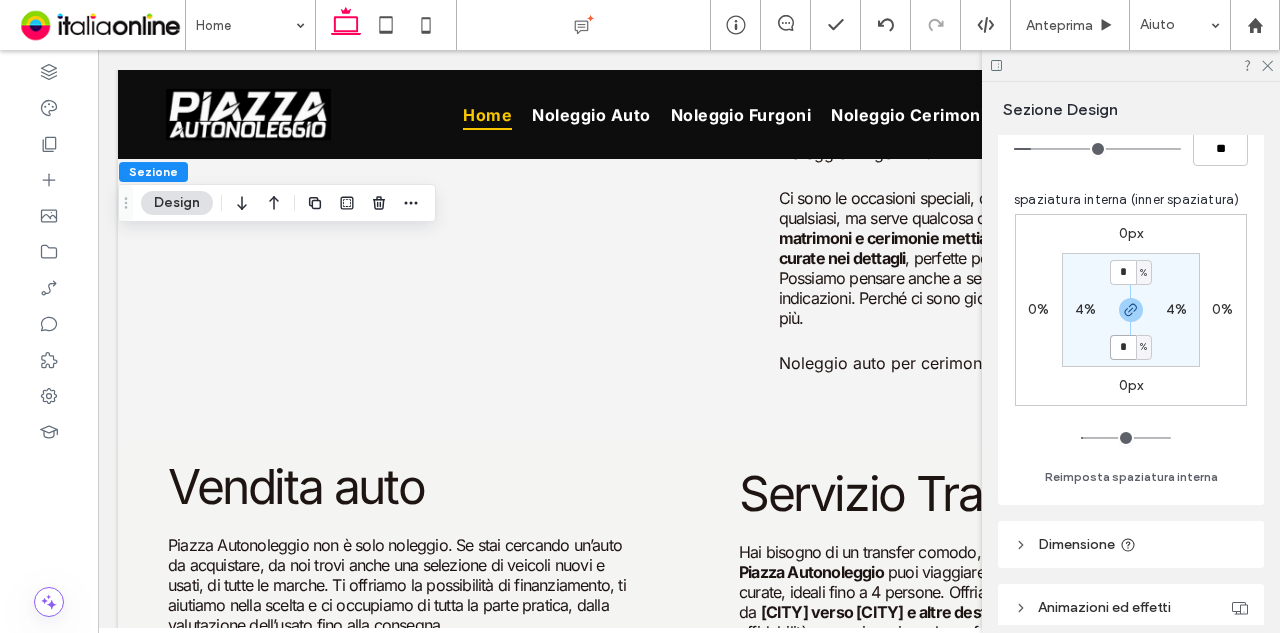 type on "*" 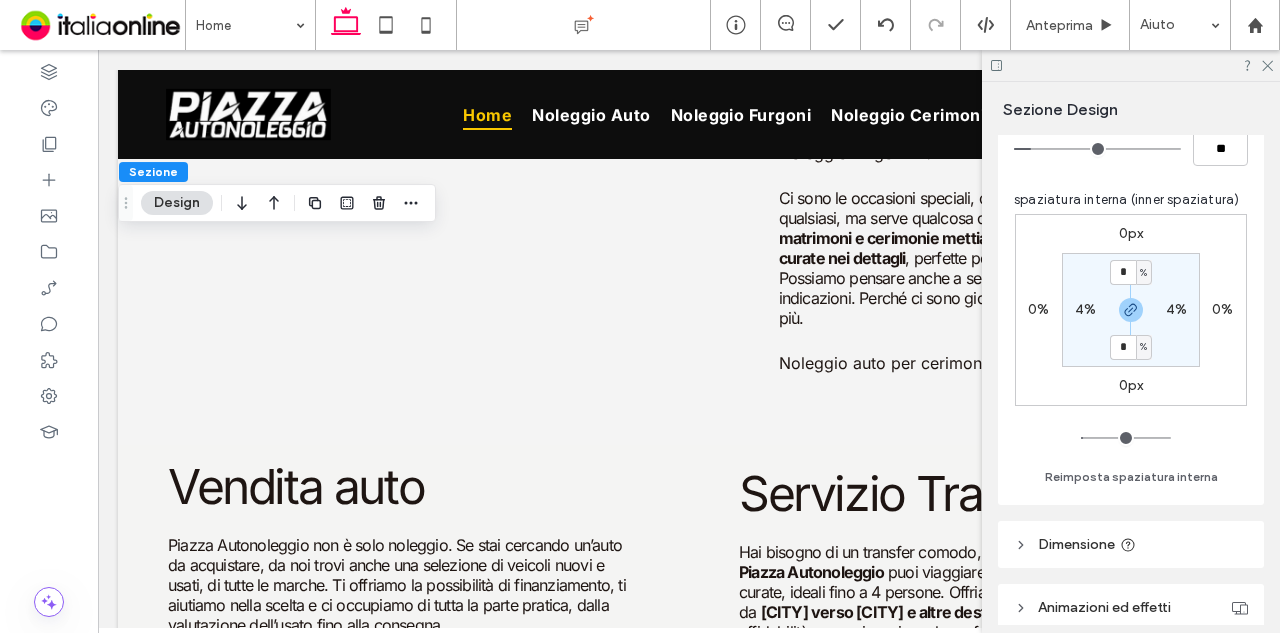 type on "*" 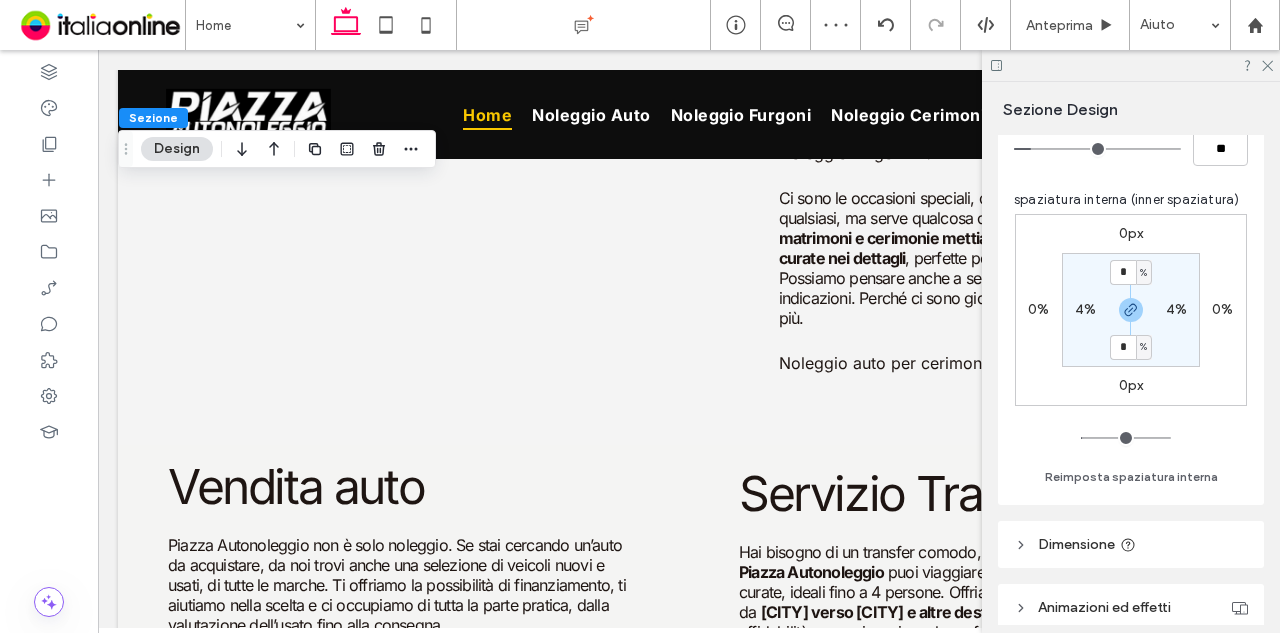 click at bounding box center (1131, 65) 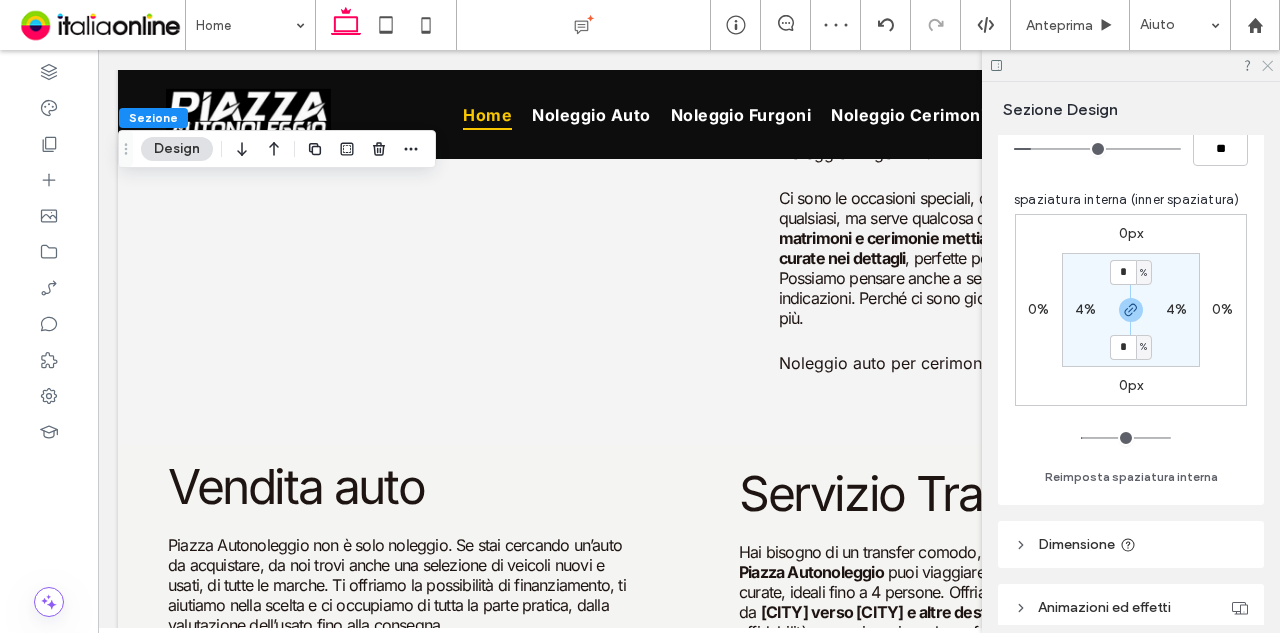 click 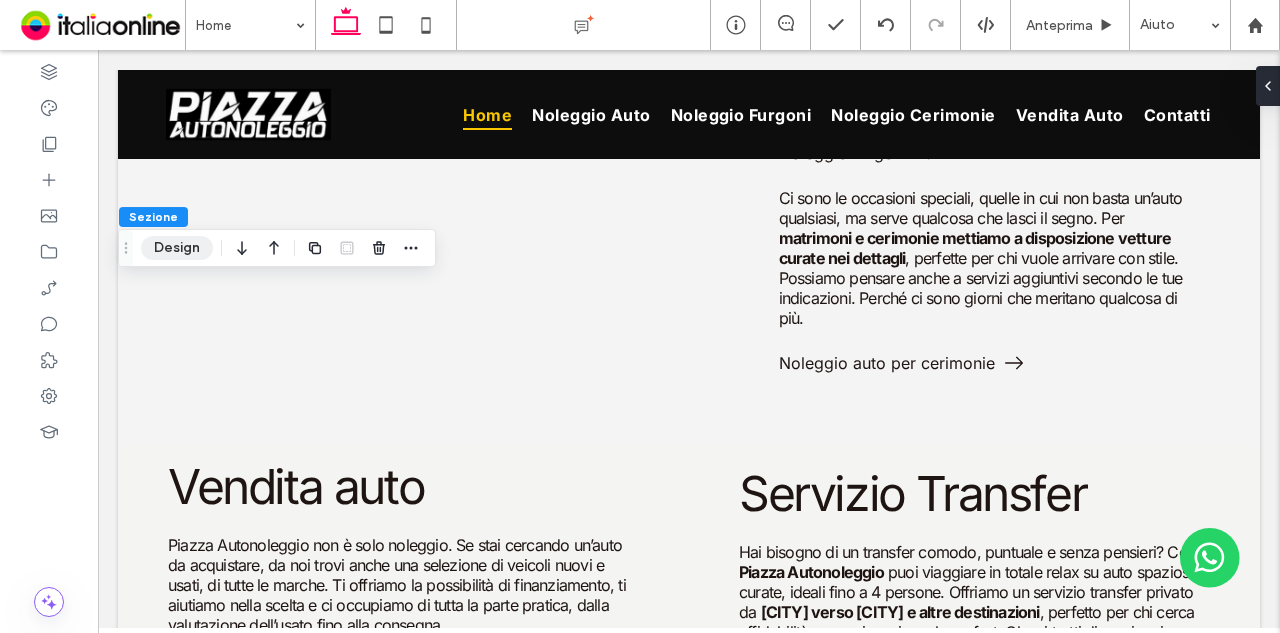 click on "Design" at bounding box center [177, 248] 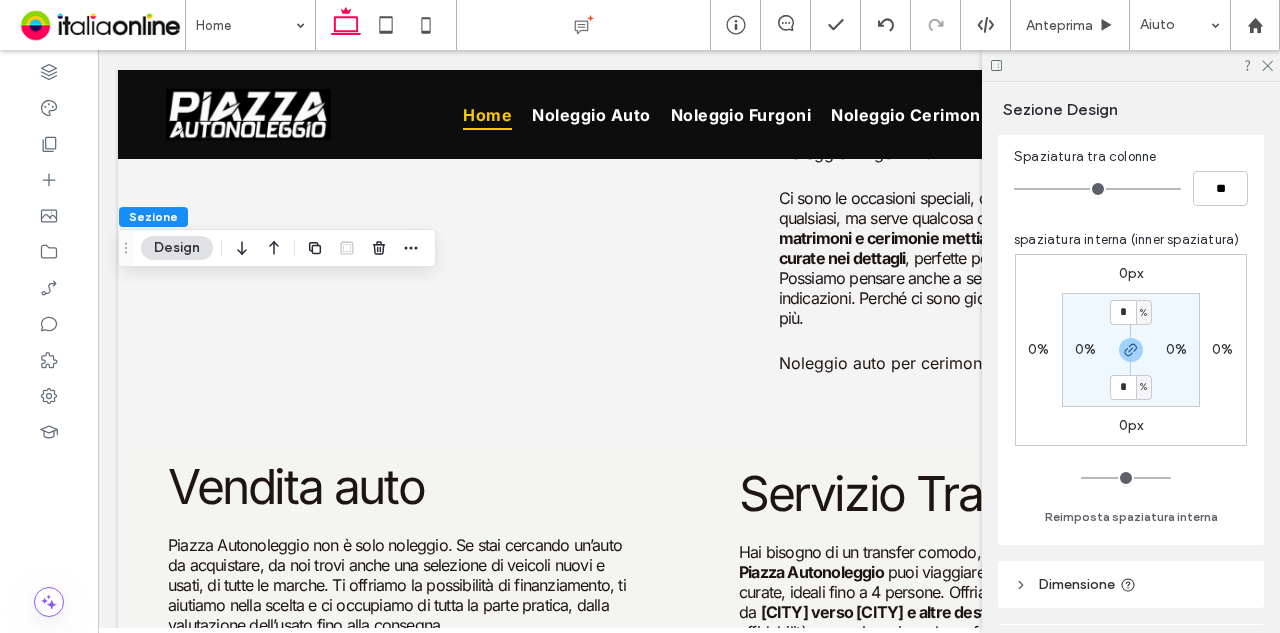 scroll, scrollTop: 300, scrollLeft: 0, axis: vertical 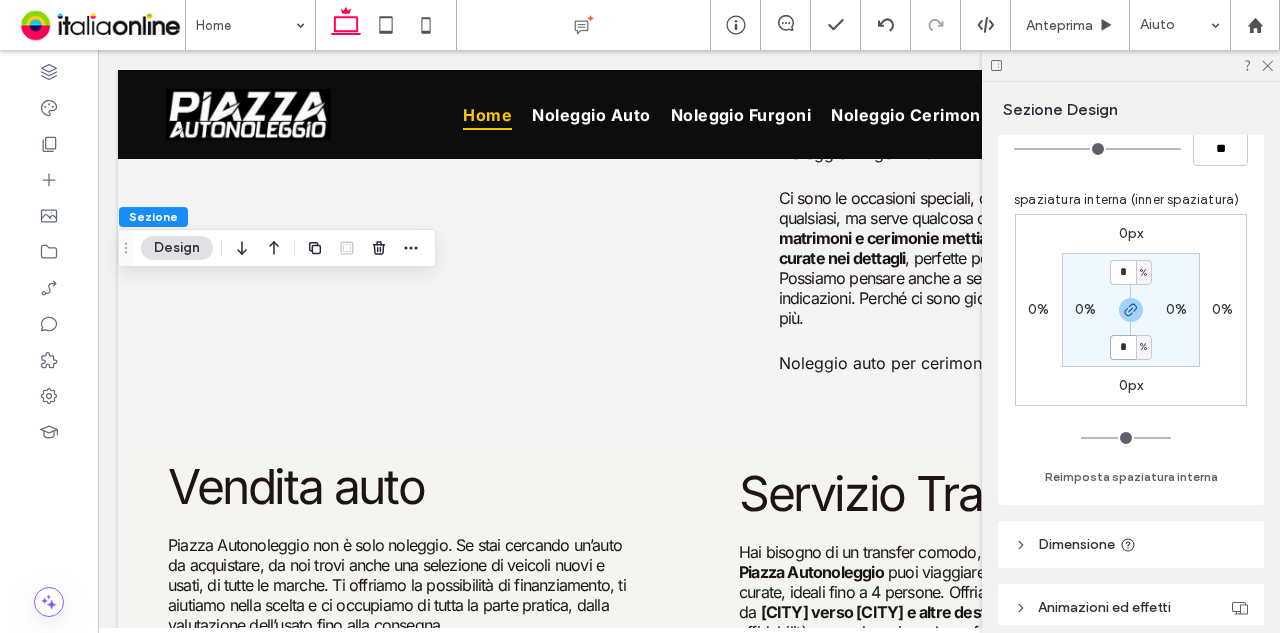 click on "*" at bounding box center [1123, 347] 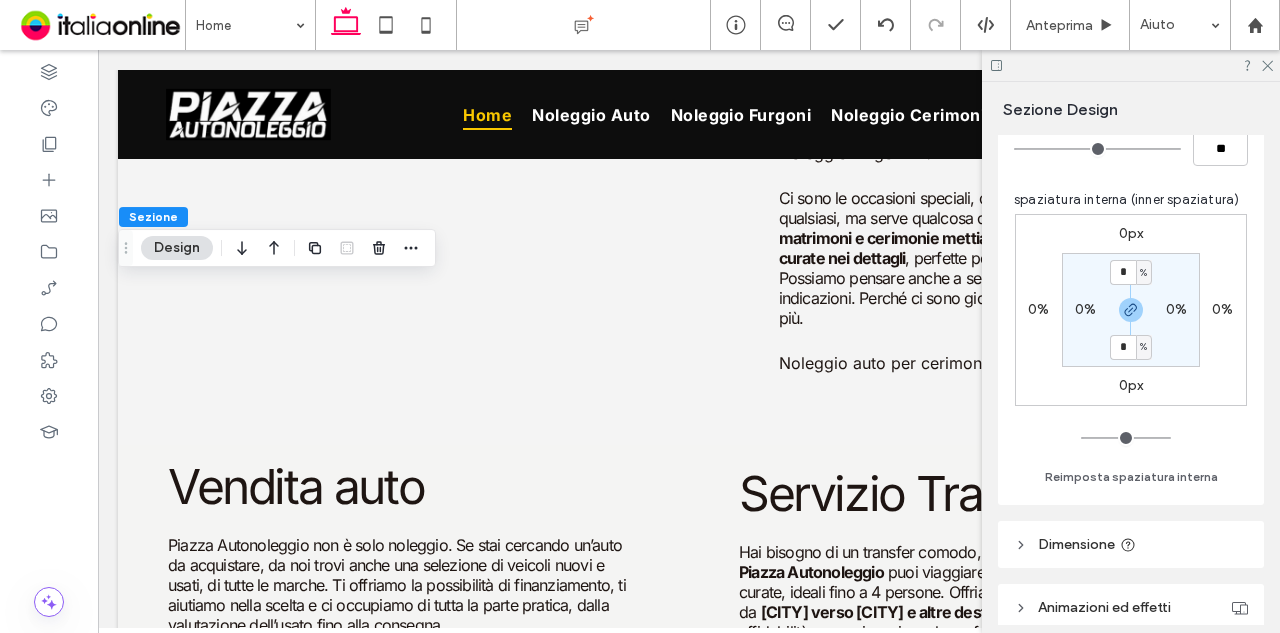 click on "0px" at bounding box center [1131, 385] 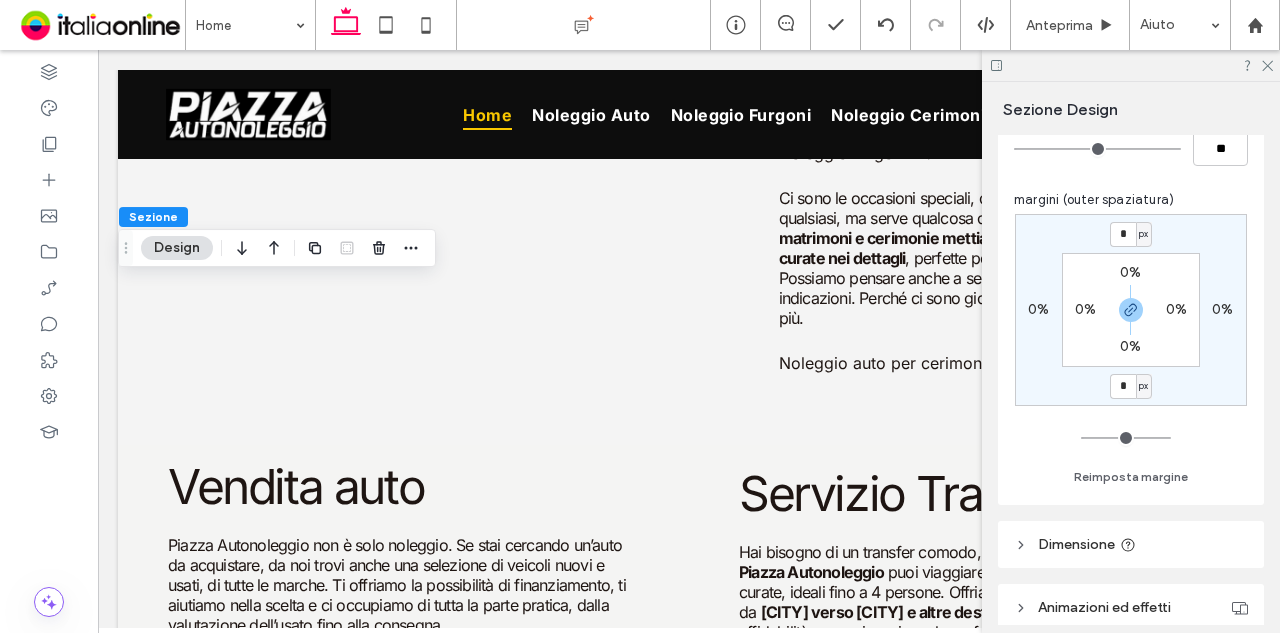 click on "* px 0% * px 0% 0% 0% 0% 0%" at bounding box center (1131, 310) 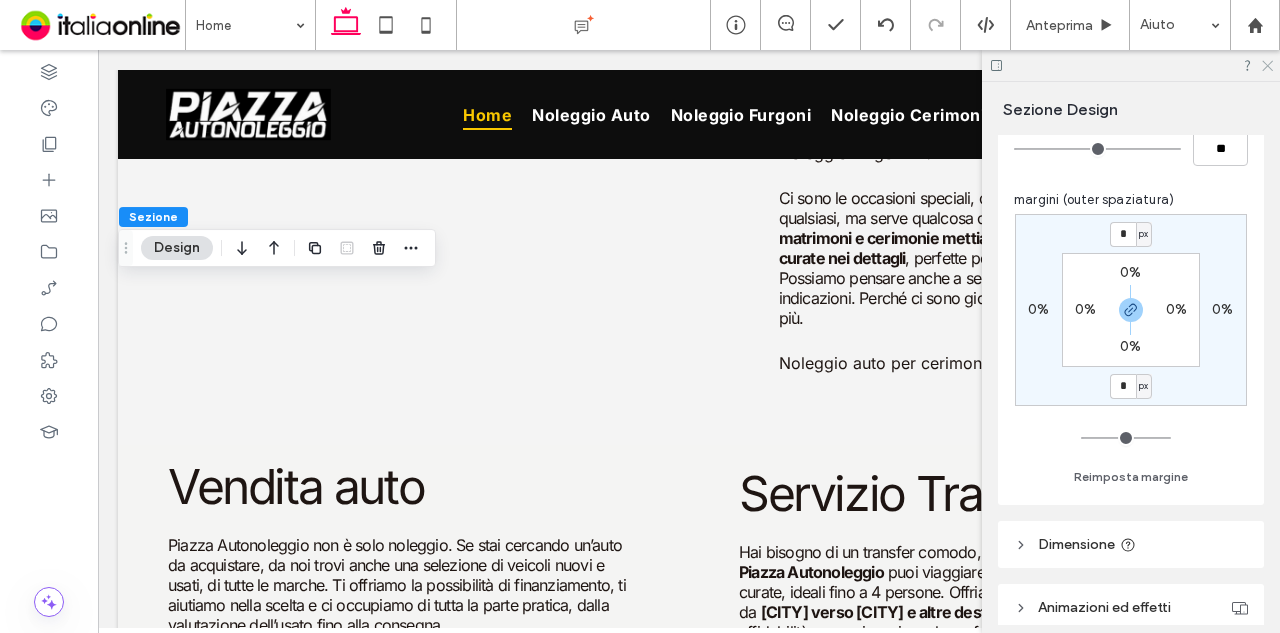 click 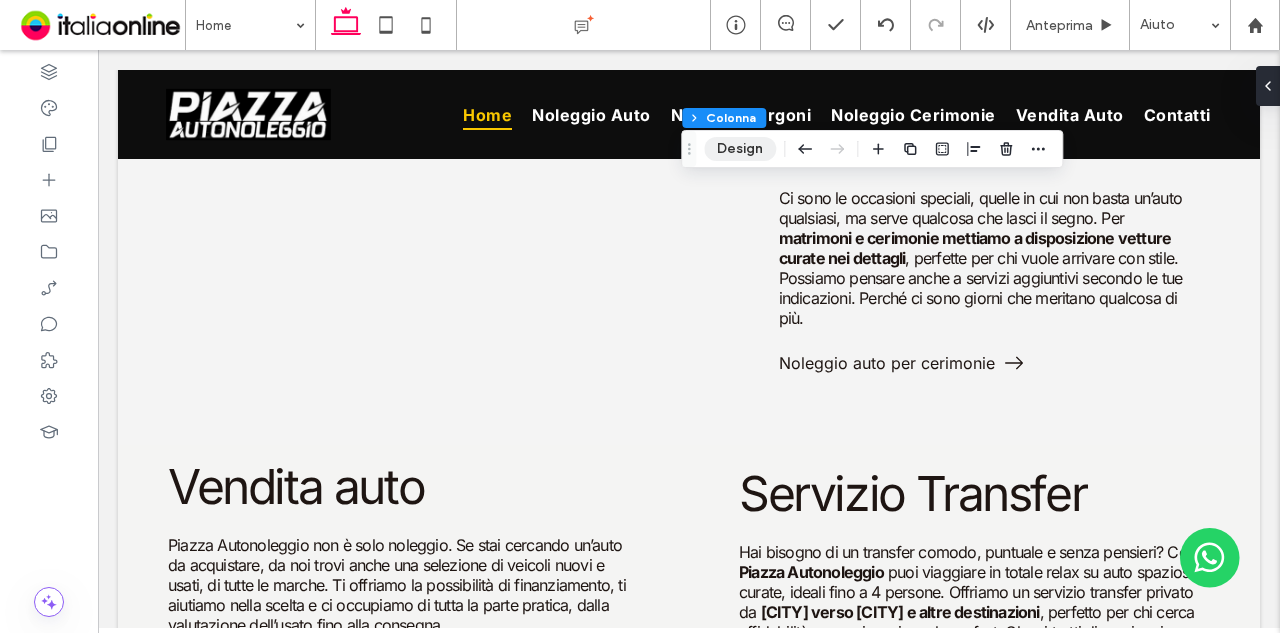 click on "Design" at bounding box center (740, 149) 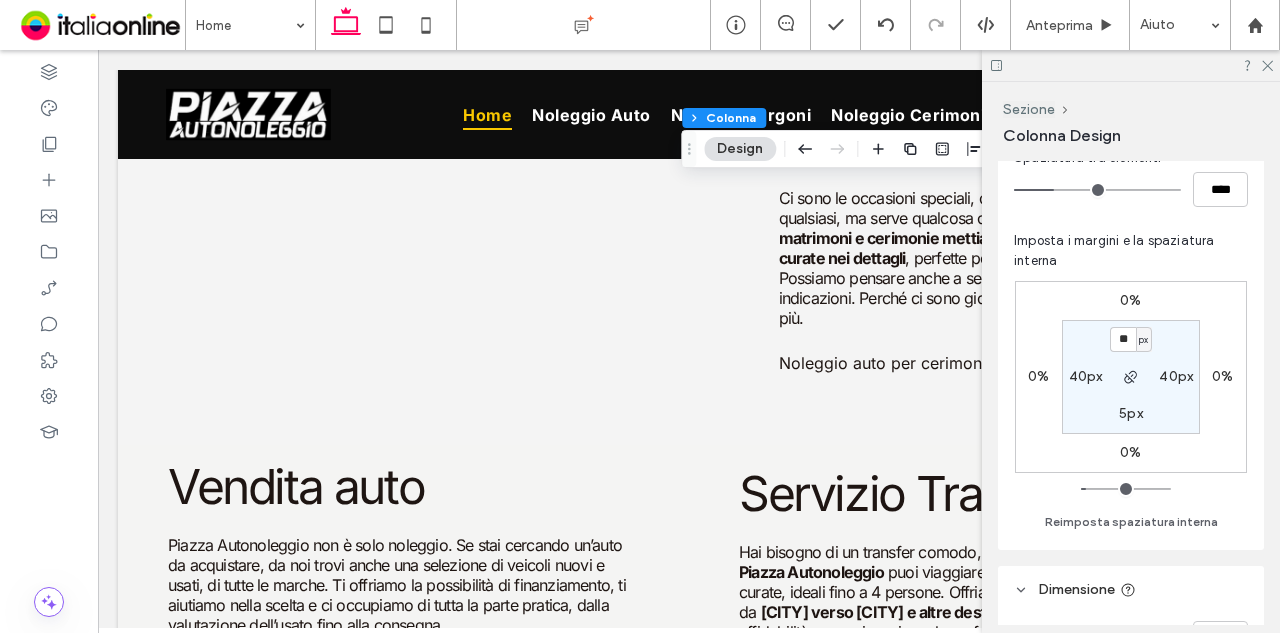 scroll, scrollTop: 300, scrollLeft: 0, axis: vertical 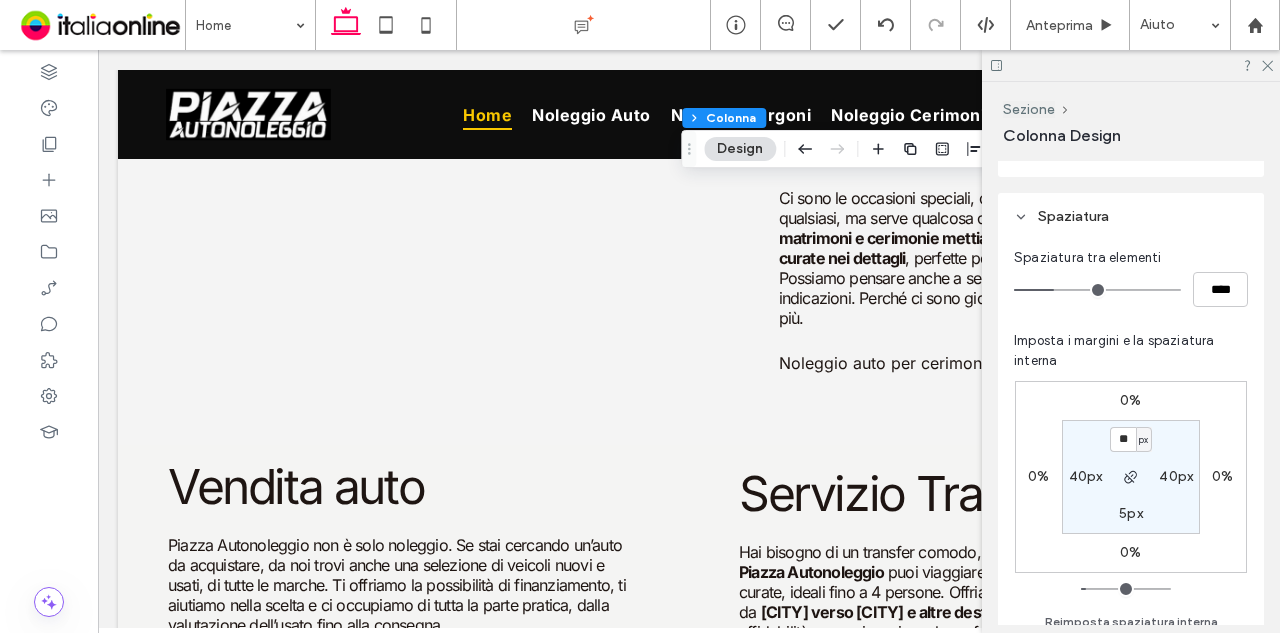 click on "5px" at bounding box center [1131, 513] 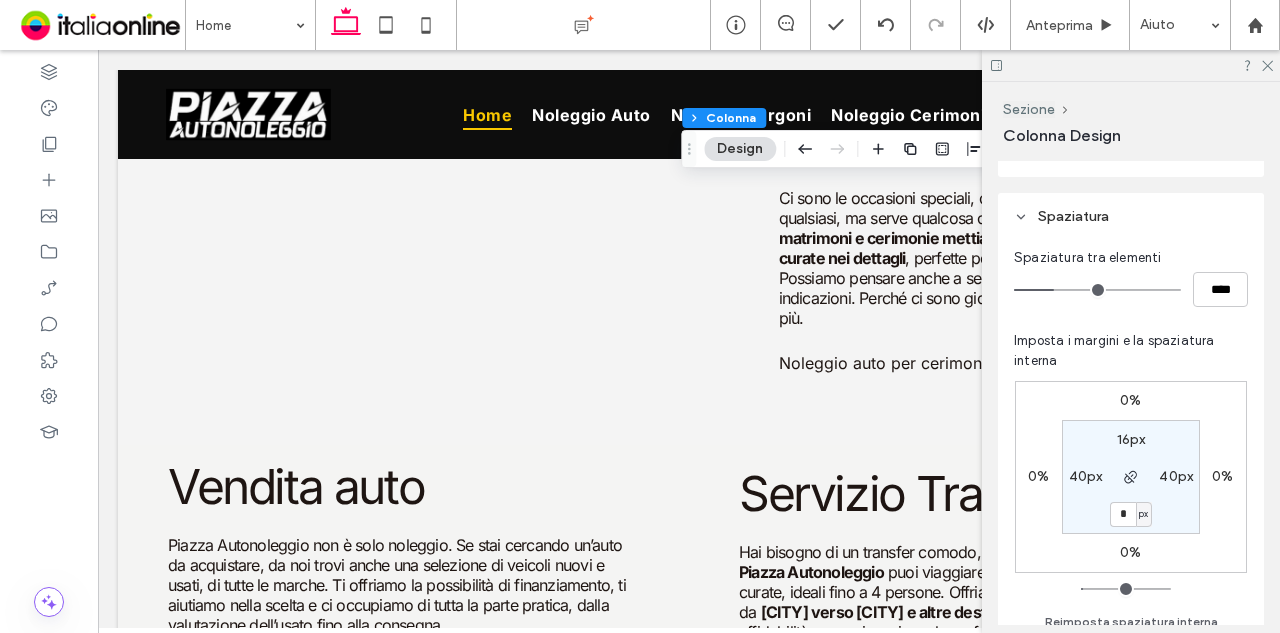 type on "*" 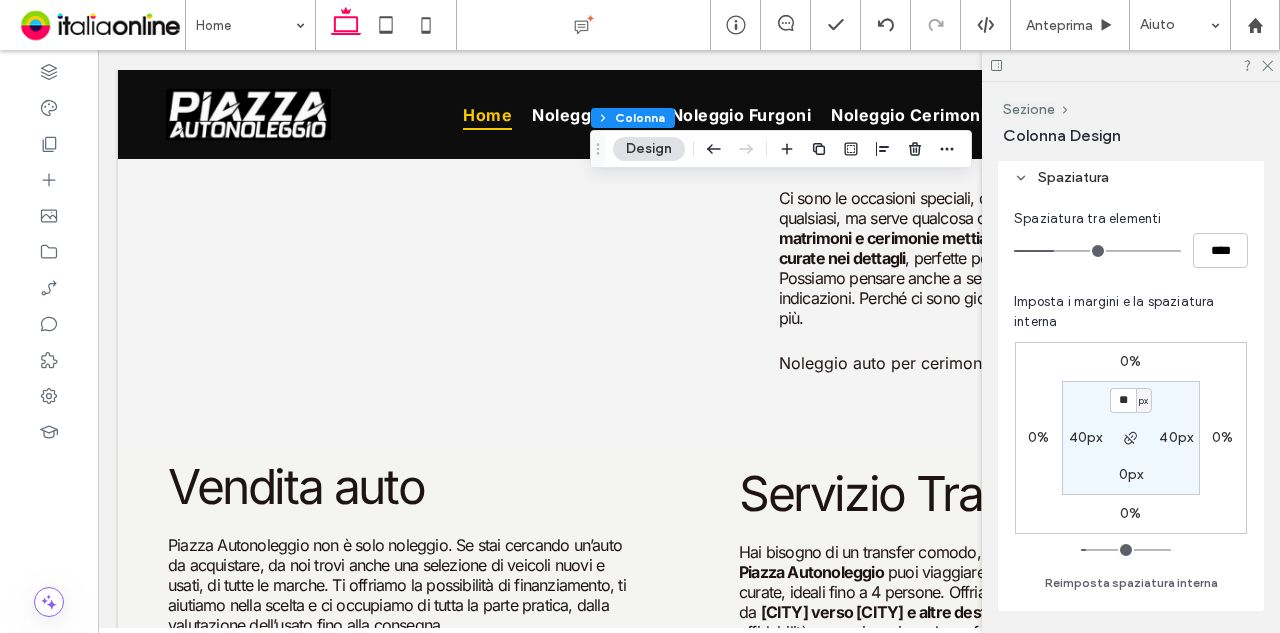 scroll, scrollTop: 400, scrollLeft: 0, axis: vertical 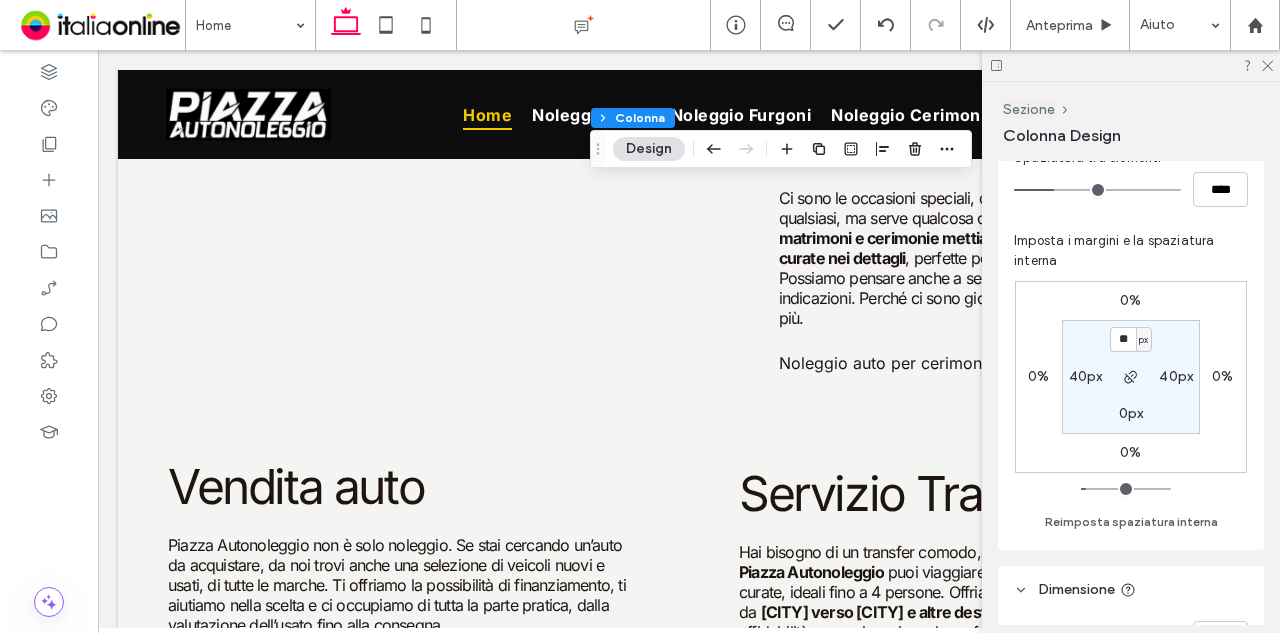 click on "0px" at bounding box center [1131, 413] 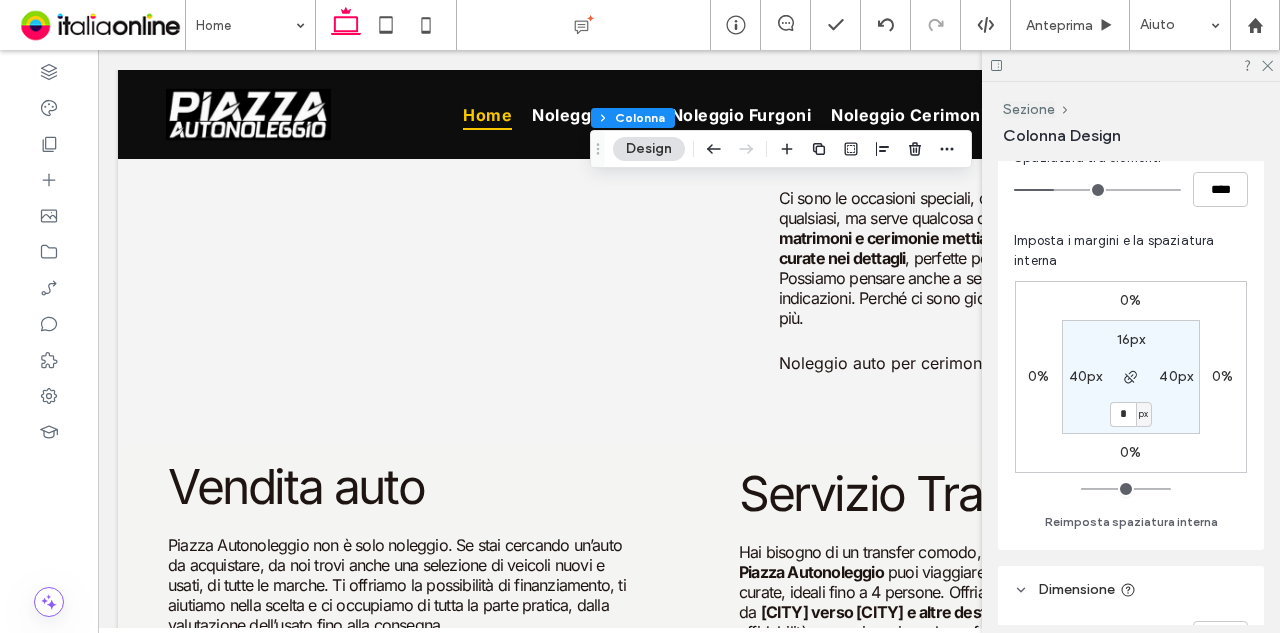 type on "*" 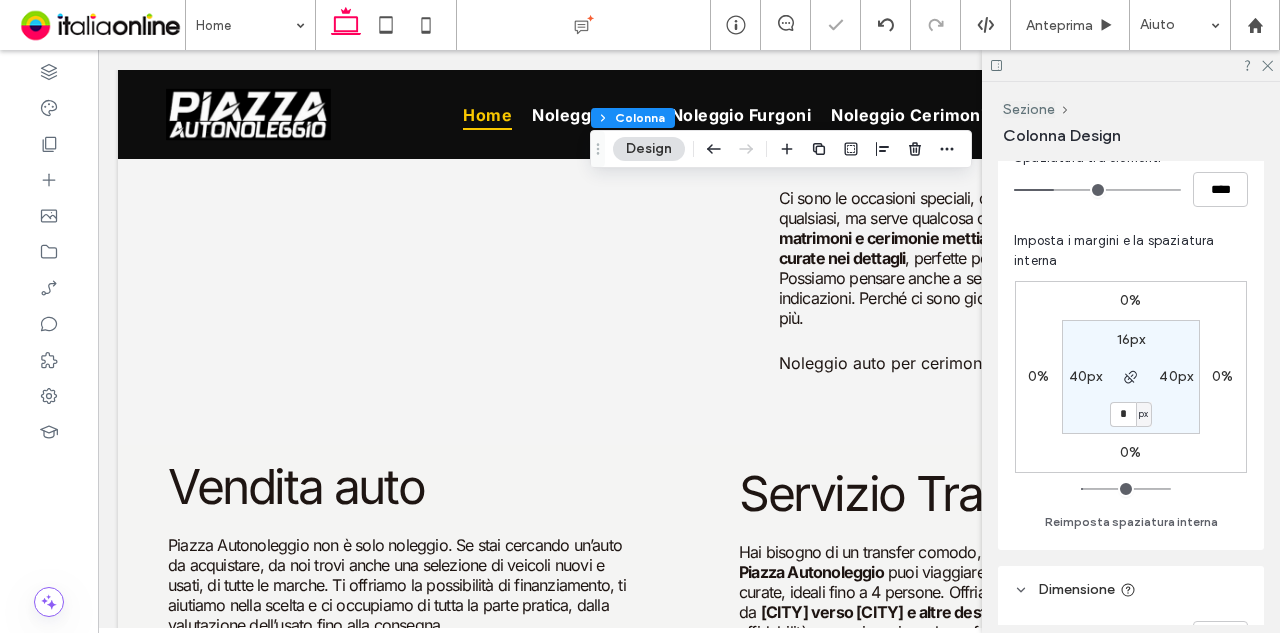 click on "0%" at bounding box center (1130, 452) 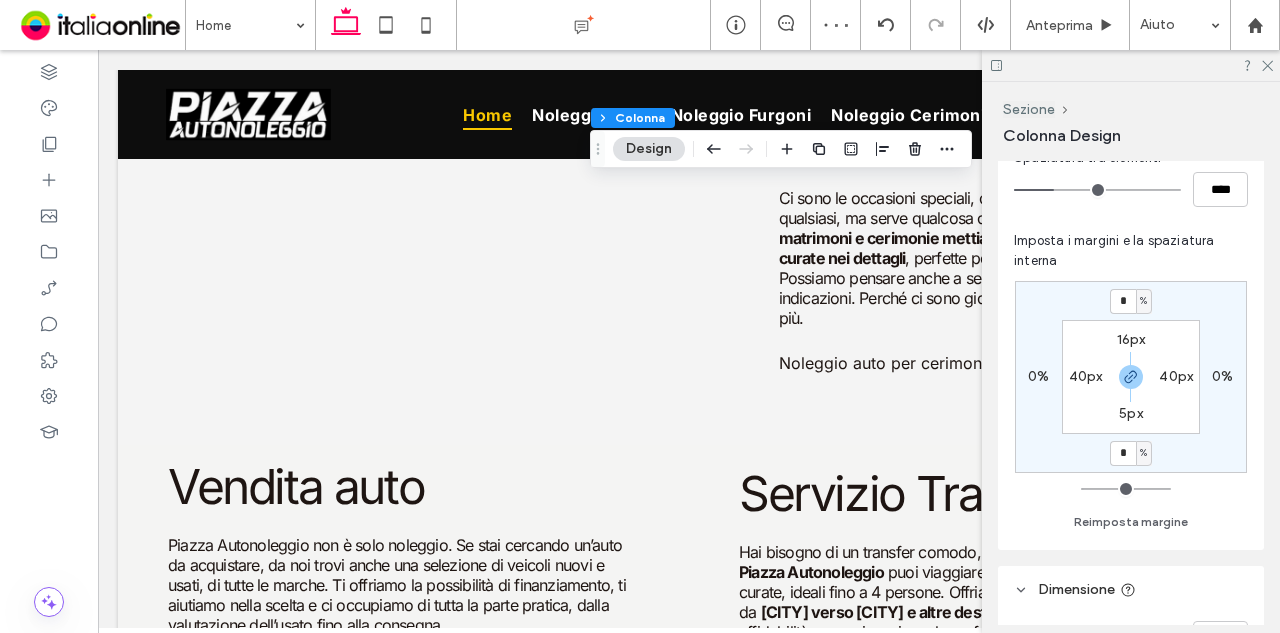 click on "* % 0% * % 0% 16px 40px 5px 40px" at bounding box center (1131, 377) 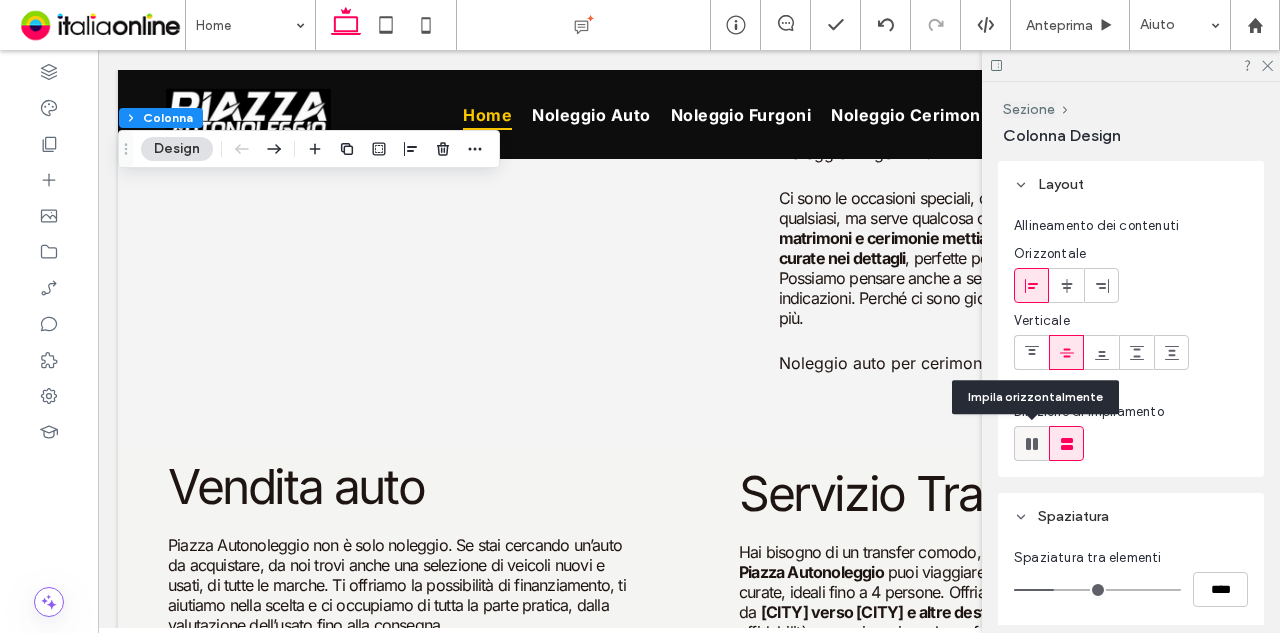 click 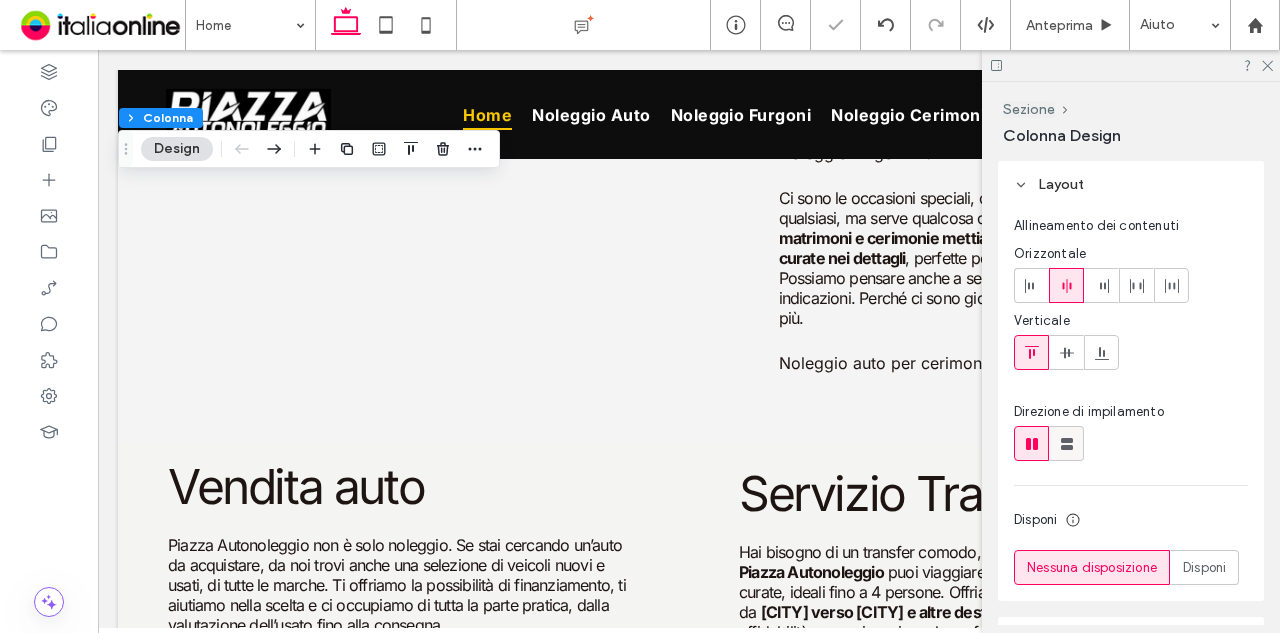 click 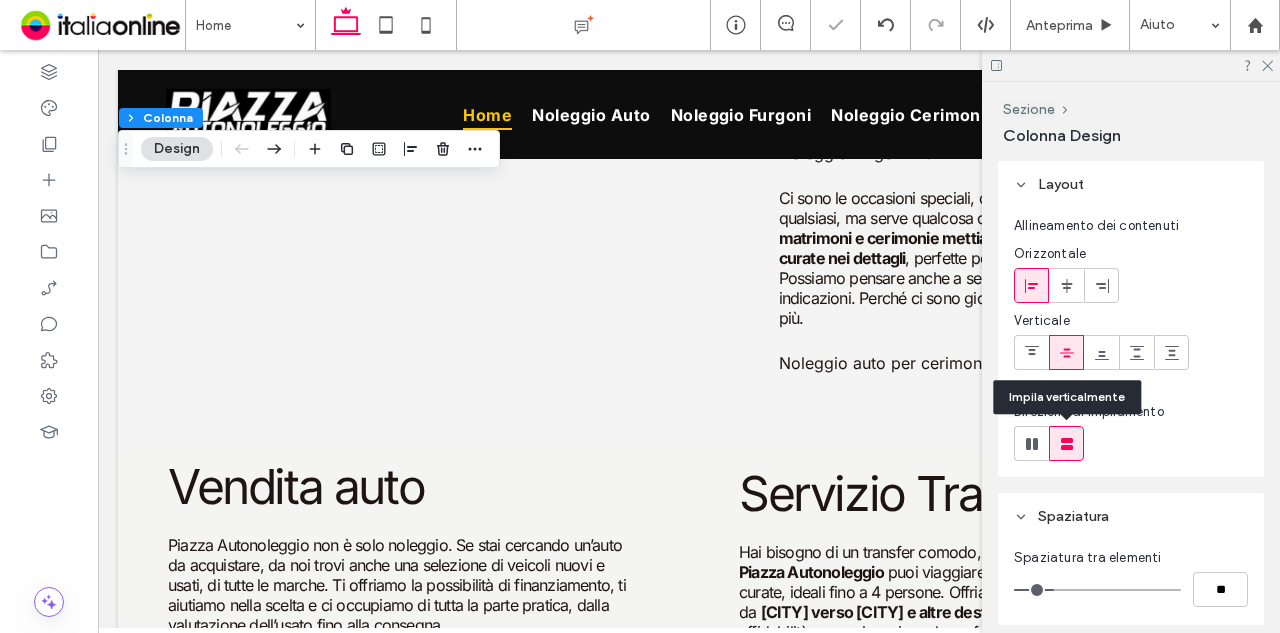 type on "**" 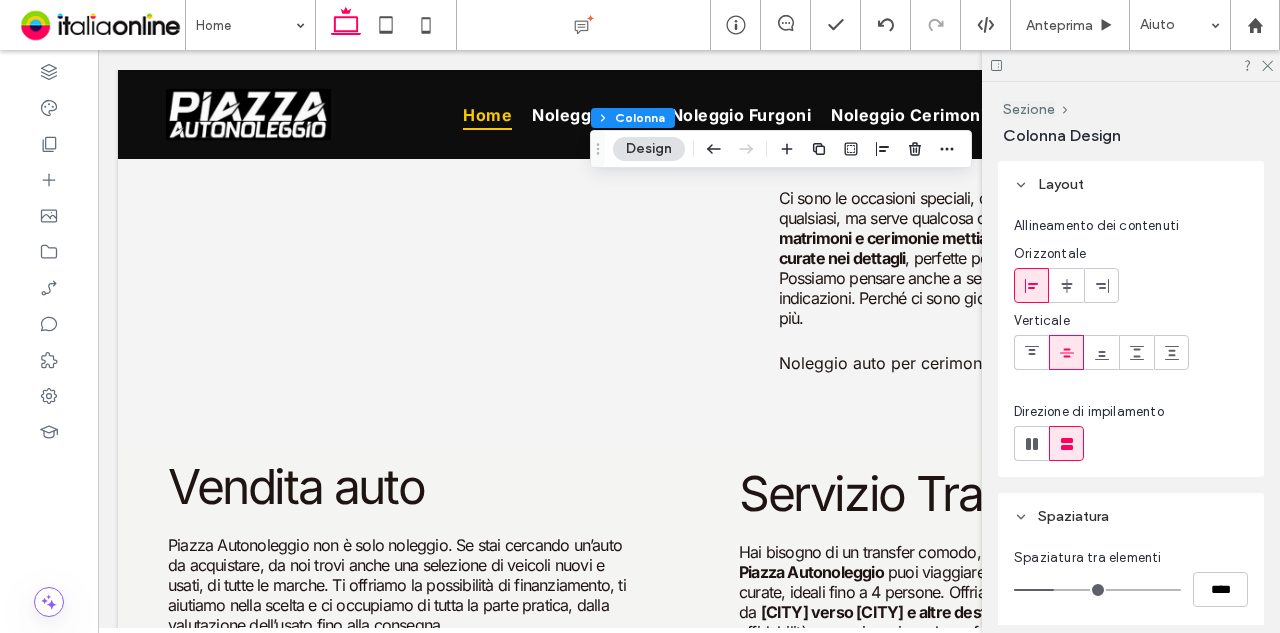 drag, startPoint x: 1078, startPoint y: 376, endPoint x: 1063, endPoint y: 355, distance: 25.806976 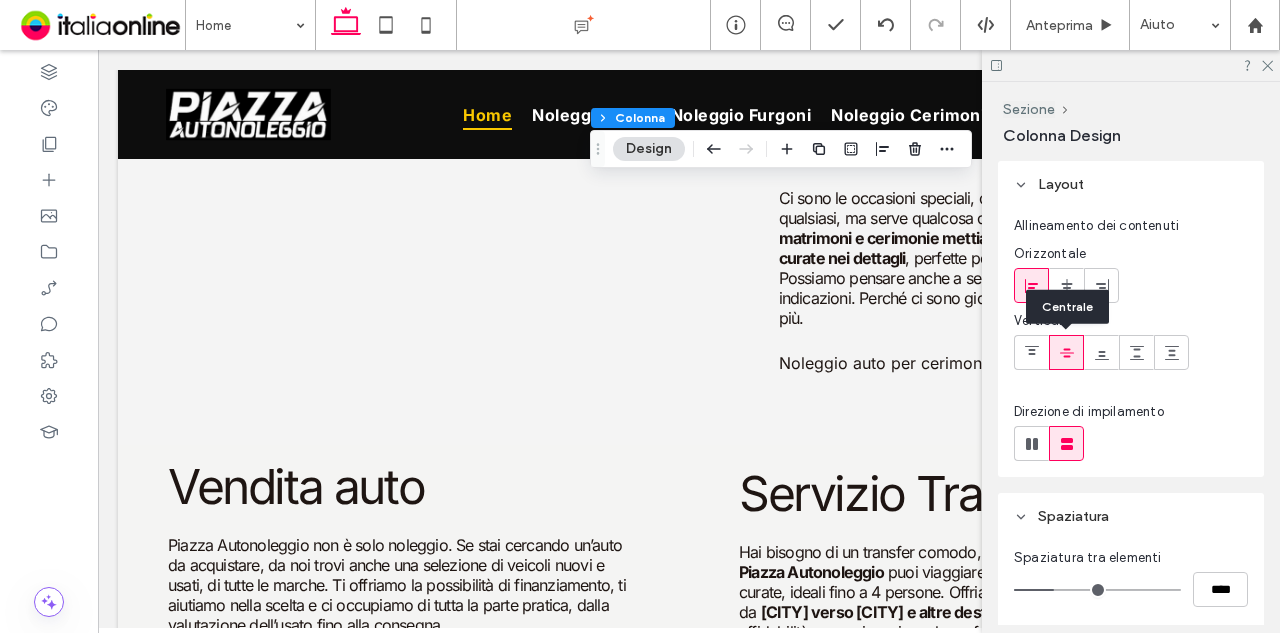 click on "Centrale" at bounding box center (1067, 307) 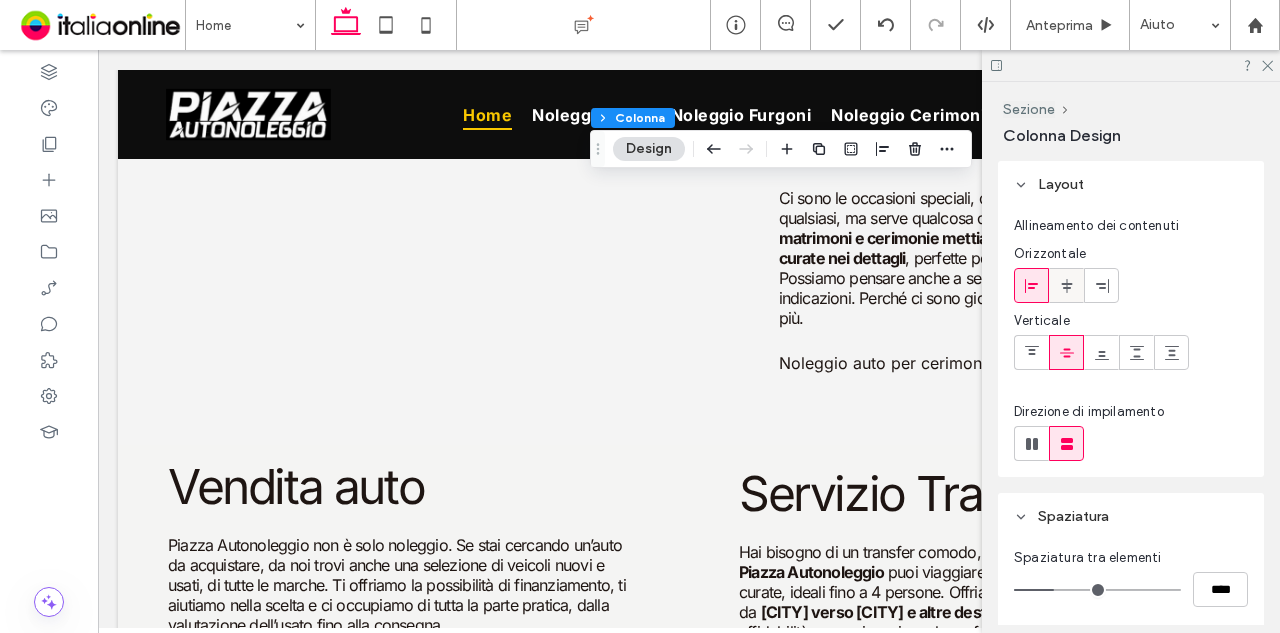 click 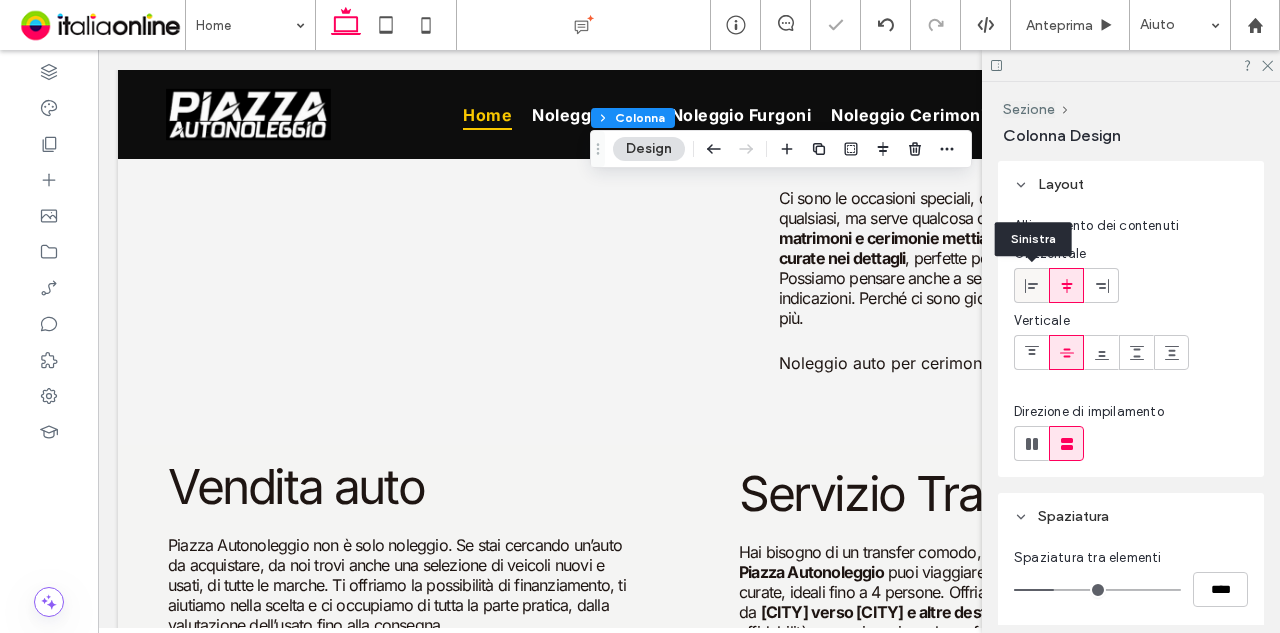 click at bounding box center (1031, 285) 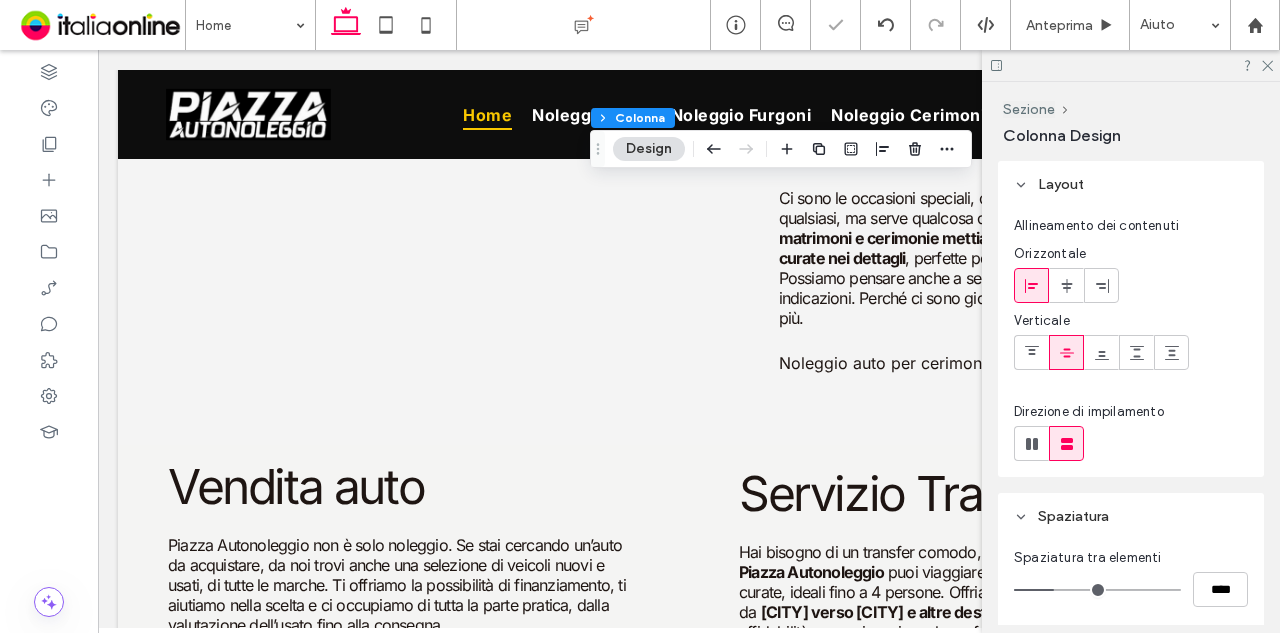 click 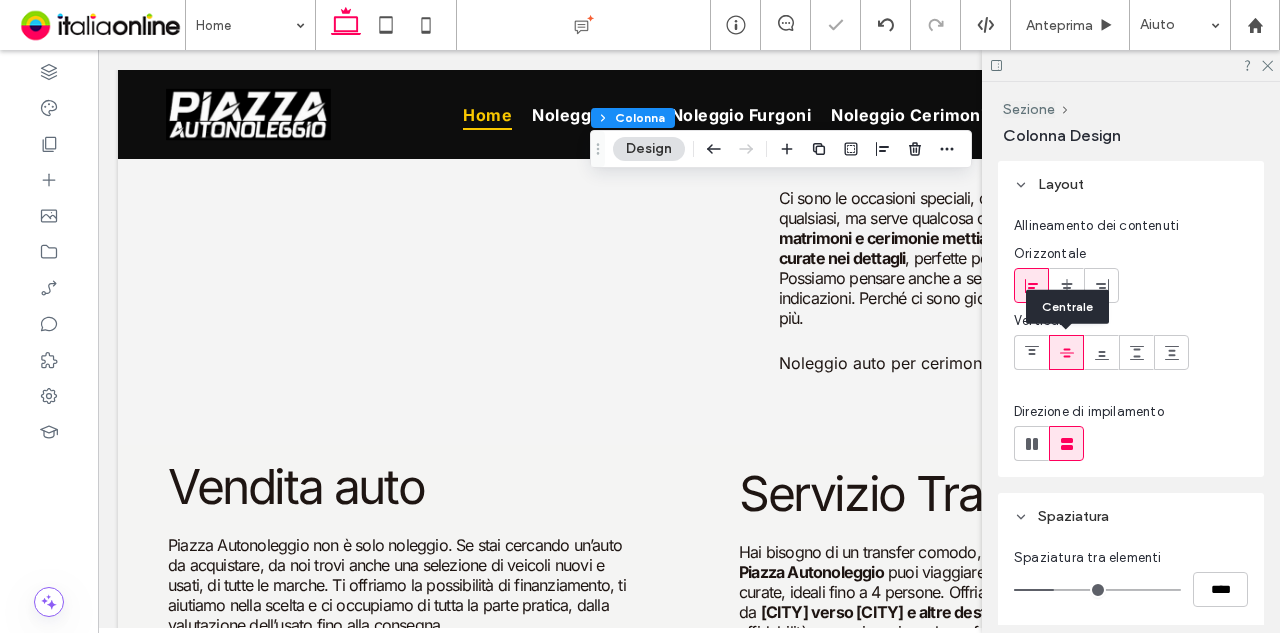 click 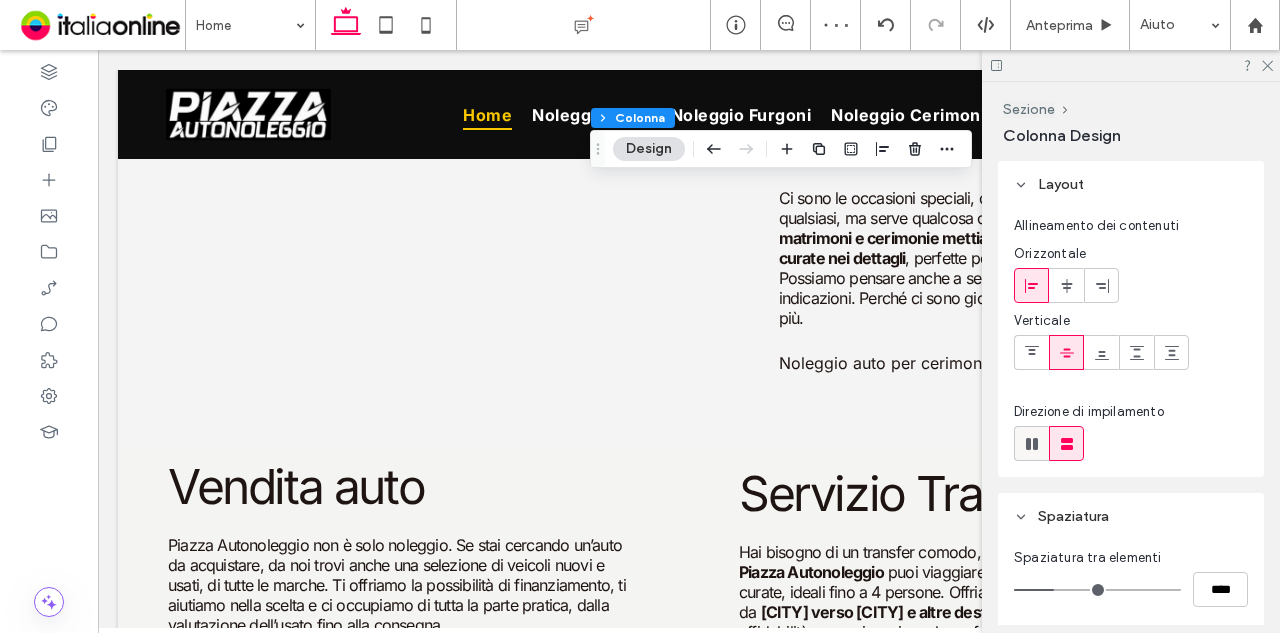 click 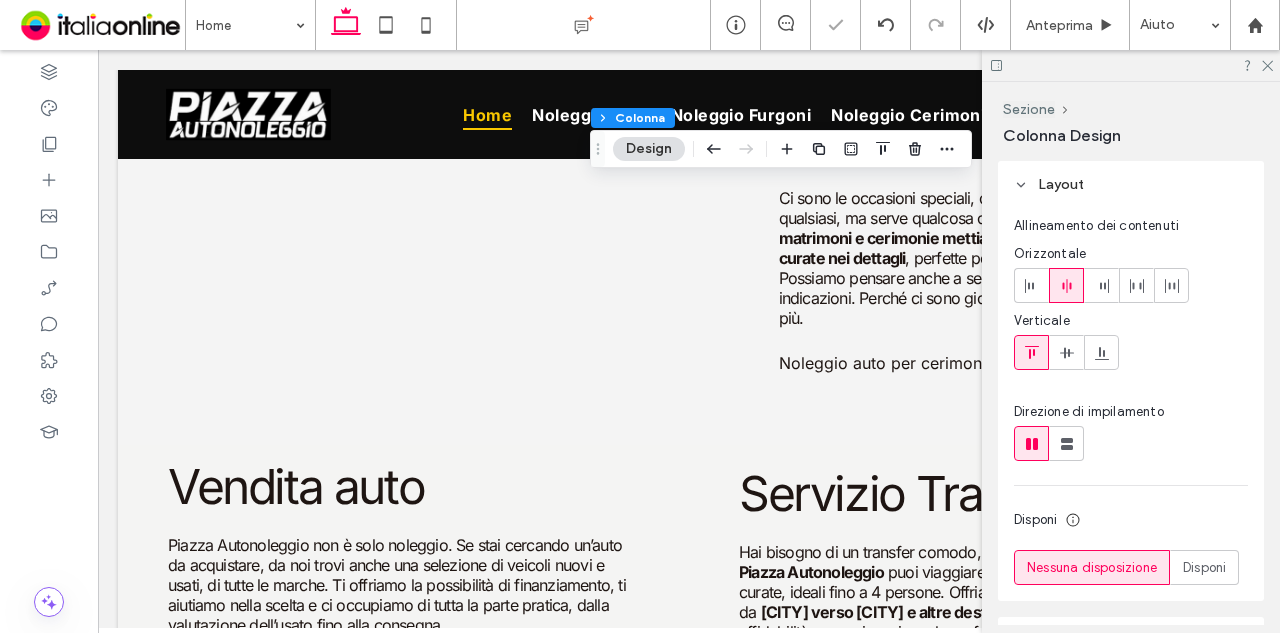 type on "*" 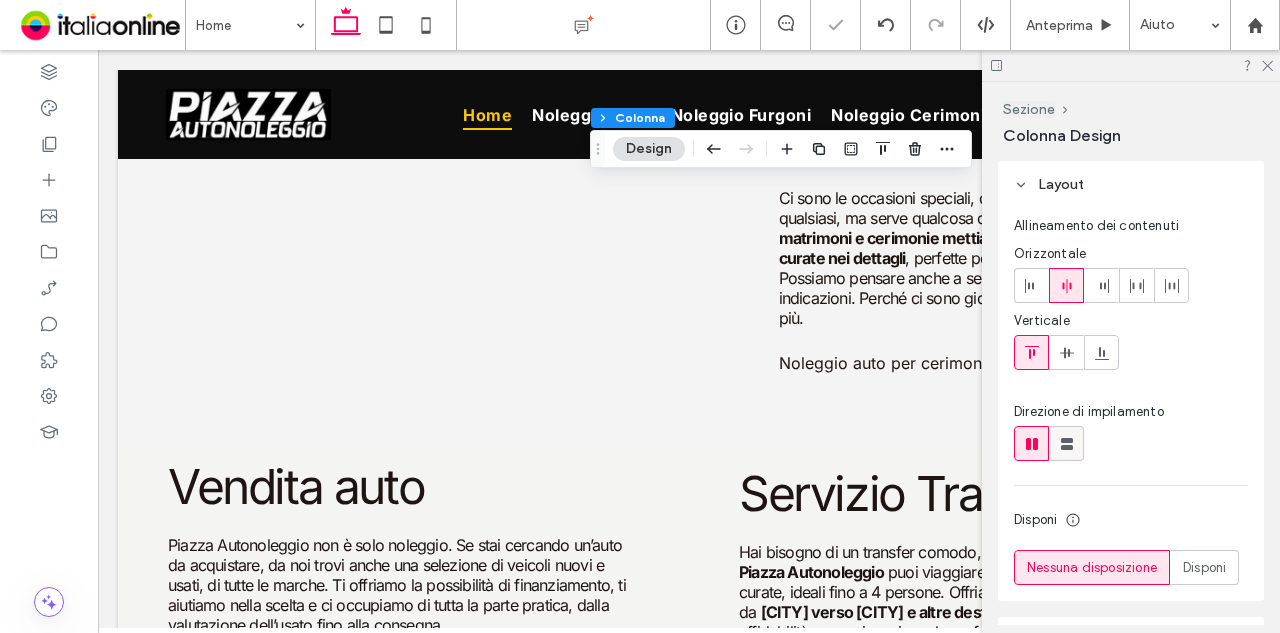 click 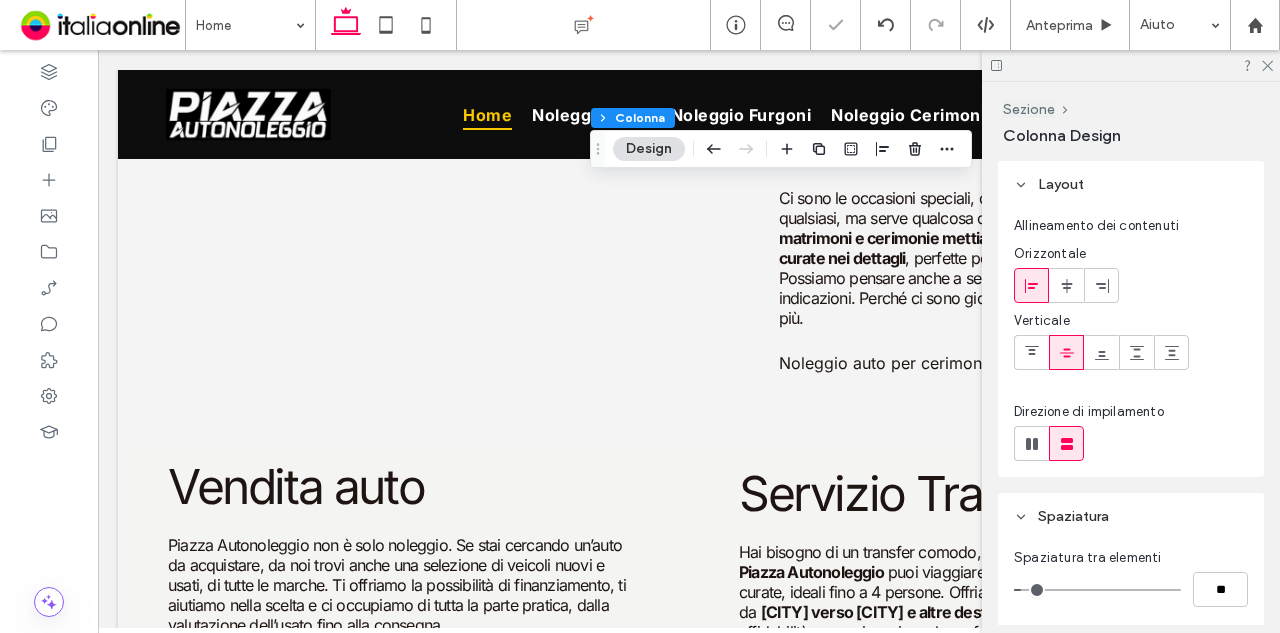 type on "**" 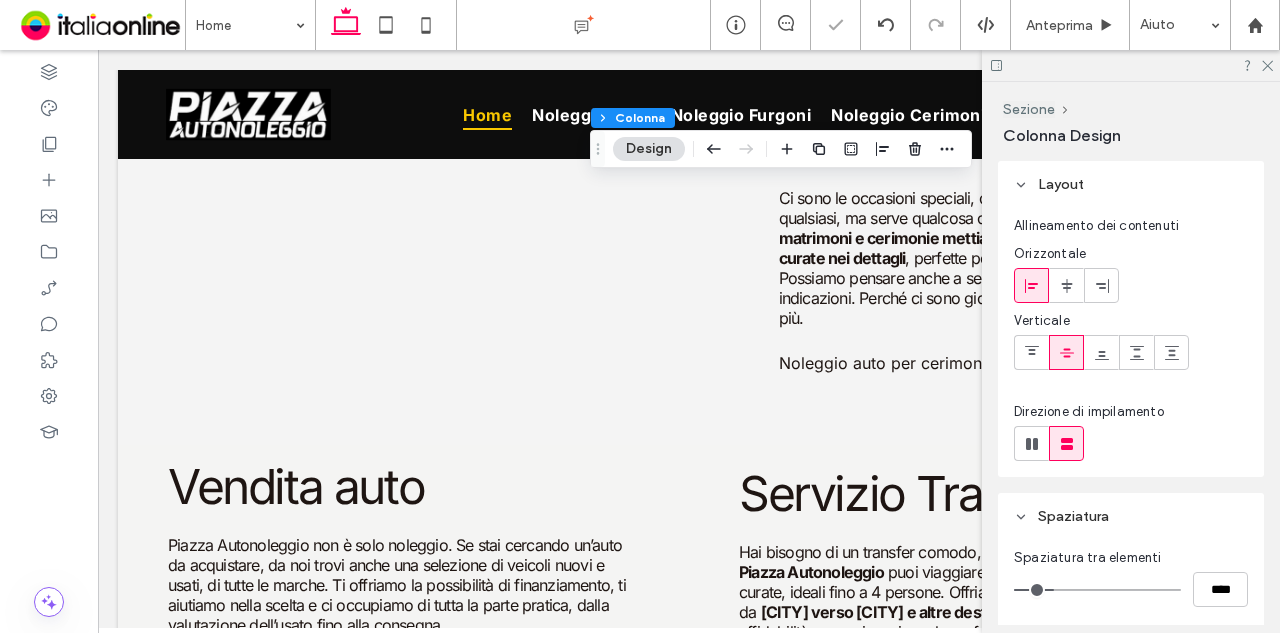 click on "Sezione Colonna Design" at bounding box center [1133, 122] 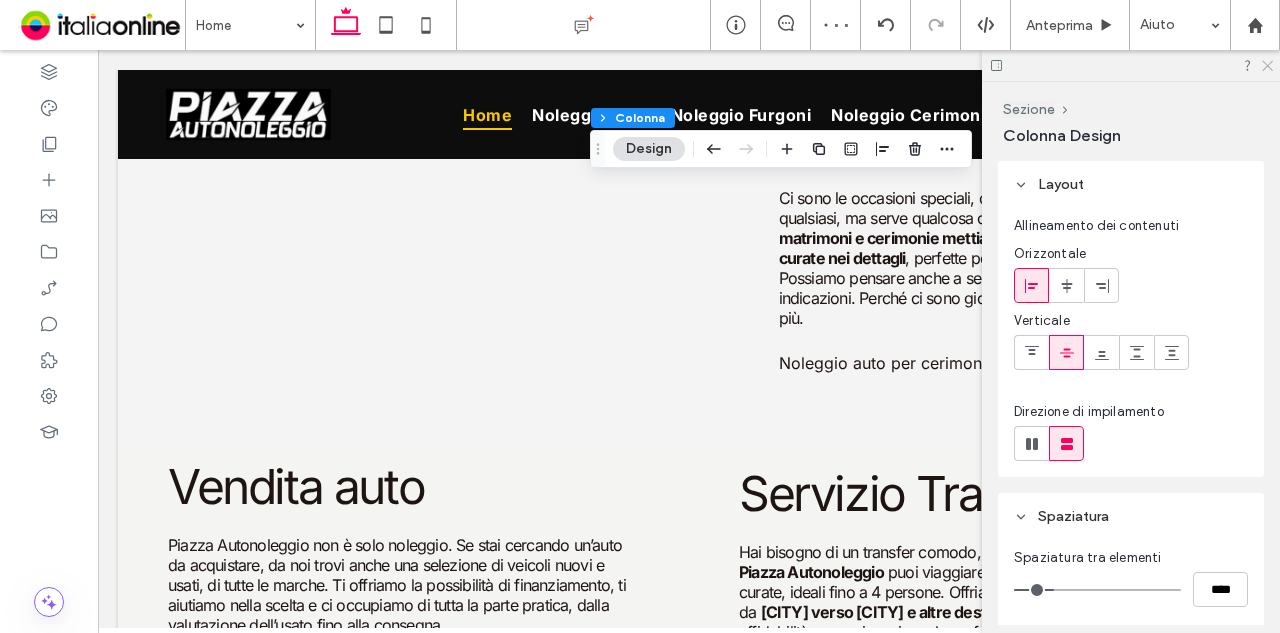 click 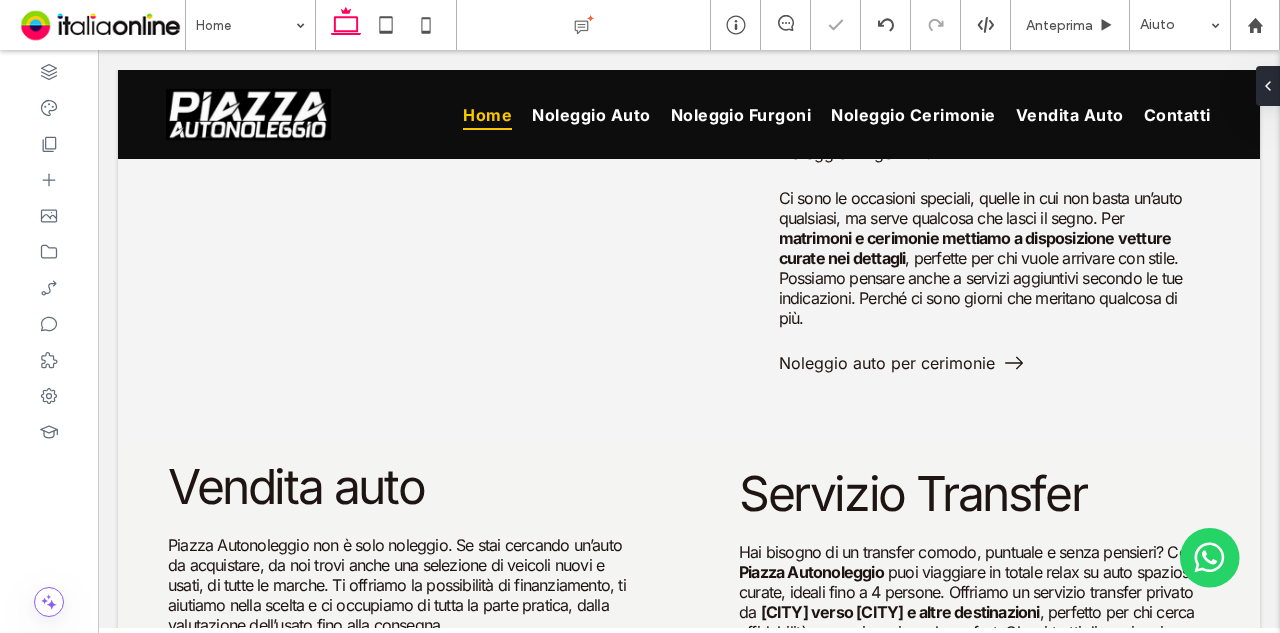 type on "***" 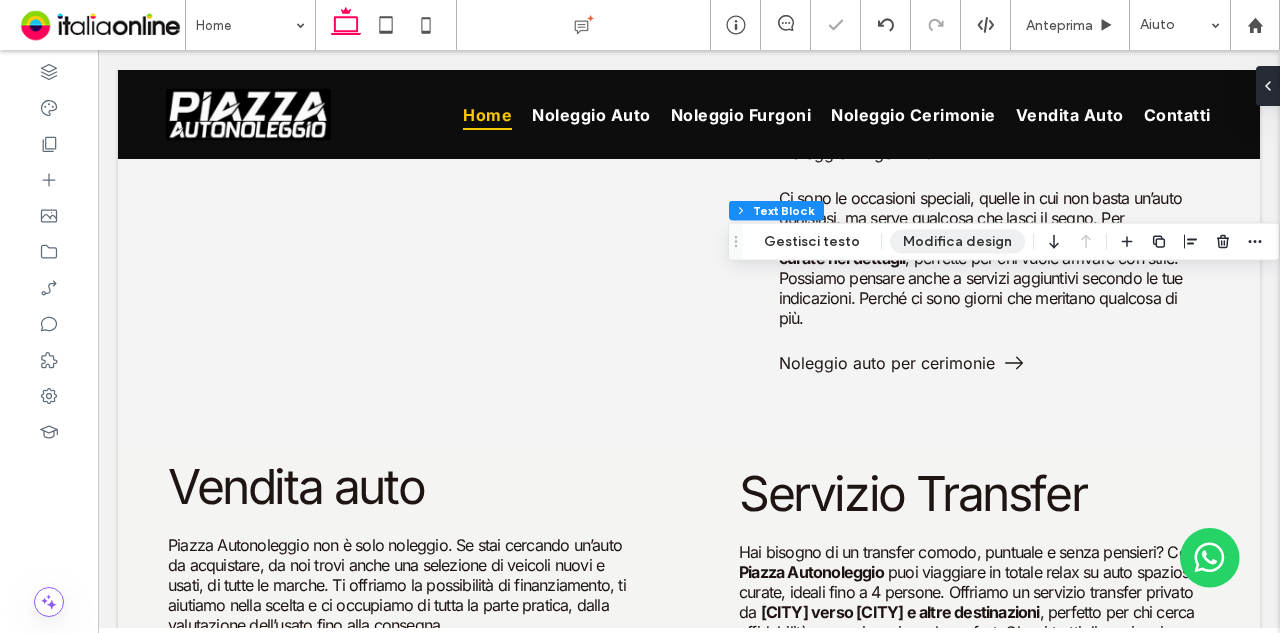 click on "Modifica design" at bounding box center (957, 242) 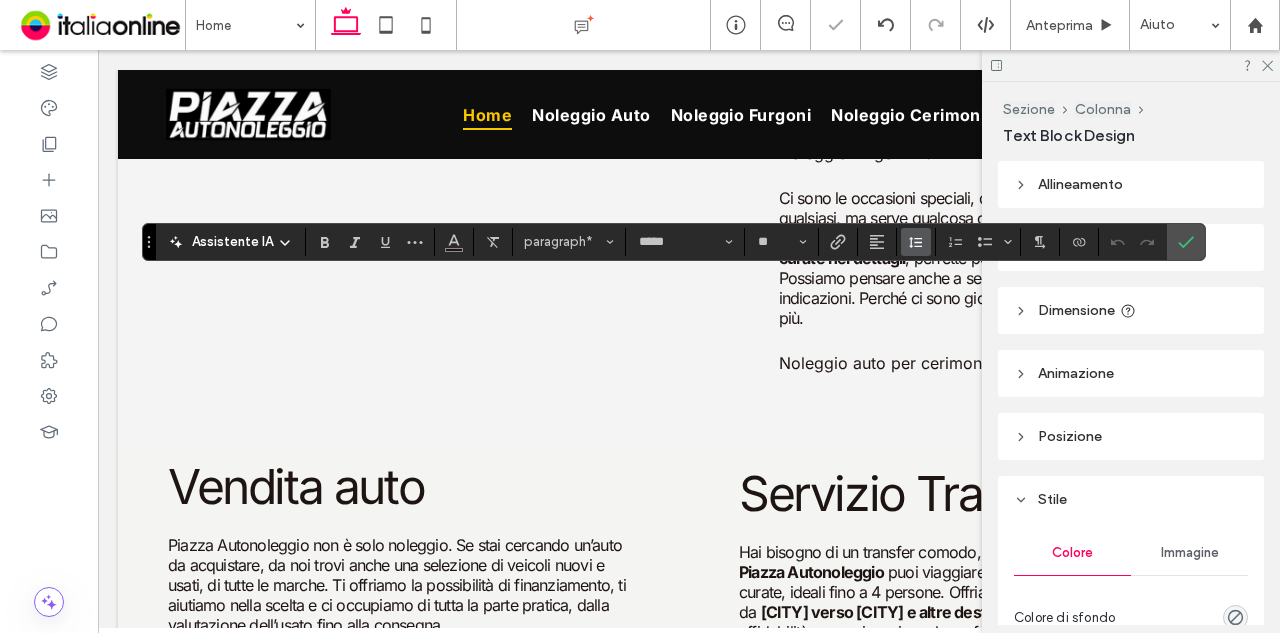 click 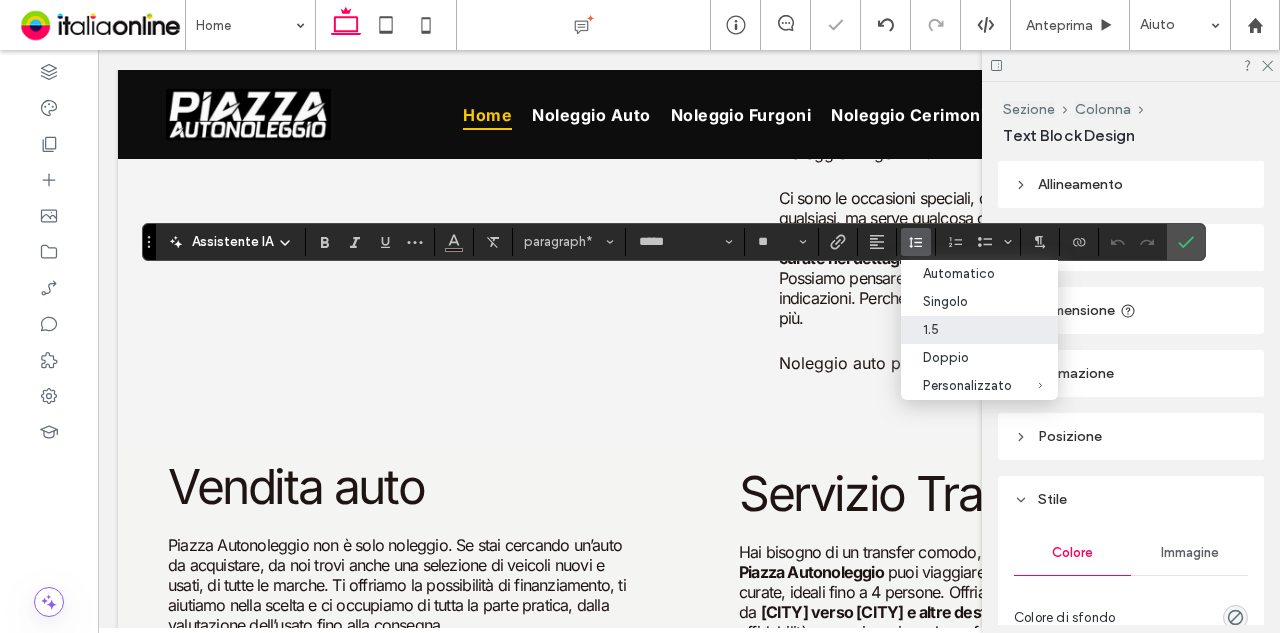 drag, startPoint x: 1171, startPoint y: 244, endPoint x: 1141, endPoint y: 277, distance: 44.598206 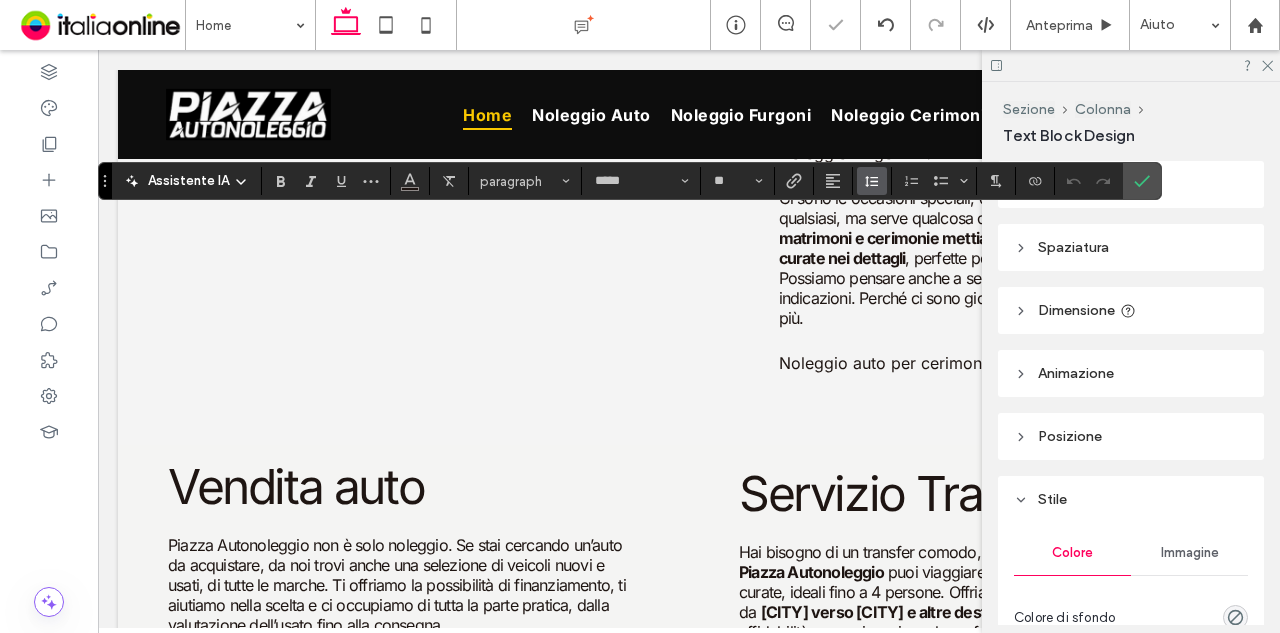 click 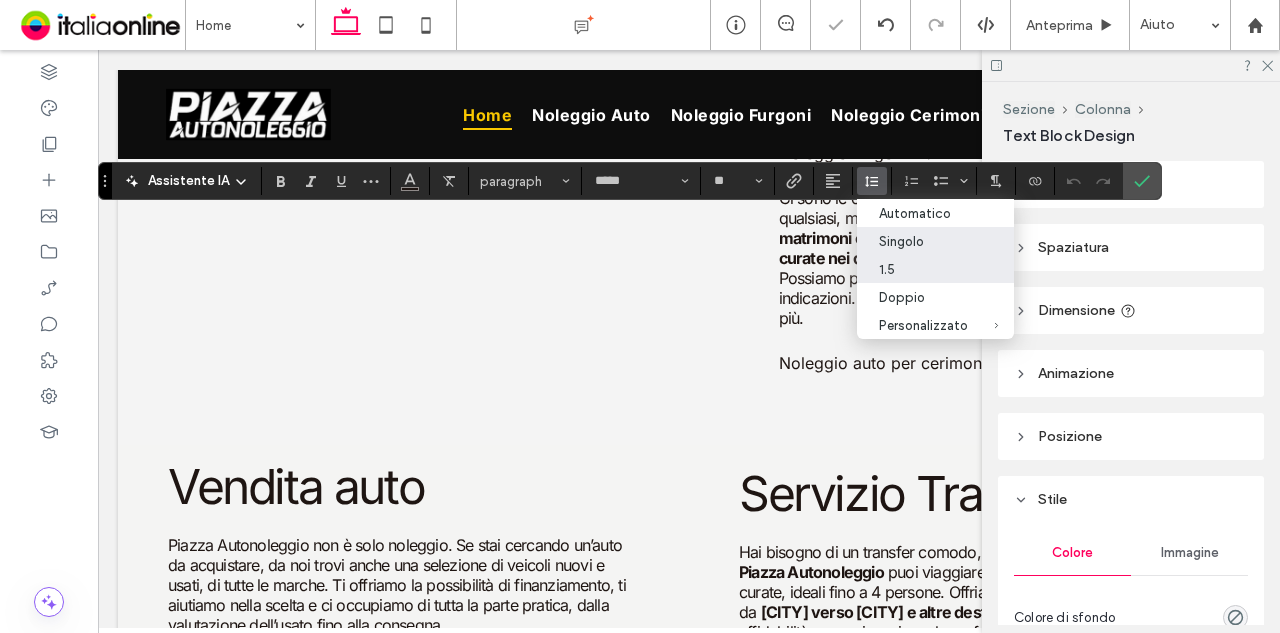 click on "1.5" at bounding box center [923, 269] 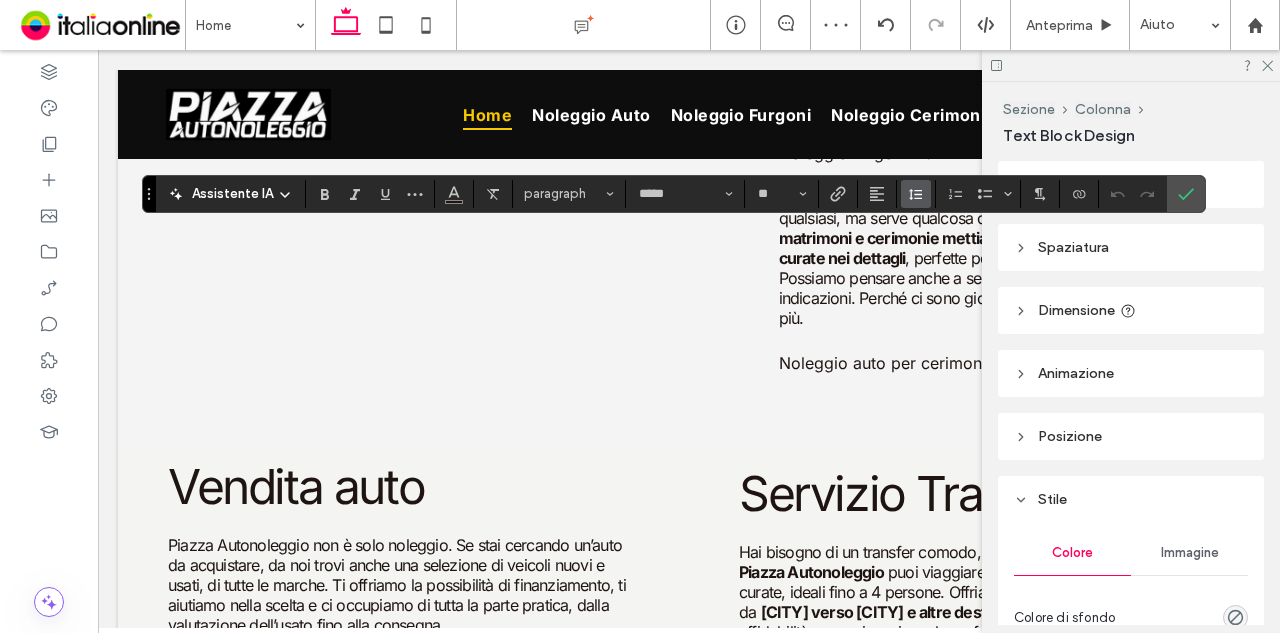 click 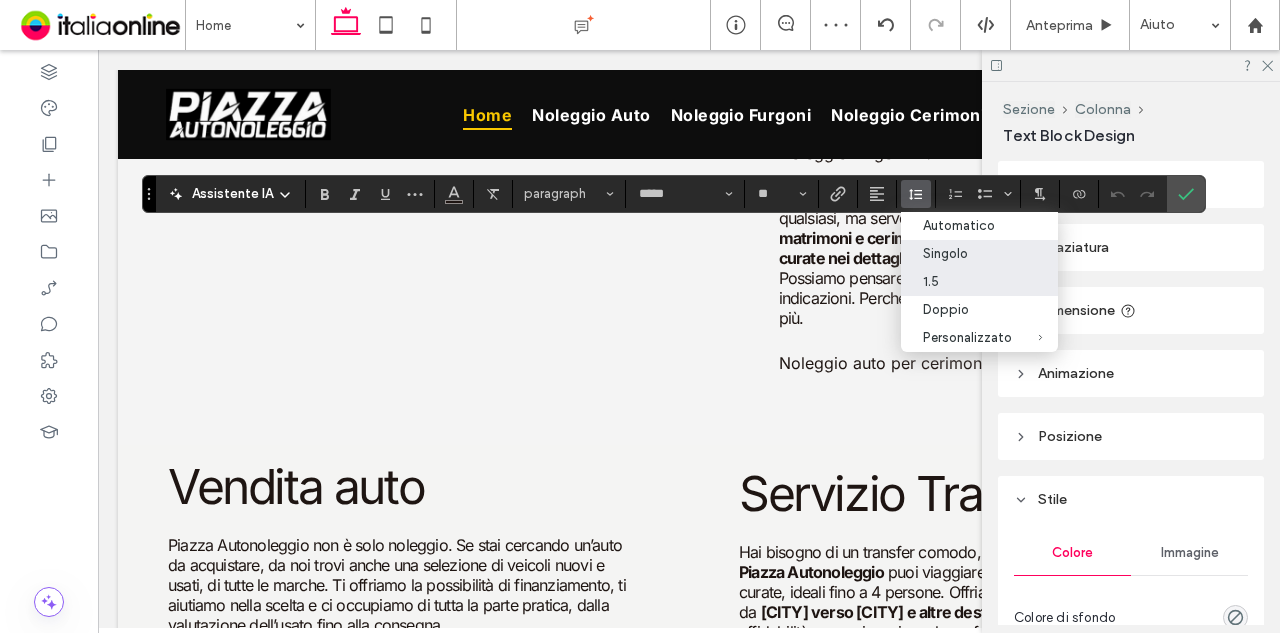 click on "1.5" at bounding box center (967, 281) 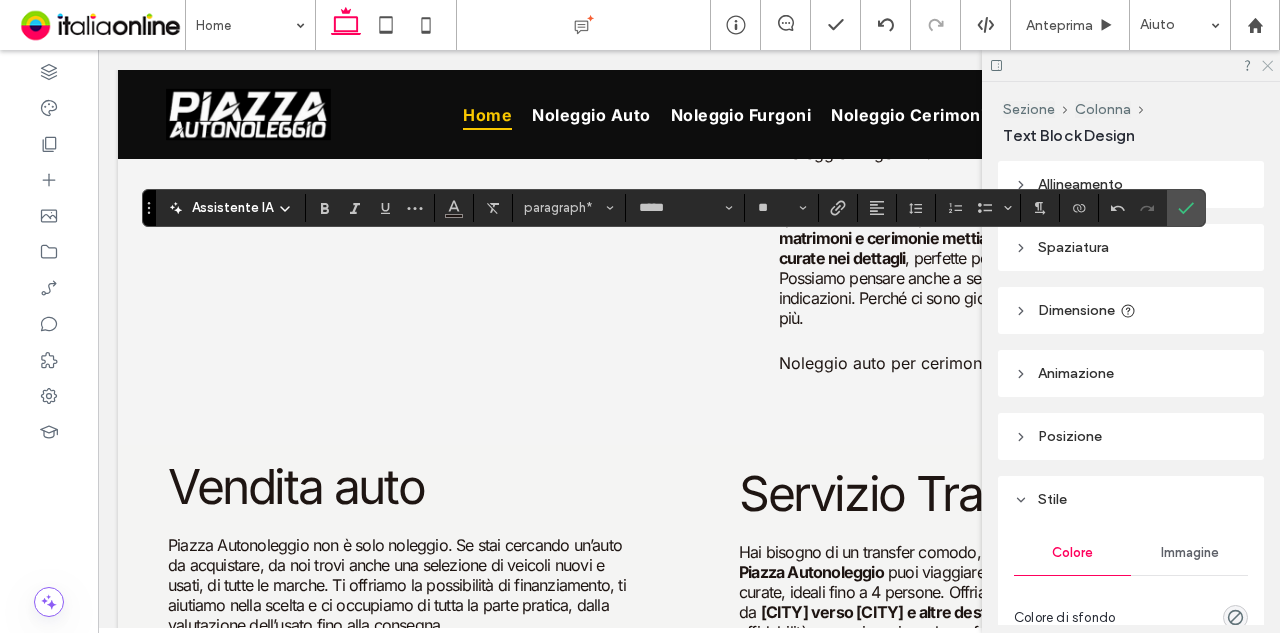 click 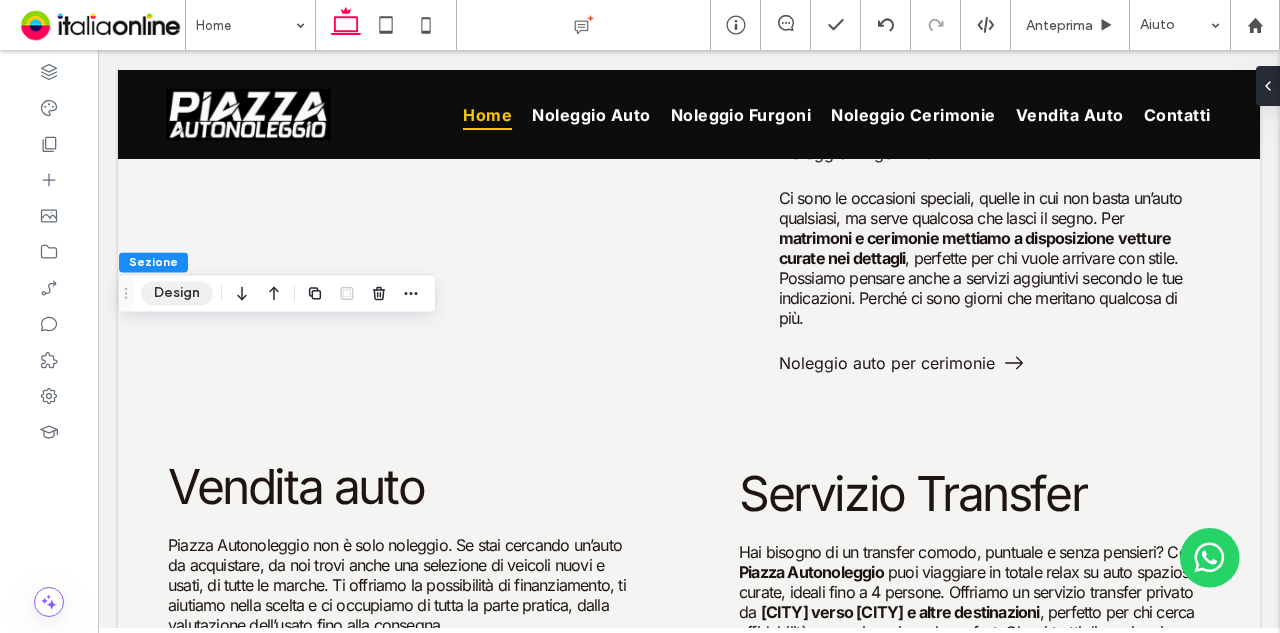 click on "Design" at bounding box center (177, 293) 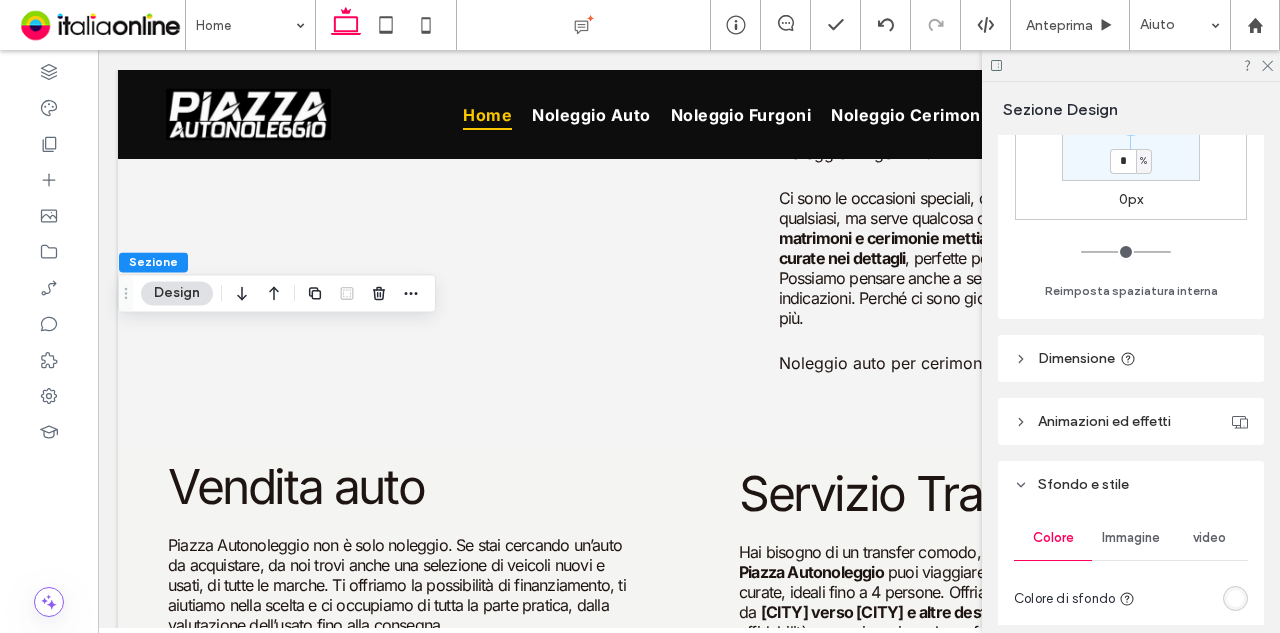 scroll, scrollTop: 500, scrollLeft: 0, axis: vertical 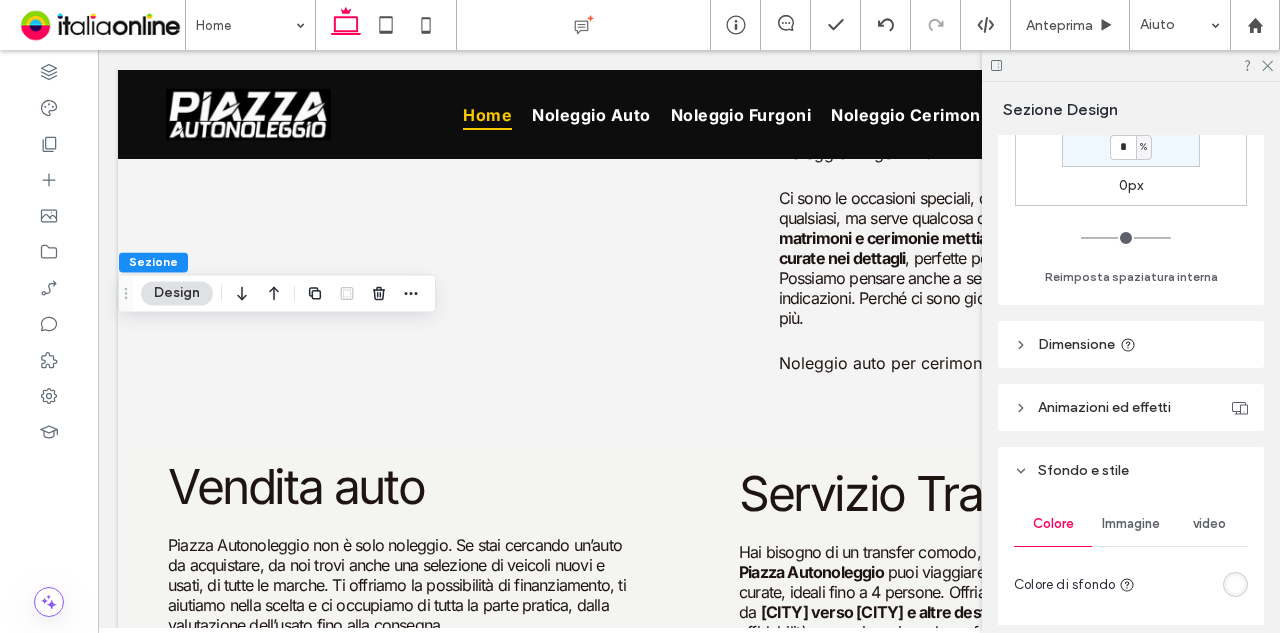 click on "Colore Immagine video Colore di sfondo Raggio angolo * px Bordo *** Ombreggiatura" at bounding box center [1131, 706] 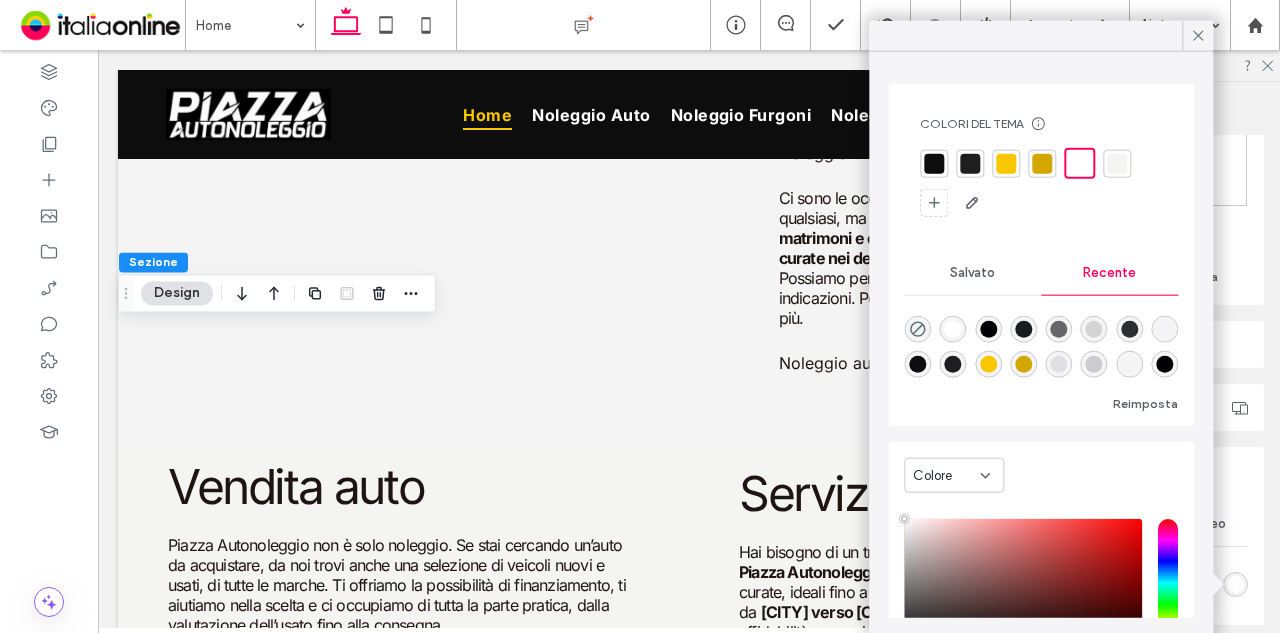 click at bounding box center [1117, 163] 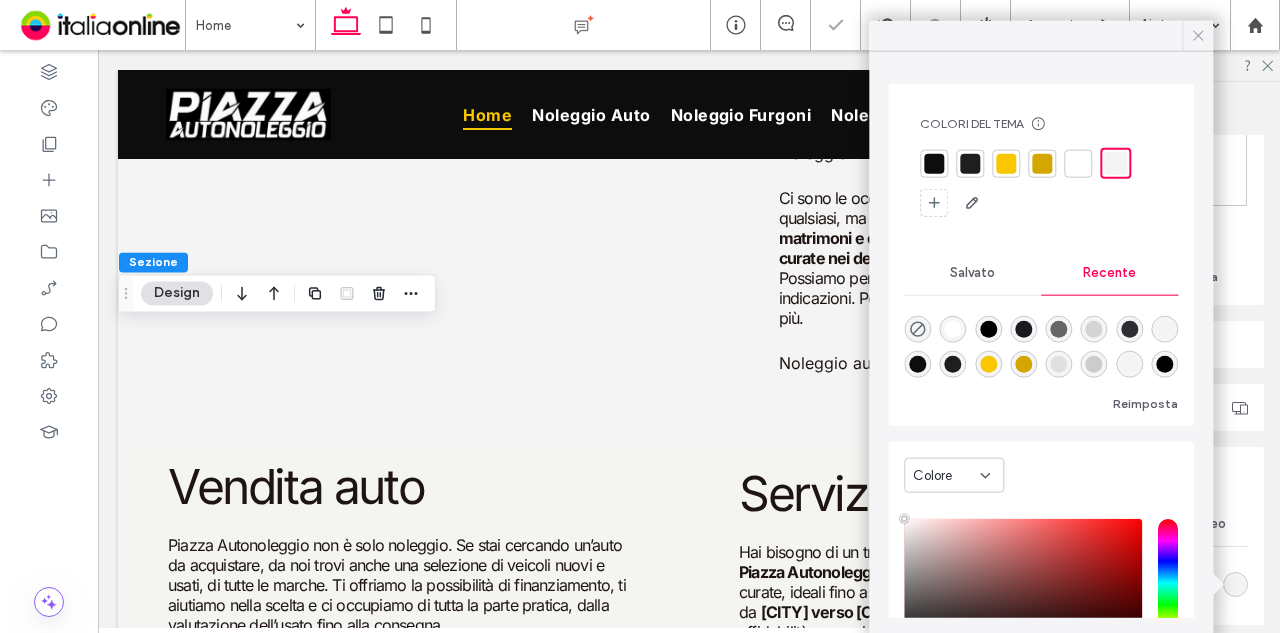 click 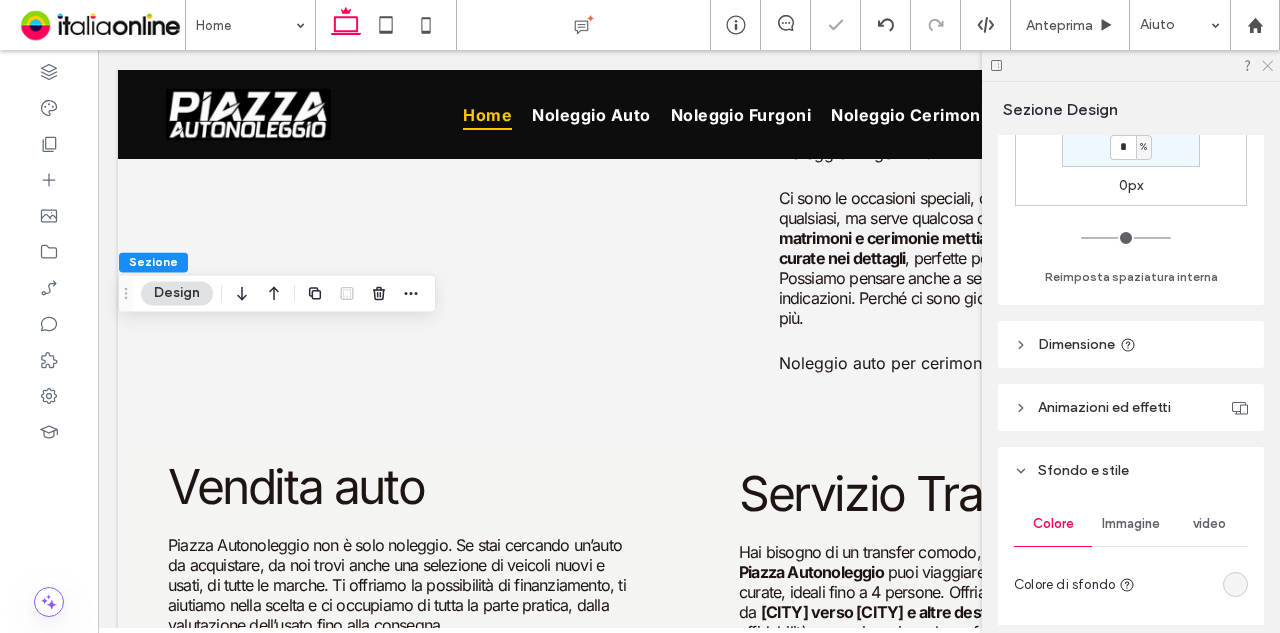 click 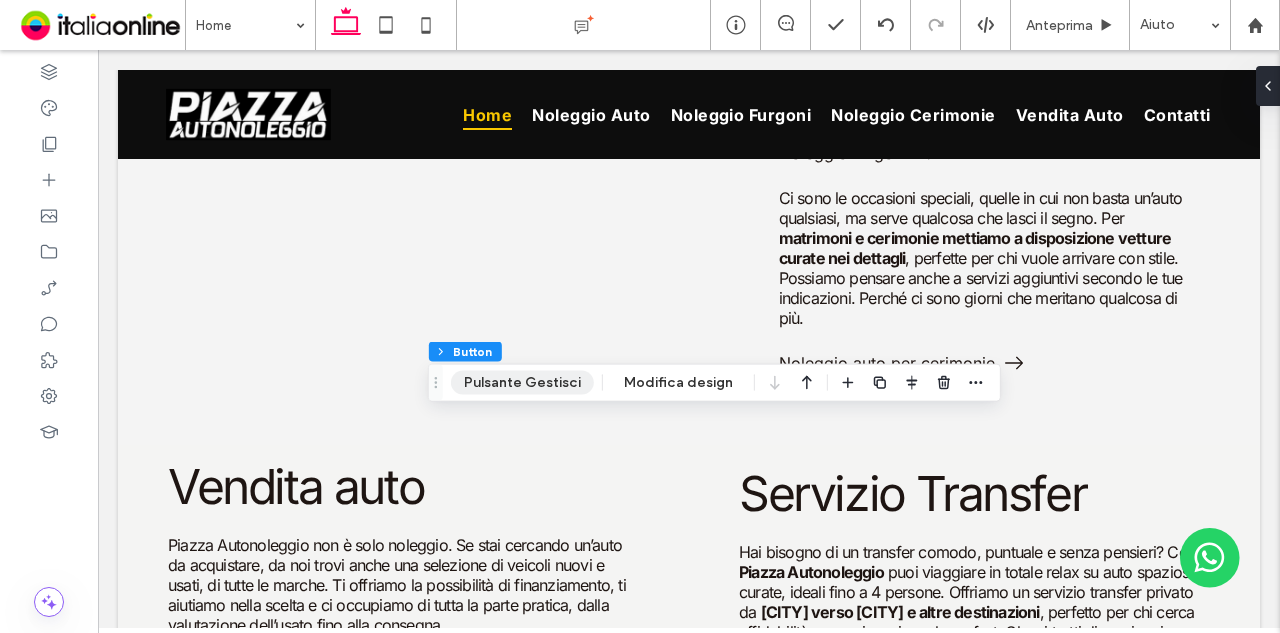 click on "Pulsante Gestisci" at bounding box center (522, 383) 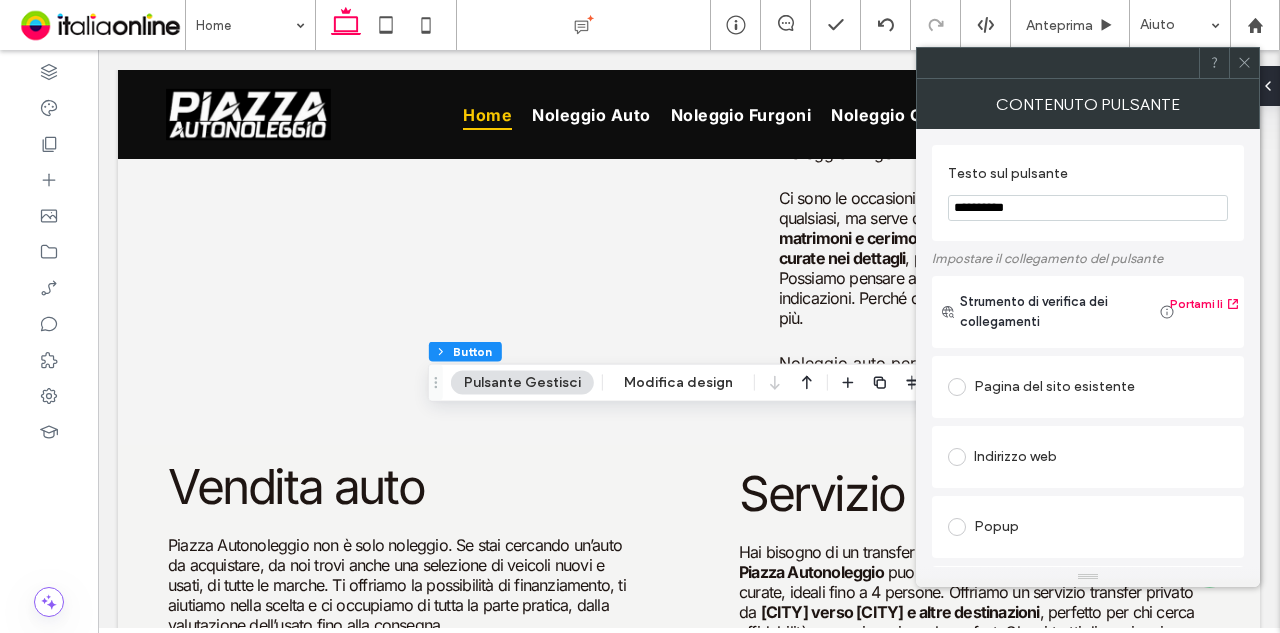 click on "**********" at bounding box center [1088, 208] 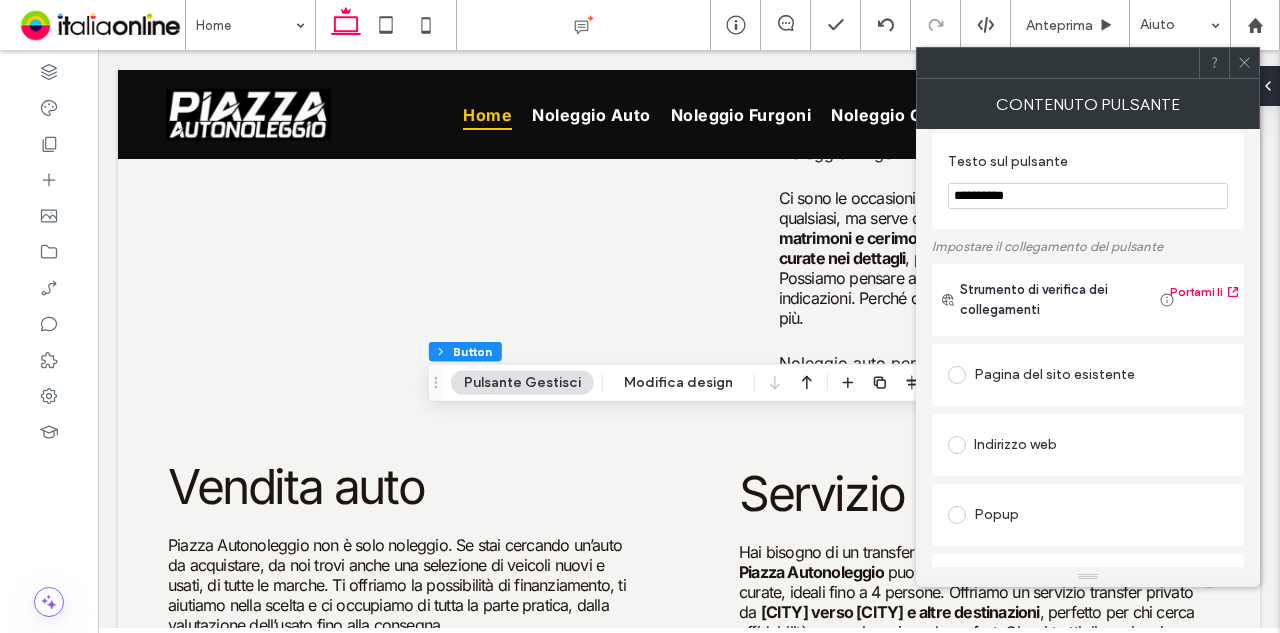 scroll, scrollTop: 0, scrollLeft: 0, axis: both 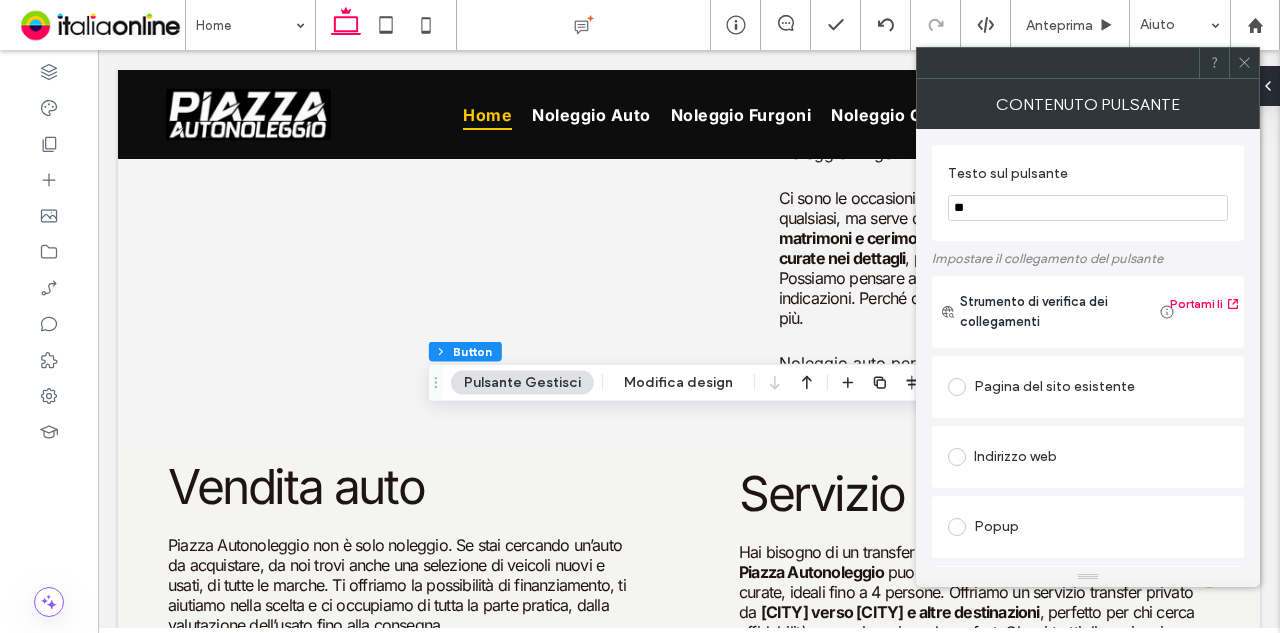 type on "*" 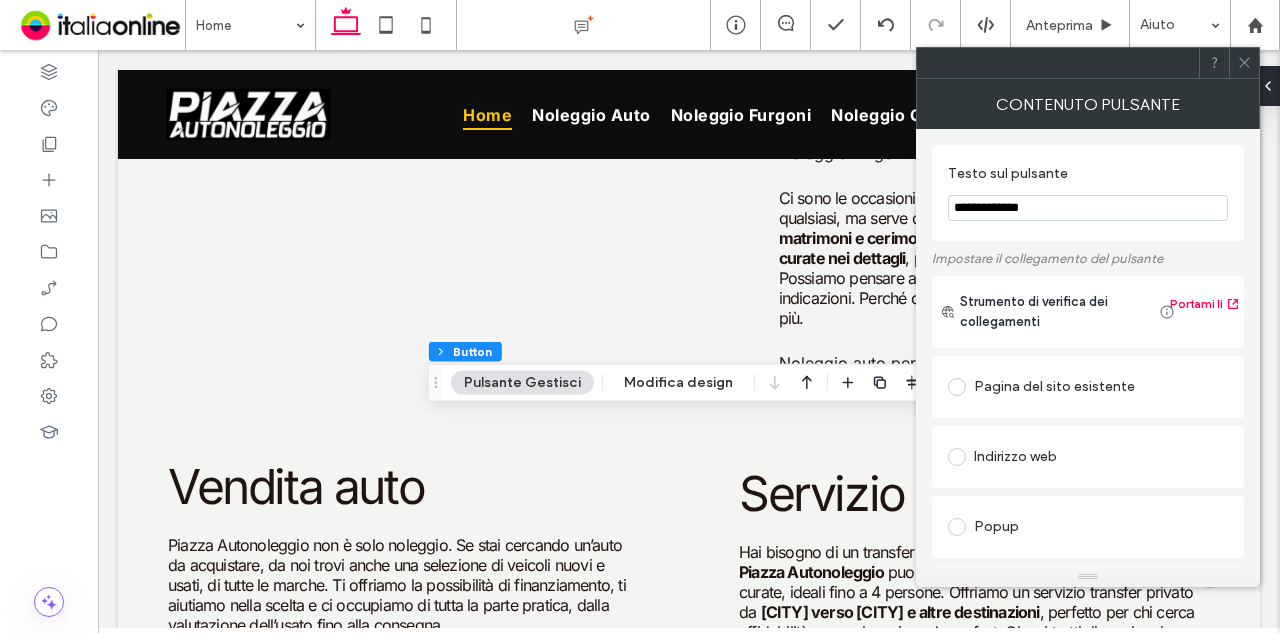 type on "**********" 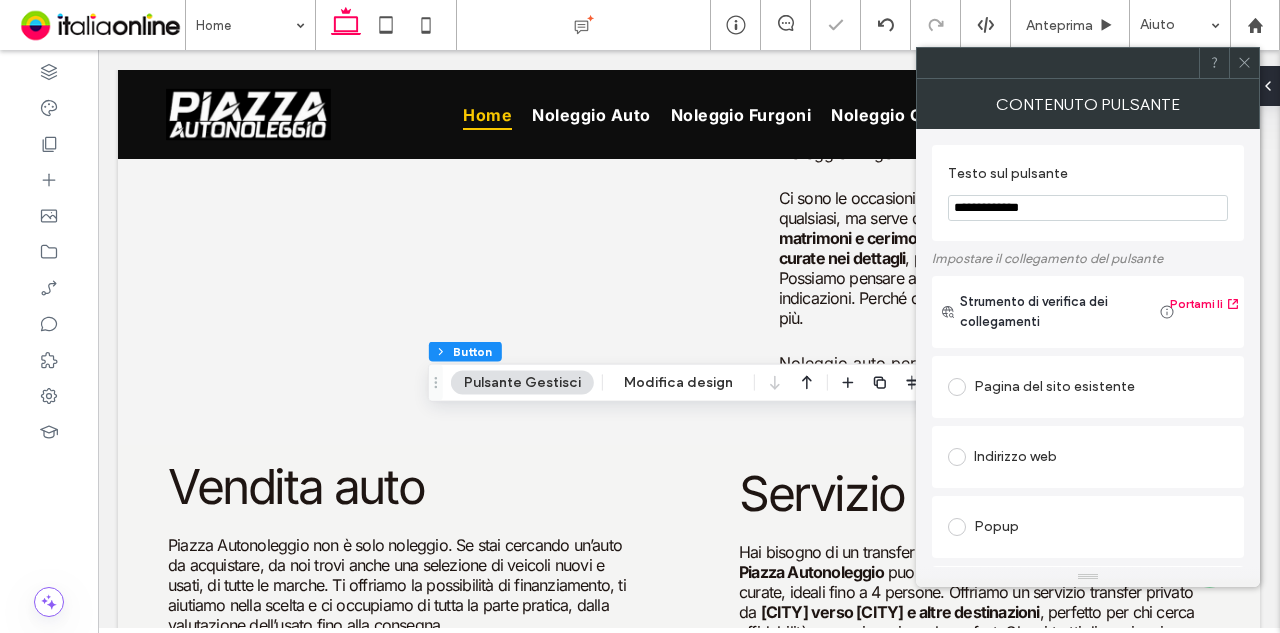 click 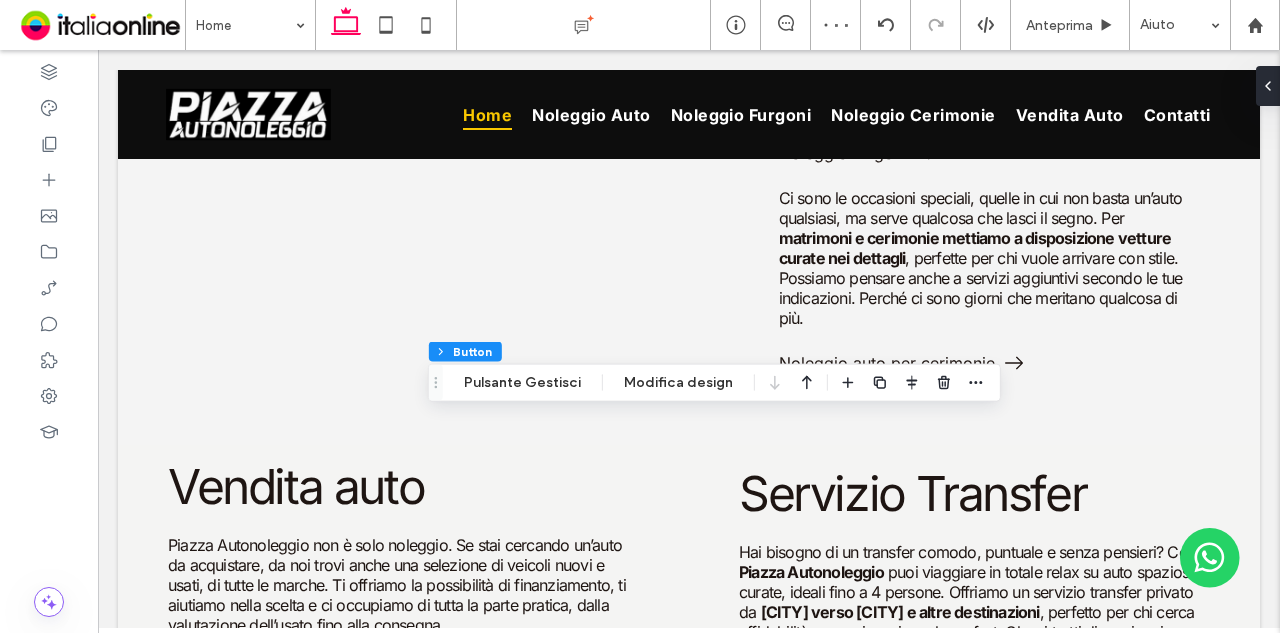 type on "*" 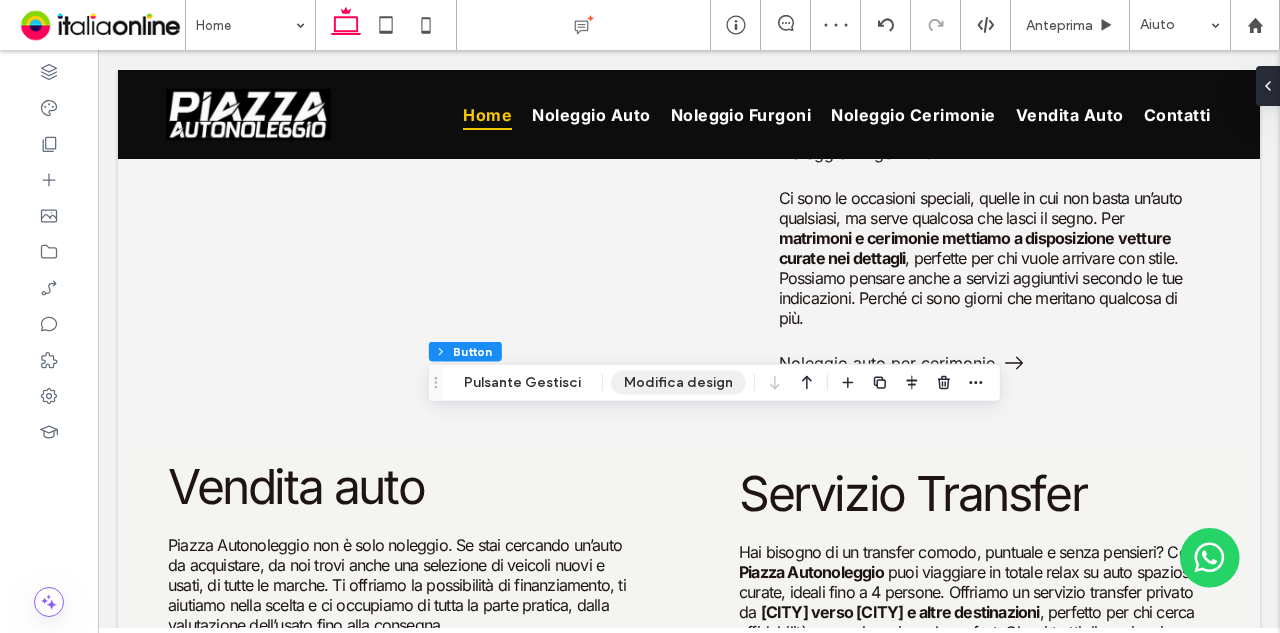 click on "Modifica design" at bounding box center [678, 383] 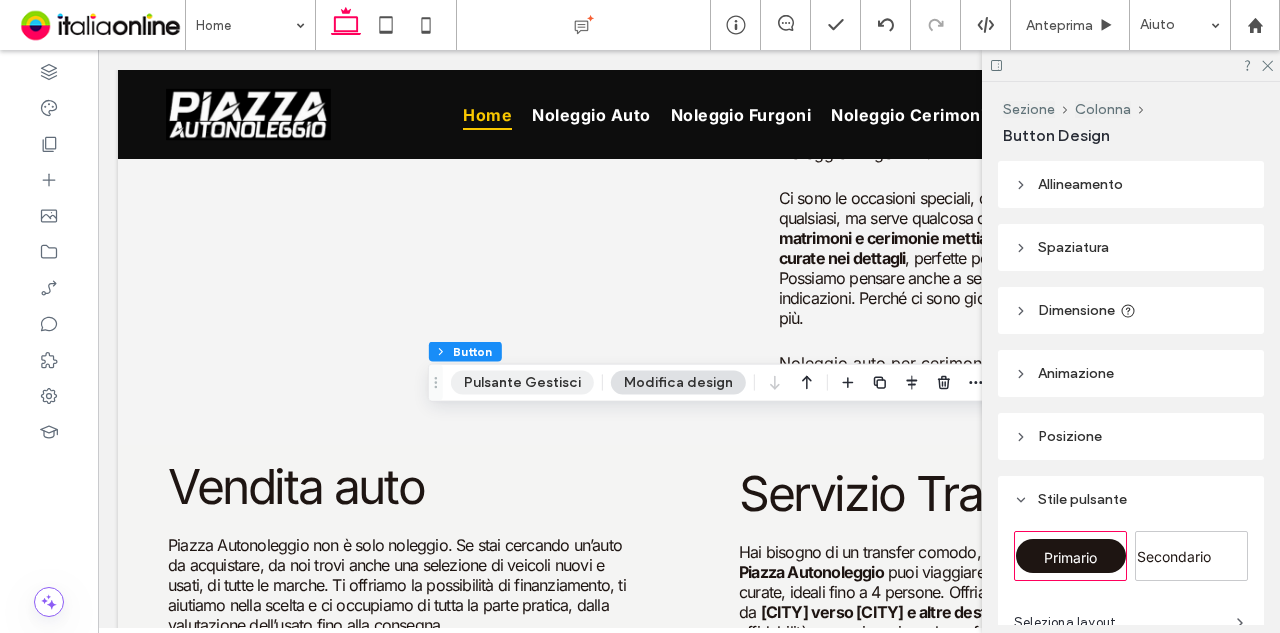 click on "Pulsante Gestisci" at bounding box center (522, 383) 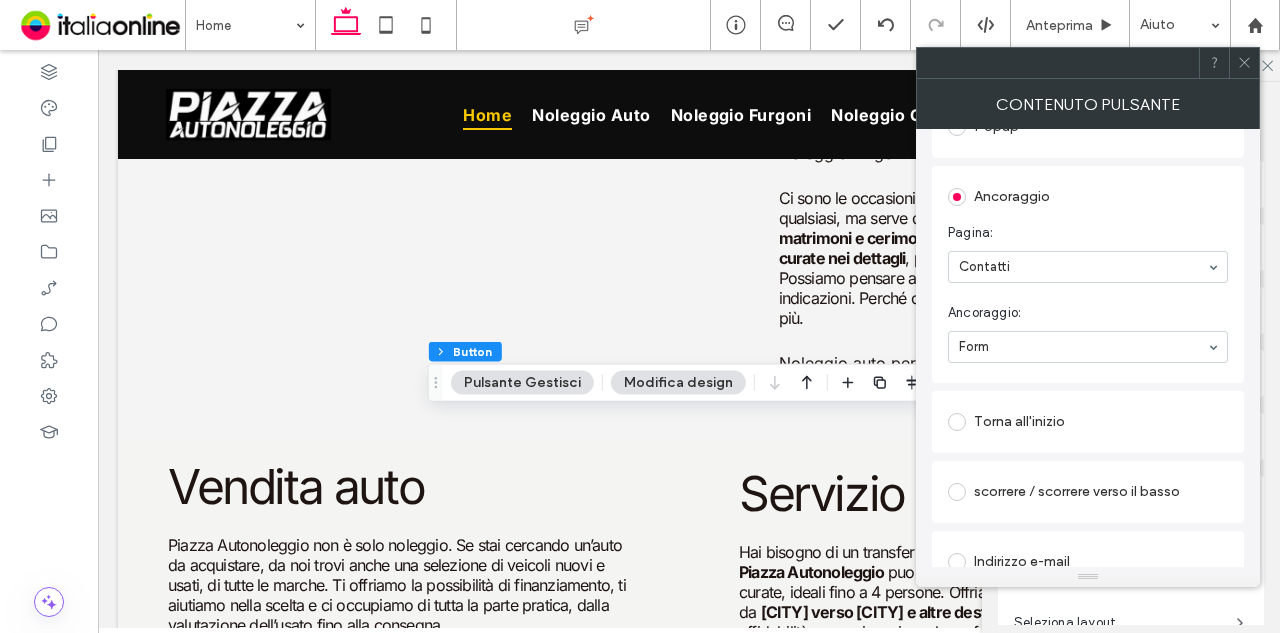 scroll, scrollTop: 300, scrollLeft: 0, axis: vertical 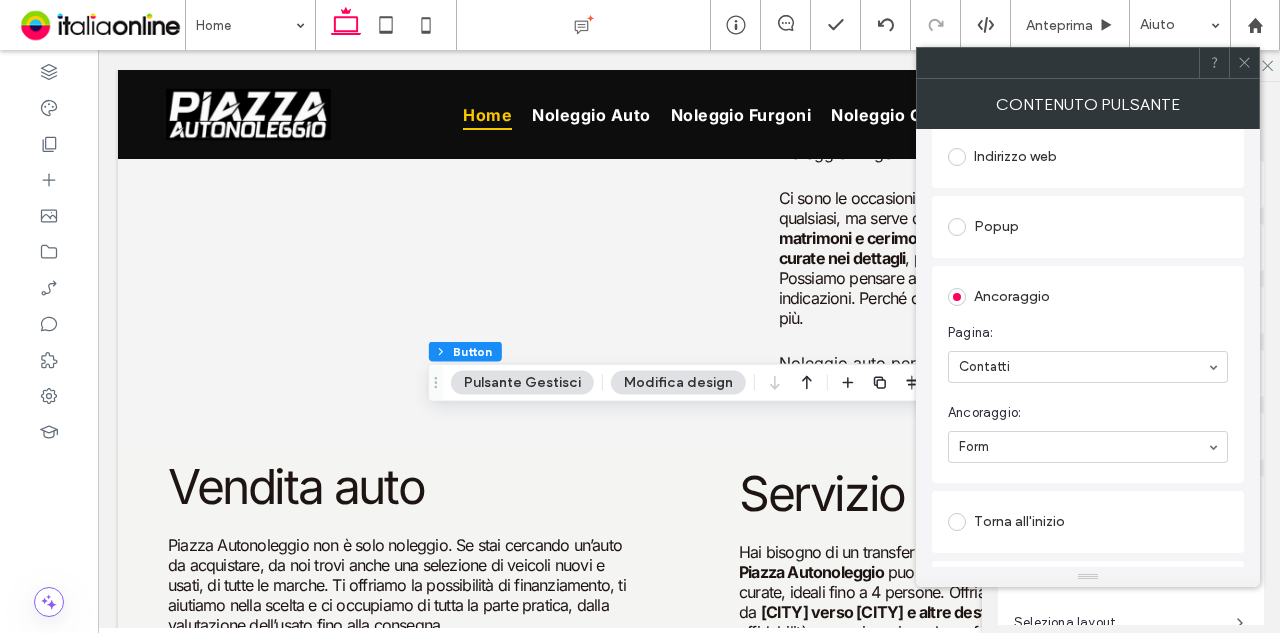 click 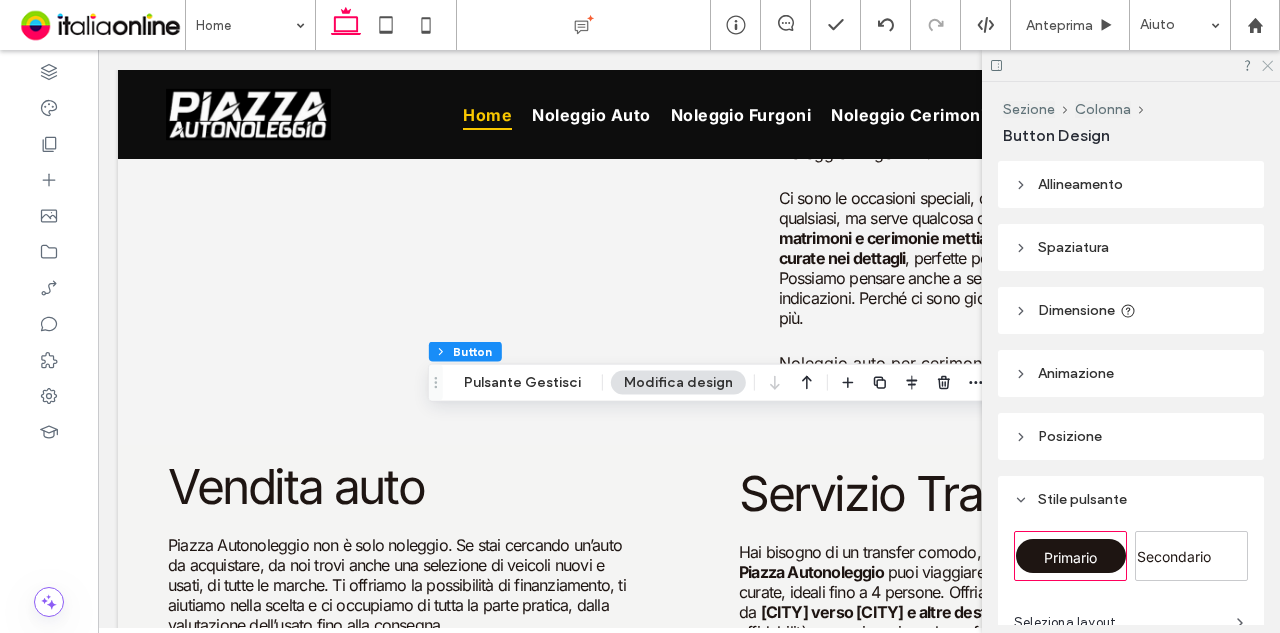 click 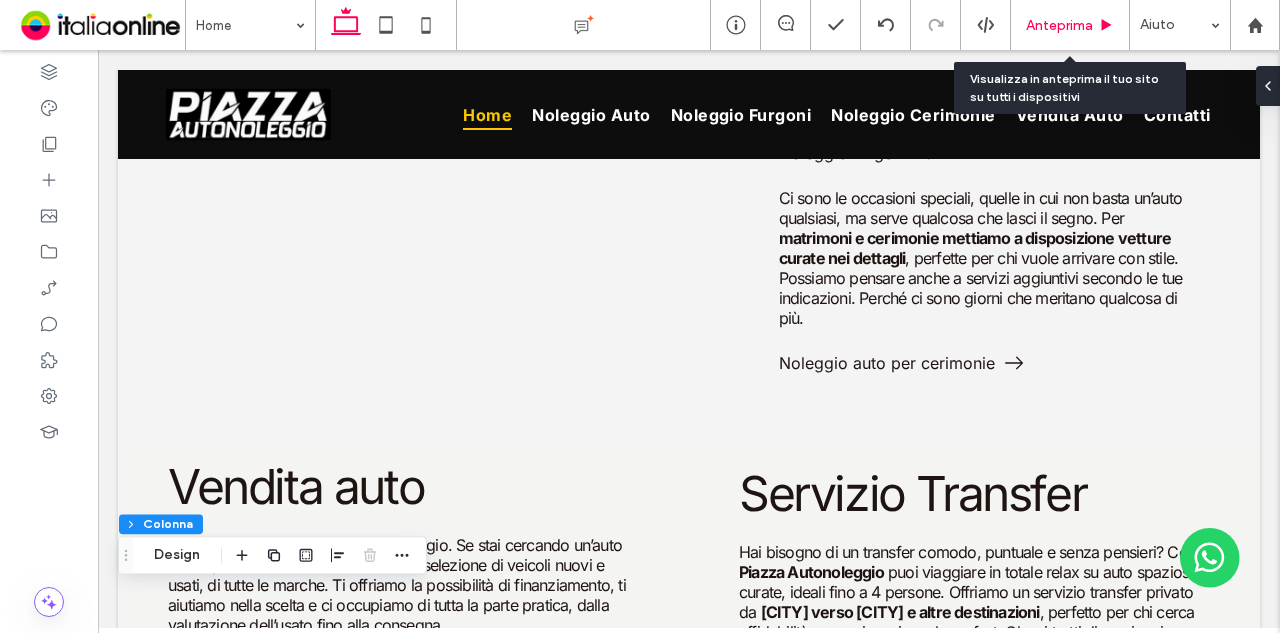 click on "Anteprima" at bounding box center (1059, 25) 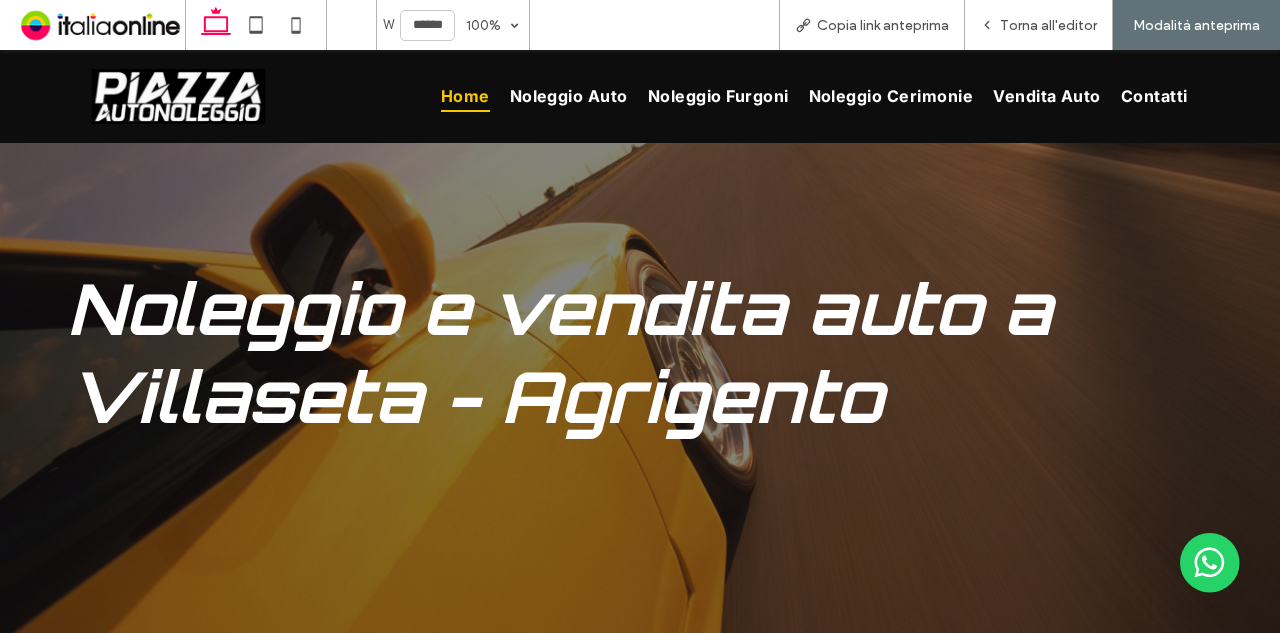 scroll, scrollTop: 2630, scrollLeft: 0, axis: vertical 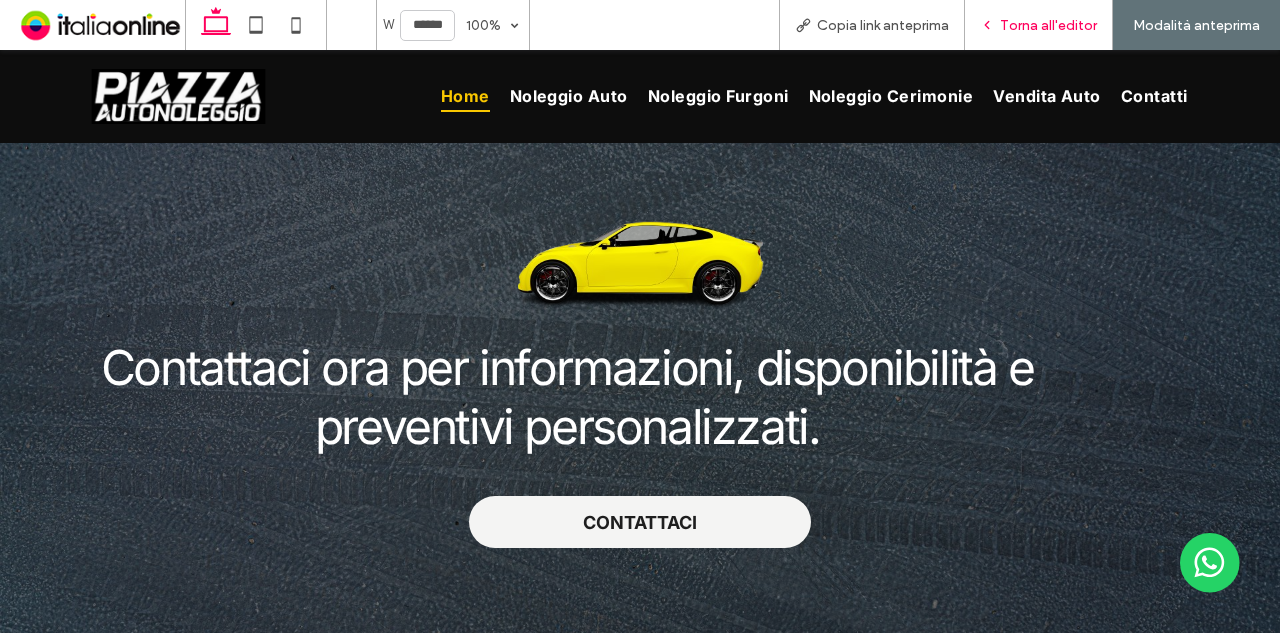 click 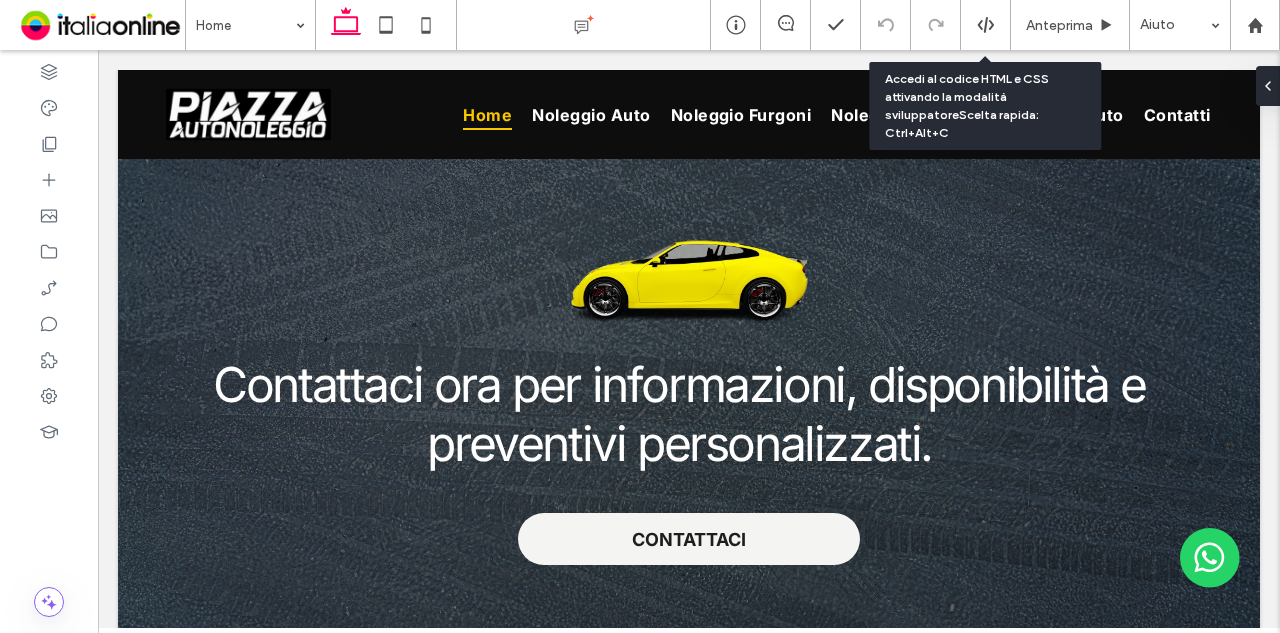 scroll, scrollTop: 2601, scrollLeft: 0, axis: vertical 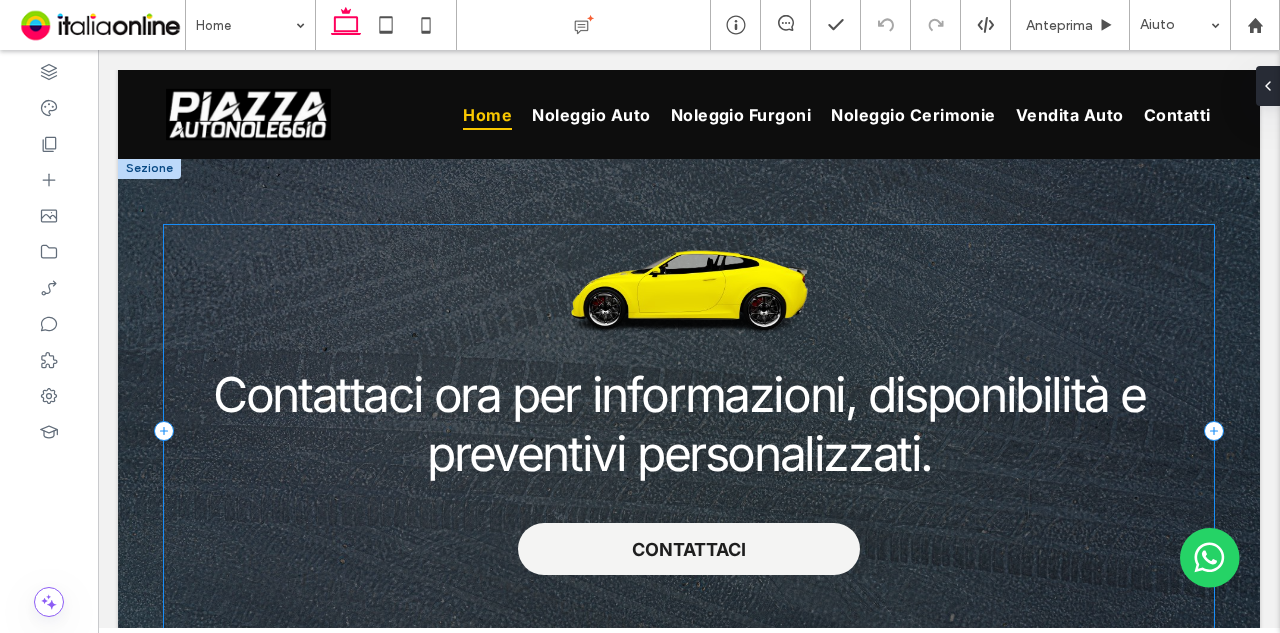 click on "Contattaci ora per informazioni, disponibilità e preventivi personalizzati.
CONTATTACI" at bounding box center (689, 430) 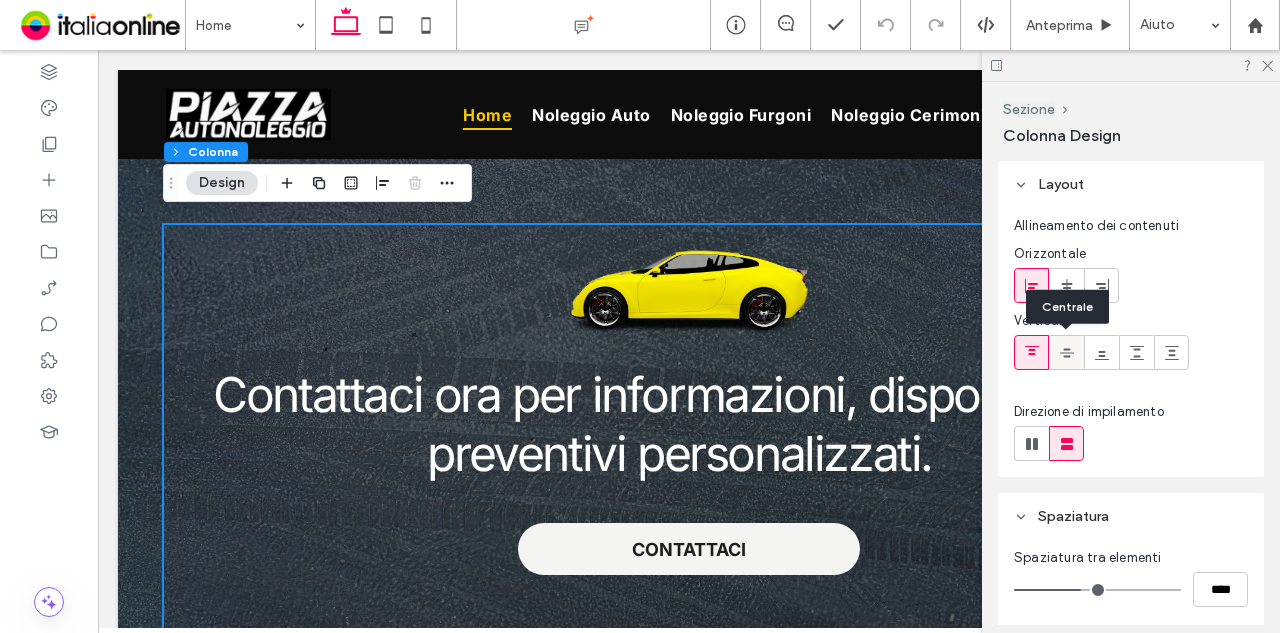click at bounding box center [1066, 352] 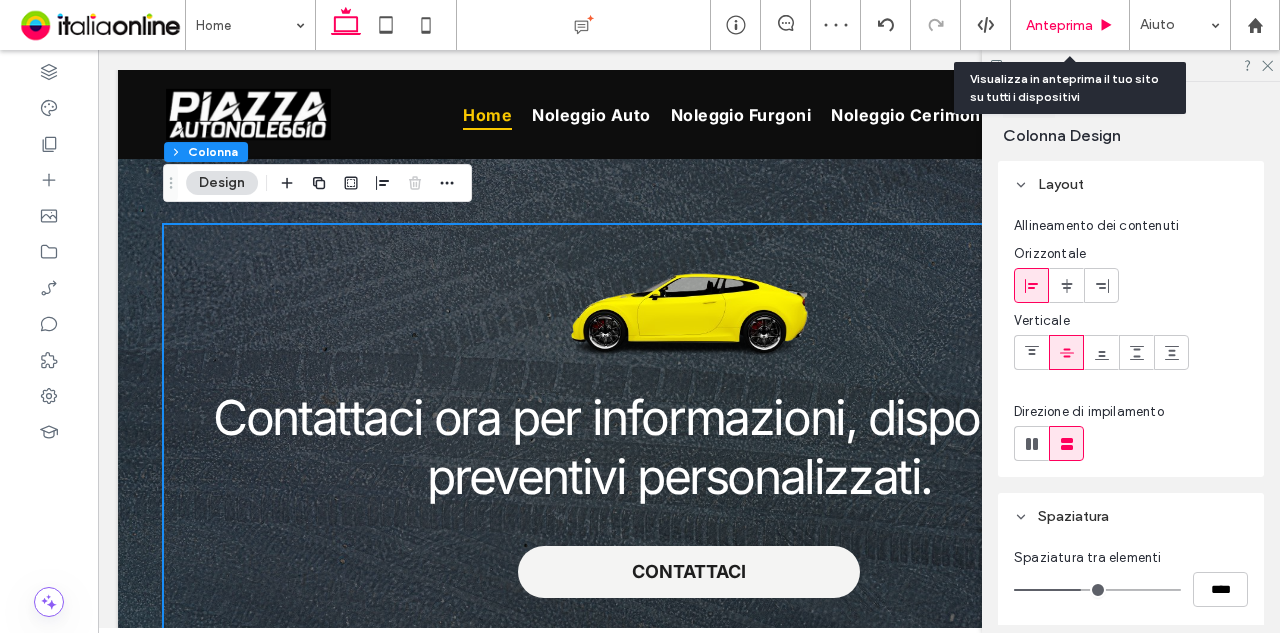 click on "Anteprima" at bounding box center (1059, 25) 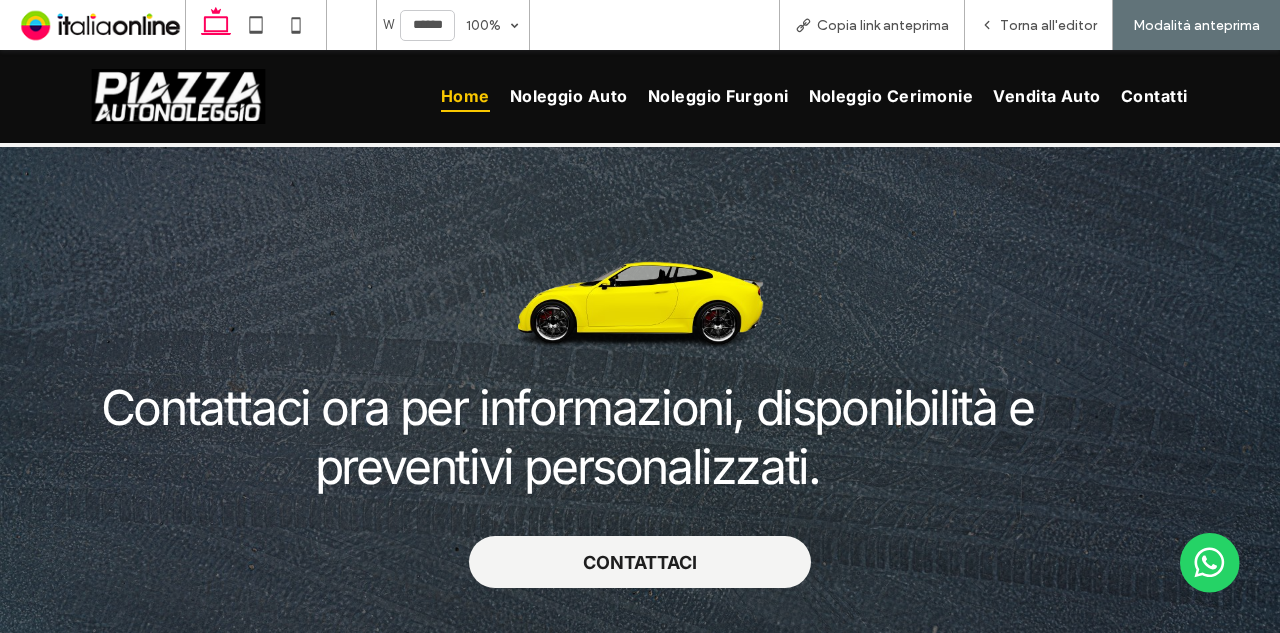 scroll, scrollTop: 2576, scrollLeft: 0, axis: vertical 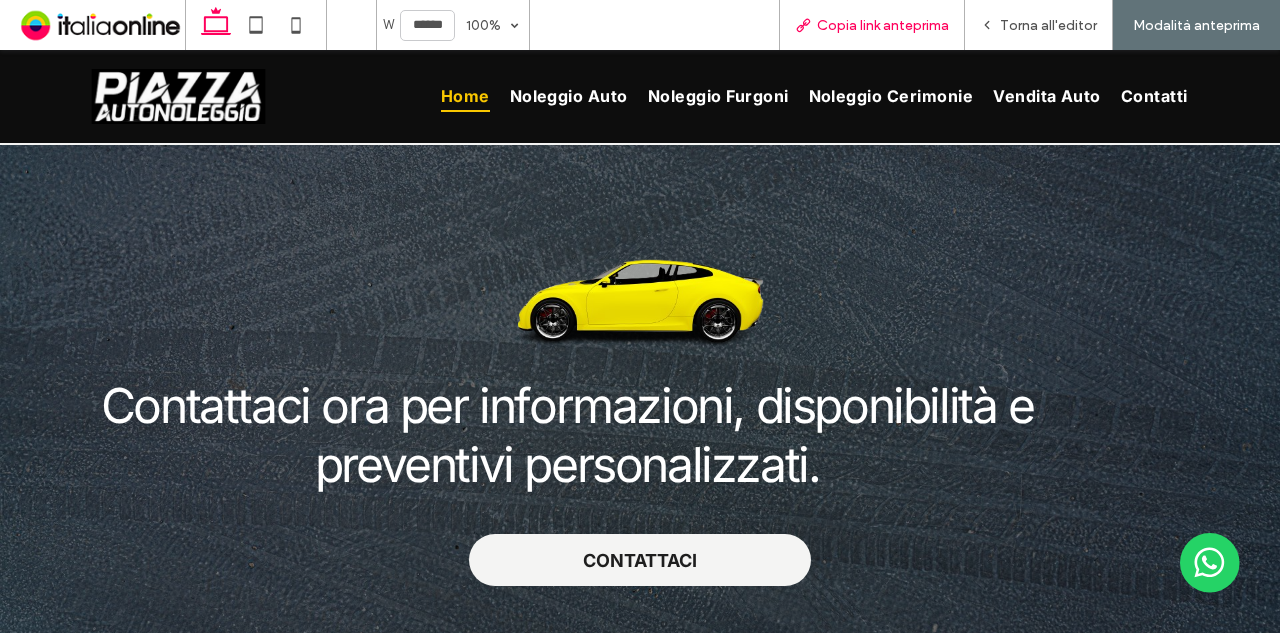 click on "Copia link anteprima" at bounding box center (883, 25) 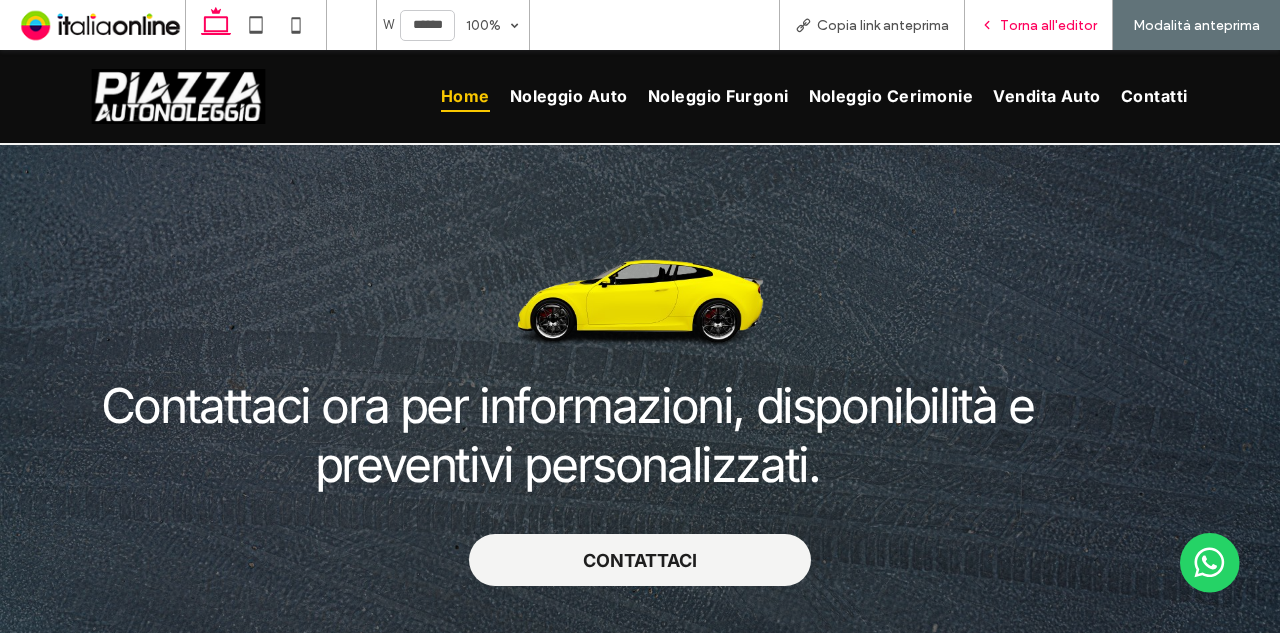 click on "Torna all'editor" at bounding box center (1039, 25) 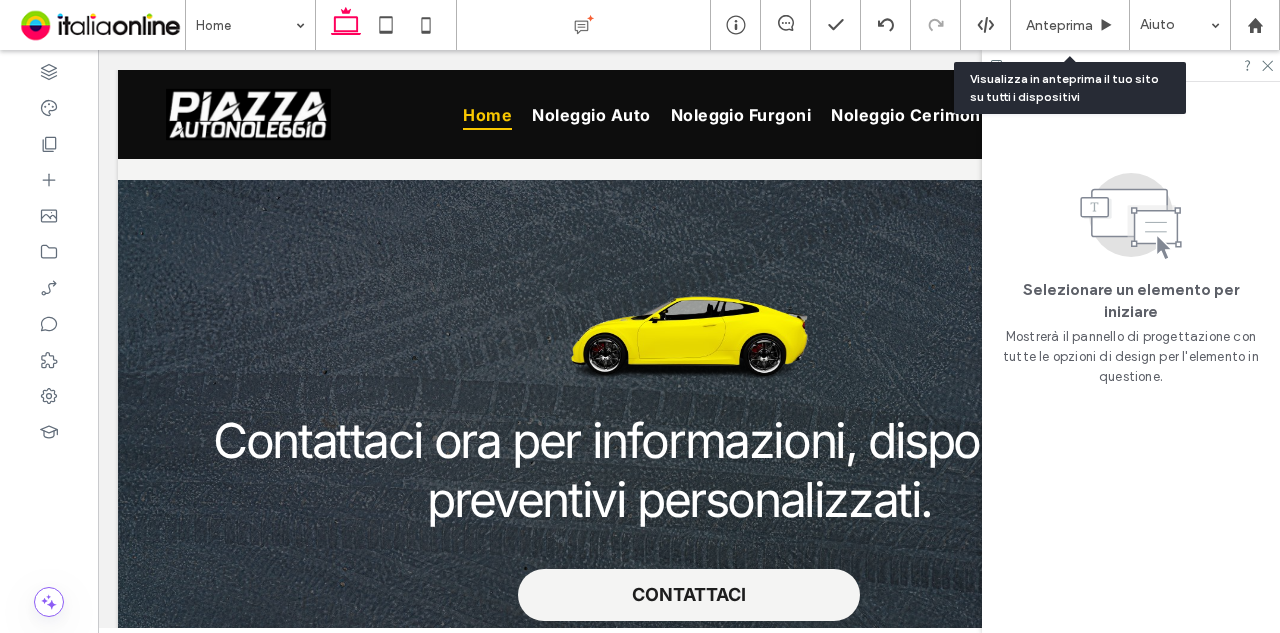 scroll, scrollTop: 2577, scrollLeft: 0, axis: vertical 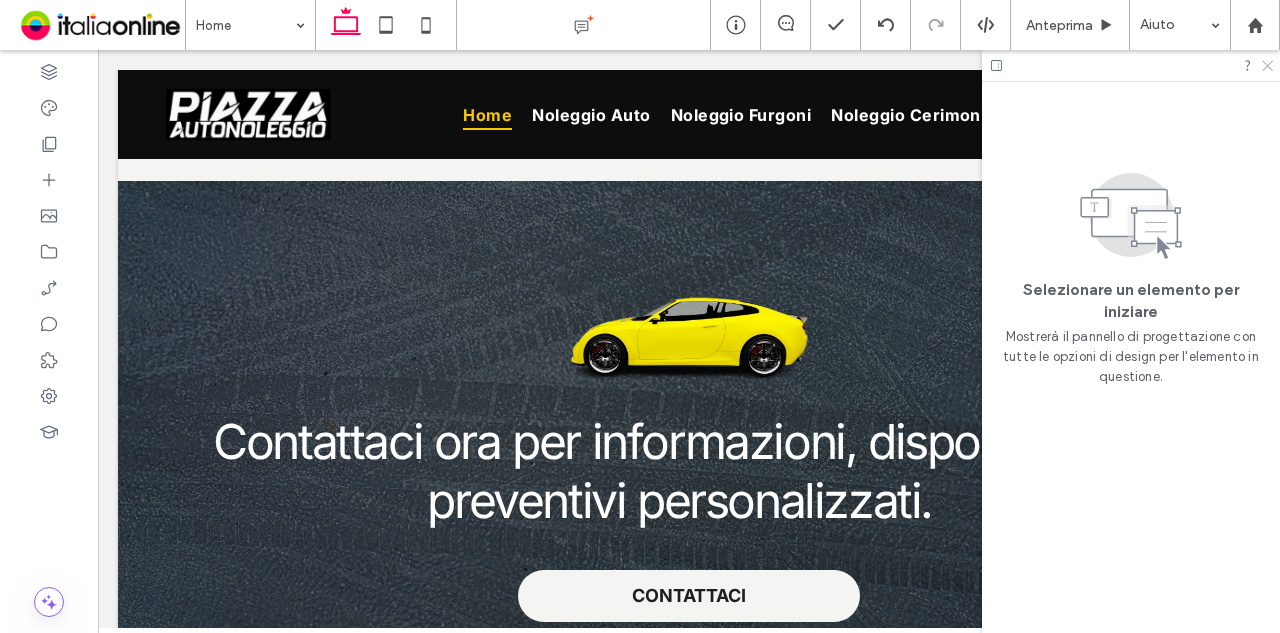 click 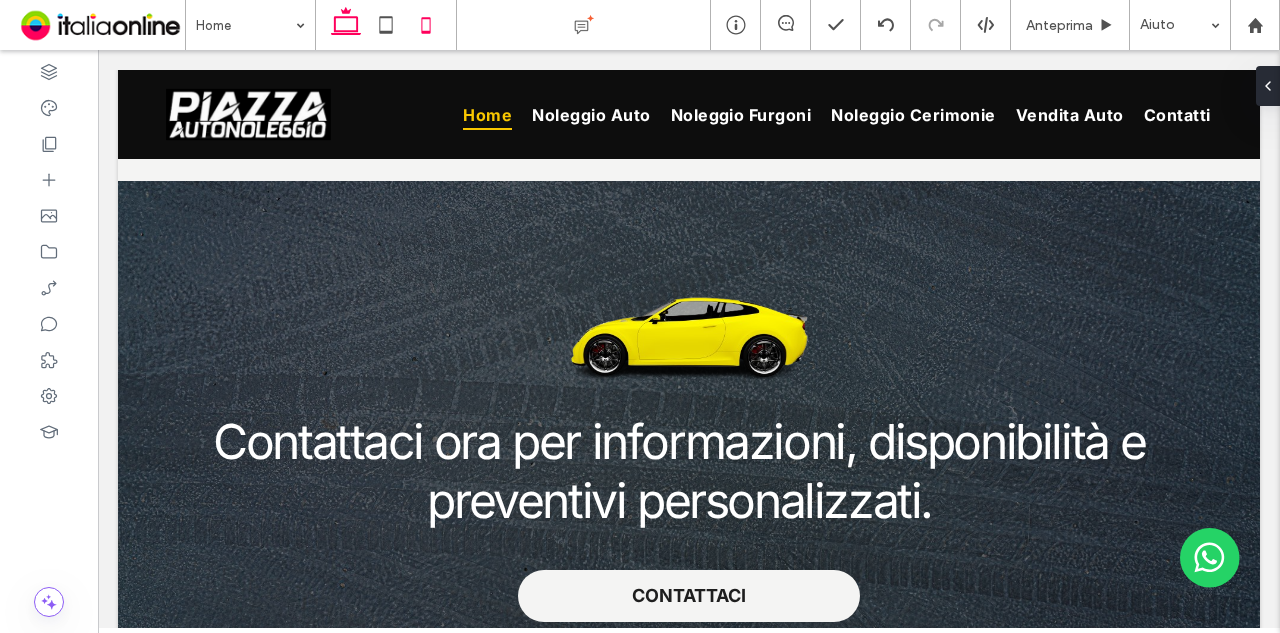 click 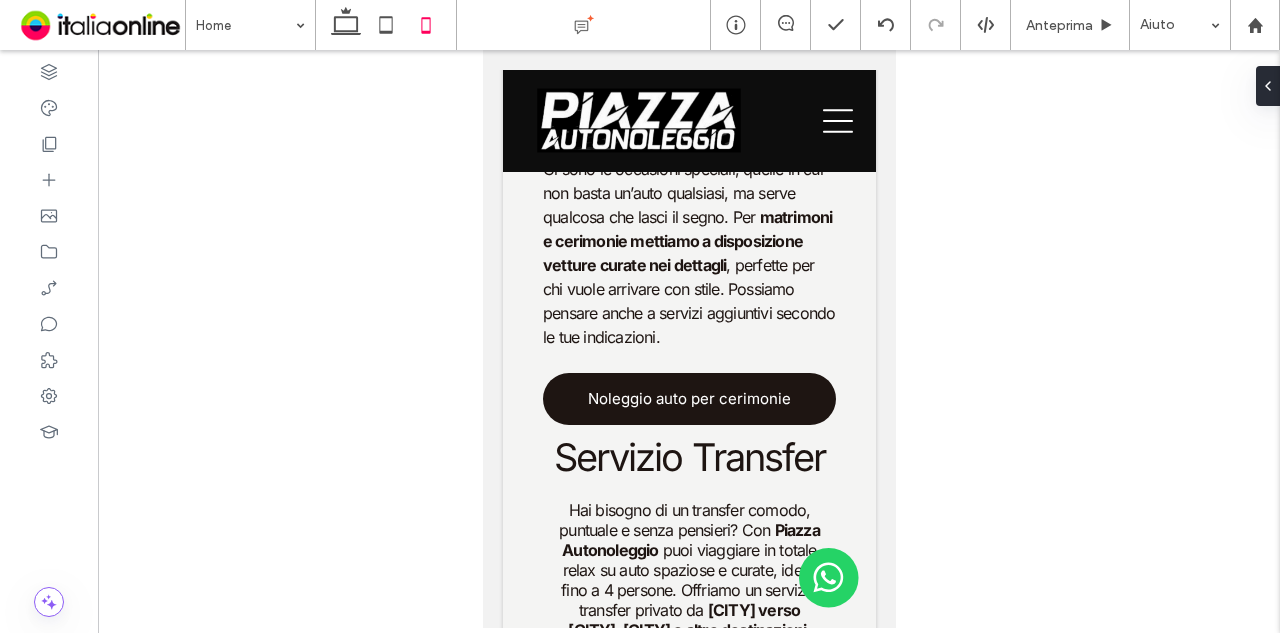 scroll, scrollTop: 2924, scrollLeft: 0, axis: vertical 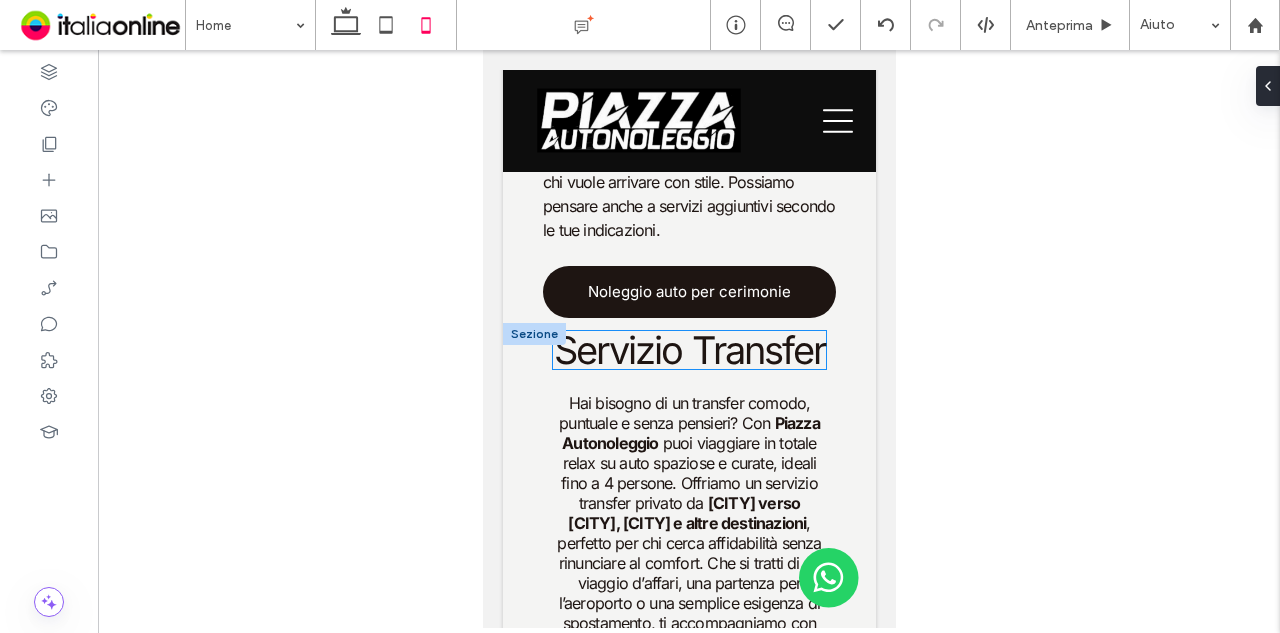 click on "Servizio Transfer" at bounding box center [688, 350] 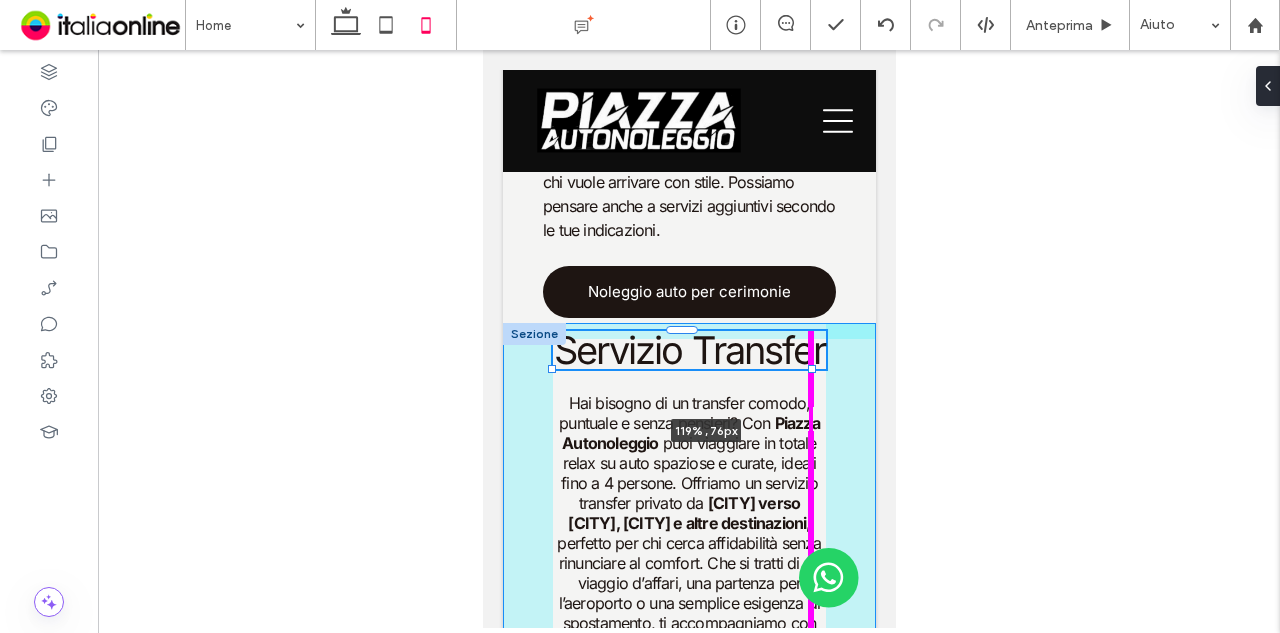 drag, startPoint x: 810, startPoint y: 410, endPoint x: 836, endPoint y: 407, distance: 26.172504 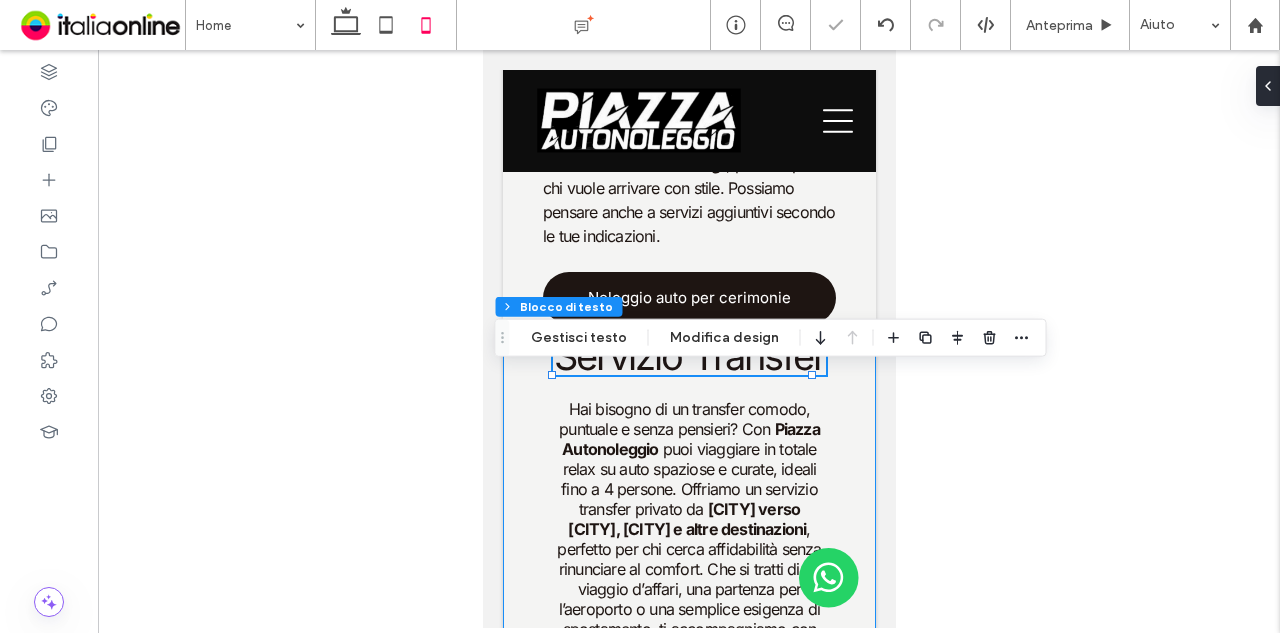 scroll, scrollTop: 2724, scrollLeft: 0, axis: vertical 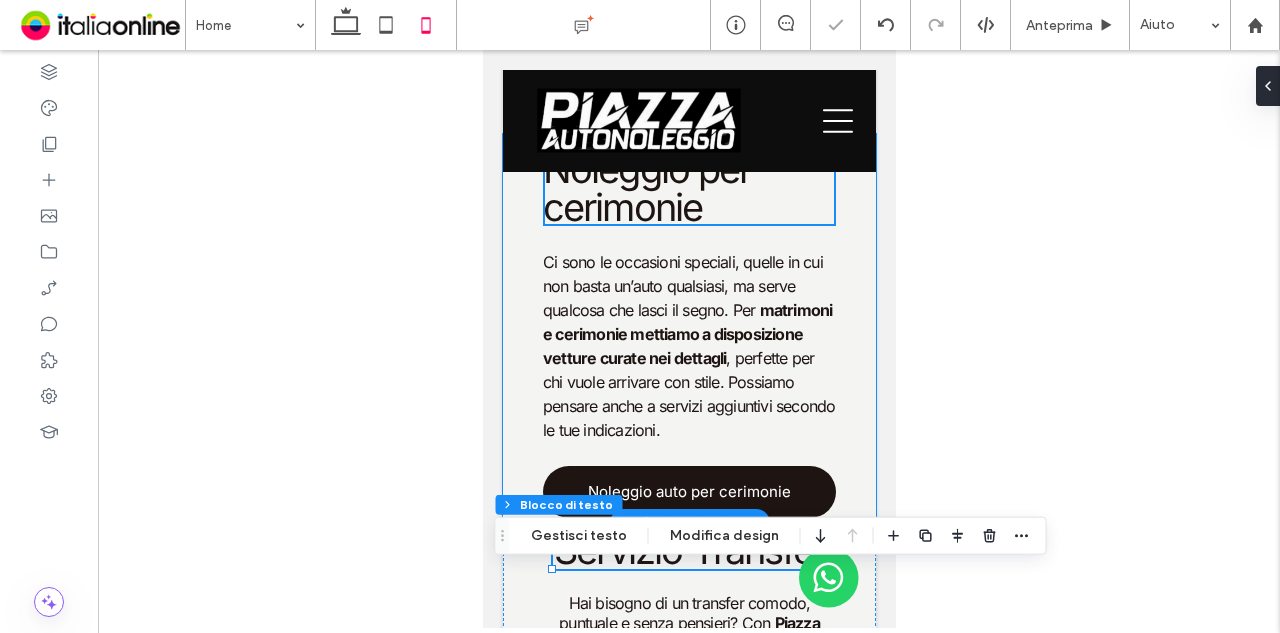 click on "Noleggio per cerimonie
Ci sono le occasioni speciali, quelle in cui non basta un’auto qualsiasi, ma serve qualcosa che lasci il segno. Per
matrimoni e cerimonie mettiamo a disposizione vetture curate nei dettagli , perfette per chi vuole arrivare con stile. Possiamo pensare anche a servizi aggiuntivi secondo le tue indicazioni.
Noleggio auto per cerimonie" at bounding box center (688, 328) 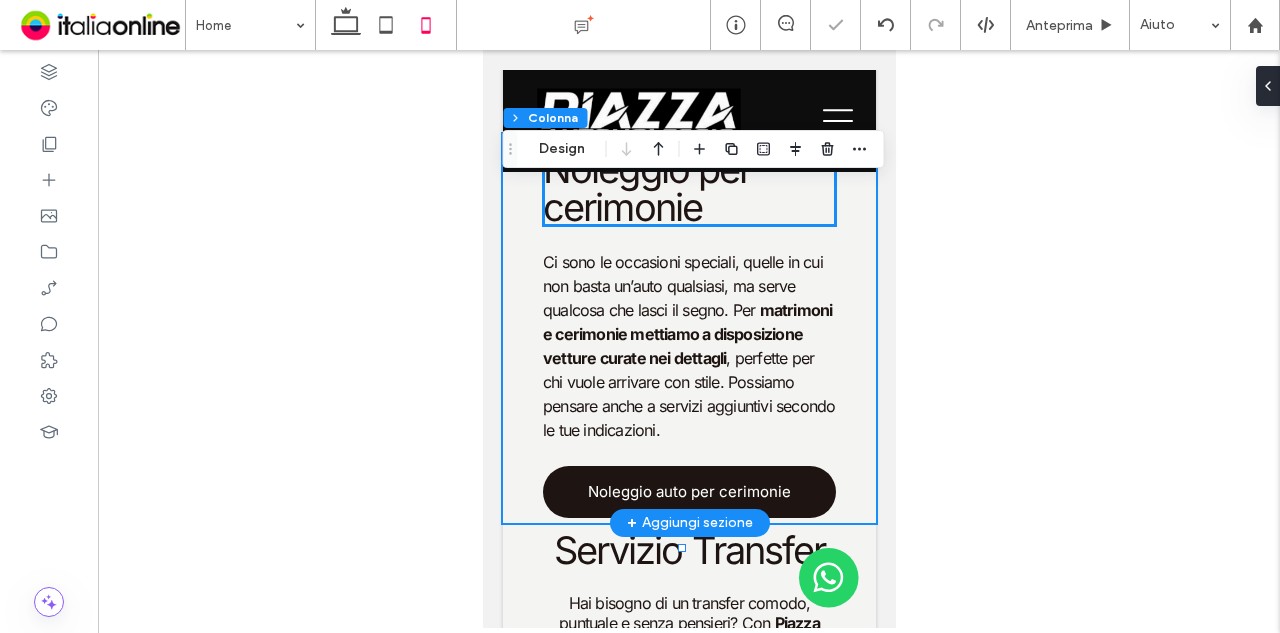 click on "Noleggio per cerimonie" at bounding box center (688, 188) 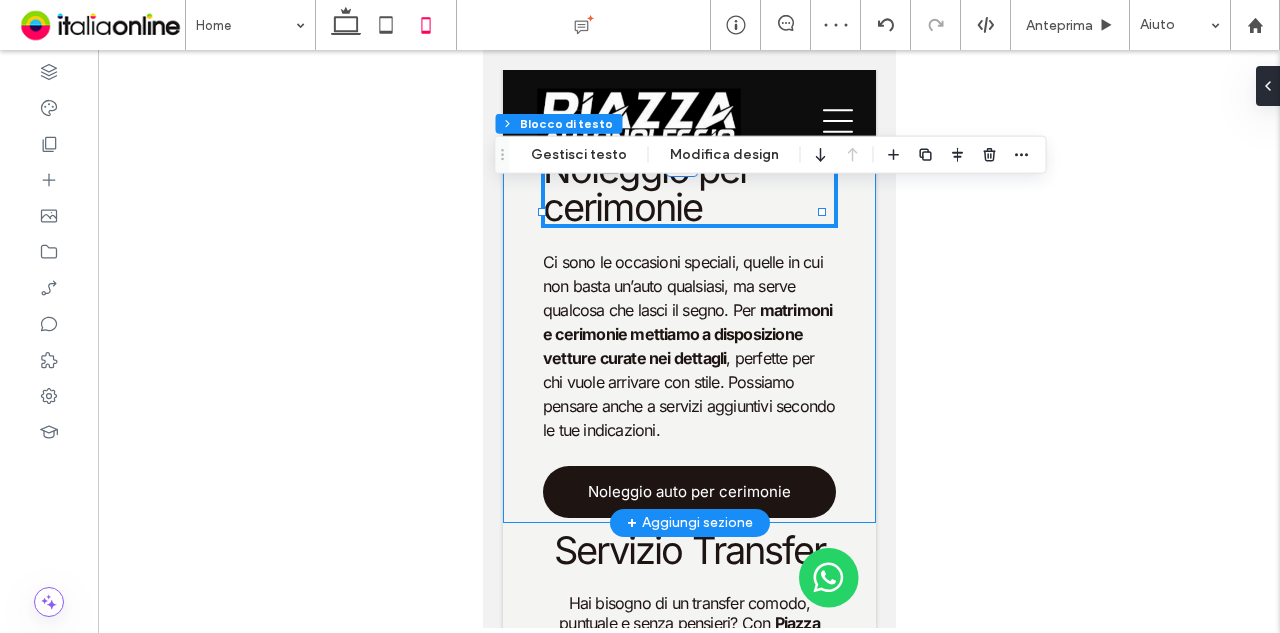 click on "Noleggio per cerimonie
Ci sono le occasioni speciali, quelle in cui non basta un’auto qualsiasi, ma serve qualcosa che lasci il segno. Per
matrimoni e cerimonie mettiamo a disposizione vetture curate nei dettagli , perfette per chi vuole arrivare con stile. Possiamo pensare anche a servizi aggiuntivi secondo le tue indicazioni.
Noleggio auto per cerimonie" at bounding box center [688, 328] 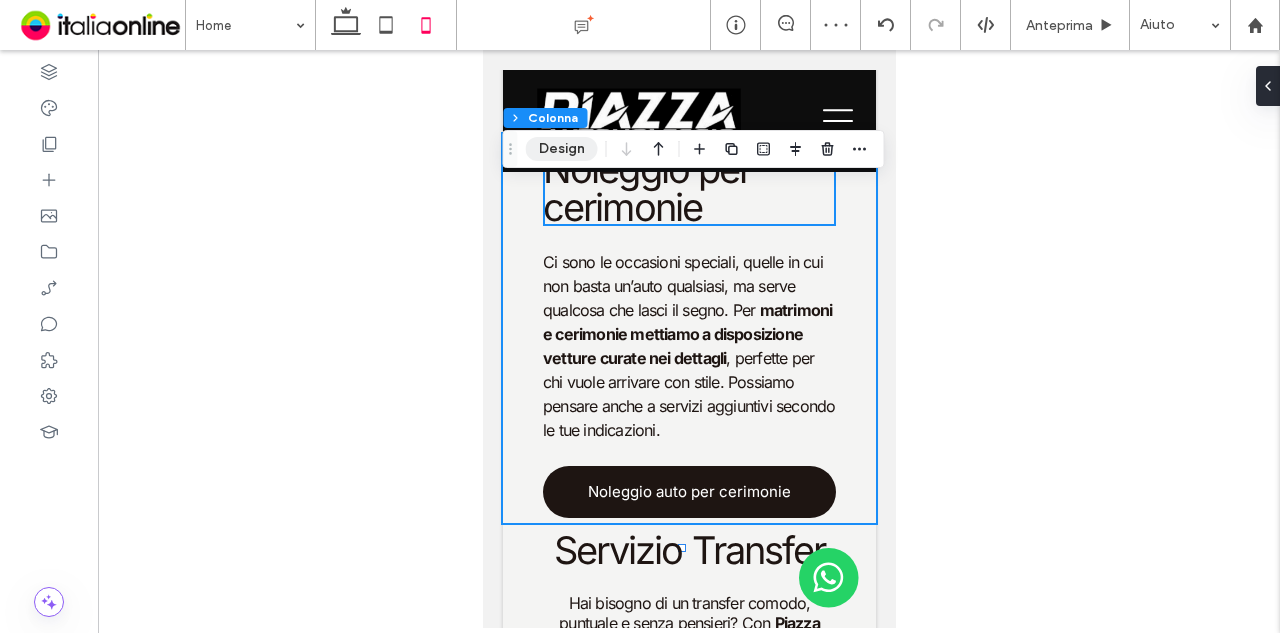 click on "Design" at bounding box center [562, 149] 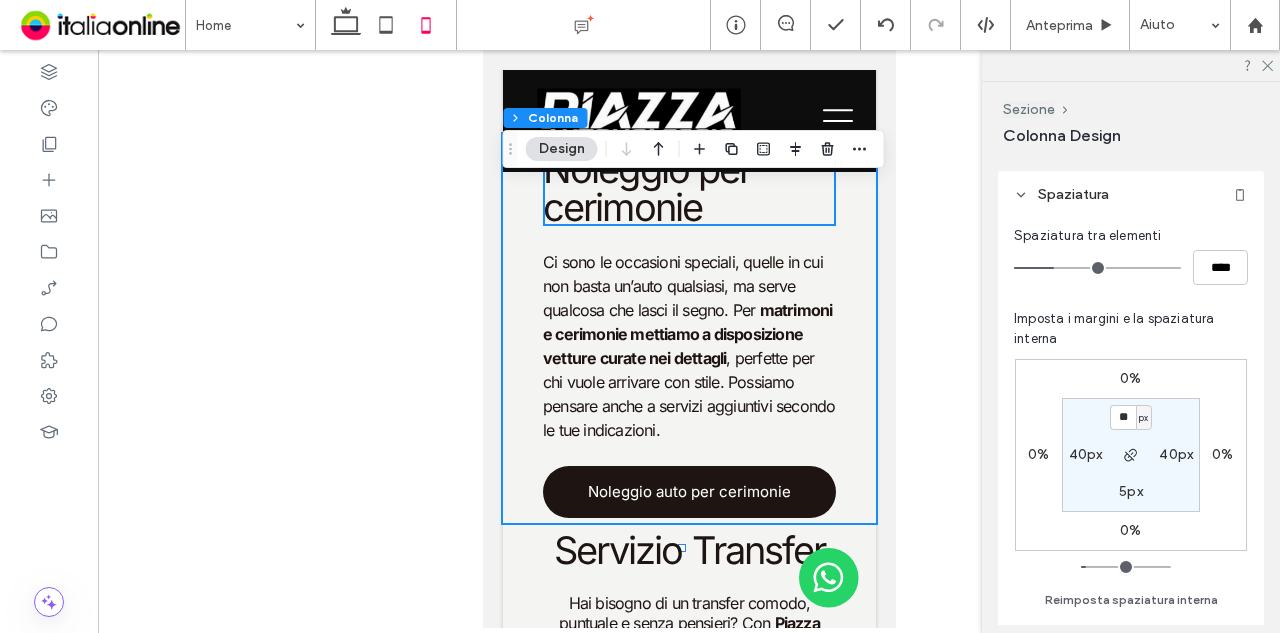 scroll, scrollTop: 400, scrollLeft: 0, axis: vertical 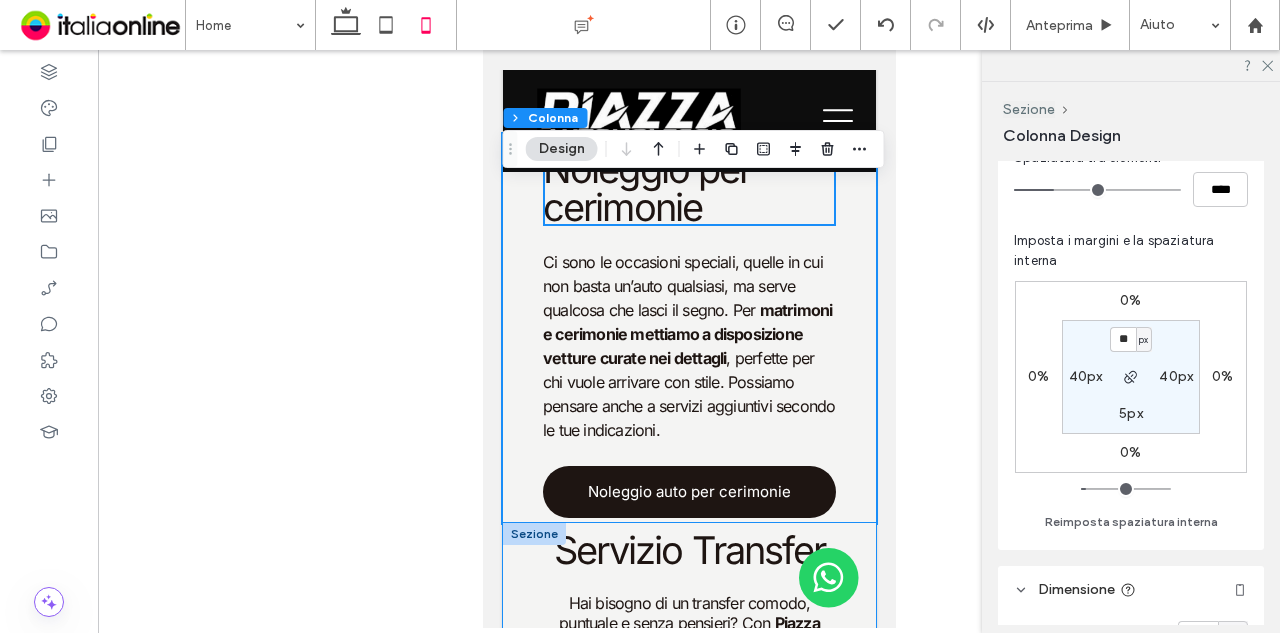 click on "Servizio Transfer
Hai bisogno di un transfer comodo, puntuale e senza pensieri? Con
Piazza Autonoleggio   puoi viaggiare in totale relax su auto spaziose e curate, ideali fino a 4 persone. Offriamo un servizio transfer privato da
[CITY] verso [CITY], [CITY] e altre destinazioni , perfetto per chi cerca affidabilità senza rinunciare al comfort. Che si tratti di un viaggio d’affari, una partenza per l’aeroporto o una semplice esigenza di spostamento, ti accompagniamo con professionalità, puntualità e massima discrezione. Sali a bordo, al resto pensiamo noi.
Scopri di più" at bounding box center (688, 754) 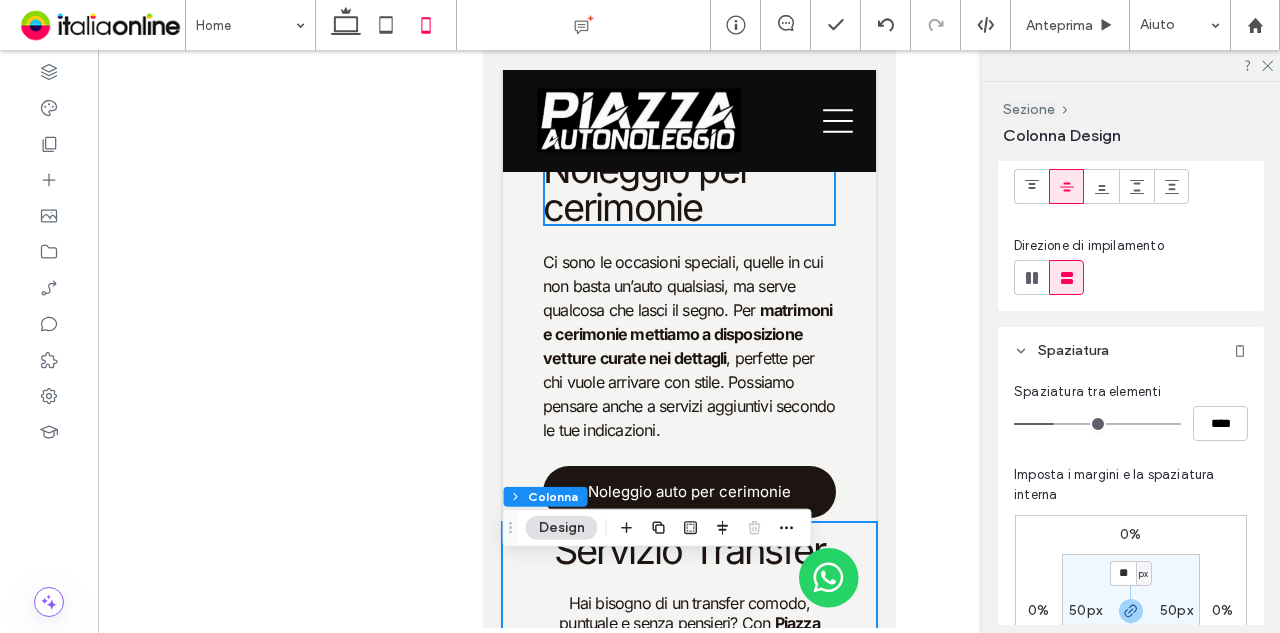 scroll, scrollTop: 300, scrollLeft: 0, axis: vertical 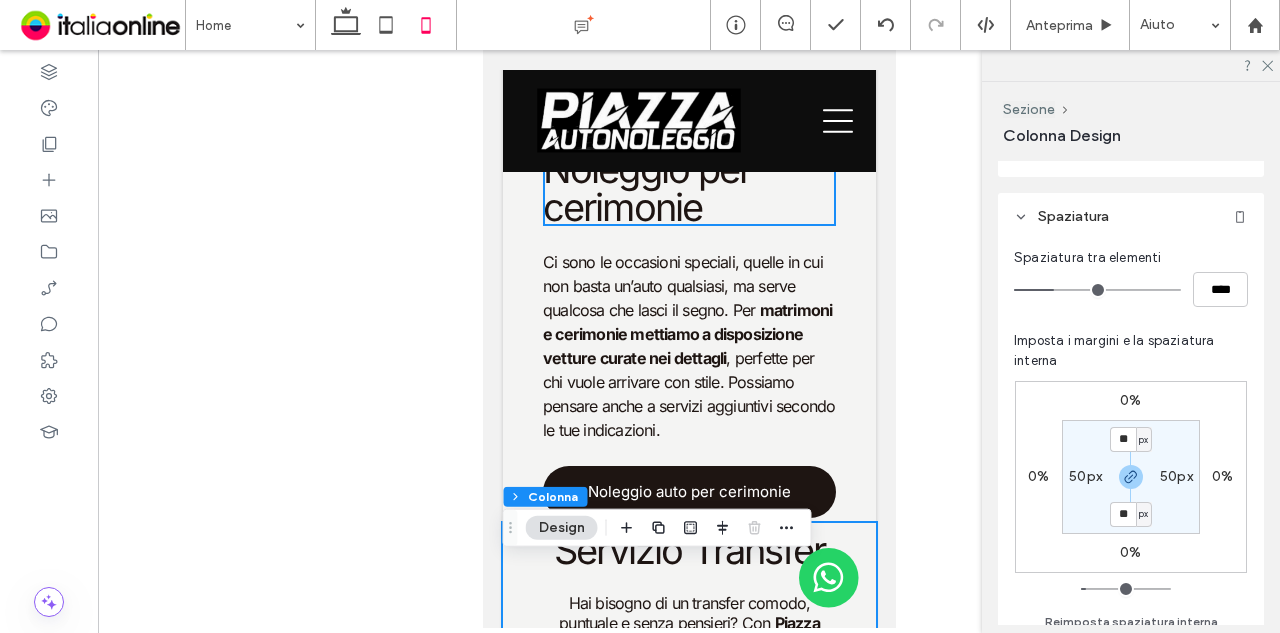 click on "50px" at bounding box center [1085, 476] 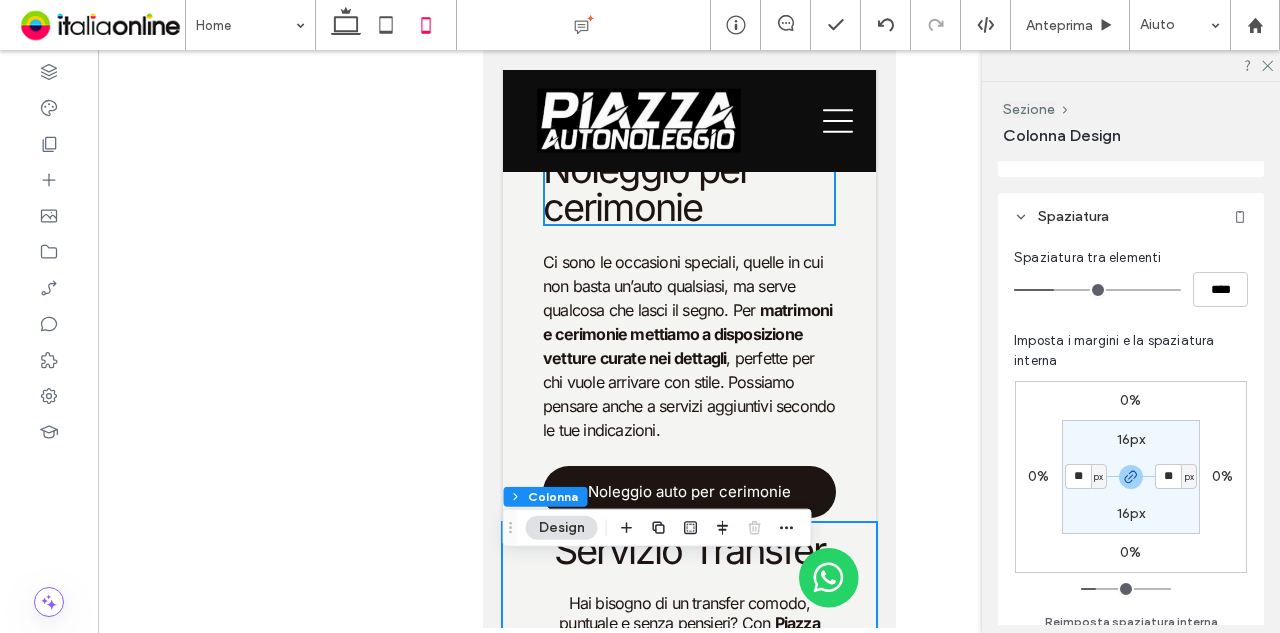 type on "**" 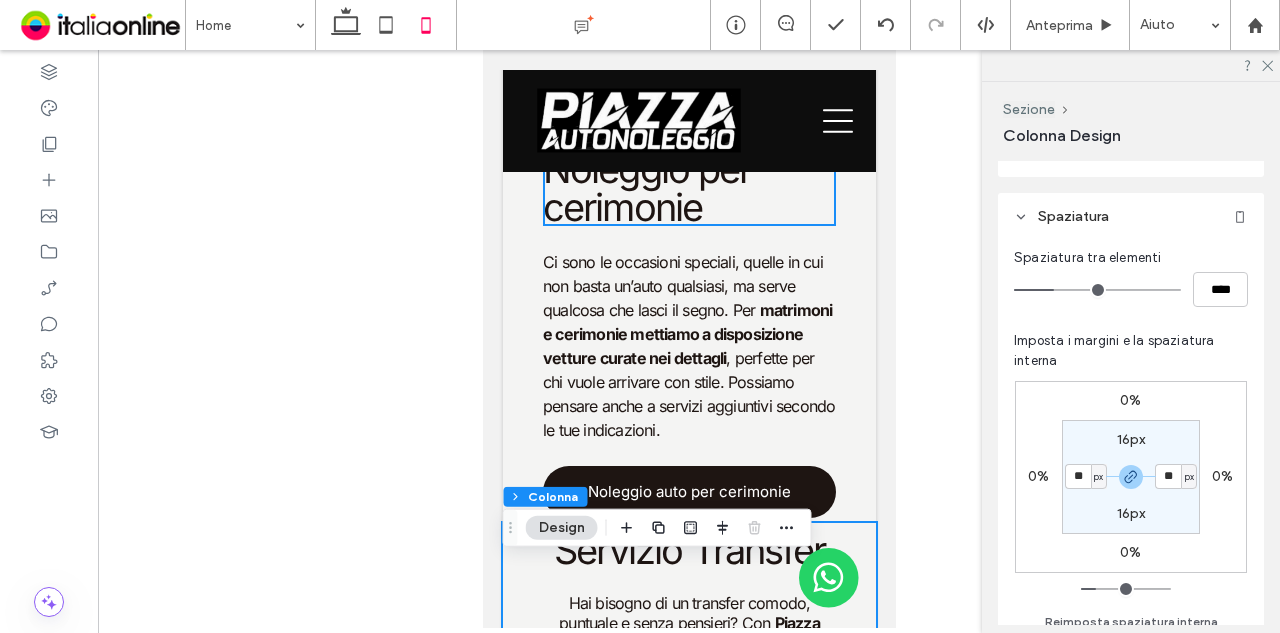 type on "**" 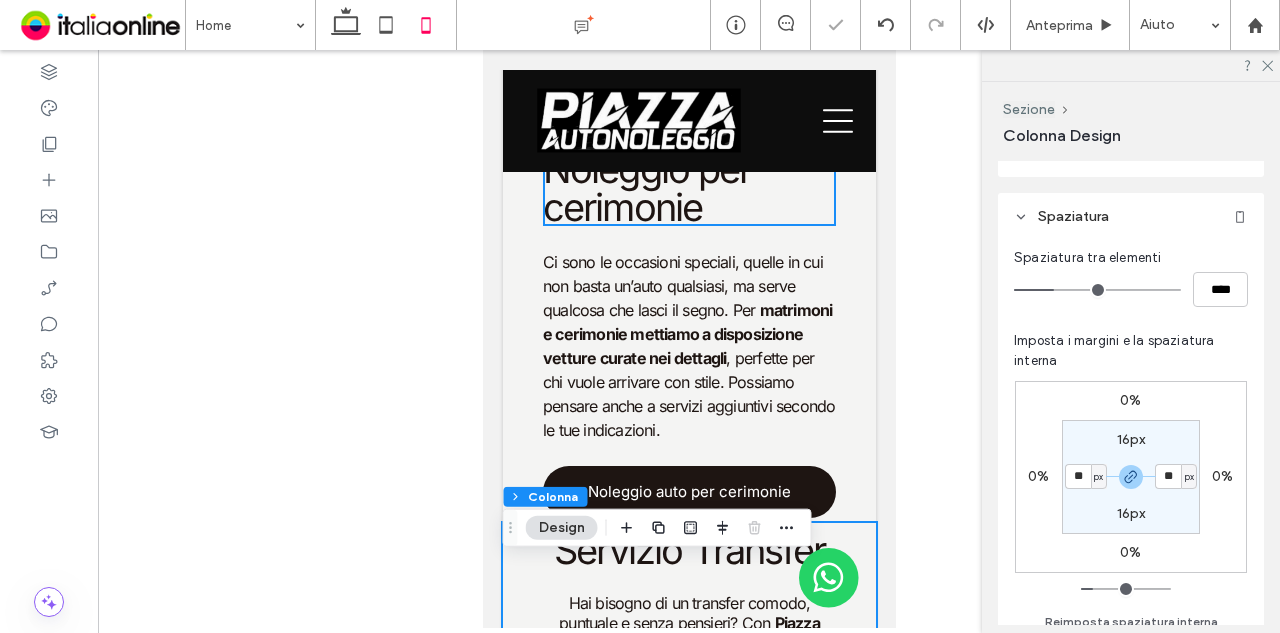 type on "**" 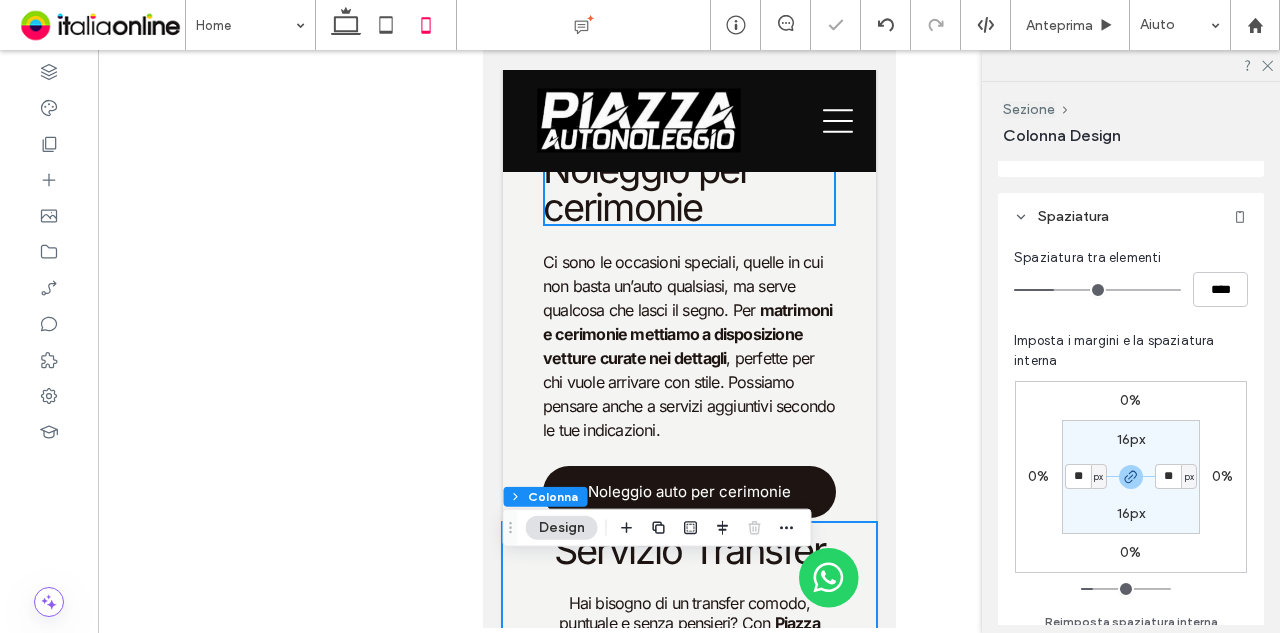 type on "**" 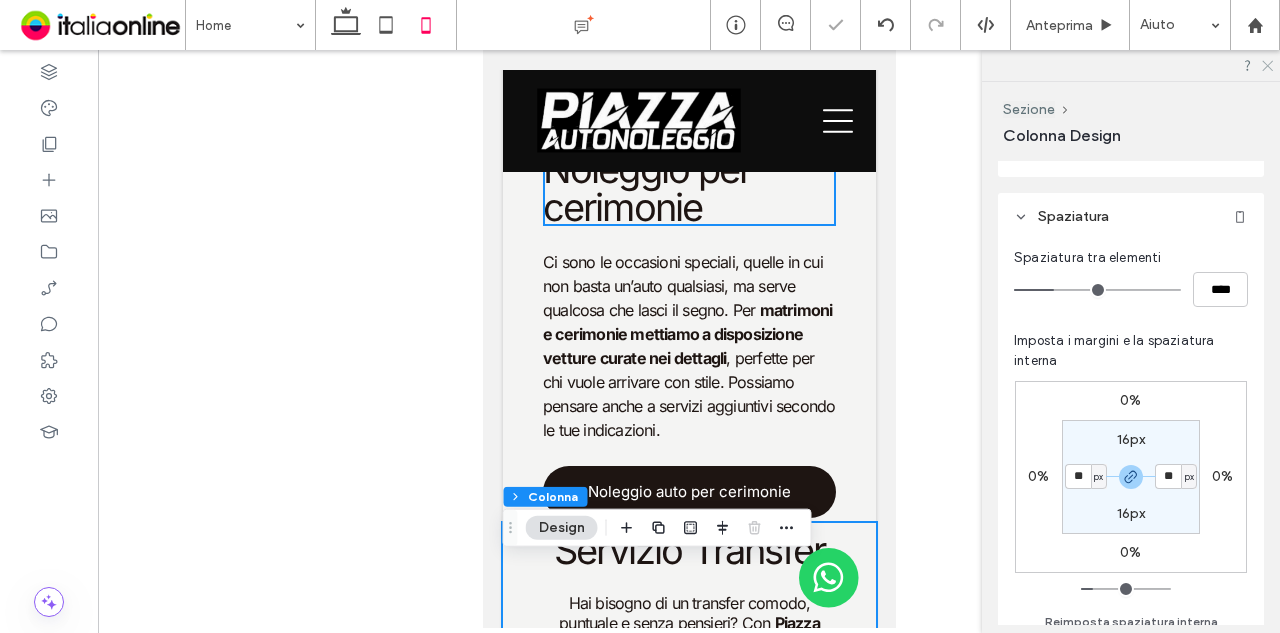 click 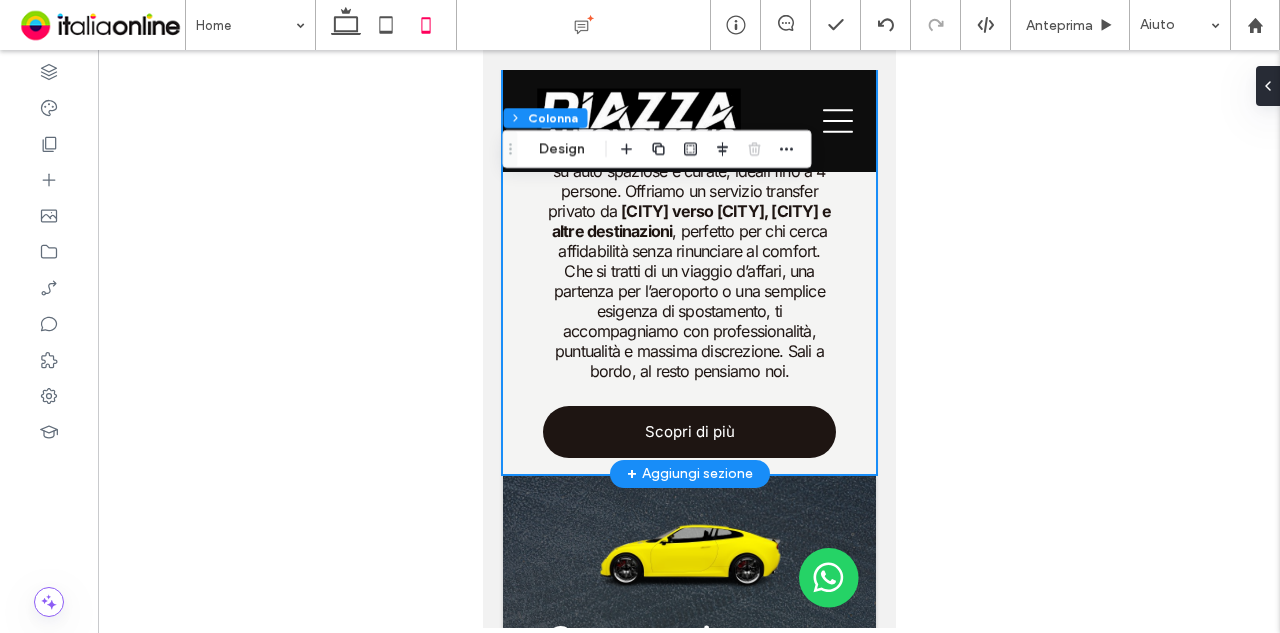 scroll, scrollTop: 3224, scrollLeft: 0, axis: vertical 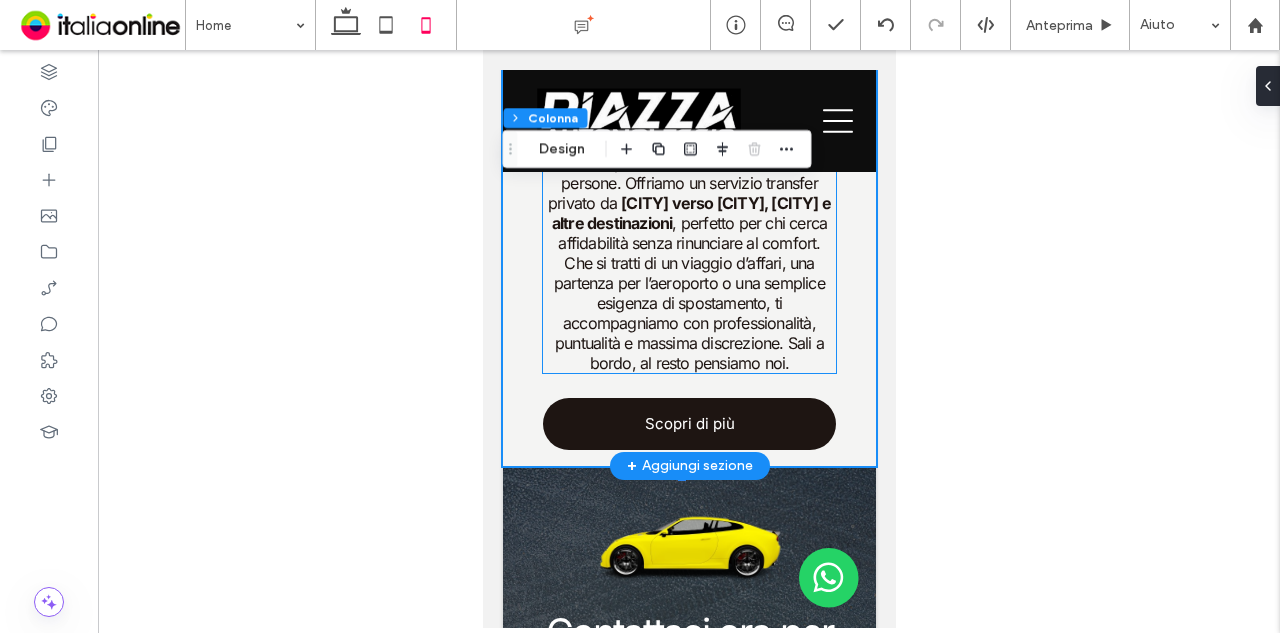 click on ", perfetto per chi cerca affidabilità senza rinunciare al comfort. Che si tratti di un viaggio d’affari, una partenza per l’aeroporto o una semplice esigenza di spostamento, ti accompagniamo con professionalità, puntualità e massima discrezione. Sali a bordo, al resto pensiamo noi." at bounding box center (689, 293) 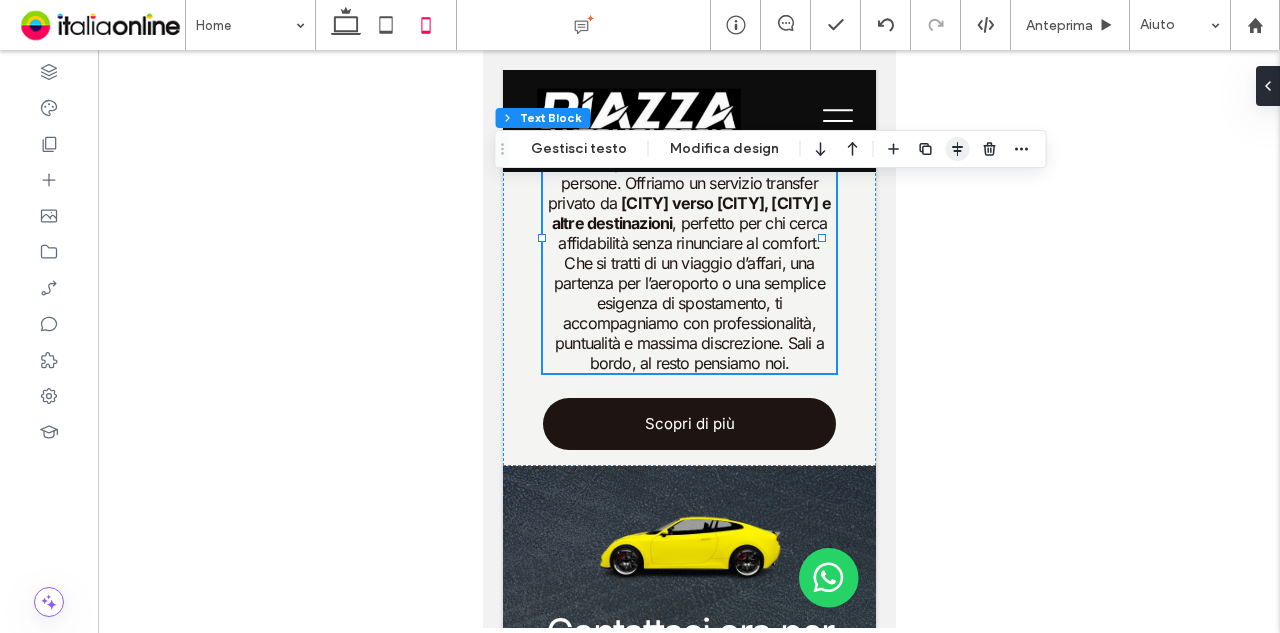 click 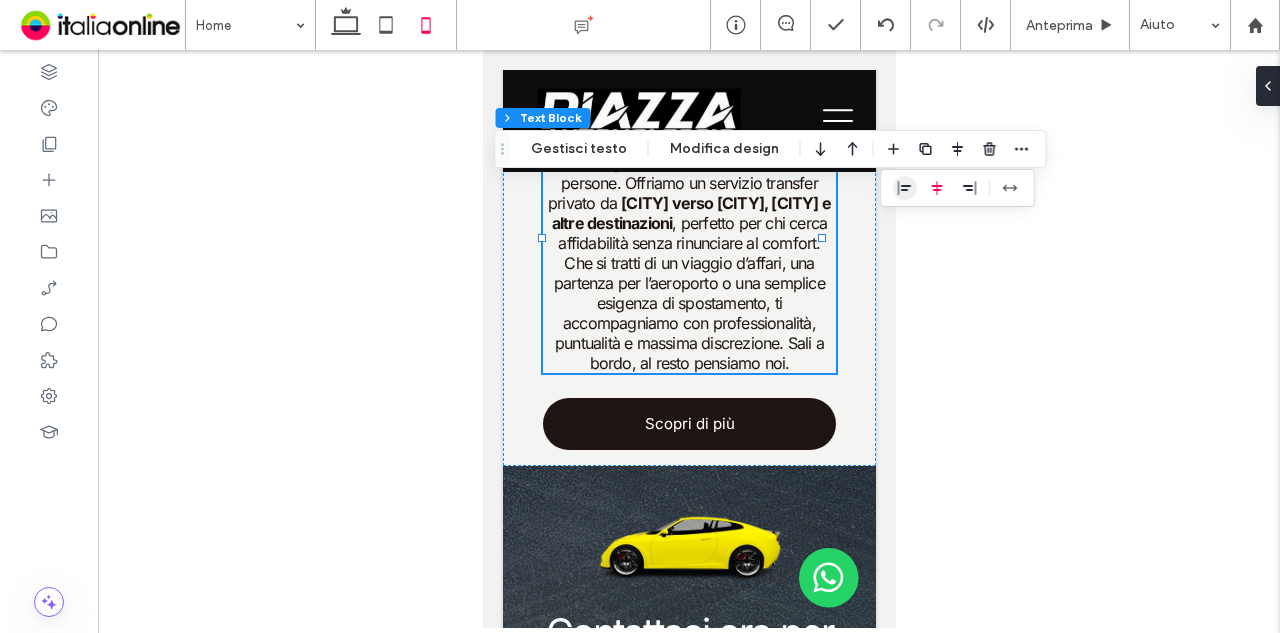 drag, startPoint x: 892, startPoint y: 182, endPoint x: 347, endPoint y: 214, distance: 545.93866 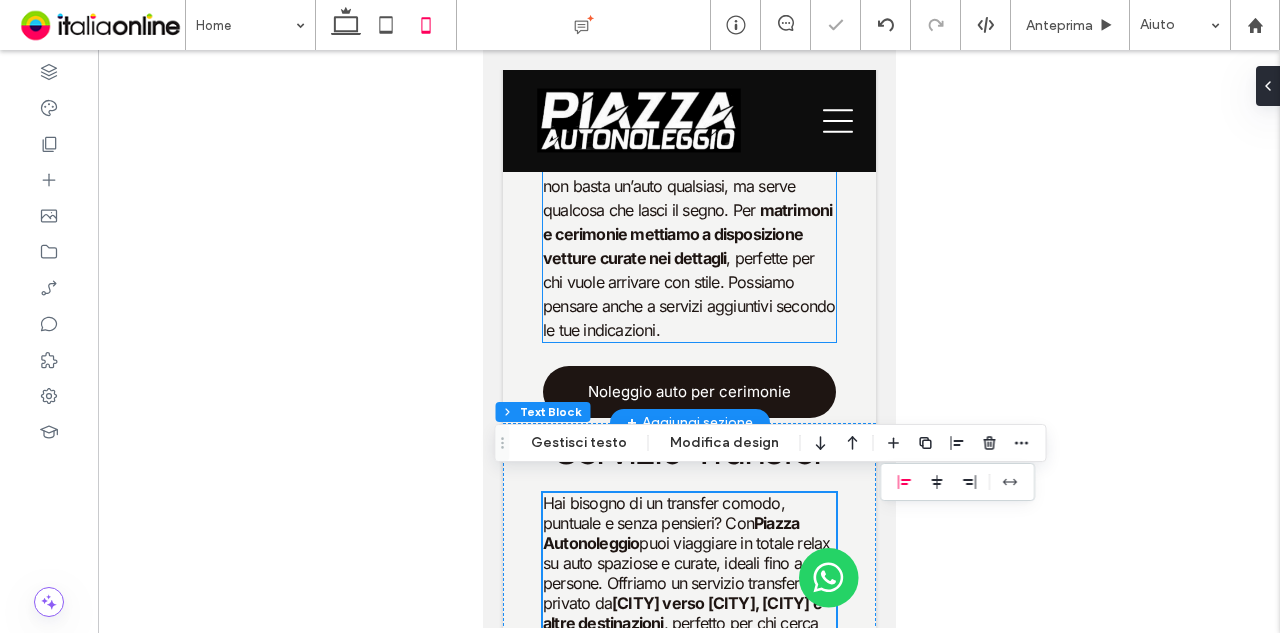 scroll, scrollTop: 2924, scrollLeft: 0, axis: vertical 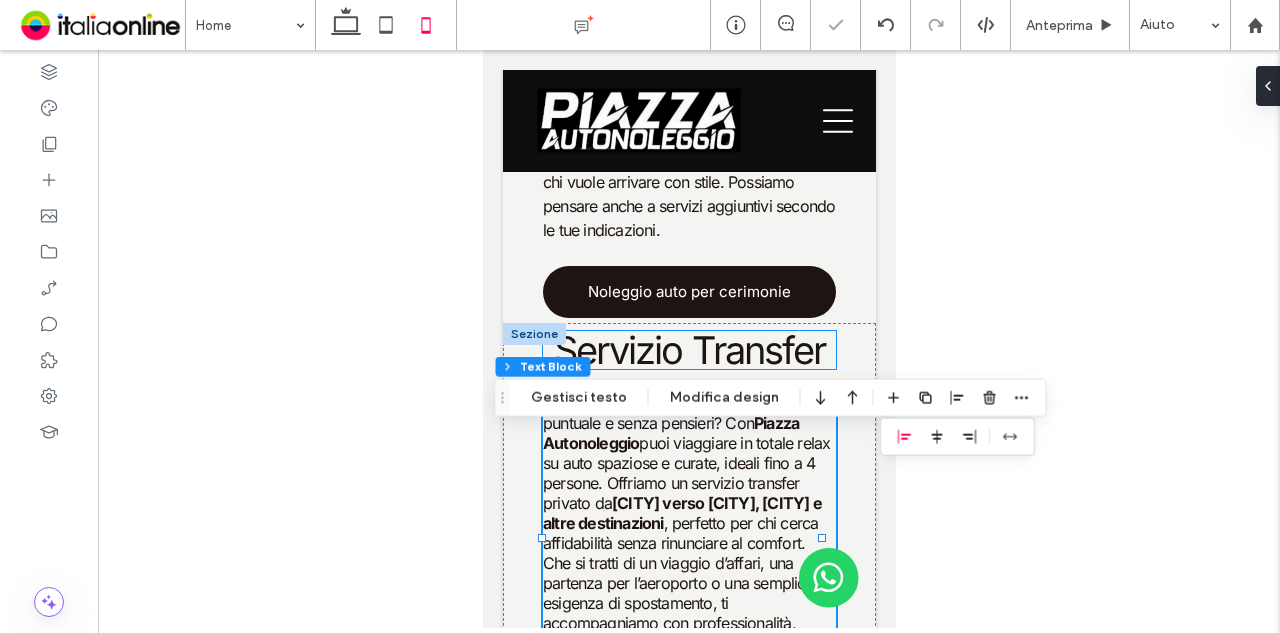 click on "Servizio Transfer" at bounding box center [689, 350] 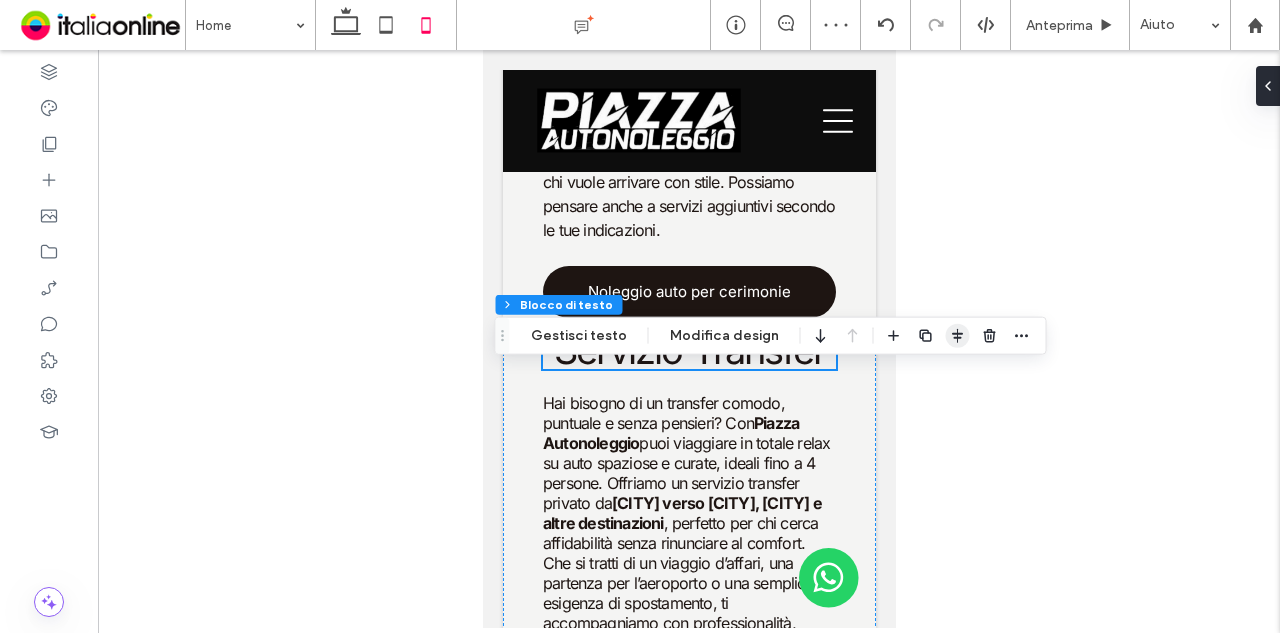 click at bounding box center (958, 336) 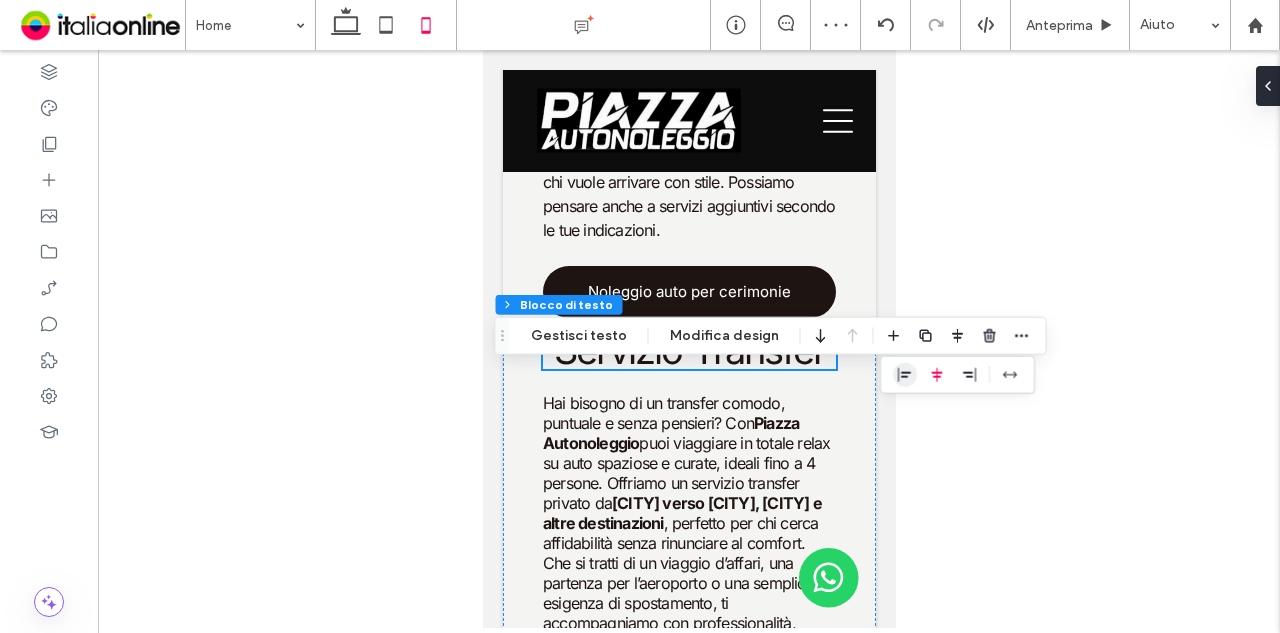 click 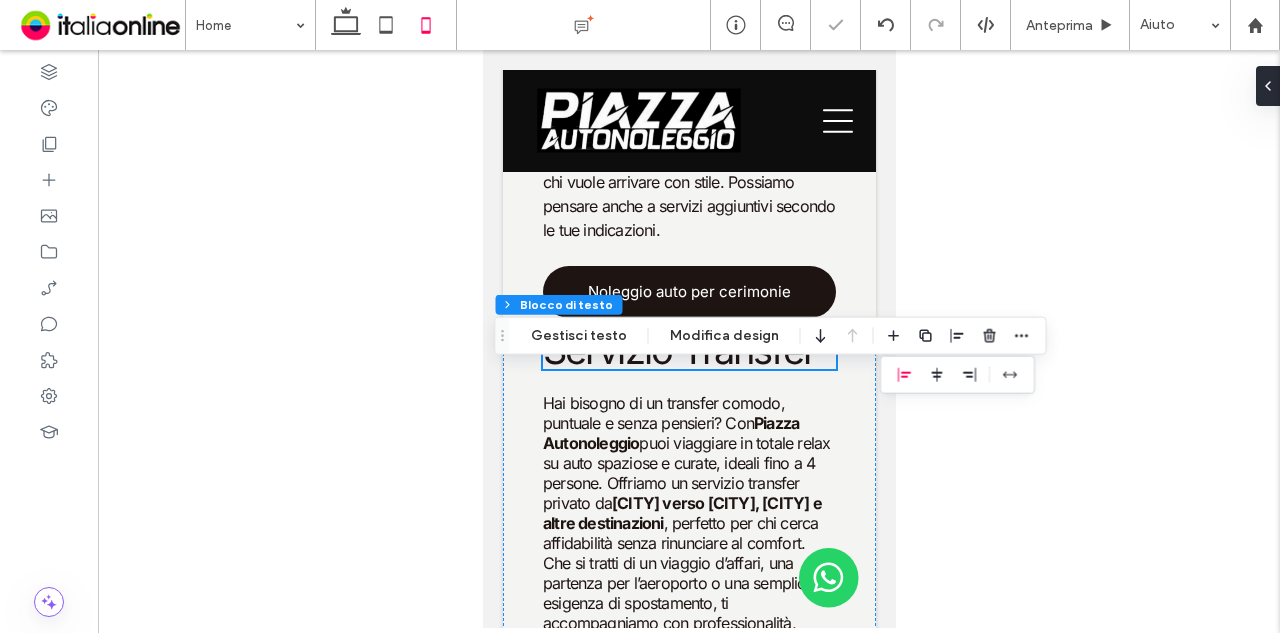 click at bounding box center [689, 339] 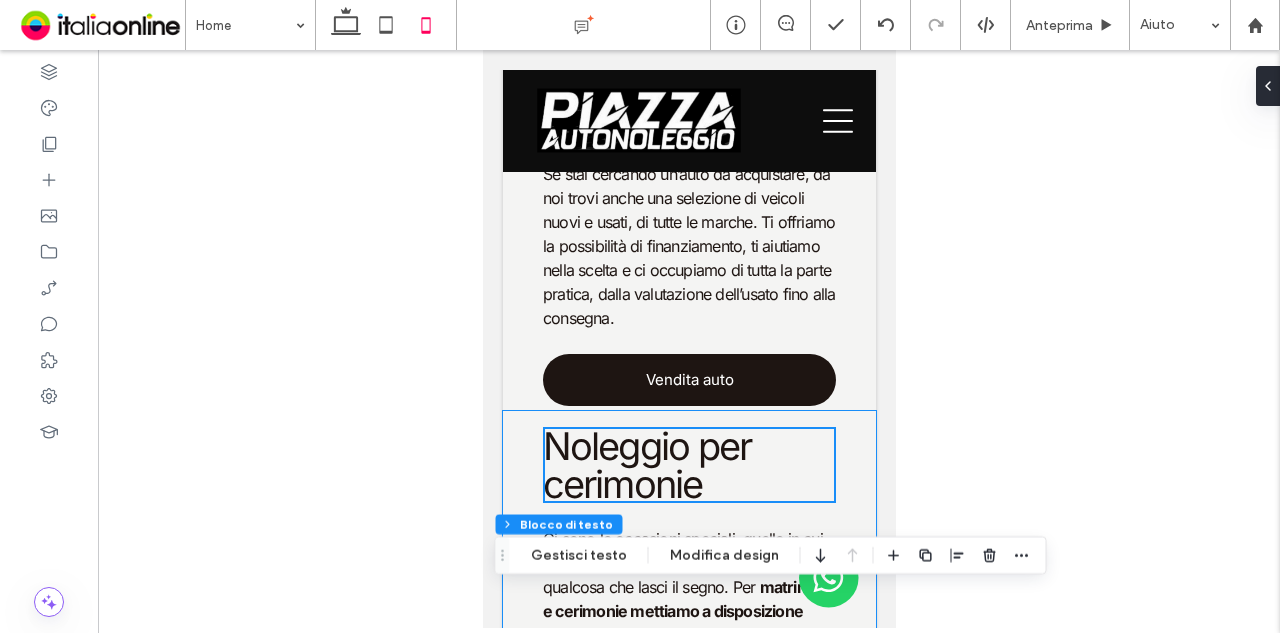 scroll, scrollTop: 2424, scrollLeft: 0, axis: vertical 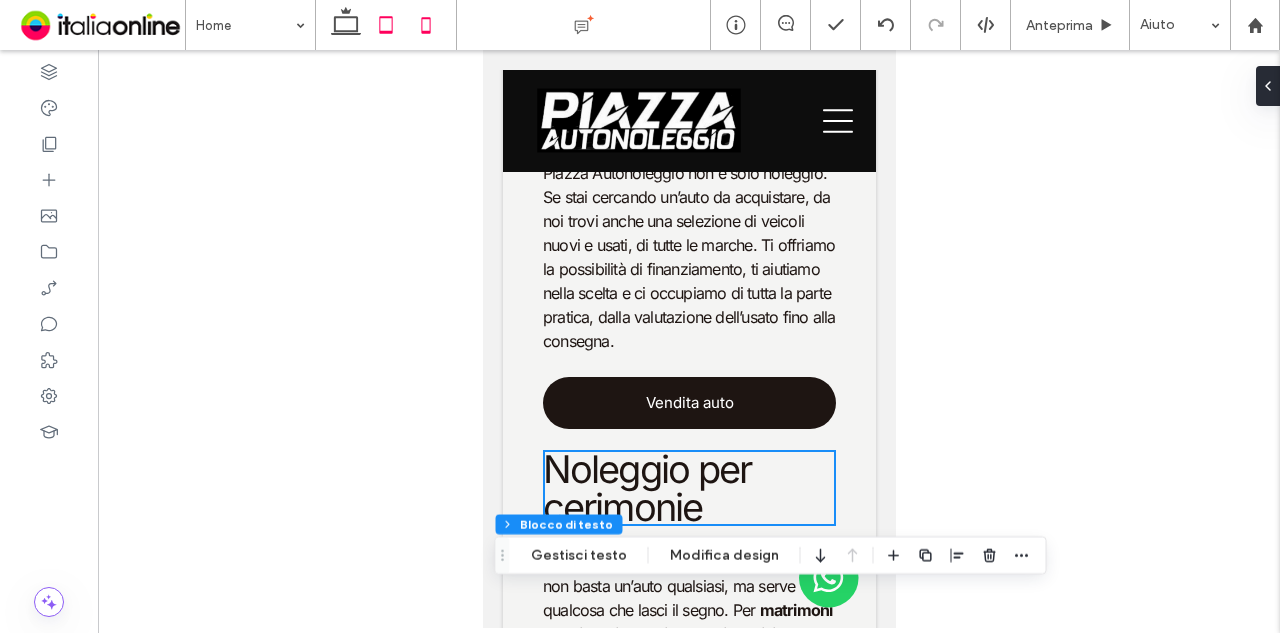 click 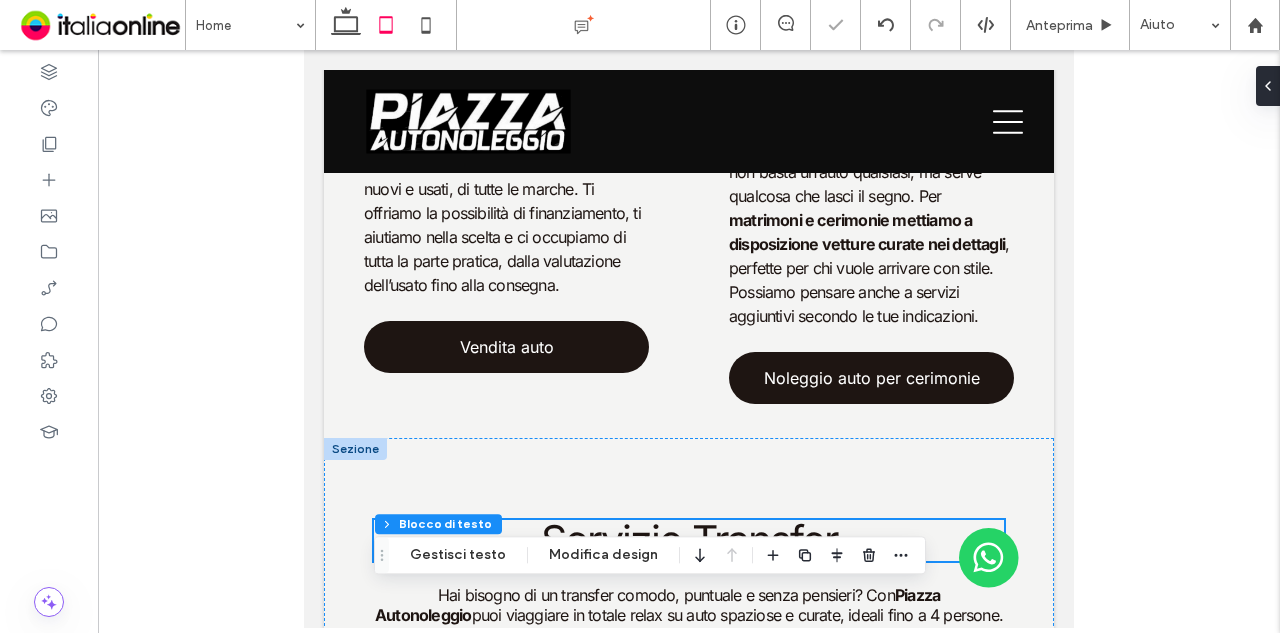 scroll, scrollTop: 2383, scrollLeft: 0, axis: vertical 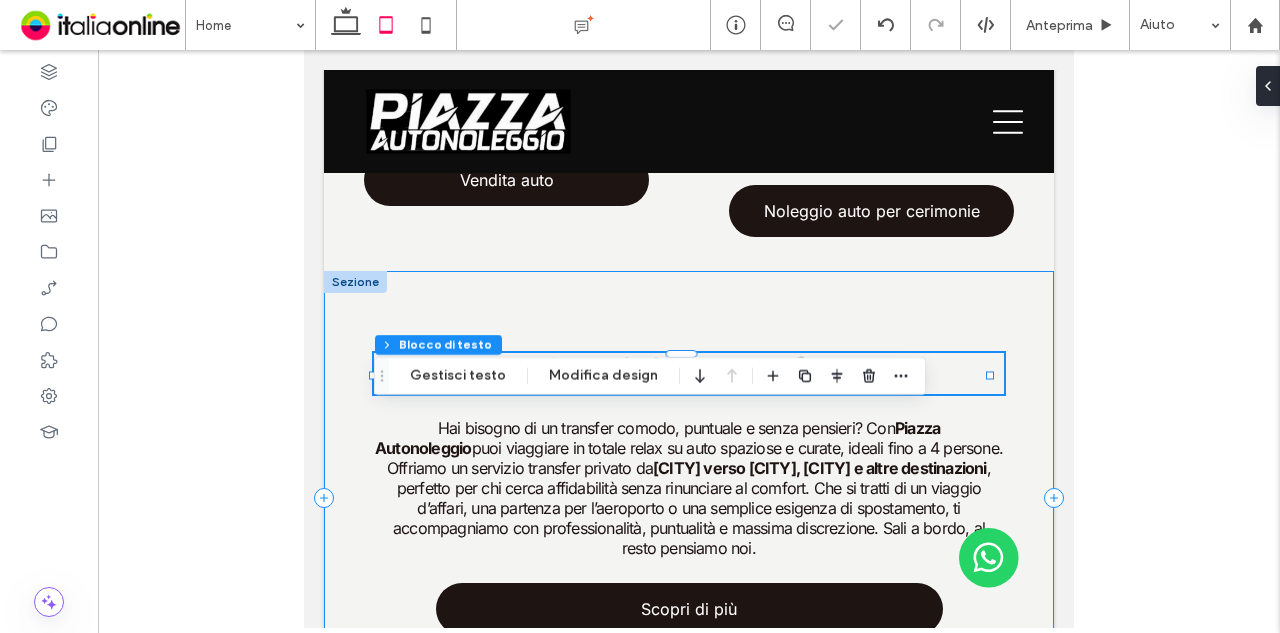 click on "Servizio Transfer
Hai bisogno di un transfer comodo, puntuale e senza pensieri? Con  Piazza Autonoleggio  puoi viaggiare in totale relax su auto spaziose e curate, ideali fino a 4 persone. Offriamo un servizio transfer privato da  Agrigento verso Palermo, Catania e altre destinazioni , perfetto per chi cerca affidabilità senza rinunciare al comfort. Che si tratti di un viaggio d’affari, una partenza per l’aeroporto o una semplice esigenza di spostamento, ti accompagniamo con professionalità, puntualità e massima discrezione. Sali a bordo, al resto pensiamo noi.
Scopri di più" at bounding box center (689, 497) 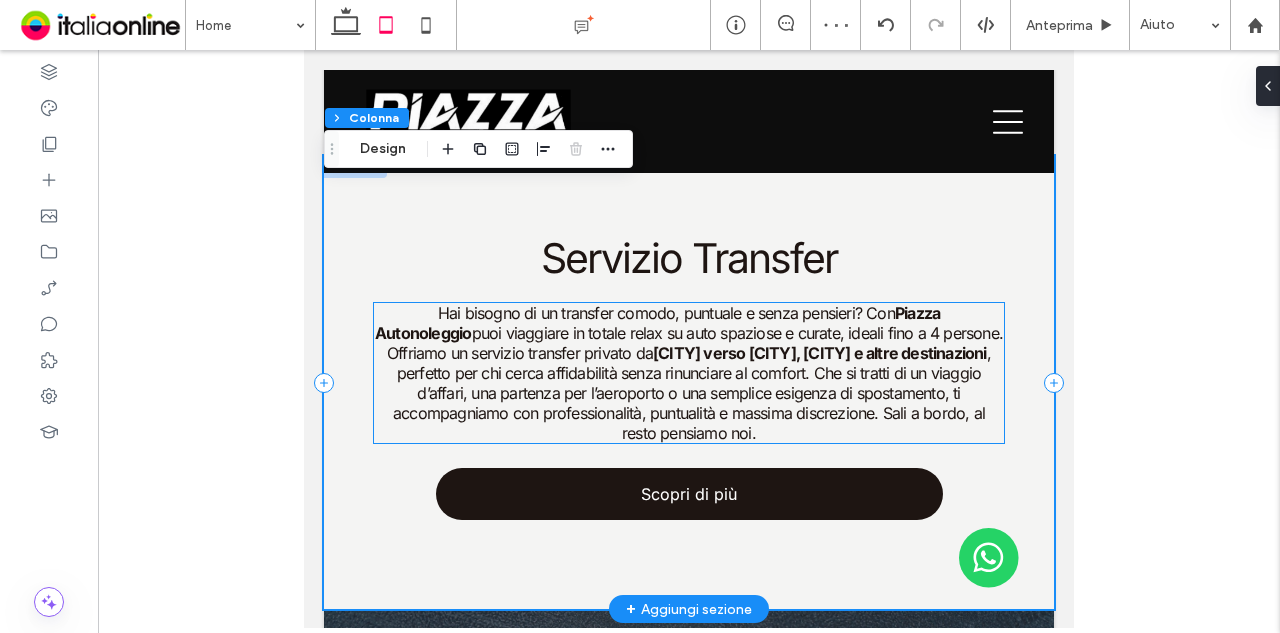 scroll, scrollTop: 2583, scrollLeft: 0, axis: vertical 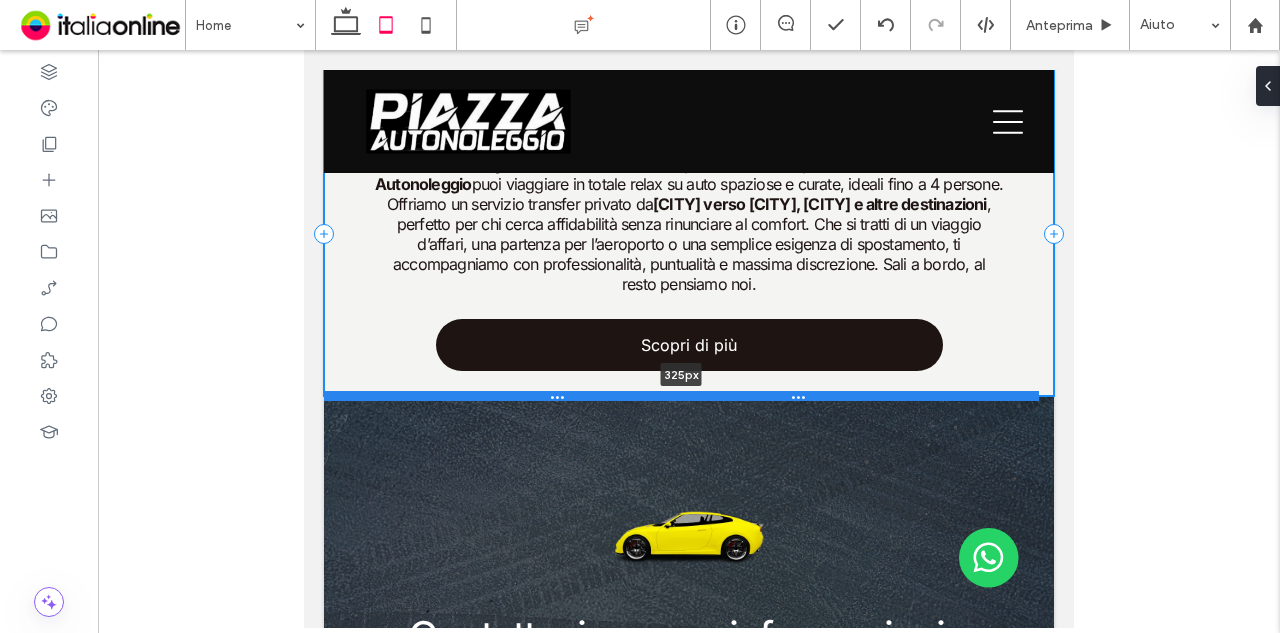 drag, startPoint x: 796, startPoint y: 583, endPoint x: 836, endPoint y: 455, distance: 134.10443 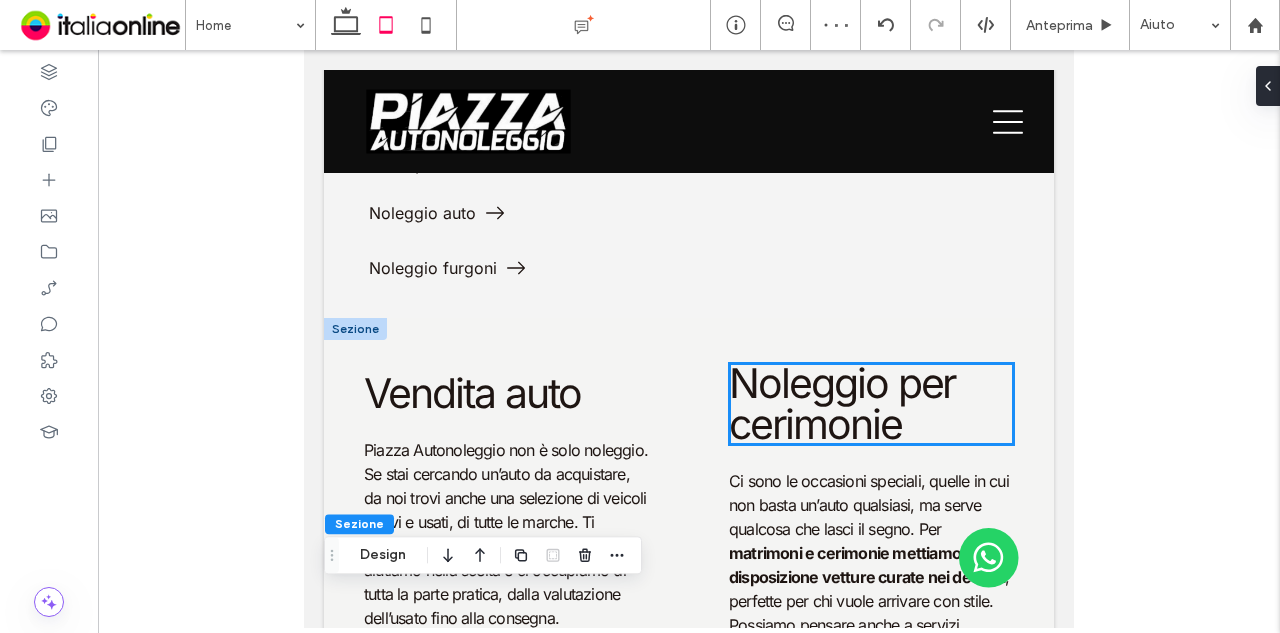 scroll, scrollTop: 1783, scrollLeft: 0, axis: vertical 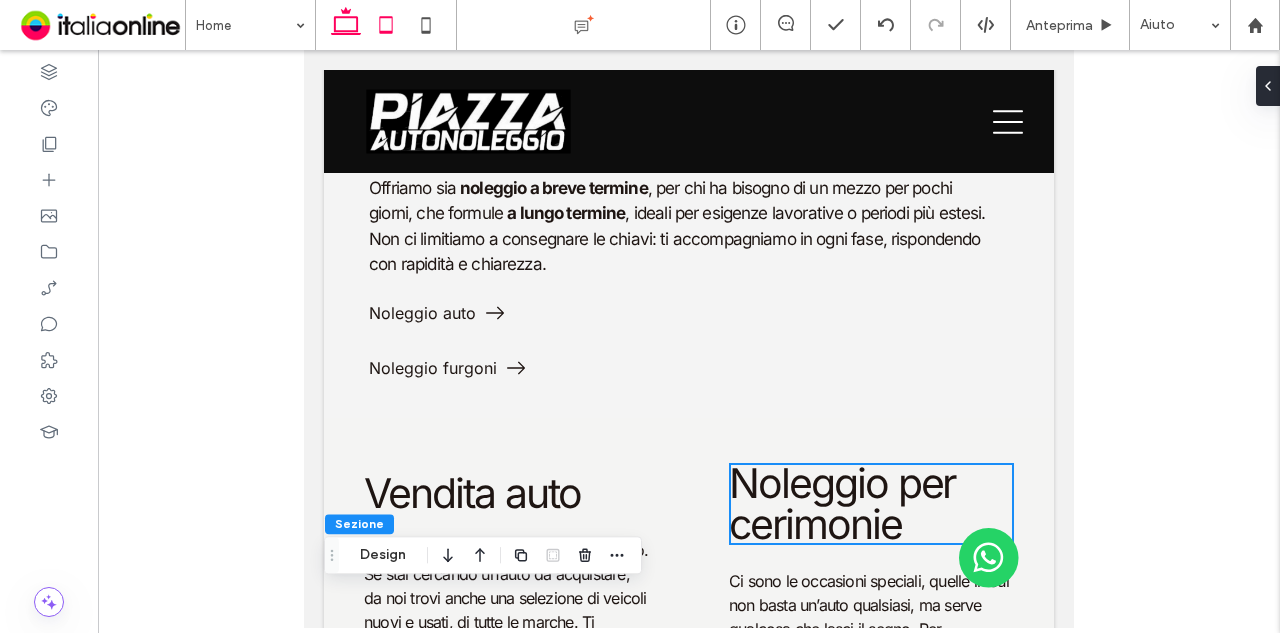 click 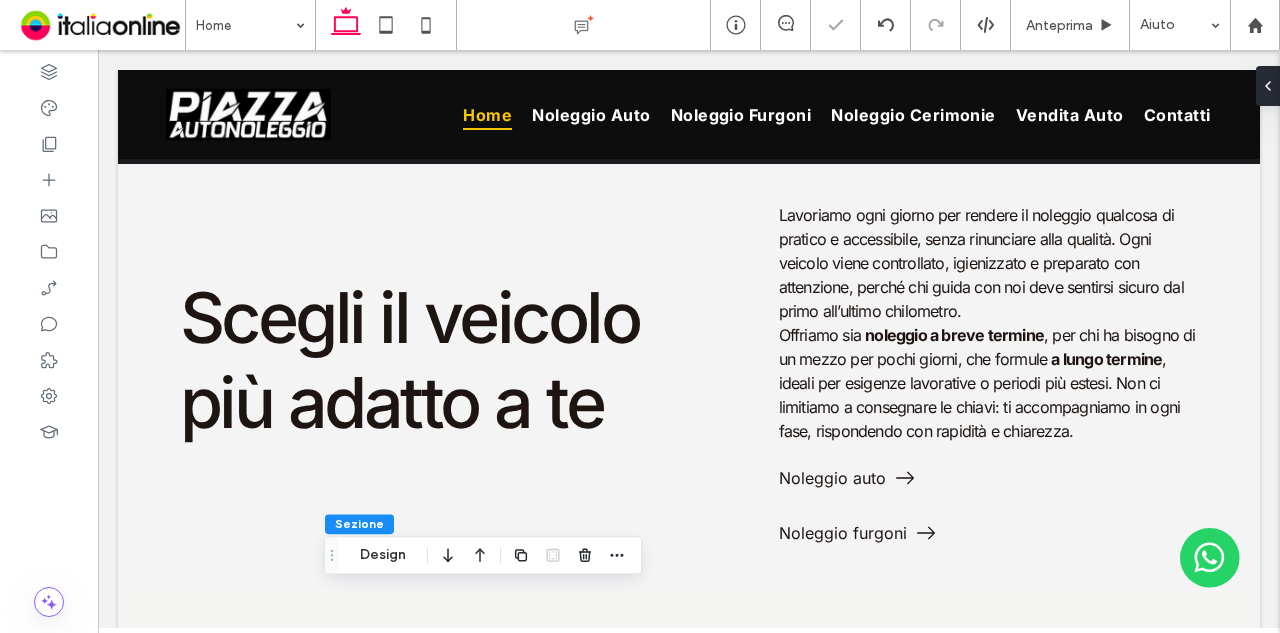 type on "***" 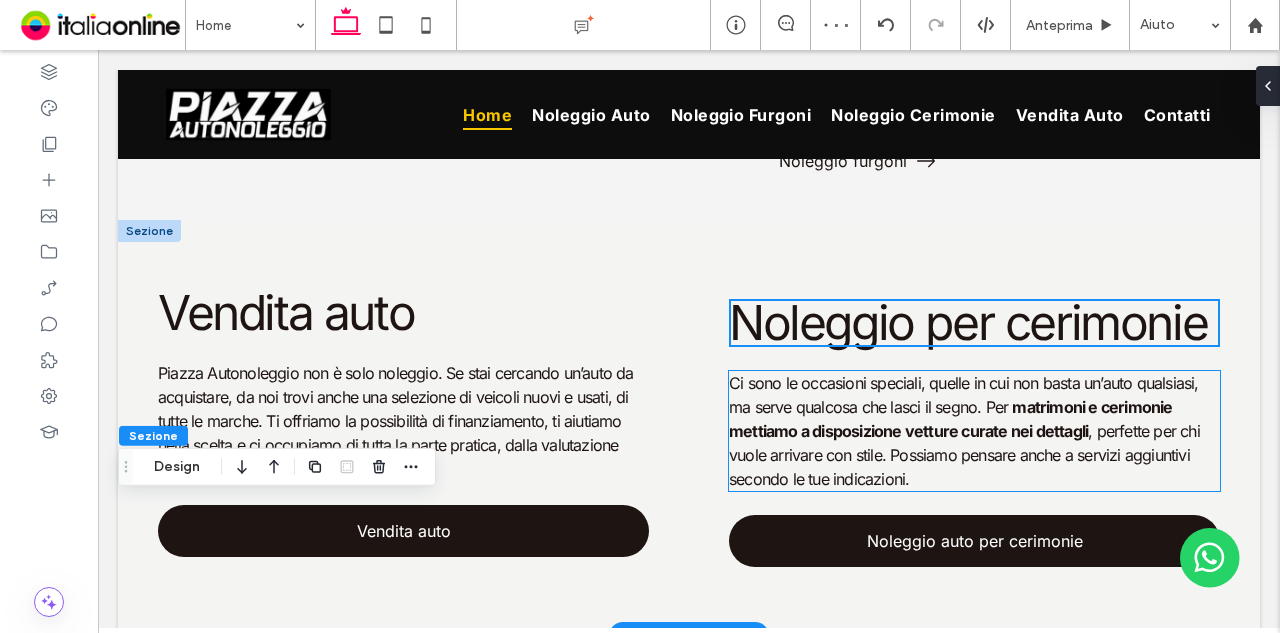 scroll, scrollTop: 1786, scrollLeft: 0, axis: vertical 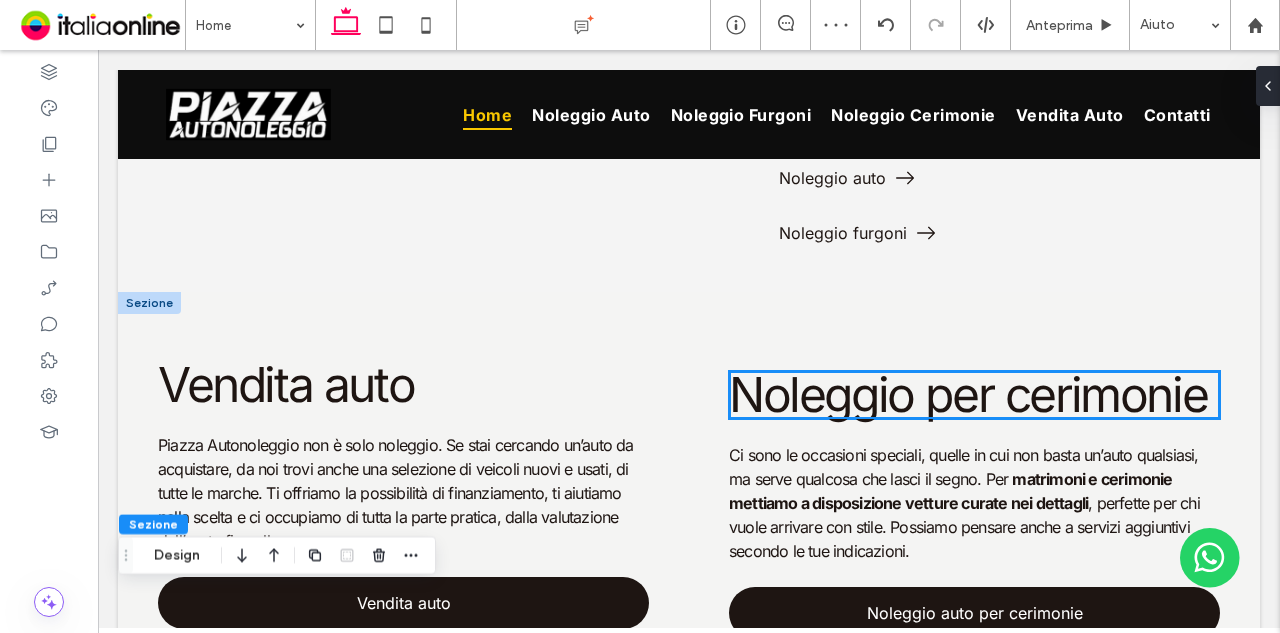 click on "Noleggio per cerimonie" at bounding box center [968, 394] 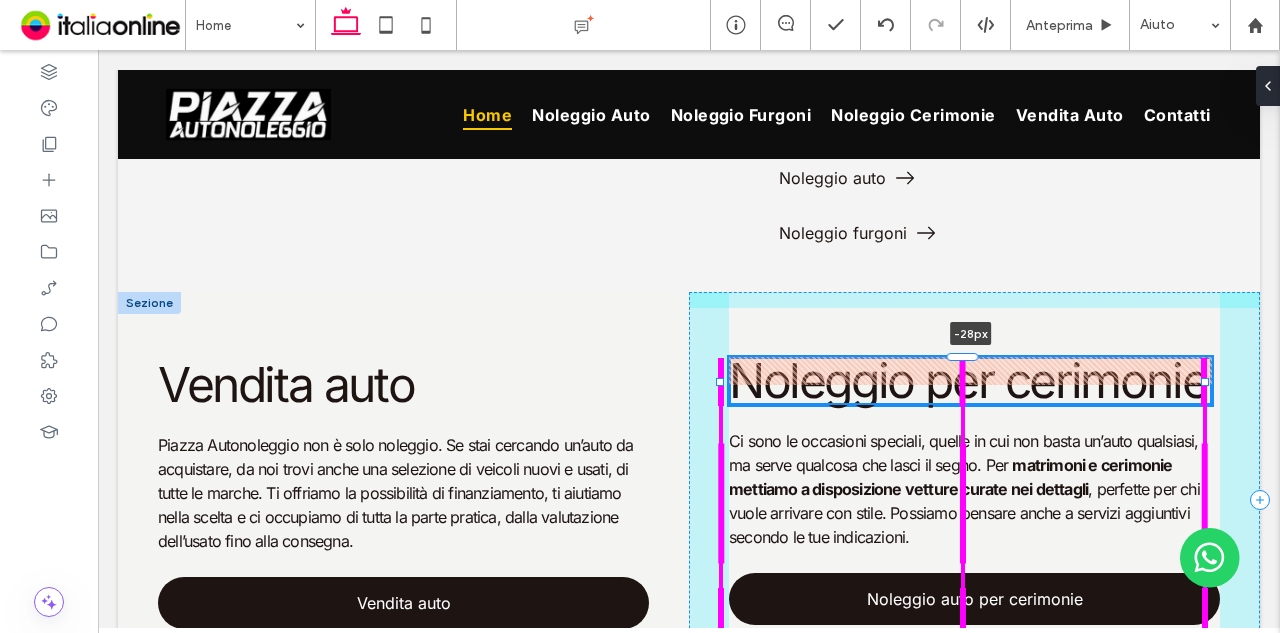 drag, startPoint x: 966, startPoint y: 363, endPoint x: 971, endPoint y: 335, distance: 28.442924 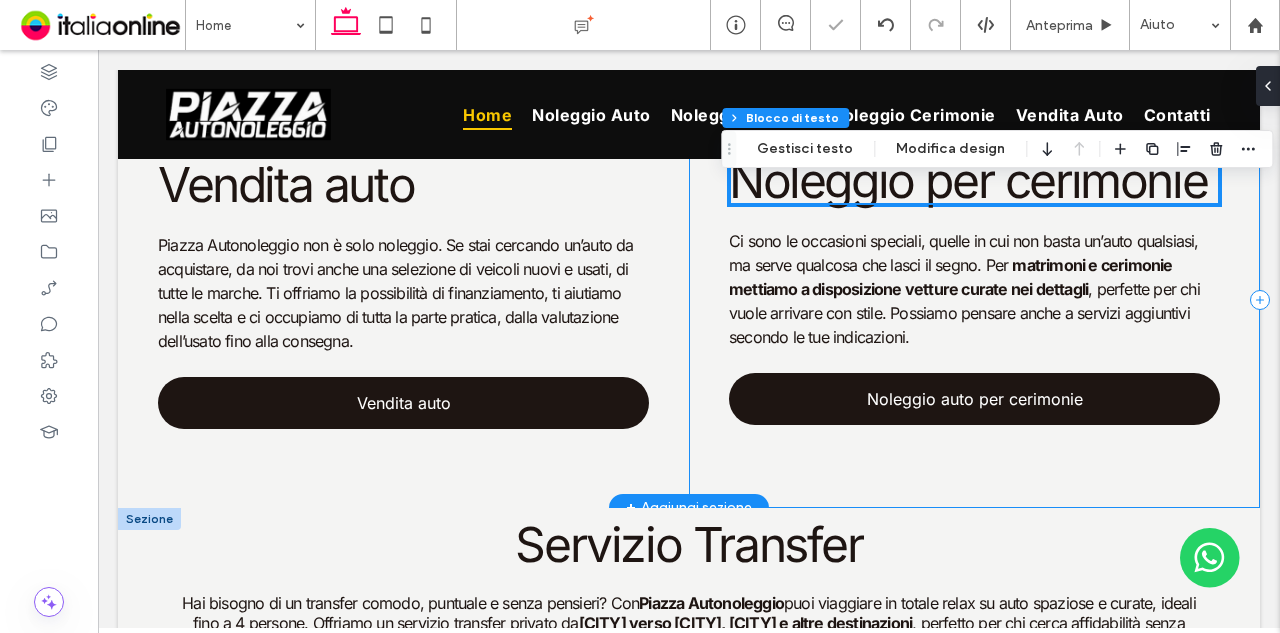 scroll, scrollTop: 2086, scrollLeft: 0, axis: vertical 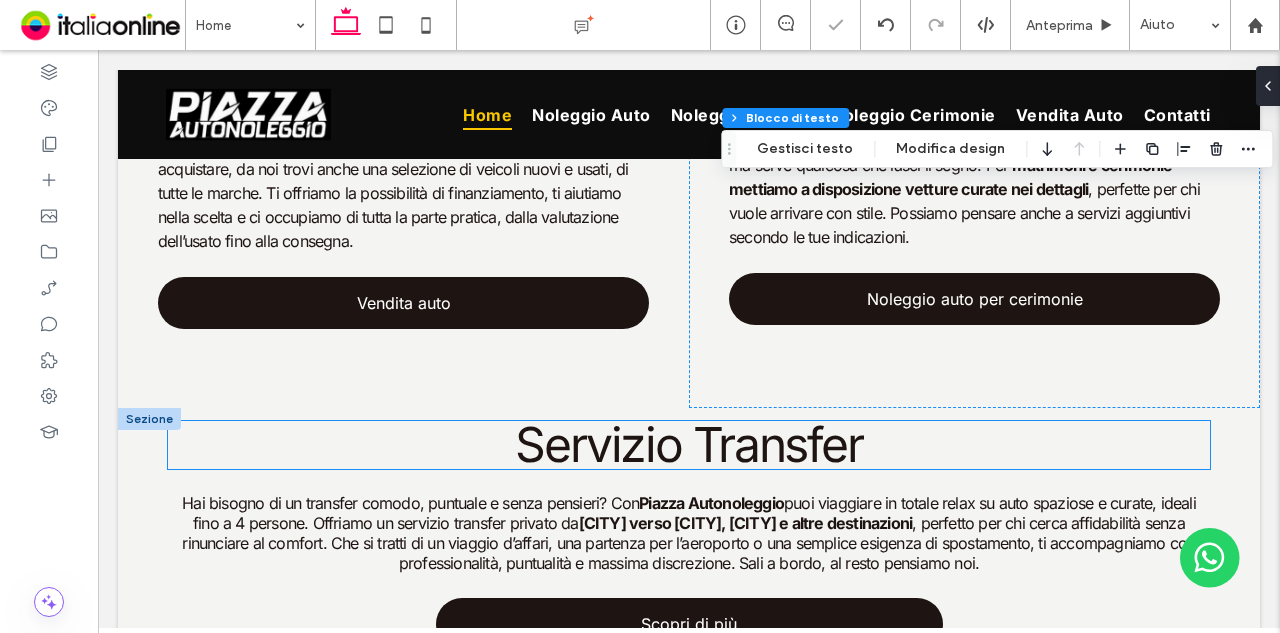 click on "Servizio Transfer" at bounding box center (689, 445) 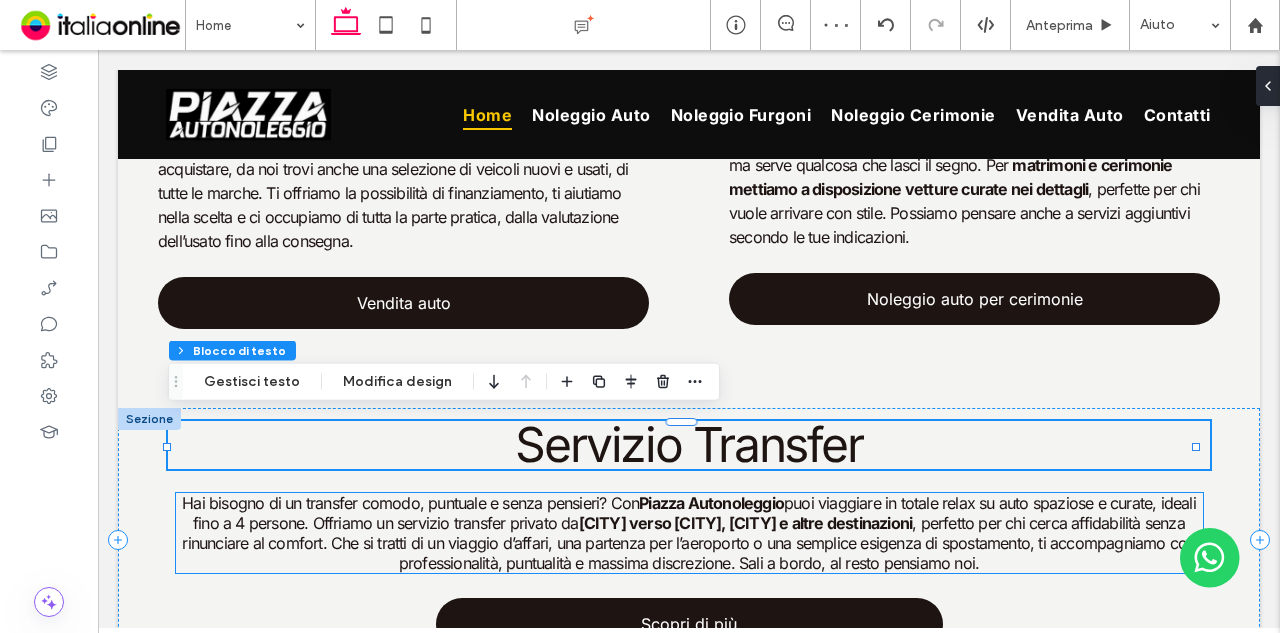 click on ", perfetto per chi cerca affidabilità senza rinunciare al comfort. Che si tratti di un viaggio d’affari, una partenza per l’aeroporto o una semplice esigenza di spostamento, ti accompagniamo con professionalità, puntualità e massima discrezione. Sali a bordo, al resto pensiamo noi." at bounding box center (688, 543) 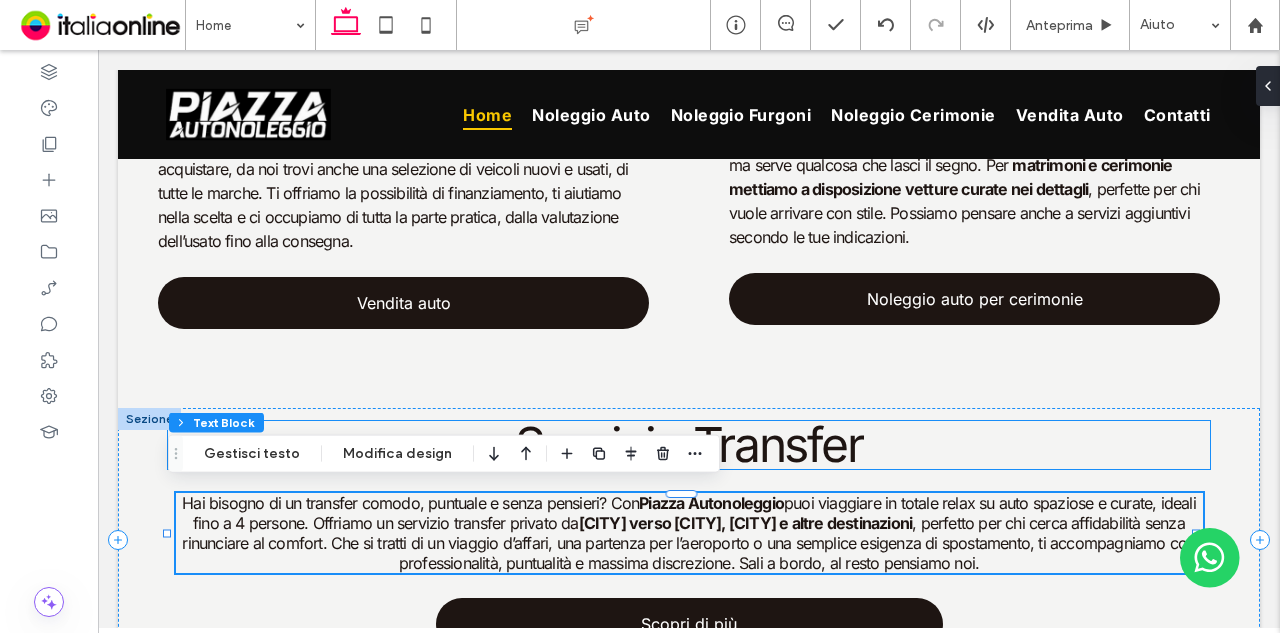 click on "Servizio Transfer" at bounding box center [688, 444] 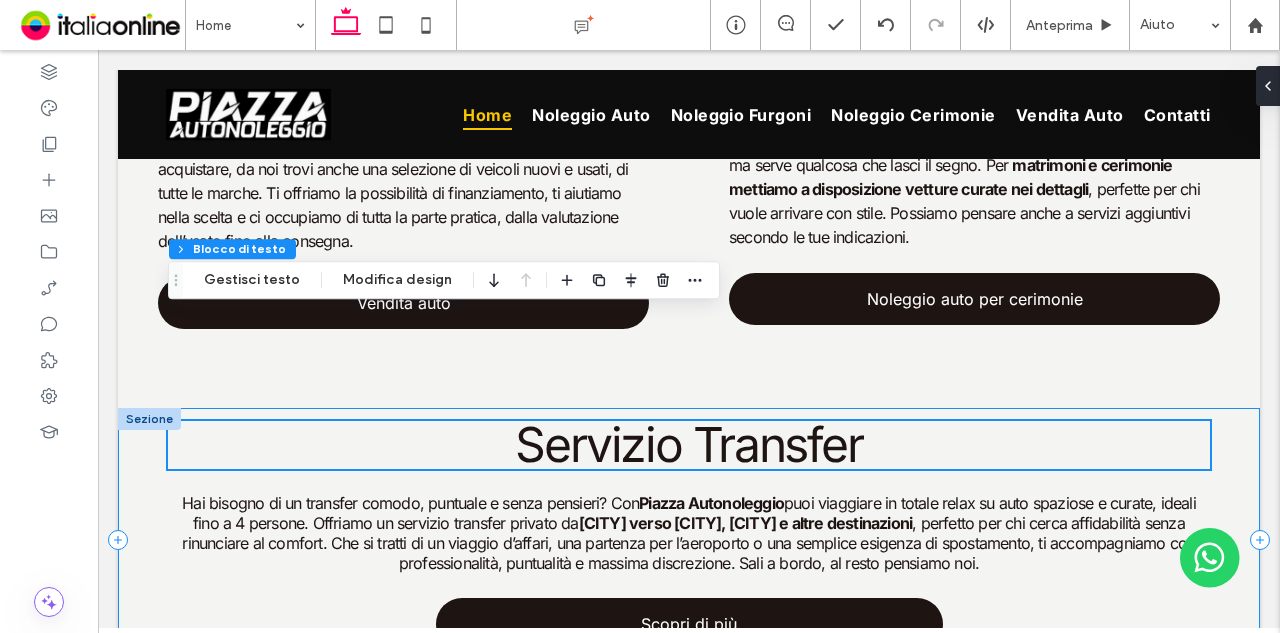 scroll, scrollTop: 2286, scrollLeft: 0, axis: vertical 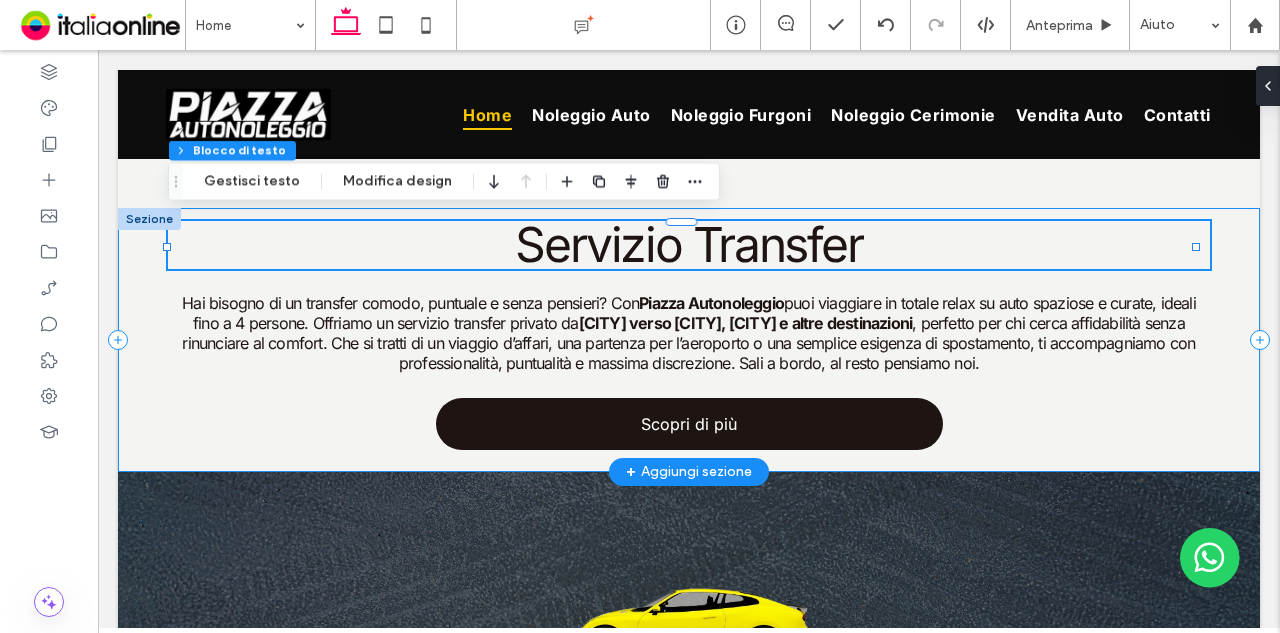 click on "Servizio Transfer
Hai bisogno di un transfer comodo, puntuale e senza pensieri? Con  Piazza Autonoleggio  puoi viaggiare in totale relax su auto spaziose e curate, ideali fino a 4 persone. Offriamo un servizio transfer privato da  Agrigento verso Palermo, Catania e altre destinazioni , perfetto per chi cerca affidabilità senza rinunciare al comfort. Che si tratti di un viaggio d’affari, una partenza per l’aeroporto o una semplice esigenza di spostamento, ti accompagniamo con professionalità, puntualità e massima discrezione. Sali a bordo, al resto pensiamo noi.
Scopri di più" at bounding box center (689, 340) 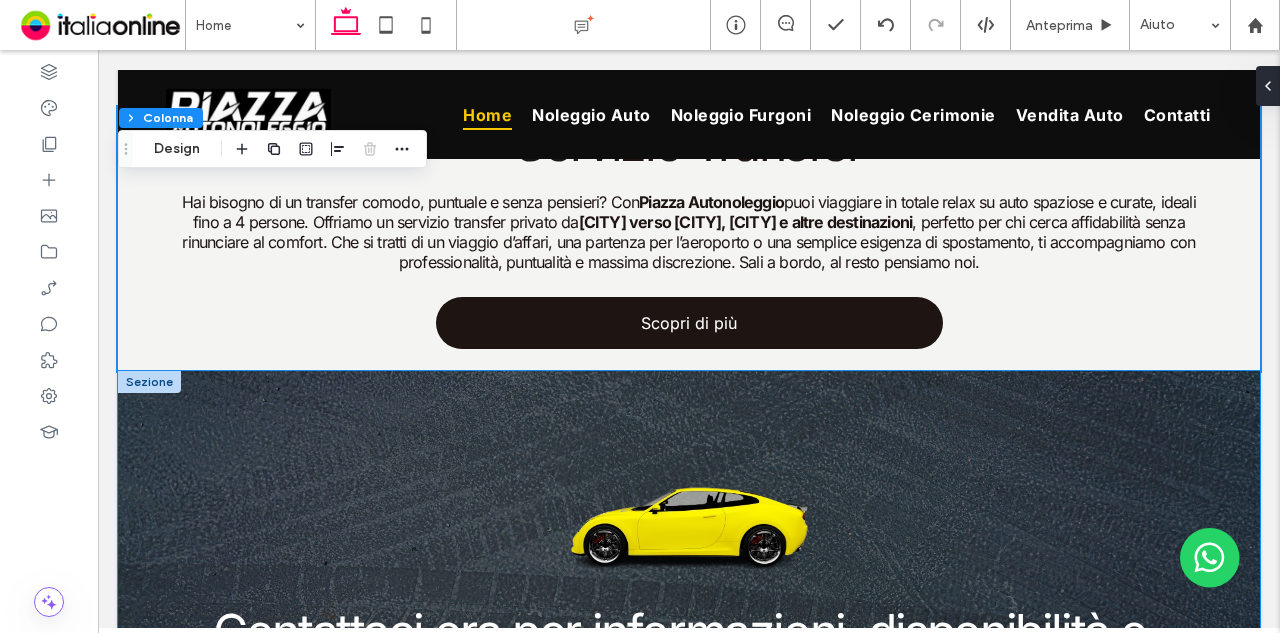 scroll, scrollTop: 2486, scrollLeft: 0, axis: vertical 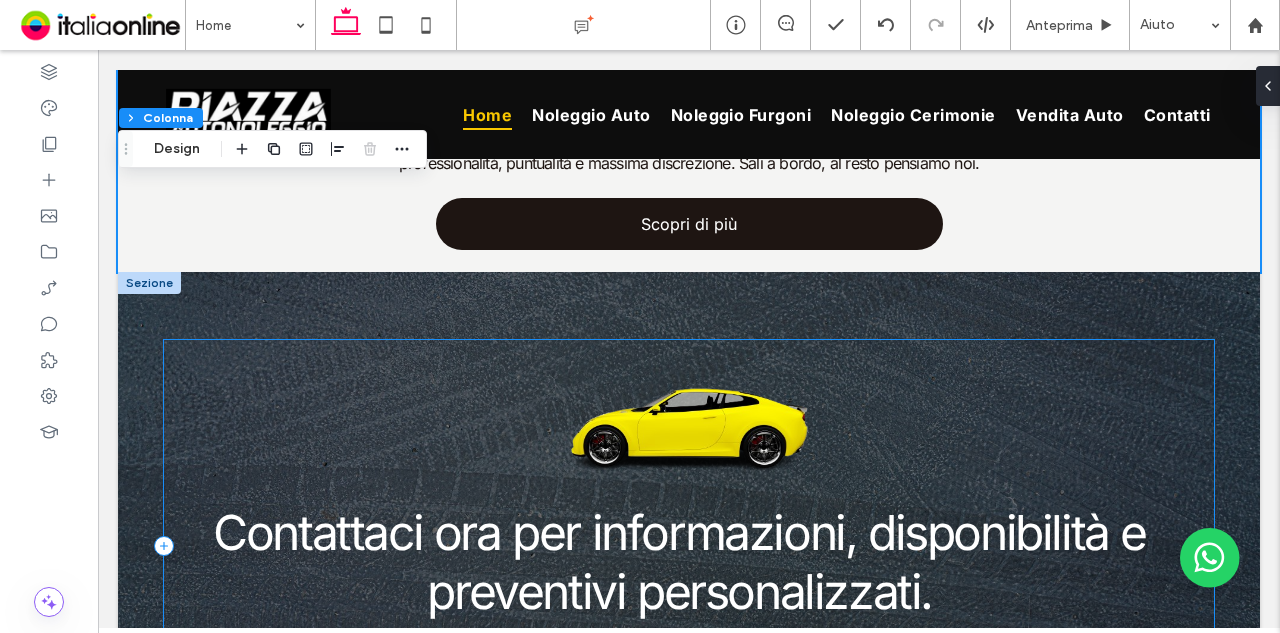 click on "Contattaci ora per informazioni, disponibilità e preventivi personalizzati.
CONTATTACI" at bounding box center (689, 545) 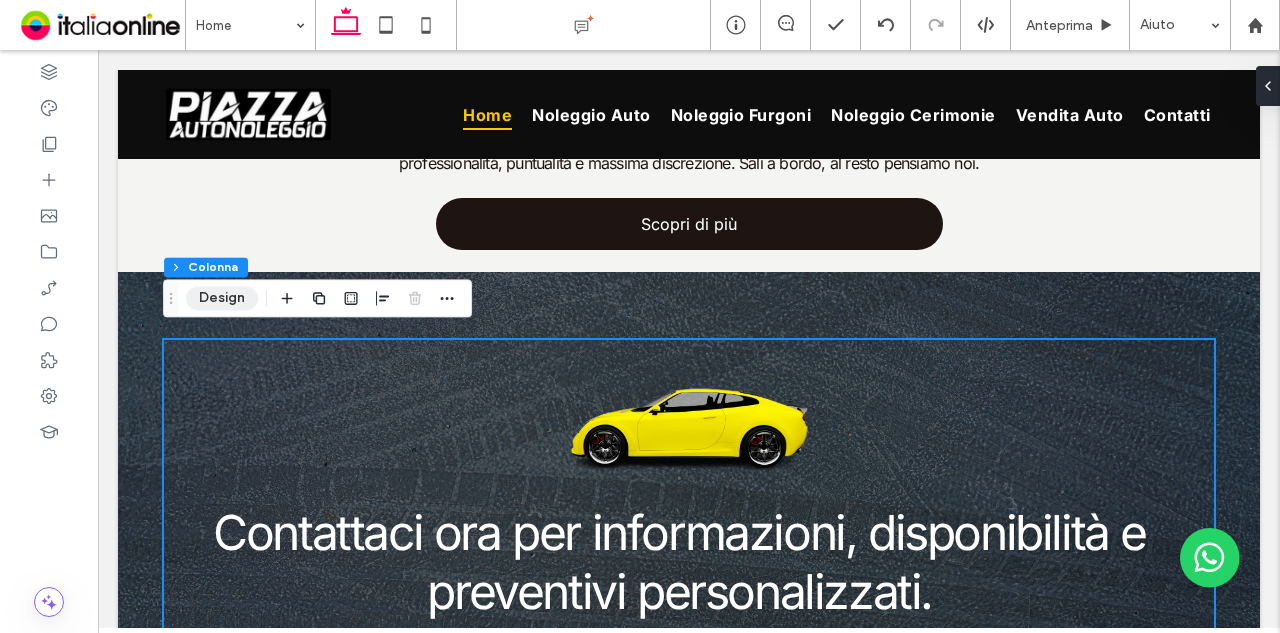 click on "Design" at bounding box center [222, 298] 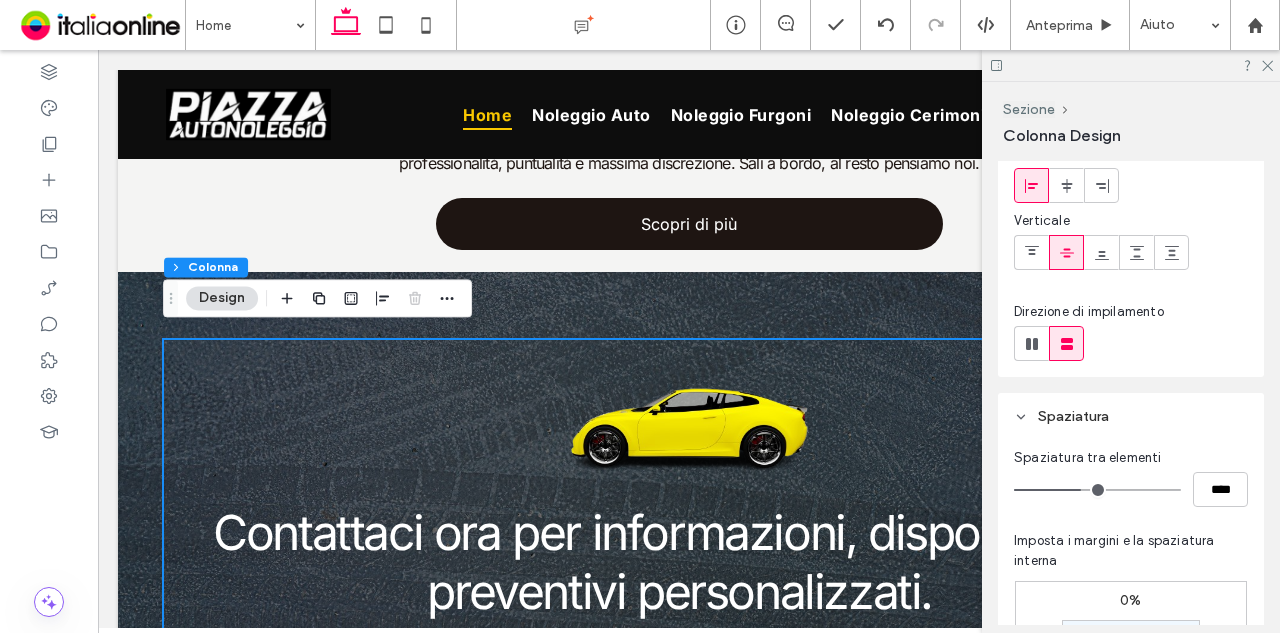 scroll, scrollTop: 0, scrollLeft: 0, axis: both 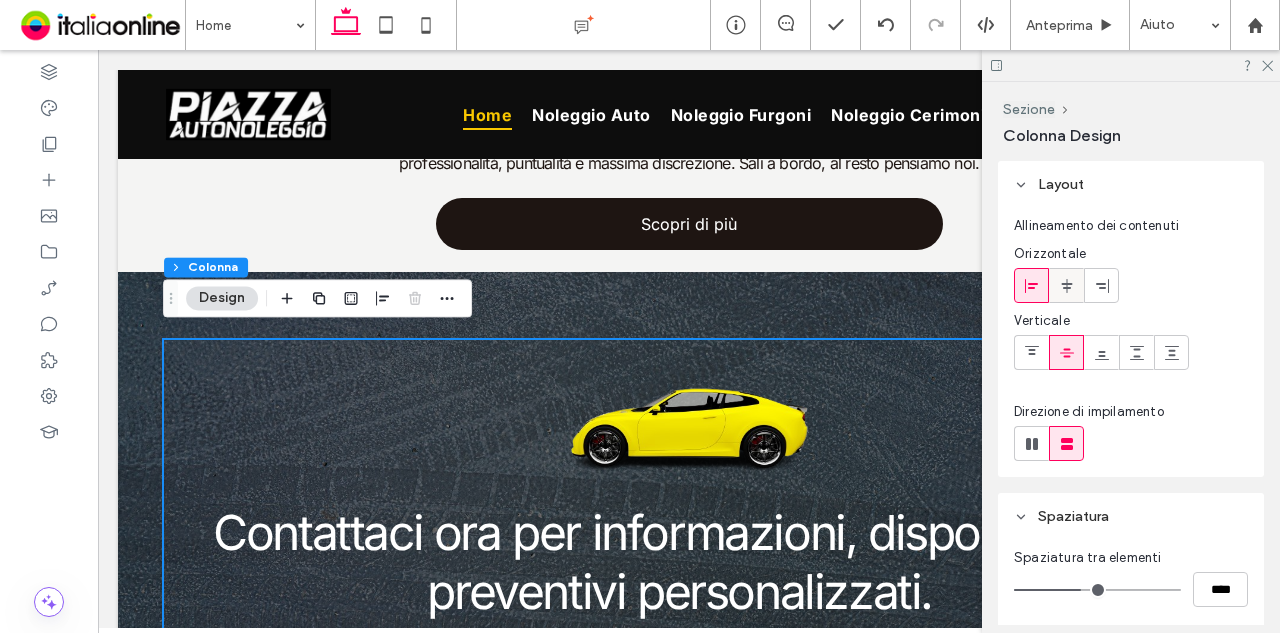 click 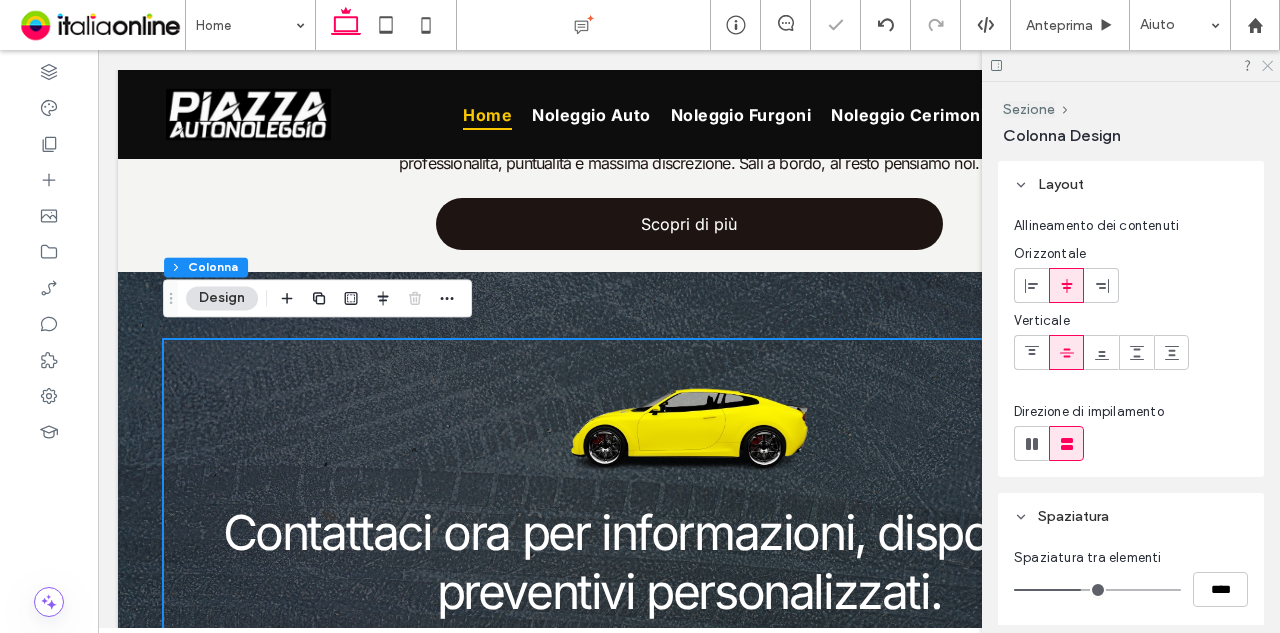 click 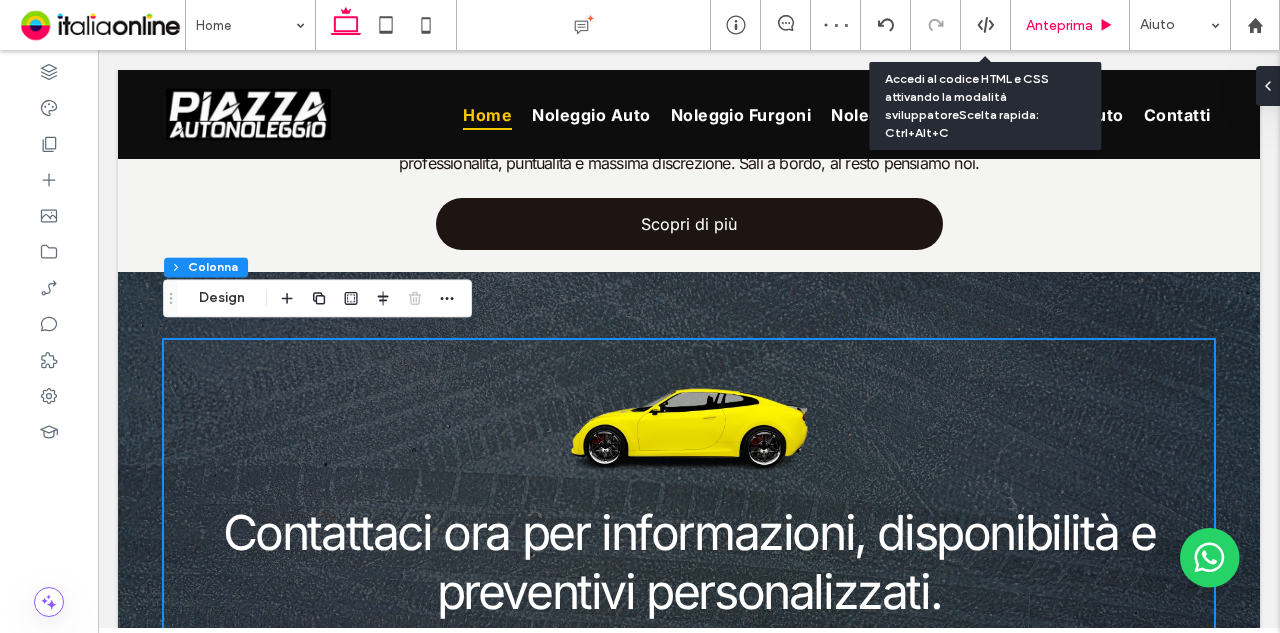 click on "Anteprima" at bounding box center [1070, 25] 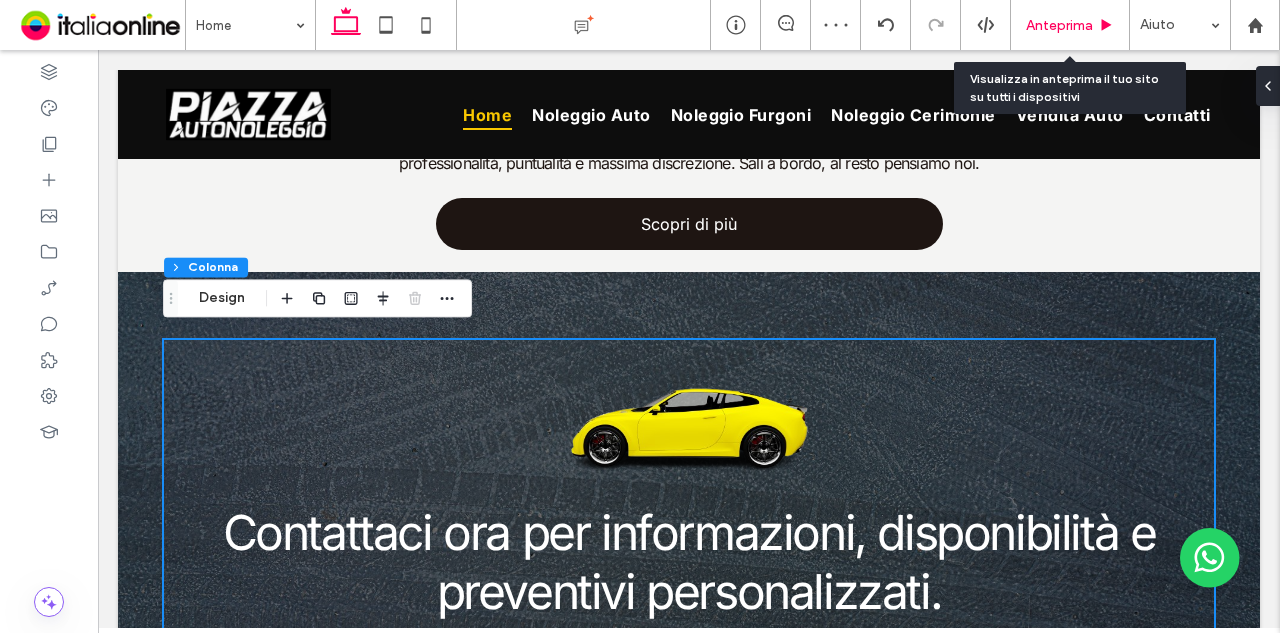 click on "Anteprima" at bounding box center (1059, 25) 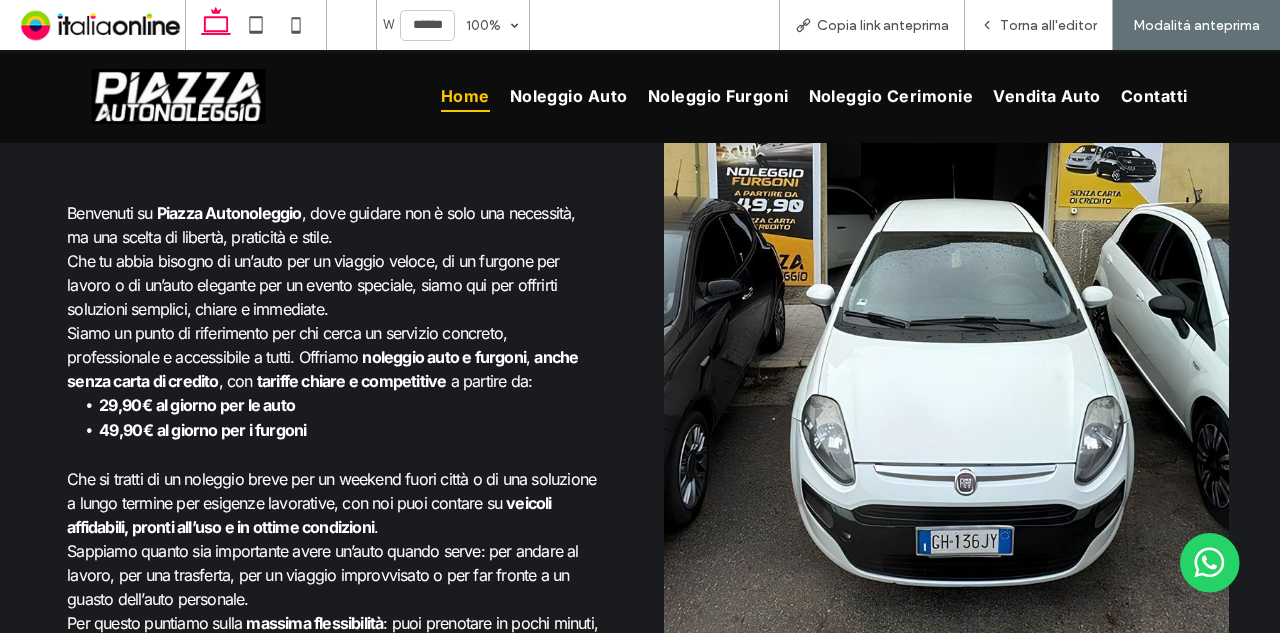 scroll, scrollTop: 360, scrollLeft: 0, axis: vertical 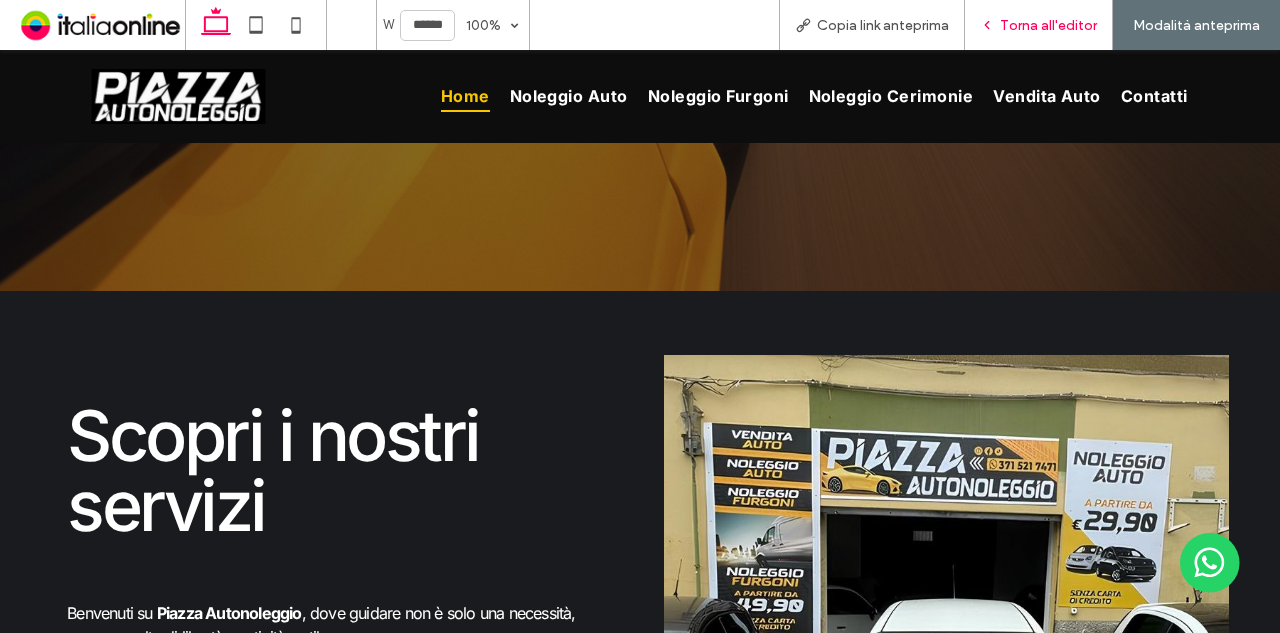 click on "Torna all'editor" at bounding box center (1048, 25) 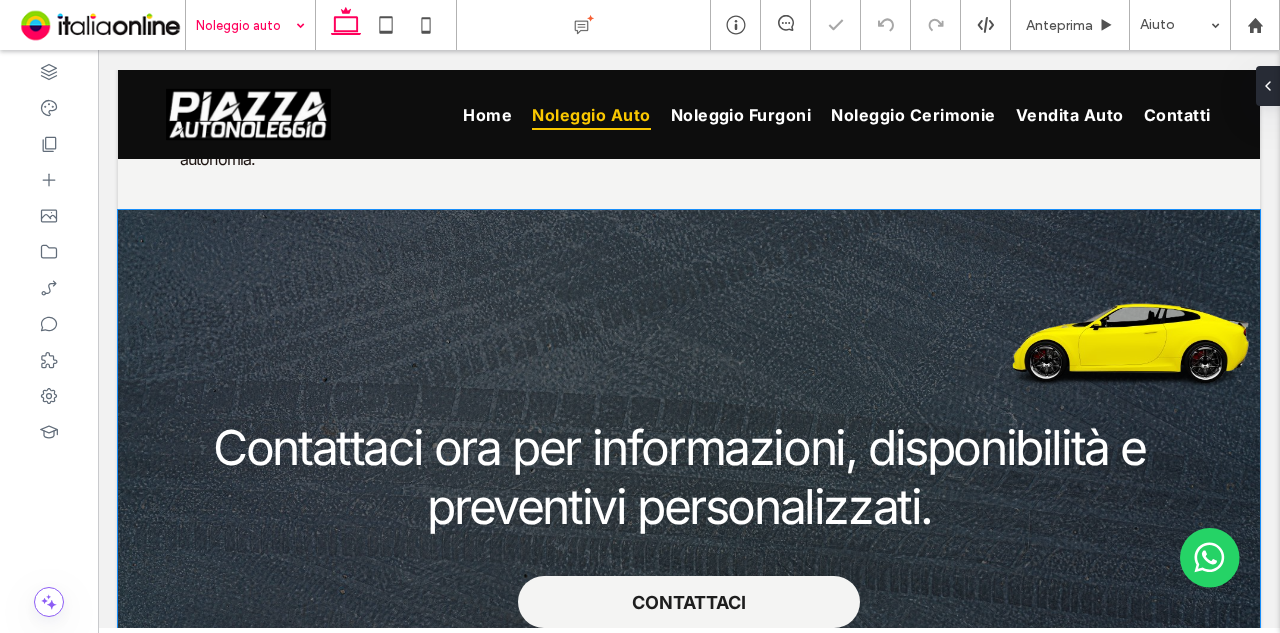 scroll, scrollTop: 2200, scrollLeft: 0, axis: vertical 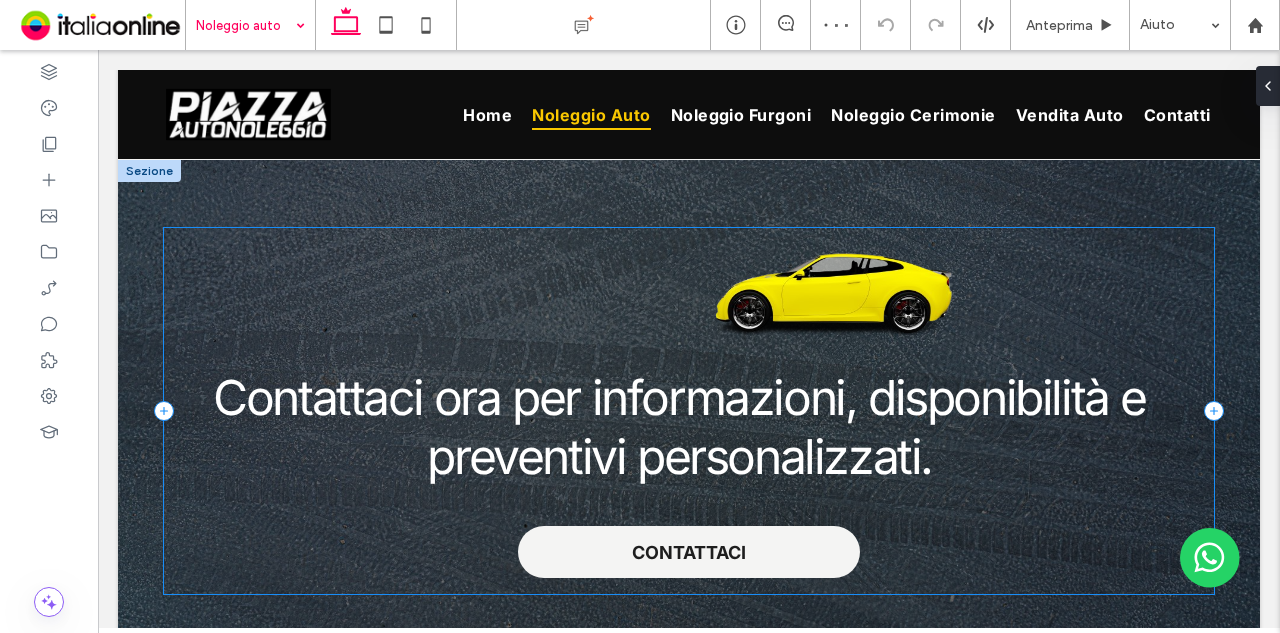 click on "Contattaci ora per informazioni, disponibilità e preventivi personalizzati.
CONTATTACI" at bounding box center [689, 411] 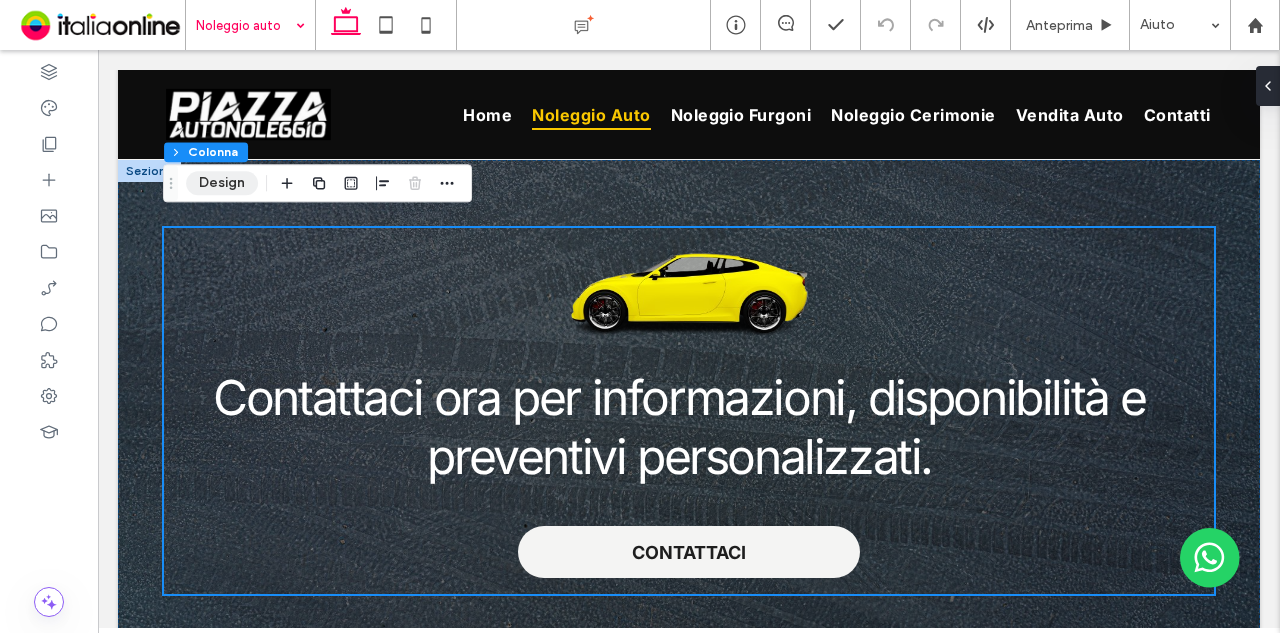 click on "Design" at bounding box center (222, 183) 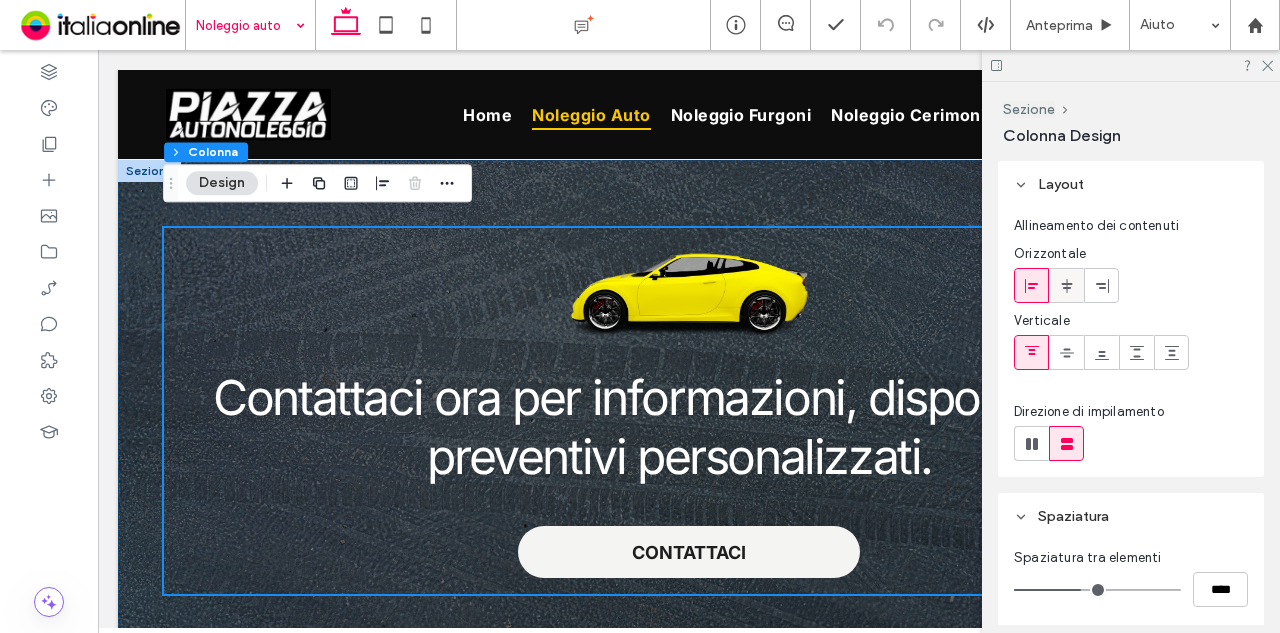 click 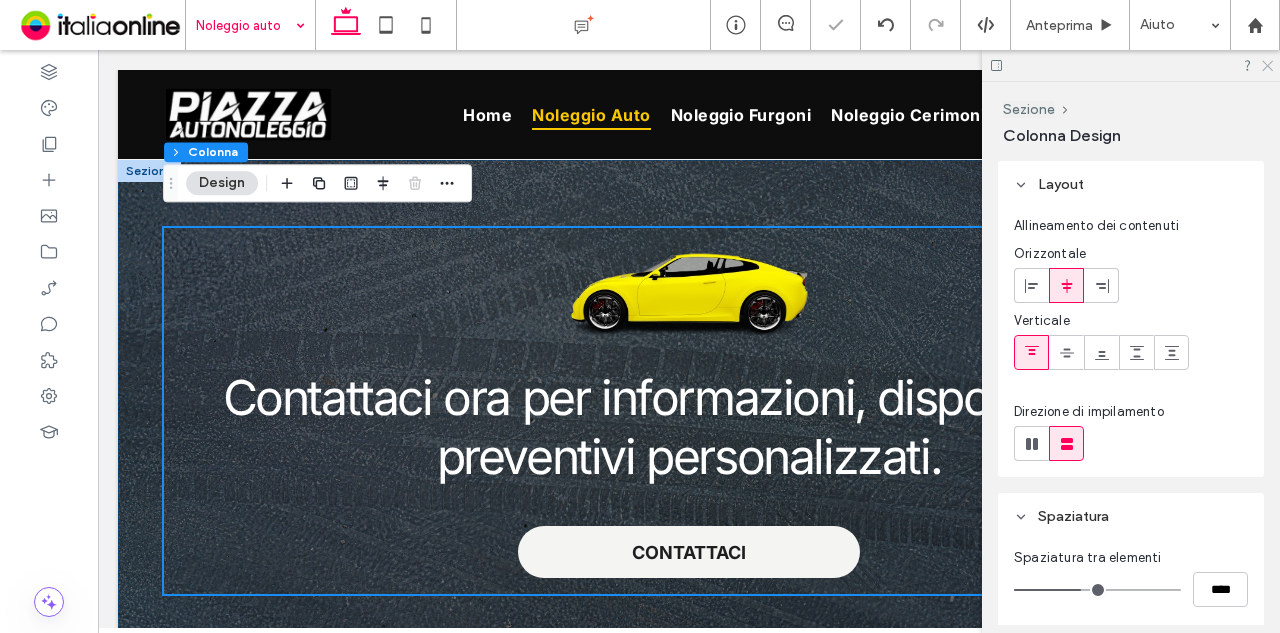 drag, startPoint x: 1272, startPoint y: 65, endPoint x: 635, endPoint y: 8, distance: 639.54517 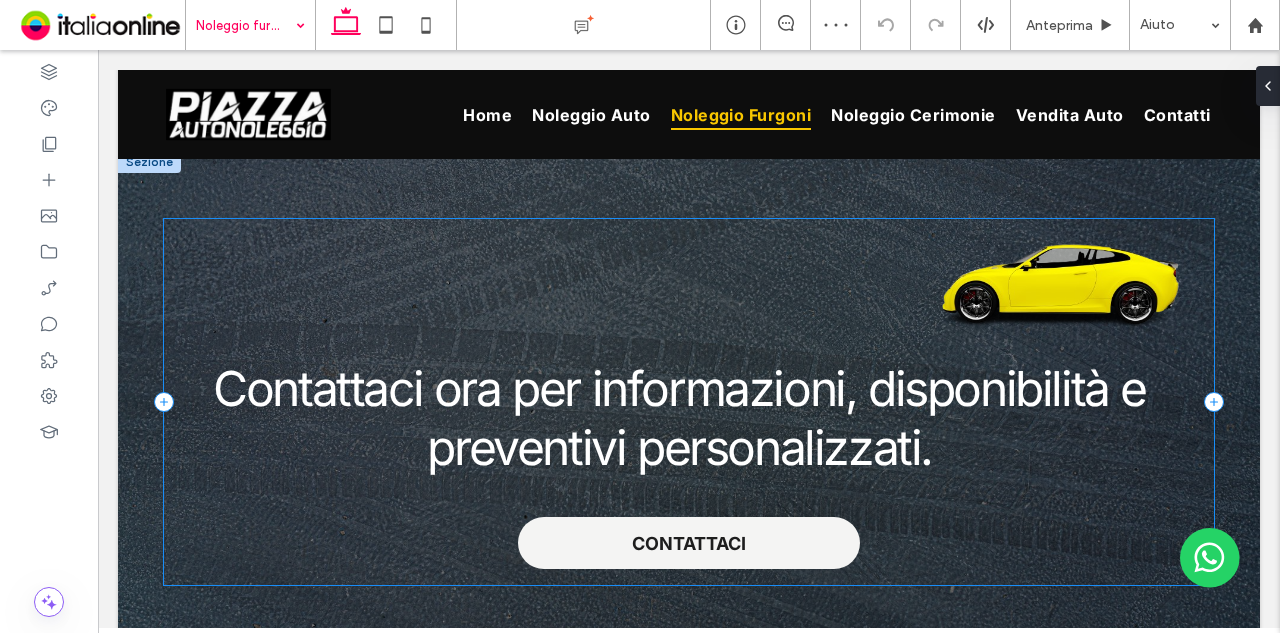 scroll, scrollTop: 2100, scrollLeft: 0, axis: vertical 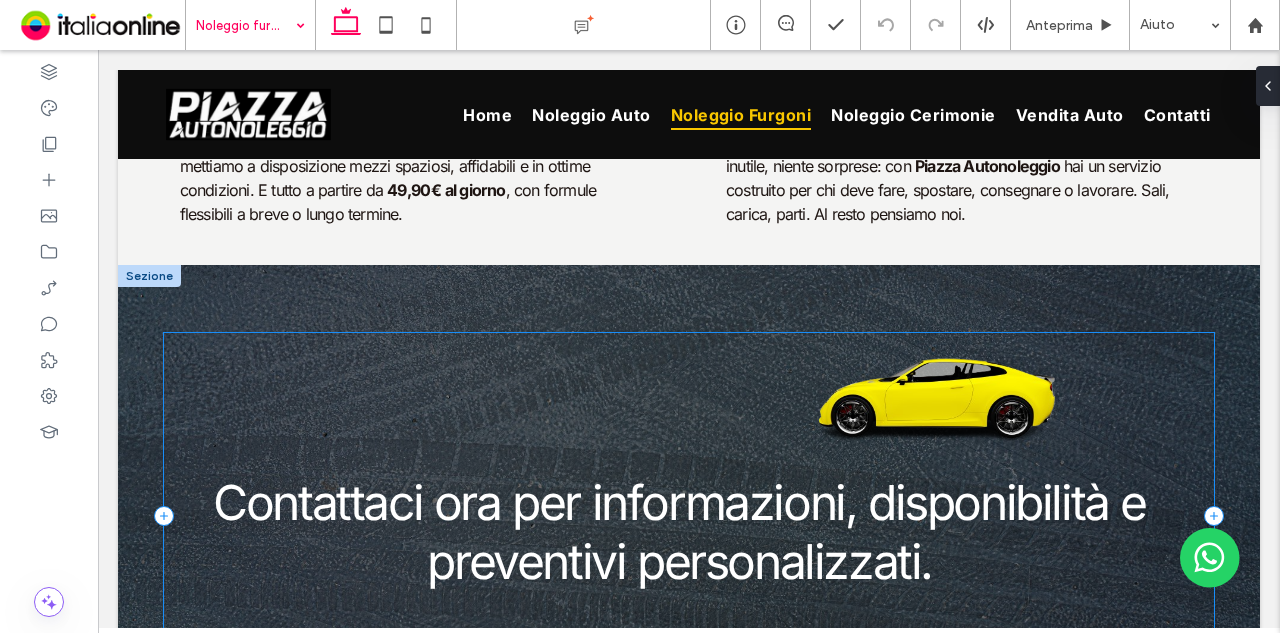 click on "Contattaci ora per informazioni, disponibilità e preventivi personalizzati.
CONTATTACI" at bounding box center (689, 516) 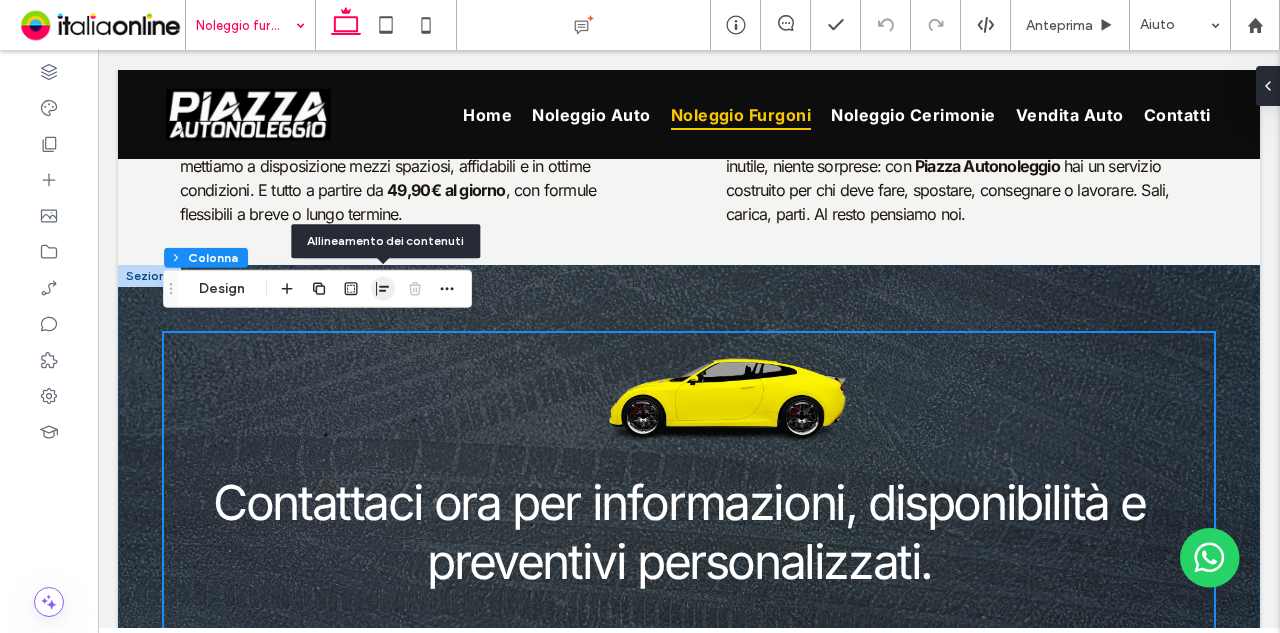 click 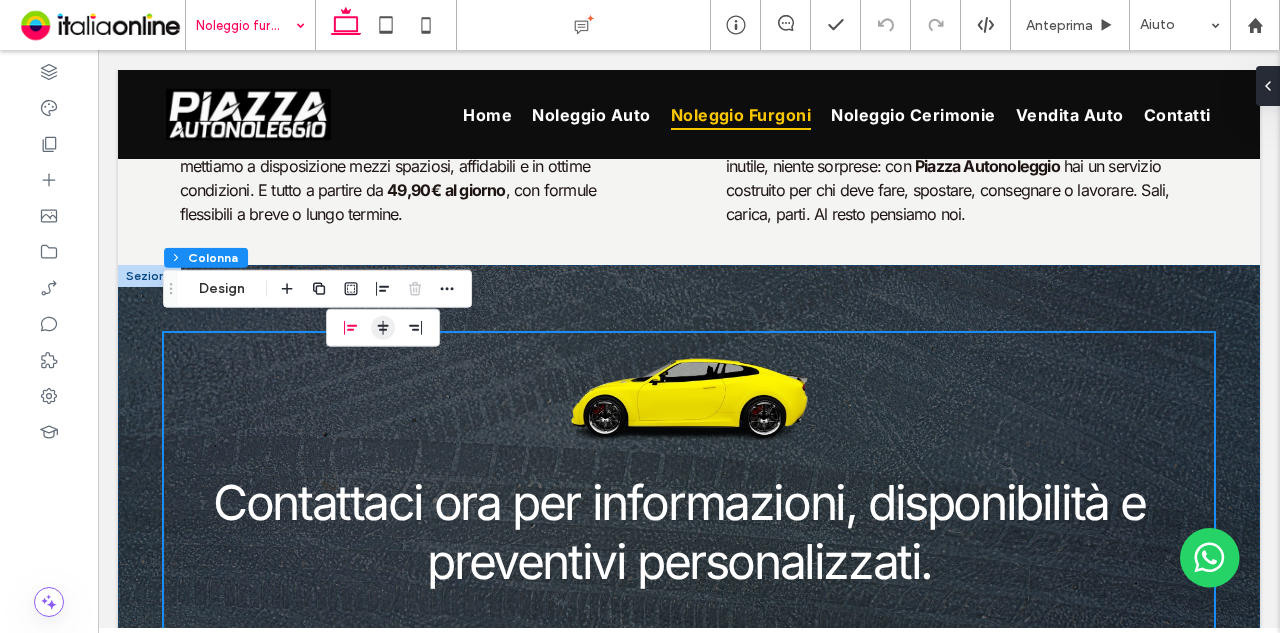 click 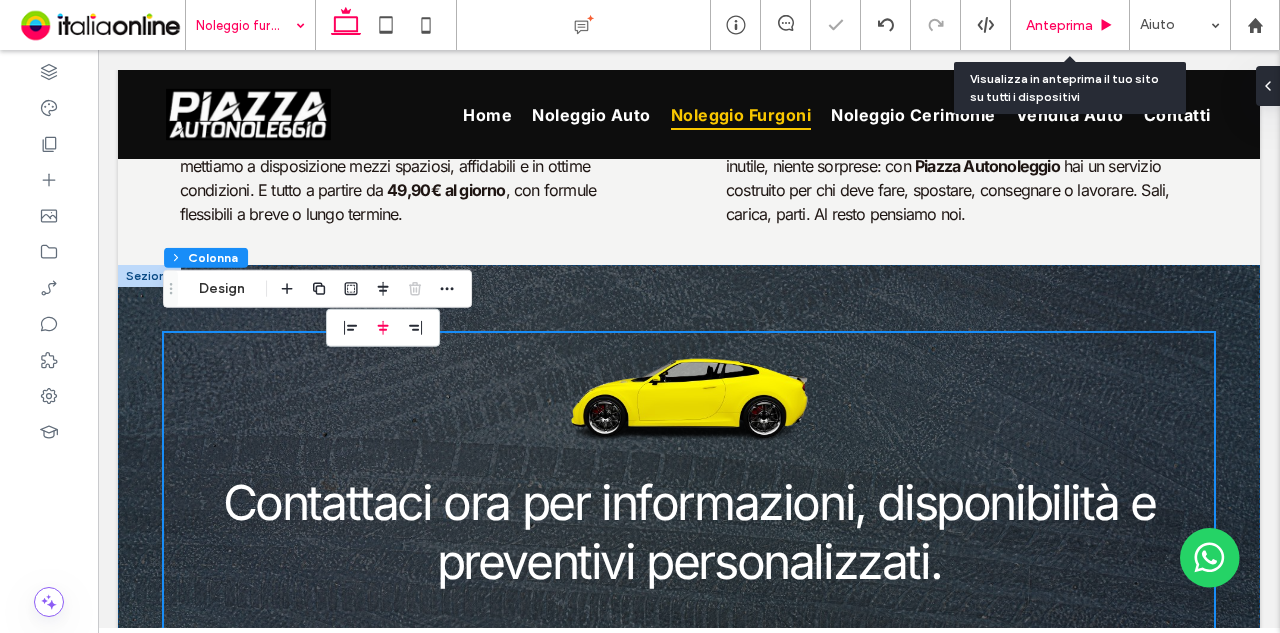 click on "Anteprima" at bounding box center [1059, 25] 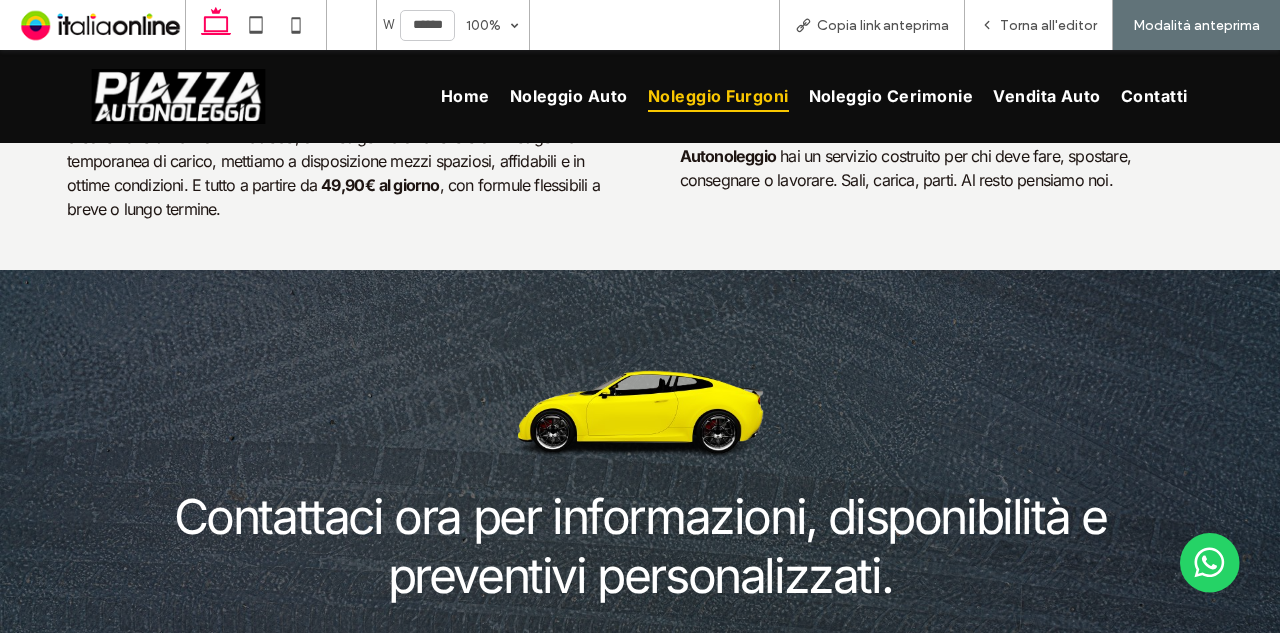 scroll, scrollTop: 2140, scrollLeft: 0, axis: vertical 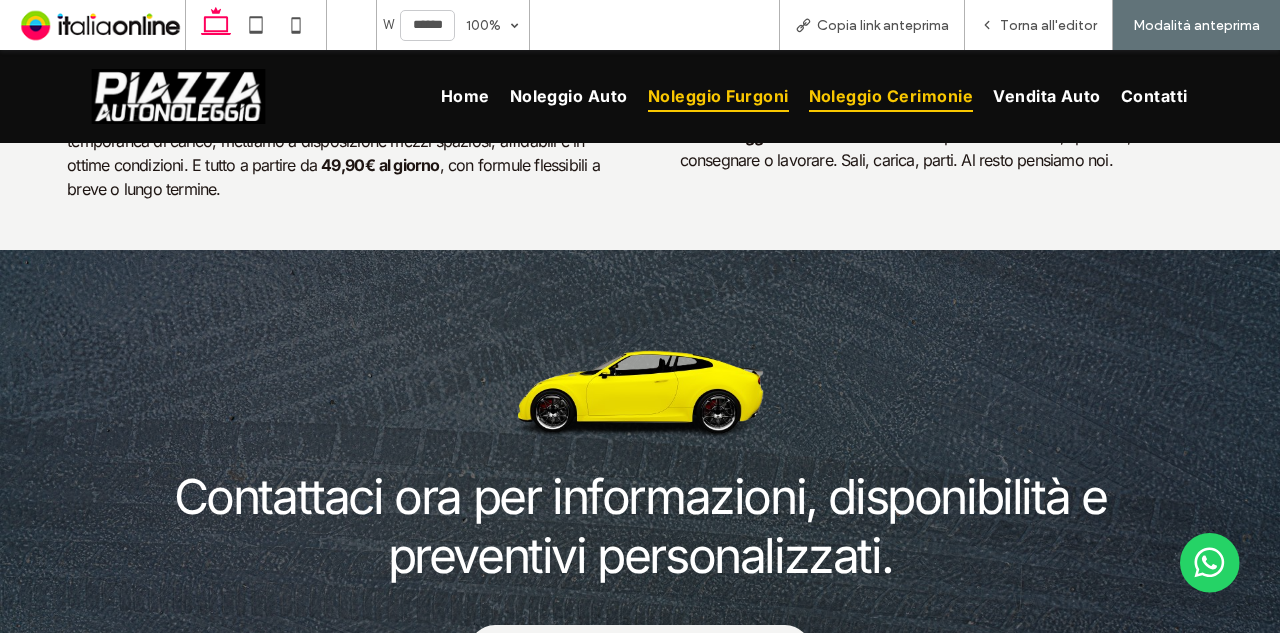 click on "Noleggio cerimonie" at bounding box center (891, 96) 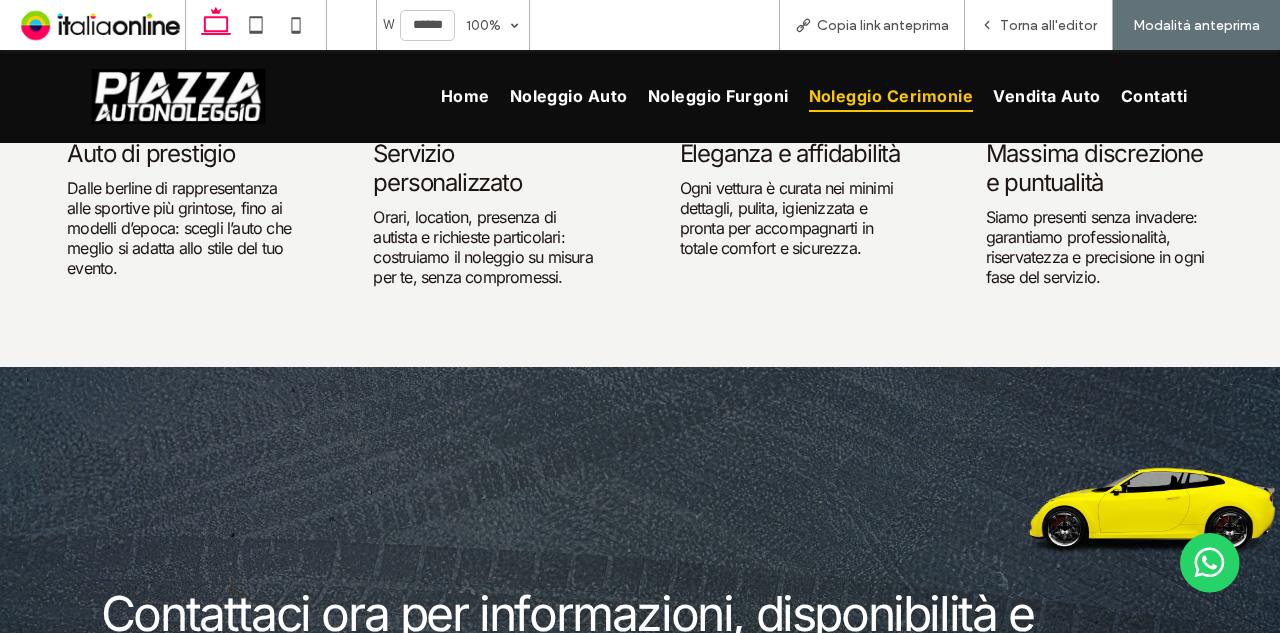 scroll, scrollTop: 2000, scrollLeft: 0, axis: vertical 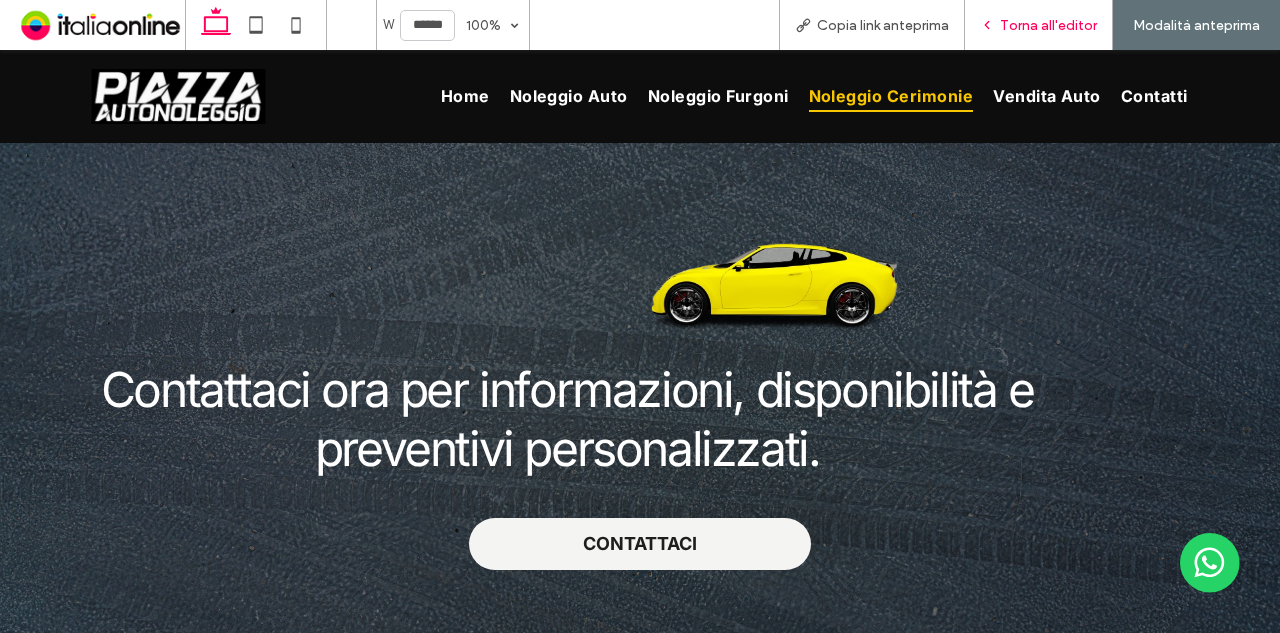 click on "Torna all'editor" at bounding box center (1039, 25) 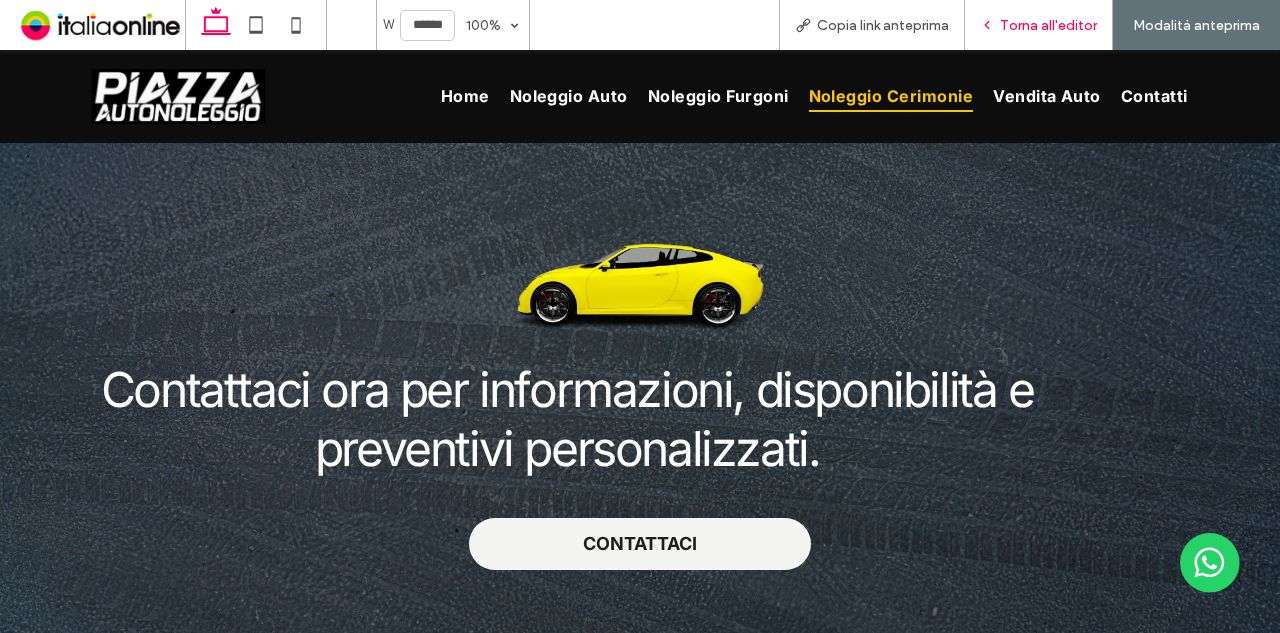click on "Torna all'editor" at bounding box center [1048, 25] 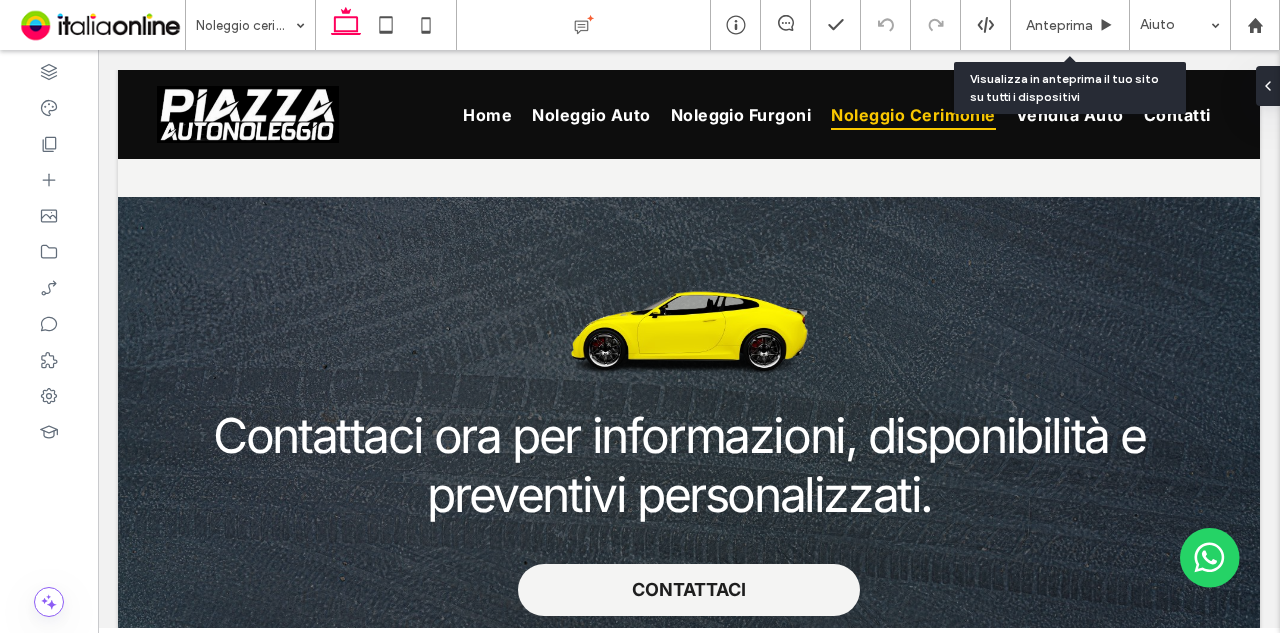 scroll, scrollTop: 2030, scrollLeft: 0, axis: vertical 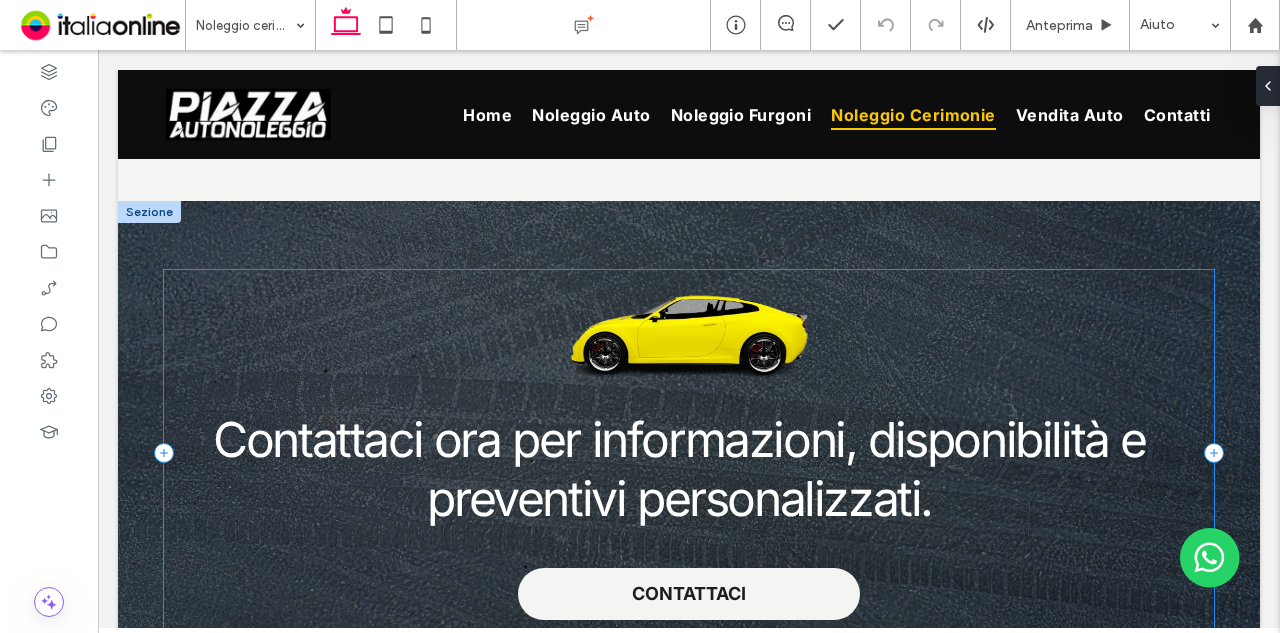 click on "Contattaci ora per informazioni, disponibilità e preventivi personalizzati.
CONTATTACI" at bounding box center [689, 453] 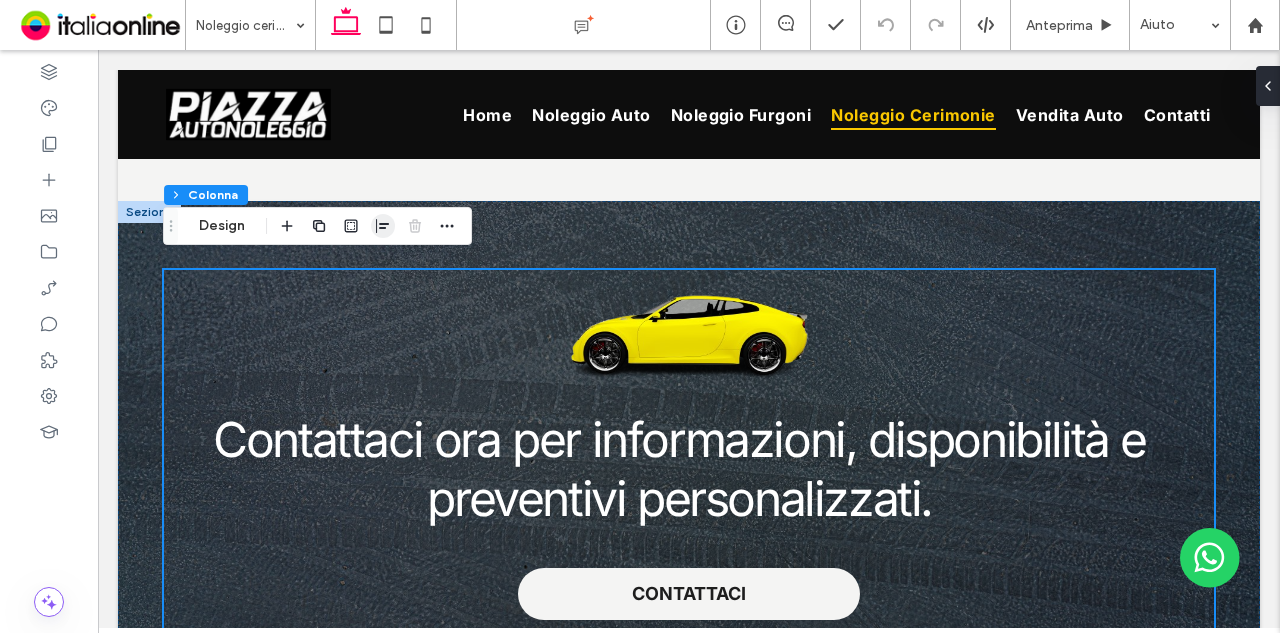 click 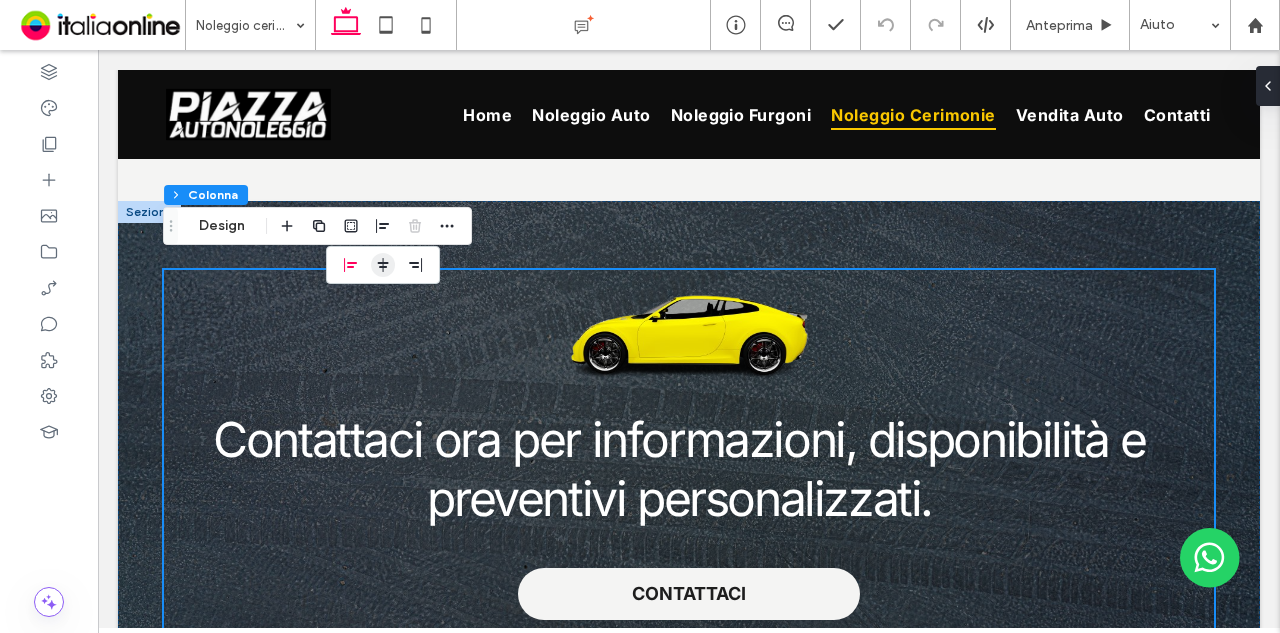 click 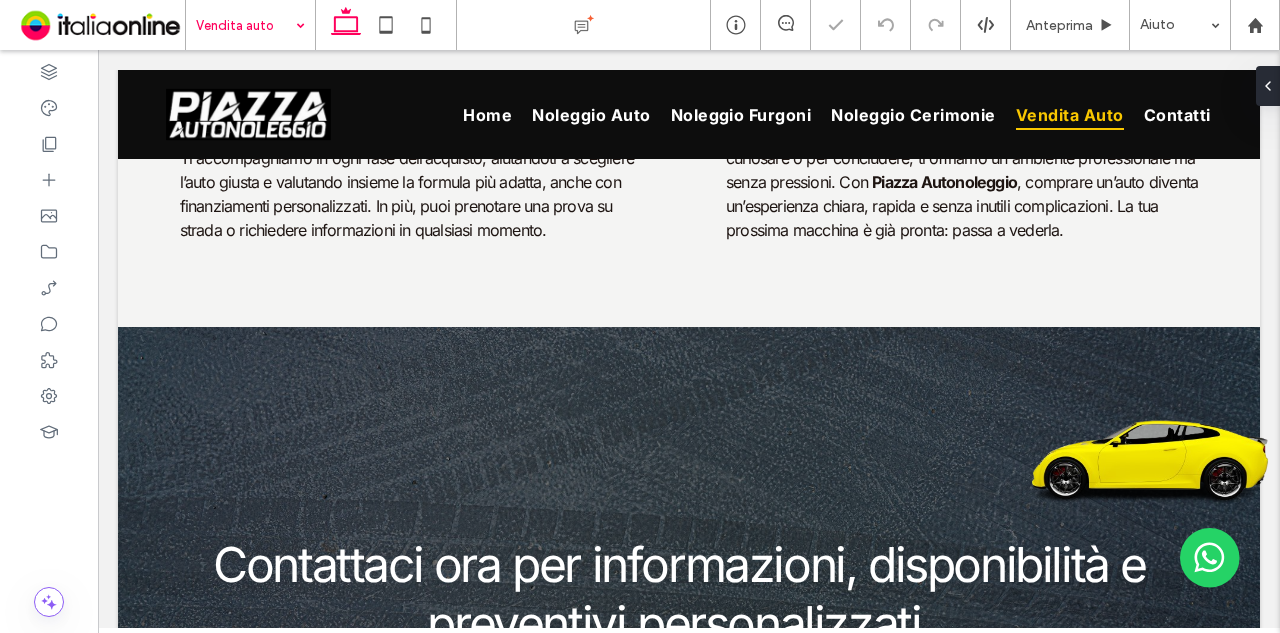scroll, scrollTop: 2300, scrollLeft: 0, axis: vertical 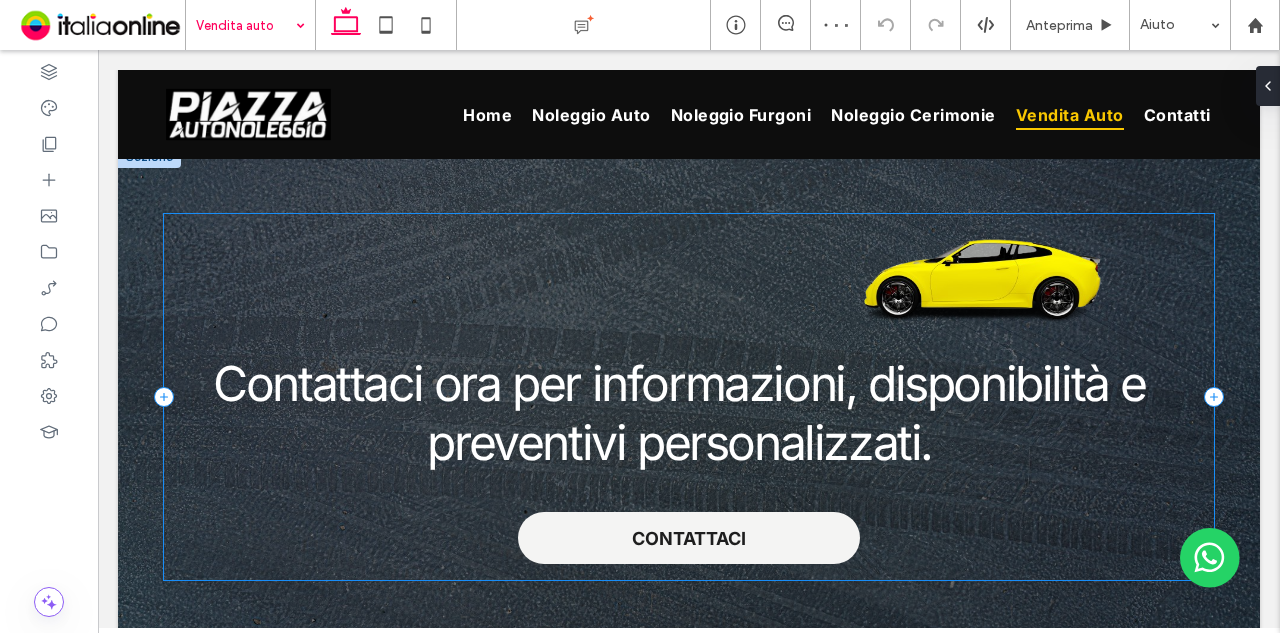 click on "Contattaci ora per informazioni, disponibilità e preventivi personalizzati.
CONTATTACI" at bounding box center (689, 397) 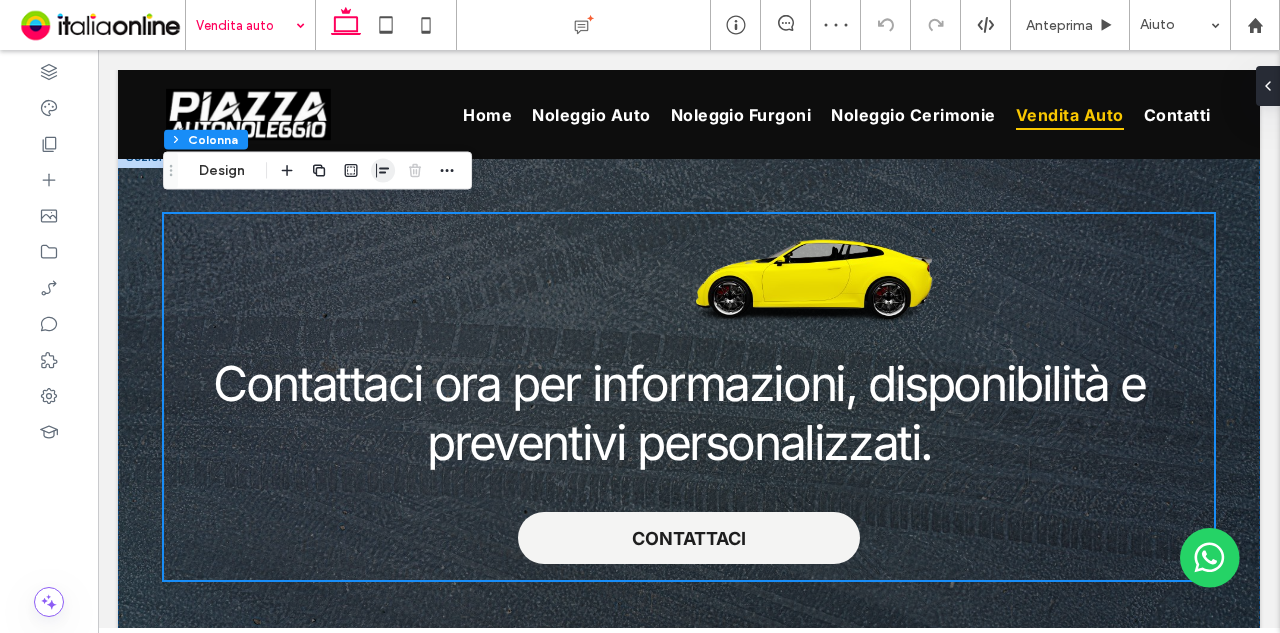 drag, startPoint x: 384, startPoint y: 167, endPoint x: 392, endPoint y: 175, distance: 11.313708 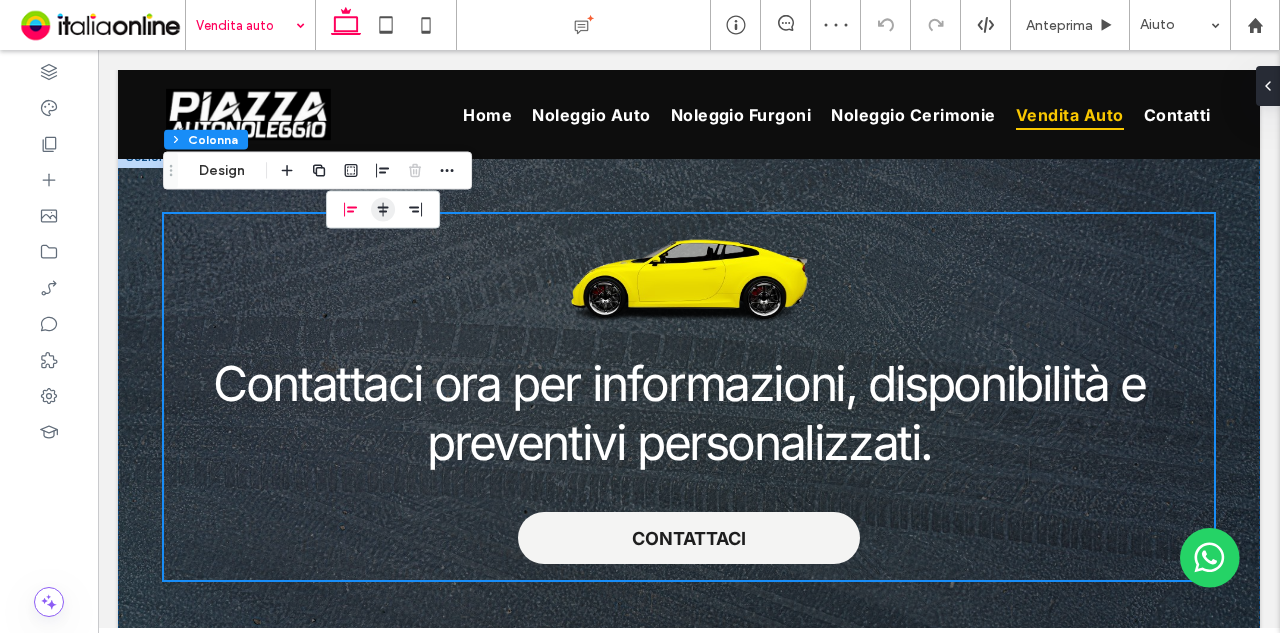 click 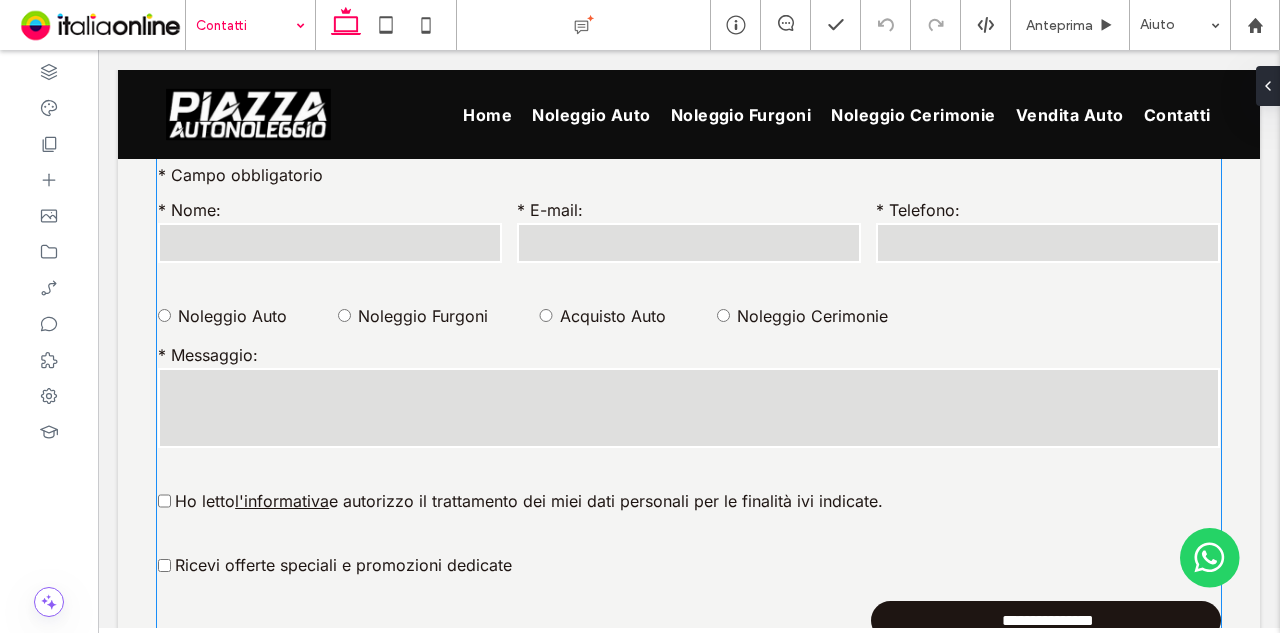 scroll, scrollTop: 1010, scrollLeft: 0, axis: vertical 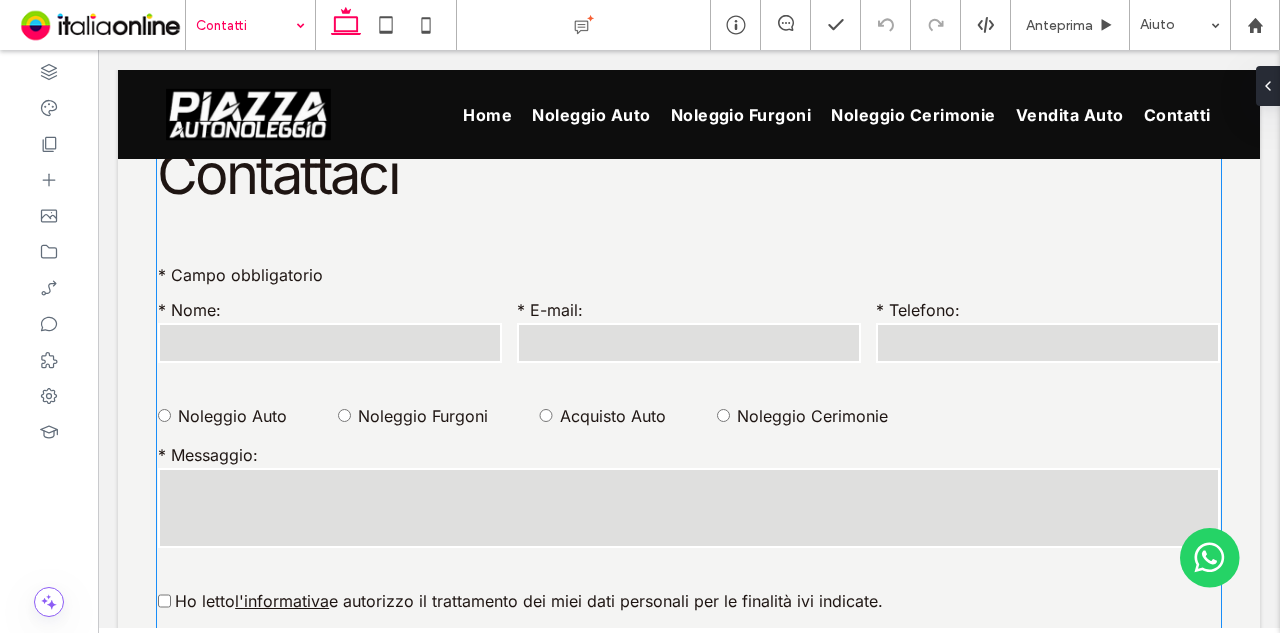 click on "Noleggio Auto
Noleggio Furgoni
Acquisto Auto
Noleggio Cerimonie" at bounding box center (689, 405) 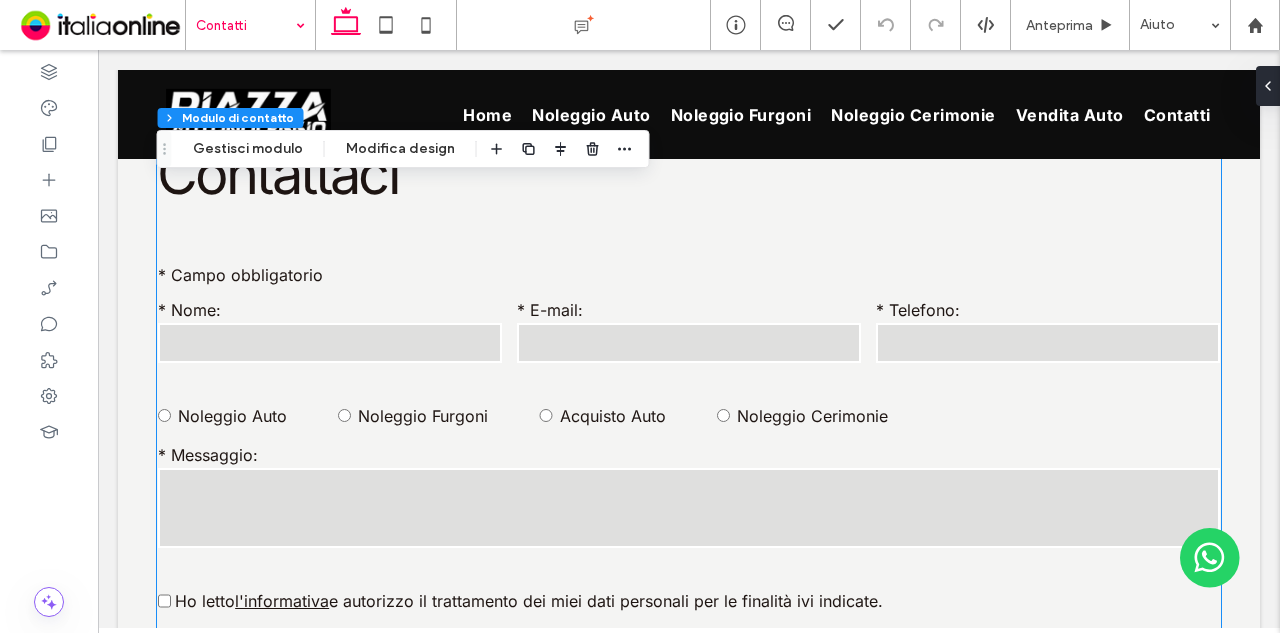 type on "*" 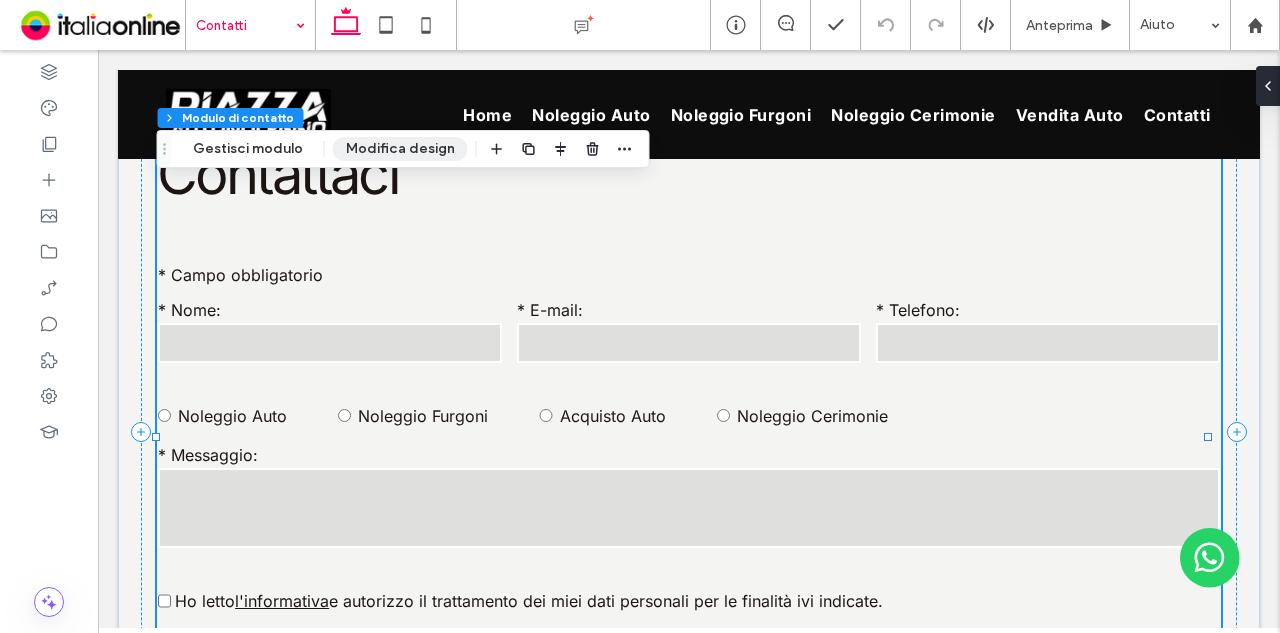 click on "Modifica design" at bounding box center (400, 149) 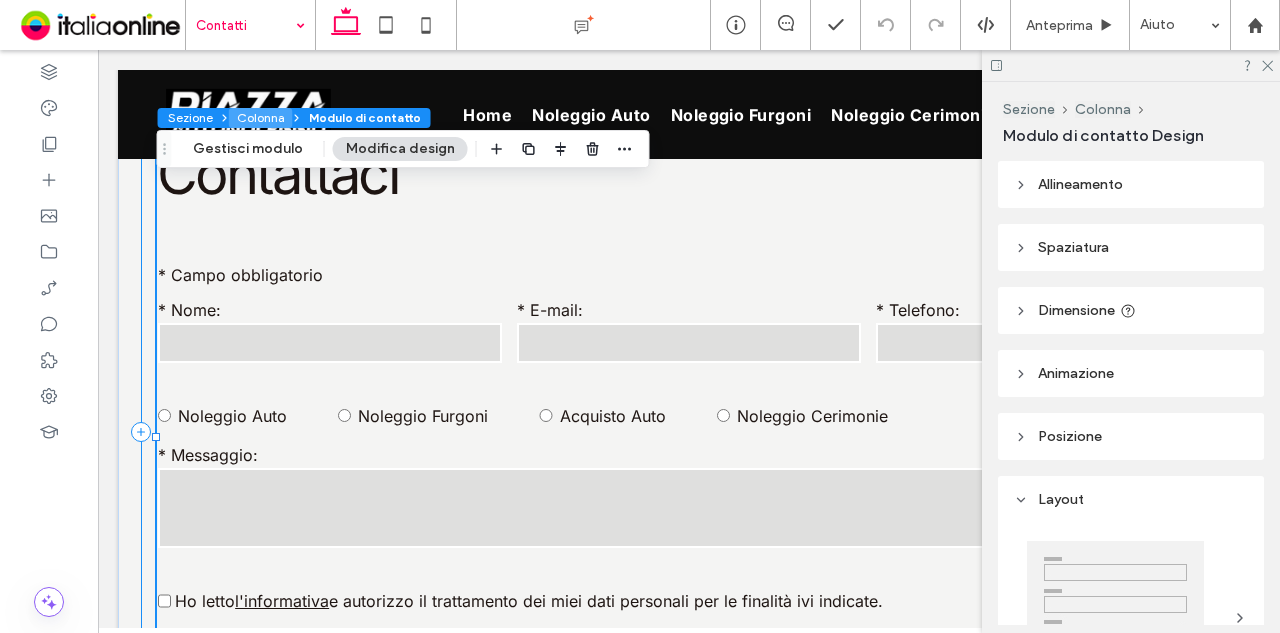click on "Colonna" at bounding box center [261, 118] 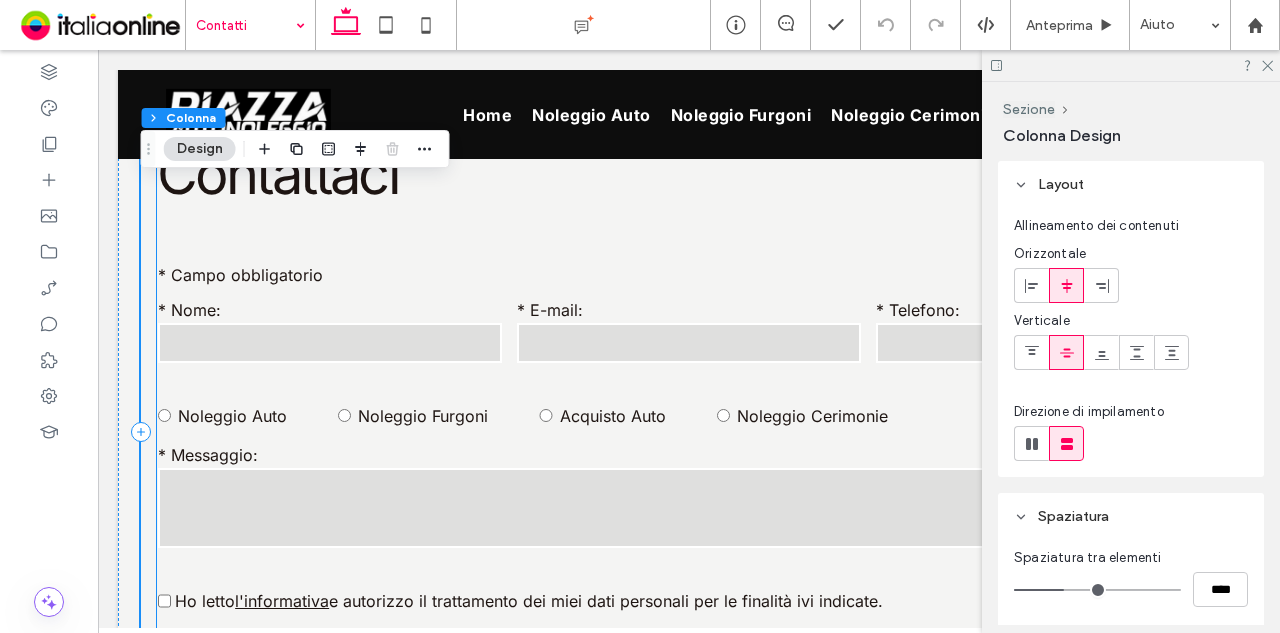click on "**********" at bounding box center [689, 440] 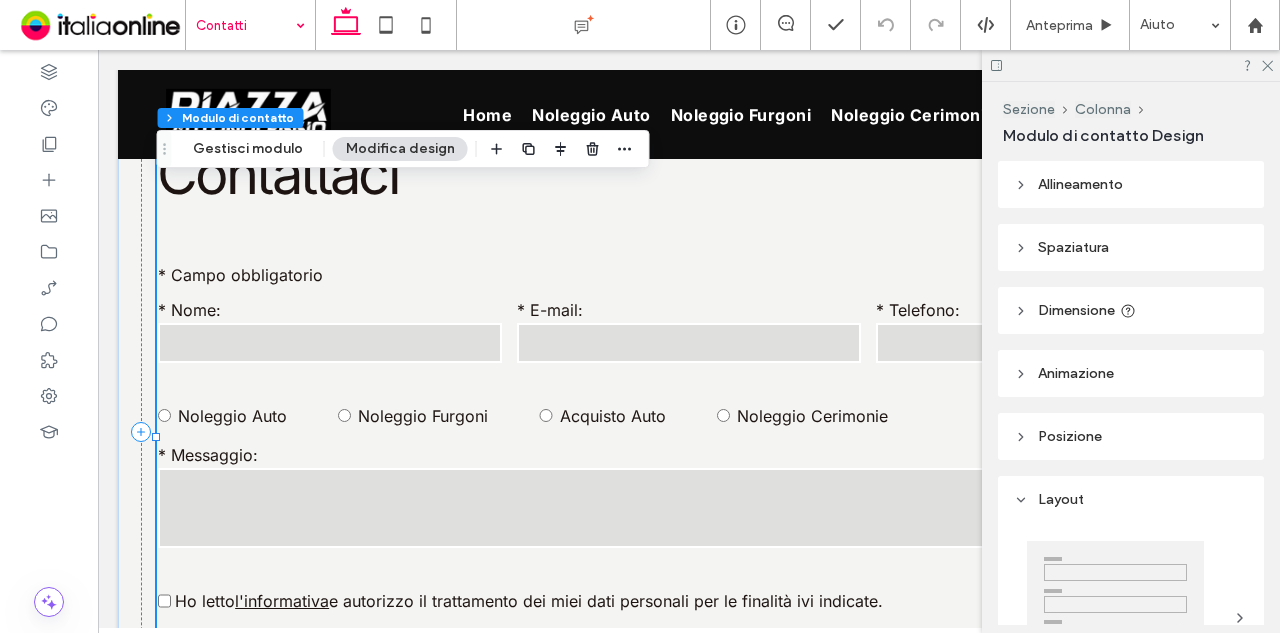 type on "*" 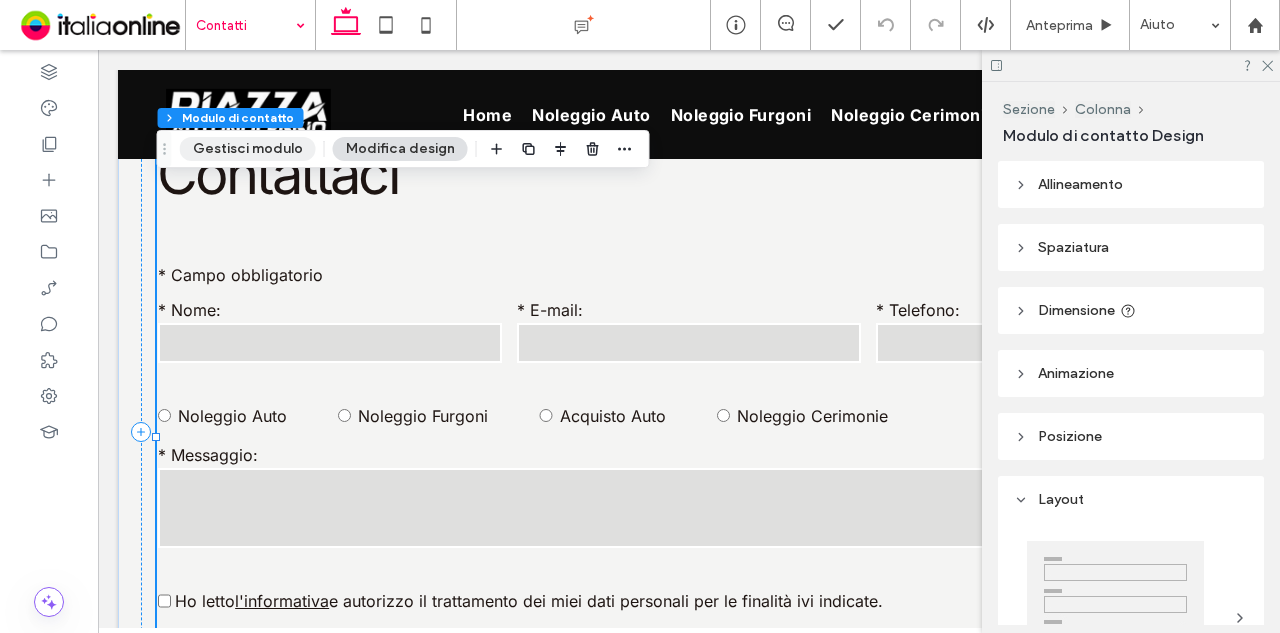 drag, startPoint x: 249, startPoint y: 155, endPoint x: 304, endPoint y: 157, distance: 55.03635 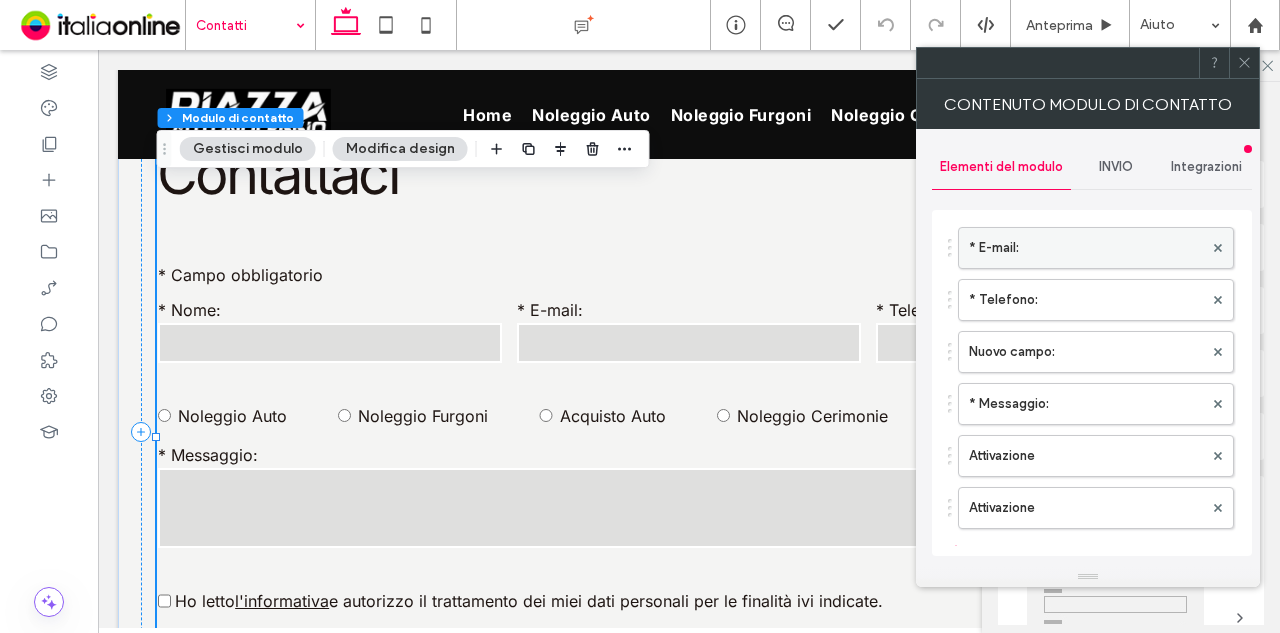 scroll, scrollTop: 200, scrollLeft: 0, axis: vertical 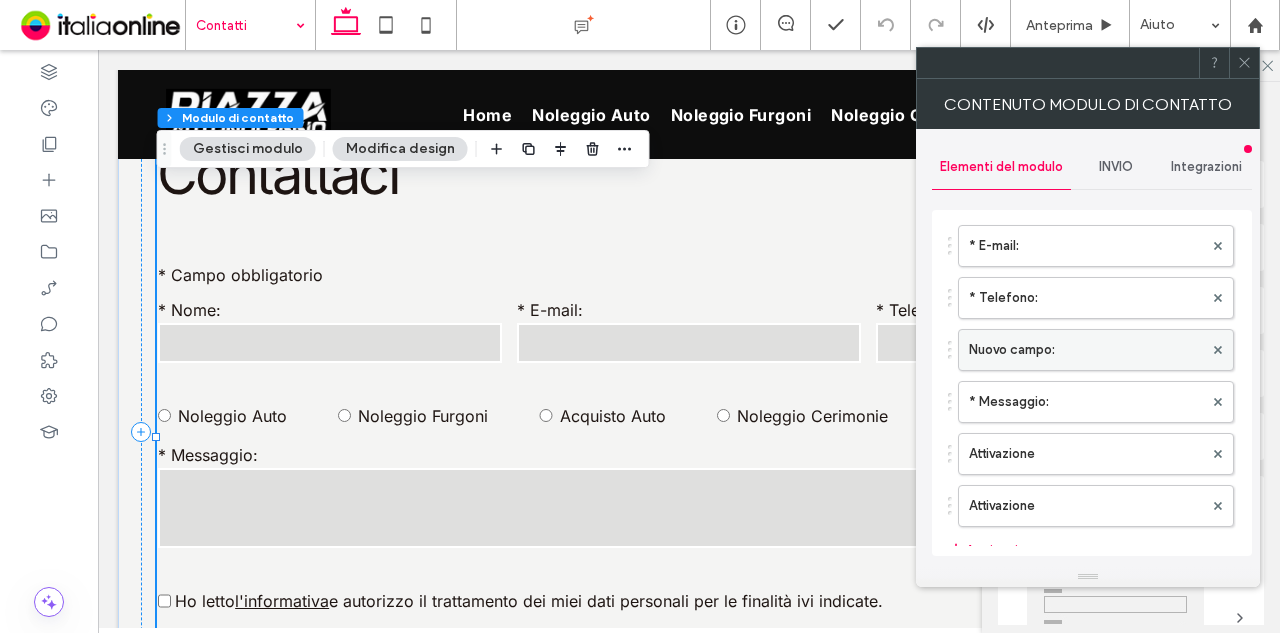 click on "Nuovo campo:" at bounding box center [1086, 350] 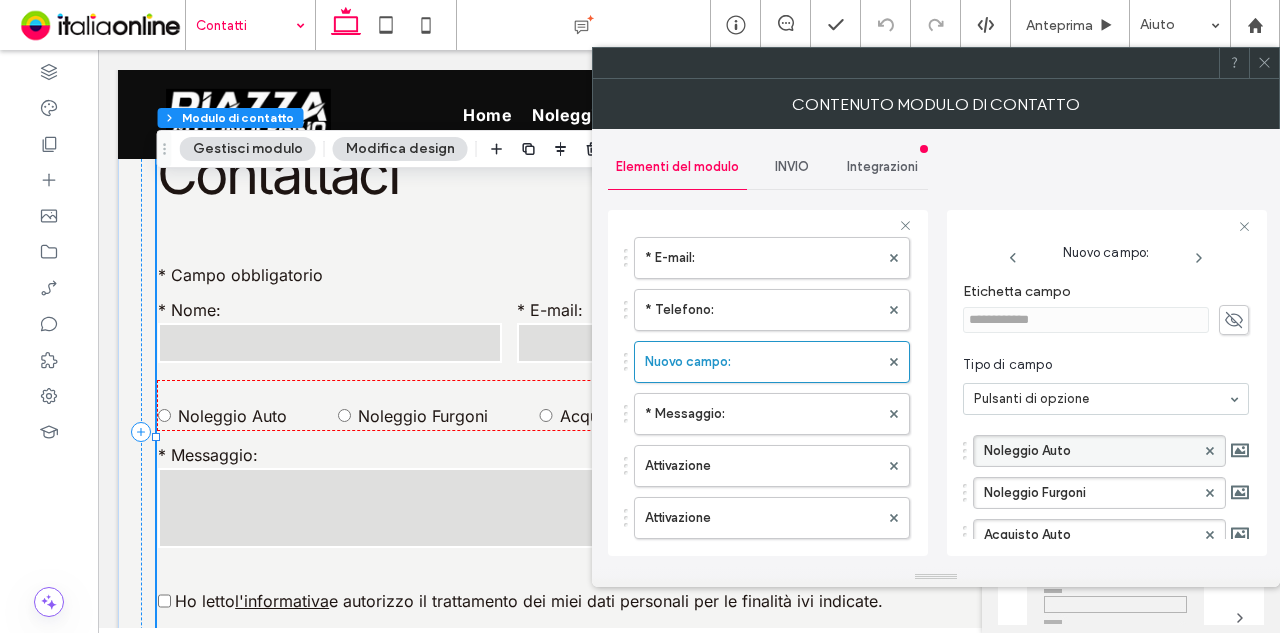 scroll, scrollTop: 100, scrollLeft: 0, axis: vertical 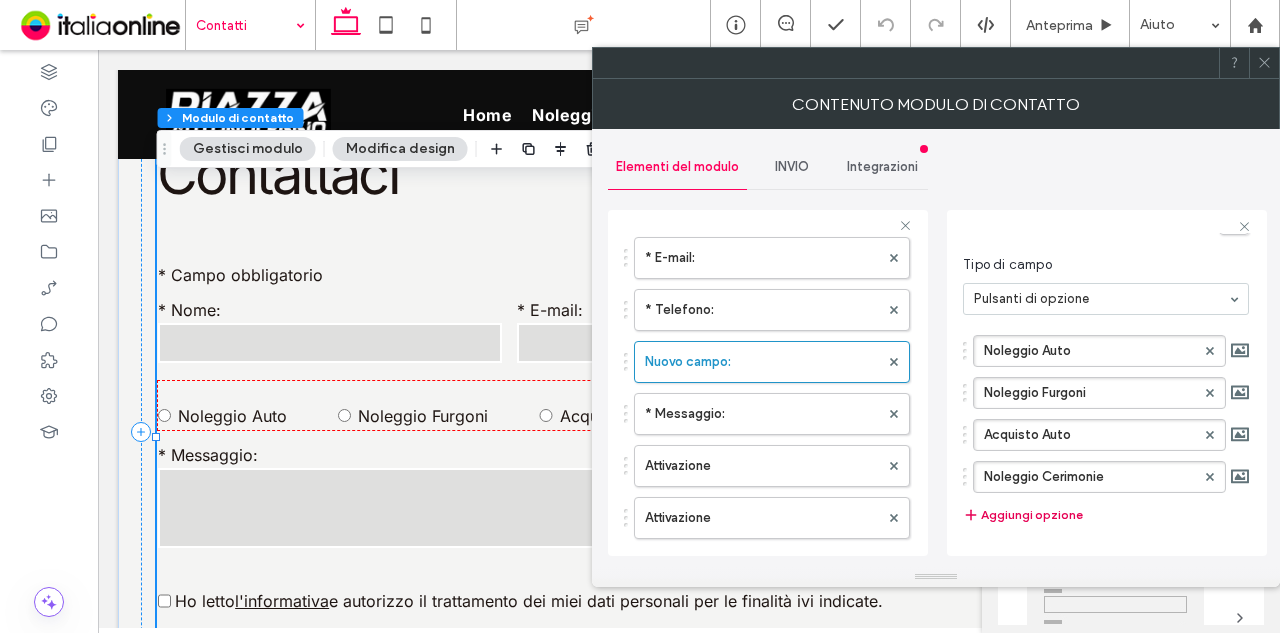 click on "Aggiungi opzione" at bounding box center (1023, 515) 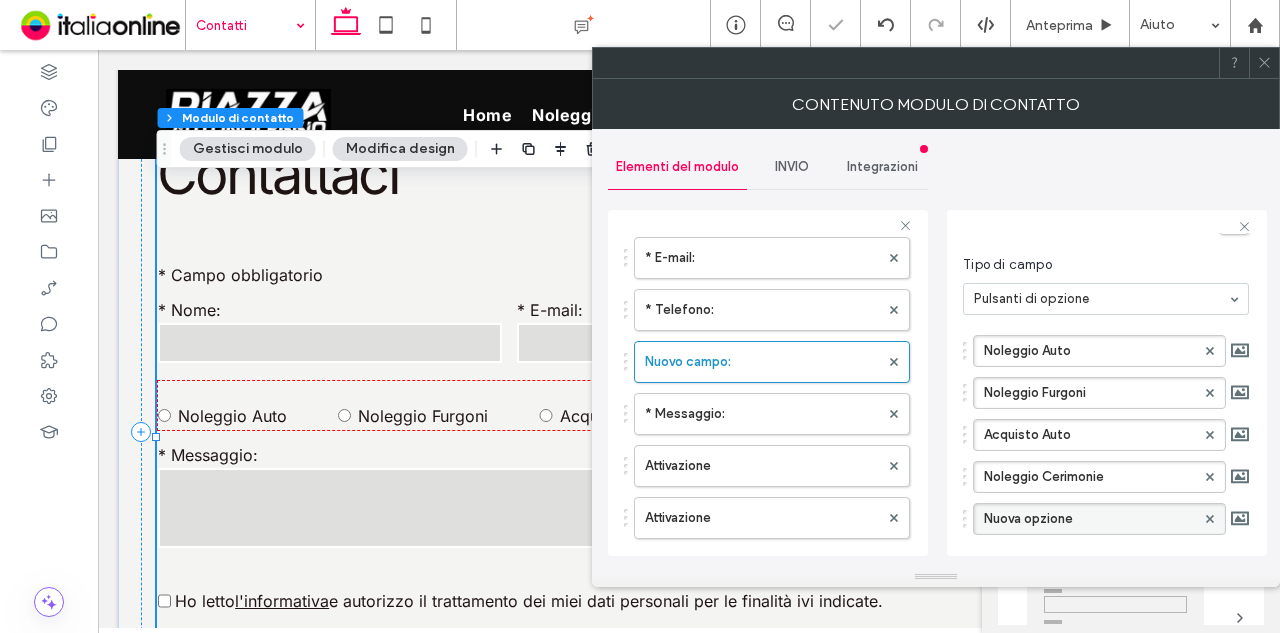 click on "Nuova opzione" at bounding box center (1089, 519) 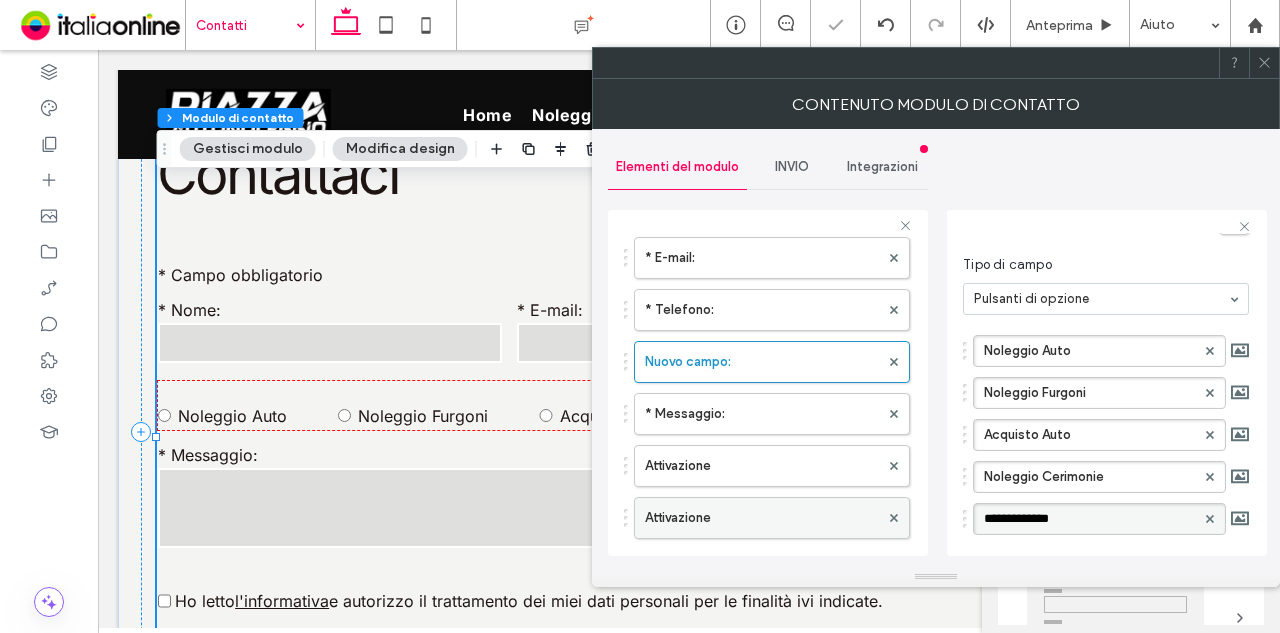 drag, startPoint x: 1088, startPoint y: 515, endPoint x: 890, endPoint y: 497, distance: 198.8165 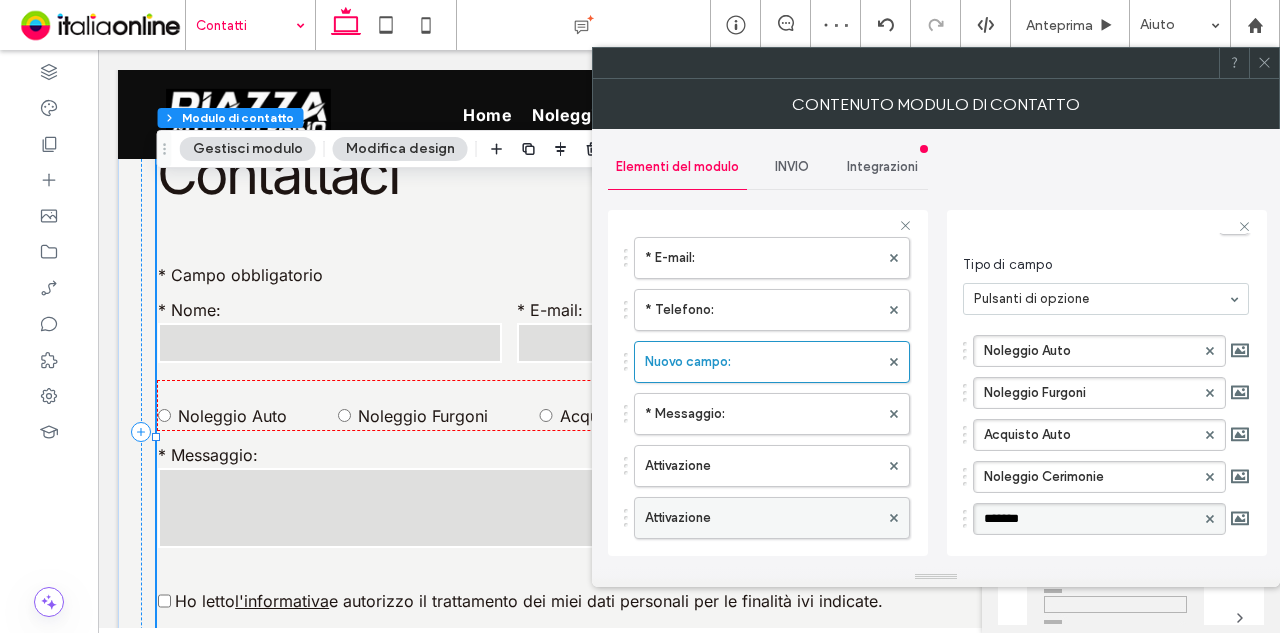 type on "********" 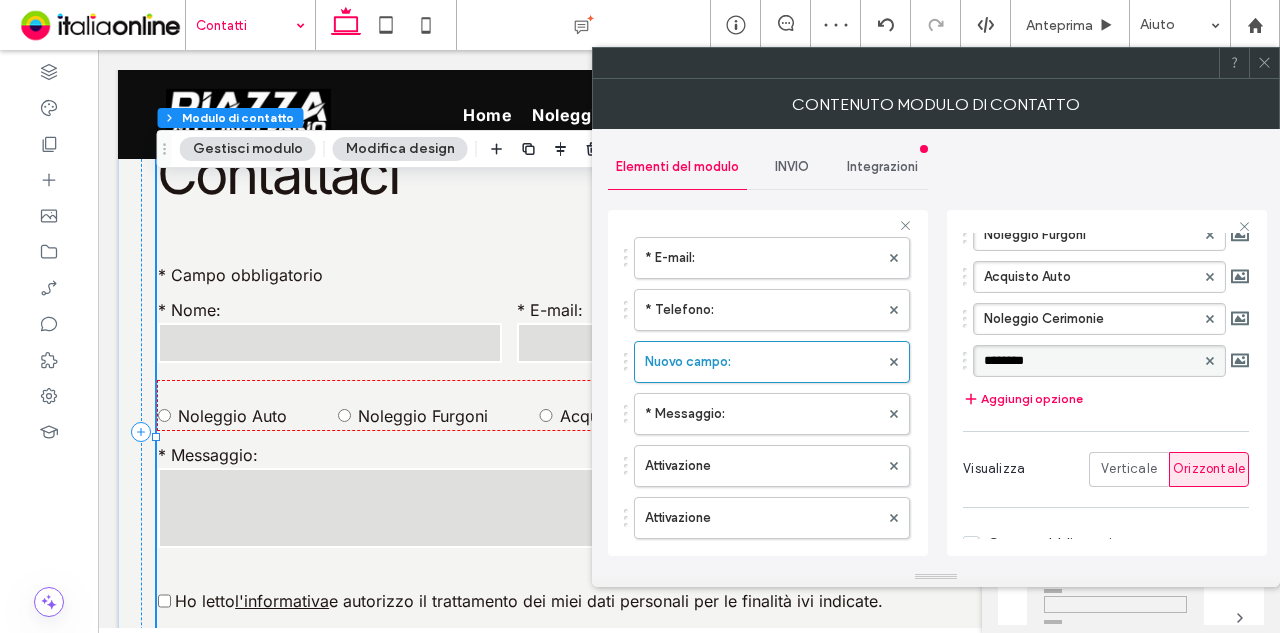 scroll, scrollTop: 386, scrollLeft: 0, axis: vertical 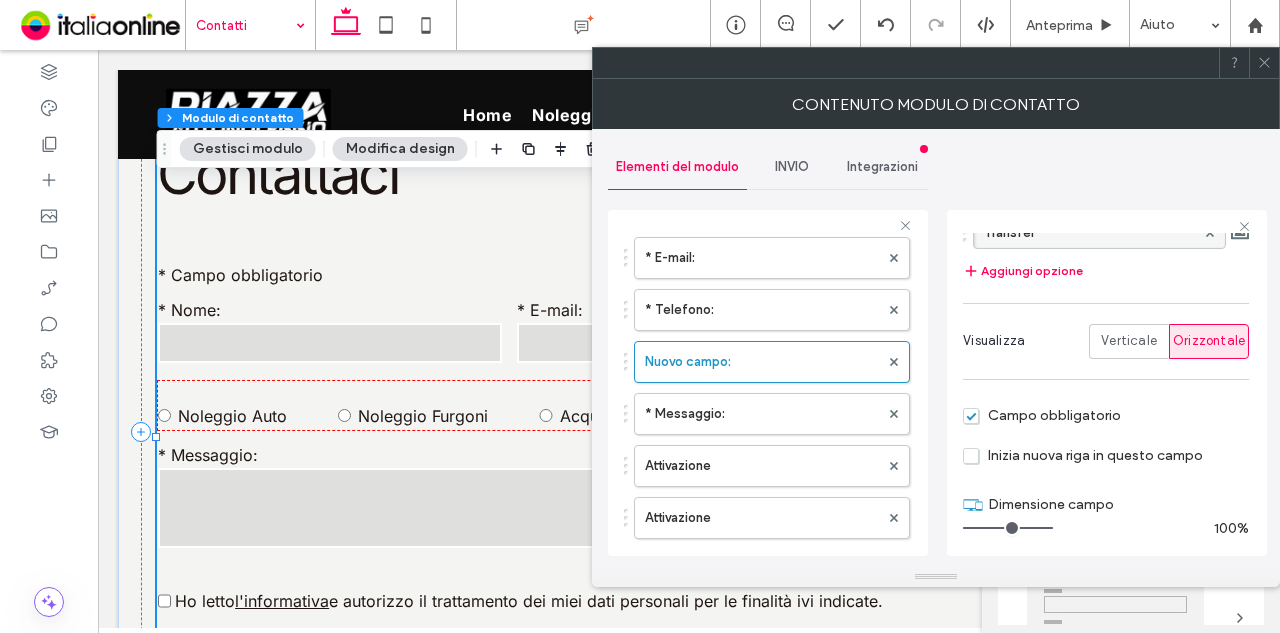 click 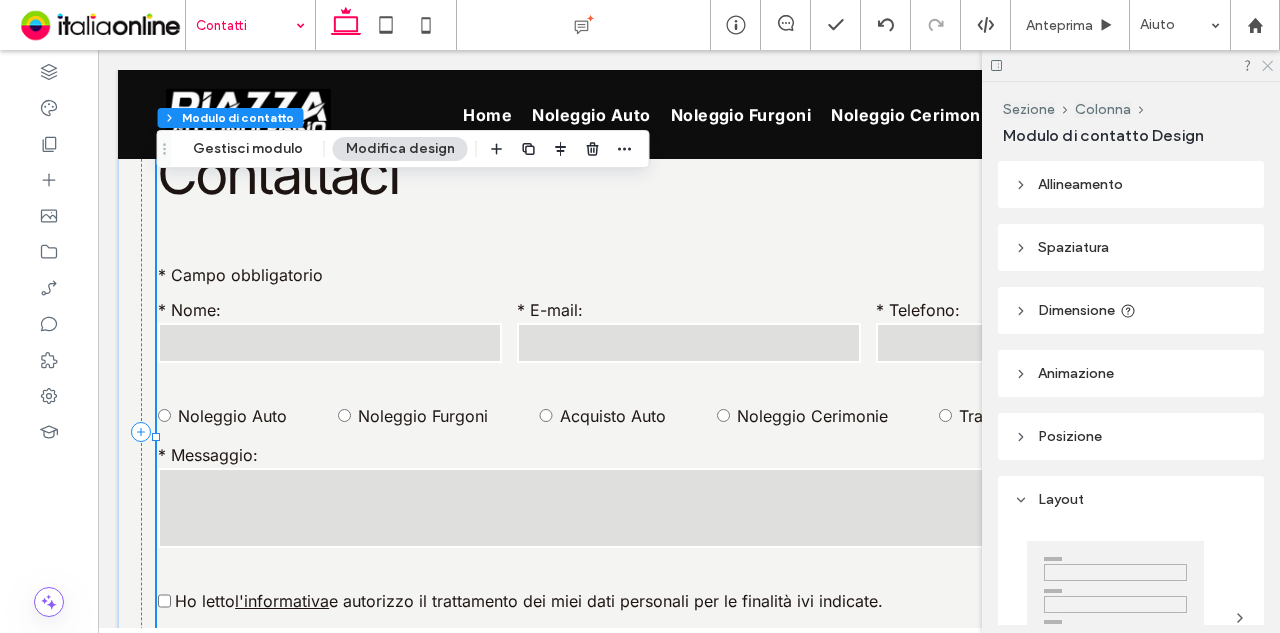 click 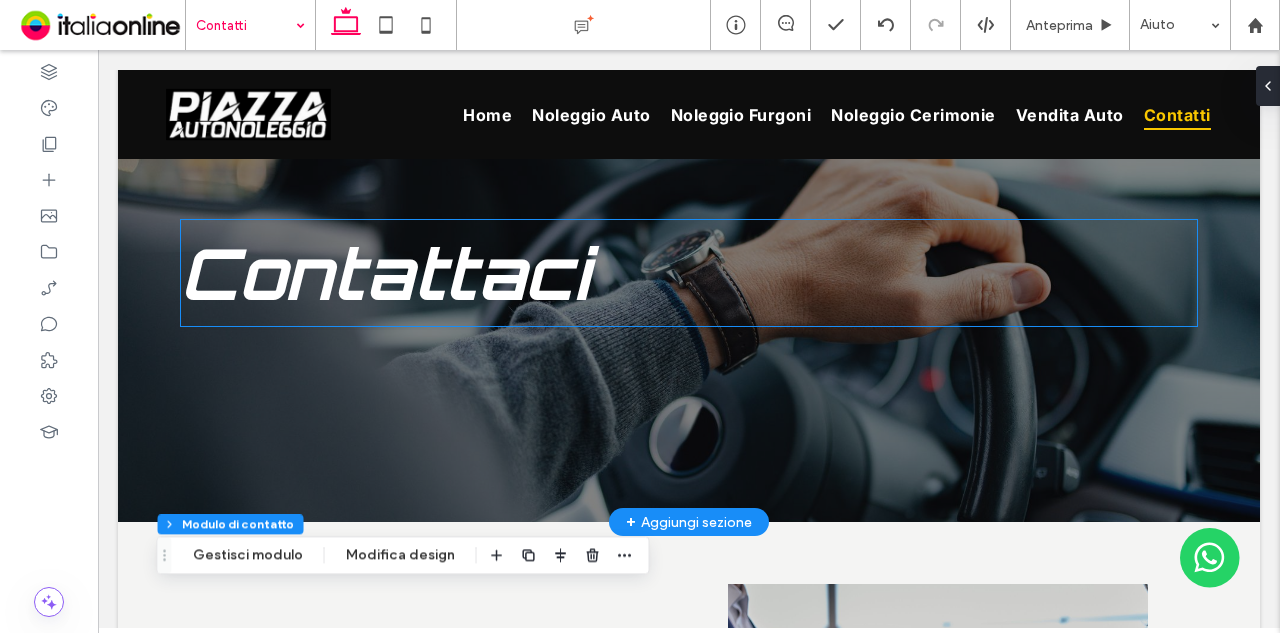 scroll, scrollTop: 0, scrollLeft: 0, axis: both 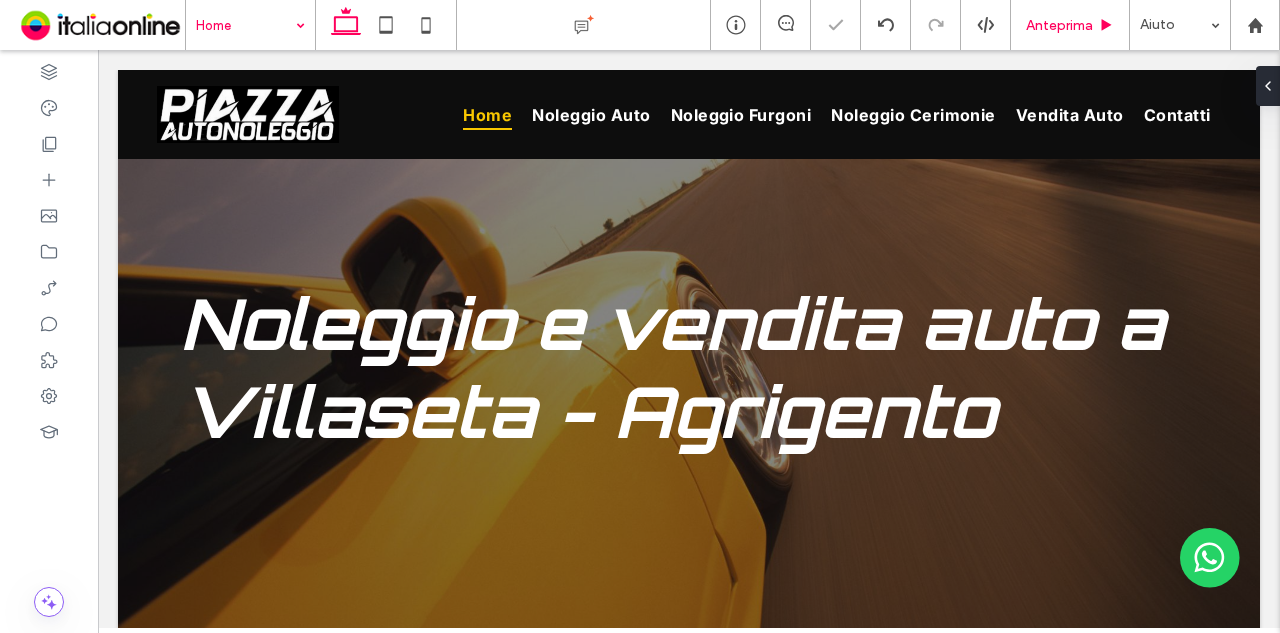 click on "Anteprima" at bounding box center (1059, 25) 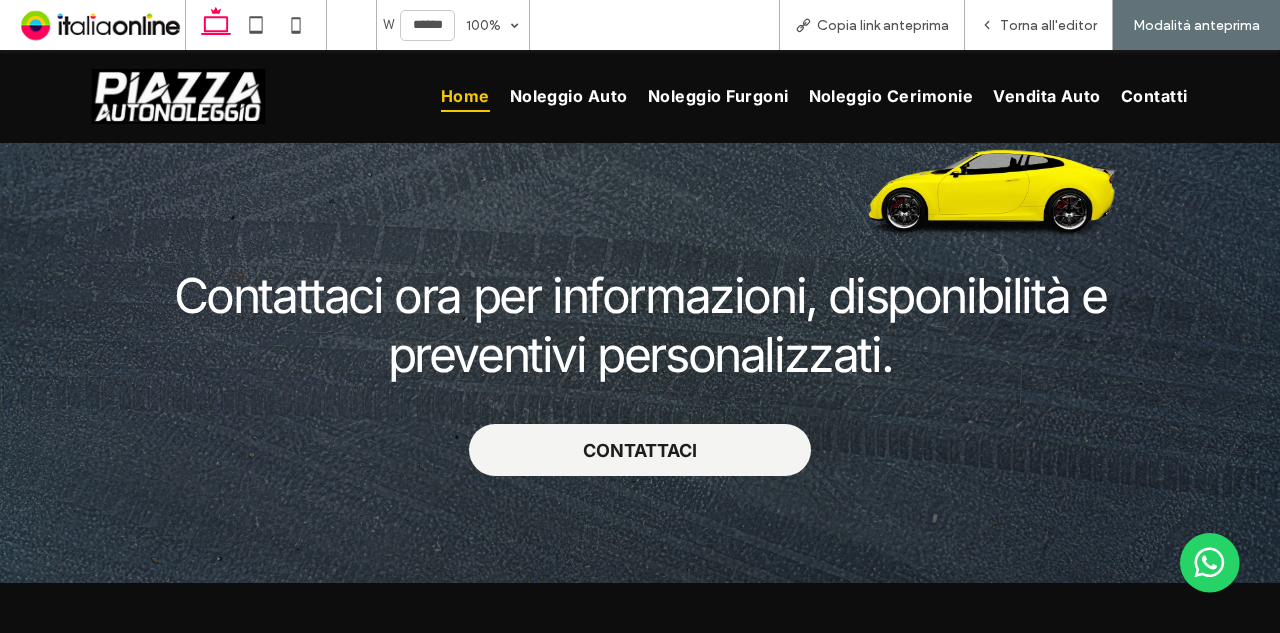 scroll, scrollTop: 2600, scrollLeft: 0, axis: vertical 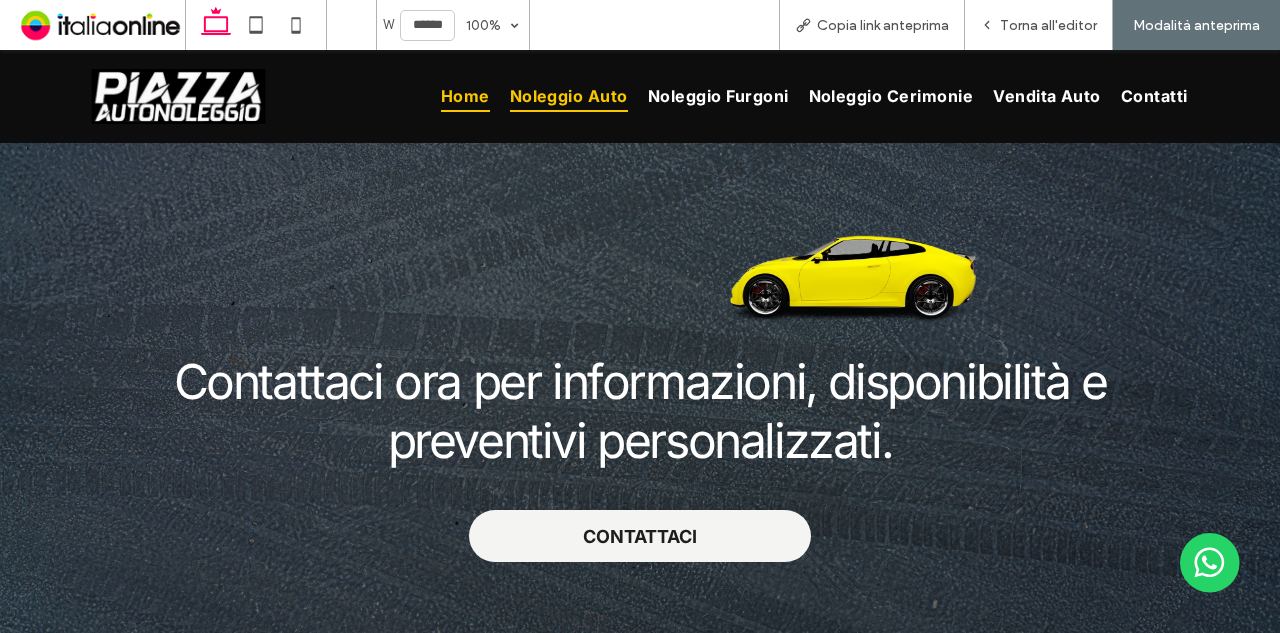 click on "Noleggio auto" at bounding box center (569, 96) 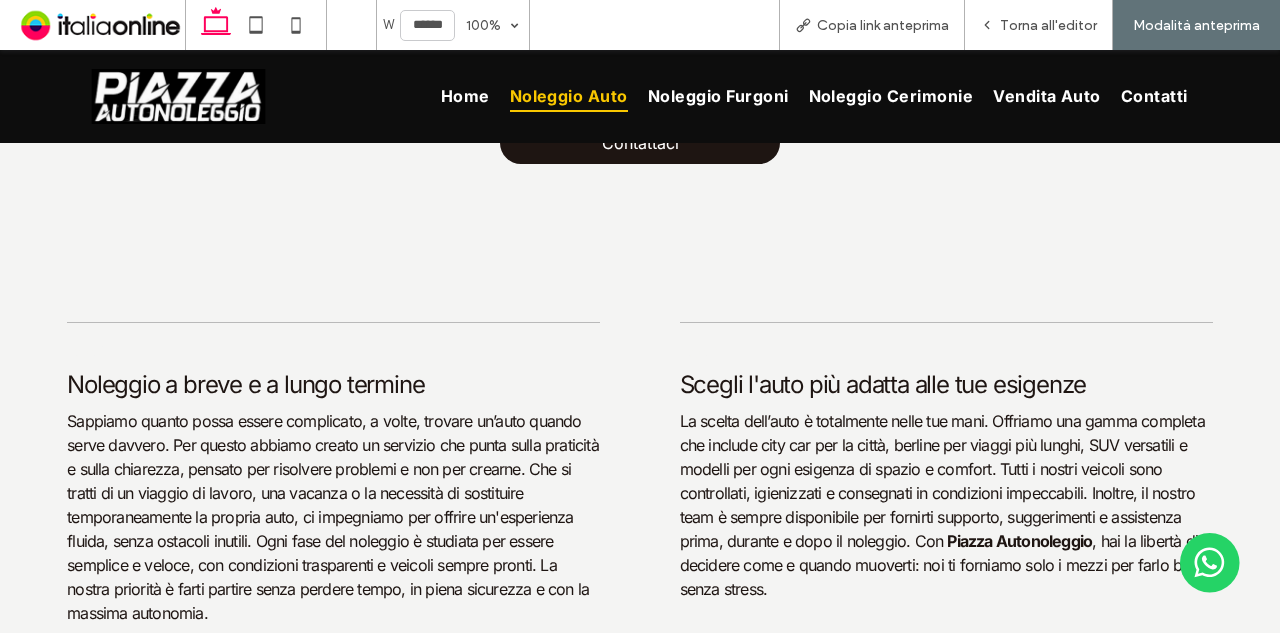 scroll, scrollTop: 1500, scrollLeft: 0, axis: vertical 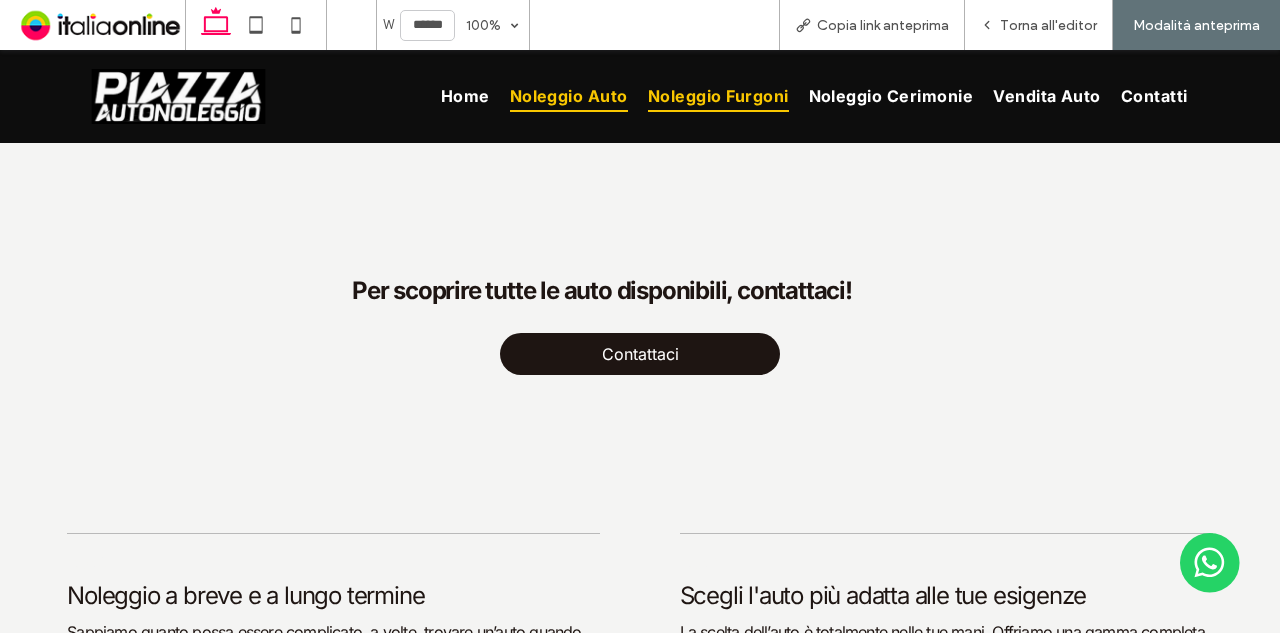 click on "Noleggio furgoni" at bounding box center (718, 96) 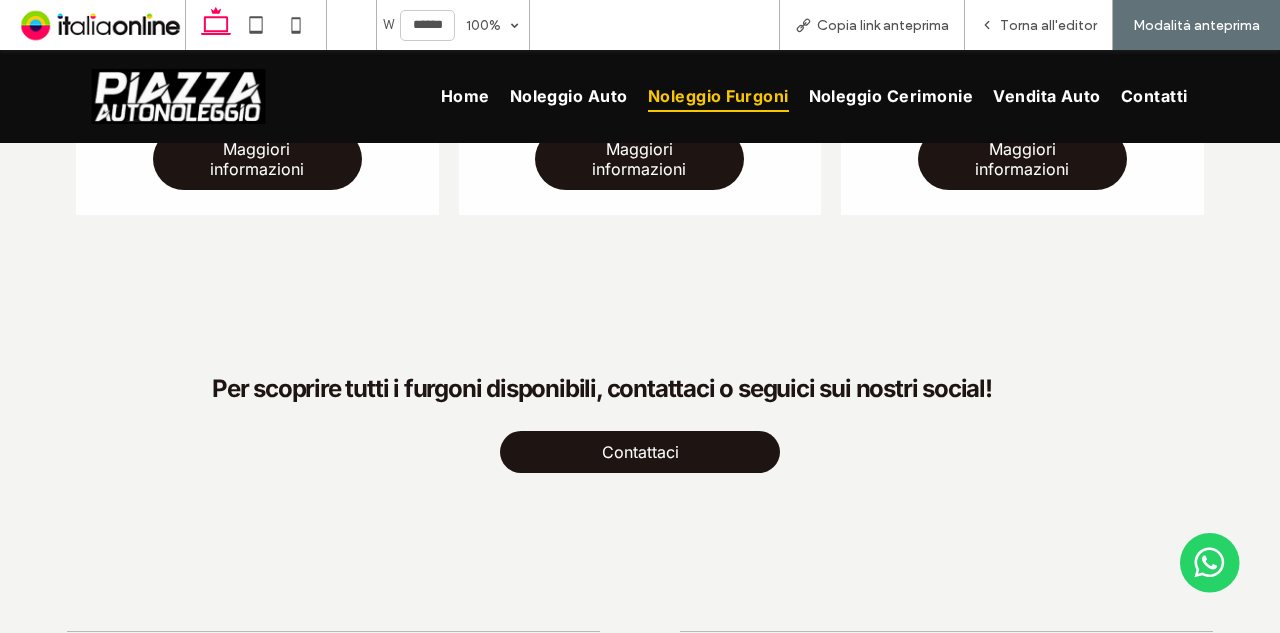 scroll, scrollTop: 1500, scrollLeft: 0, axis: vertical 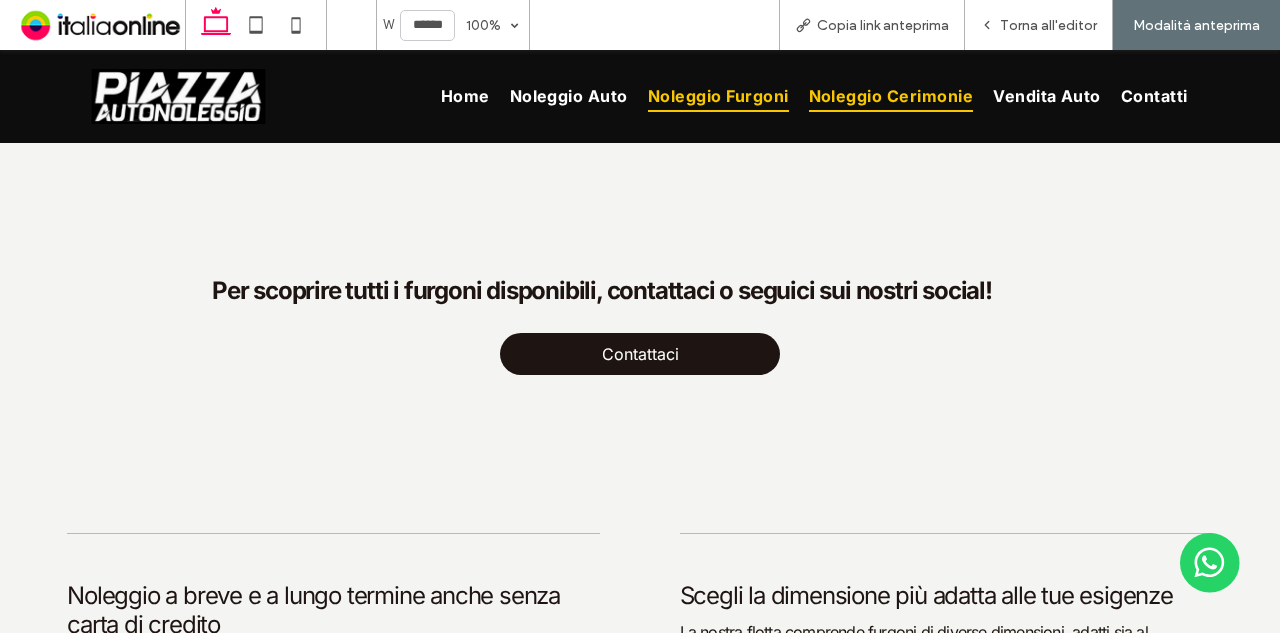 click on "Noleggio cerimonie" at bounding box center (891, 96) 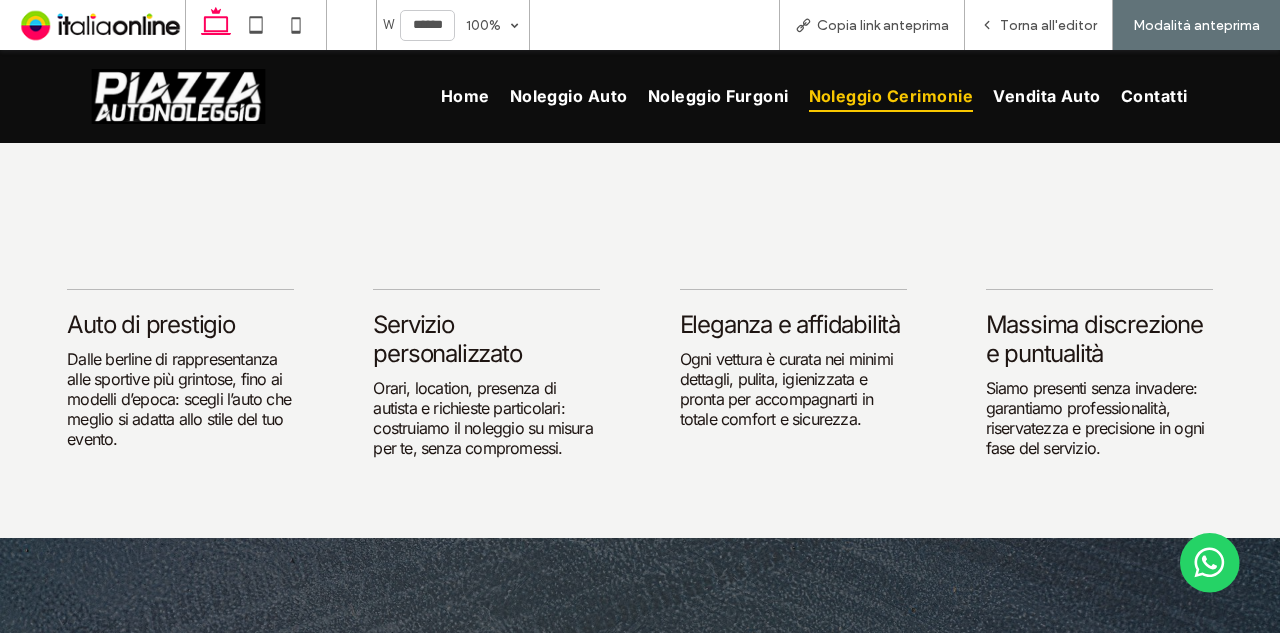 scroll, scrollTop: 1500, scrollLeft: 0, axis: vertical 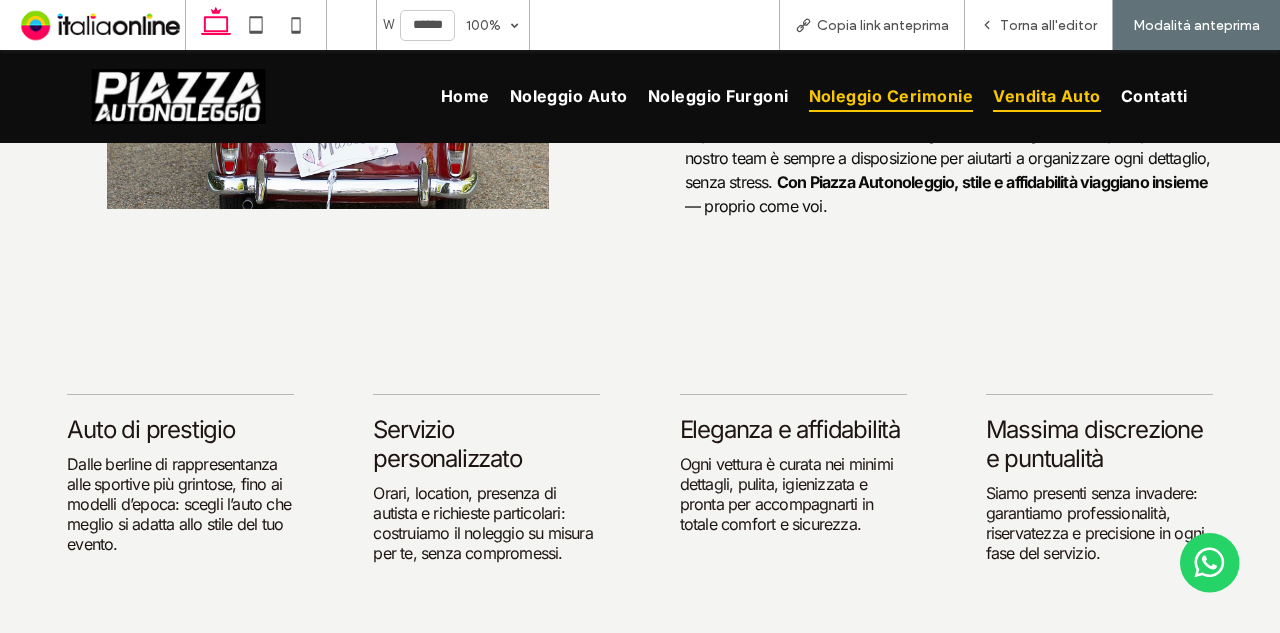 click on "Vendita auto" at bounding box center [1047, 96] 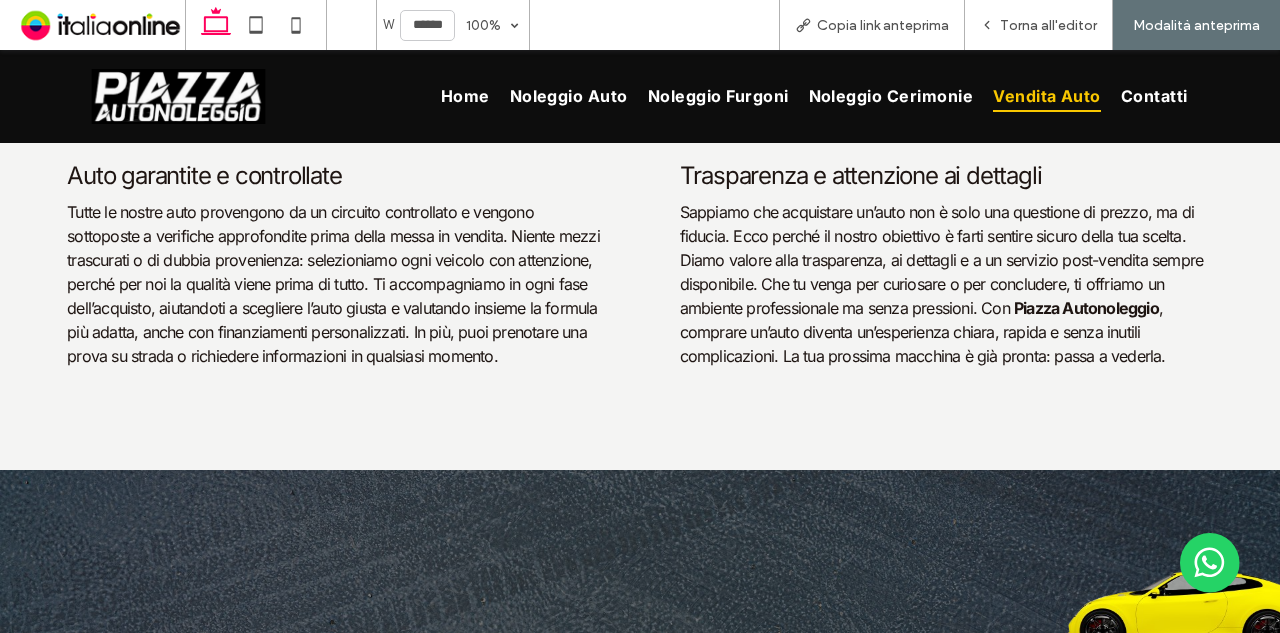 scroll, scrollTop: 2100, scrollLeft: 0, axis: vertical 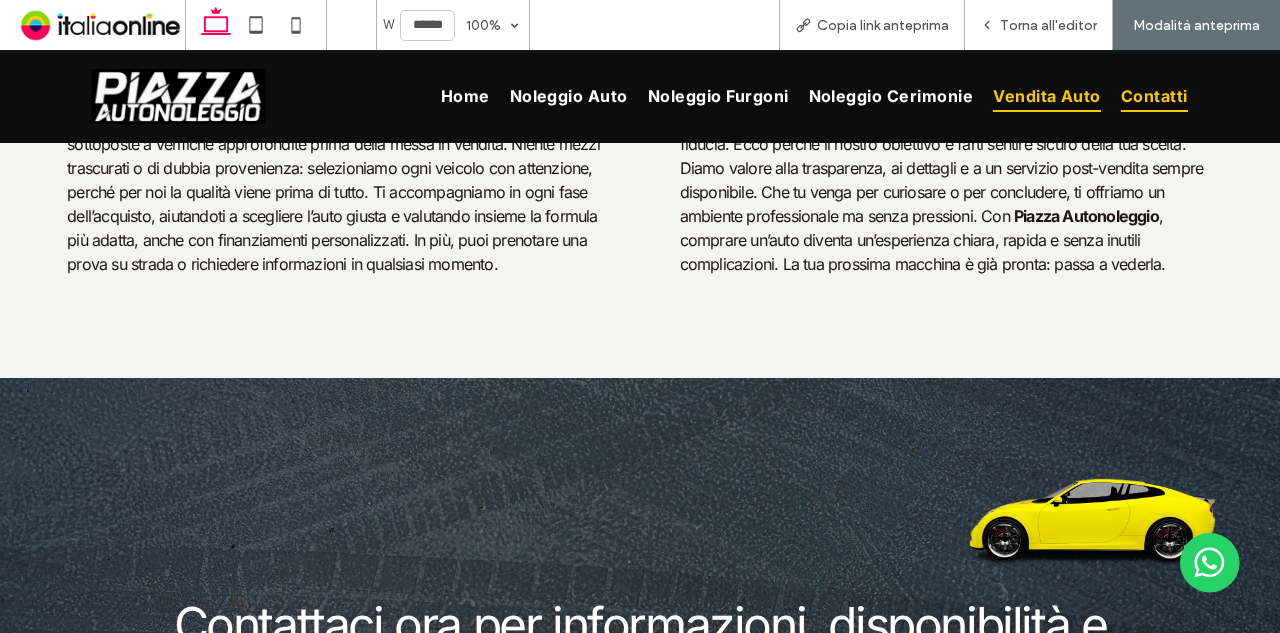 click on "Contatti" at bounding box center (1154, 96) 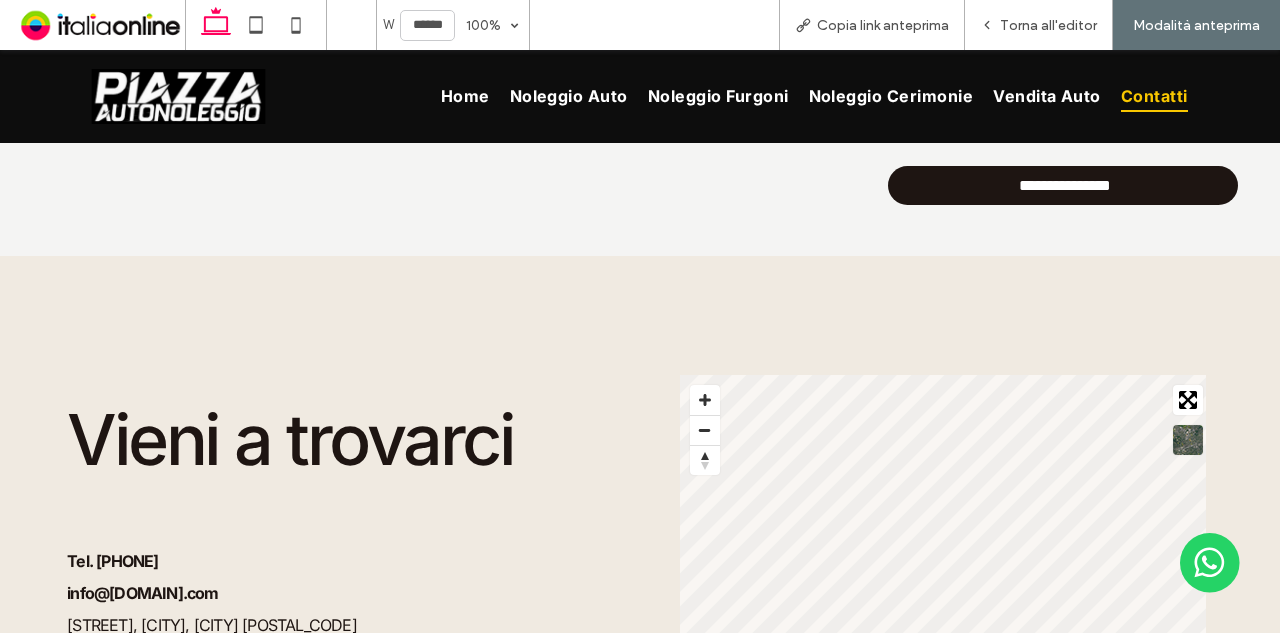 scroll, scrollTop: 1858, scrollLeft: 0, axis: vertical 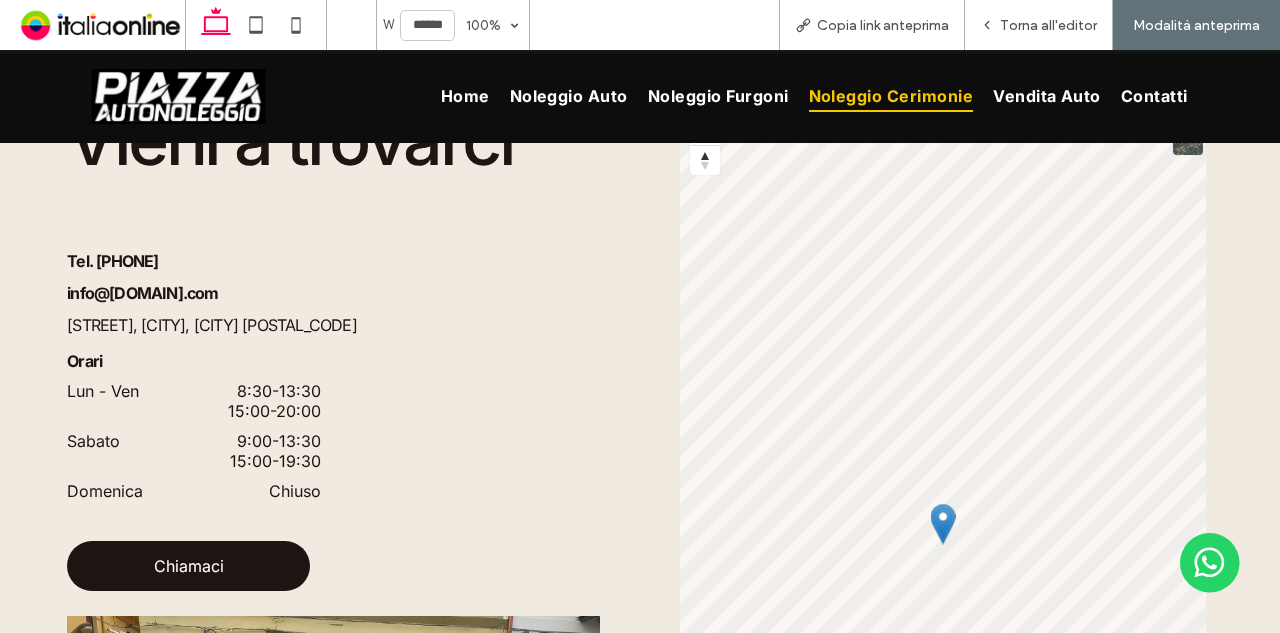 click on "Noleggio cerimonie" at bounding box center [891, 96] 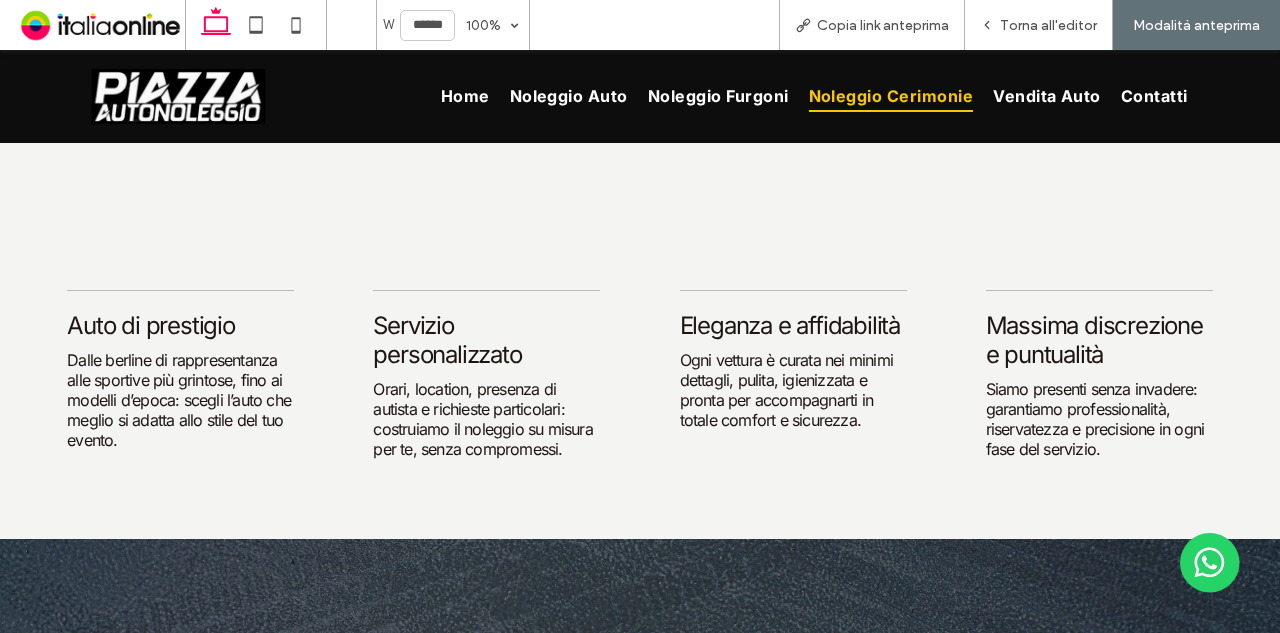 scroll, scrollTop: 1600, scrollLeft: 0, axis: vertical 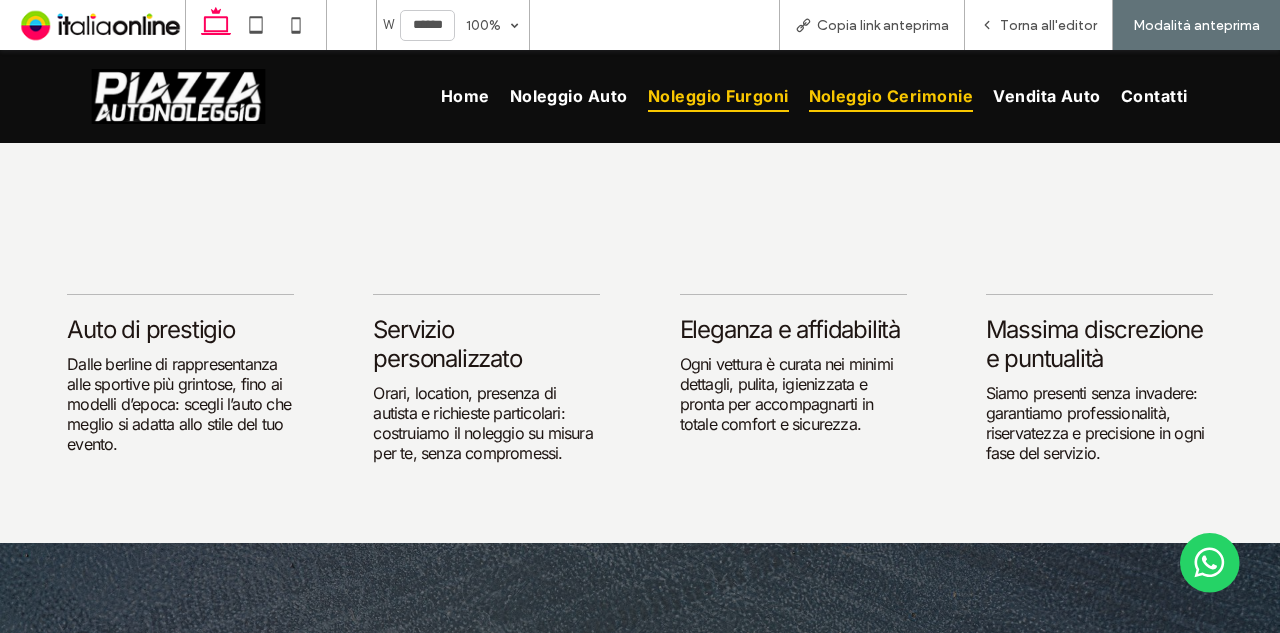 click on "Noleggio furgoni" at bounding box center [718, 96] 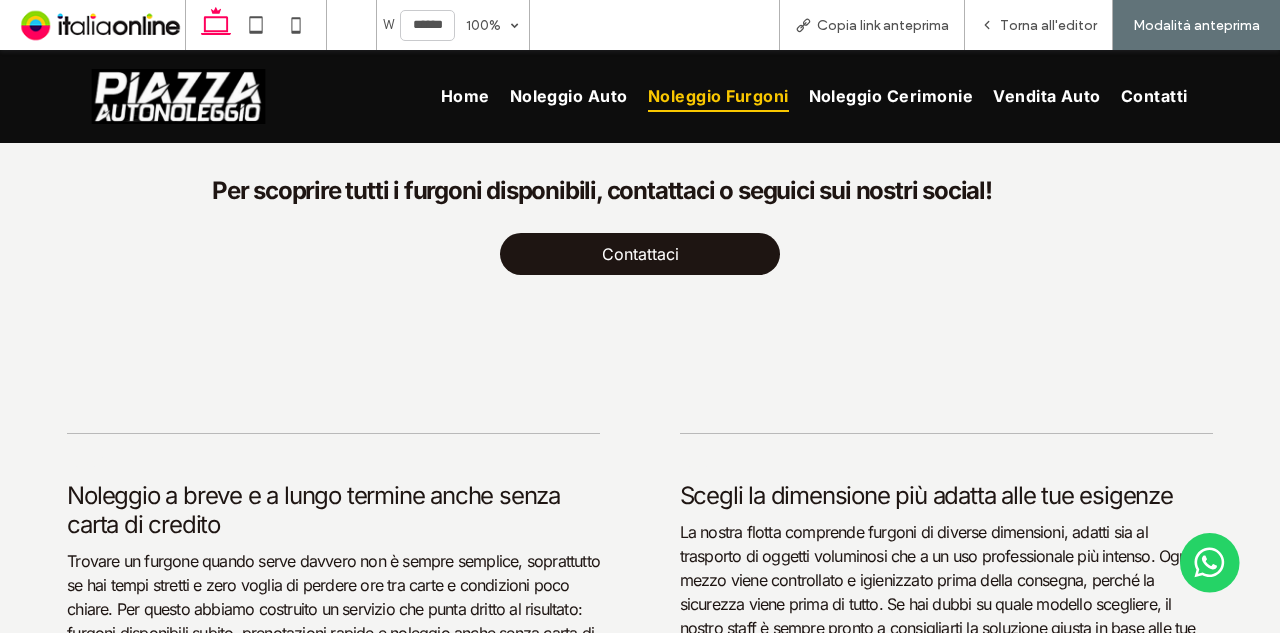 scroll, scrollTop: 1900, scrollLeft: 0, axis: vertical 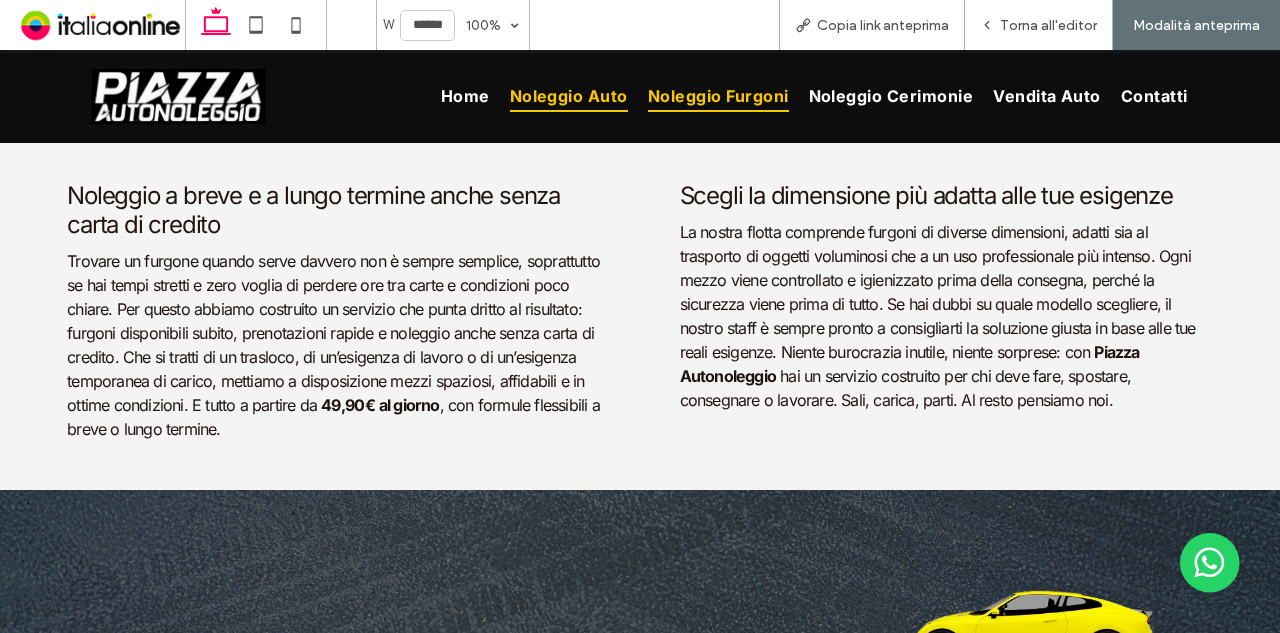 click on "Noleggio auto" at bounding box center [569, 96] 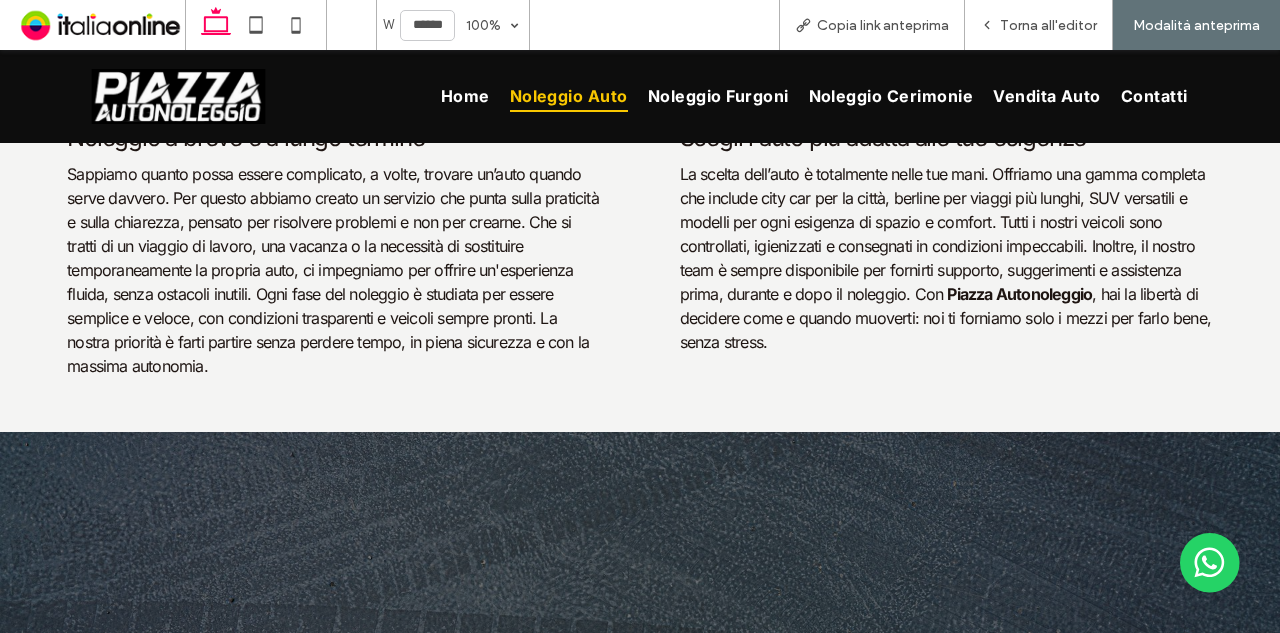 scroll, scrollTop: 2200, scrollLeft: 0, axis: vertical 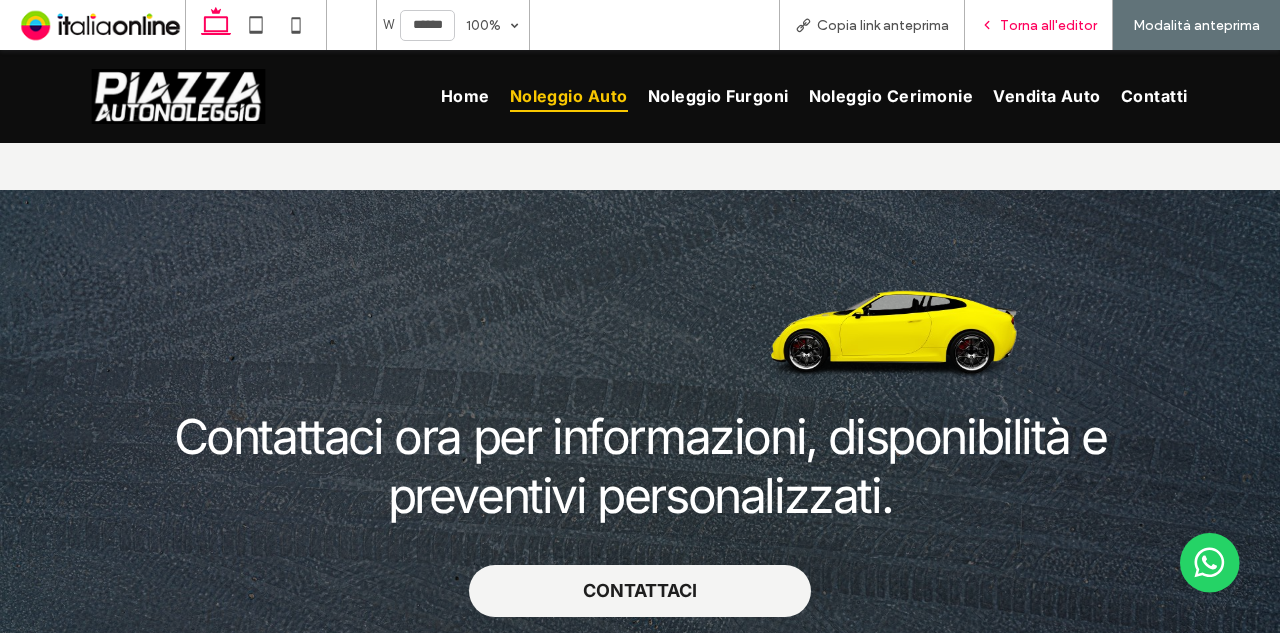 click 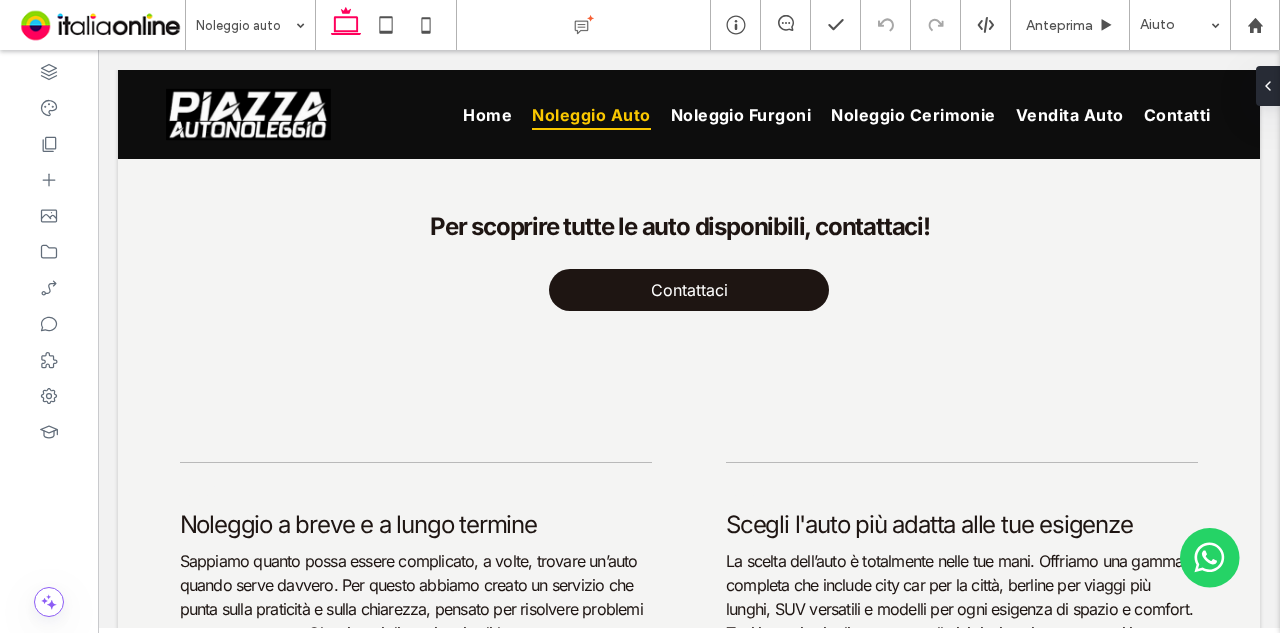 scroll, scrollTop: 1447, scrollLeft: 0, axis: vertical 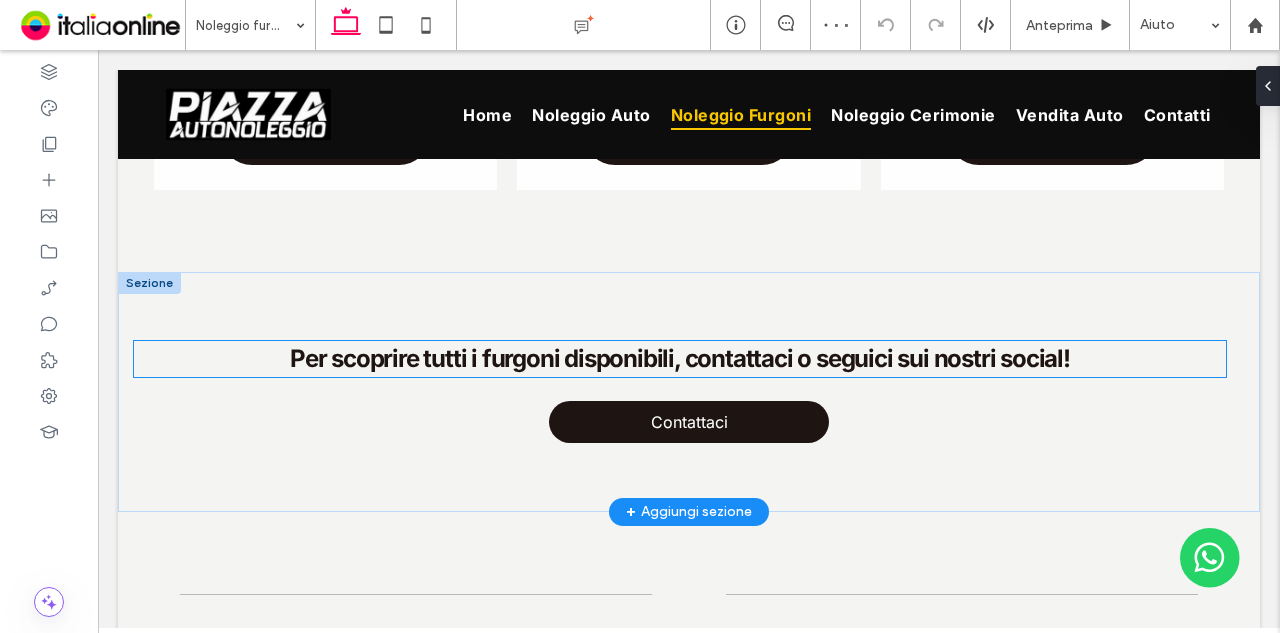 click on "Per scoprire tutti i furgoni disponibili, contattaci o seguici sui nostri social!" at bounding box center [680, 358] 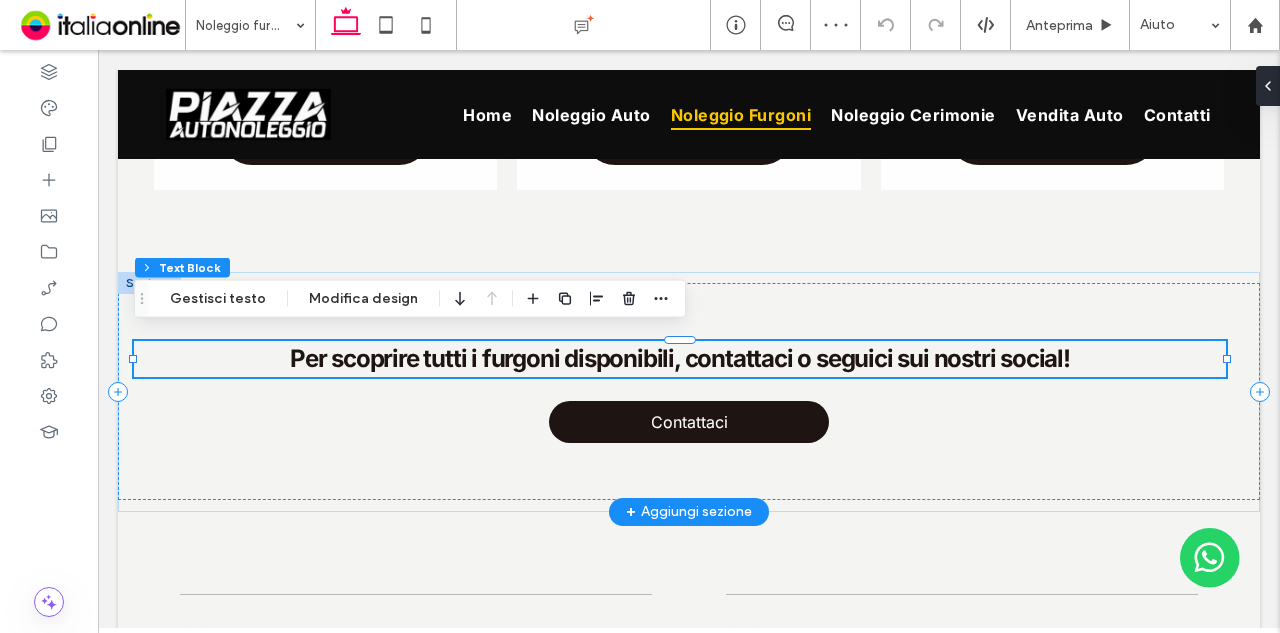 click on "Per scoprire tutti i furgoni disponibili, contattaci o seguici sui nostri social!" at bounding box center [680, 359] 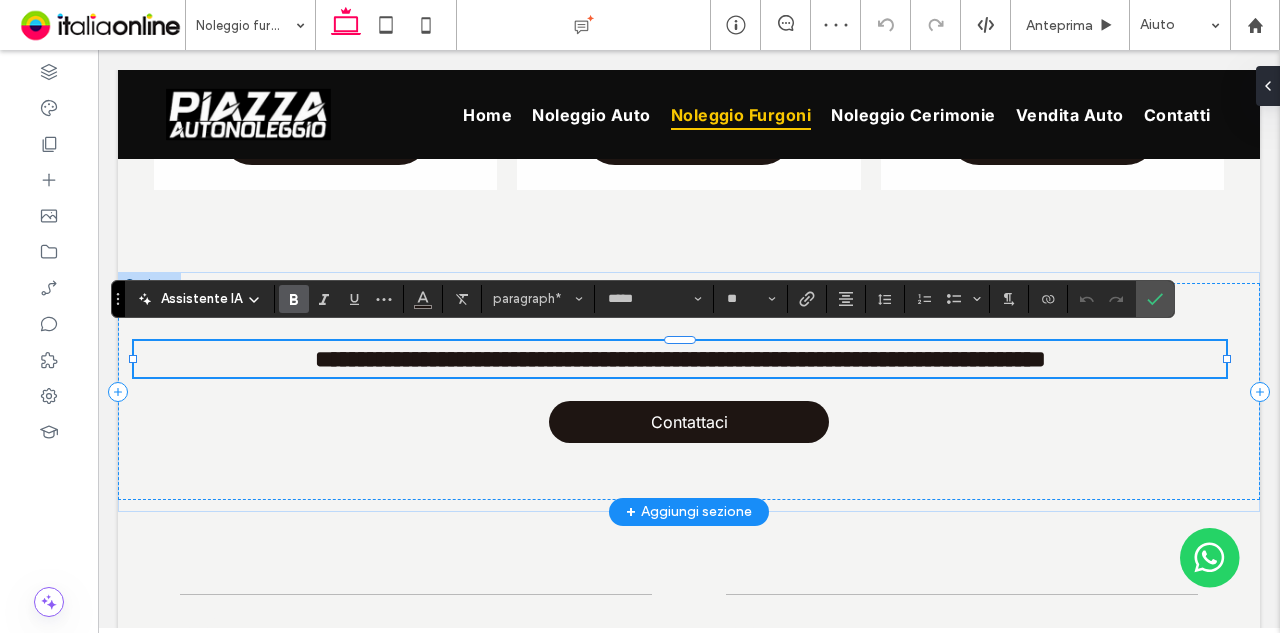 click on "**********" at bounding box center (680, 359) 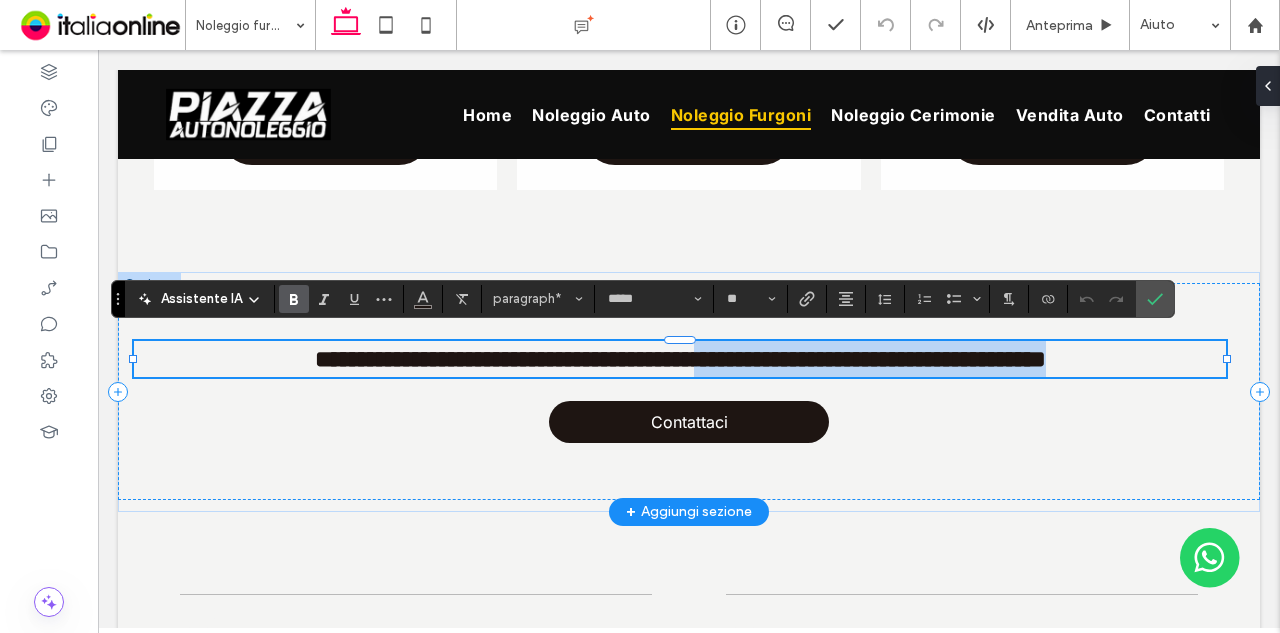 drag, startPoint x: 1076, startPoint y: 353, endPoint x: 682, endPoint y: 365, distance: 394.1827 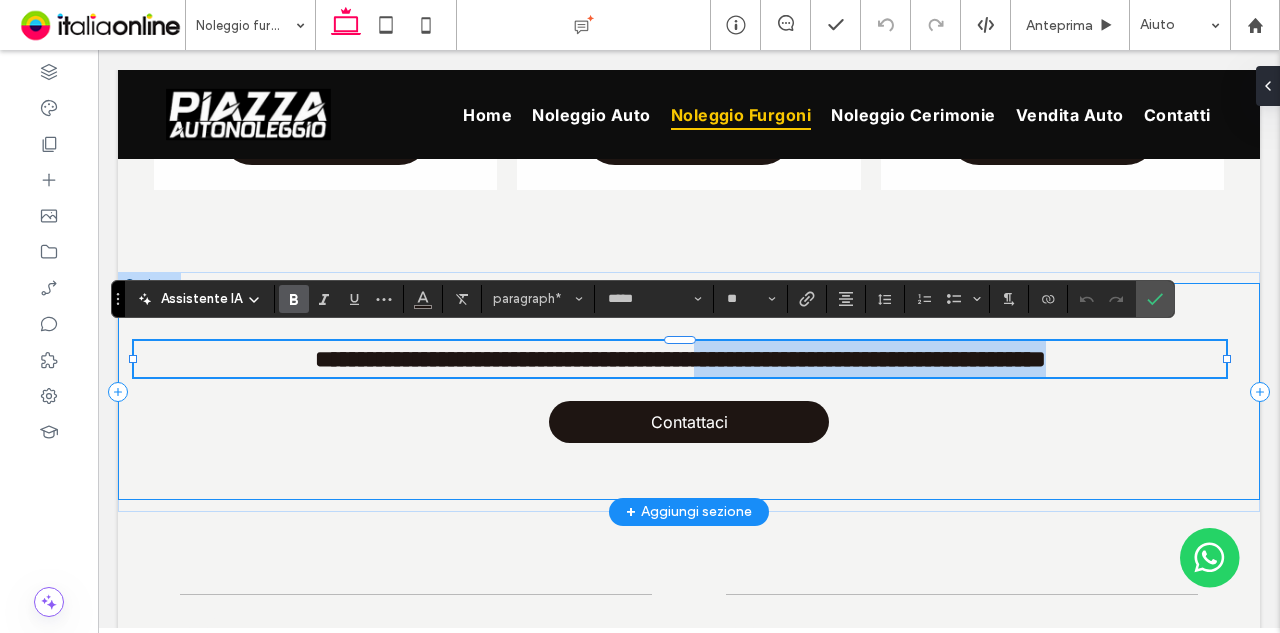 copy on "**********" 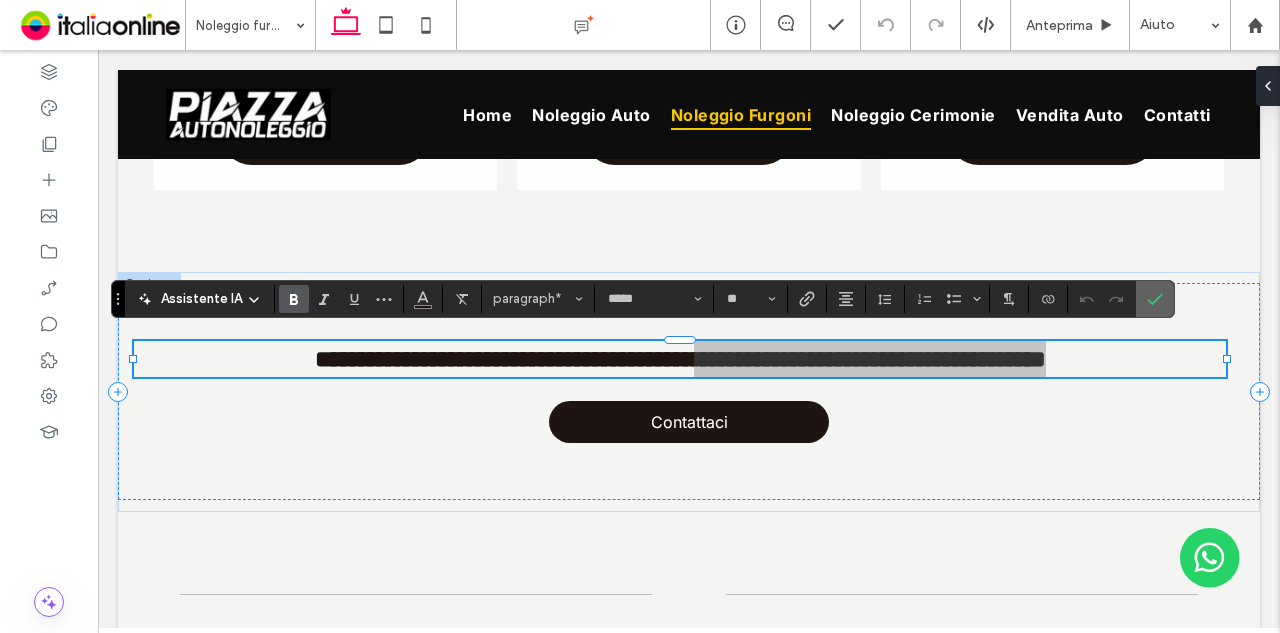 click at bounding box center (1155, 299) 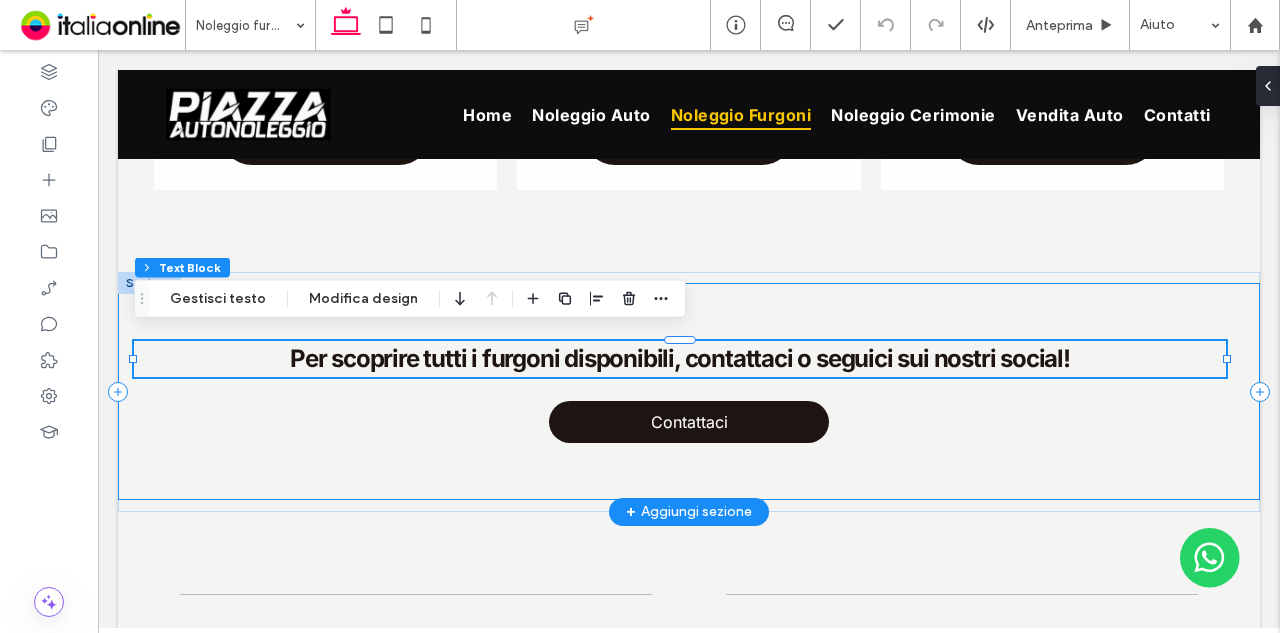 click on "Per scoprire tutti i furgoni disponibili, contattaci o seguici sui nostri social!
Contattaci" at bounding box center [689, 391] 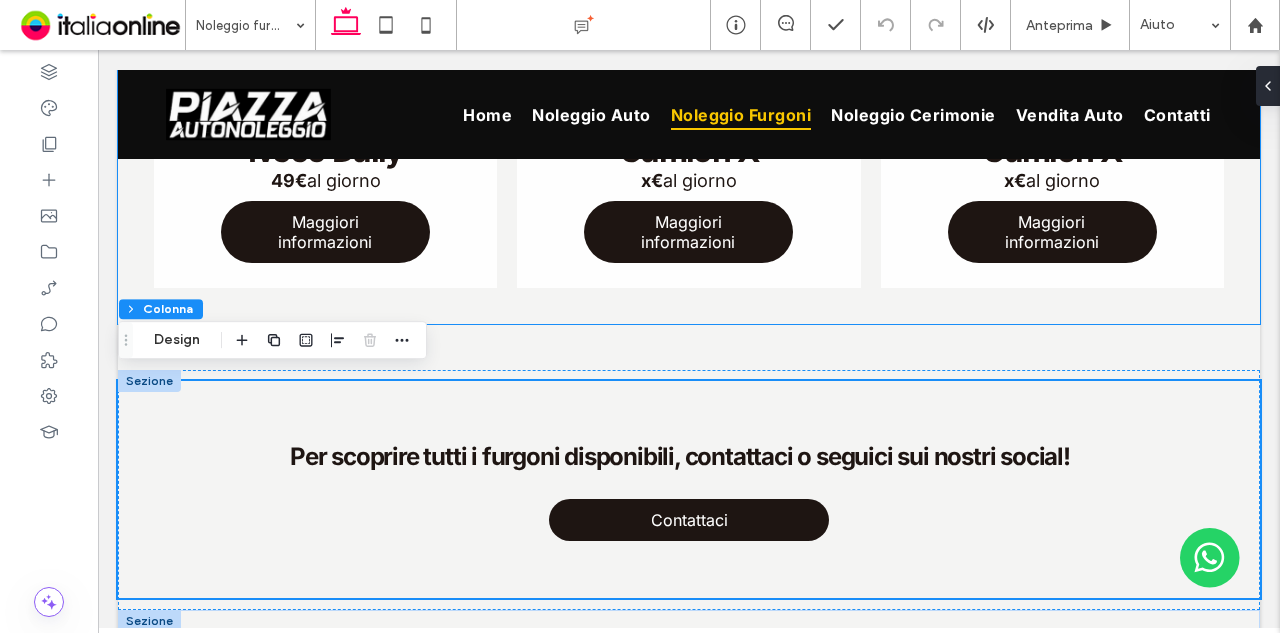 scroll, scrollTop: 1300, scrollLeft: 0, axis: vertical 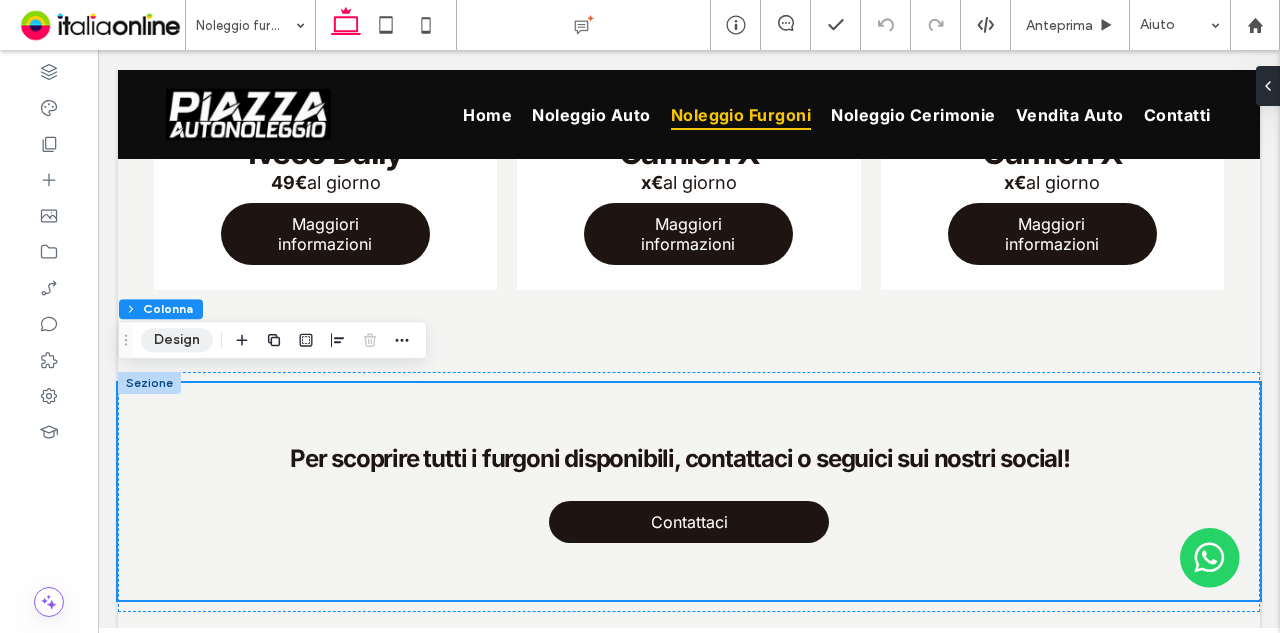 click on "Design" at bounding box center [177, 340] 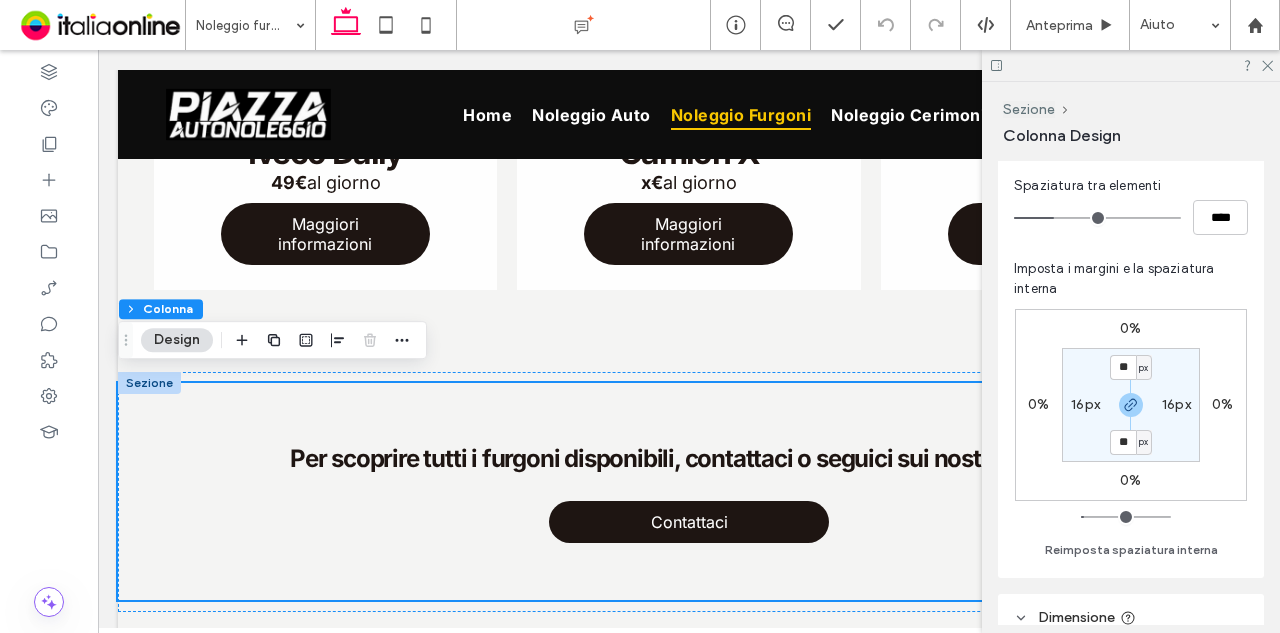 scroll, scrollTop: 400, scrollLeft: 0, axis: vertical 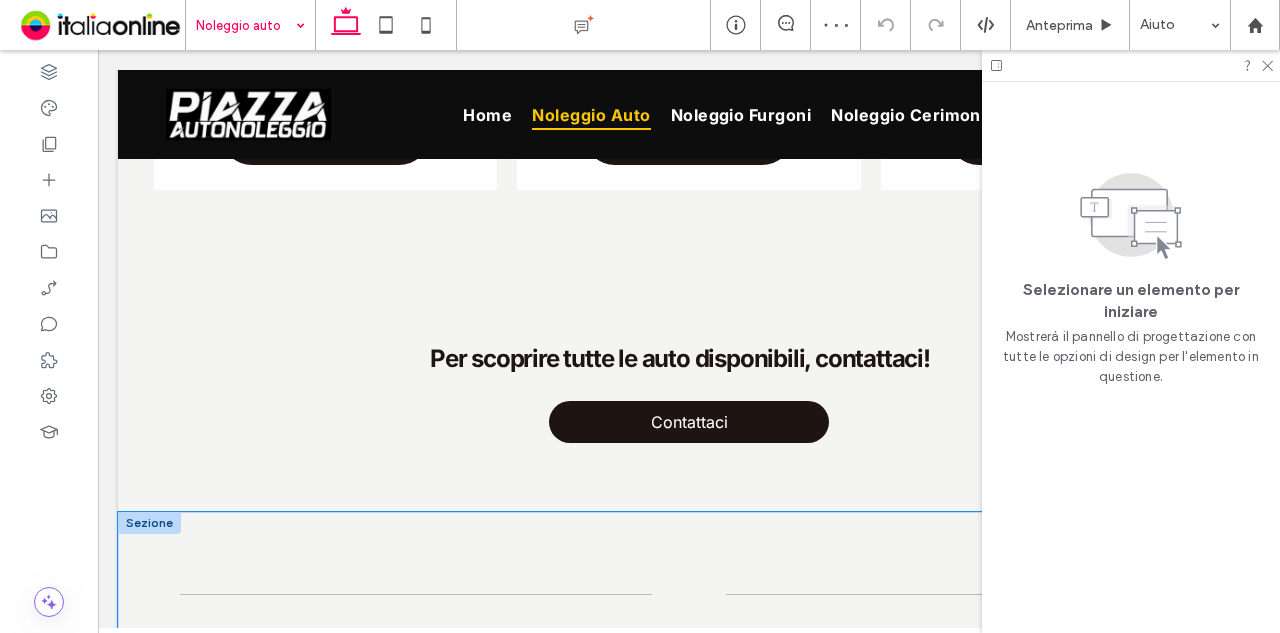drag, startPoint x: 302, startPoint y: 532, endPoint x: 313, endPoint y: 530, distance: 11.18034 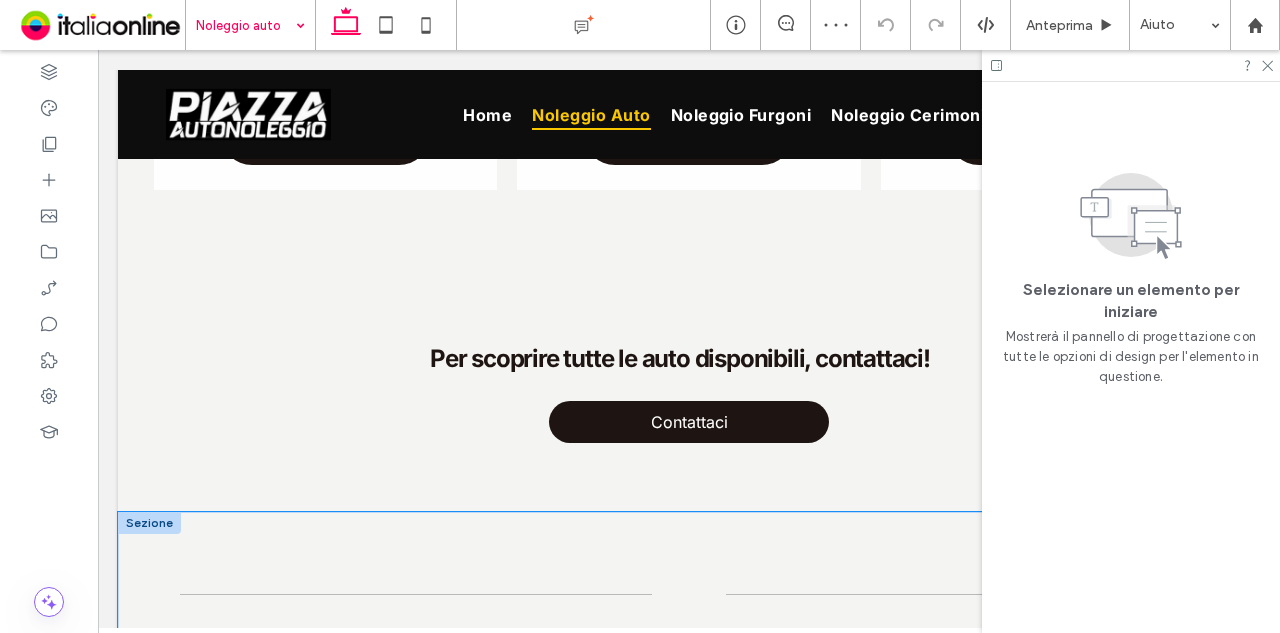 click on "Step 3
Noleggio a breve e a lungo termine
Sappiamo quanto possa essere complicato, a volte, trovare un’auto quando serve davvero. Per questo abbiamo creato un servizio che punta sulla praticità e sulla chiarezza, pensato per risolvere problemi e non per crearne. Che si tratti di un viaggio di lavoro, una vacanza o la necessità di sostituire temporaneamente la propria auto, ci impegniamo per offrire un'esperienza fluida, senza ostacoli inutili. Ogni fase del noleggio è studiata per essere semplice e veloce, con condizioni trasparenti e veicoli sempre pronti. La nostra priorità è farti partire senza perdere tempo, in piena sicurezza e con la massima autonomia.
Step 4
Scegli l'auto più adatta alle tue esigenze
Piazza Autonoleggio , hai la libertà di decidere come e quando muoverti: noi ti forniamo solo i mezzi per farlo bene, senza stress." at bounding box center (689, 736) 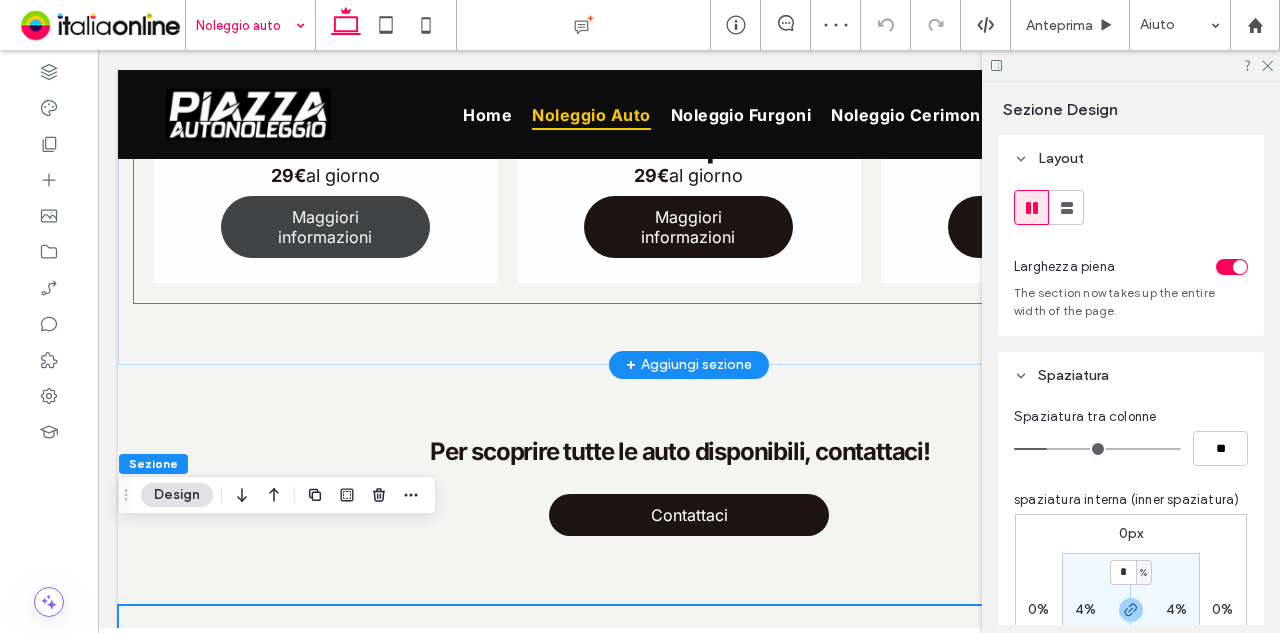 scroll, scrollTop: 1200, scrollLeft: 0, axis: vertical 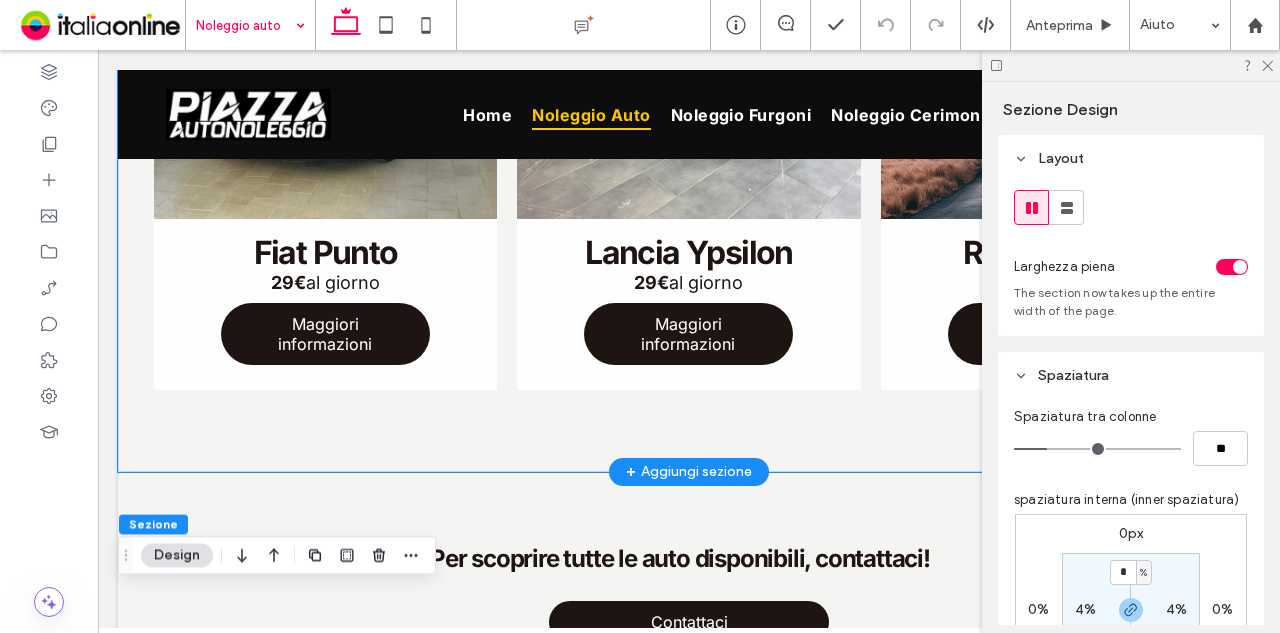 click on "Fiat Punto
29€  al giorno
Maggiori informazioni
Lancia Ypsilon
29€  al giorno
Maggiori informazioni
Range Rover
x€  al giorno
Maggiori informazioni
Mostra altri" at bounding box center [689, 133] 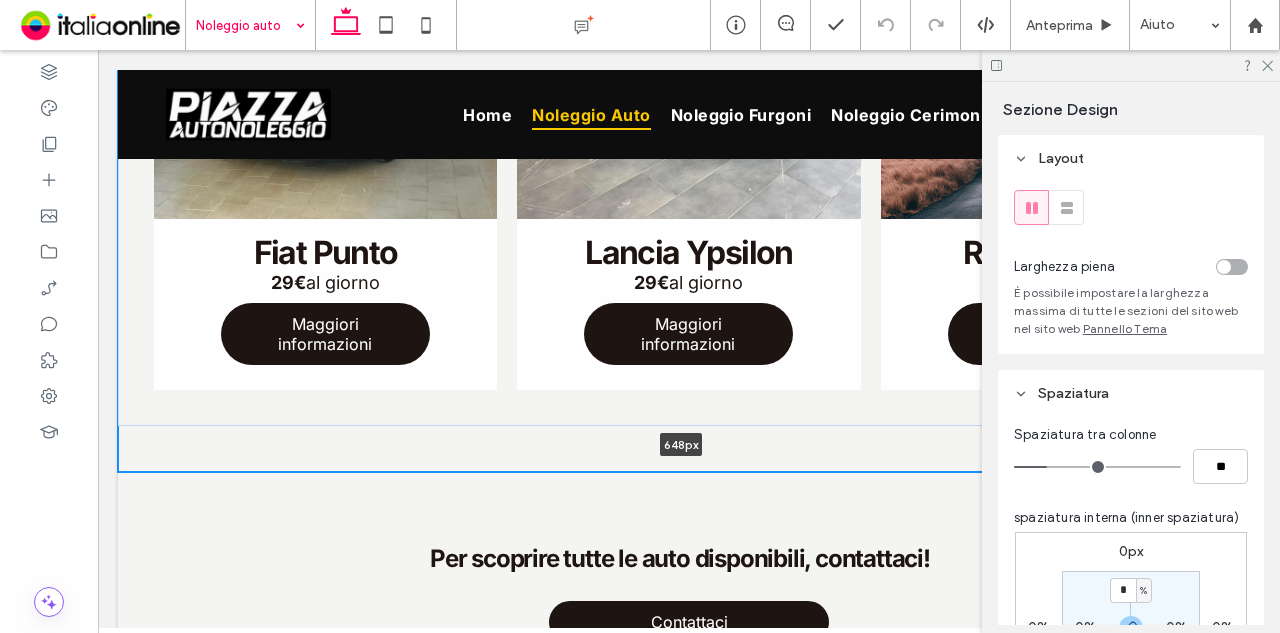 drag, startPoint x: 780, startPoint y: 460, endPoint x: 780, endPoint y: 437, distance: 23 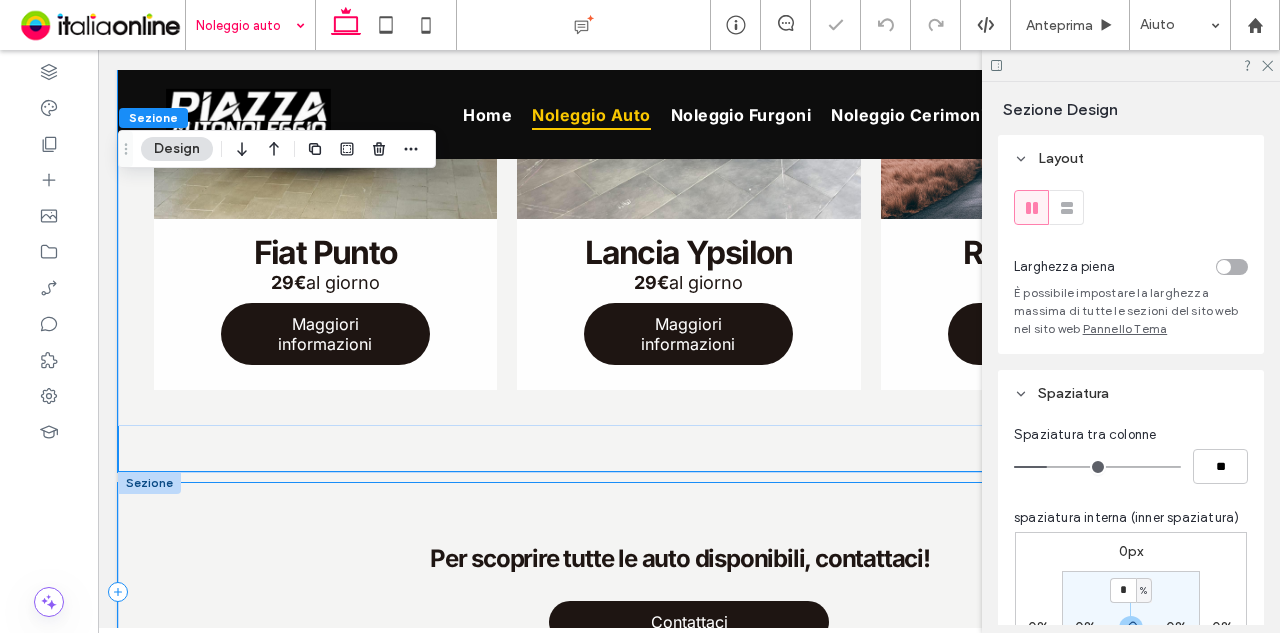 click on "Per scoprire tutte le auto disponibili, contattaci!
Contattaci" at bounding box center (689, 591) 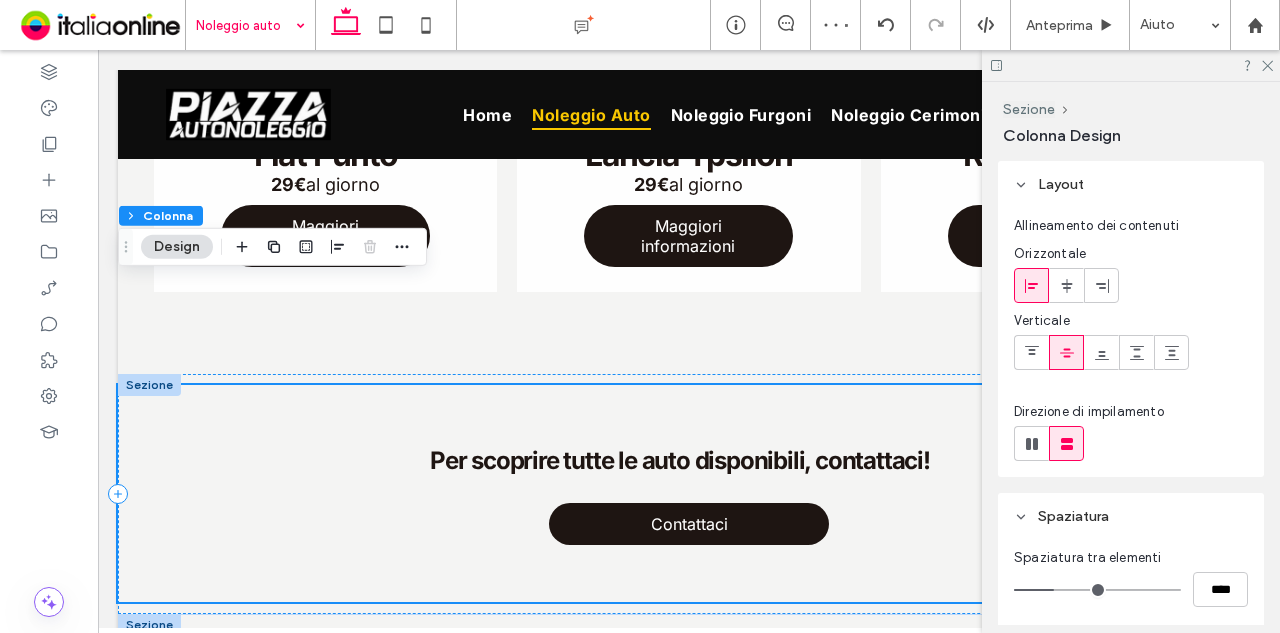 scroll, scrollTop: 1400, scrollLeft: 0, axis: vertical 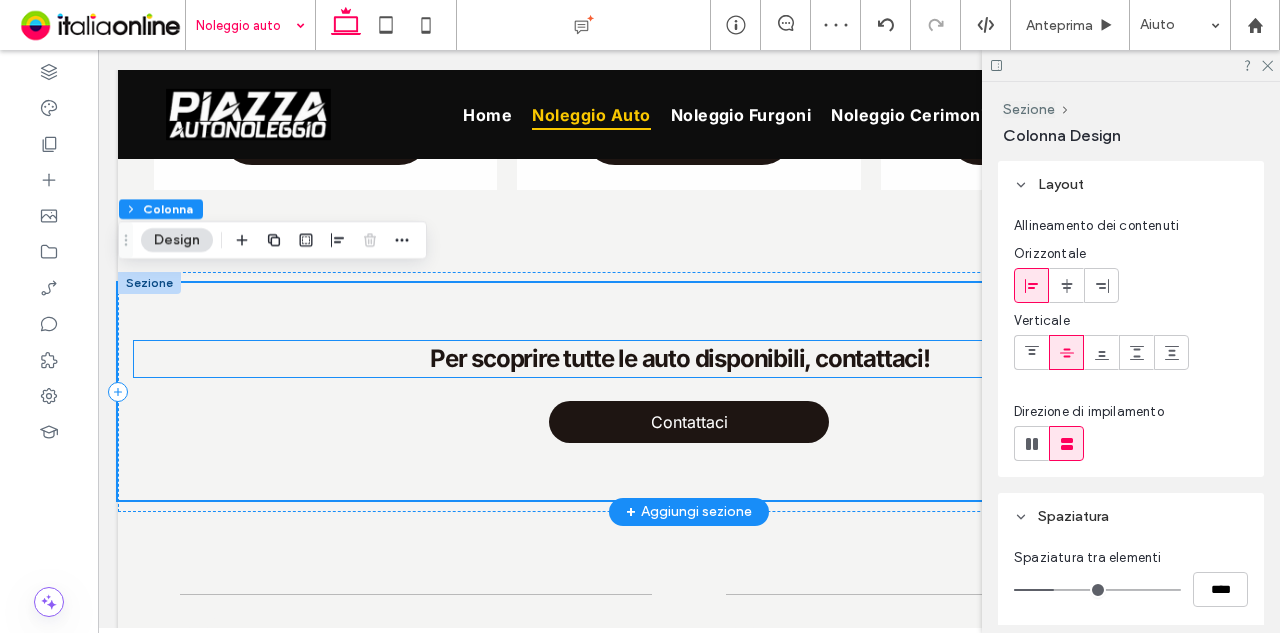 click on "Per scoprire tutte le auto disponibili, contattaci!" at bounding box center (680, 358) 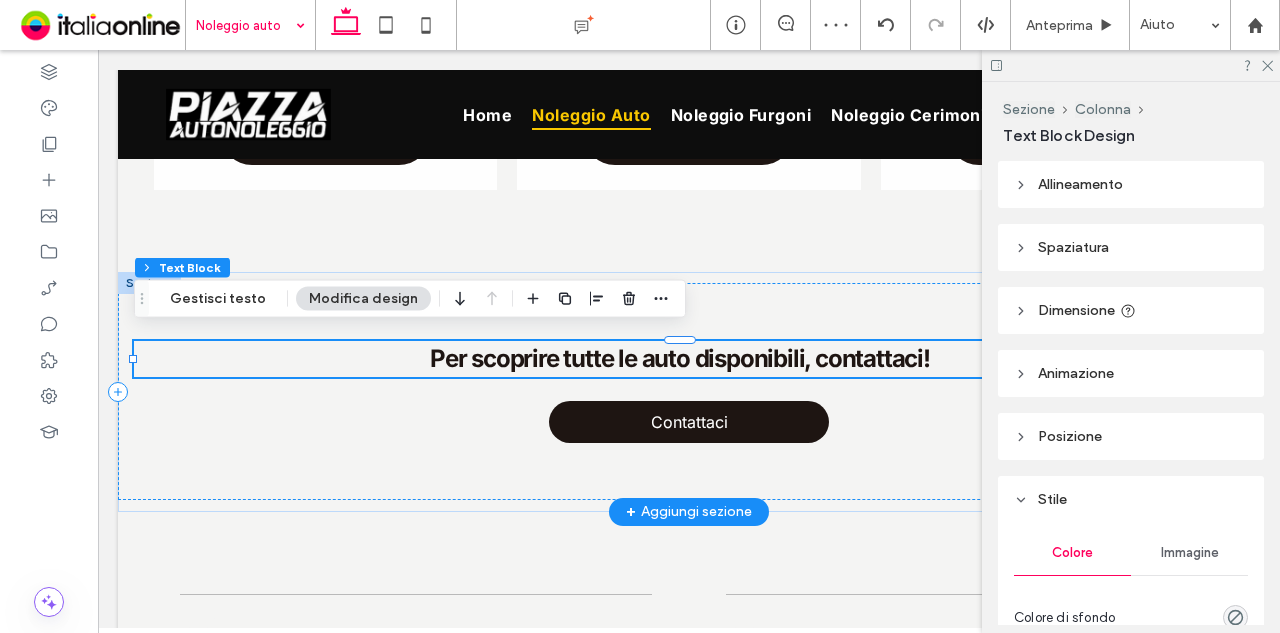 click on "Per scoprire tutte le auto disponibili, contattaci!" at bounding box center (680, 358) 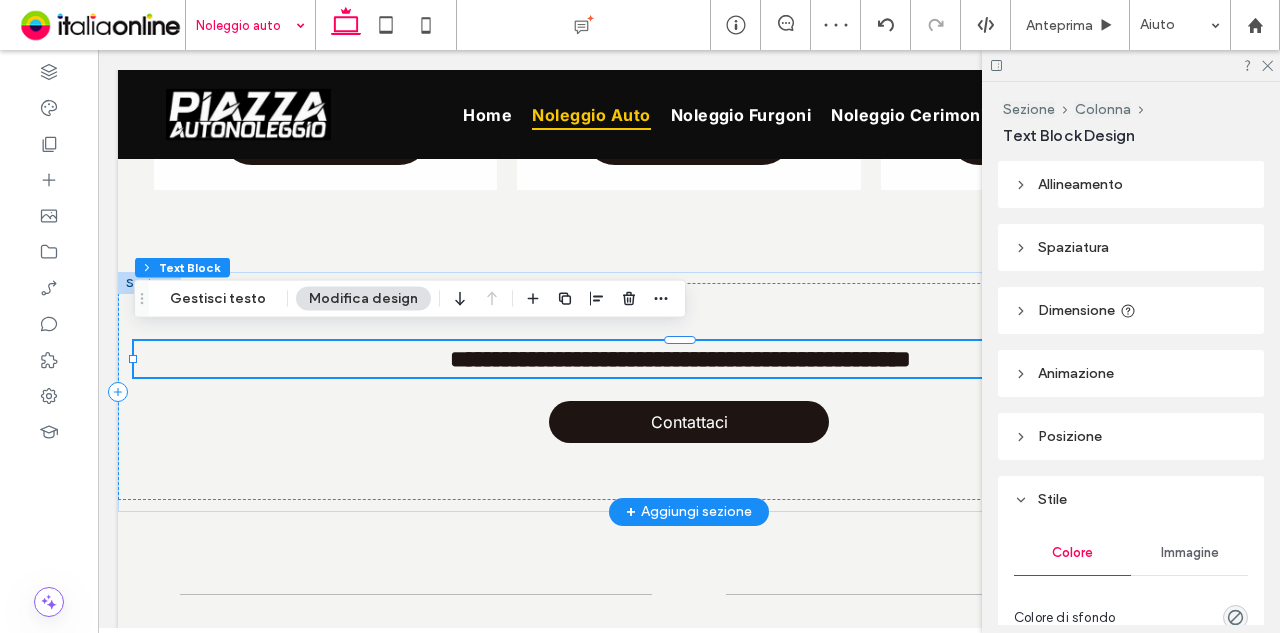 click on "**********" at bounding box center [680, 359] 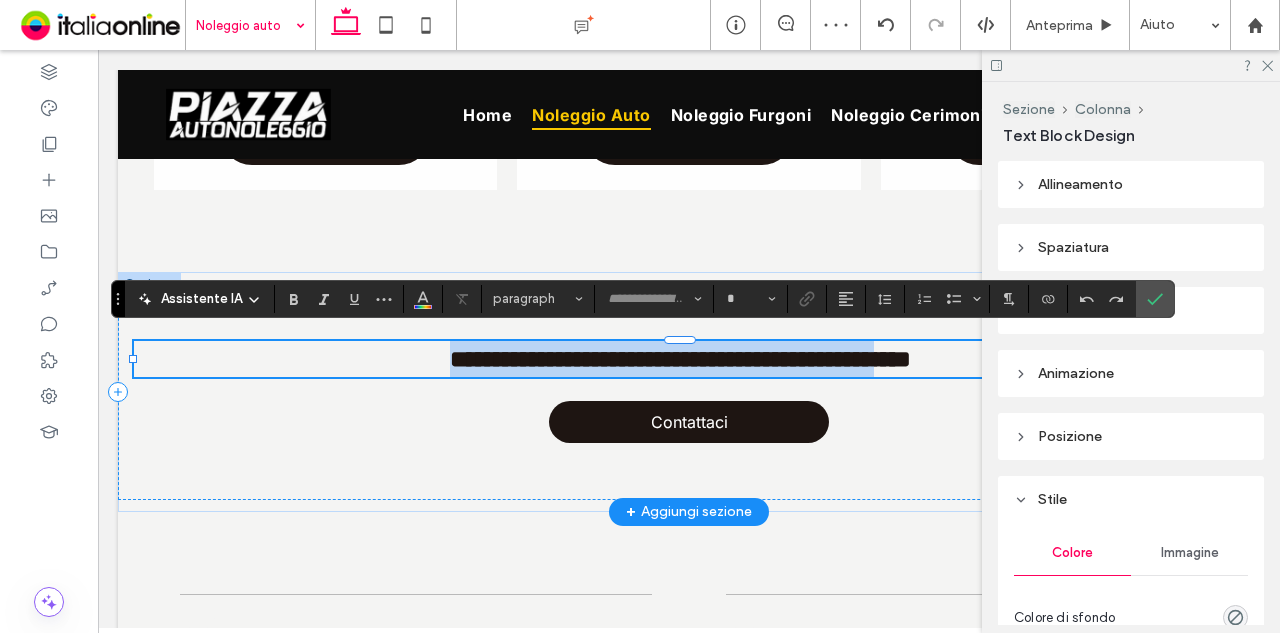 type on "*****" 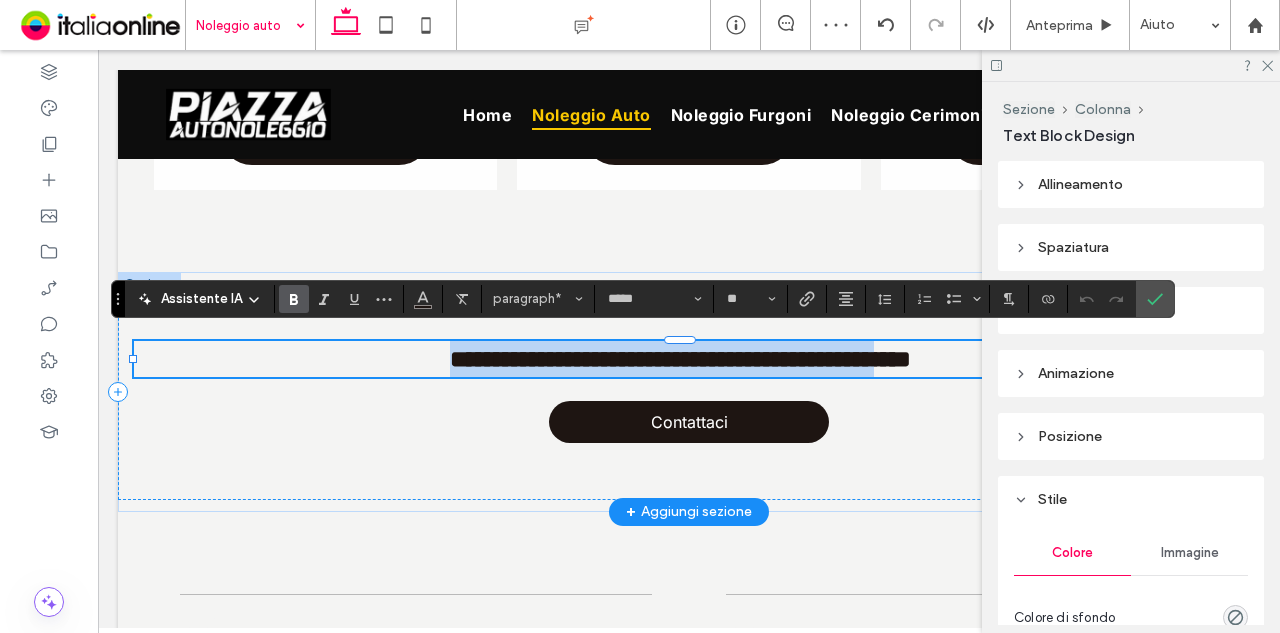 click on "**********" at bounding box center (680, 359) 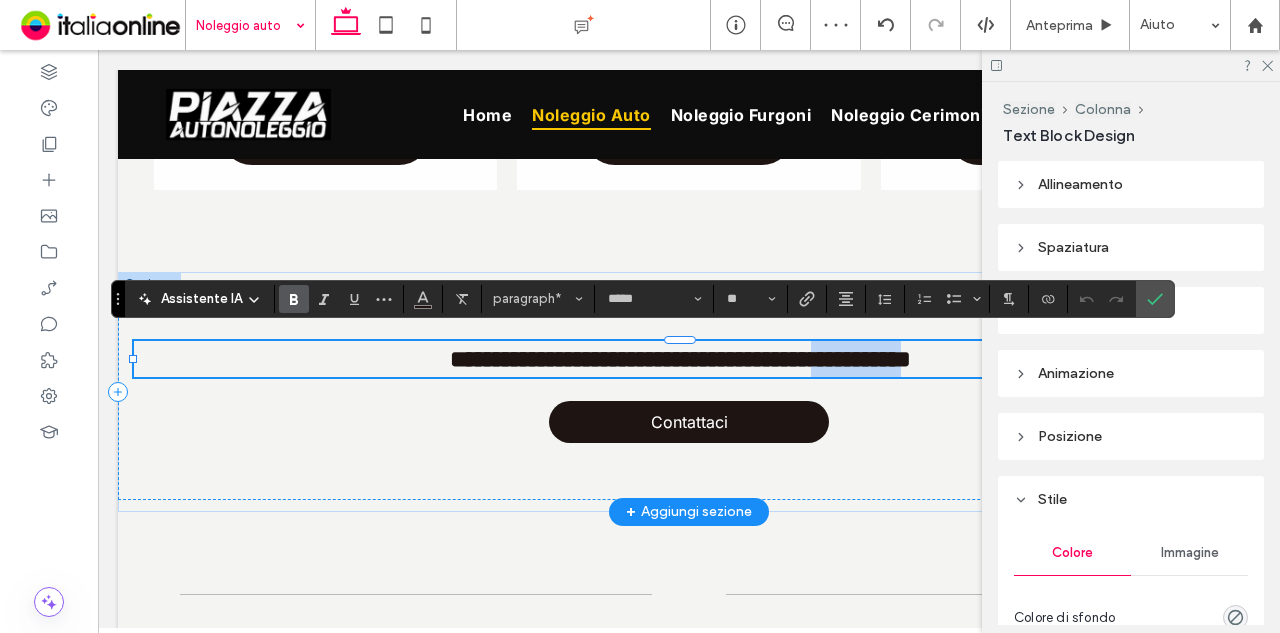 click on "**********" at bounding box center [680, 359] 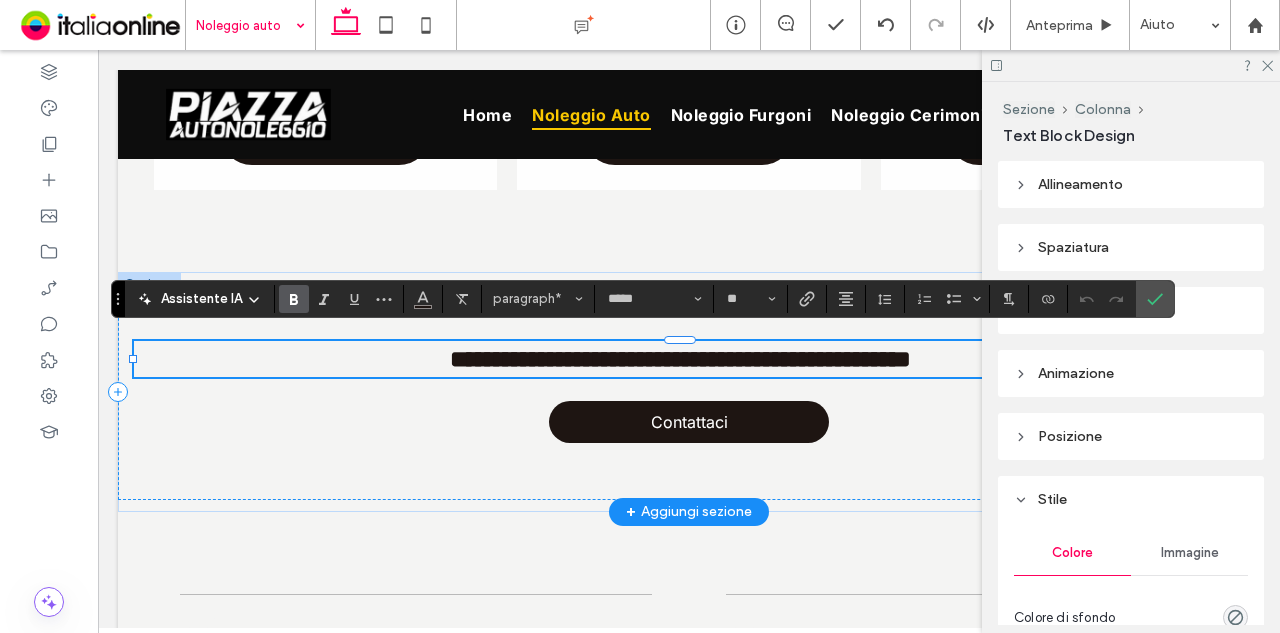 type on "**" 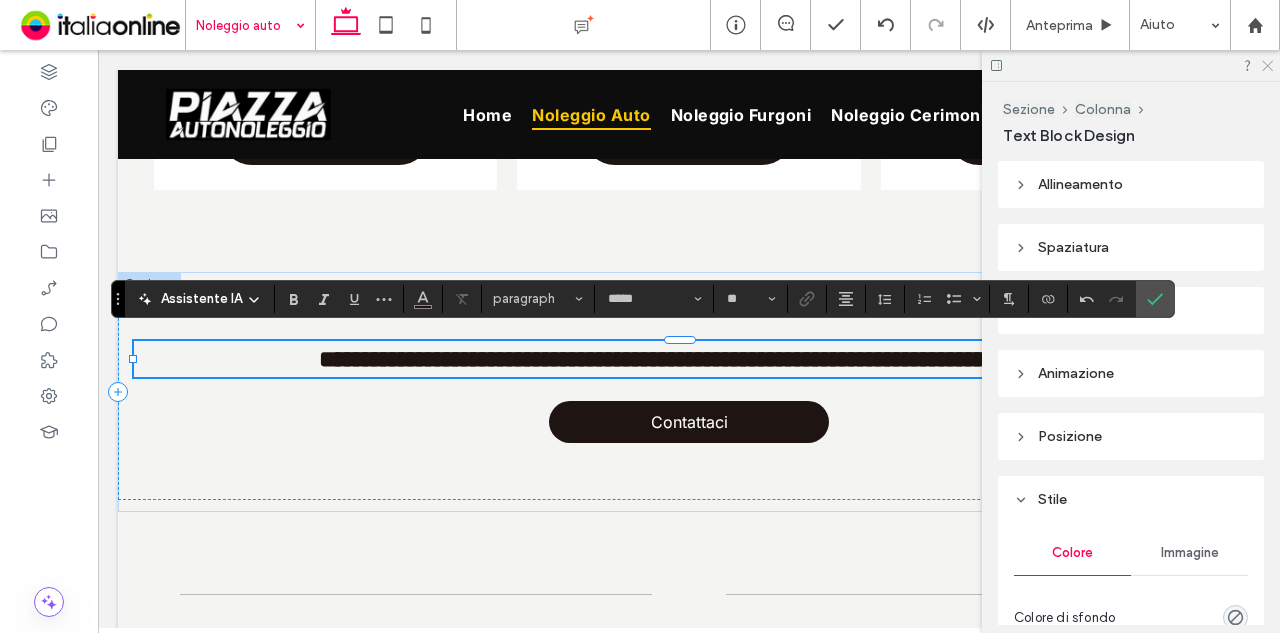 drag, startPoint x: 1272, startPoint y: 67, endPoint x: 1098, endPoint y: 144, distance: 190.27611 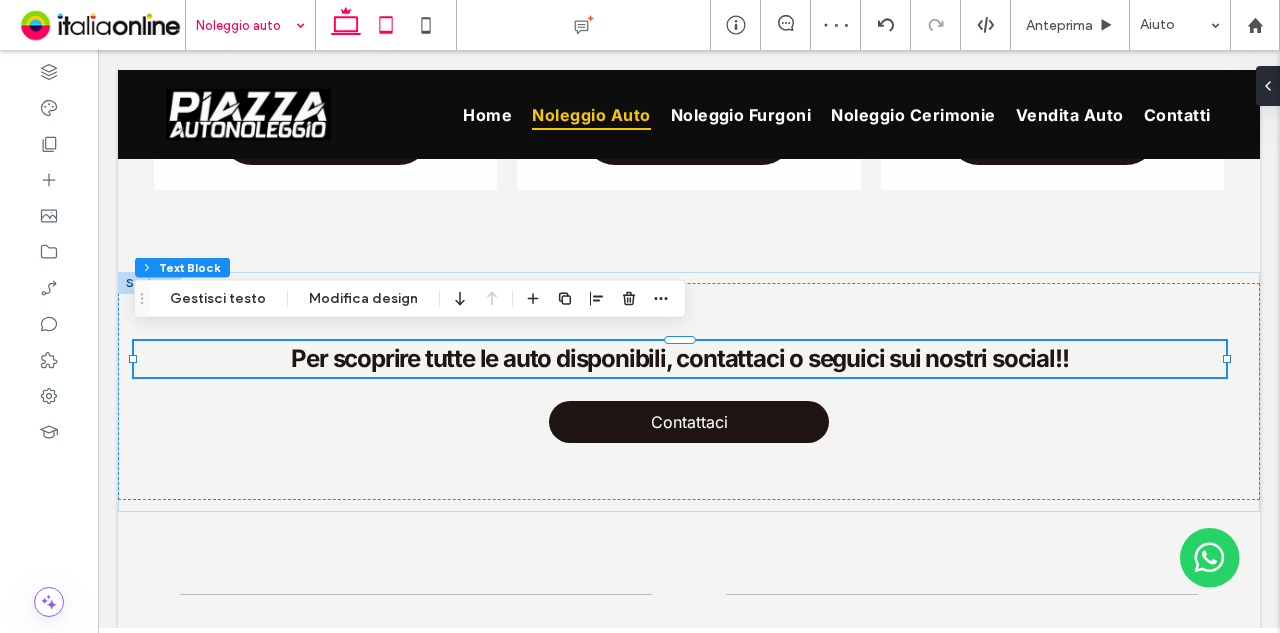 drag, startPoint x: 386, startPoint y: 23, endPoint x: 388, endPoint y: 33, distance: 10.198039 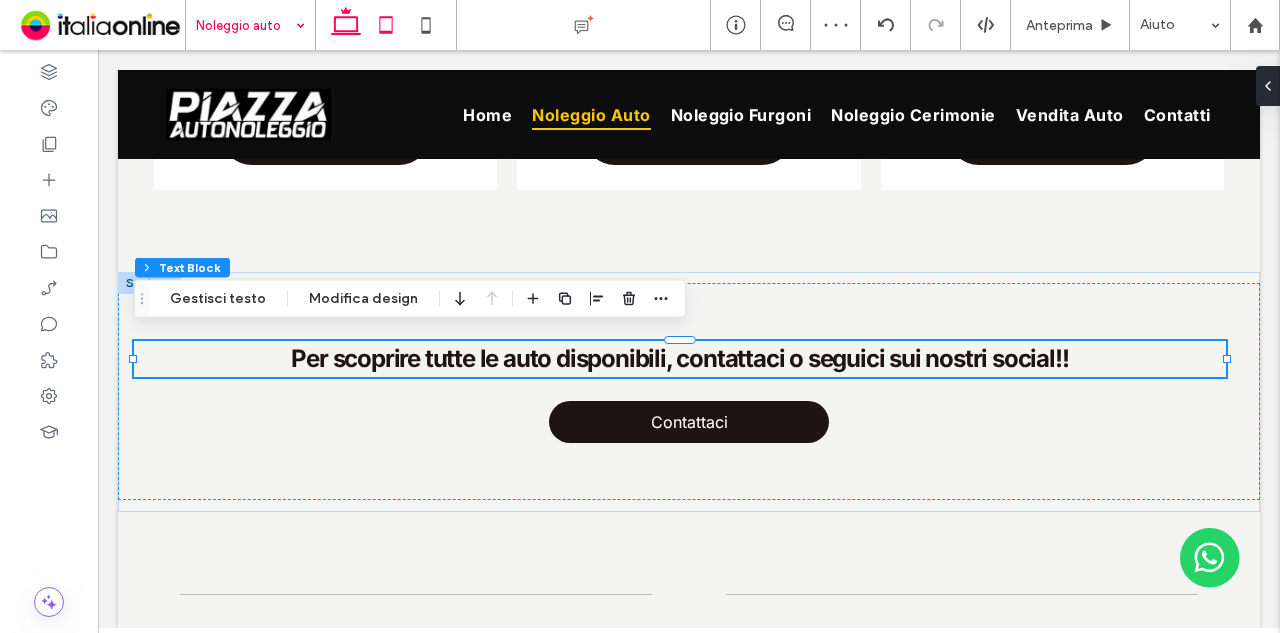 click 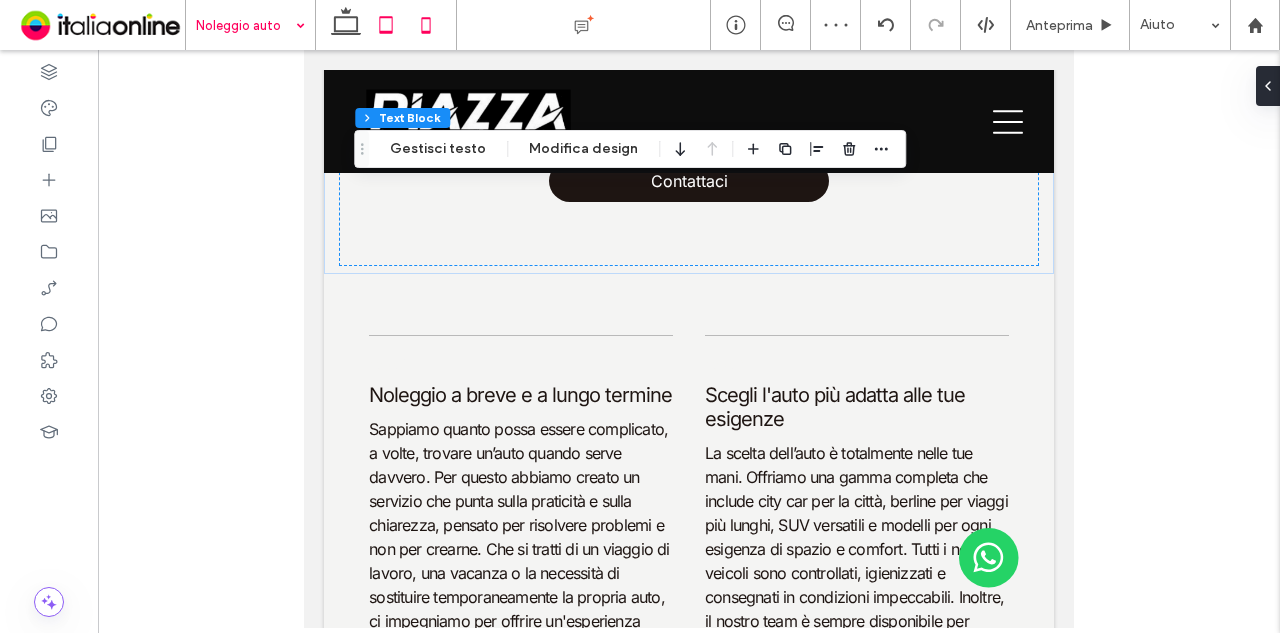 click 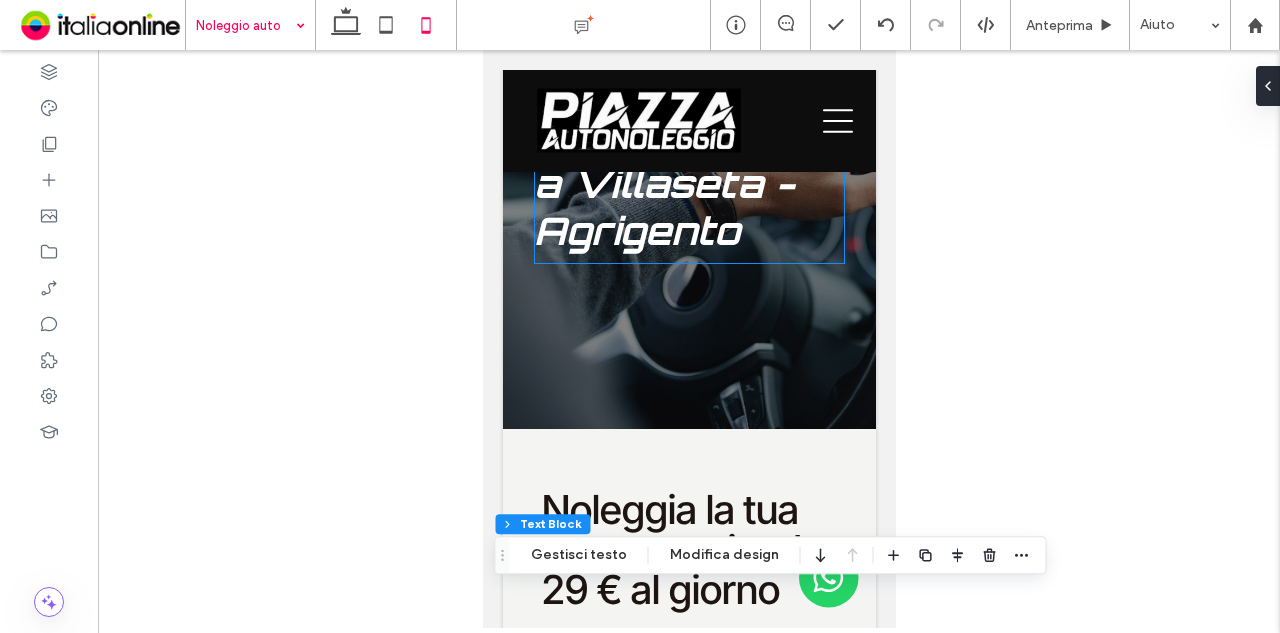 scroll, scrollTop: 0, scrollLeft: 0, axis: both 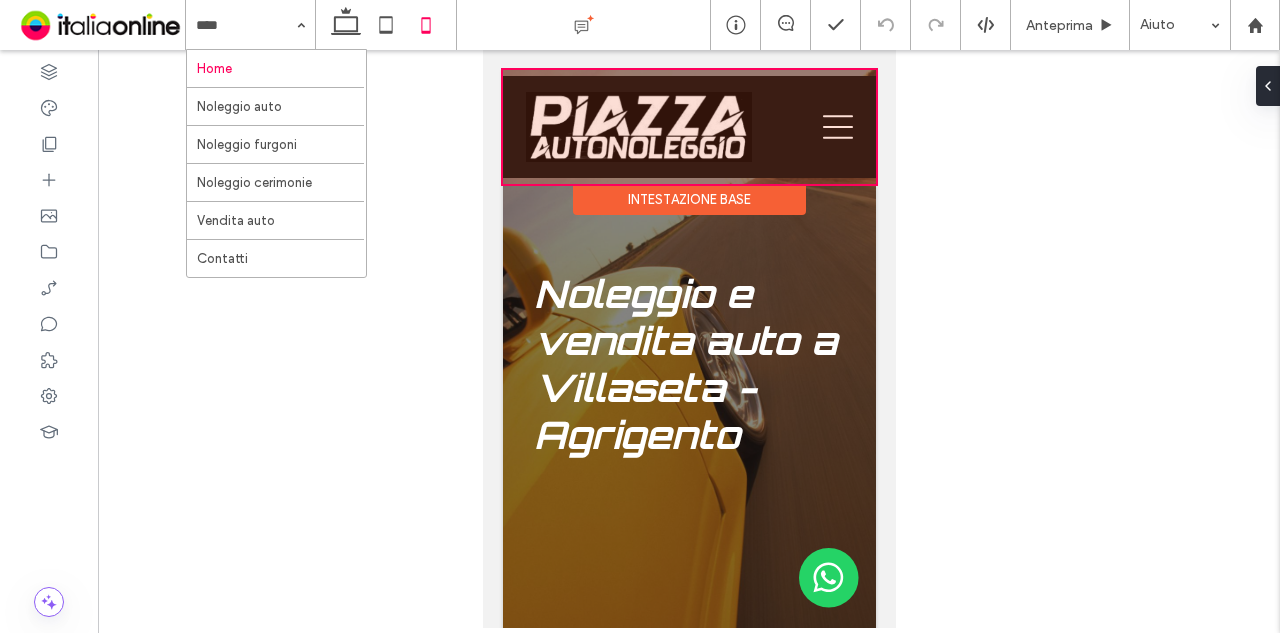 click at bounding box center (688, 127) 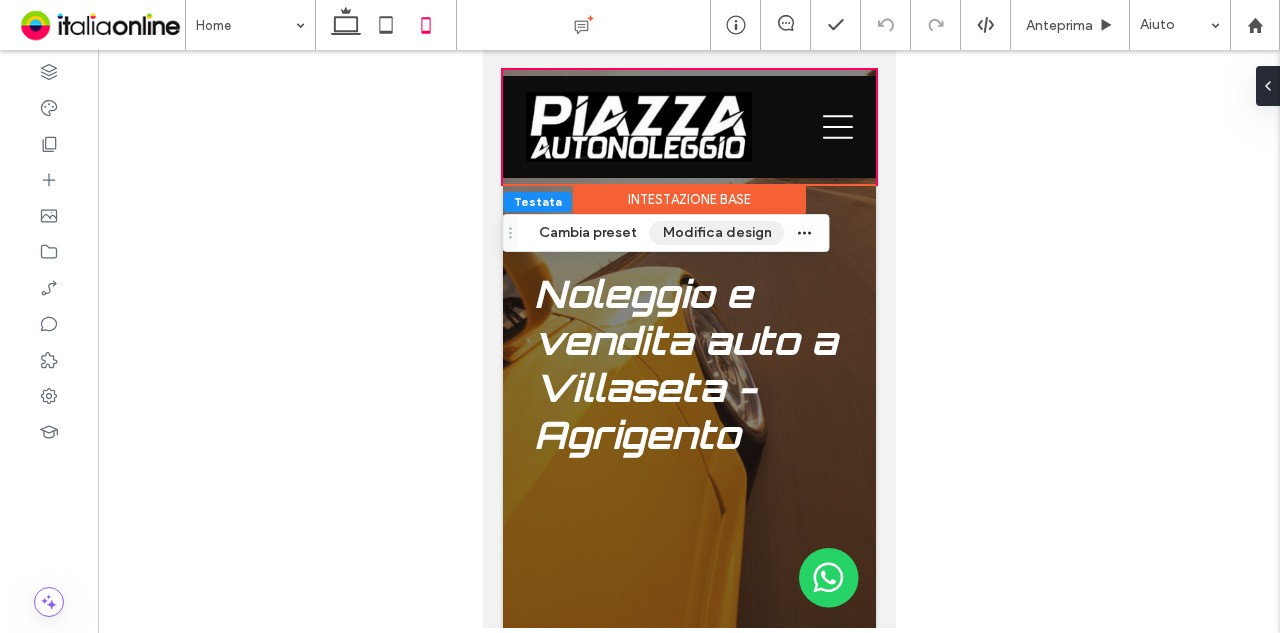 click on "Modifica design" at bounding box center (717, 233) 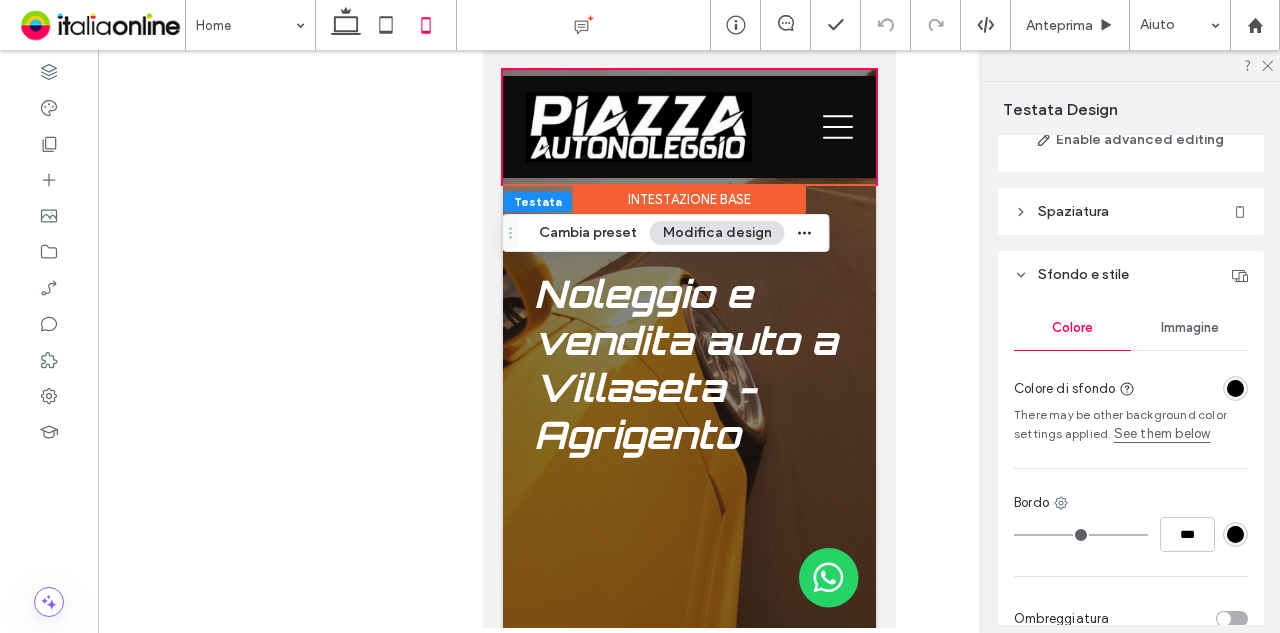 scroll, scrollTop: 300, scrollLeft: 0, axis: vertical 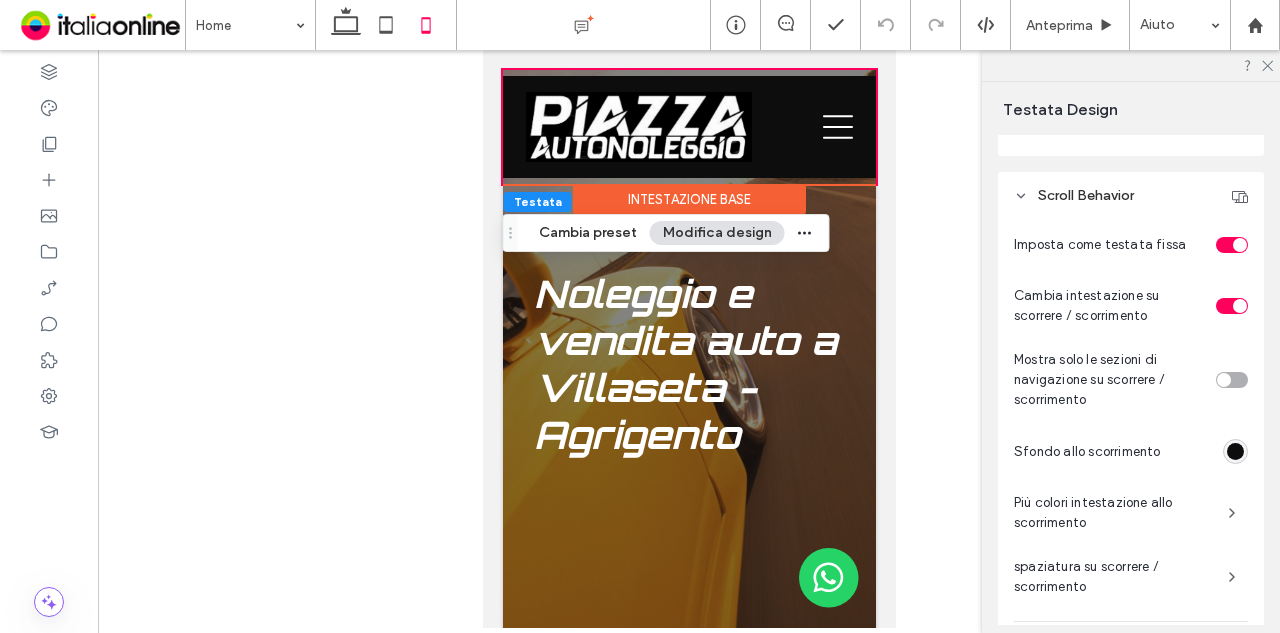 click on "spaziatura su scorrere / scorrimento" at bounding box center [1113, 577] 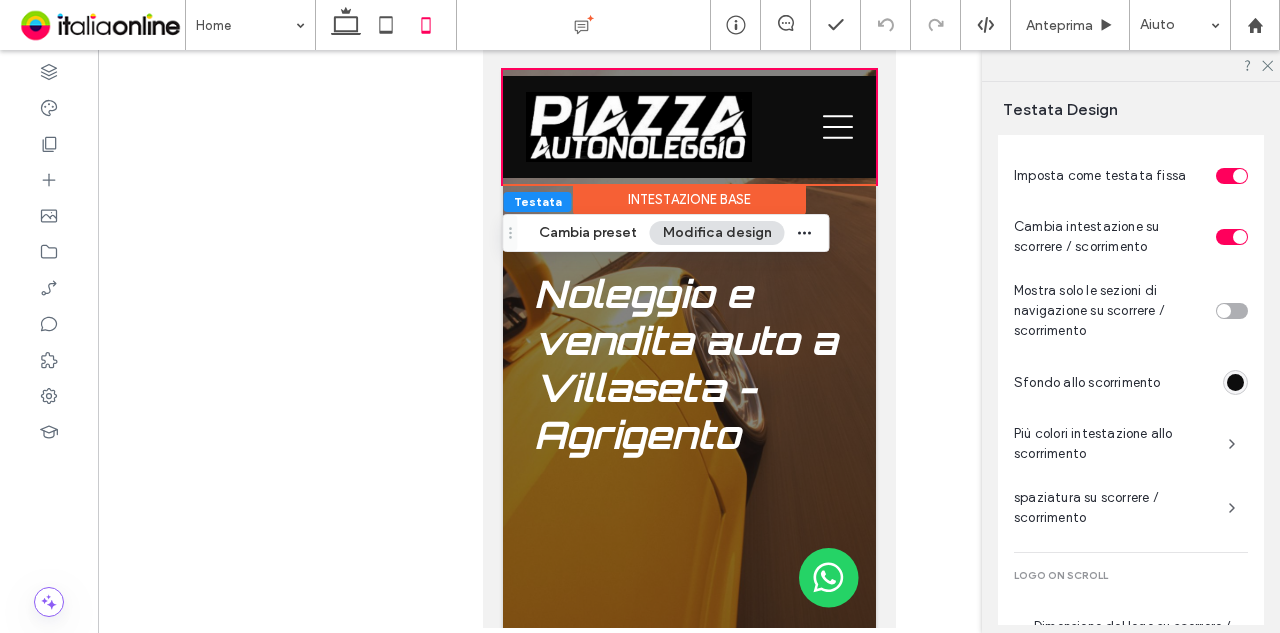 scroll, scrollTop: 977, scrollLeft: 0, axis: vertical 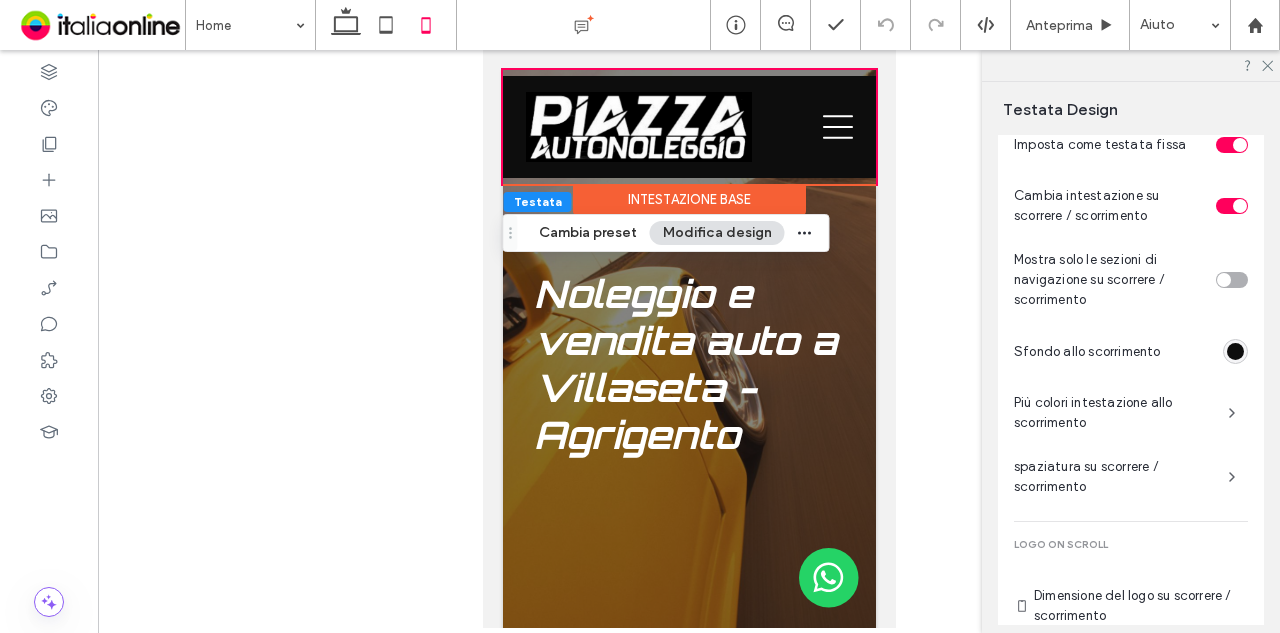 click on "Più colori intestazione allo scorrimento" at bounding box center [1113, 413] 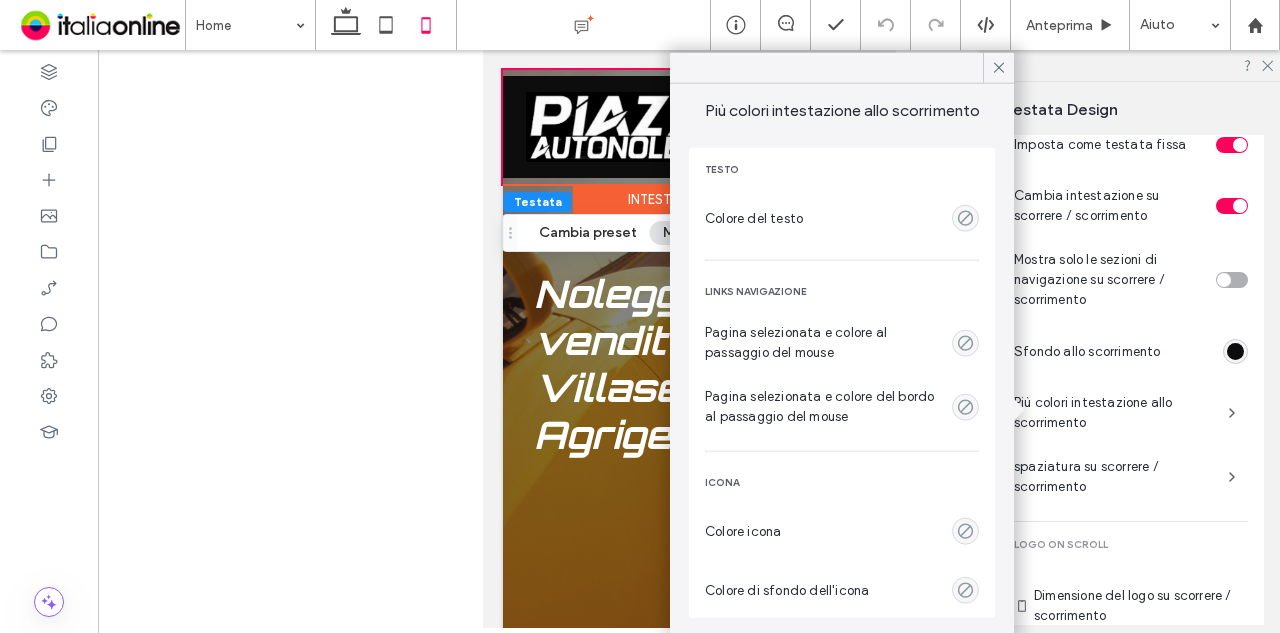 click on "Più colori intestazione allo scorrimento" at bounding box center [1113, 413] 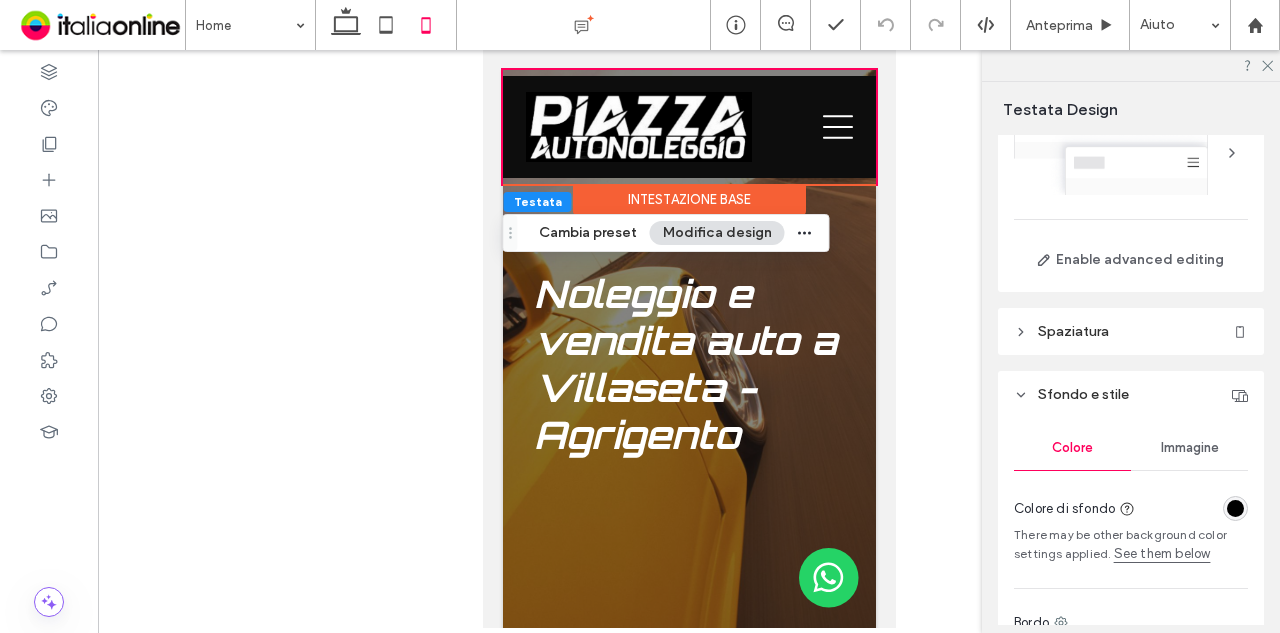 scroll, scrollTop: 77, scrollLeft: 0, axis: vertical 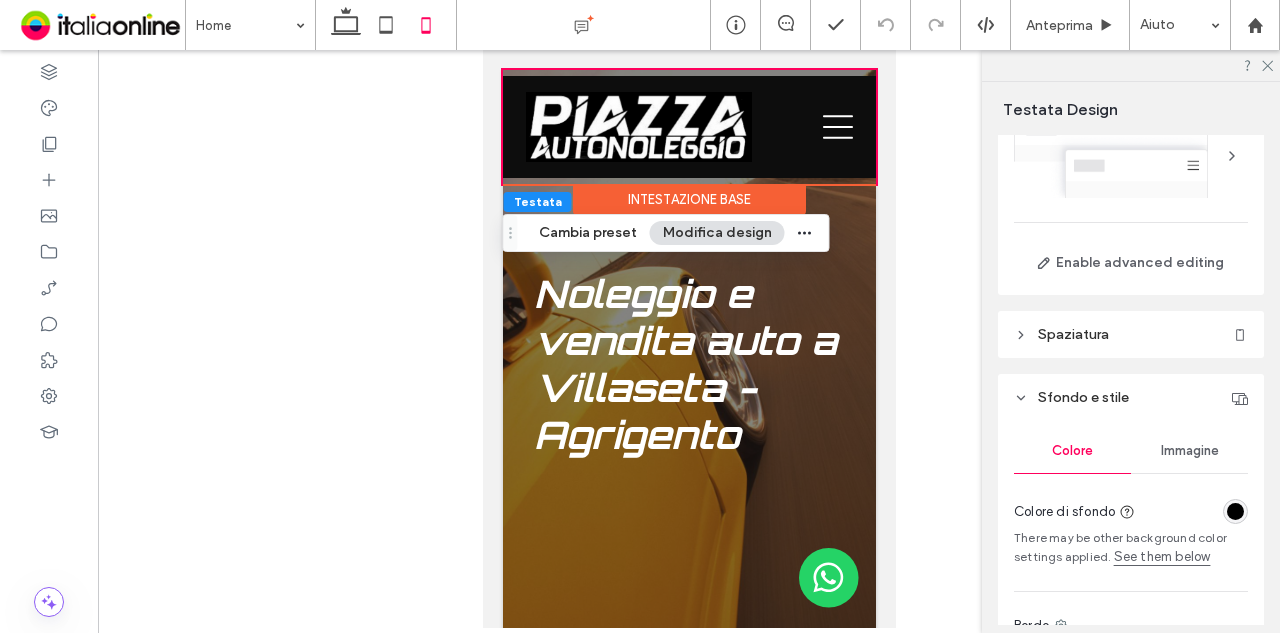 click on "Spaziatura" at bounding box center [1131, 334] 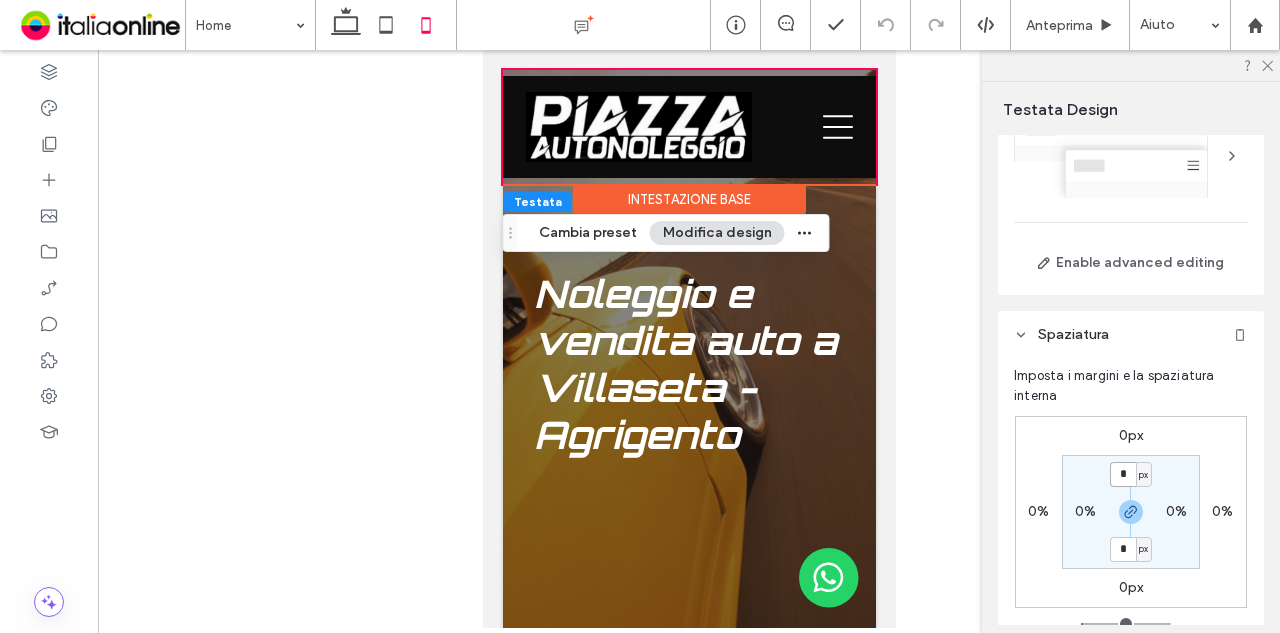 click on "*" at bounding box center (1123, 474) 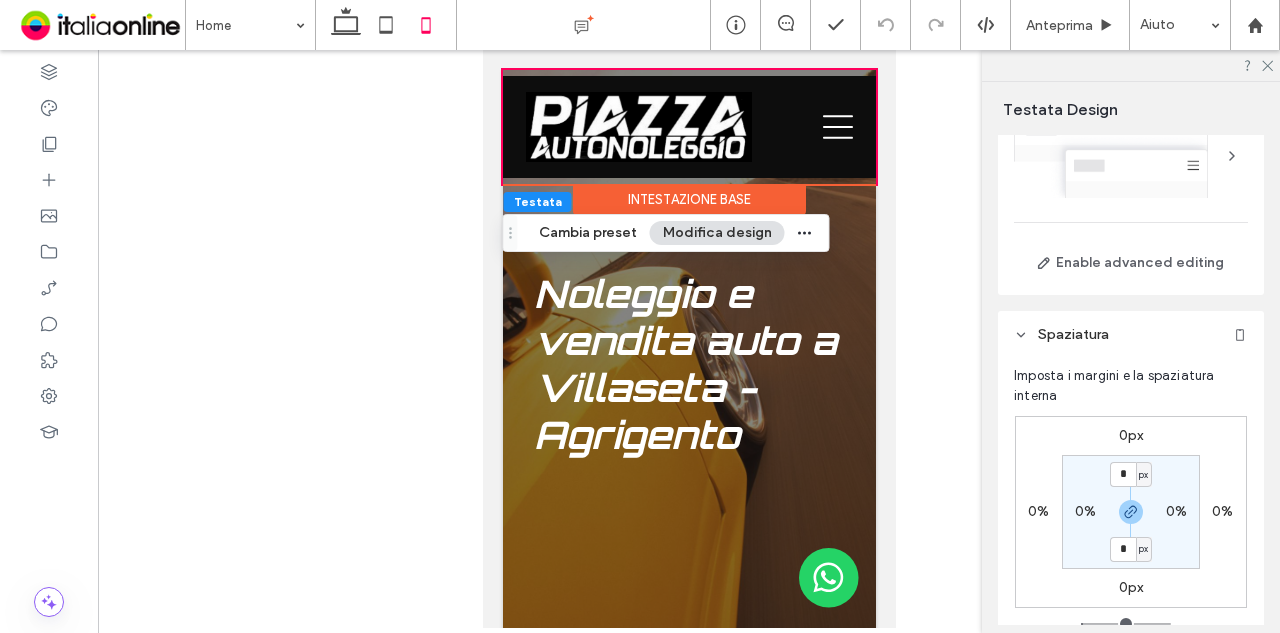 type on "*" 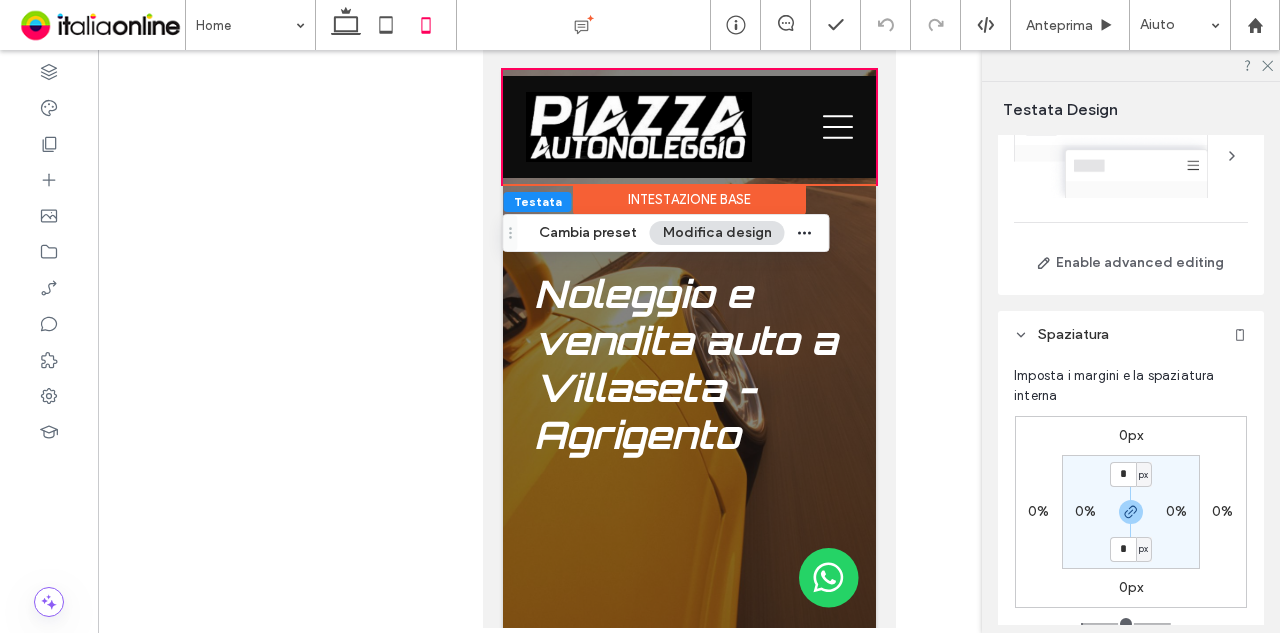 type on "*" 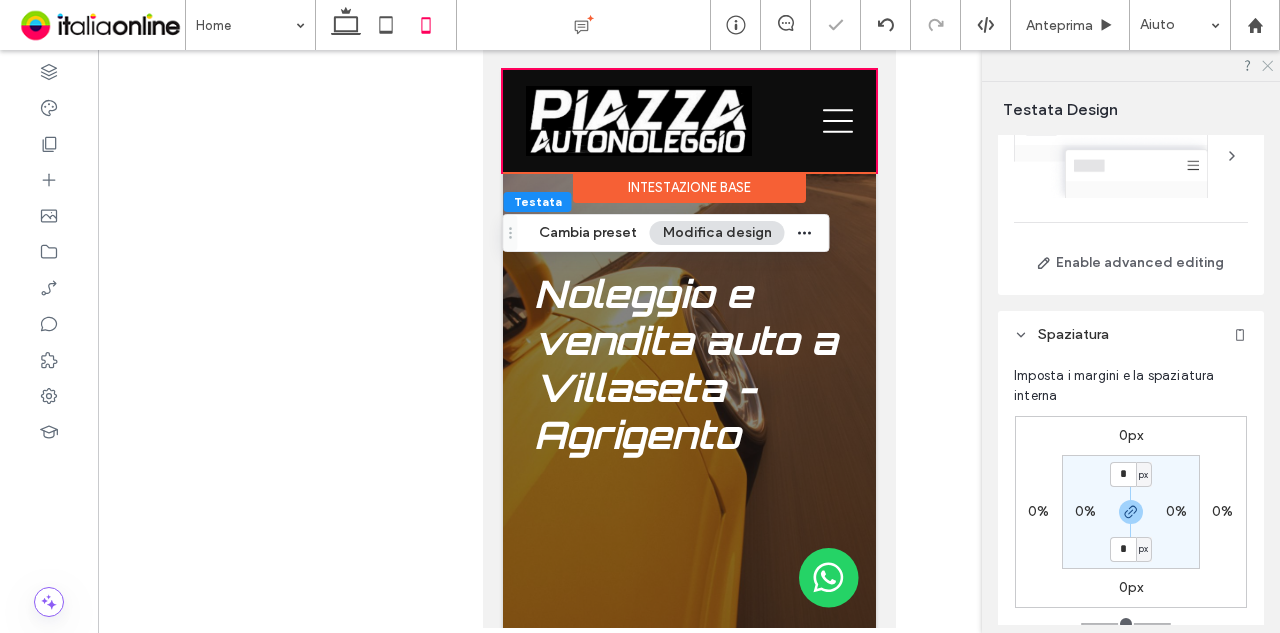 click 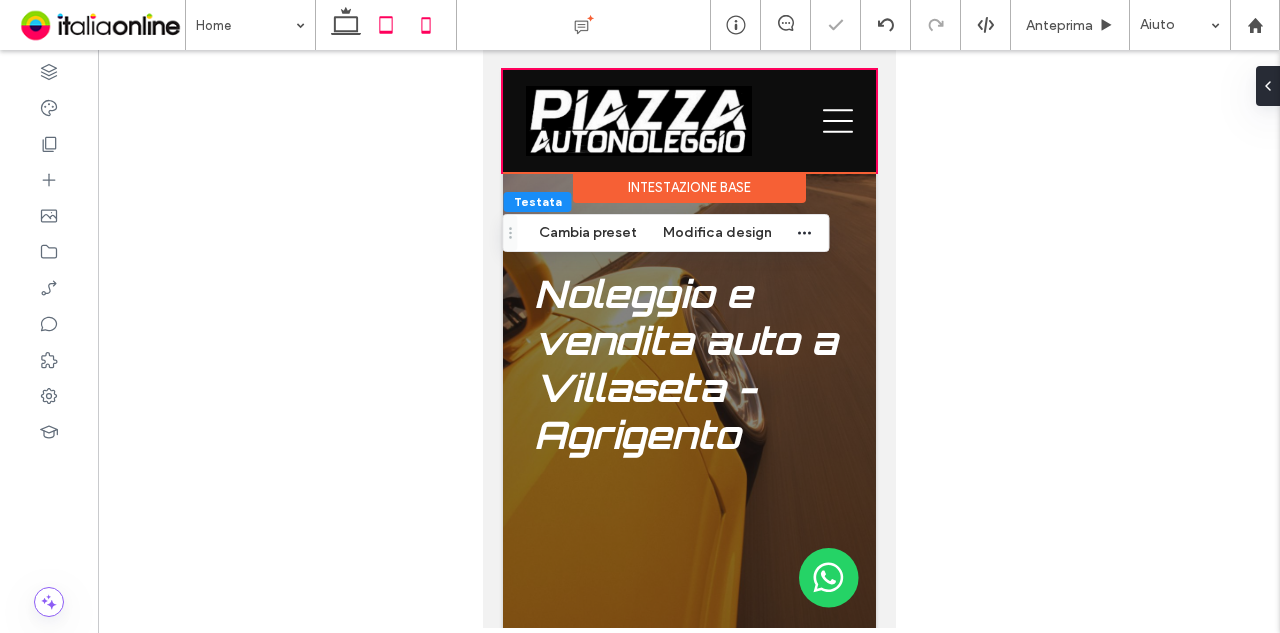 click 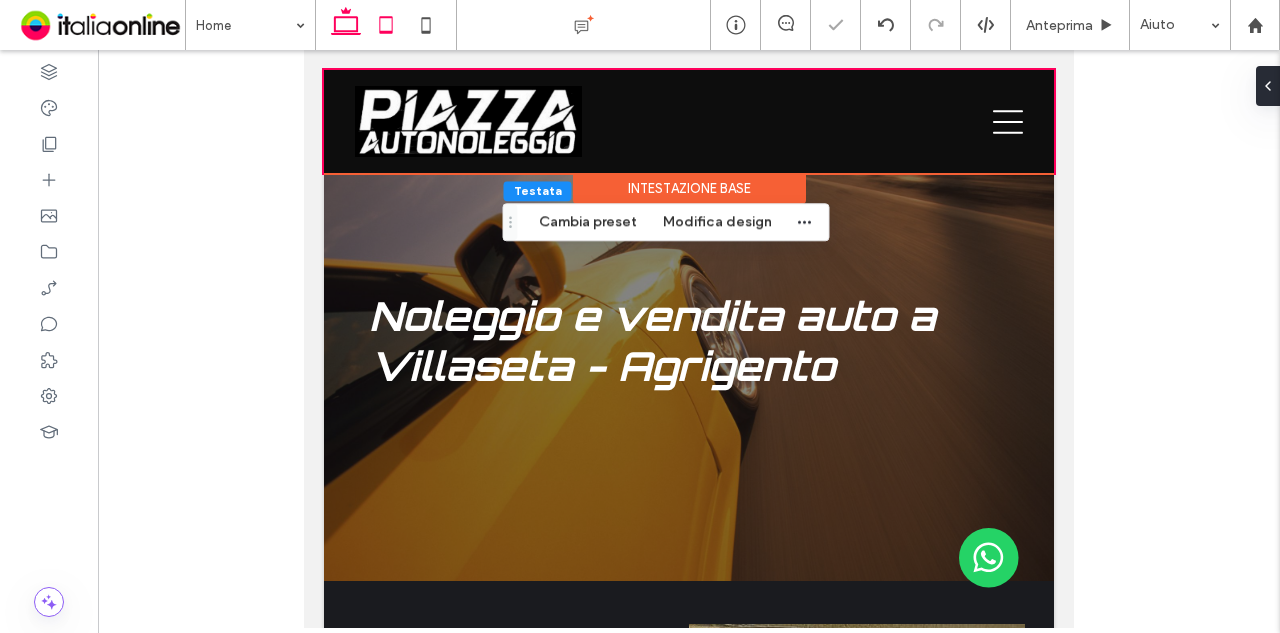 click 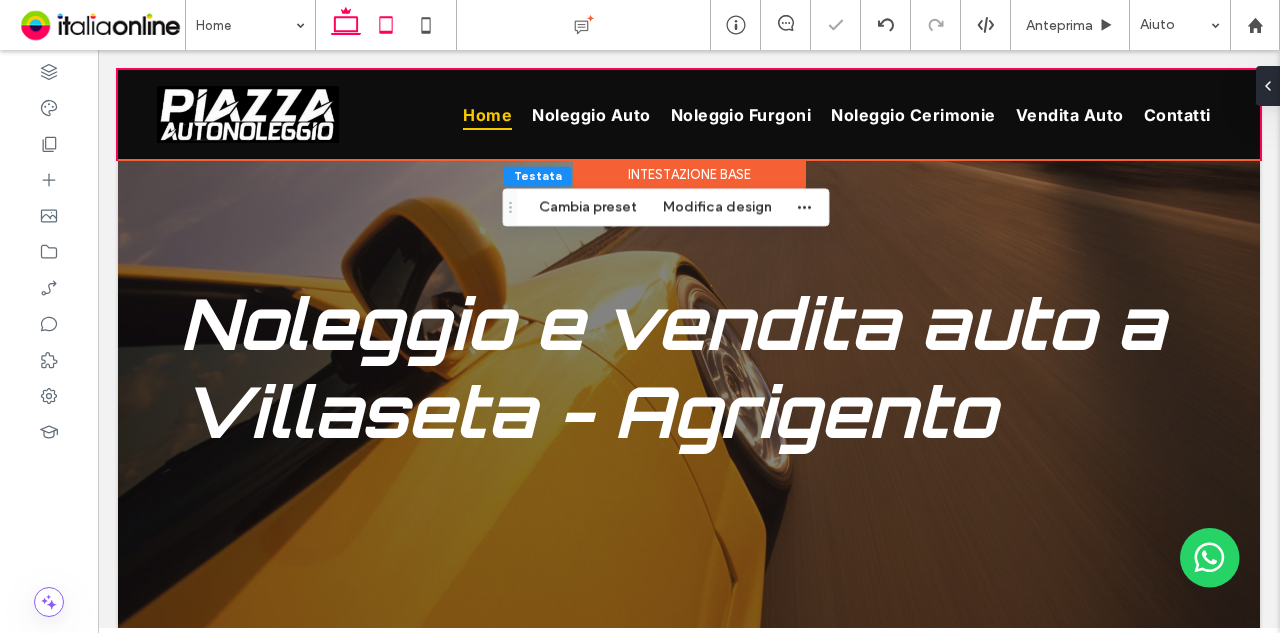 click 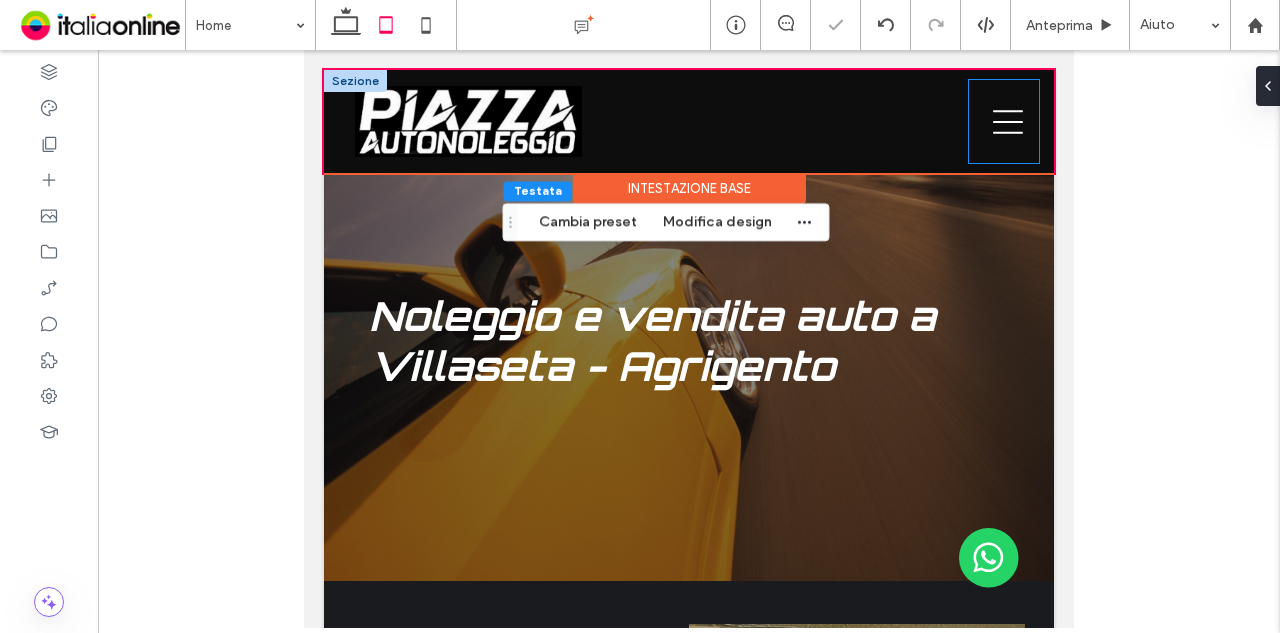 click 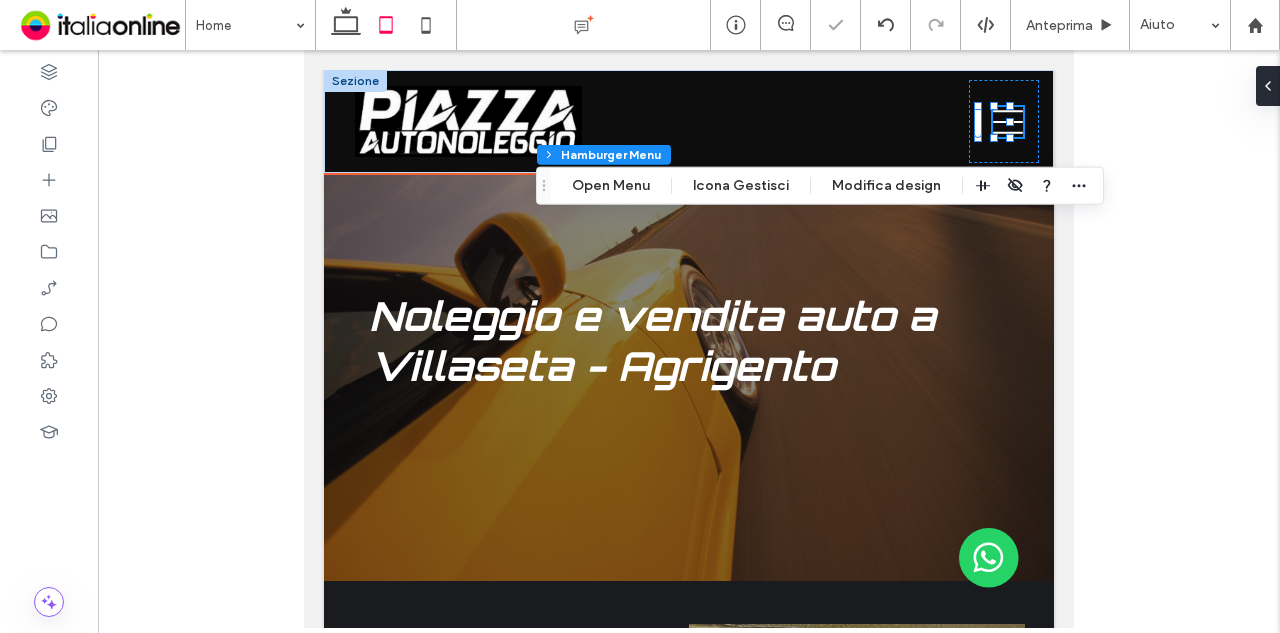 click 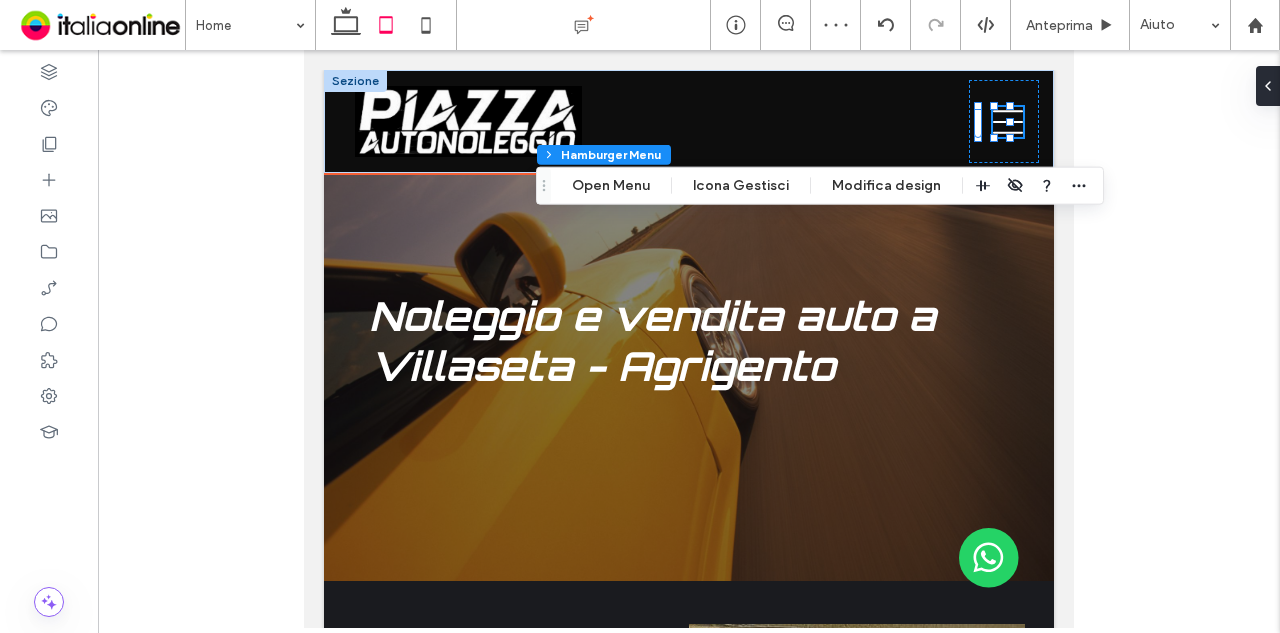 click 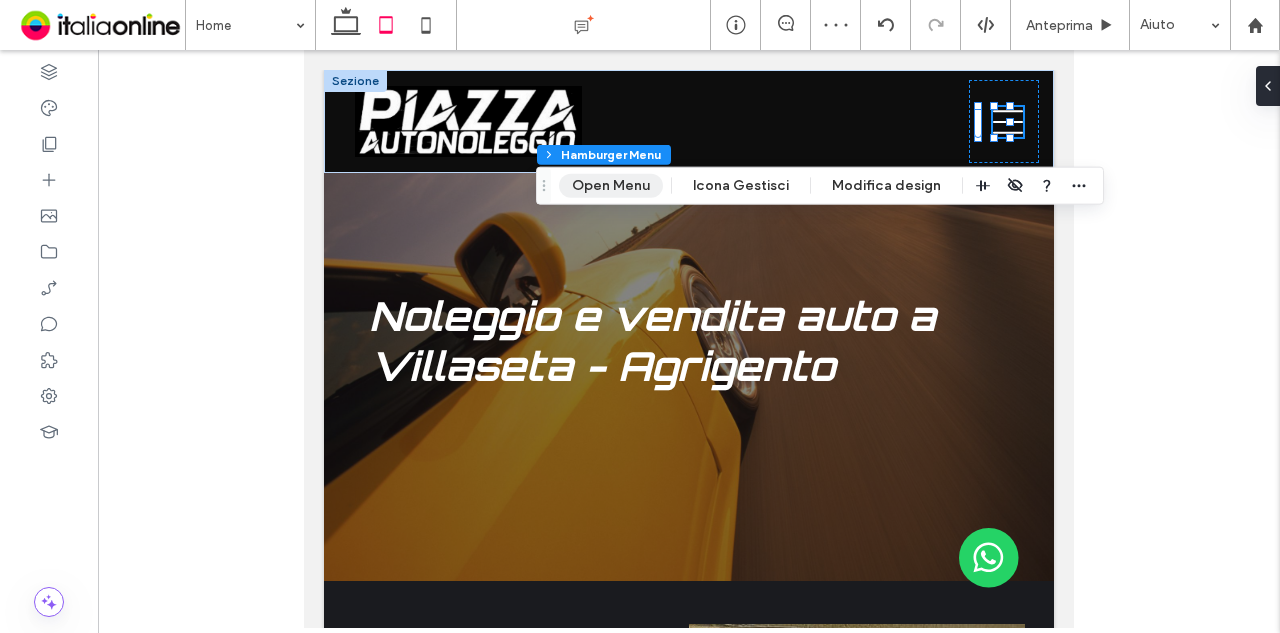 click on "Open Menu" at bounding box center [611, 186] 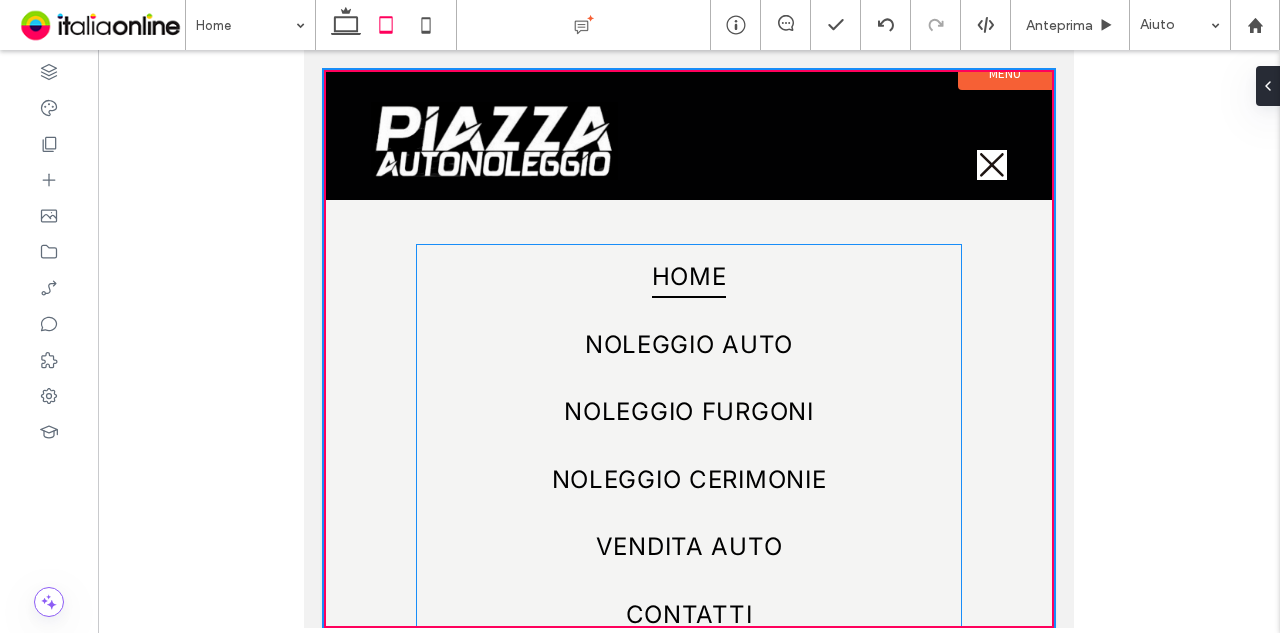 scroll, scrollTop: 0, scrollLeft: 0, axis: both 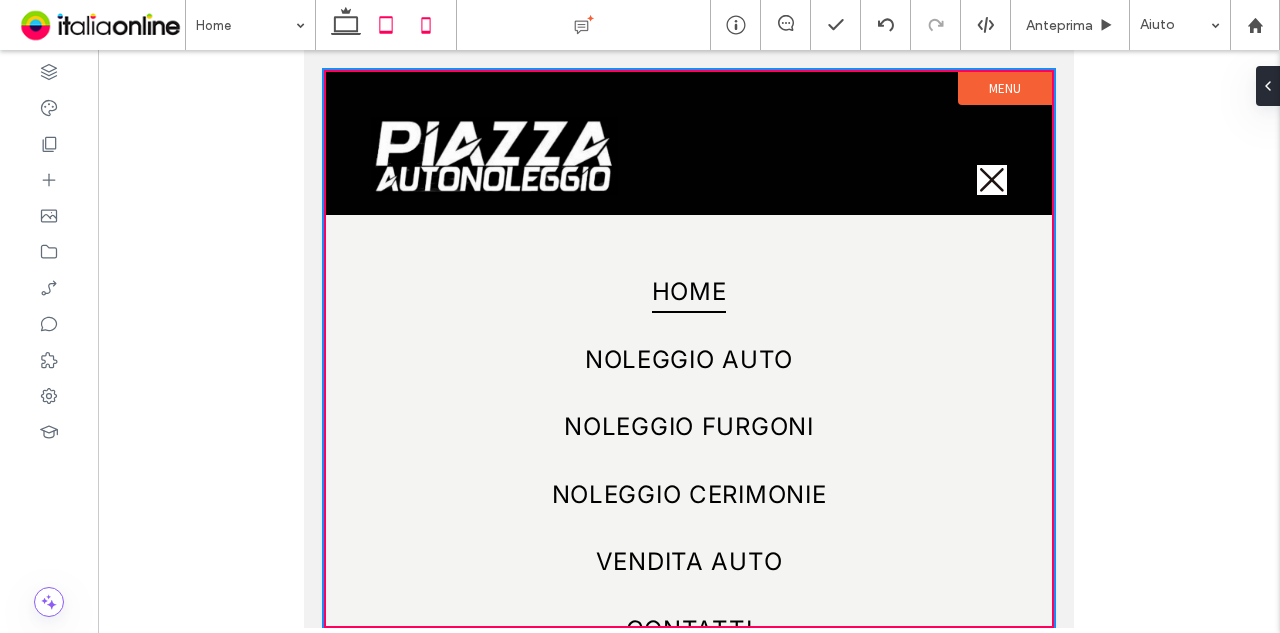 click 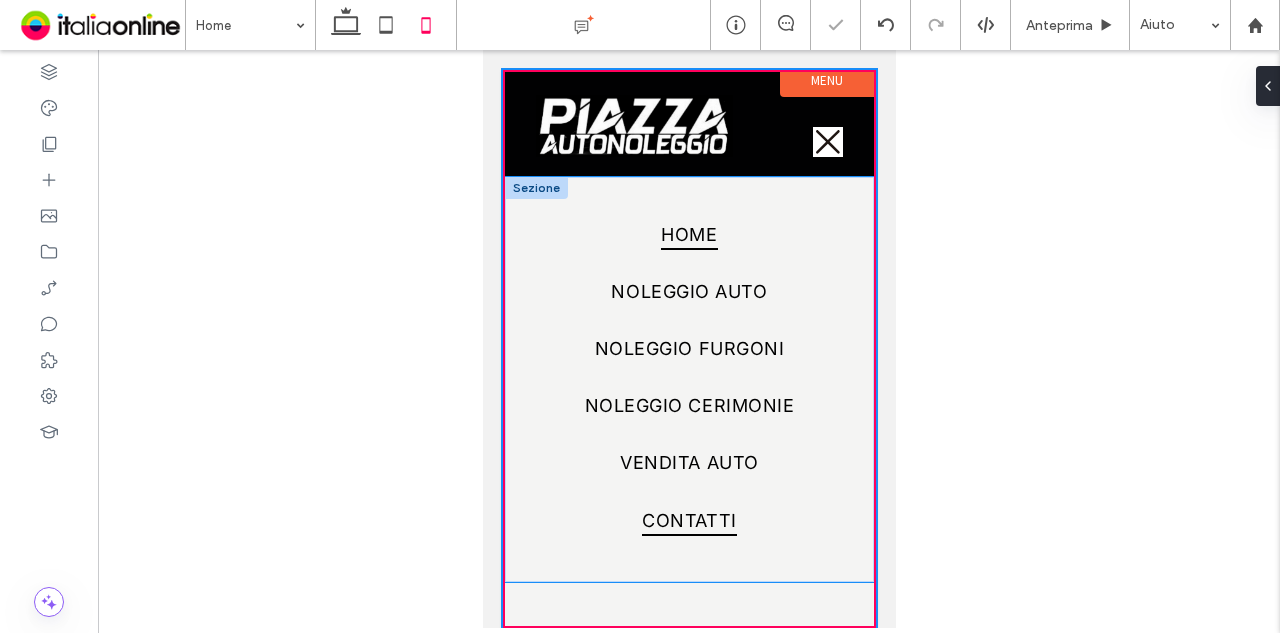 scroll, scrollTop: 0, scrollLeft: 0, axis: both 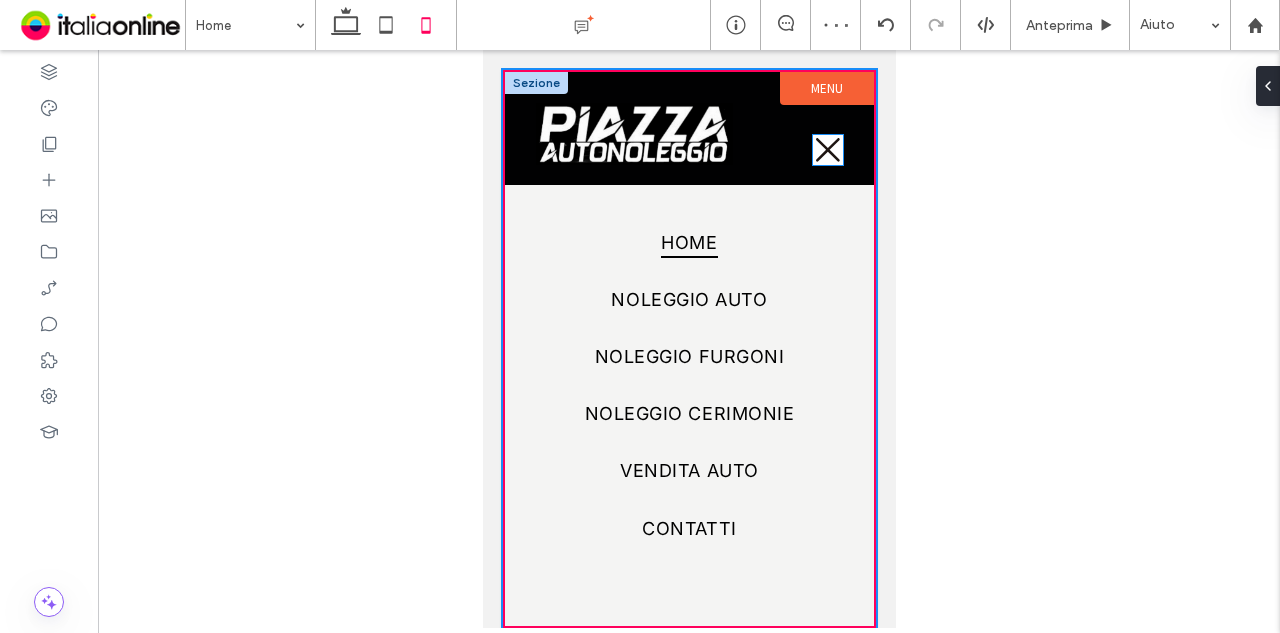 click 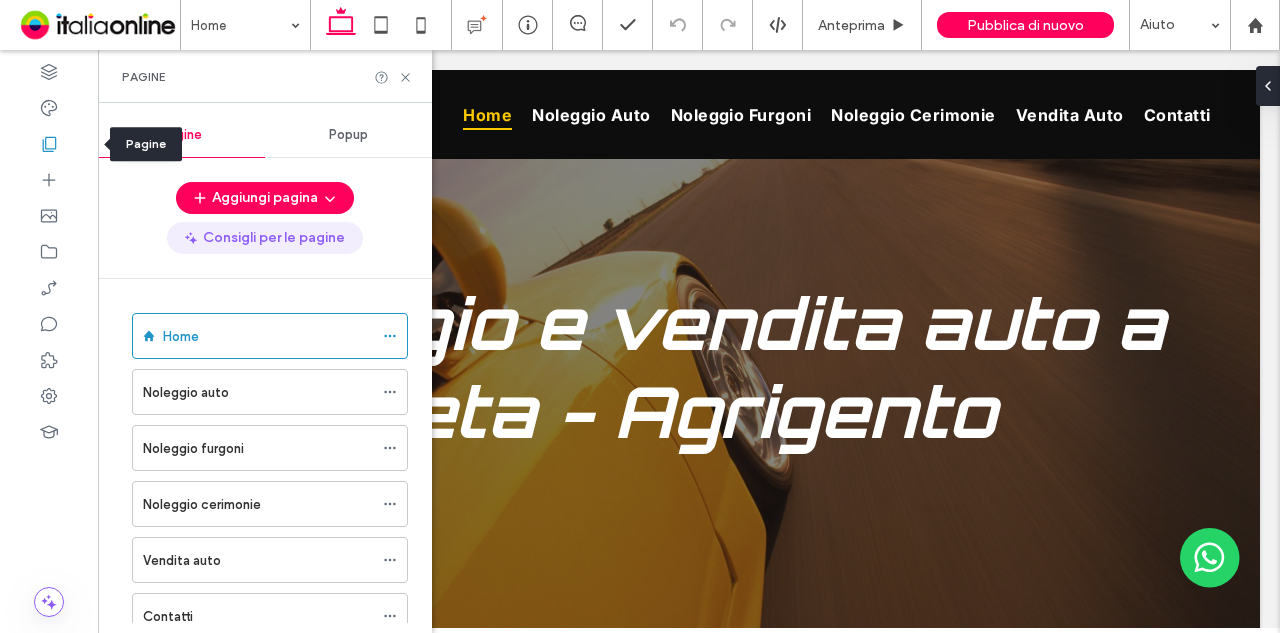 scroll, scrollTop: 0, scrollLeft: 0, axis: both 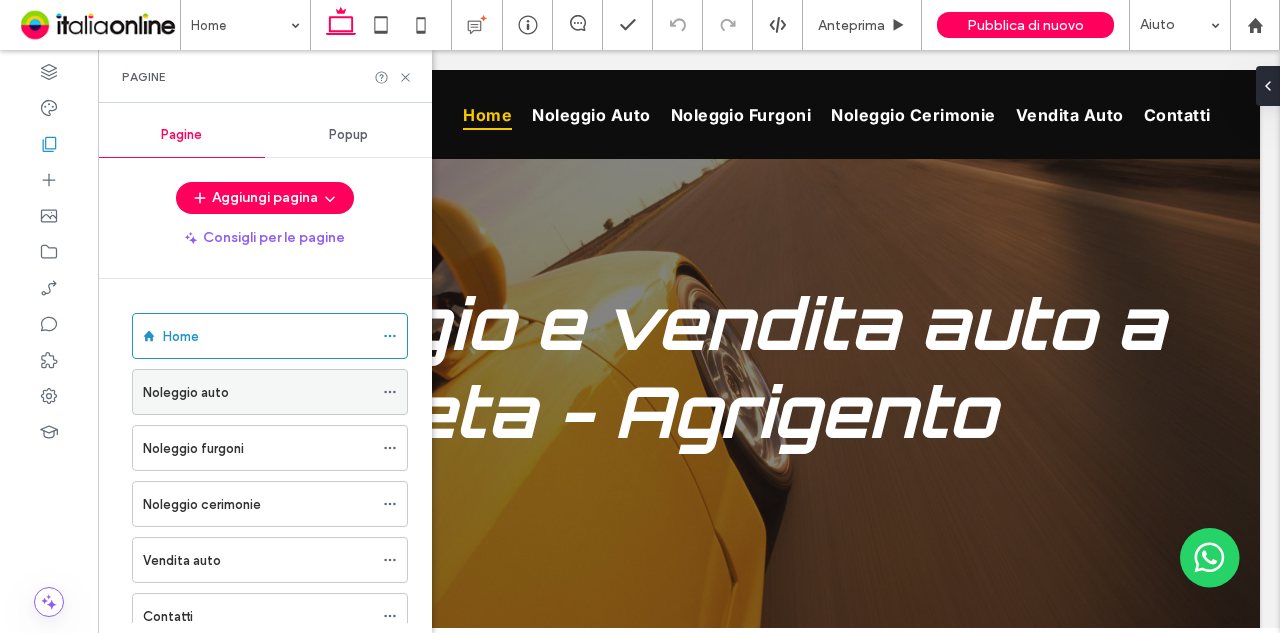 click at bounding box center (395, 392) 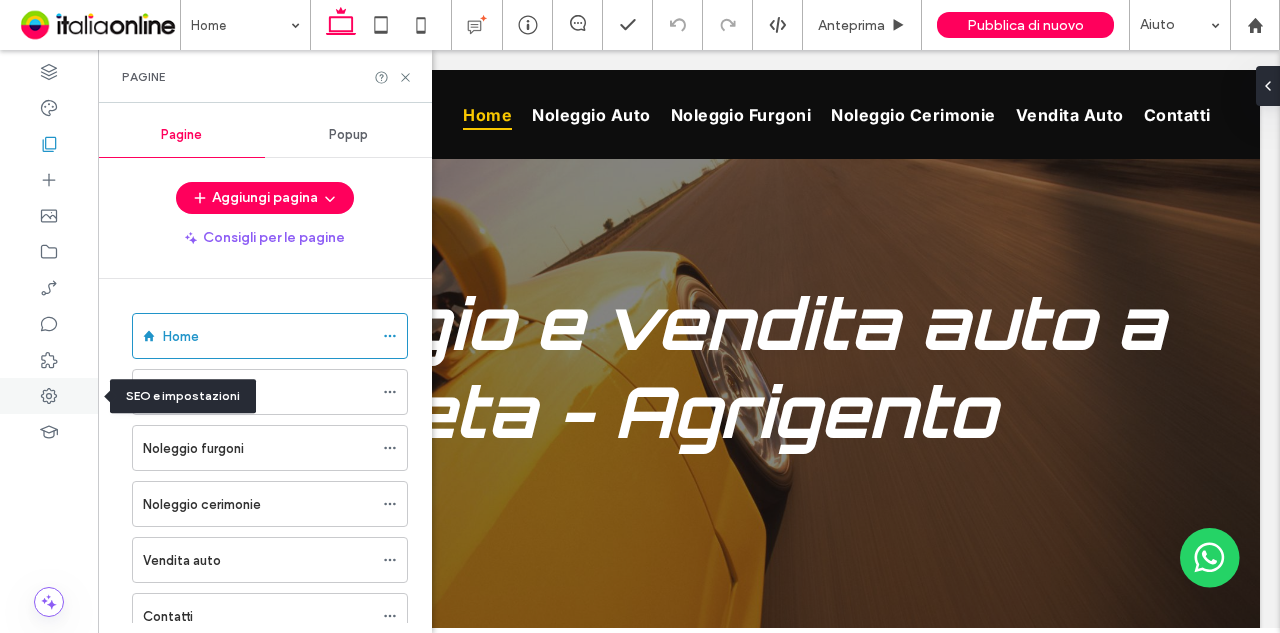 click 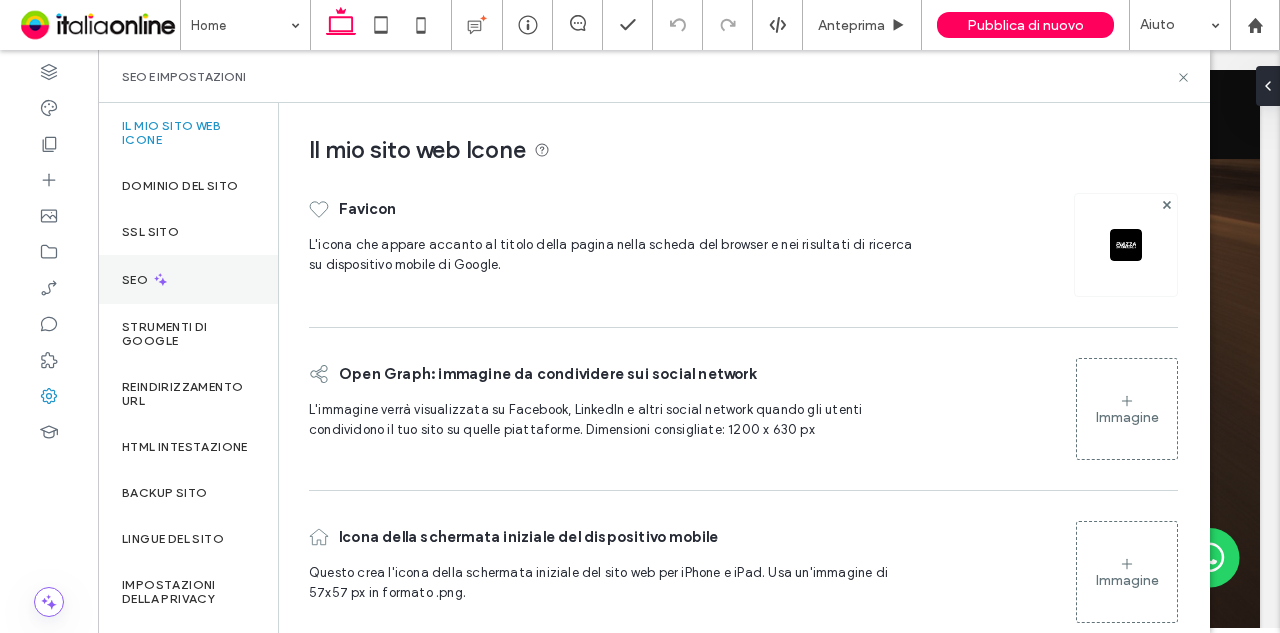 click 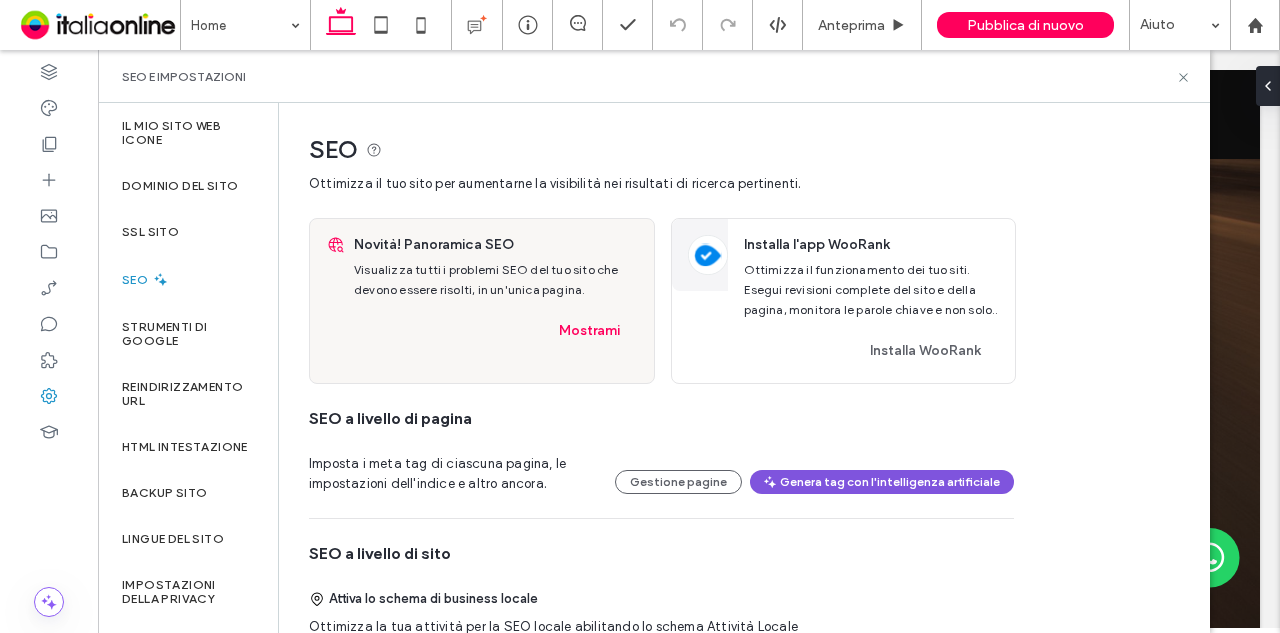 click on "Genera tag con l'intelligenza artificiale" at bounding box center [882, 482] 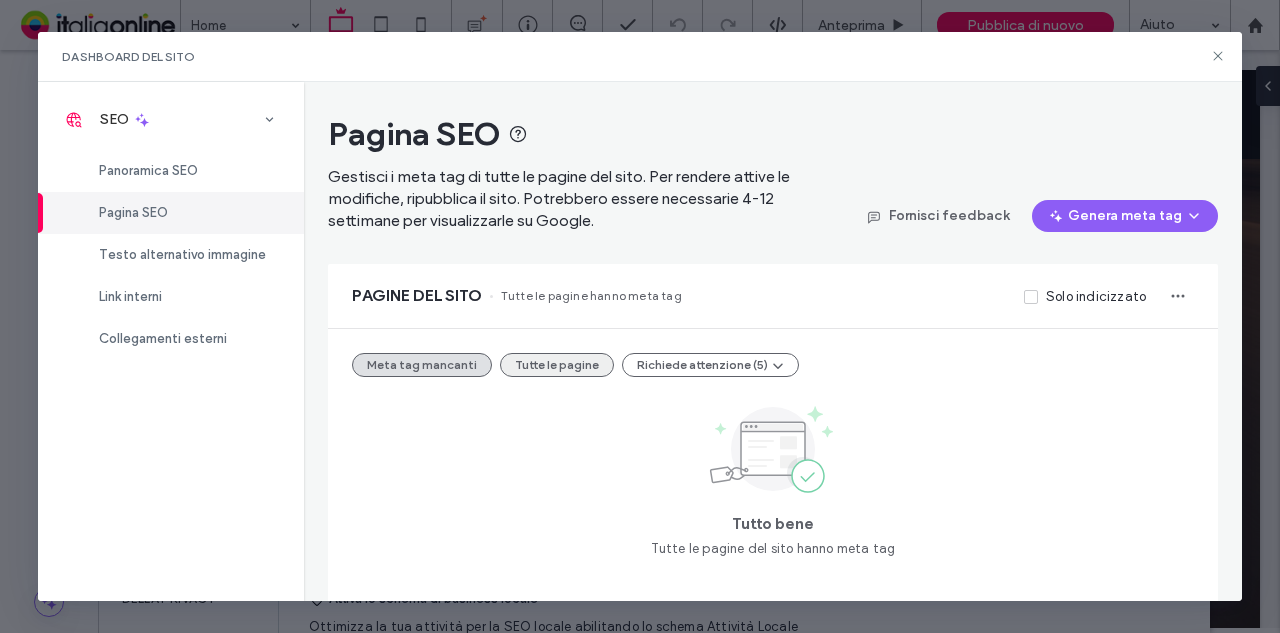 click on "Tutte le pagine" at bounding box center (557, 365) 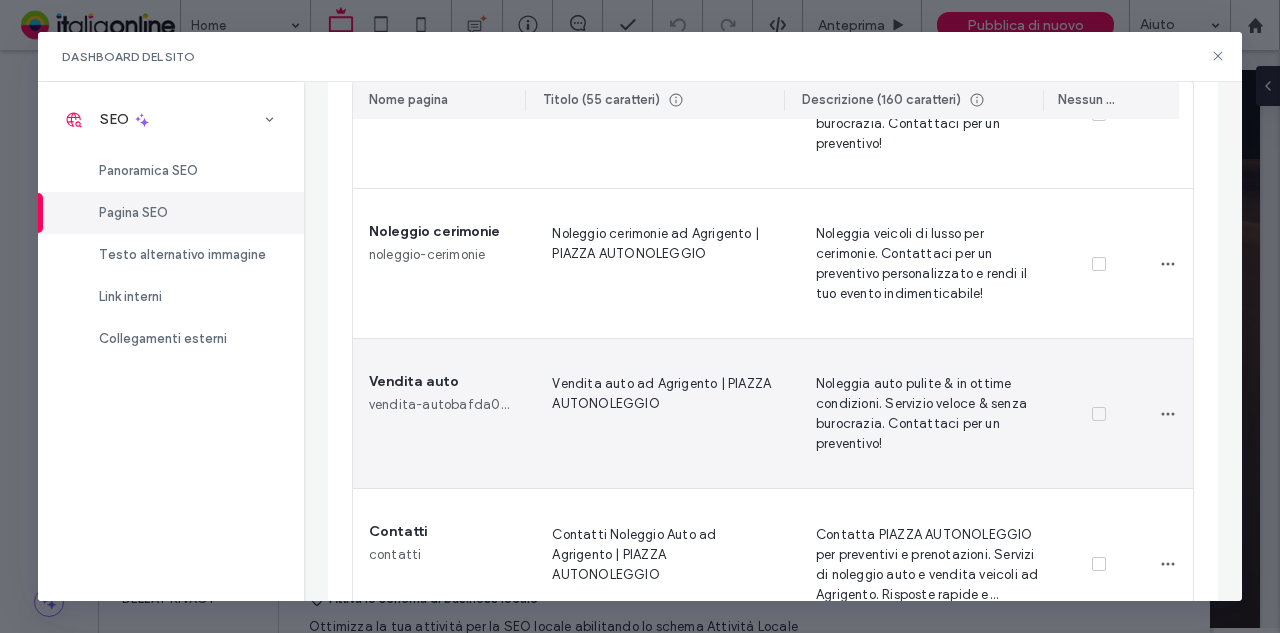 scroll, scrollTop: 760, scrollLeft: 0, axis: vertical 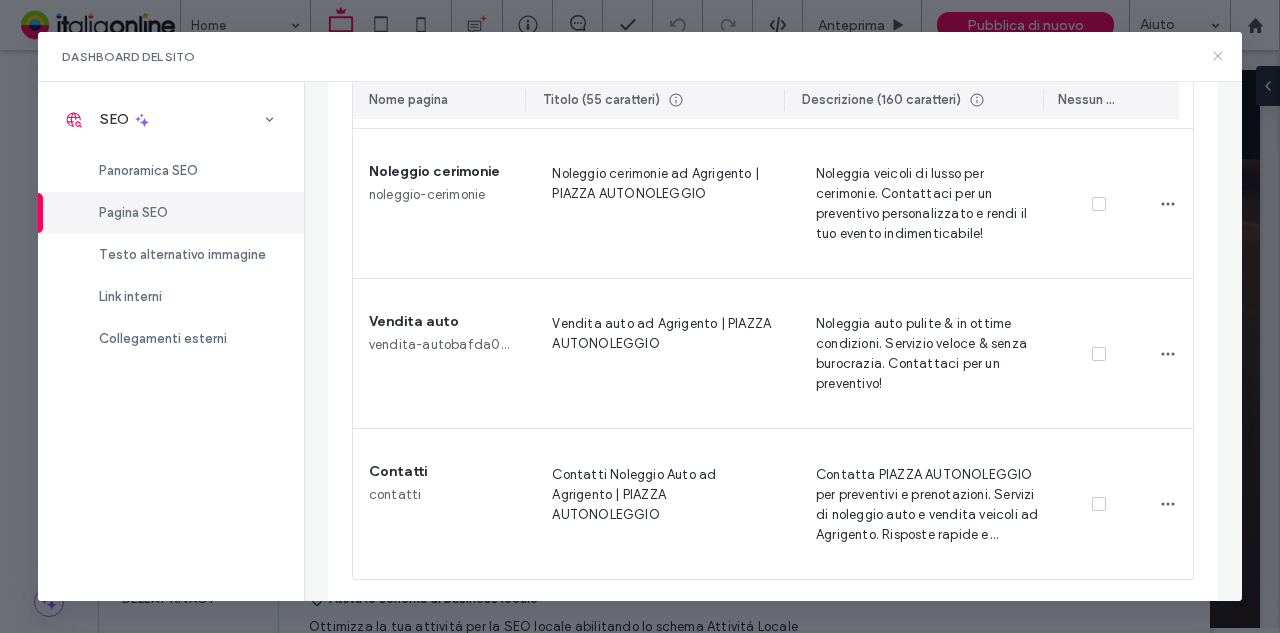 click 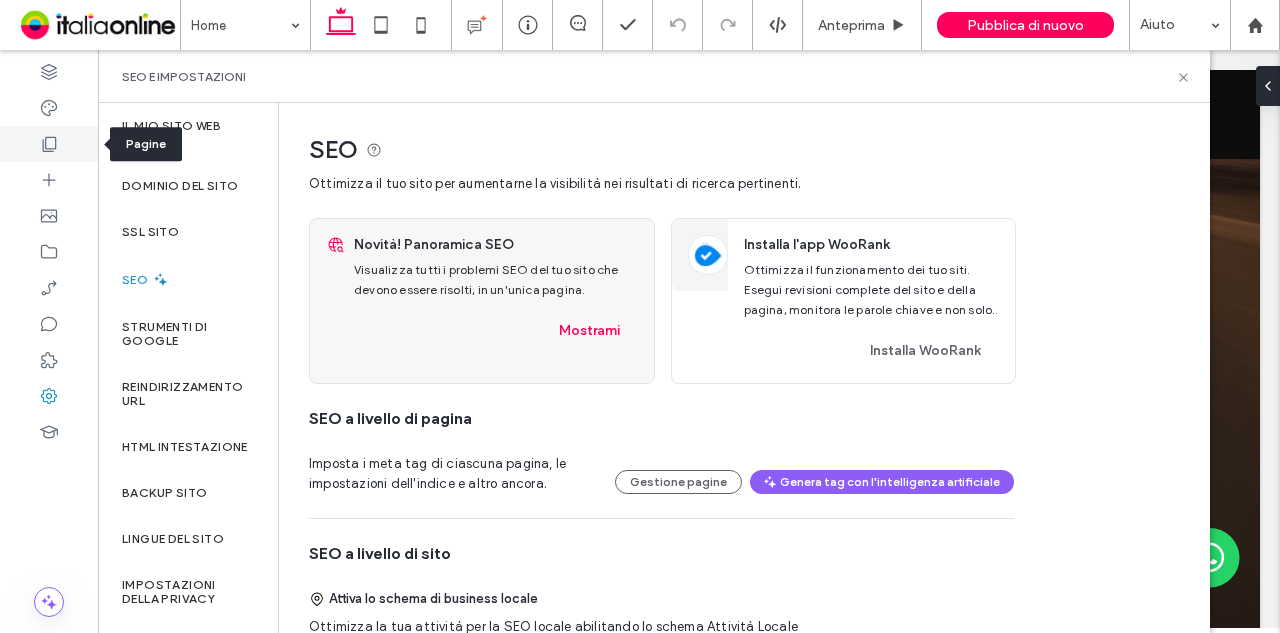 click 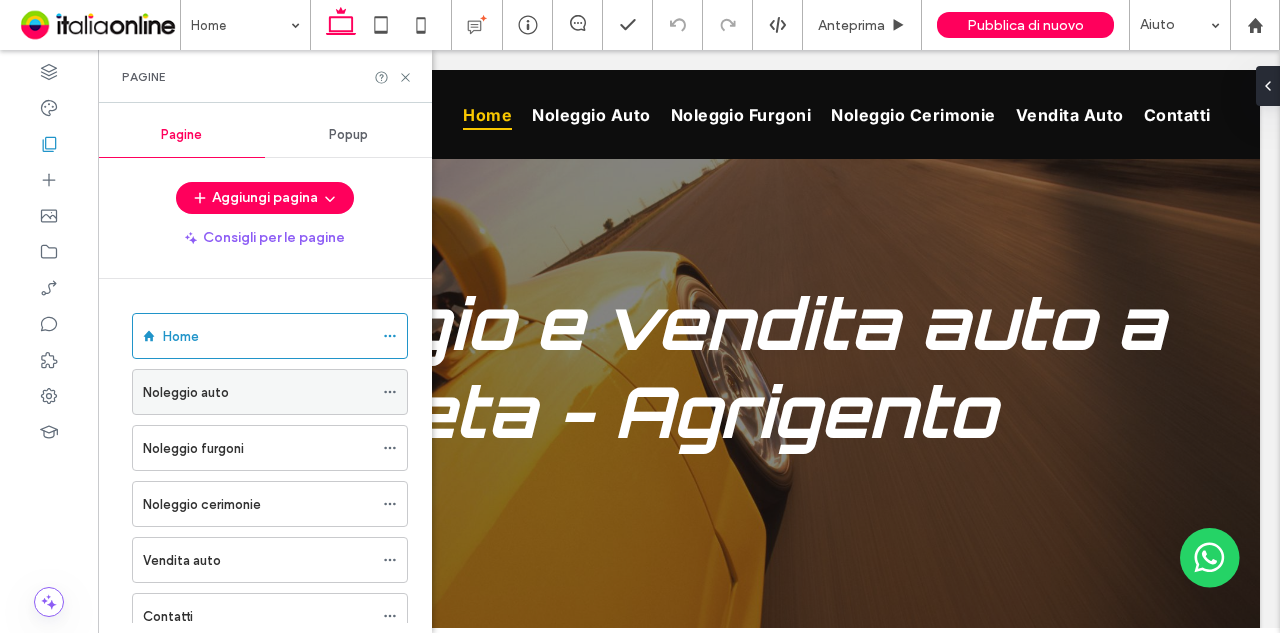 click 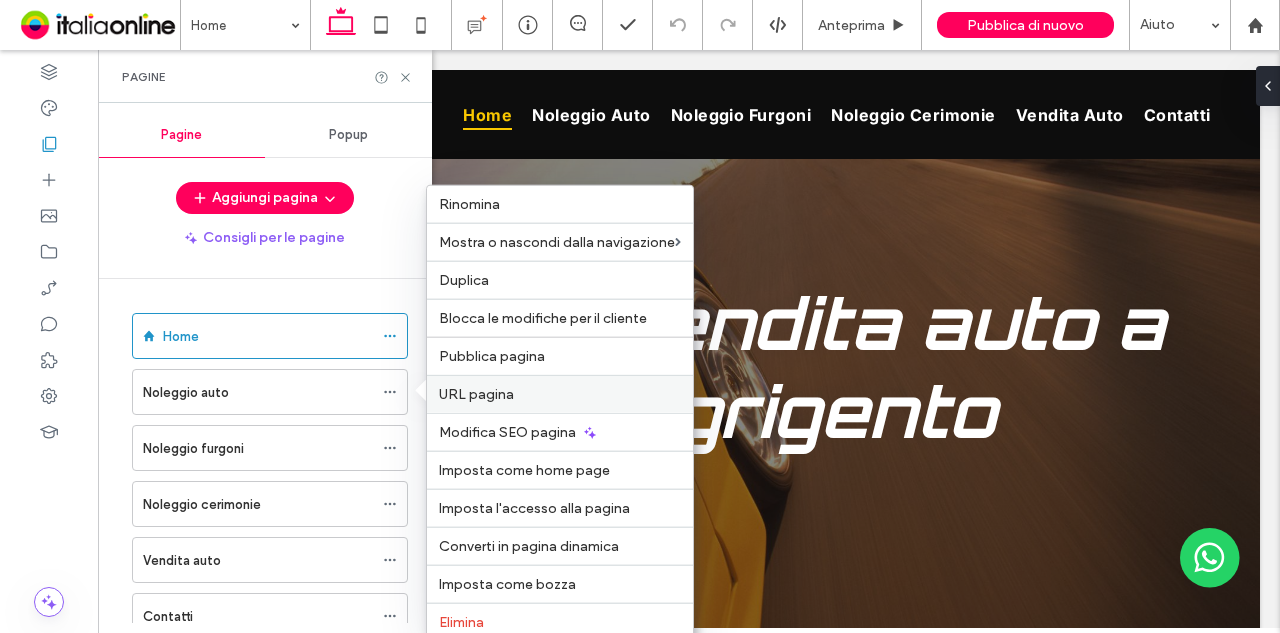 click on "URL pagina" at bounding box center (476, 394) 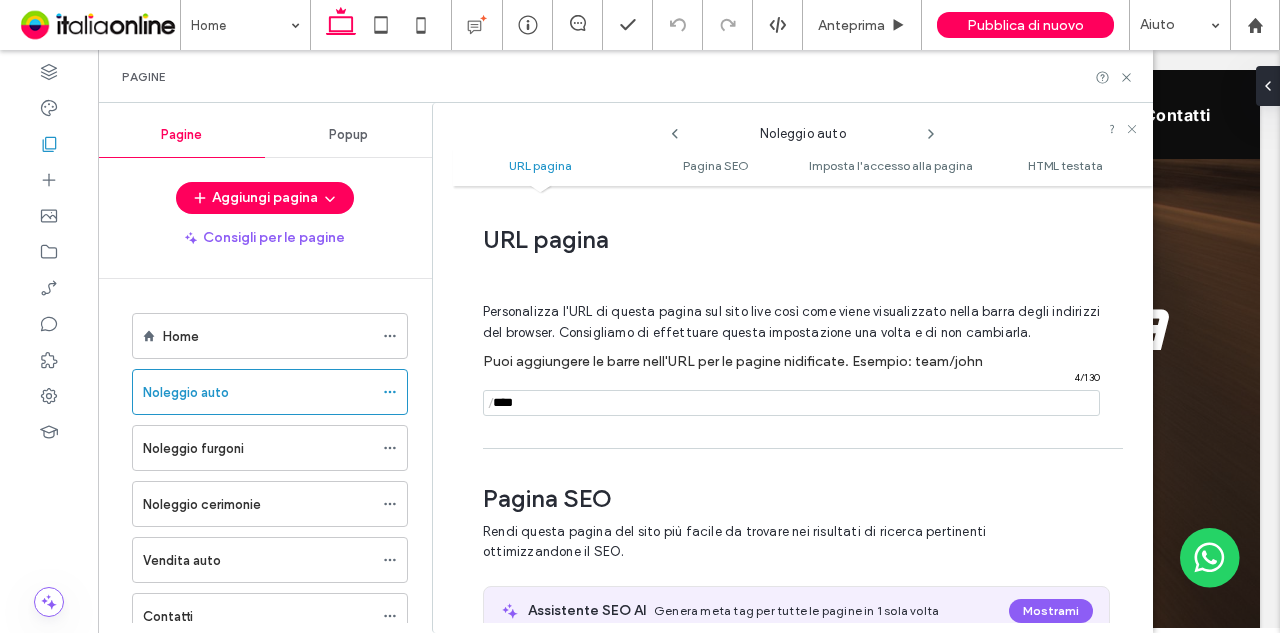 scroll, scrollTop: 10, scrollLeft: 0, axis: vertical 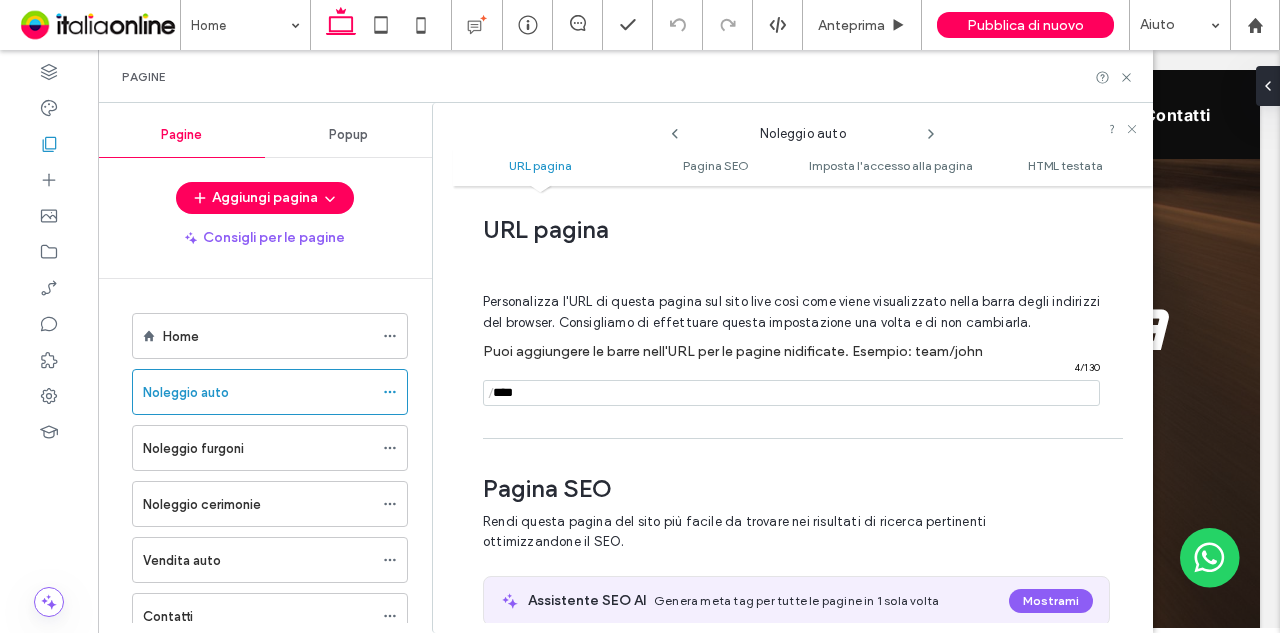 click at bounding box center [791, 393] 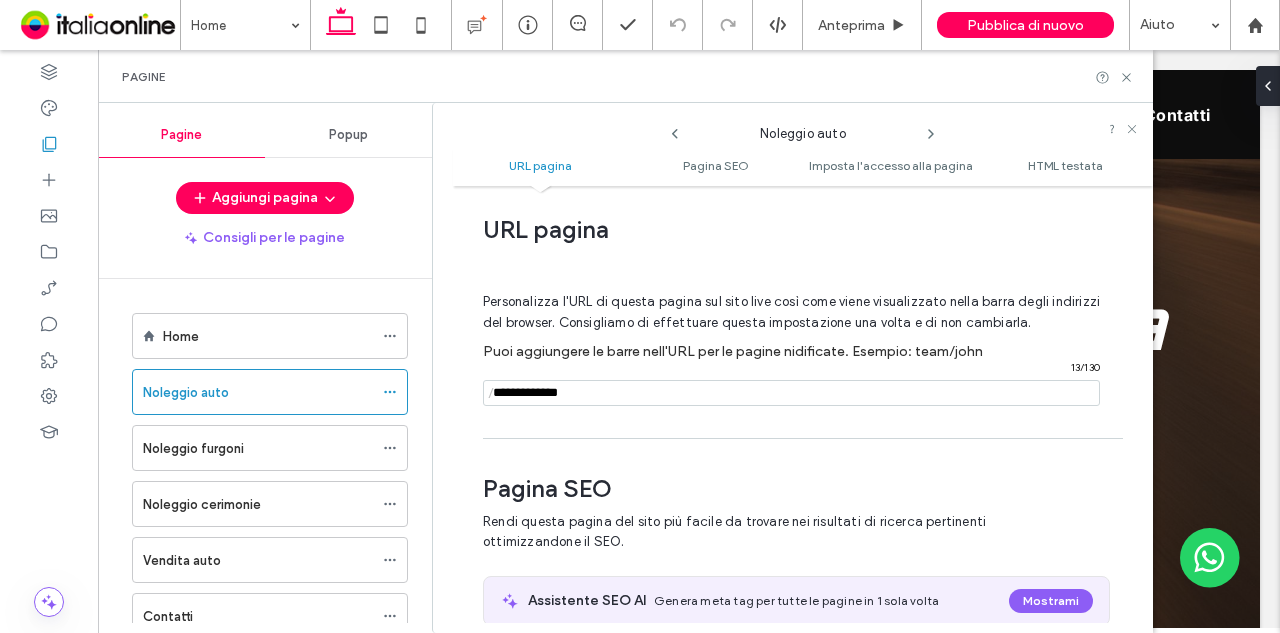 type on "**********" 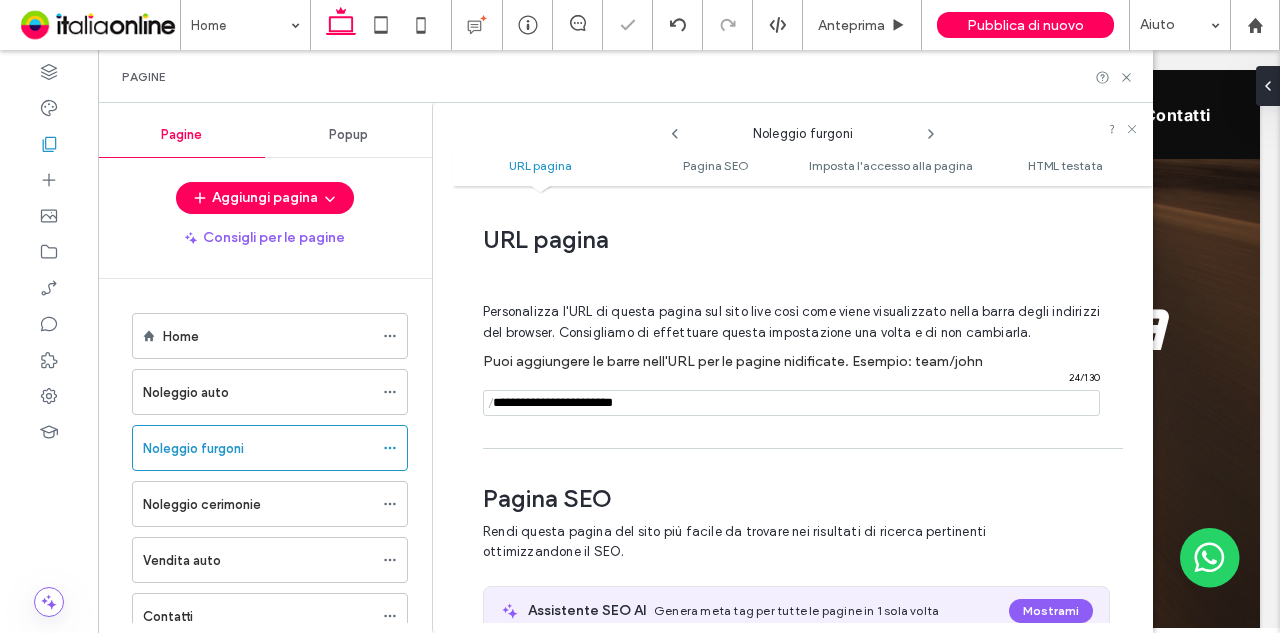 scroll, scrollTop: 10, scrollLeft: 0, axis: vertical 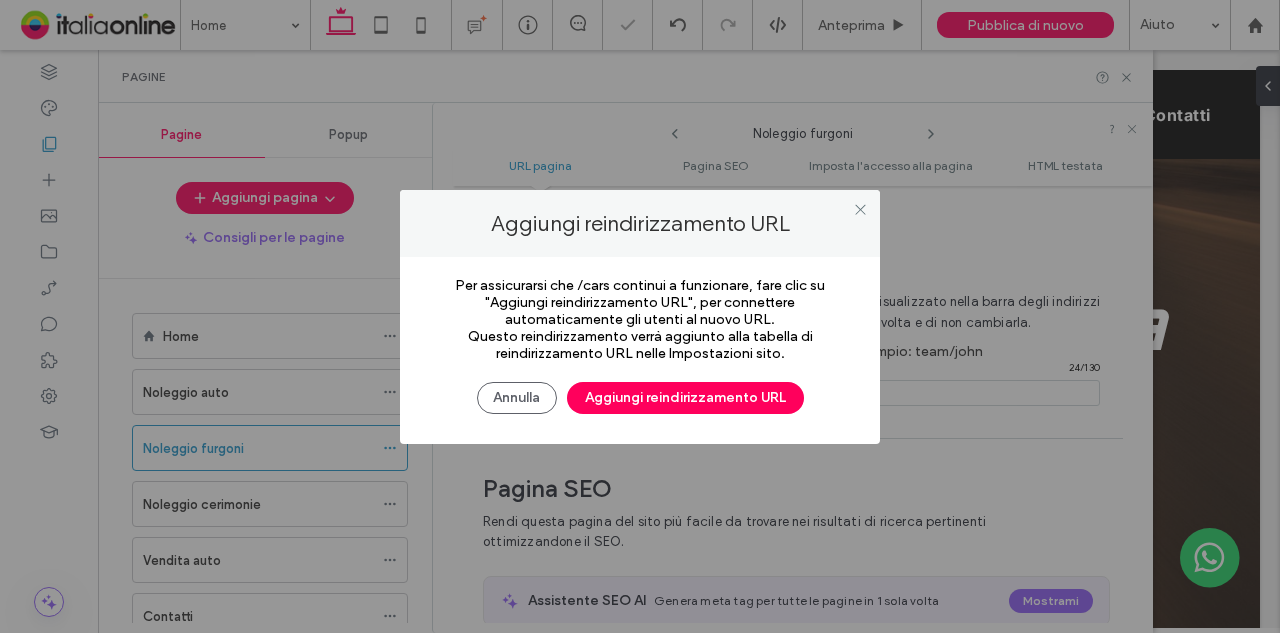 drag, startPoint x: 721, startPoint y: 391, endPoint x: 629, endPoint y: 363, distance: 96.16652 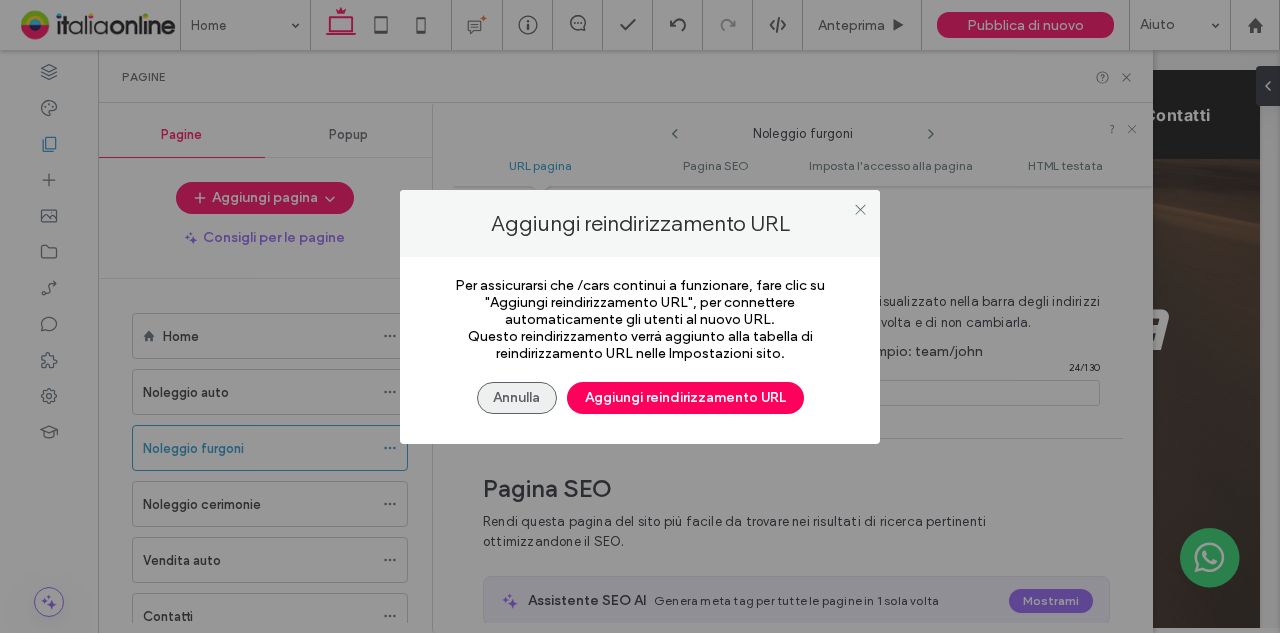 click on "Annulla" at bounding box center (517, 398) 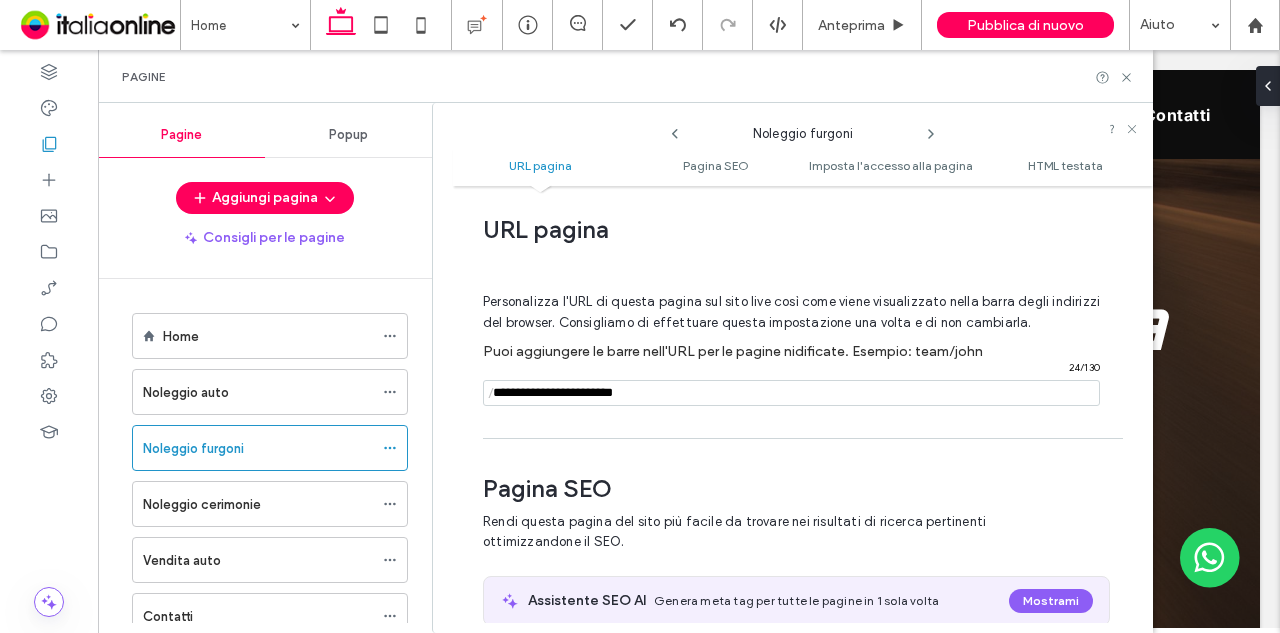 drag, startPoint x: 643, startPoint y: 389, endPoint x: 598, endPoint y: 396, distance: 45.54119 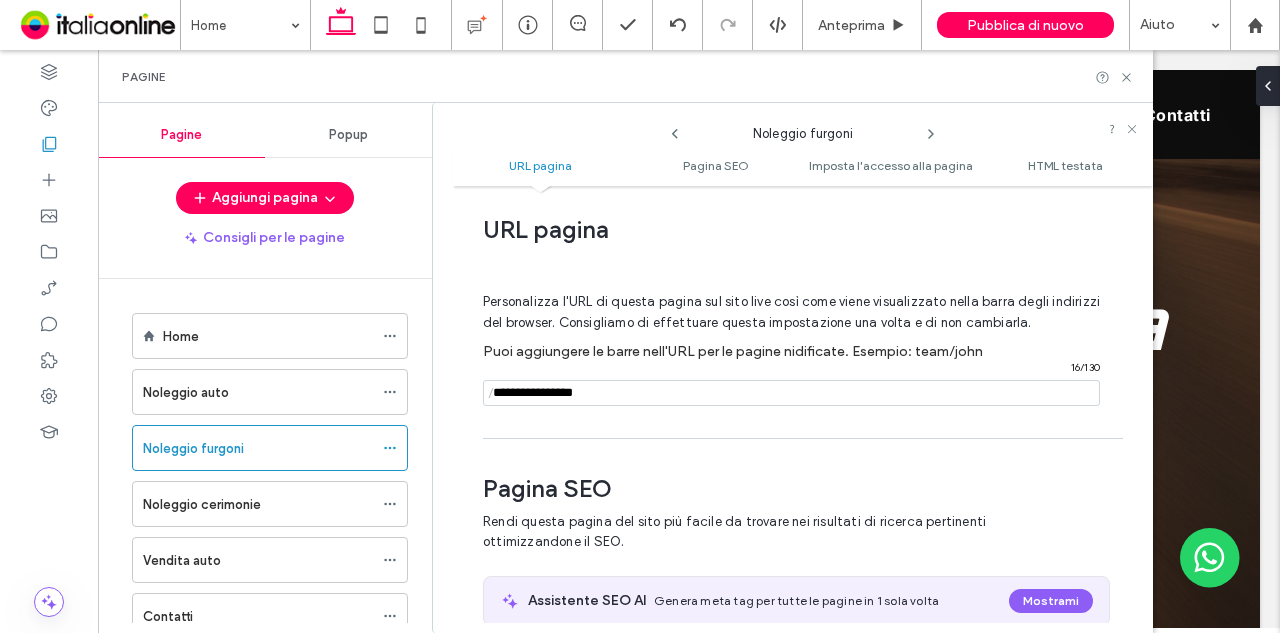 type on "**********" 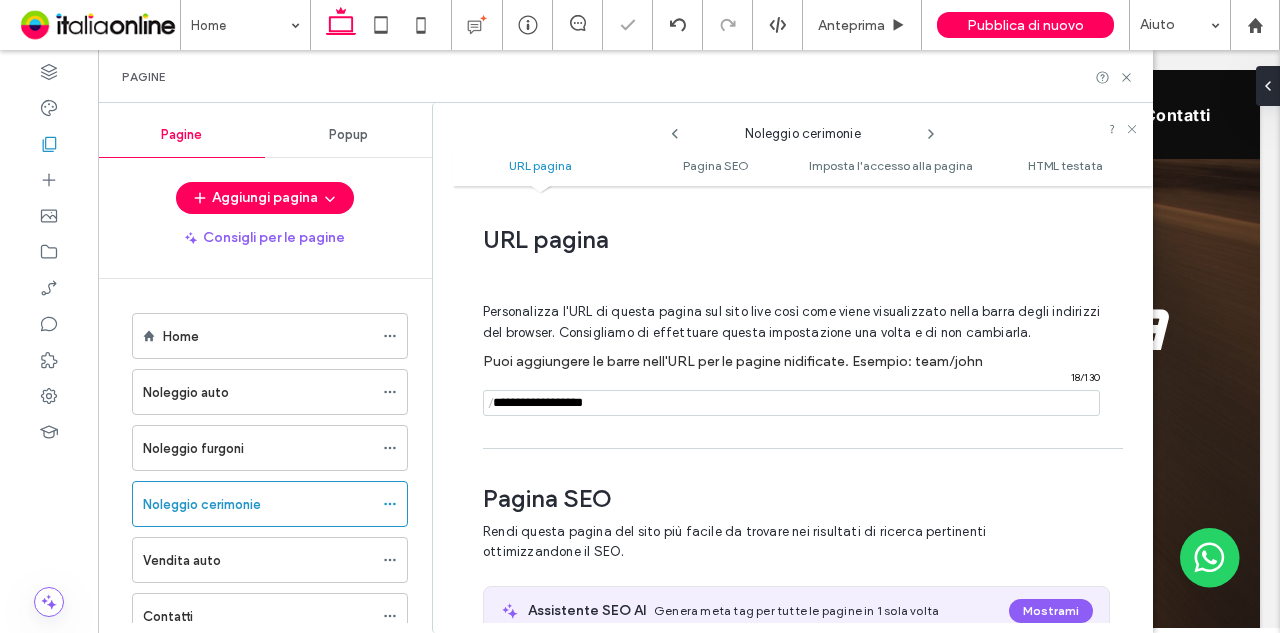 scroll, scrollTop: 10, scrollLeft: 0, axis: vertical 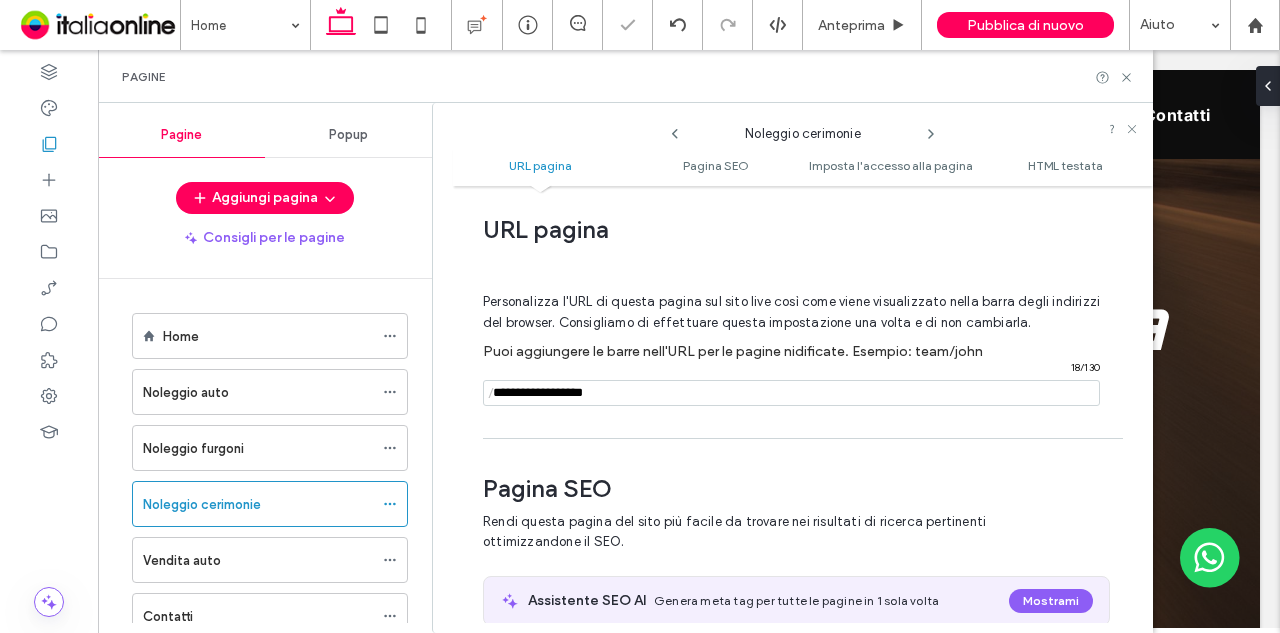 click 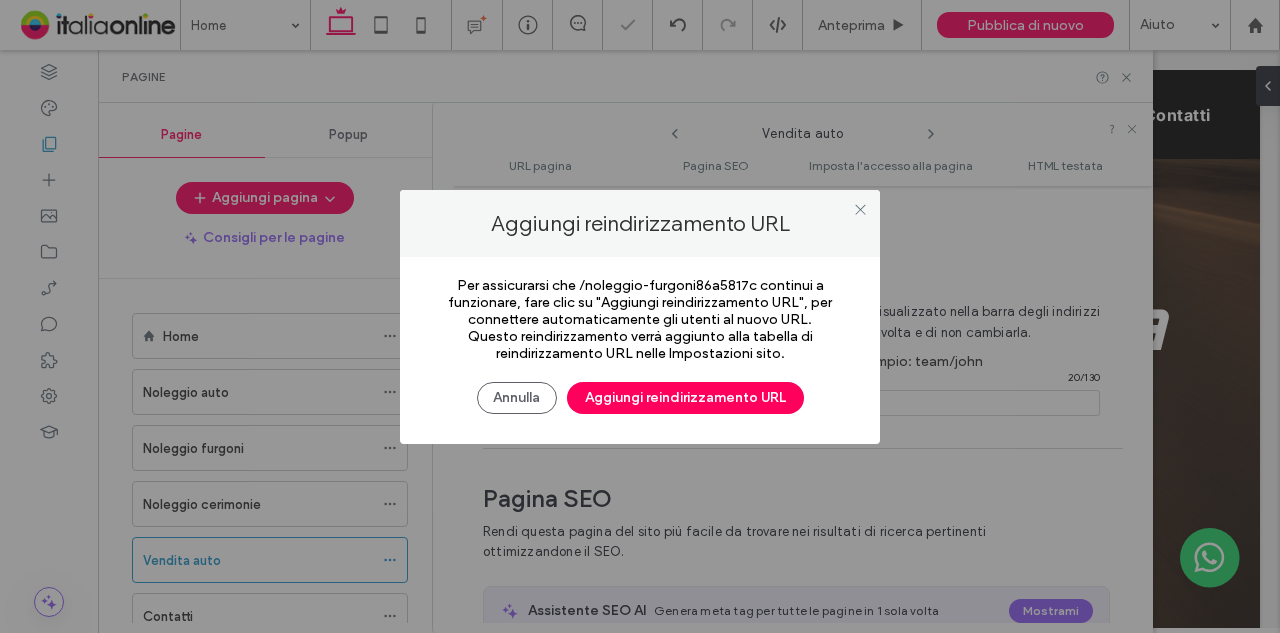 scroll, scrollTop: 10, scrollLeft: 0, axis: vertical 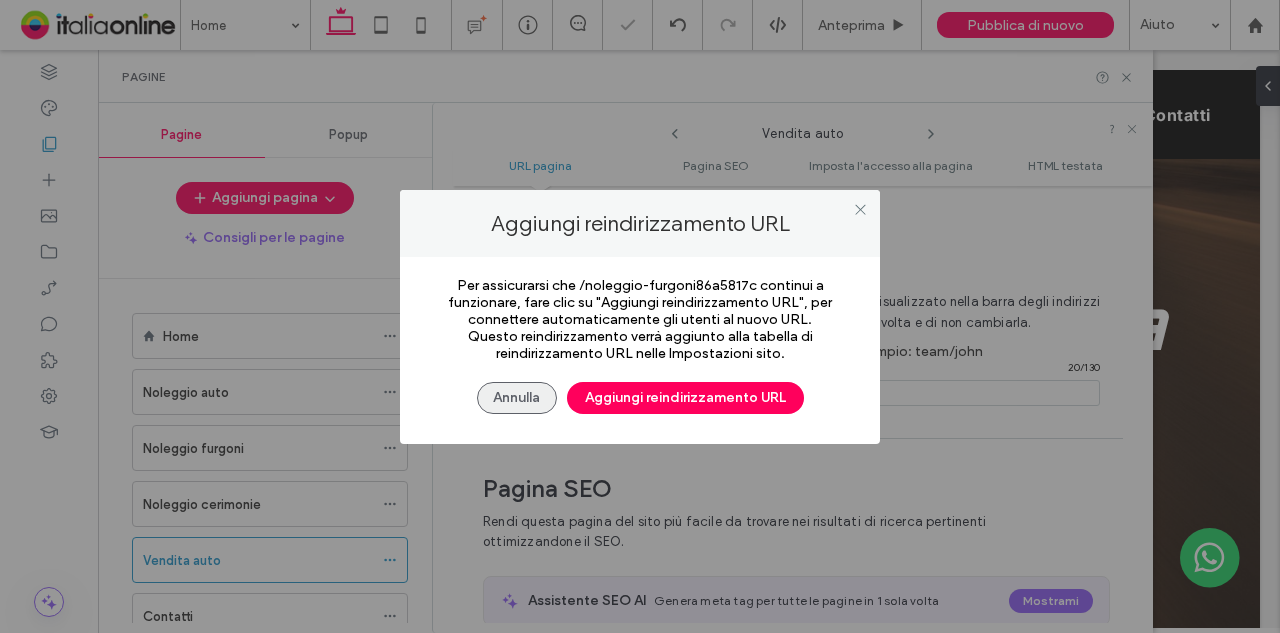 click on "Annulla" at bounding box center (517, 398) 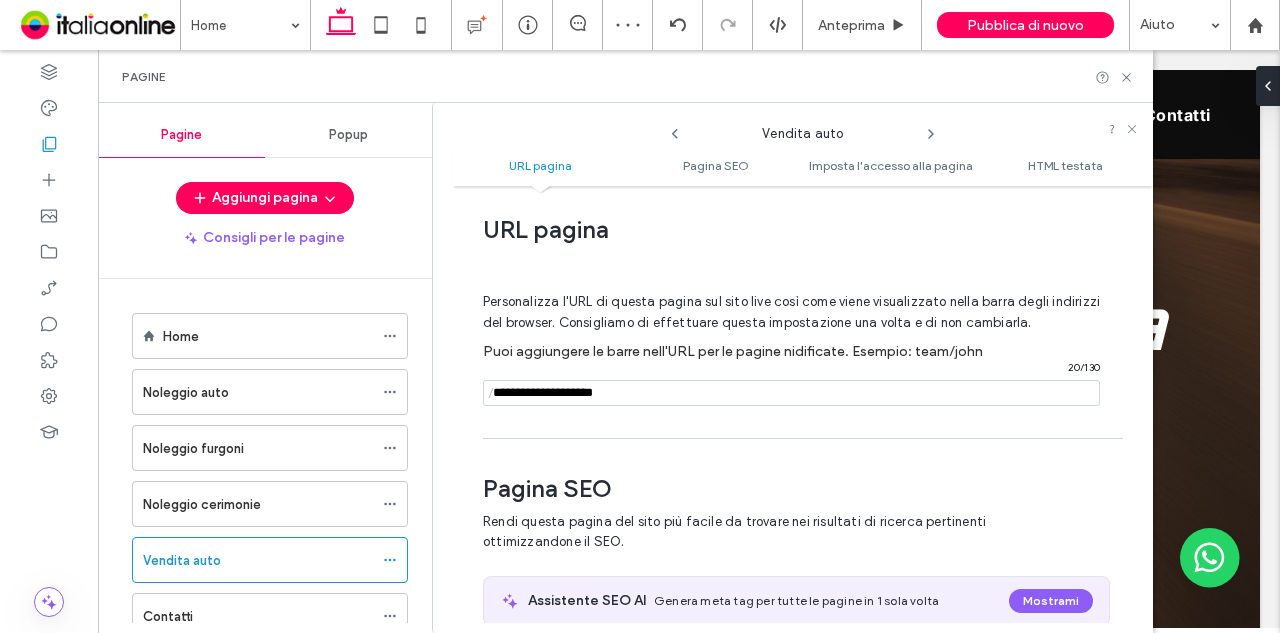 click at bounding box center (791, 393) 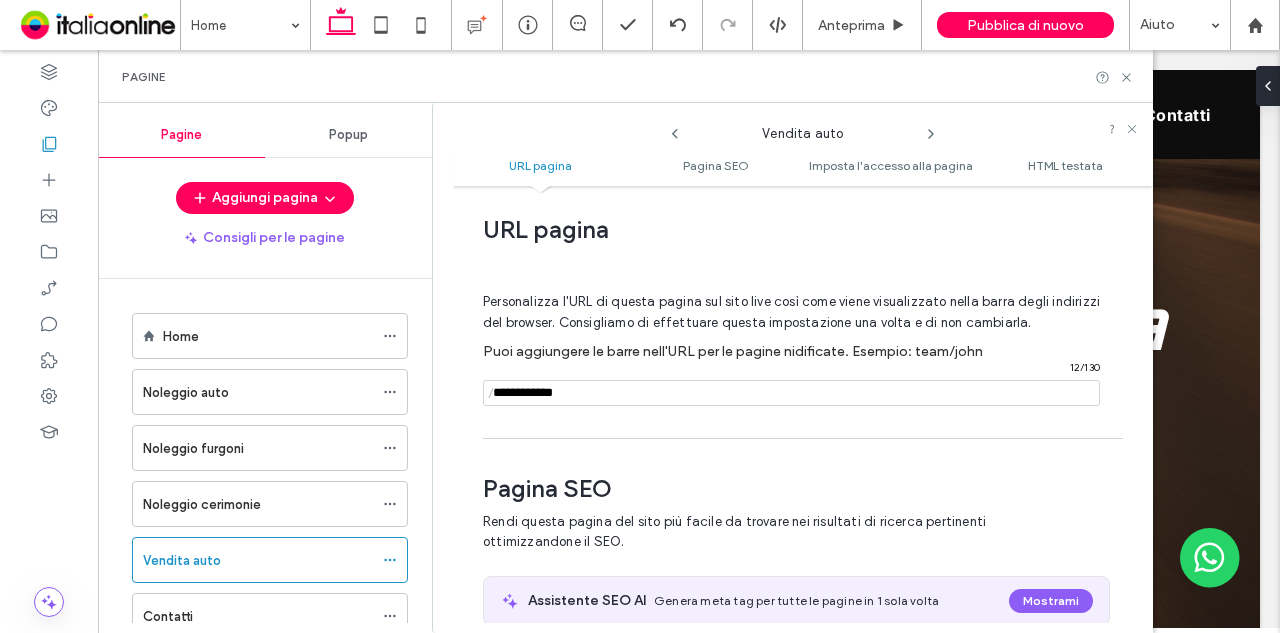 type on "**********" 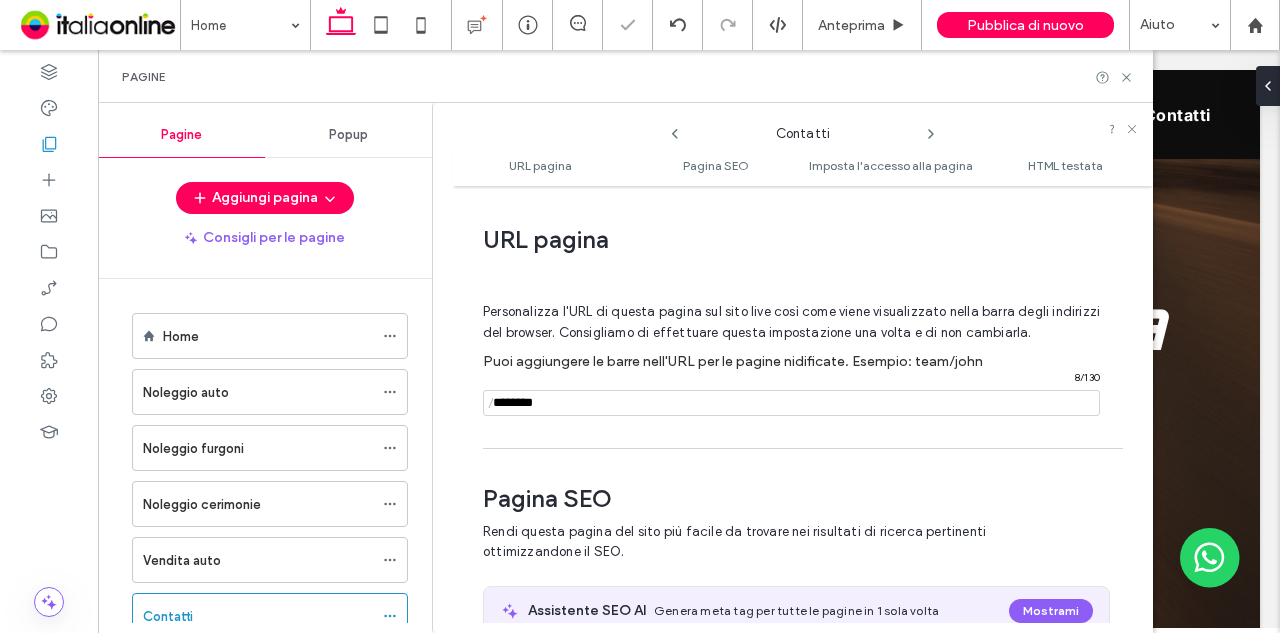 click 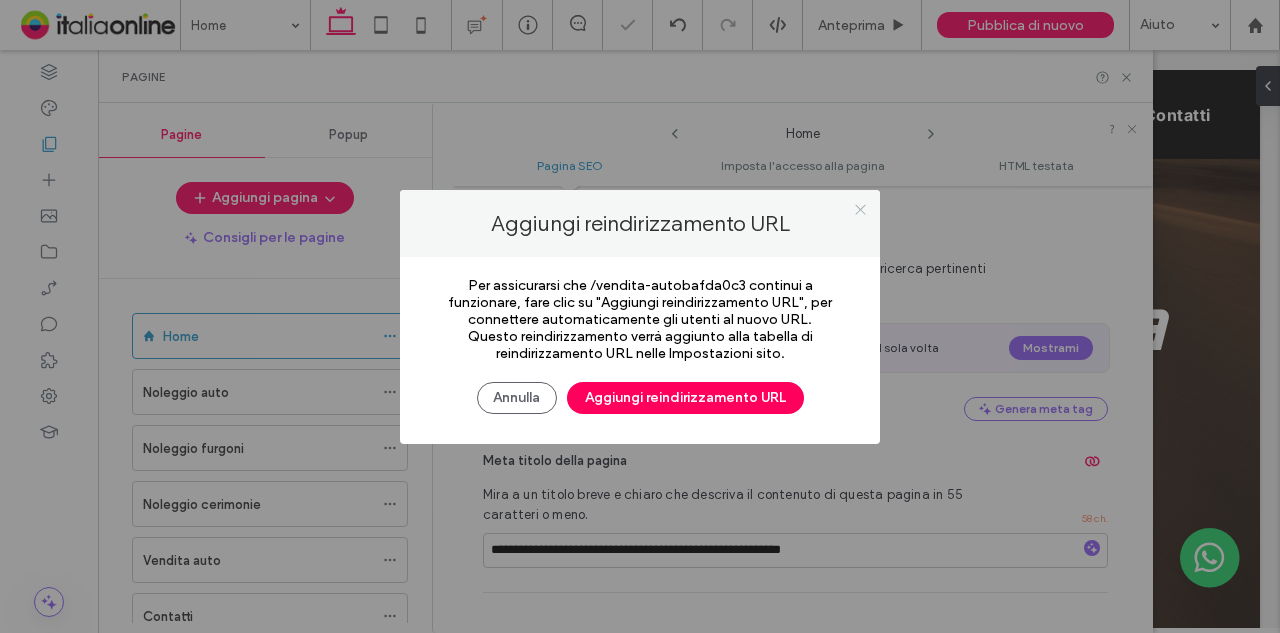 click 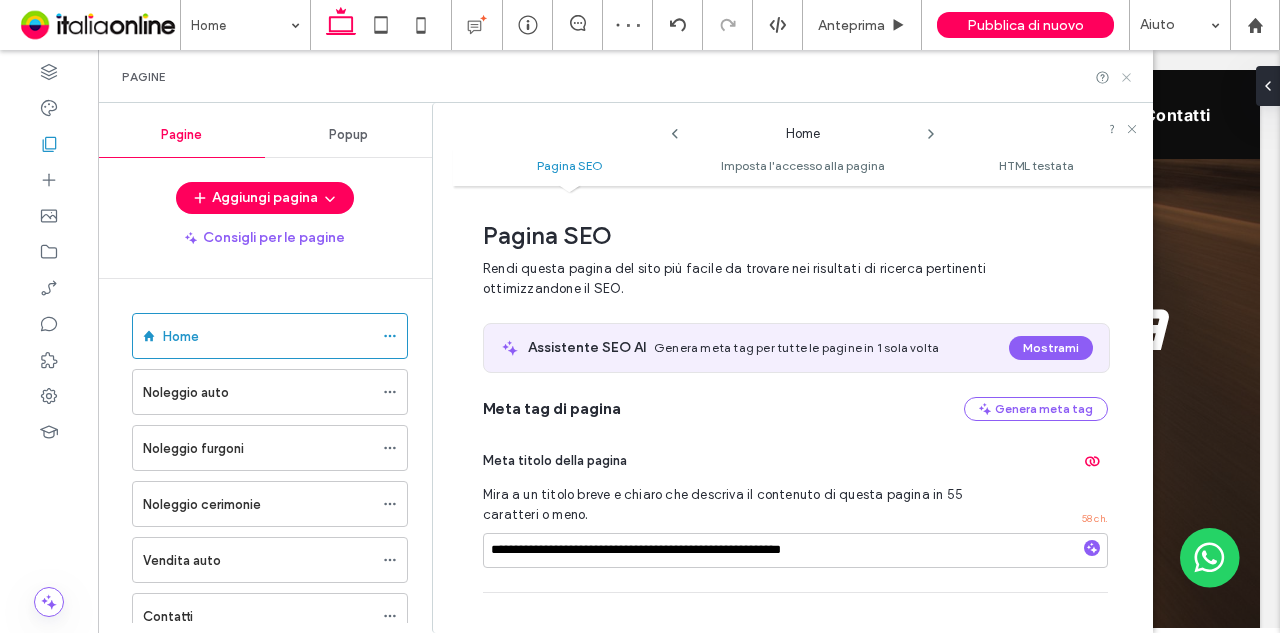 click 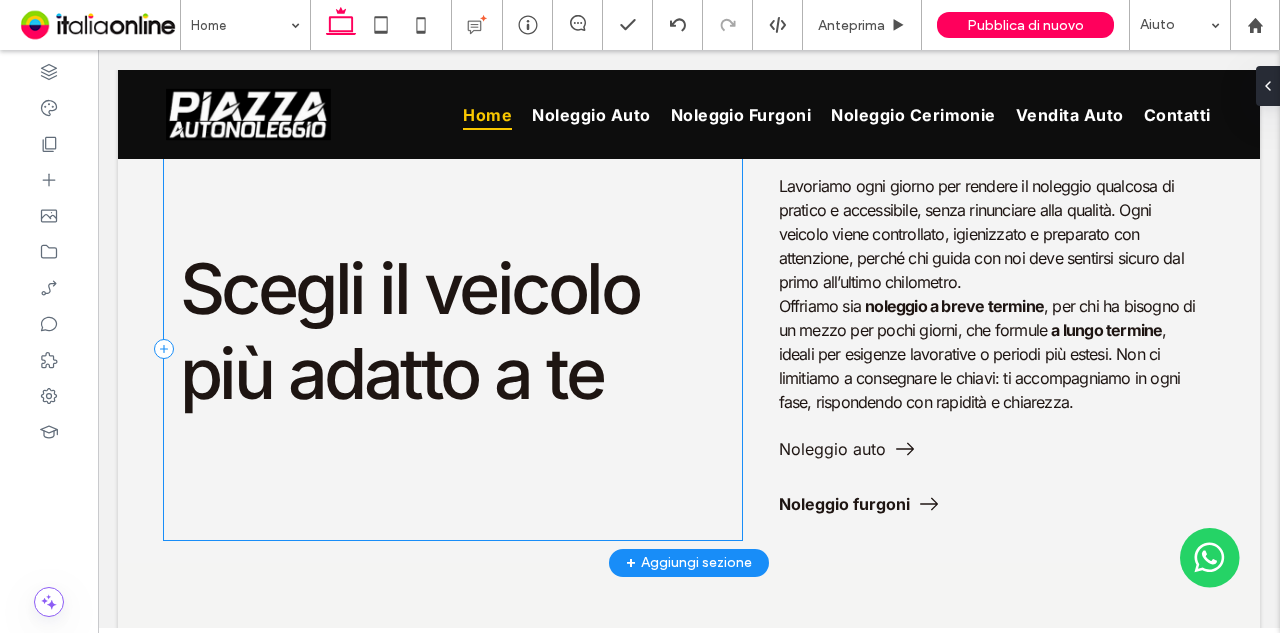scroll, scrollTop: 1600, scrollLeft: 0, axis: vertical 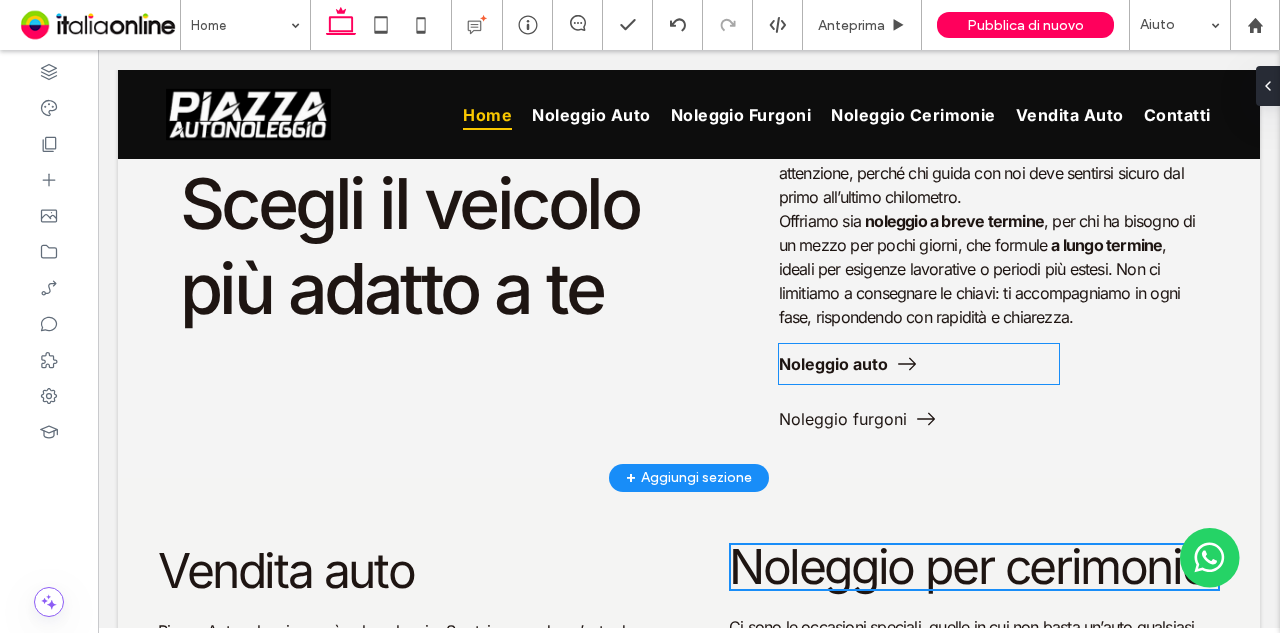 click on "Noleggio auto" at bounding box center [833, 364] 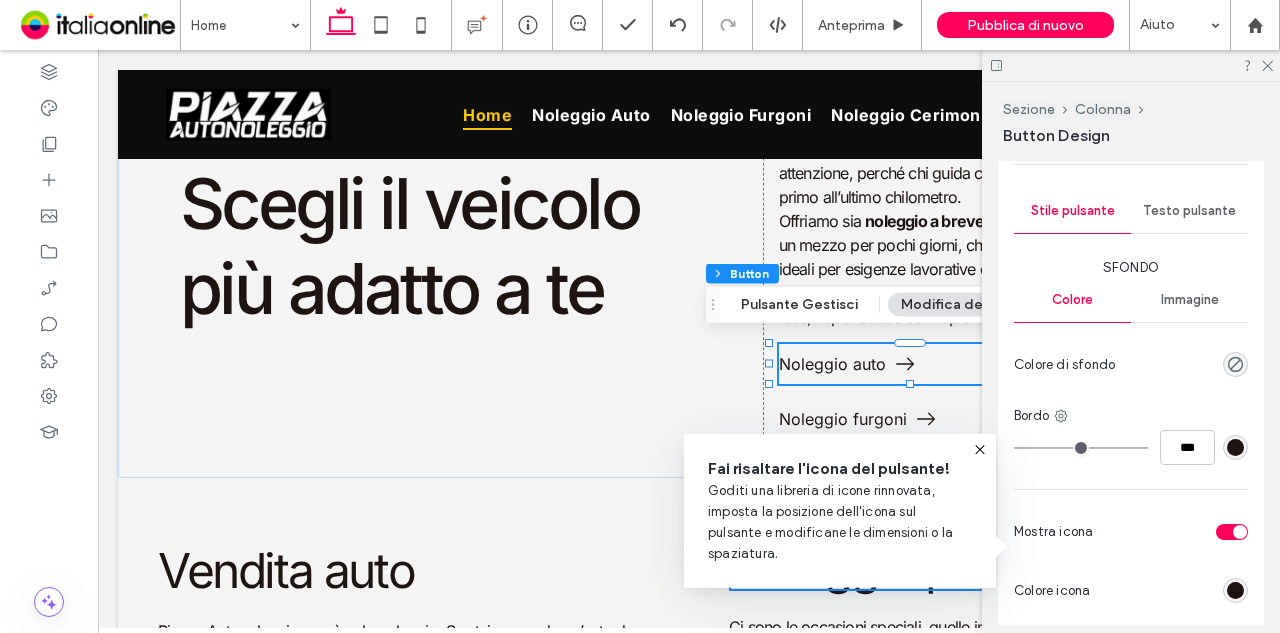 scroll, scrollTop: 0, scrollLeft: 0, axis: both 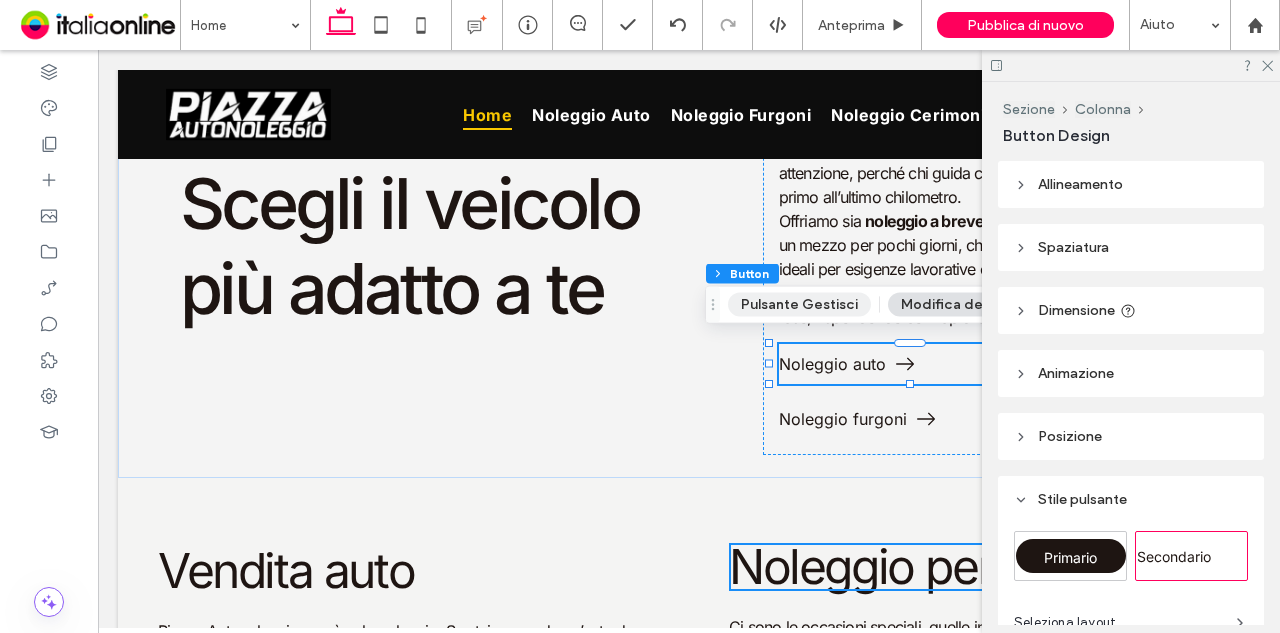 click on "Pulsante Gestisci" at bounding box center [799, 305] 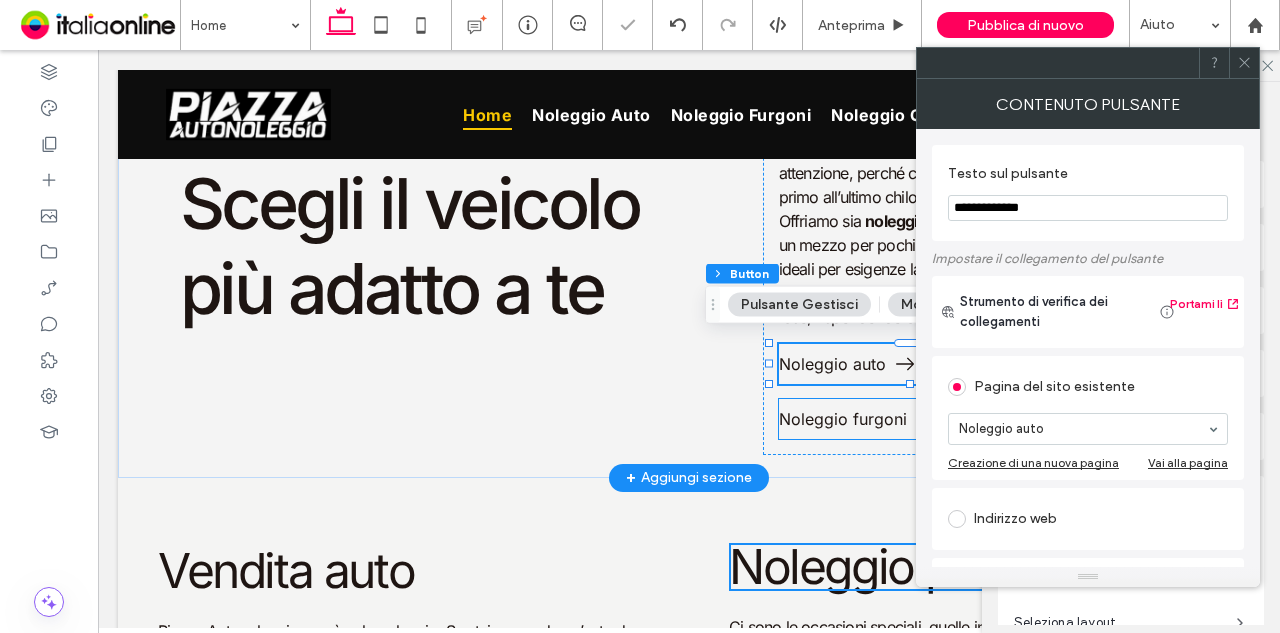 click on "Noleggio furgoni" at bounding box center (843, 419) 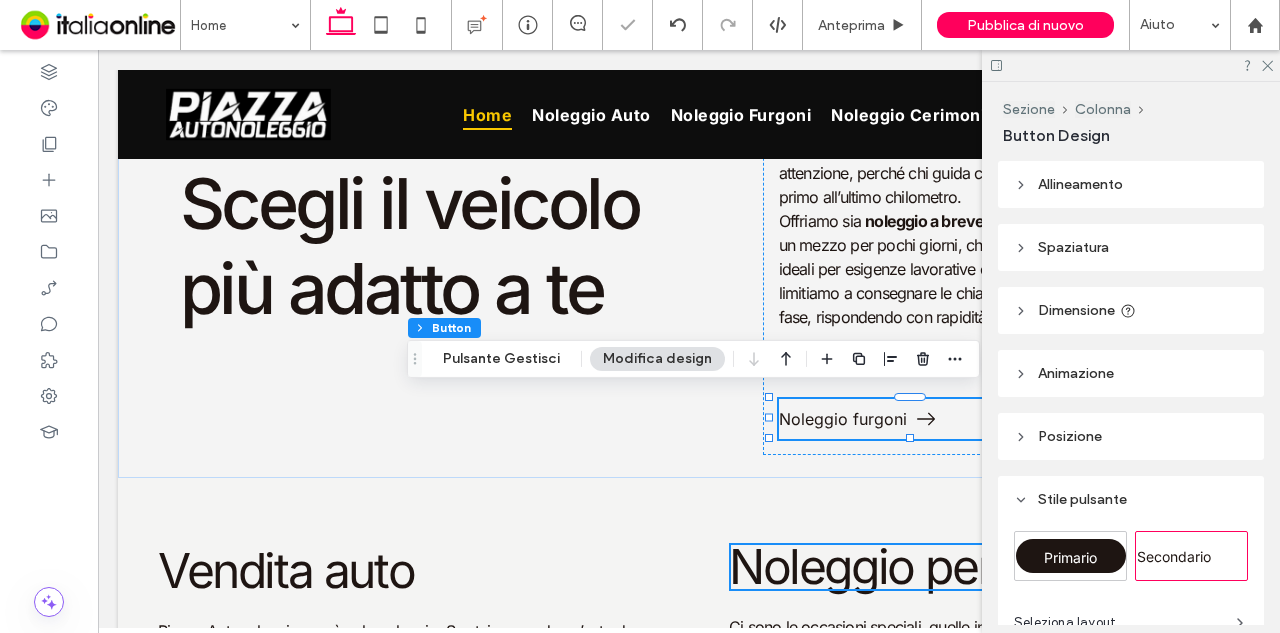 type on "**" 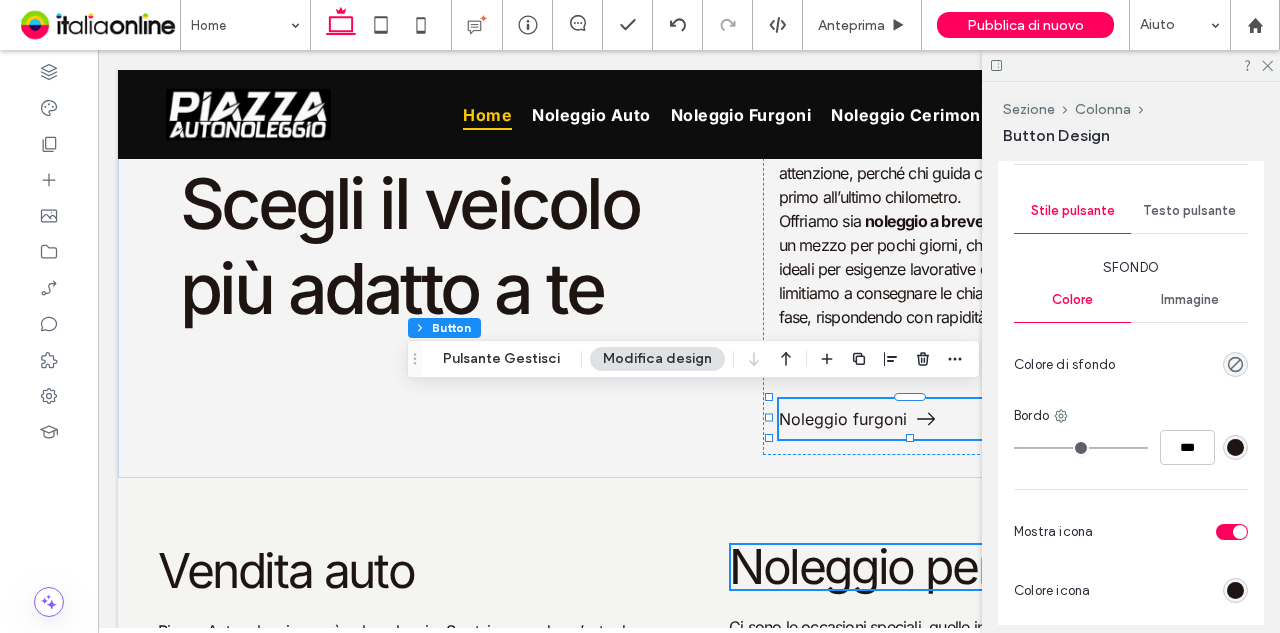 scroll, scrollTop: 0, scrollLeft: 0, axis: both 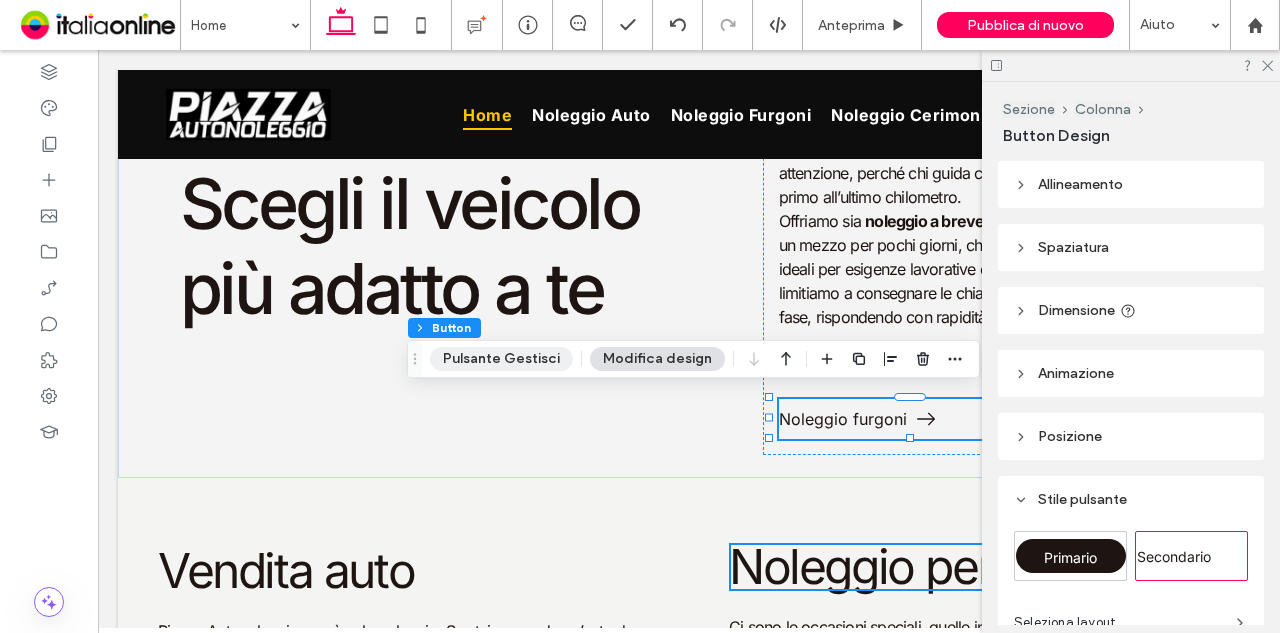 click on "Pulsante Gestisci" at bounding box center [501, 359] 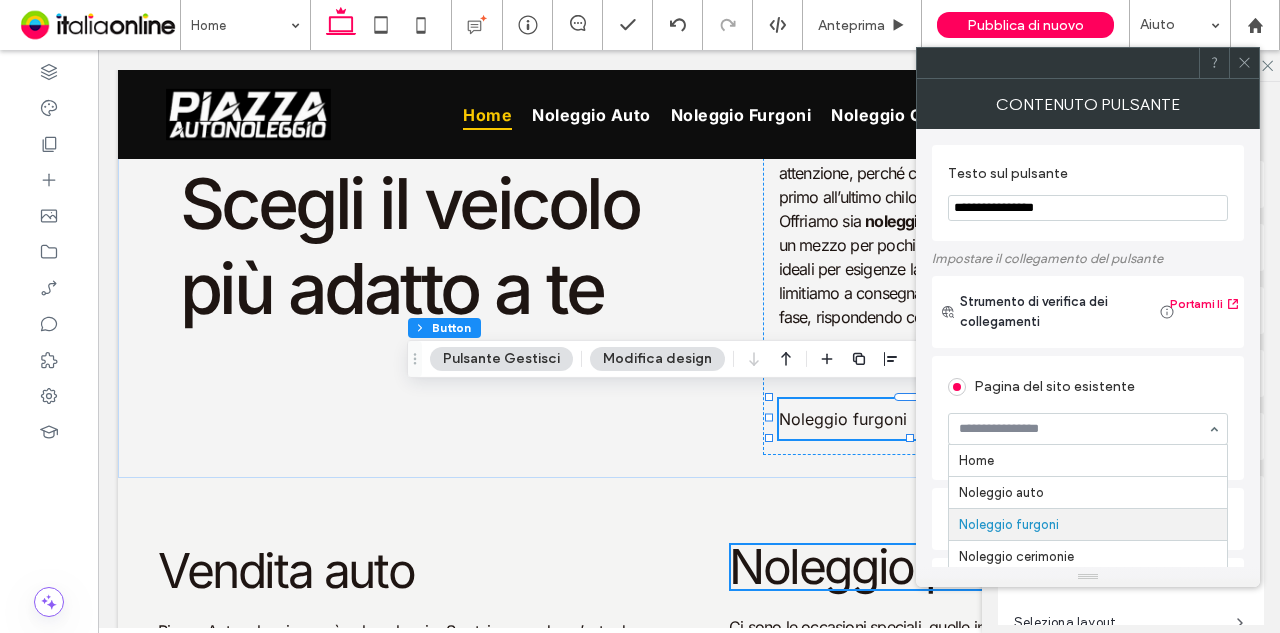 drag, startPoint x: 1161, startPoint y: 527, endPoint x: 1188, endPoint y: 450, distance: 81.596565 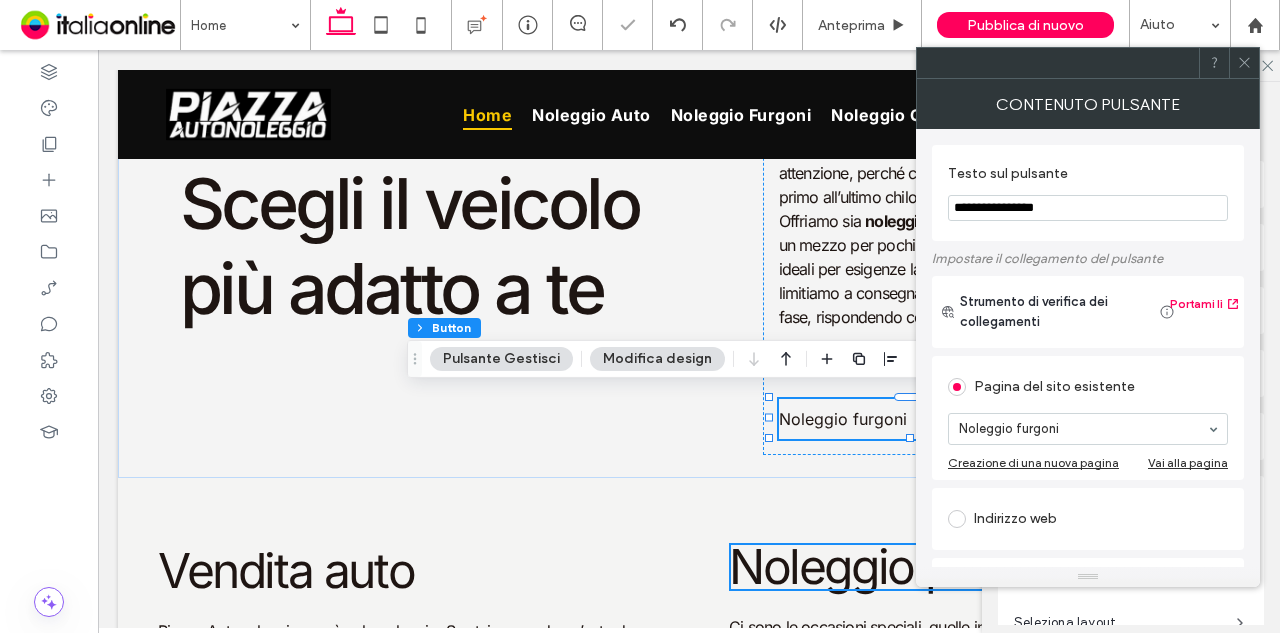 click 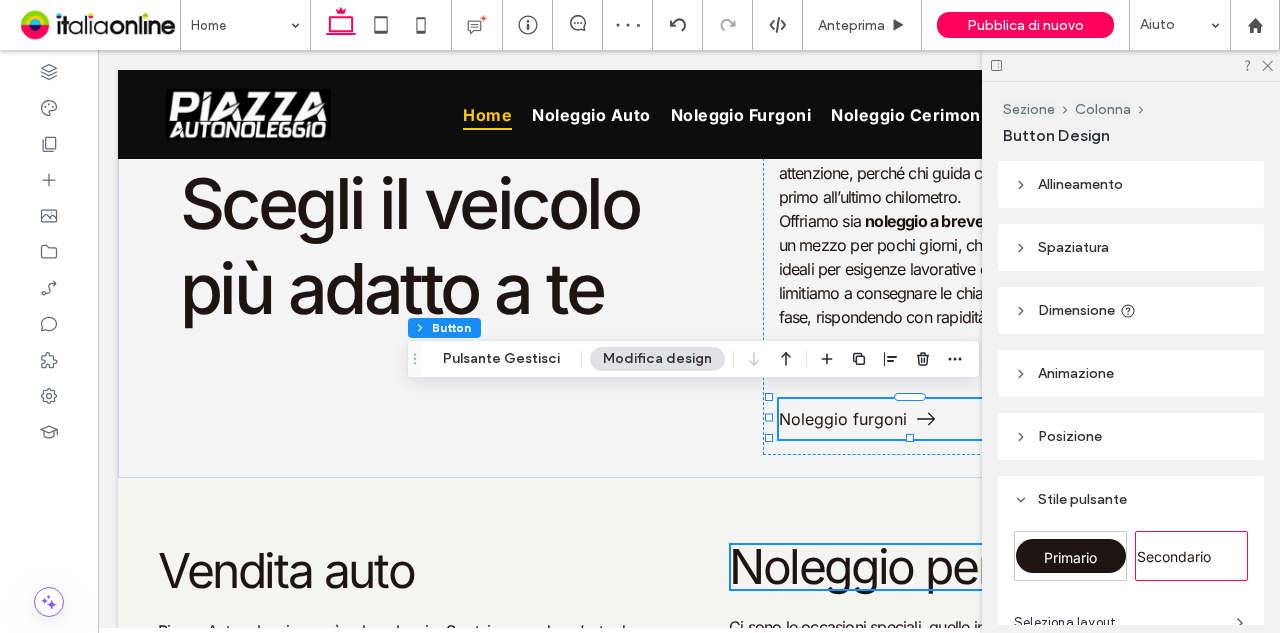 click 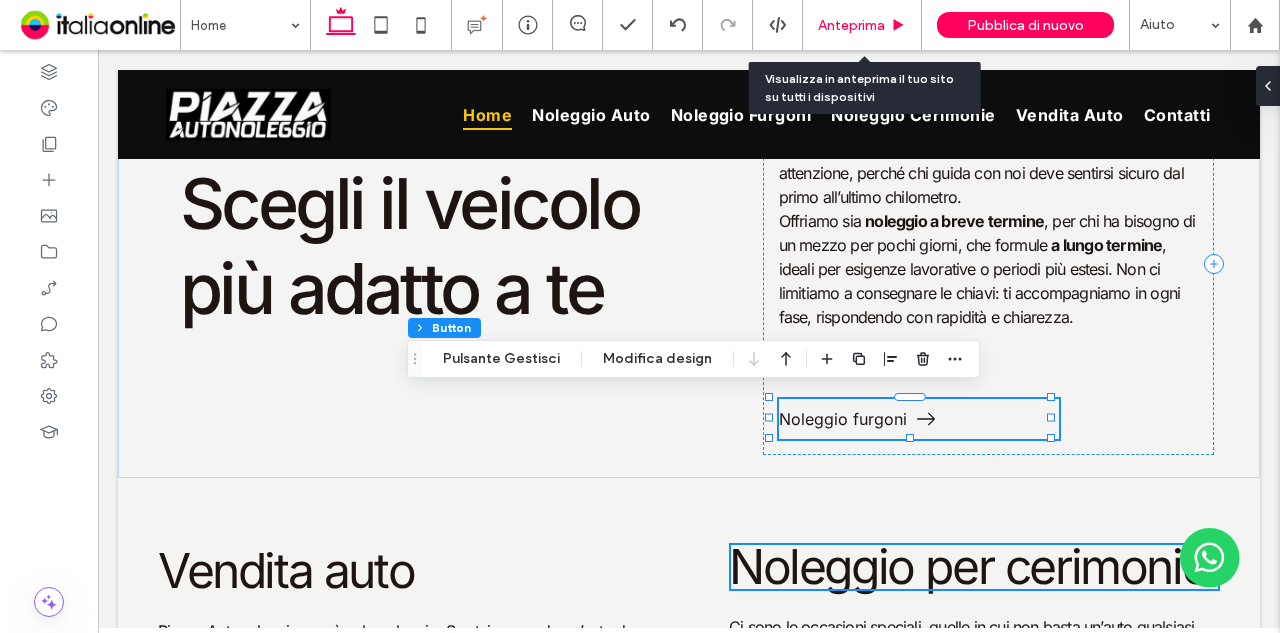 click on "Anteprima" at bounding box center (862, 25) 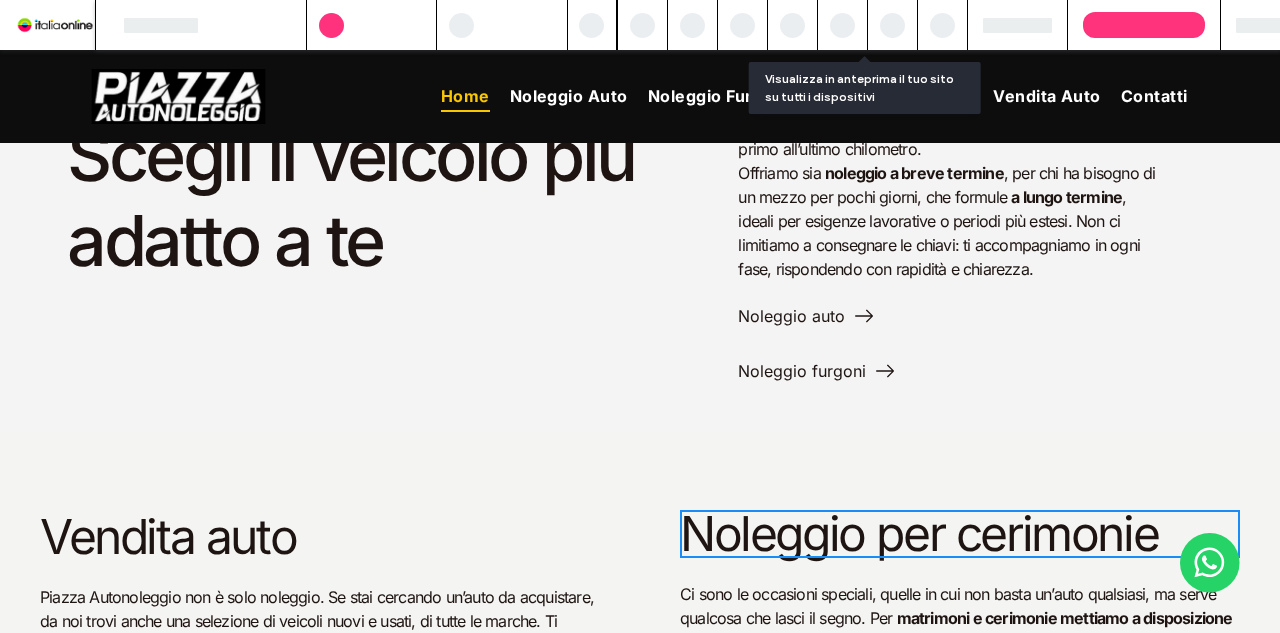 scroll, scrollTop: 1572, scrollLeft: 0, axis: vertical 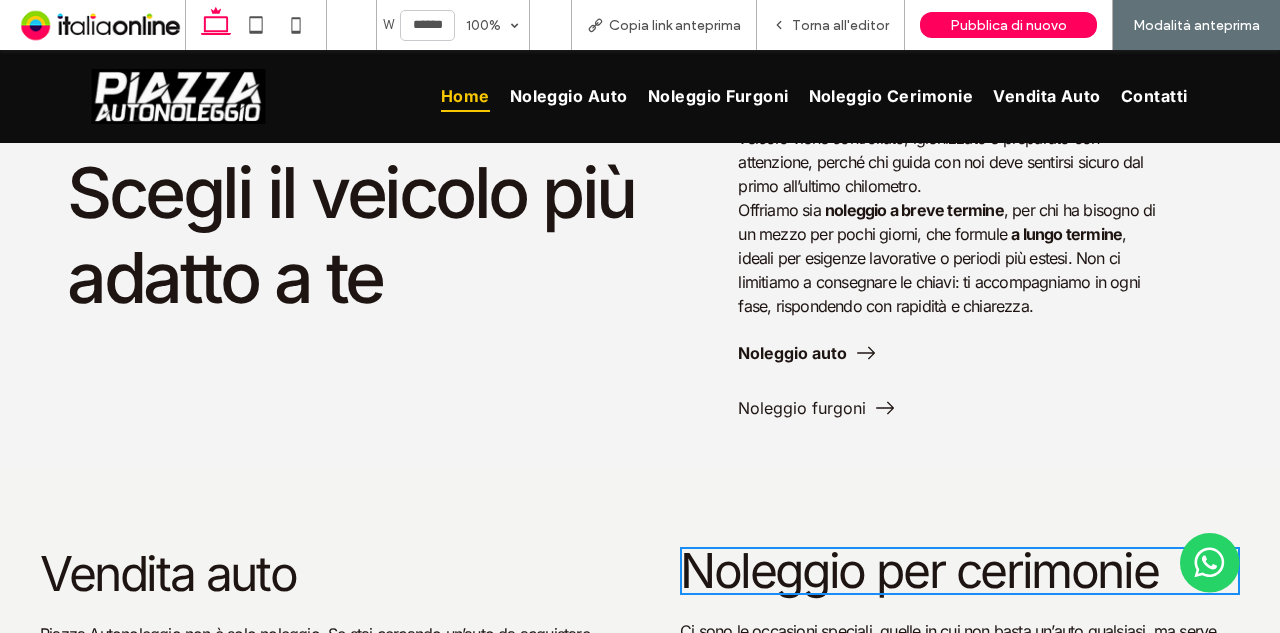 click on "Noleggio auto" at bounding box center (792, 353) 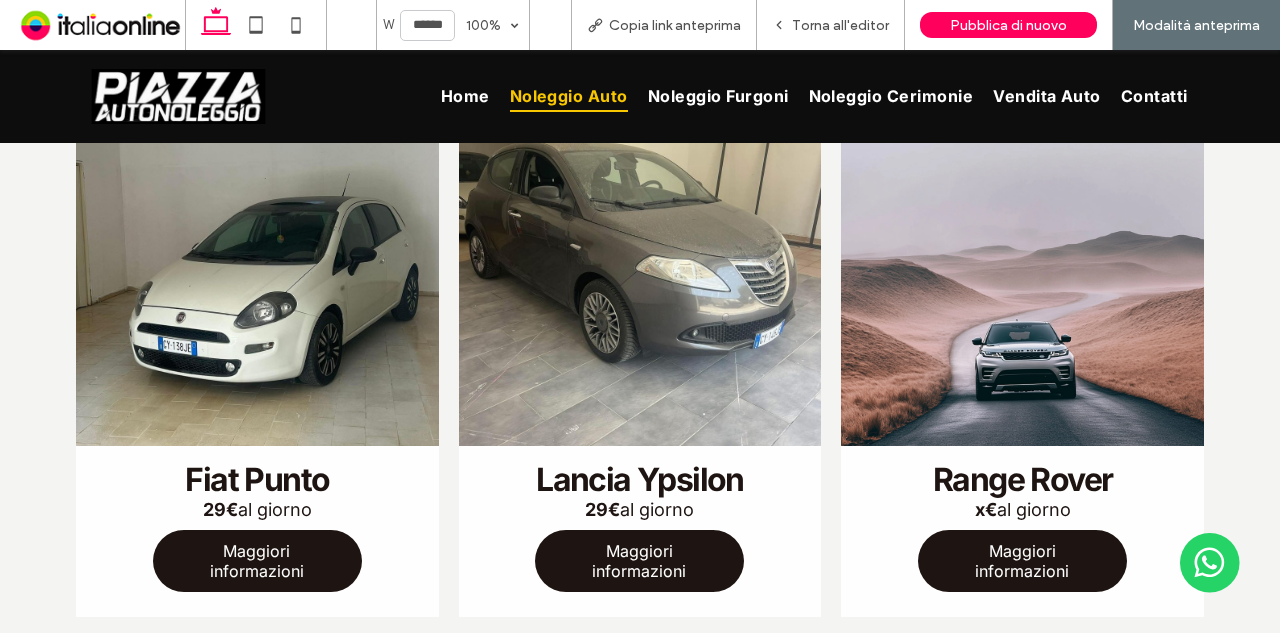 scroll, scrollTop: 1300, scrollLeft: 0, axis: vertical 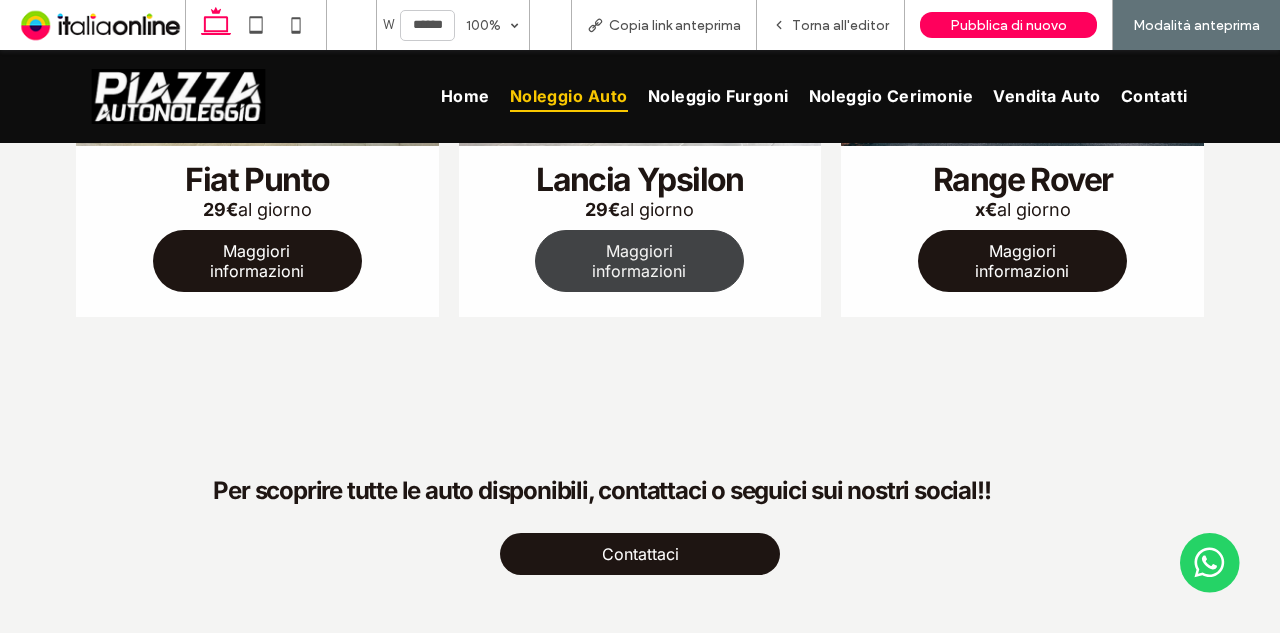 click on "Maggiori informazioni" at bounding box center (639, 261) 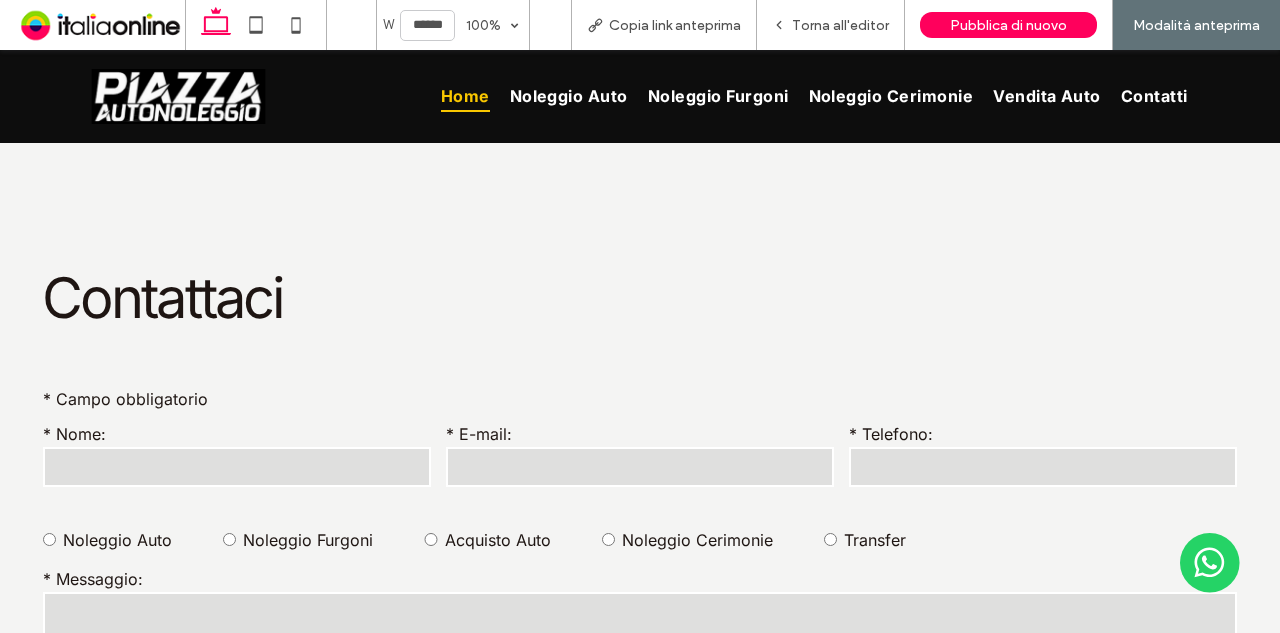 scroll, scrollTop: 899, scrollLeft: 0, axis: vertical 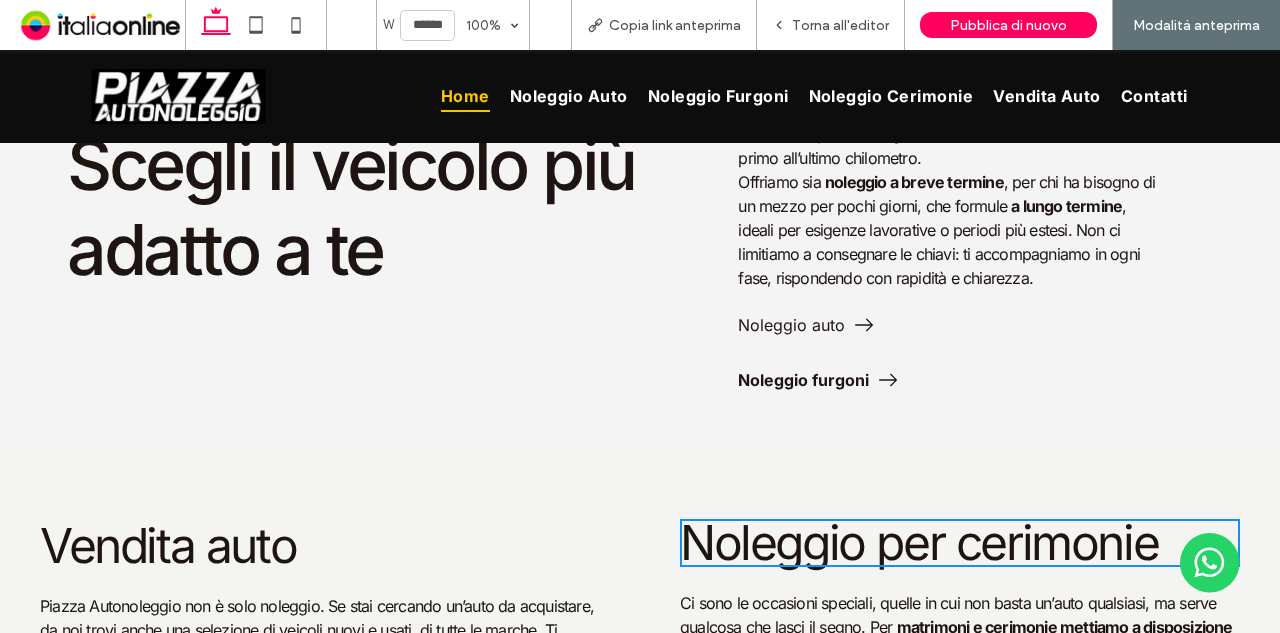 click on "Noleggio furgoni" at bounding box center (878, 380) 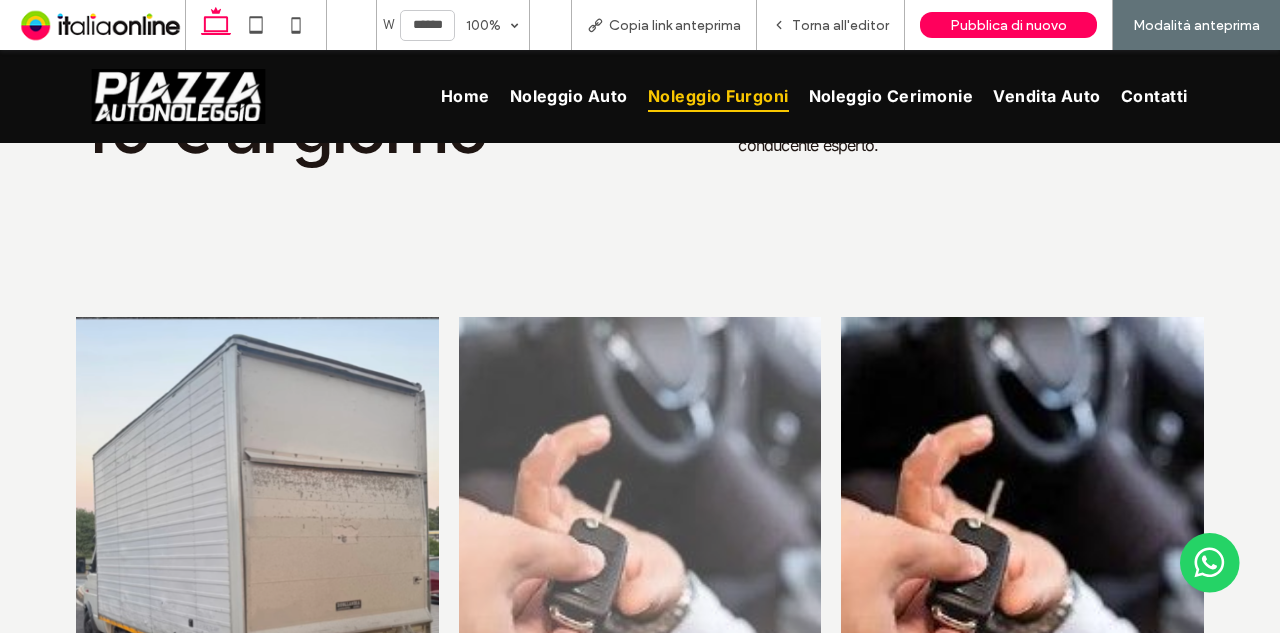 scroll, scrollTop: 900, scrollLeft: 0, axis: vertical 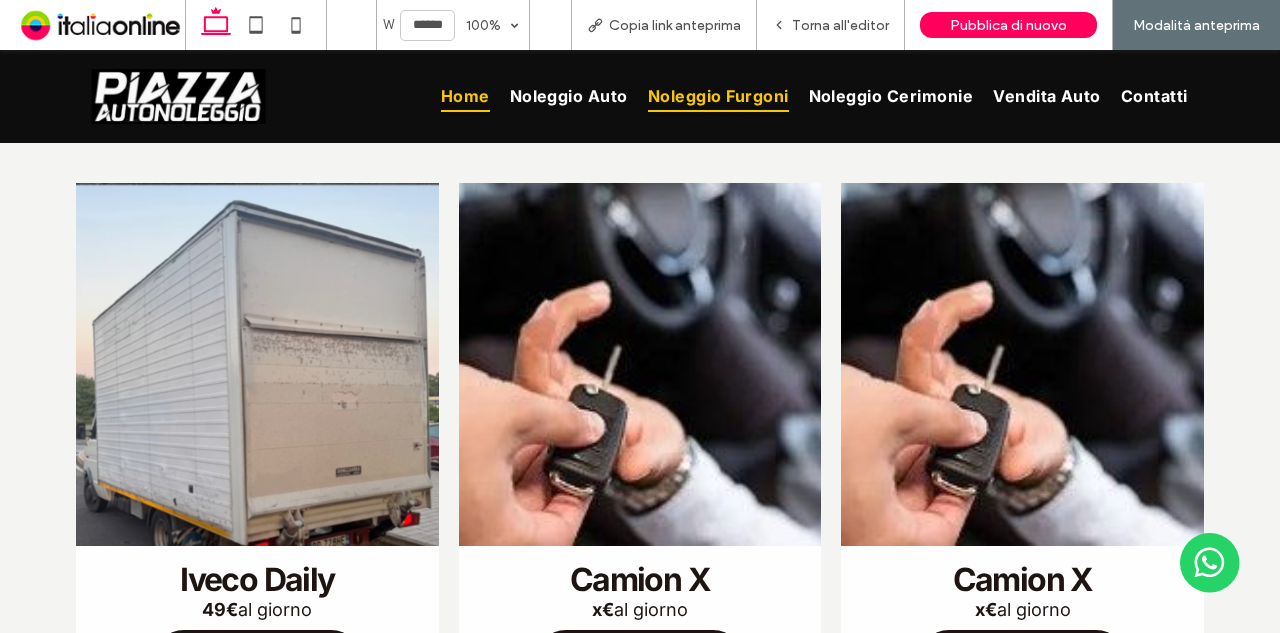 click on "Home" at bounding box center [465, 96] 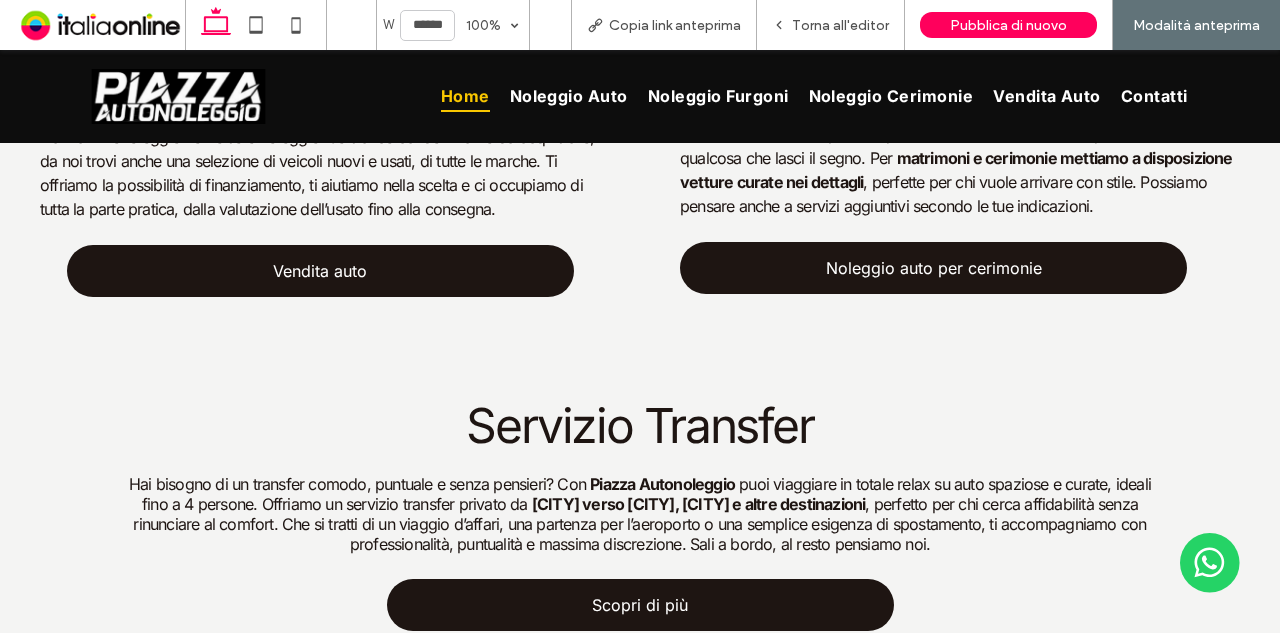 scroll, scrollTop: 2100, scrollLeft: 0, axis: vertical 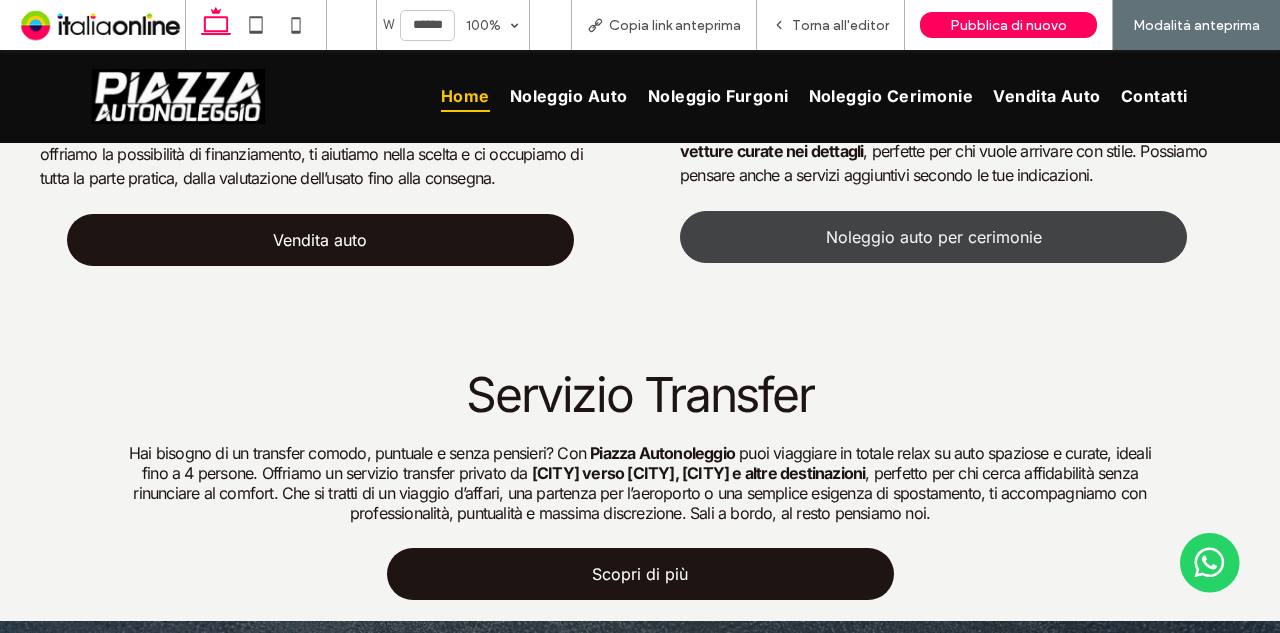 click on "Noleggio auto per cerimonie" at bounding box center (934, 237) 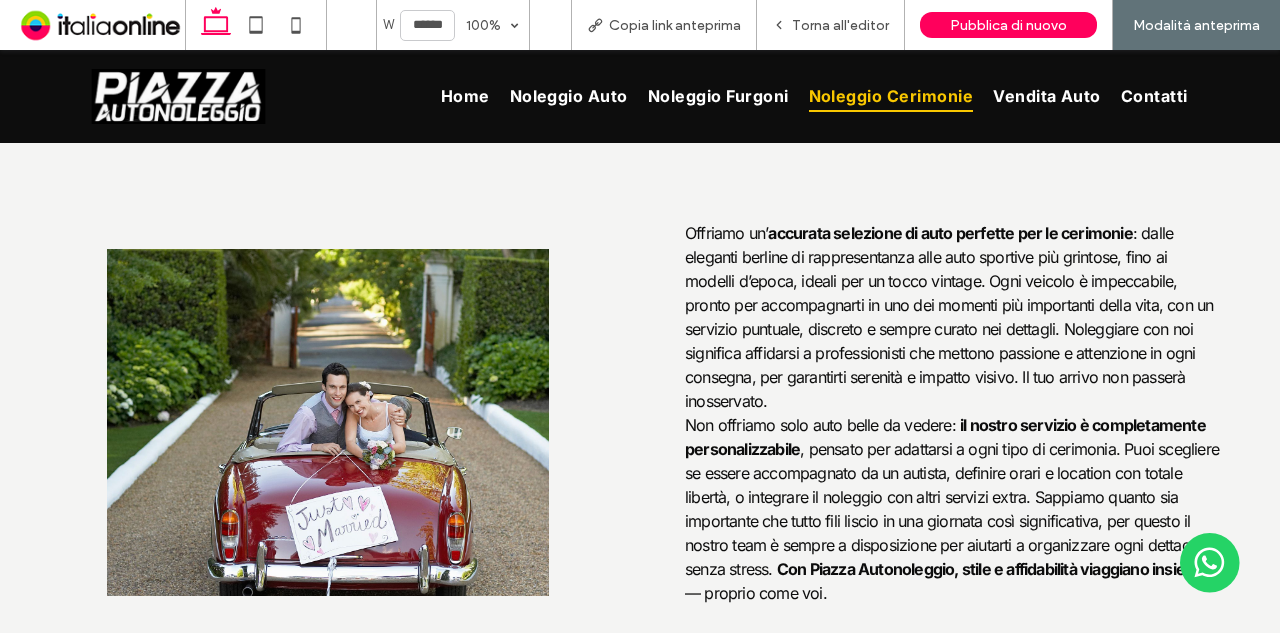 scroll, scrollTop: 1200, scrollLeft: 0, axis: vertical 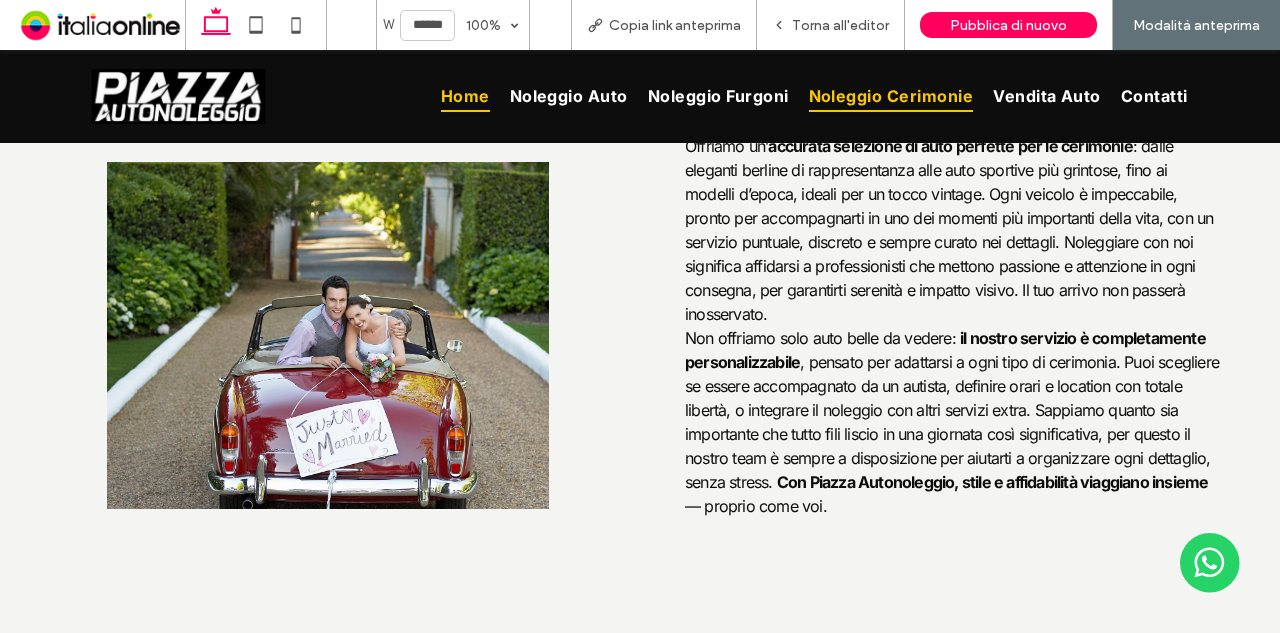click on "Home" at bounding box center [465, 96] 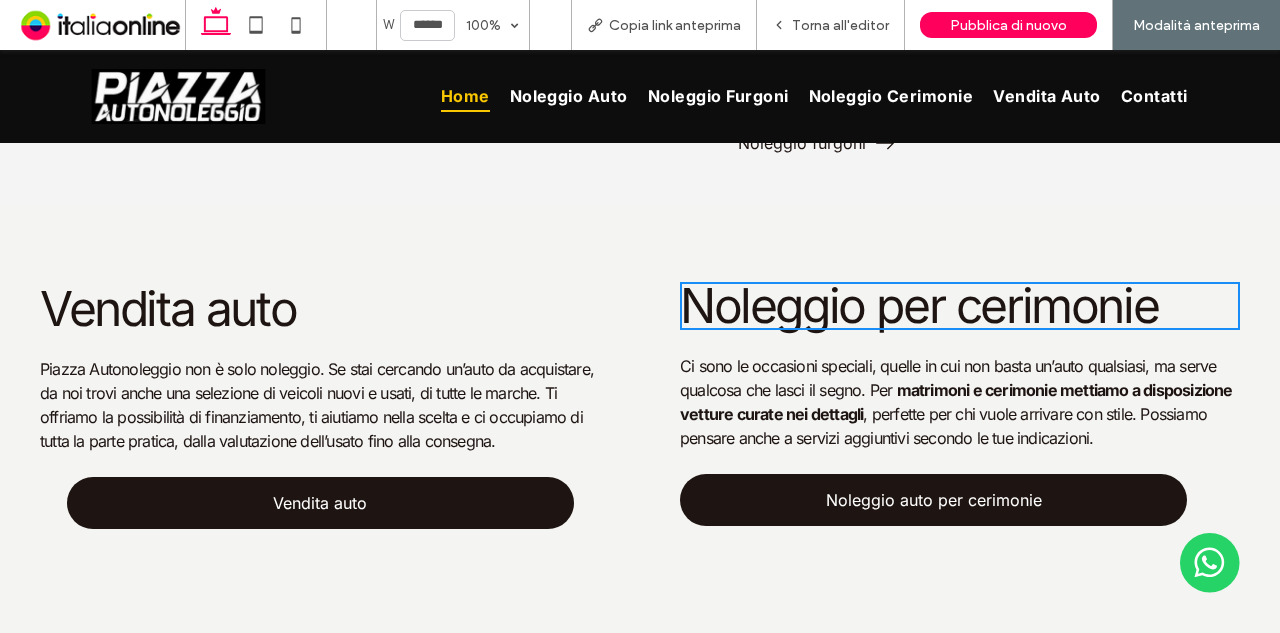 scroll, scrollTop: 2000, scrollLeft: 0, axis: vertical 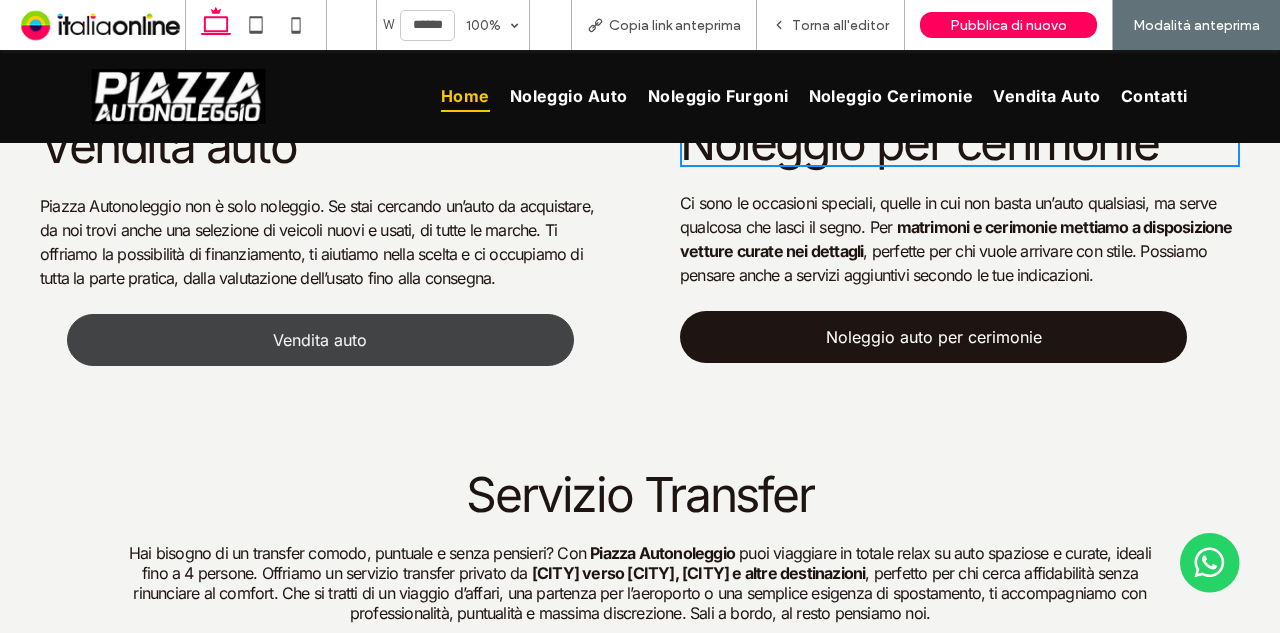 click on "Vendita auto" at bounding box center [320, 340] 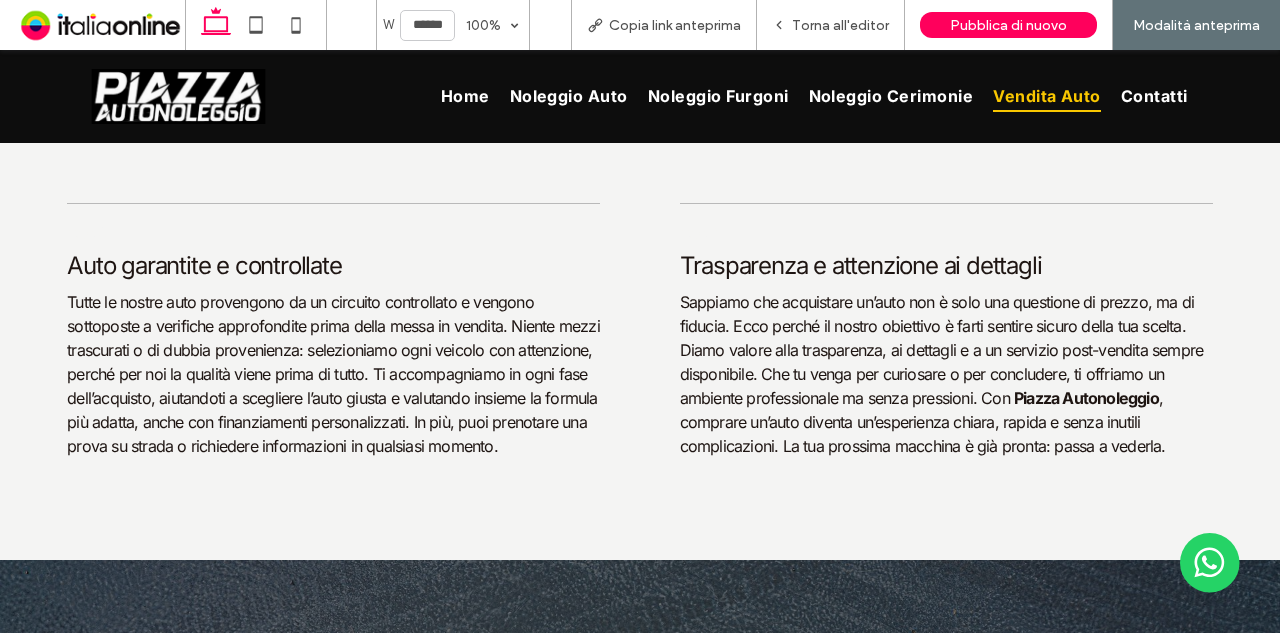 scroll, scrollTop: 1600, scrollLeft: 0, axis: vertical 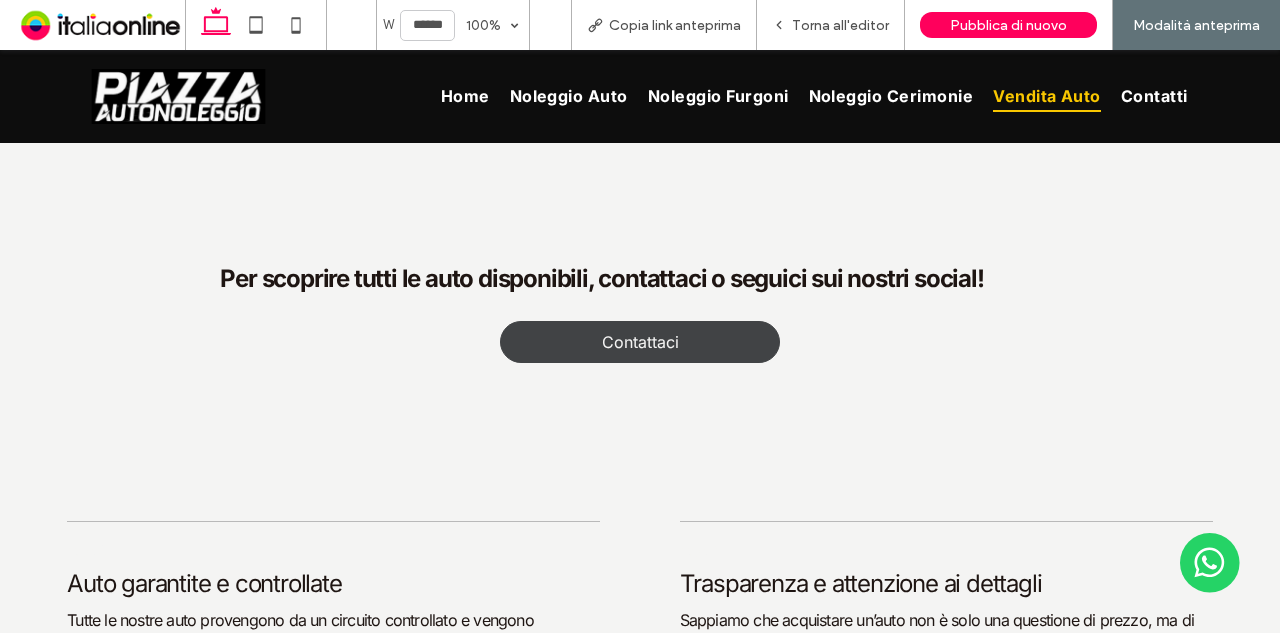 click on "Contattaci" at bounding box center [640, 342] 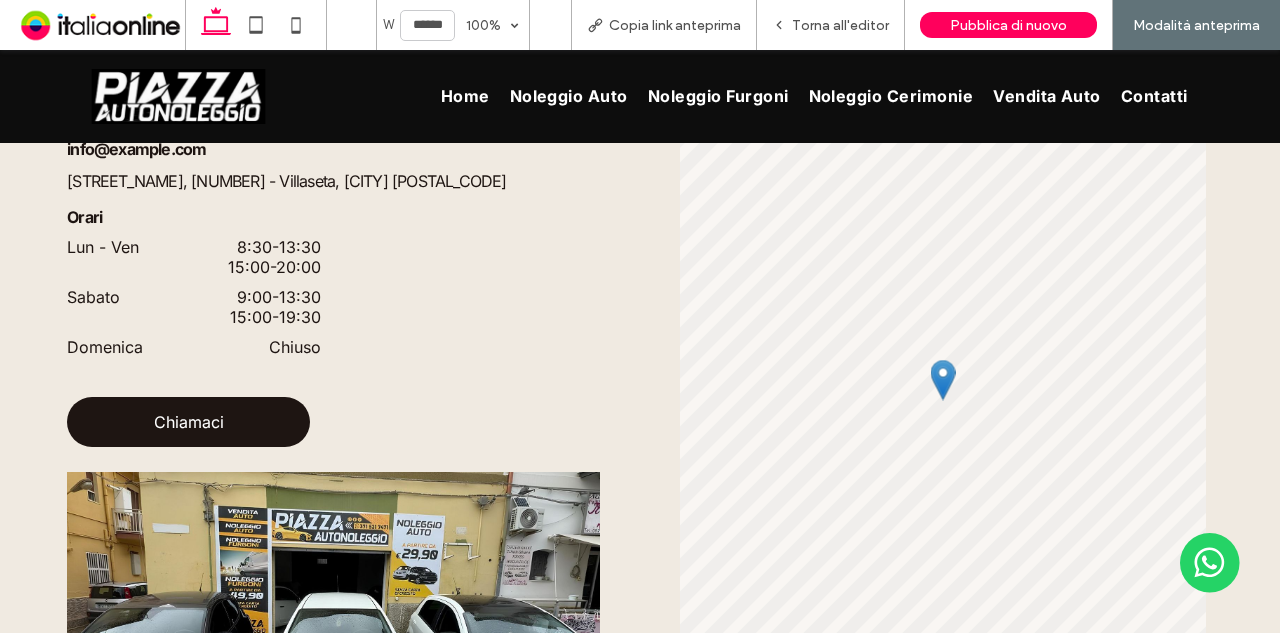 scroll, scrollTop: 1758, scrollLeft: 0, axis: vertical 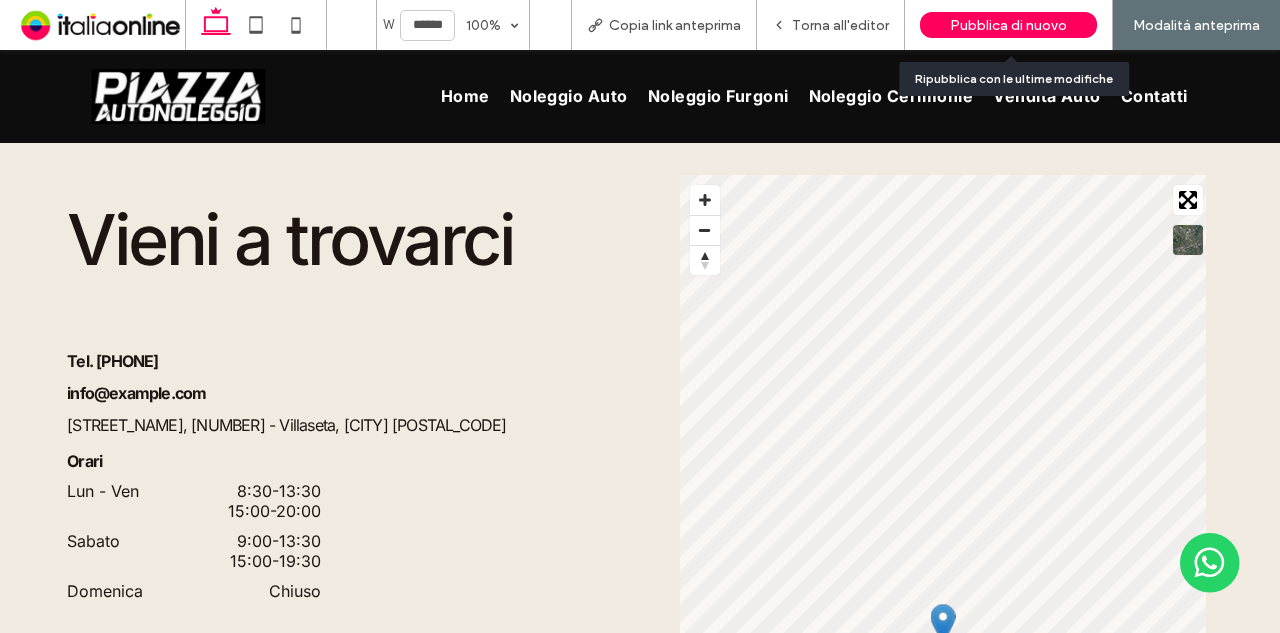 click on "Pubblica di nuovo" at bounding box center (1008, 25) 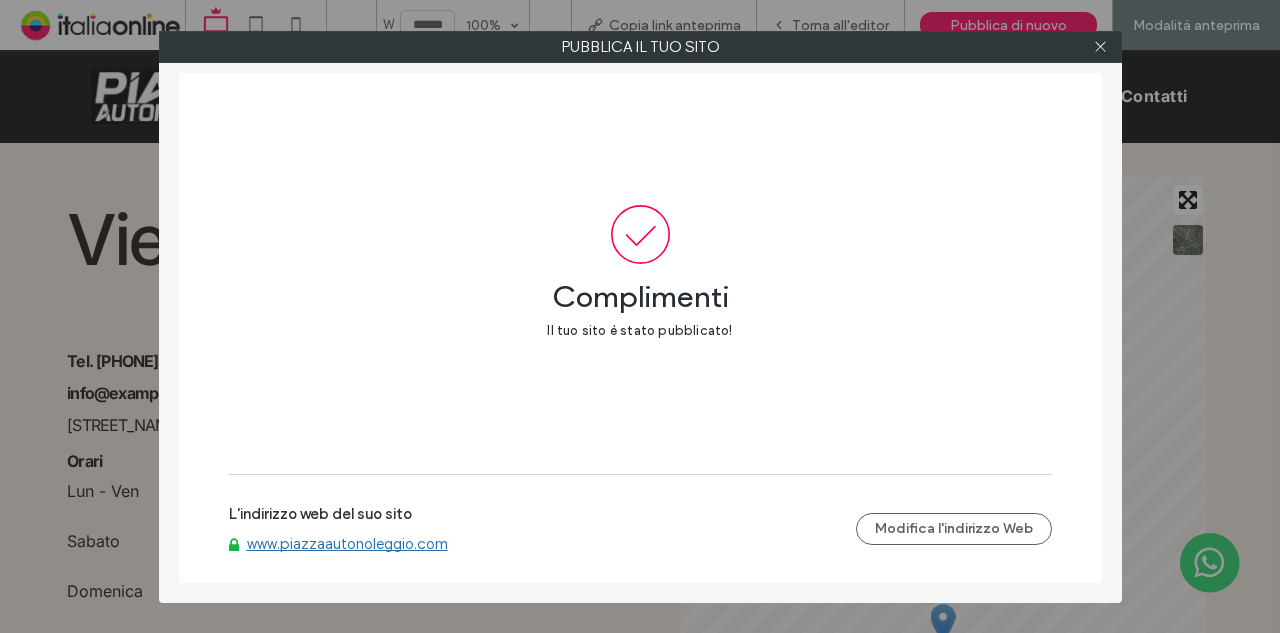 click on "www.piazzaautonoleggio.com" at bounding box center (347, 544) 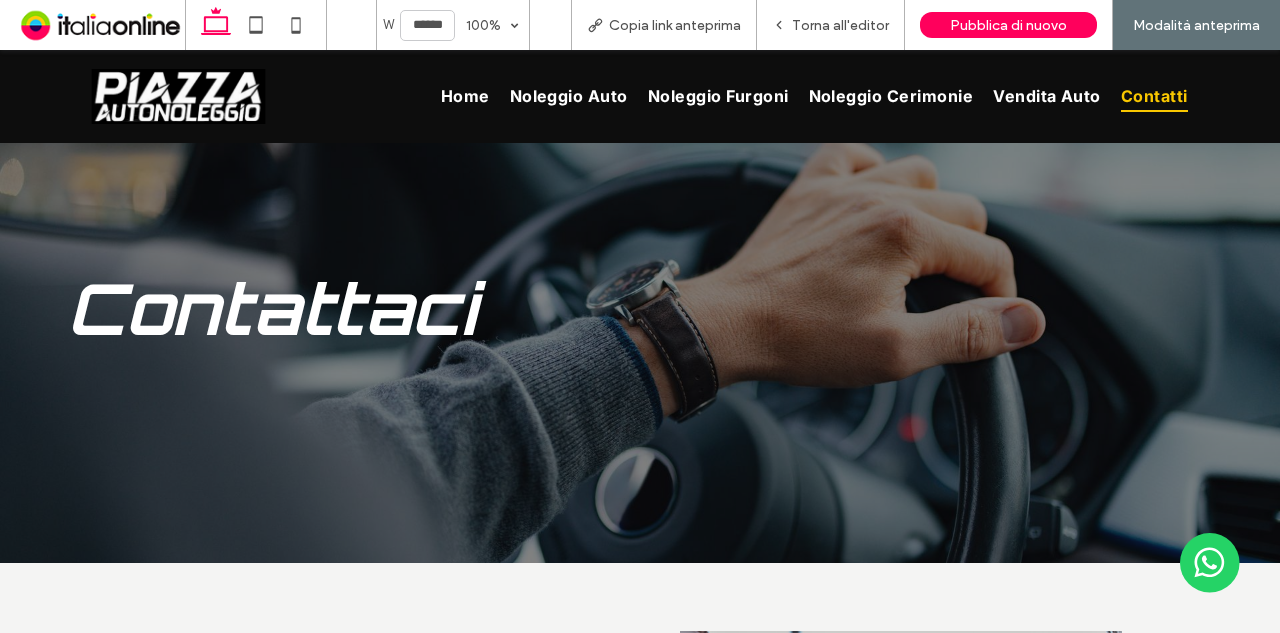 scroll, scrollTop: 2858, scrollLeft: 0, axis: vertical 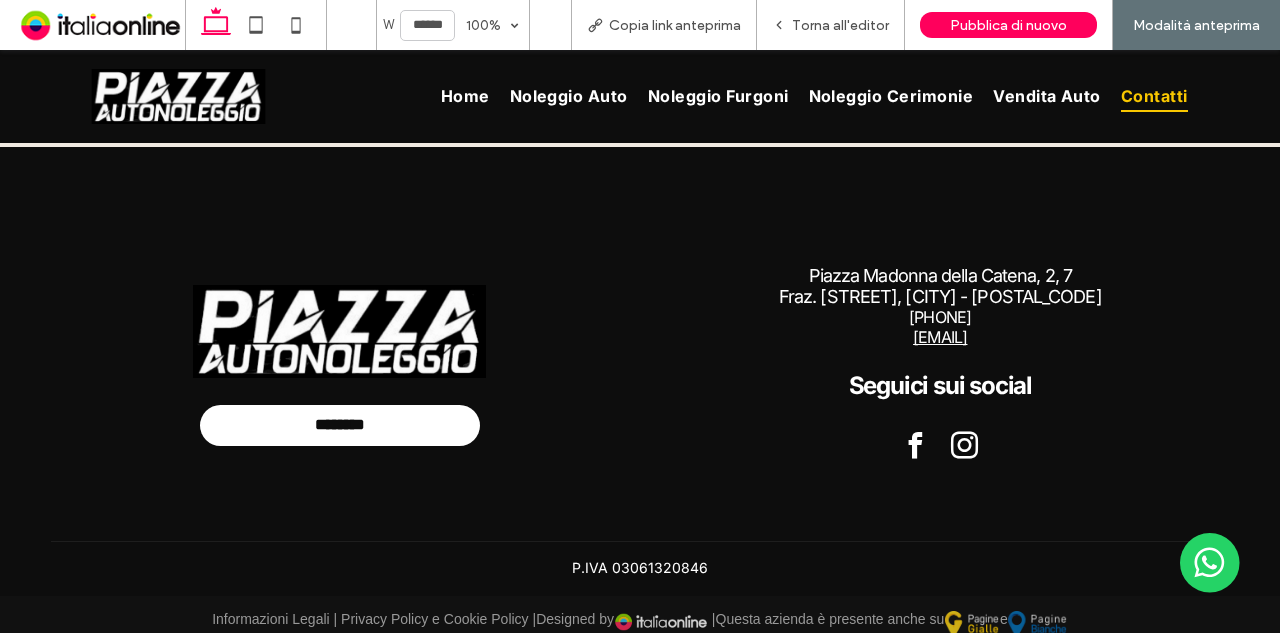 drag, startPoint x: 0, startPoint y: 50, endPoint x: 909, endPoint y: 432, distance: 986.0046 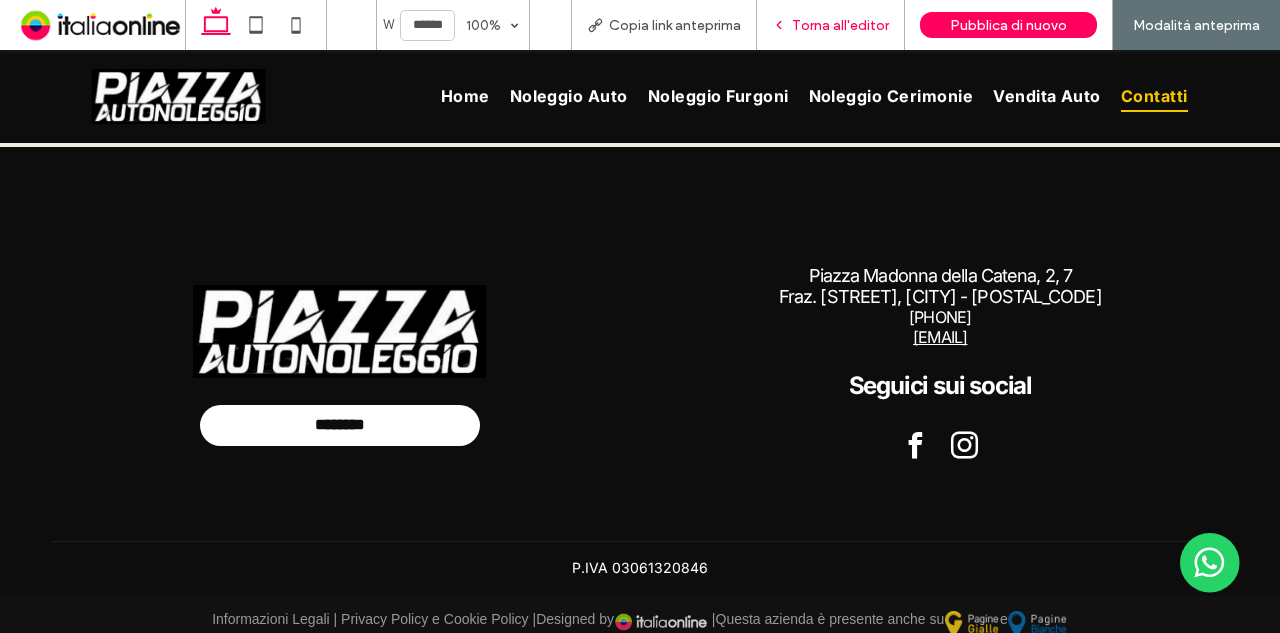 click on "Torna all'editor" at bounding box center (831, 25) 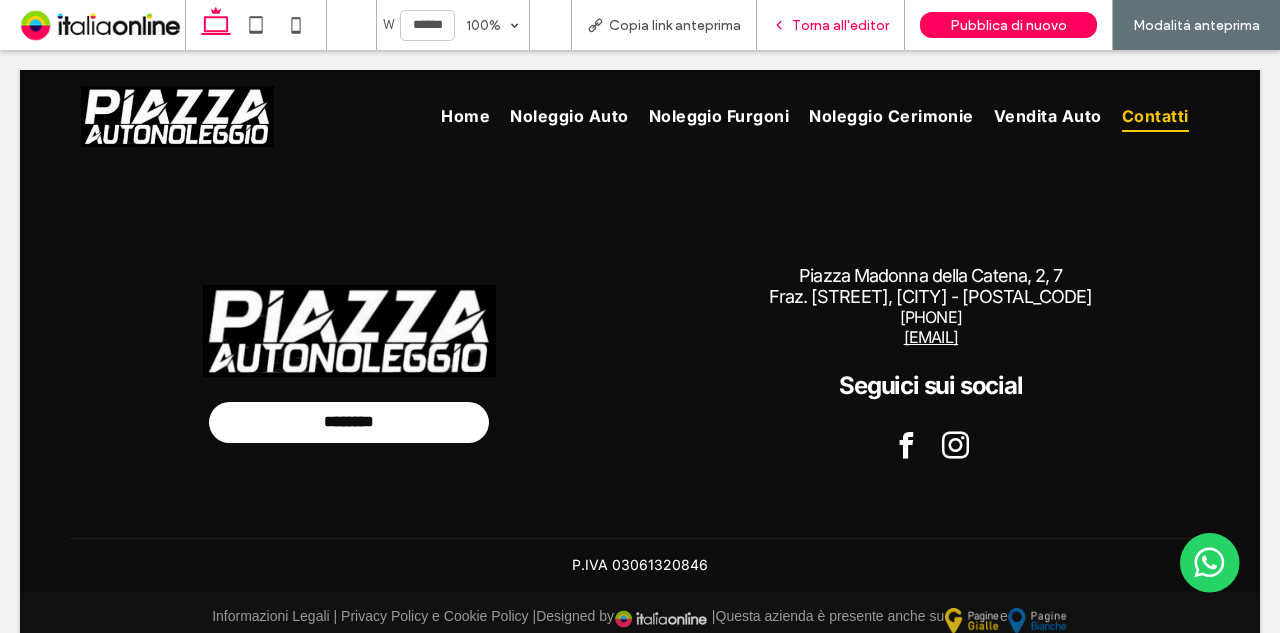 scroll, scrollTop: 2810, scrollLeft: 0, axis: vertical 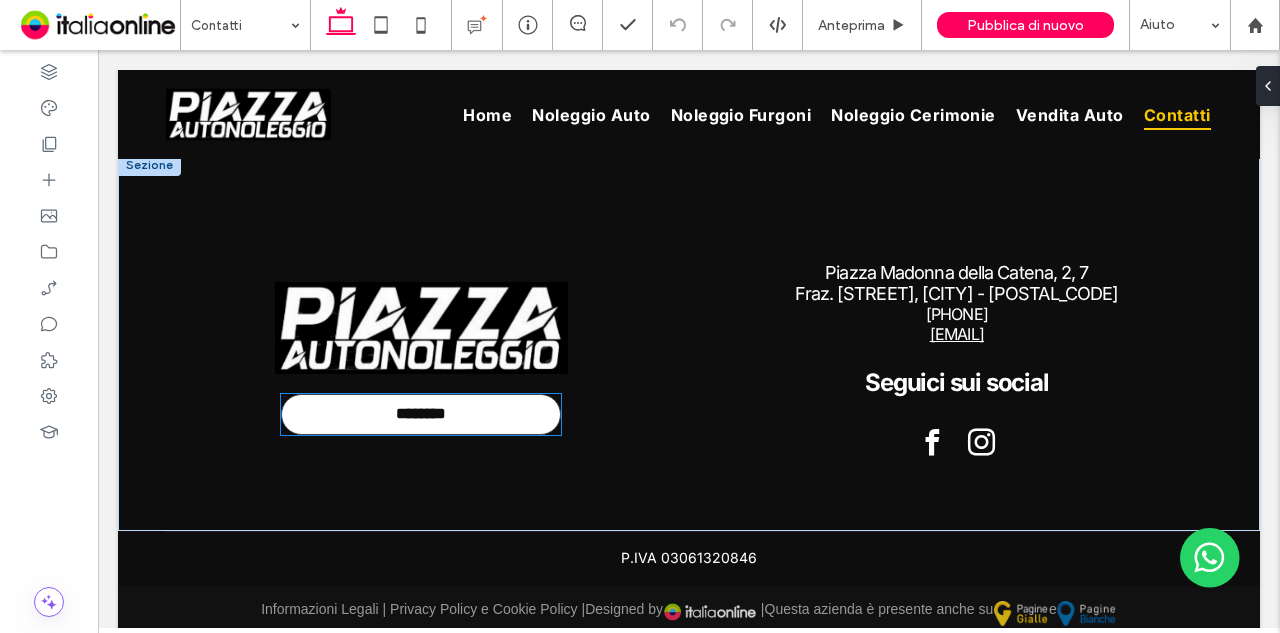 click on "********" at bounding box center [421, 414] 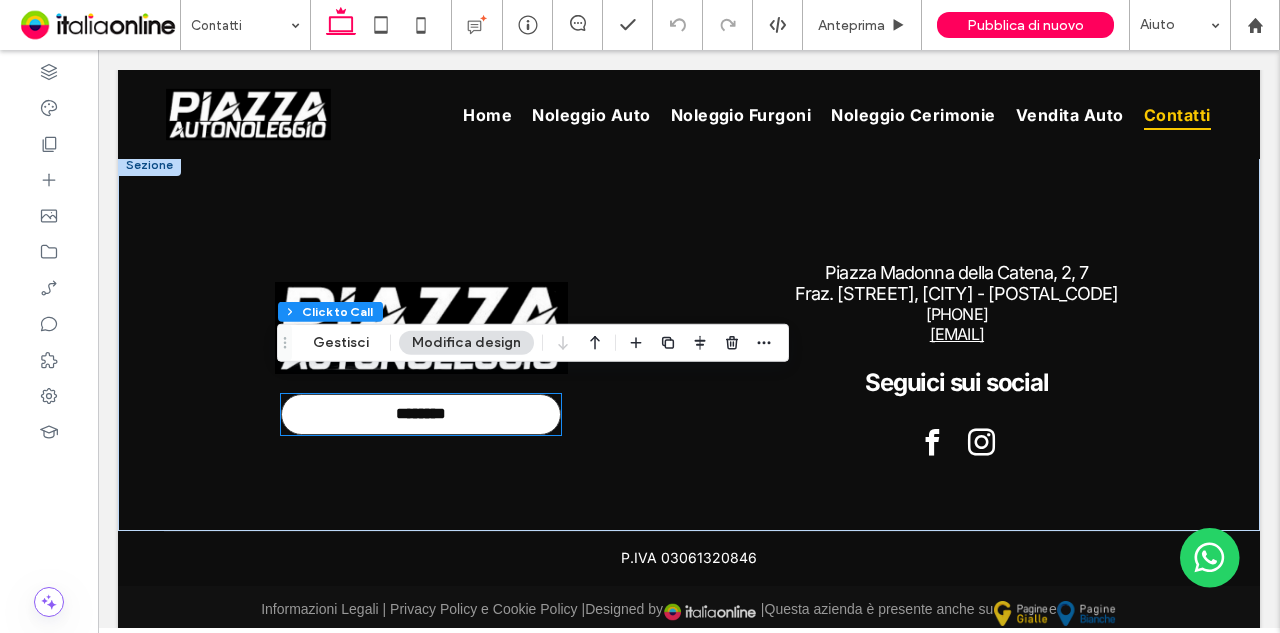 type on "**" 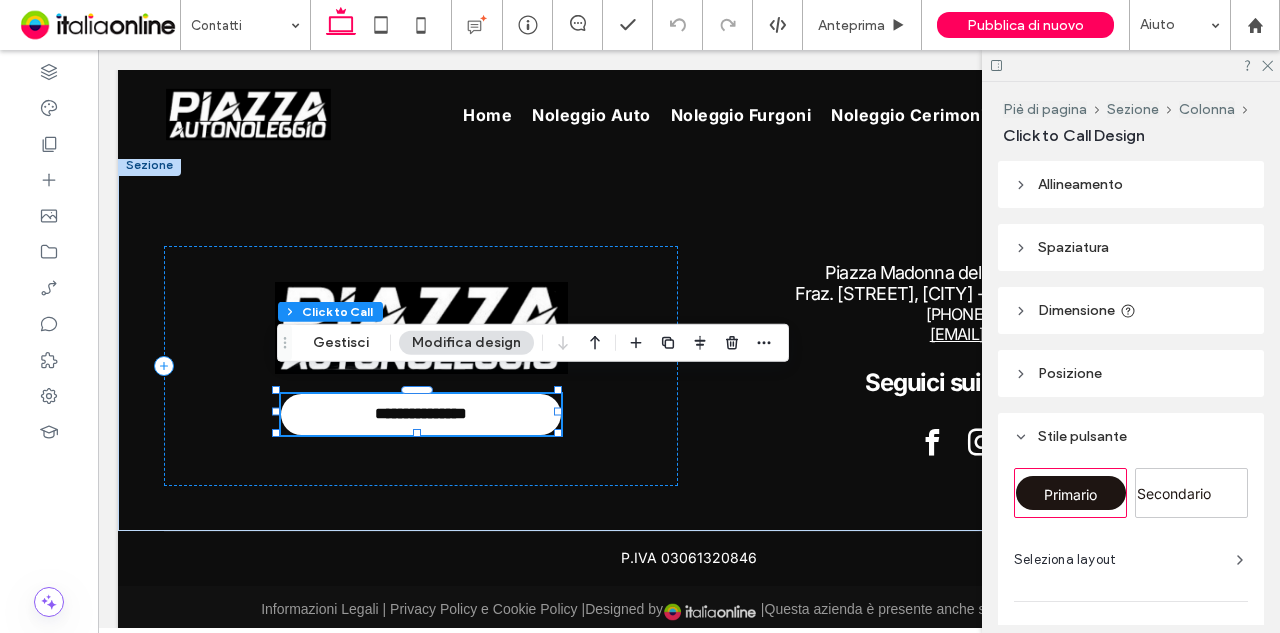click at bounding box center (1131, 65) 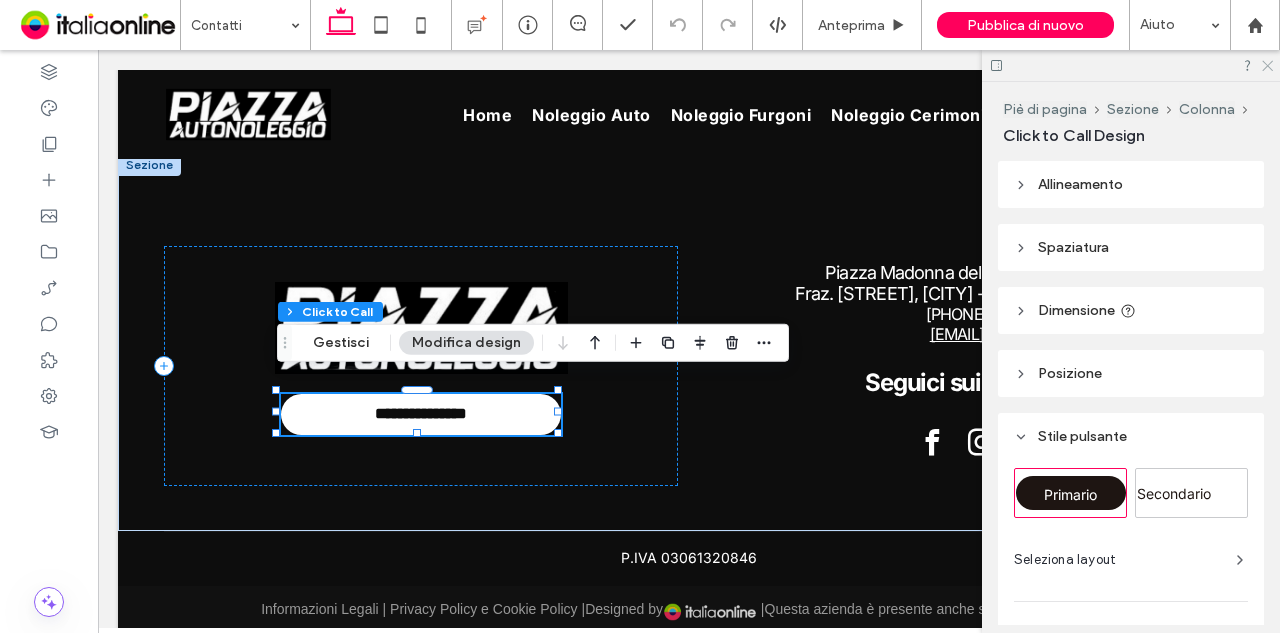 click 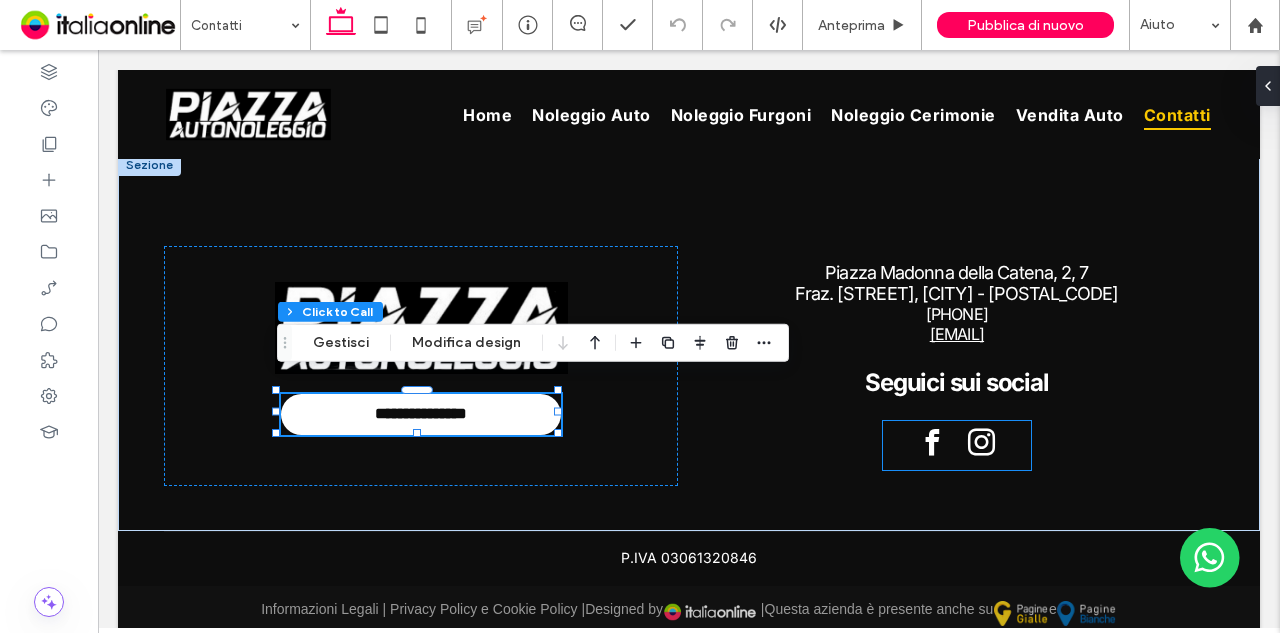 click at bounding box center [957, 445] 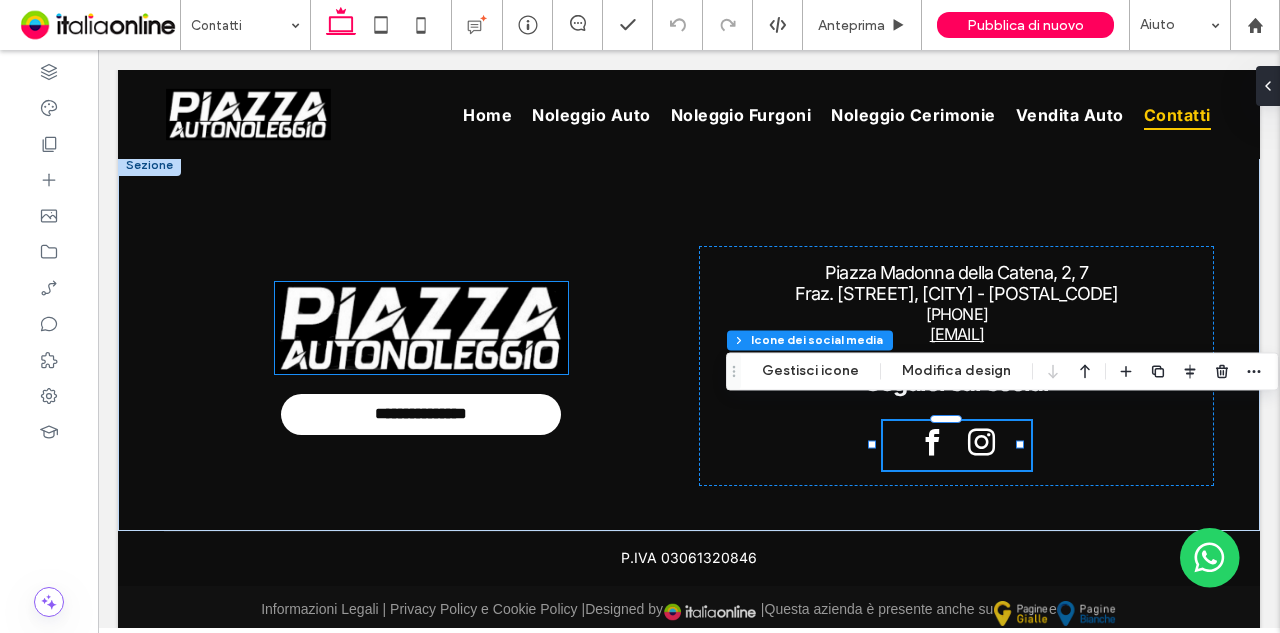 click at bounding box center (421, 328) 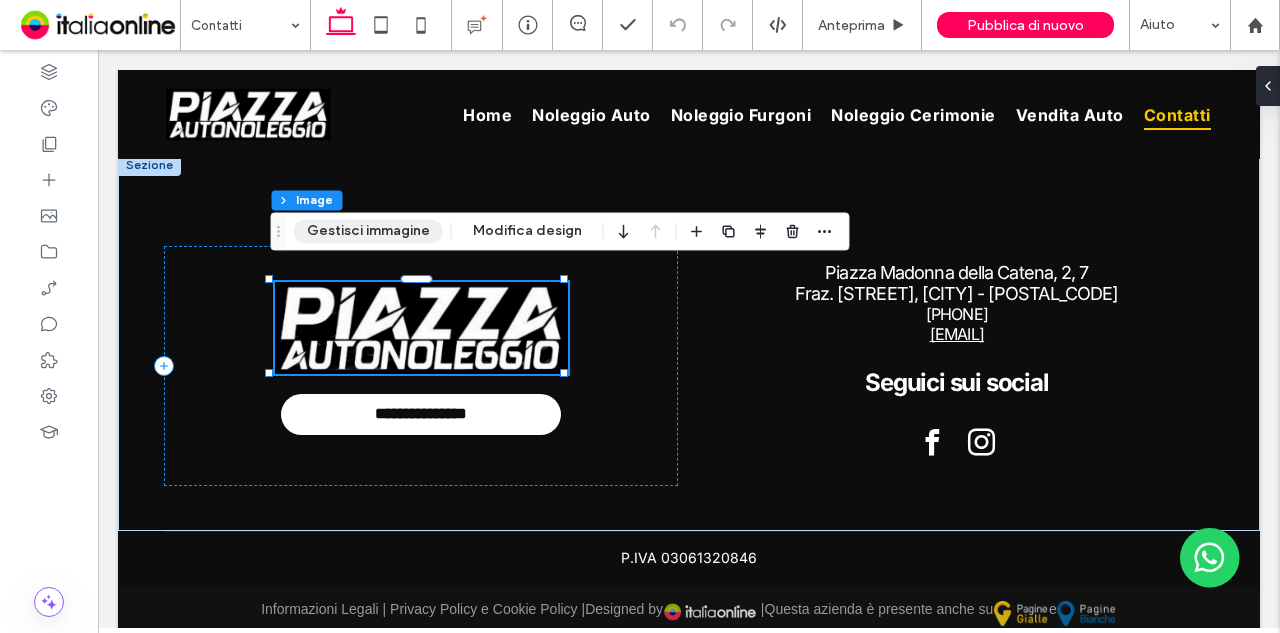 click on "Gestisci immagine" at bounding box center [368, 231] 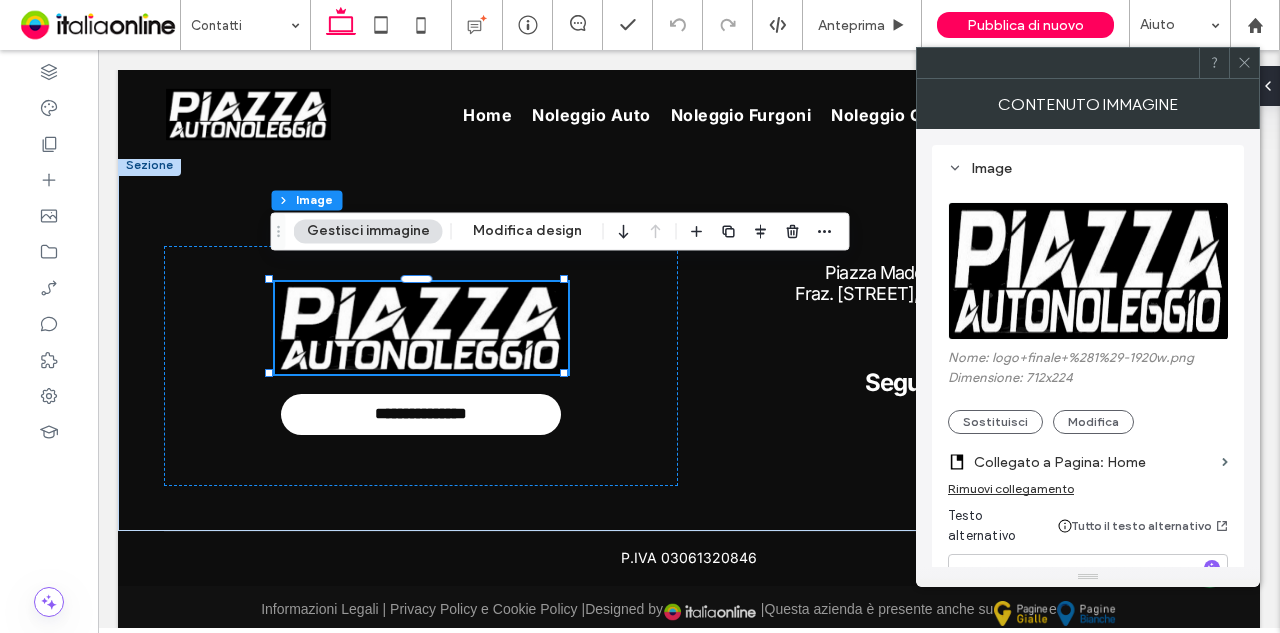 click 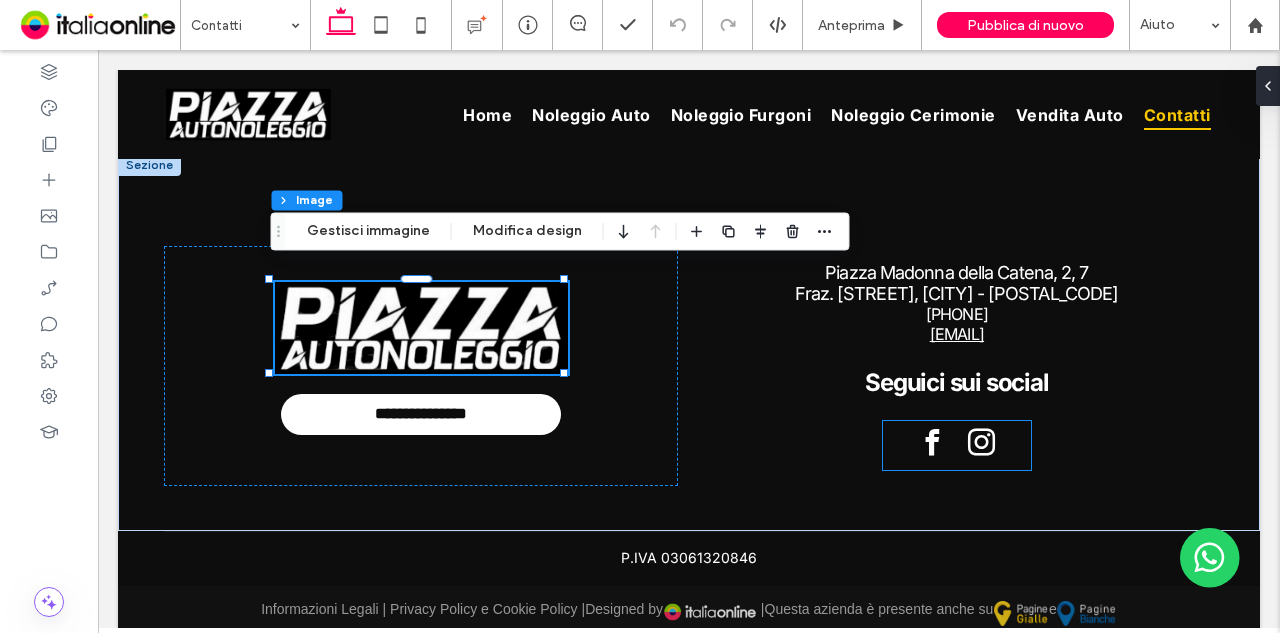 click at bounding box center [981, 443] 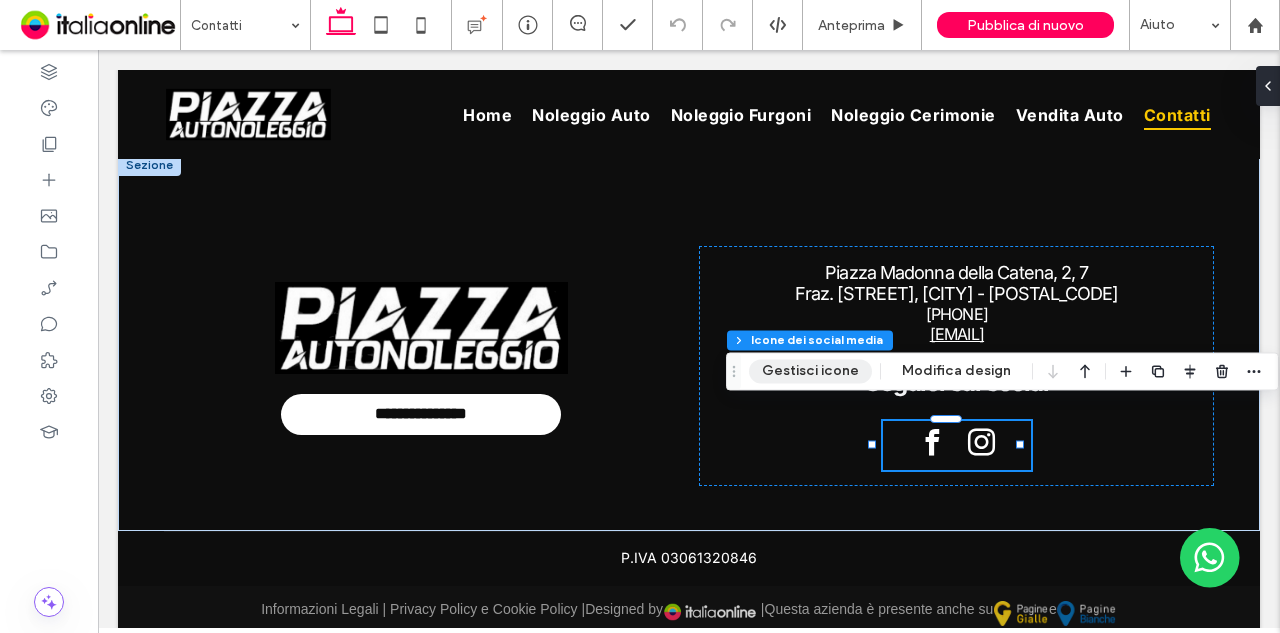 click on "Gestisci icone" at bounding box center [810, 371] 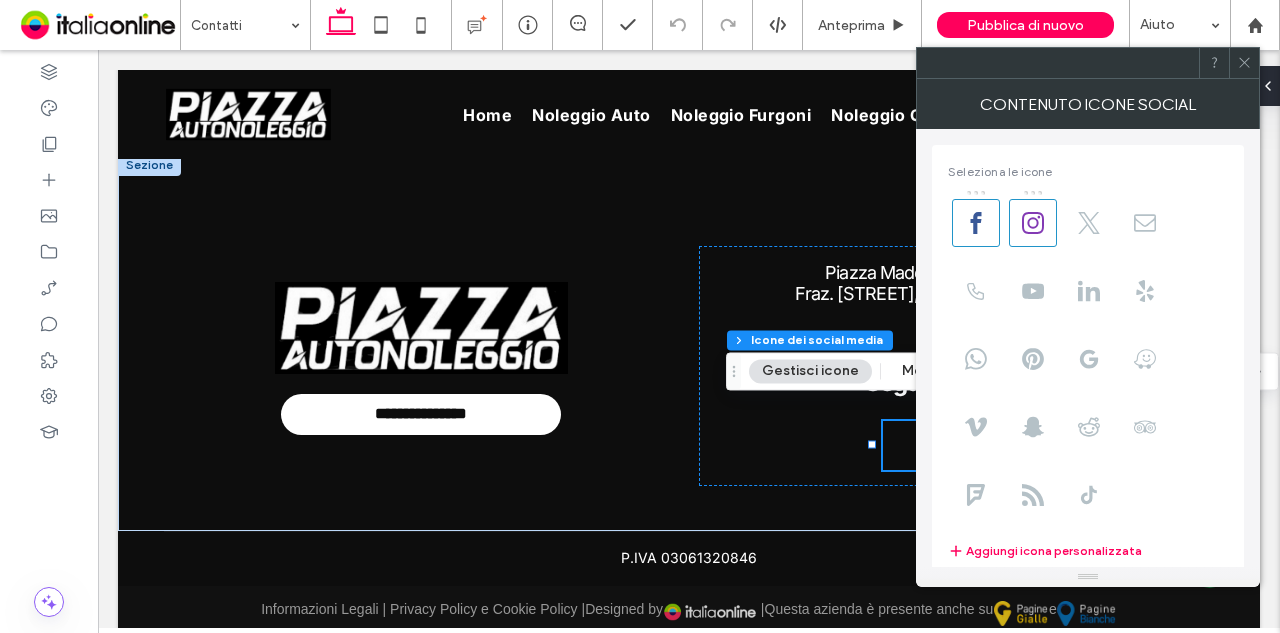 scroll, scrollTop: 242, scrollLeft: 0, axis: vertical 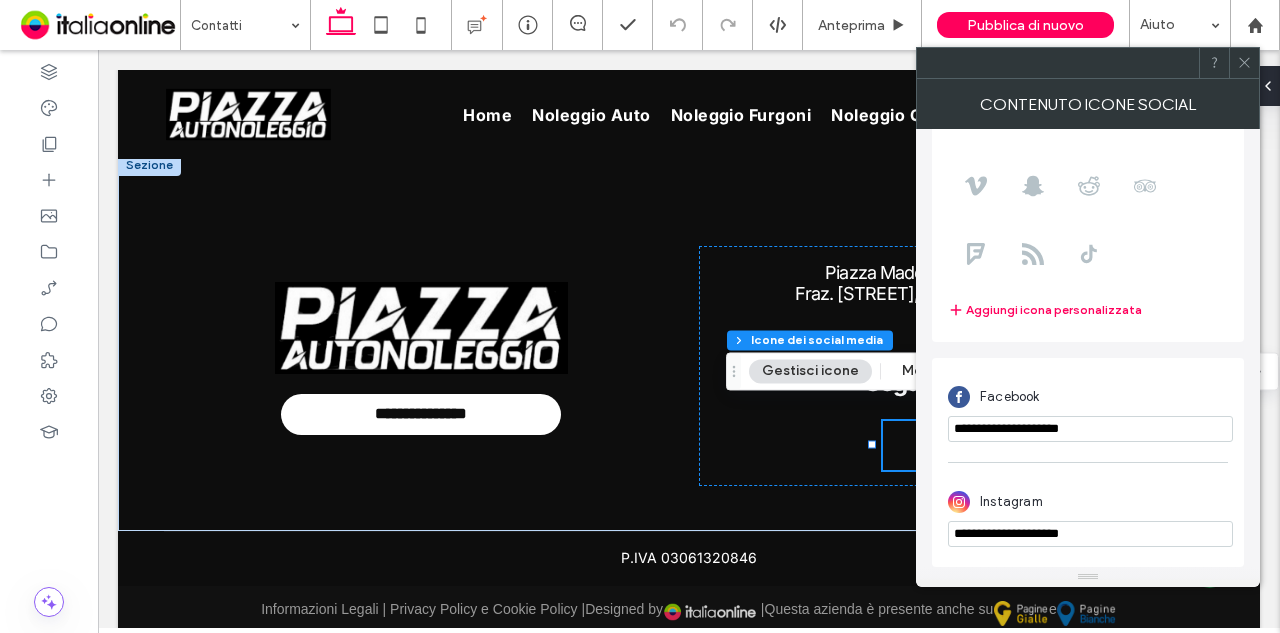 click on "**********" at bounding box center [1090, 429] 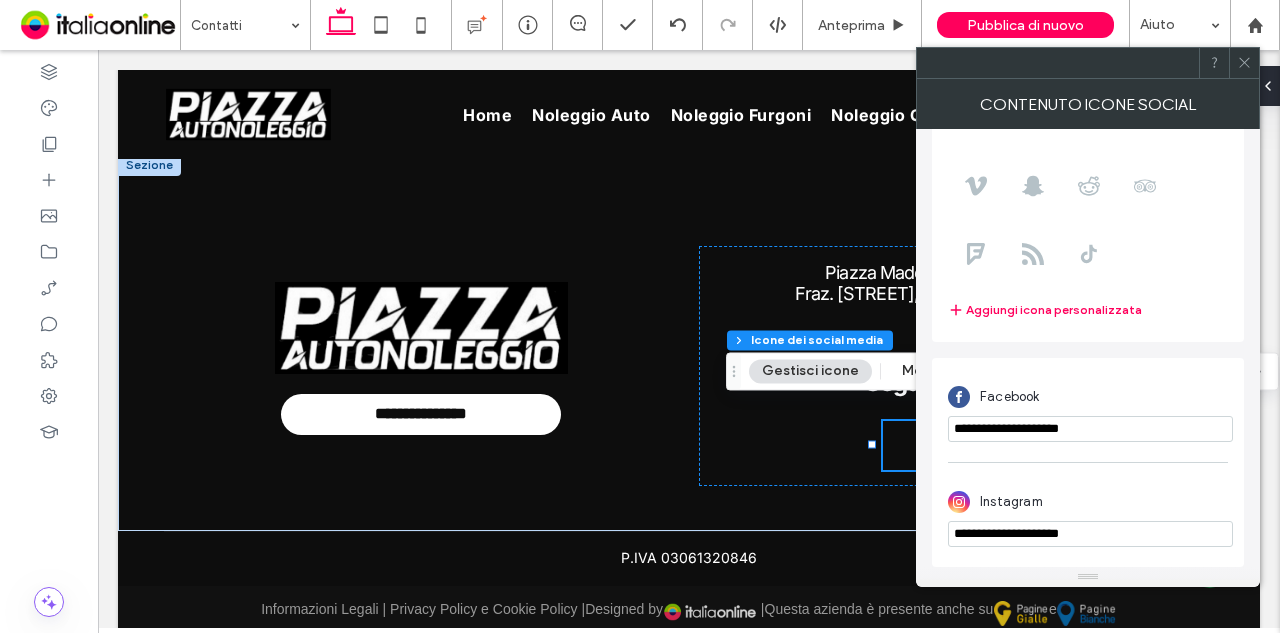click on "**********" at bounding box center (1090, 429) 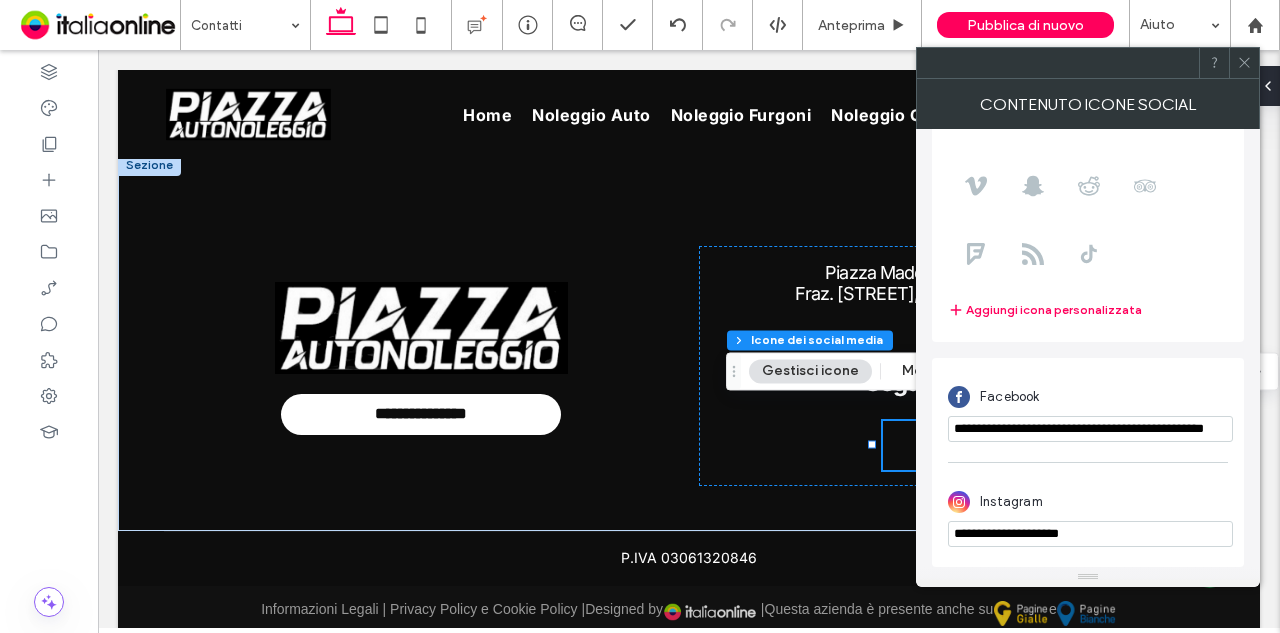 scroll, scrollTop: 0, scrollLeft: 57, axis: horizontal 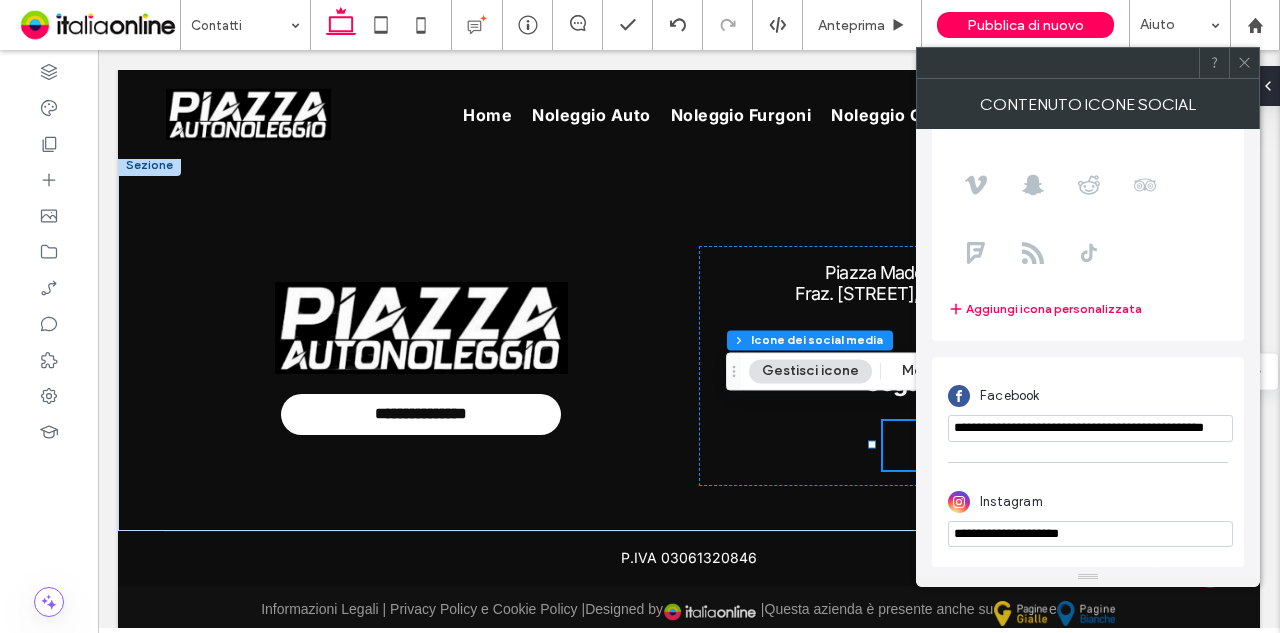 type on "**********" 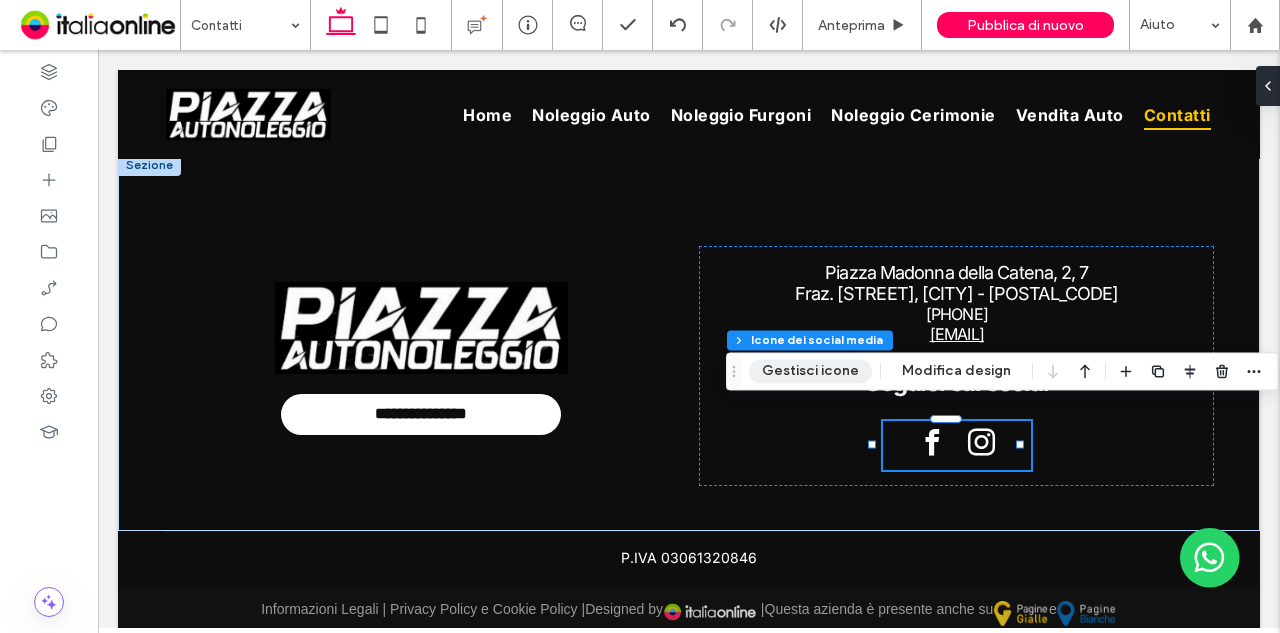 click on "Gestisci icone" at bounding box center [810, 371] 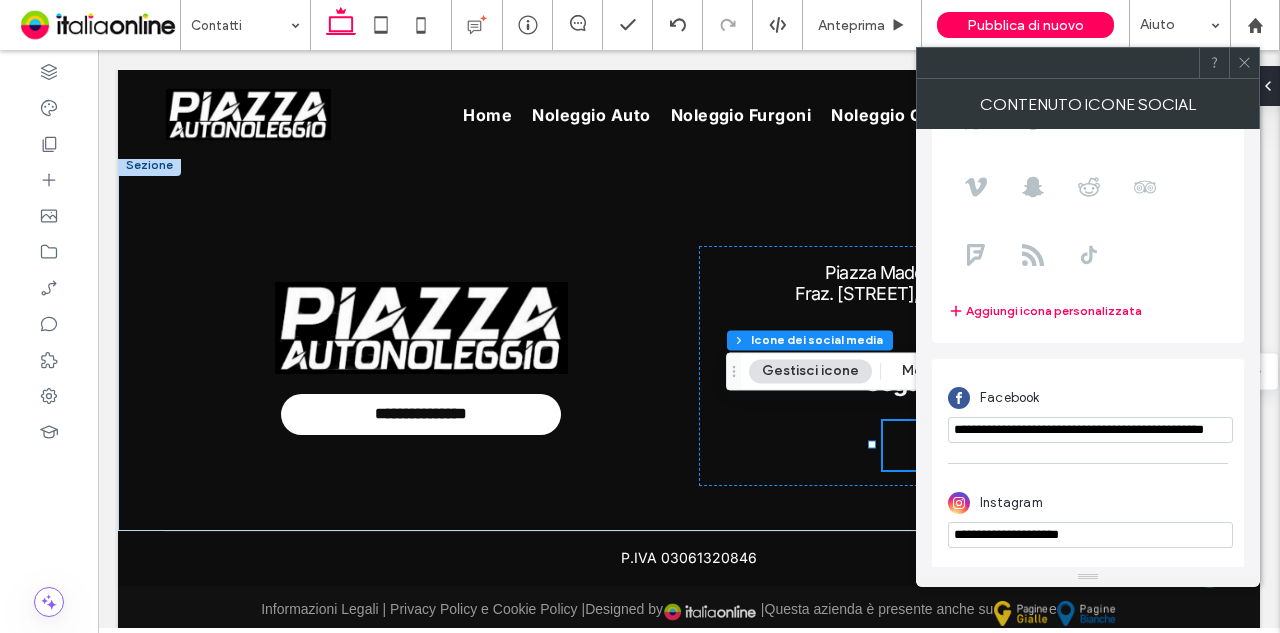 scroll, scrollTop: 242, scrollLeft: 0, axis: vertical 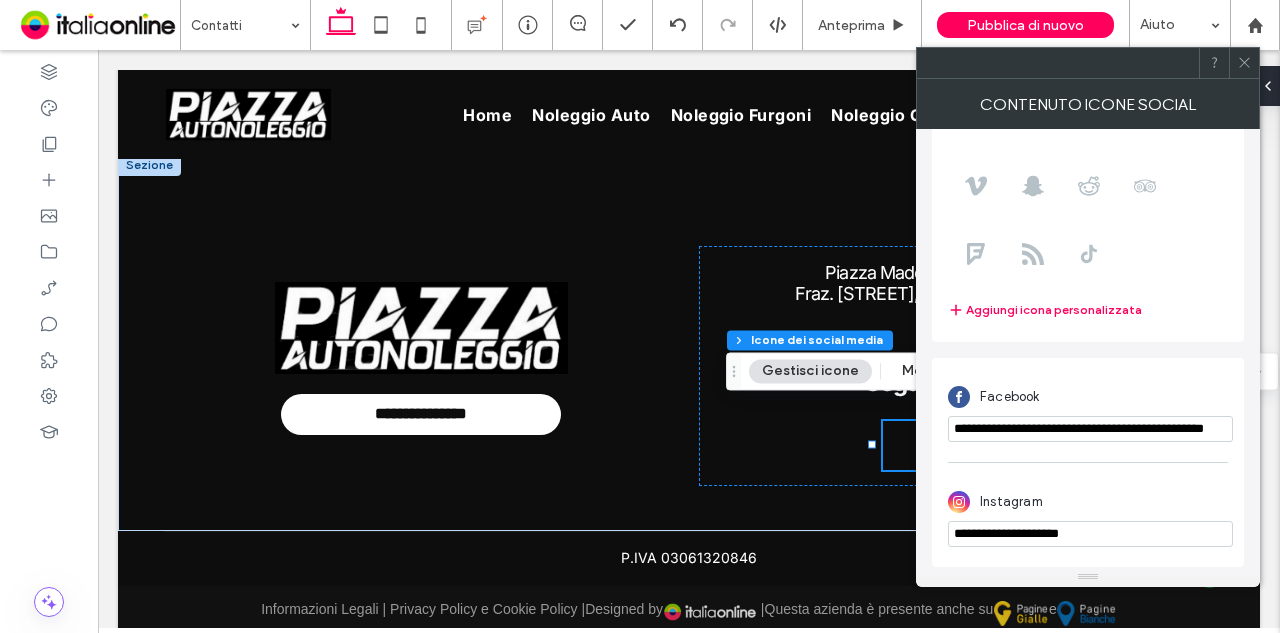 click on "**********" at bounding box center (1090, 534) 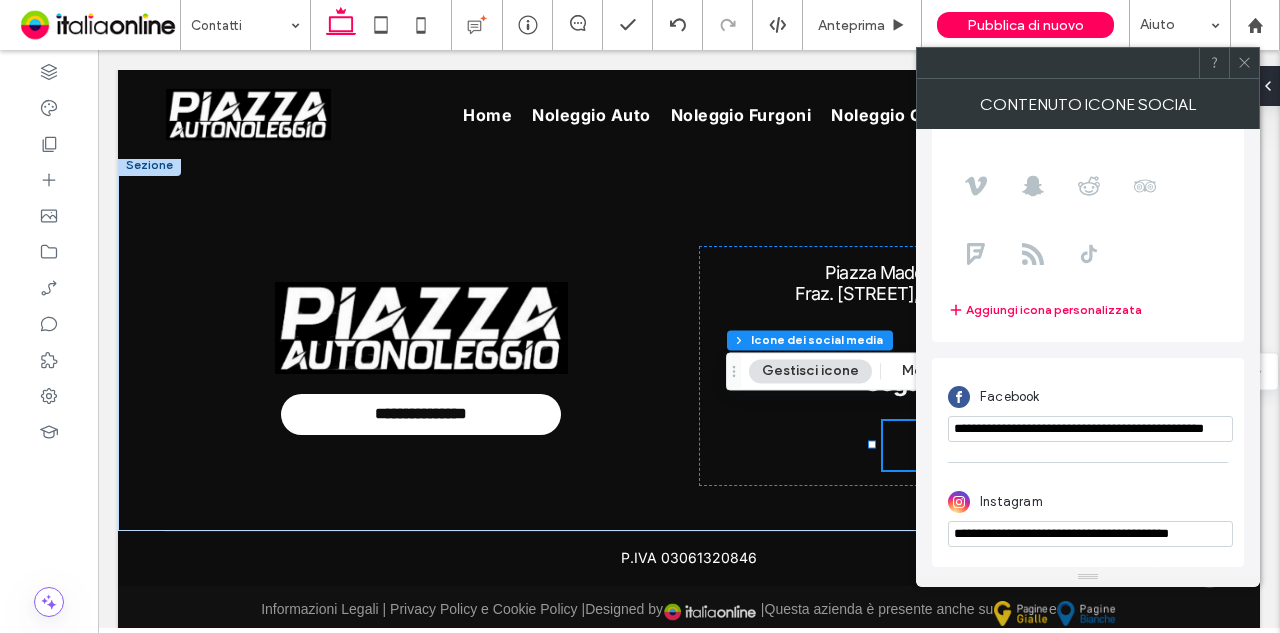 scroll, scrollTop: 0, scrollLeft: 7, axis: horizontal 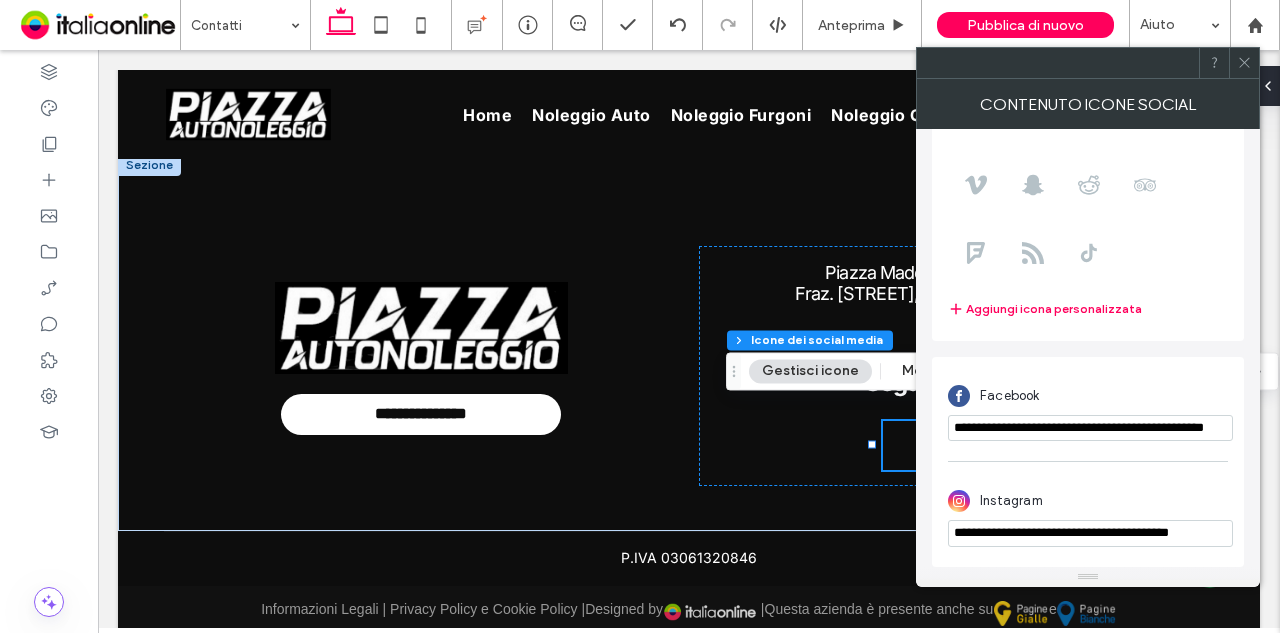 type on "**********" 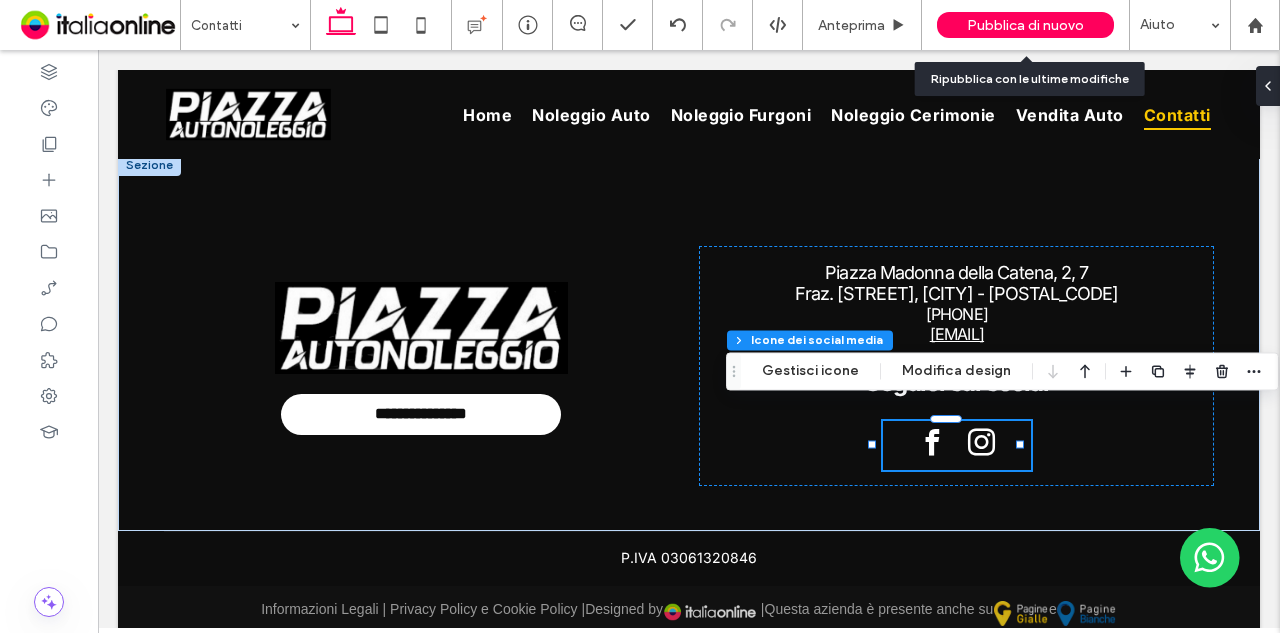 click on "Pubblica di nuovo" at bounding box center [1025, 25] 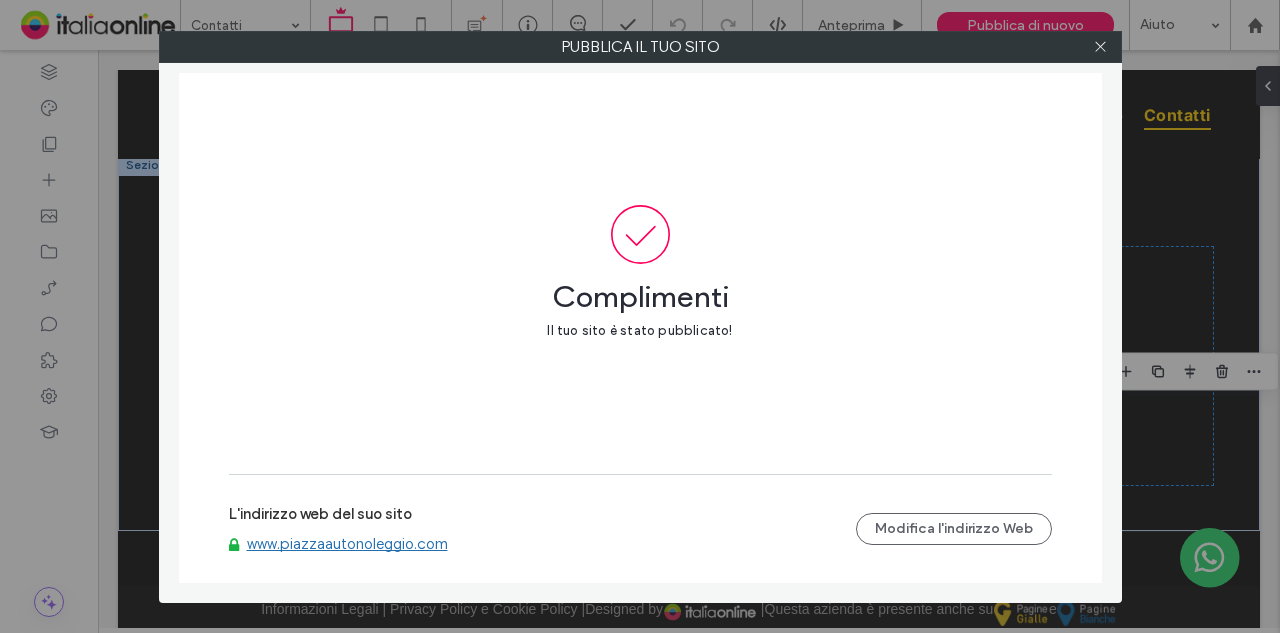 drag, startPoint x: 1093, startPoint y: 47, endPoint x: 1086, endPoint y: 91, distance: 44.553337 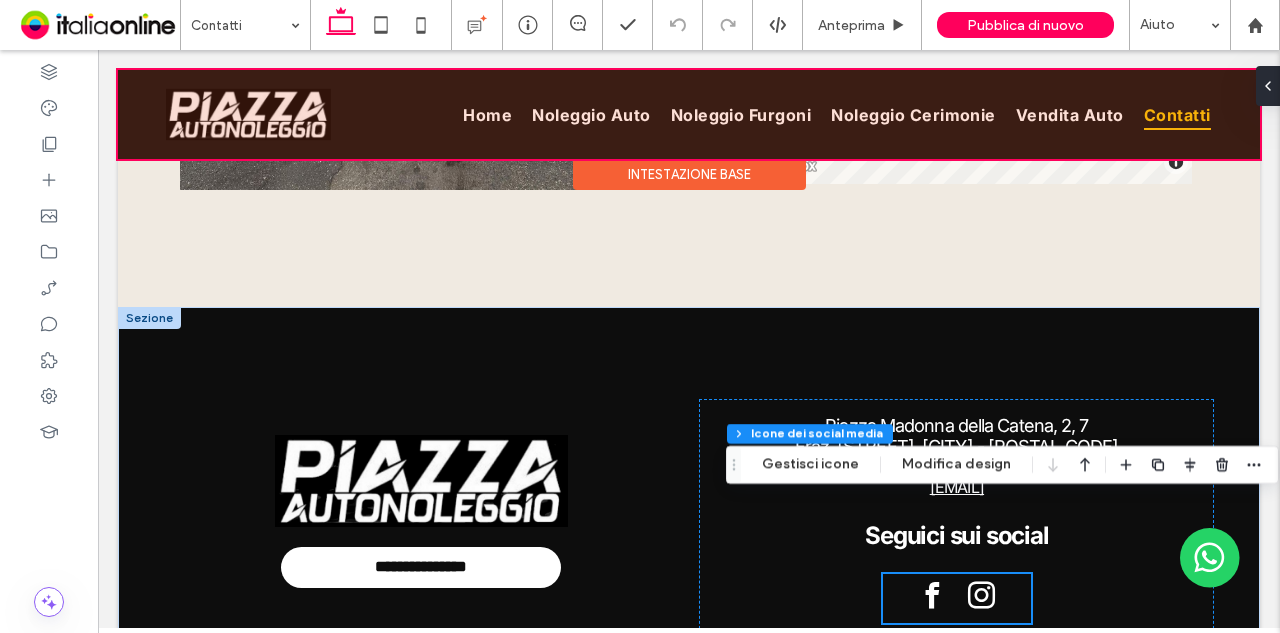 scroll, scrollTop: 2610, scrollLeft: 0, axis: vertical 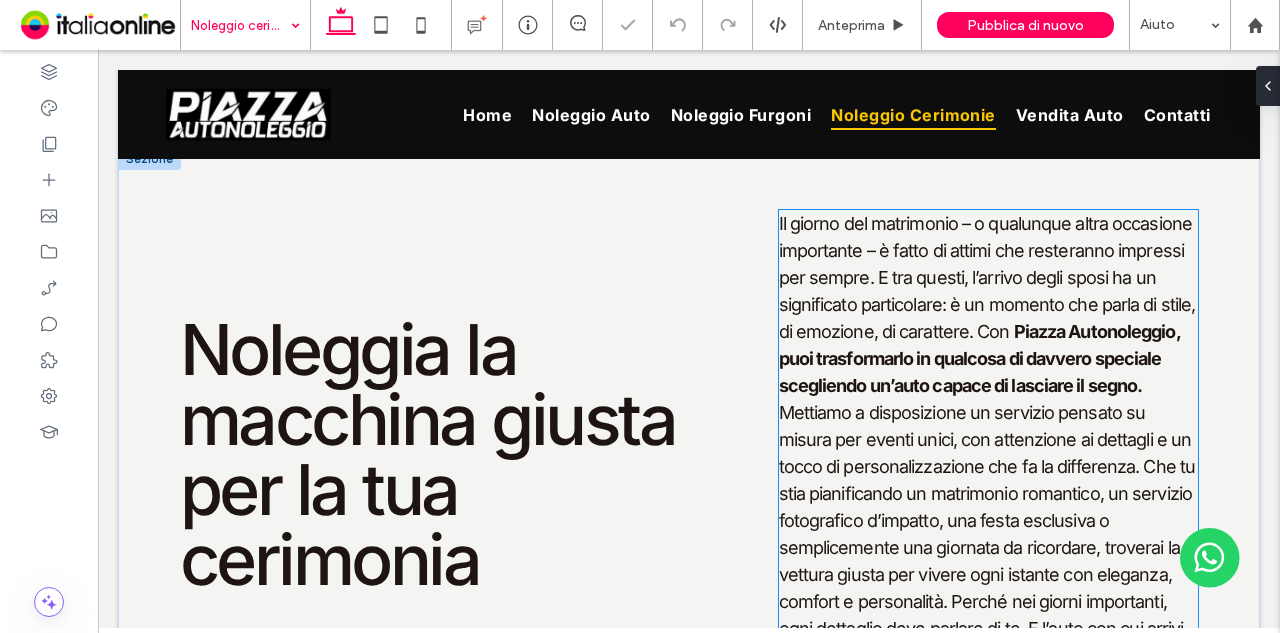 click on "Il giorno del matrimonio – o qualunque altra occasione importante – è fatto di attimi che resteranno impressi per sempre. E tra questi, l’arrivo degli sposi ha un significato particolare: è un momento che parla di stile, di emozione, di carattere. Con" at bounding box center (987, 277) 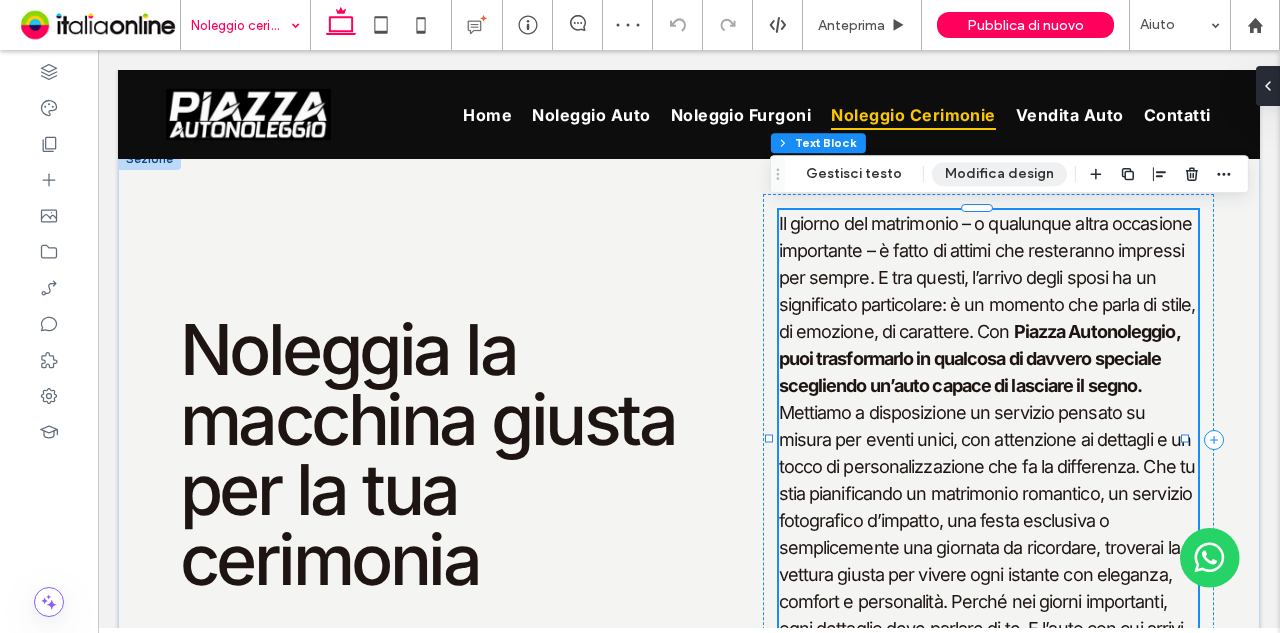 click on "Modifica design" at bounding box center [999, 174] 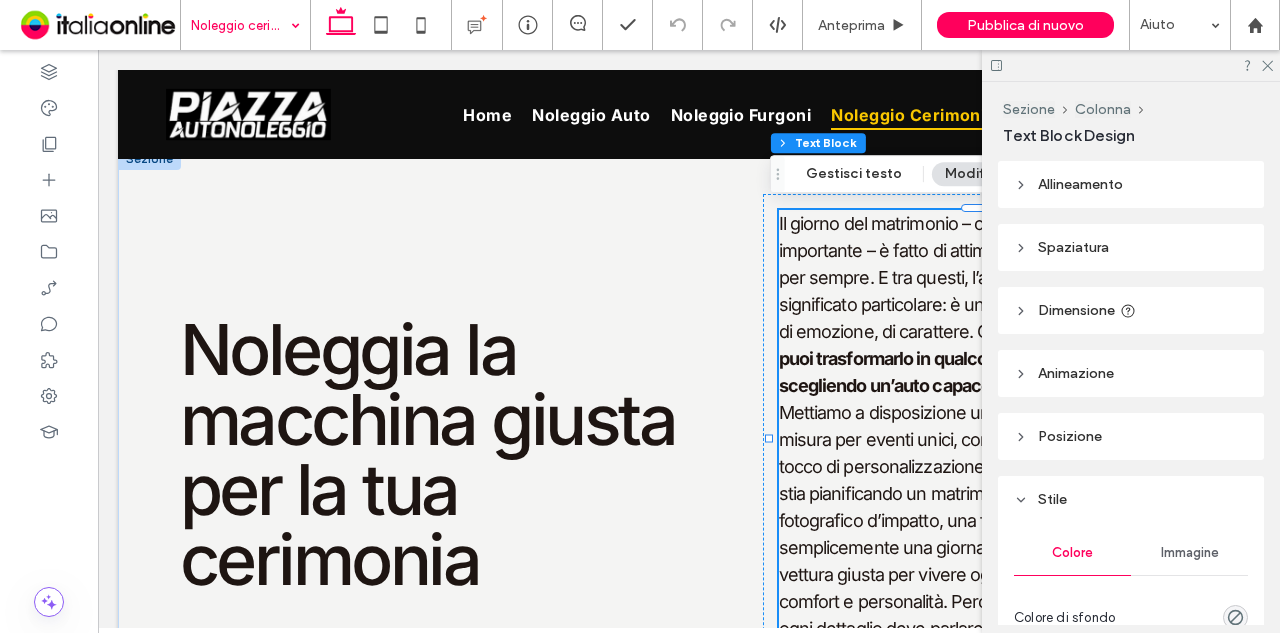click on "Il giorno del matrimonio – o qualunque altra occasione importante – è fatto di attimi che resteranno impressi per sempre. E tra questi, l’arrivo degli sposi ha un significato particolare: è un momento che parla di stile, di emozione, di carattere. Con
Piazza Autonoleggio, puoi trasformarlo in qualcosa di davvero speciale scegliendo un’auto capace di lasciare il segno.   Mettiamo a disposizione un servizio pensato su misura per eventi unici, con attenzione ai dettagli e un tocco di personalizzazione che fa la differenza. Che tu stia pianificando un matrimonio romantico, un servizio fotografico d’impatto, una festa esclusiva o semplicemente una giornata da ricordare, troverai la vettura giusta per vivere ogni istante con eleganza, comfort e personalità. Perché nei giorni importanti, ogni dettaglio deve parlare di te. E l’auto con cui arrivi, più di tutto, racconta chi sei." at bounding box center (989, 439) 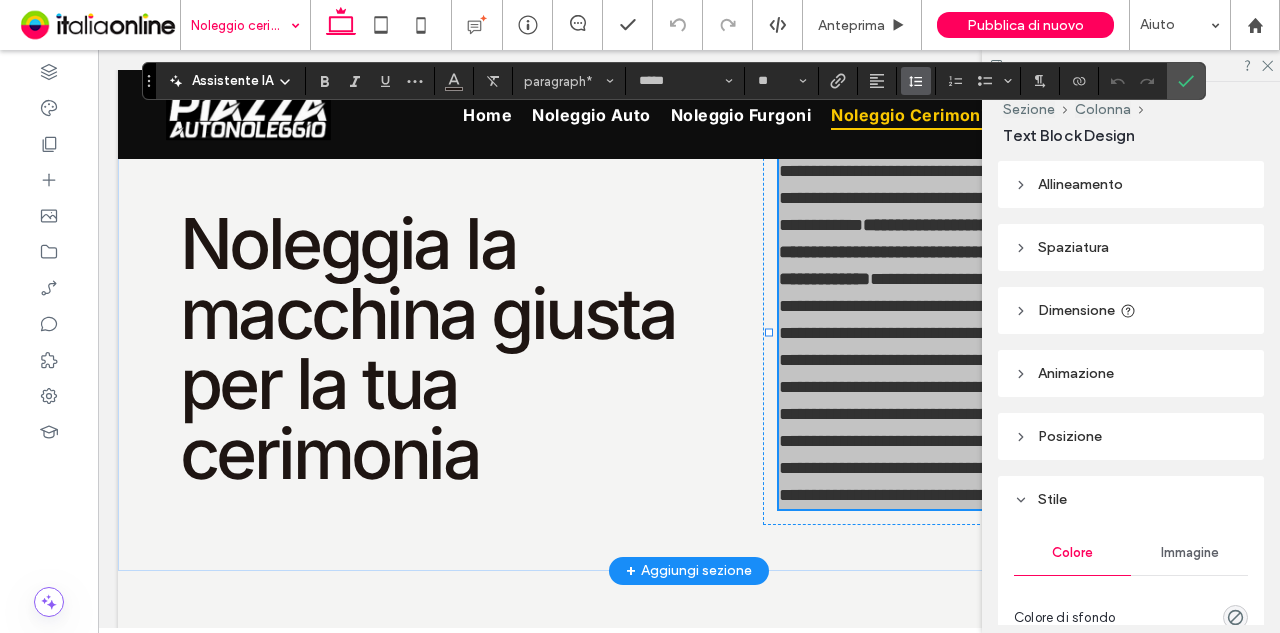 click 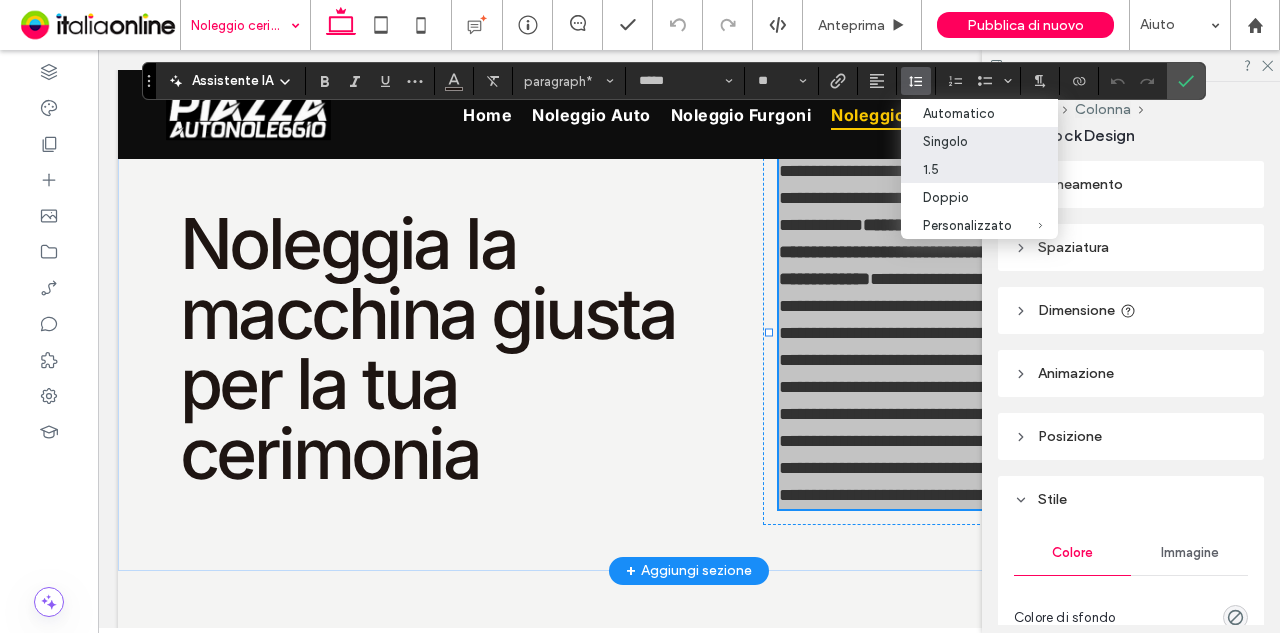 click on "Singolo" at bounding box center [967, 141] 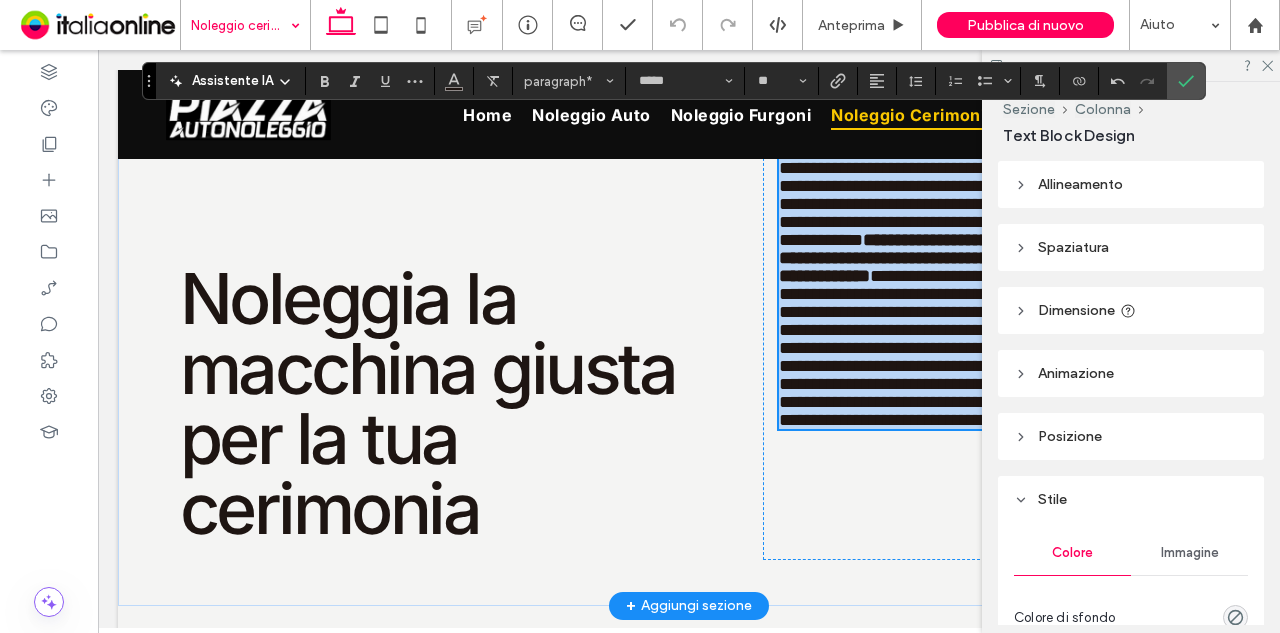 scroll, scrollTop: 606, scrollLeft: 0, axis: vertical 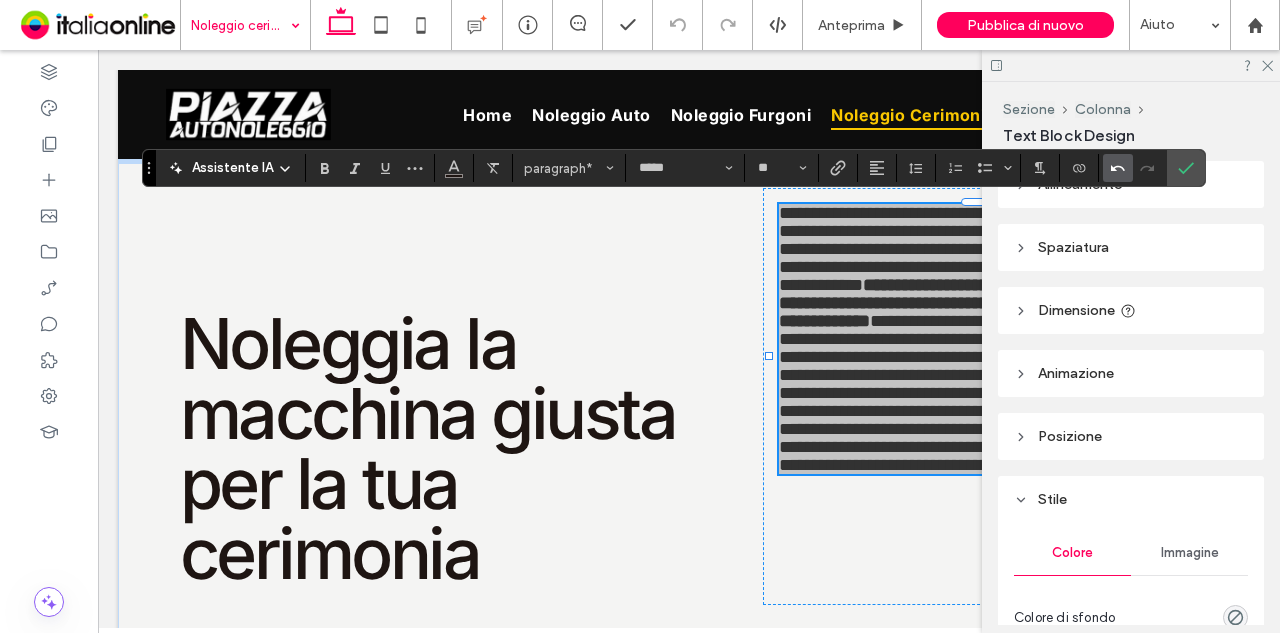 click 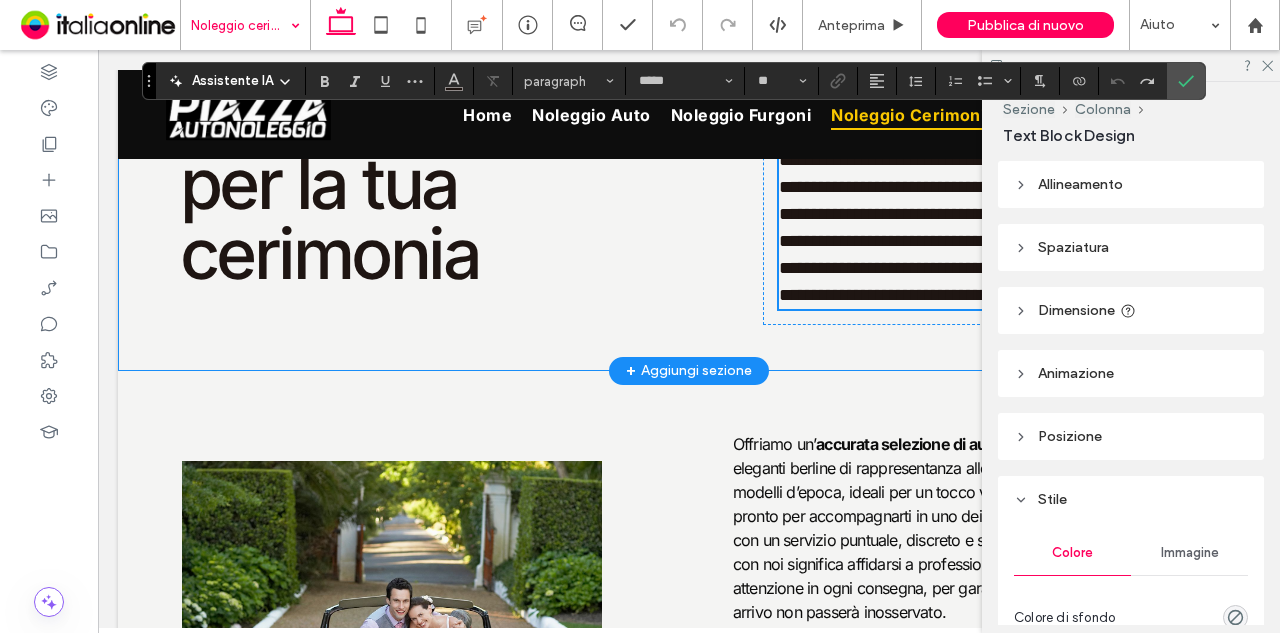 scroll, scrollTop: 1106, scrollLeft: 0, axis: vertical 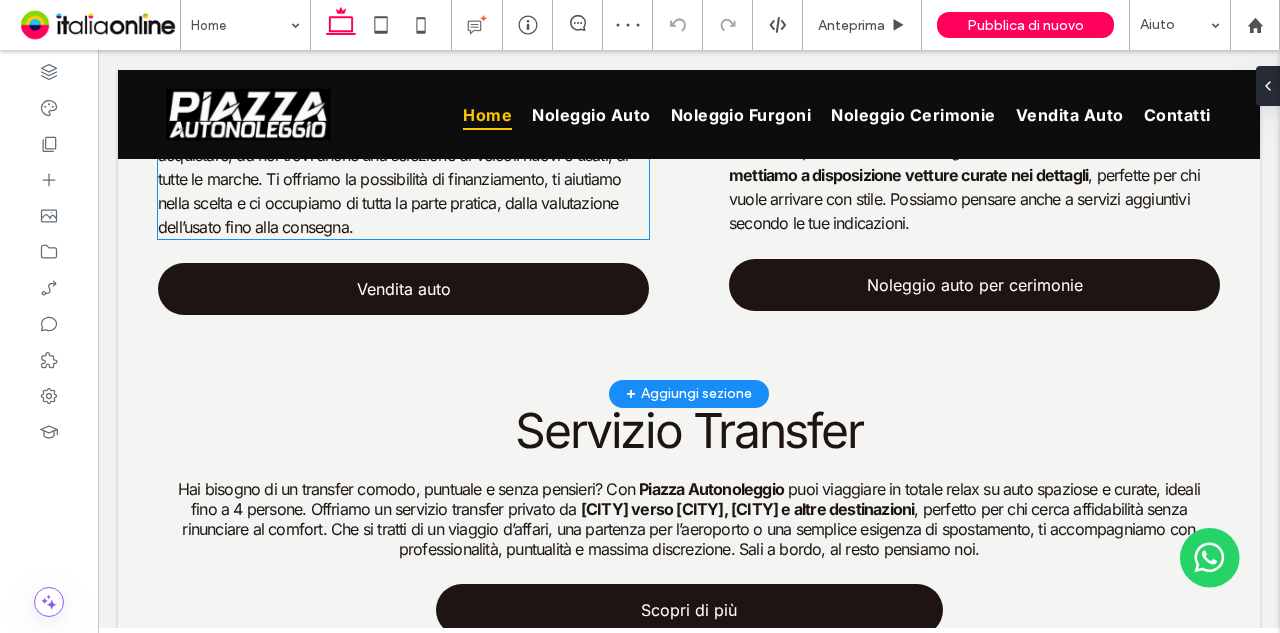 click on "Piazza Autonoleggio non è solo noleggio. Se stai cercando un’auto da acquistare, da noi trovi anche una selezione di veicoli nuovi e usati, di tutte le marche. Ti offriamo la possibilità di finanziamento, ti aiutiamo nella scelta e ci occupiamo di tutta la parte pratica, dalla valutazione dell’usato fino alla consegna." at bounding box center (396, 179) 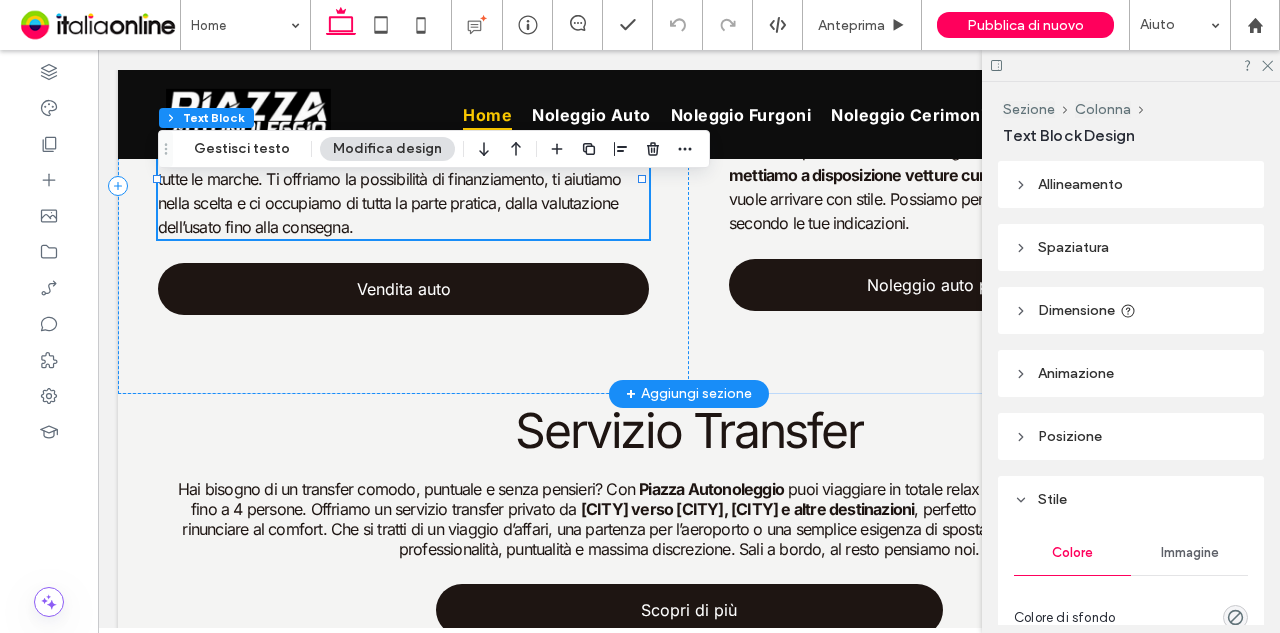 click on "Piazza Autonoleggio non è solo noleggio. Se stai cercando un’auto da acquistare, da noi trovi anche una selezione di veicoli nuovi e usati, di tutte le marche. Ti offriamo la possibilità di finanziamento, ti aiutiamo nella scelta e ci occupiamo di tutta la parte pratica, dalla valutazione dell’usato fino alla consegna." at bounding box center (403, 179) 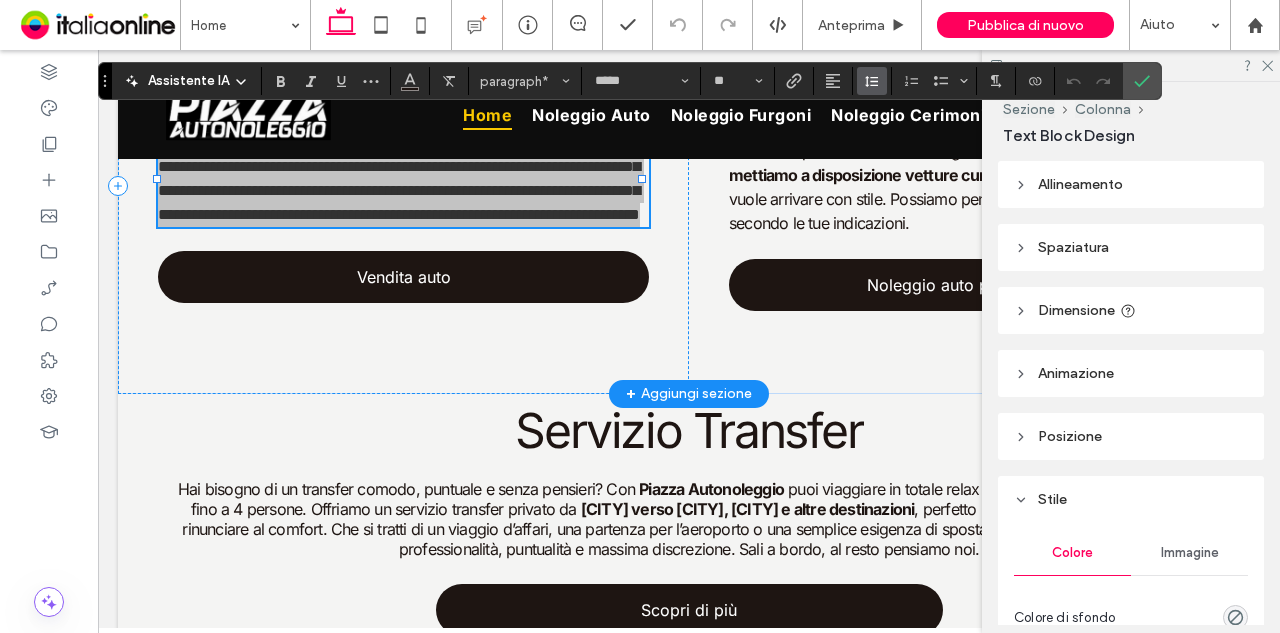 click 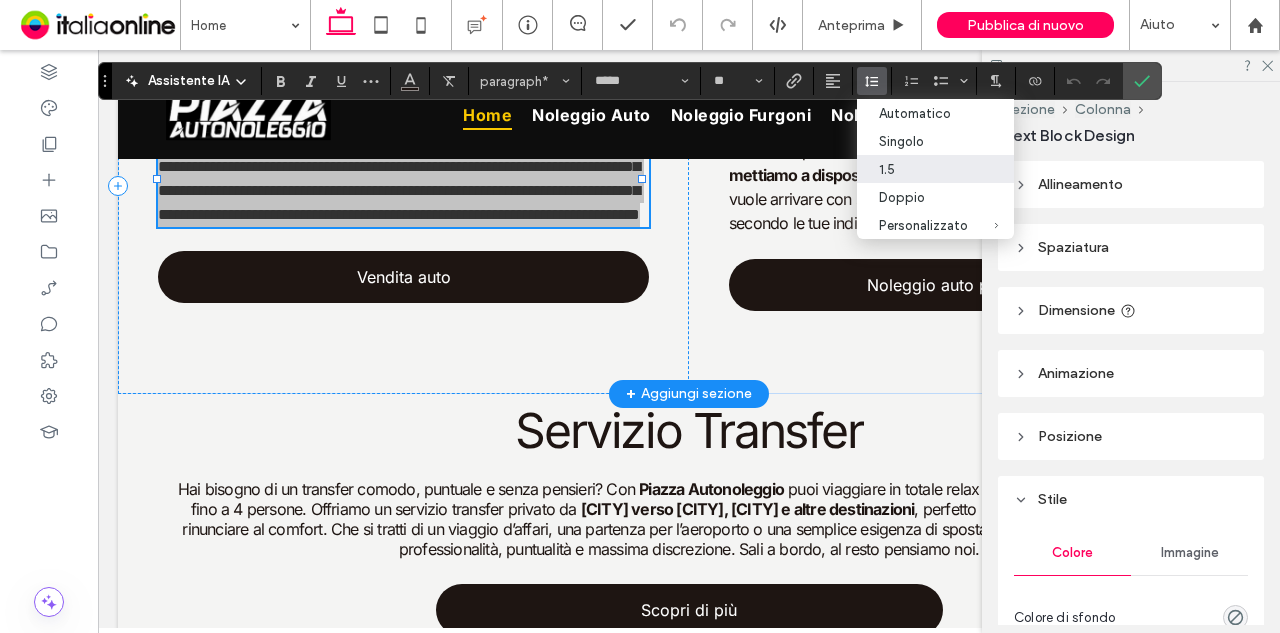 drag, startPoint x: 1132, startPoint y: 77, endPoint x: 1025, endPoint y: 174, distance: 144.42299 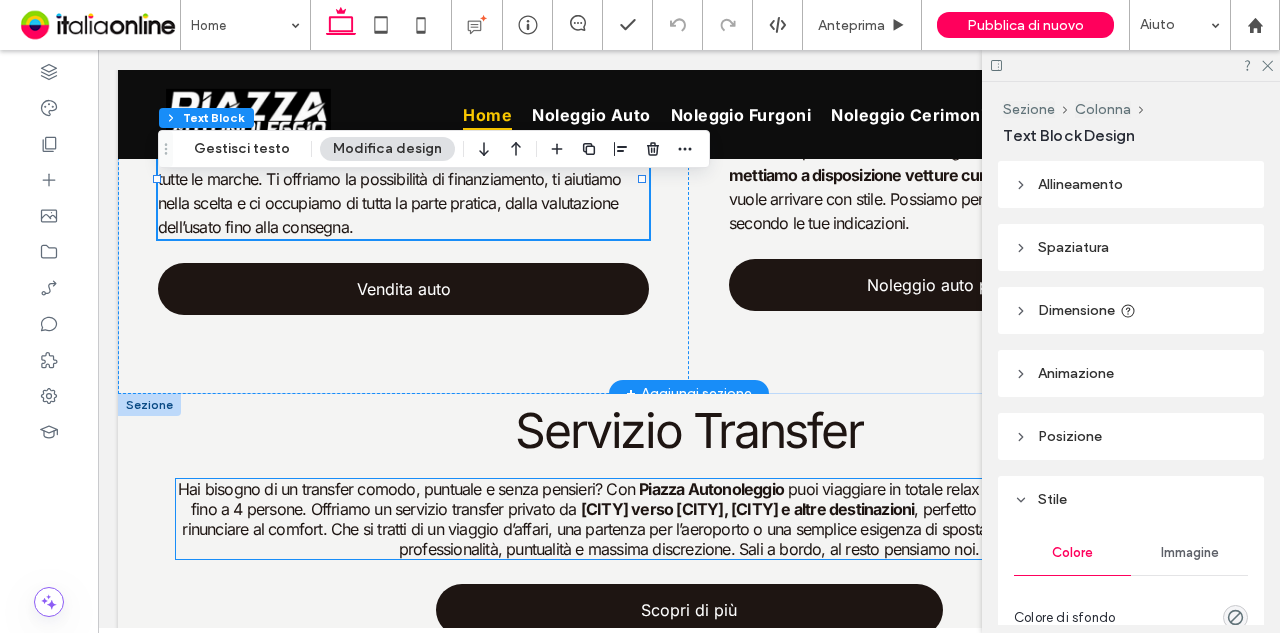 click on ", perfetto per chi cerca affidabilità senza rinunciare al comfort. Che si tratti di un viaggio d’affari, una partenza per l’aeroporto o una semplice esigenza di spostamento, ti accompagniamo con professionalità, puntualità e massima discrezione. Sali a bordo, al resto pensiamo noi." at bounding box center [688, 529] 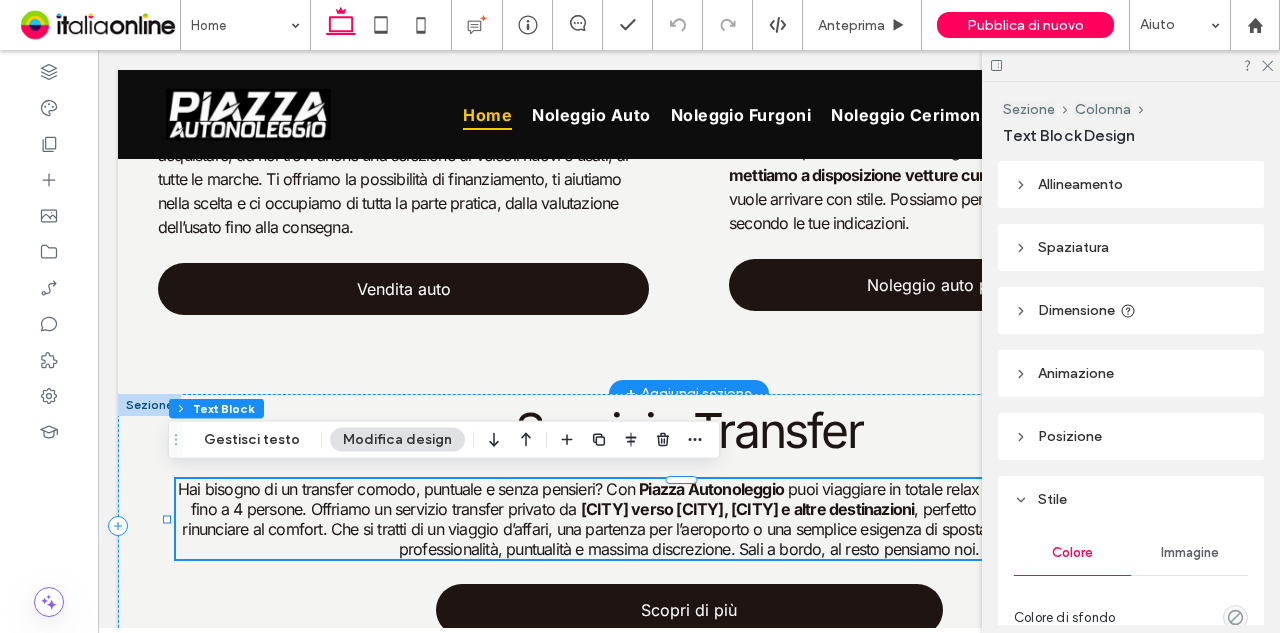 click on ", perfetto per chi cerca affidabilità senza rinunciare al comfort. Che si tratti di un viaggio d’affari, una partenza per l’aeroporto o una semplice esigenza di spostamento, ti accompagniamo con professionalità, puntualità e massima discrezione. Sali a bordo, al resto pensiamo noi." at bounding box center [688, 529] 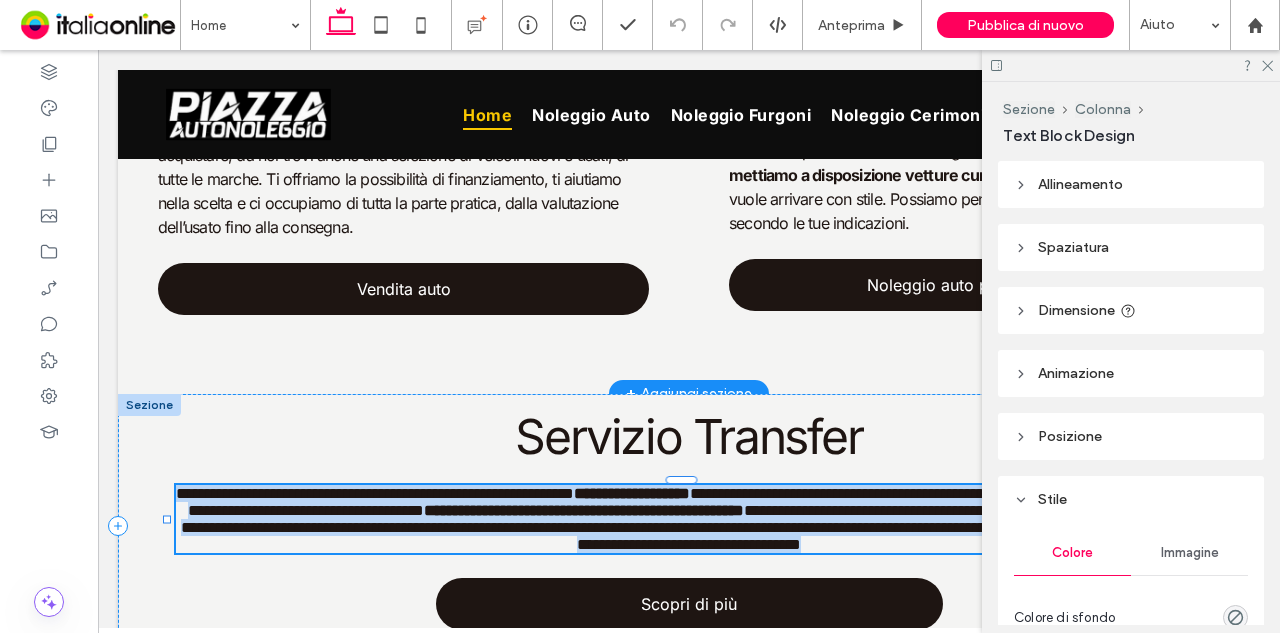 type on "*****" 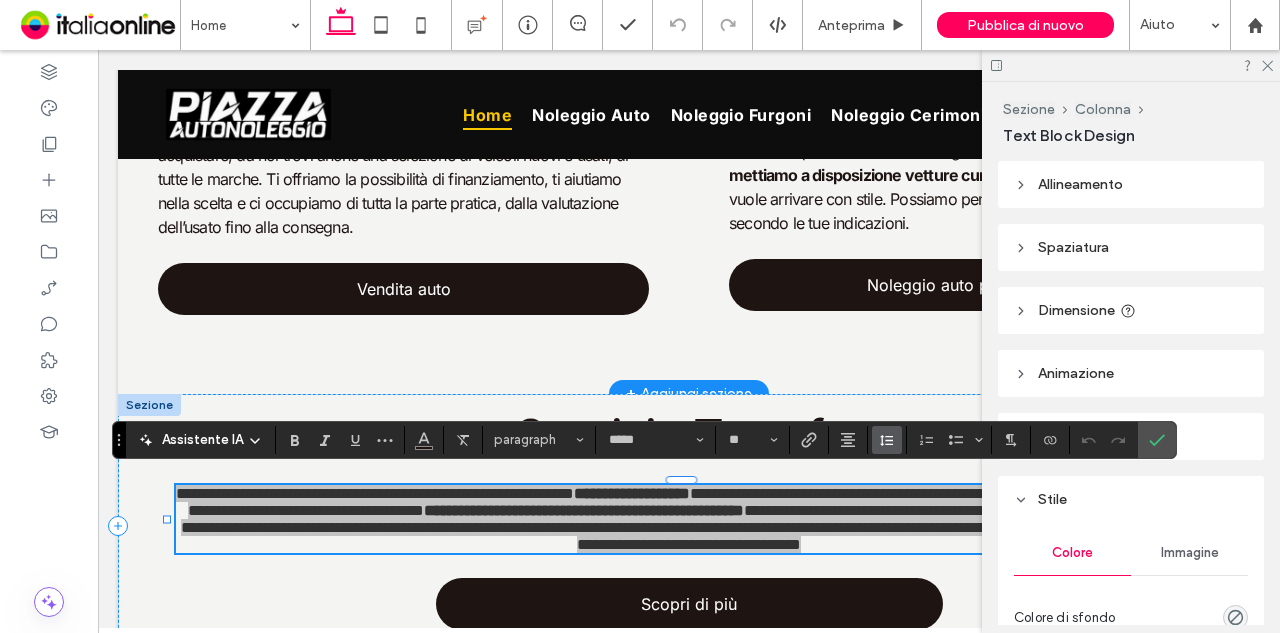 click at bounding box center [887, 440] 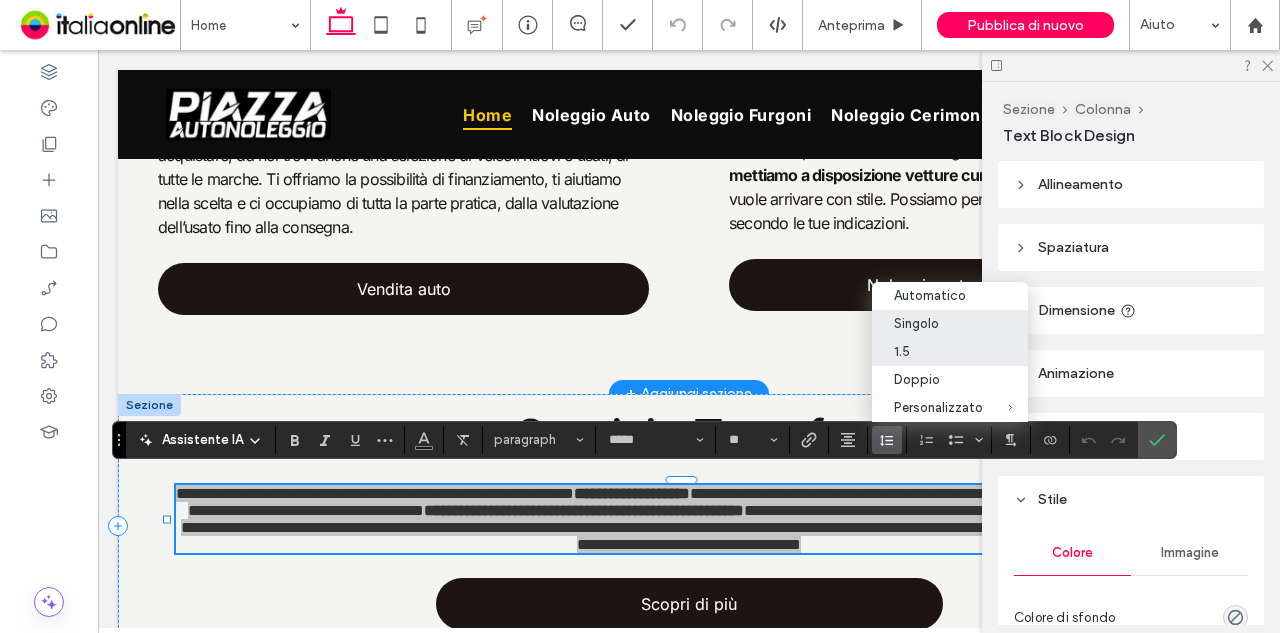 click on "1.5" at bounding box center [938, 351] 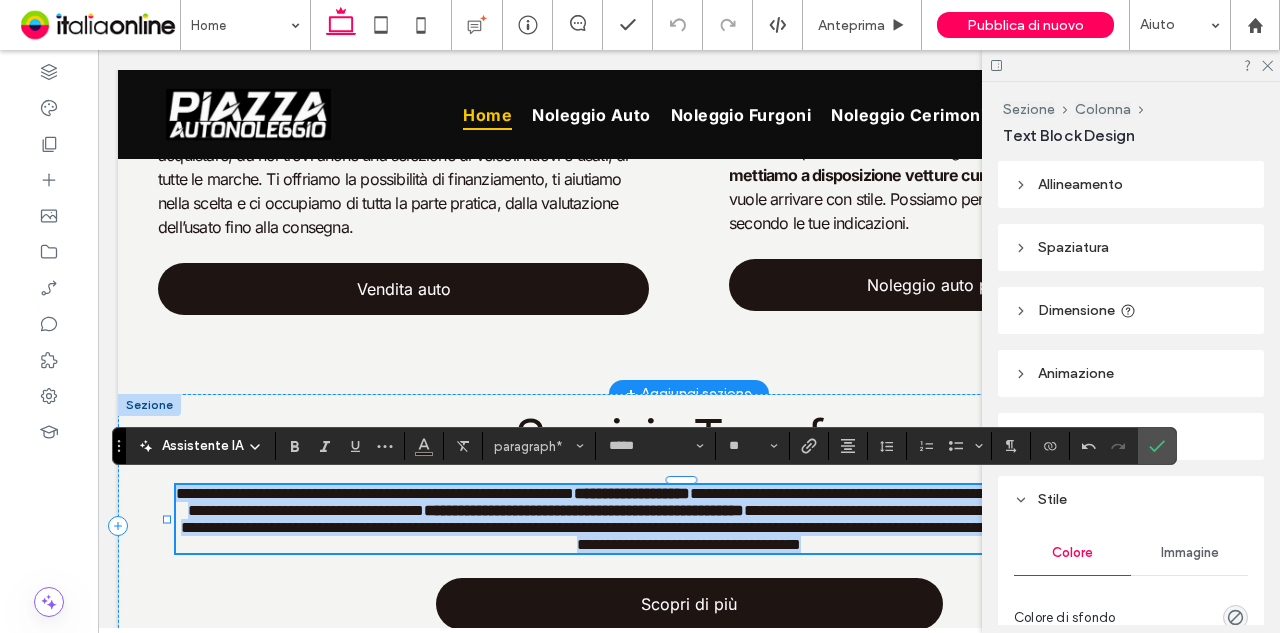 scroll, scrollTop: 2093, scrollLeft: 0, axis: vertical 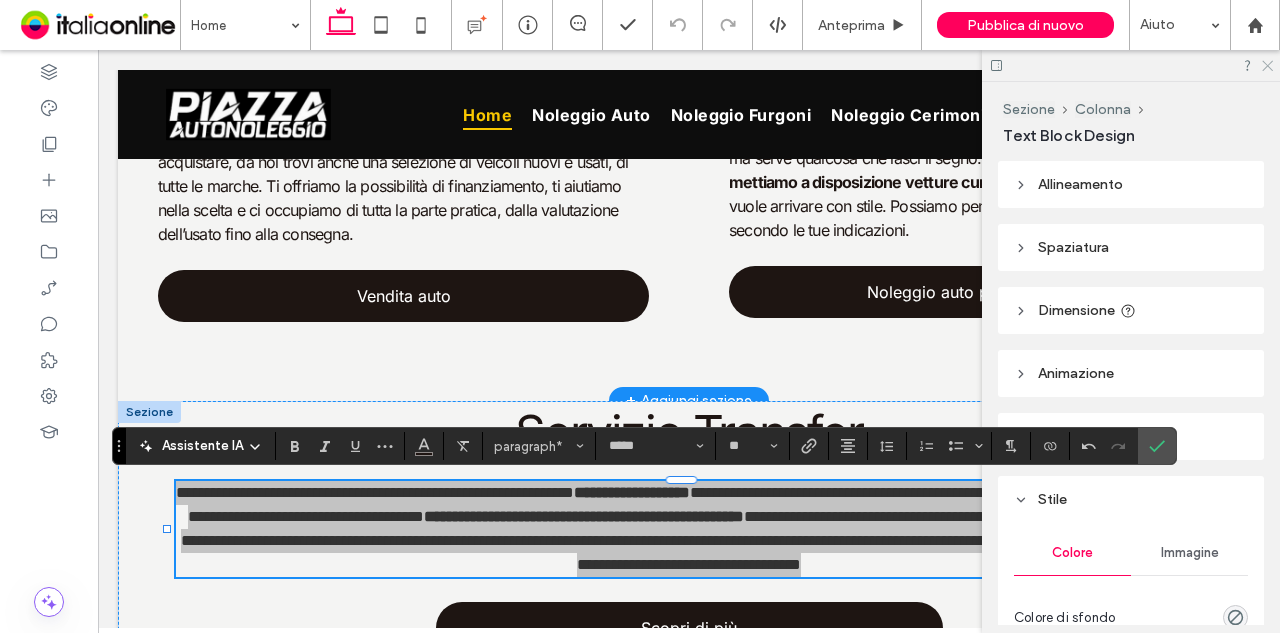 click 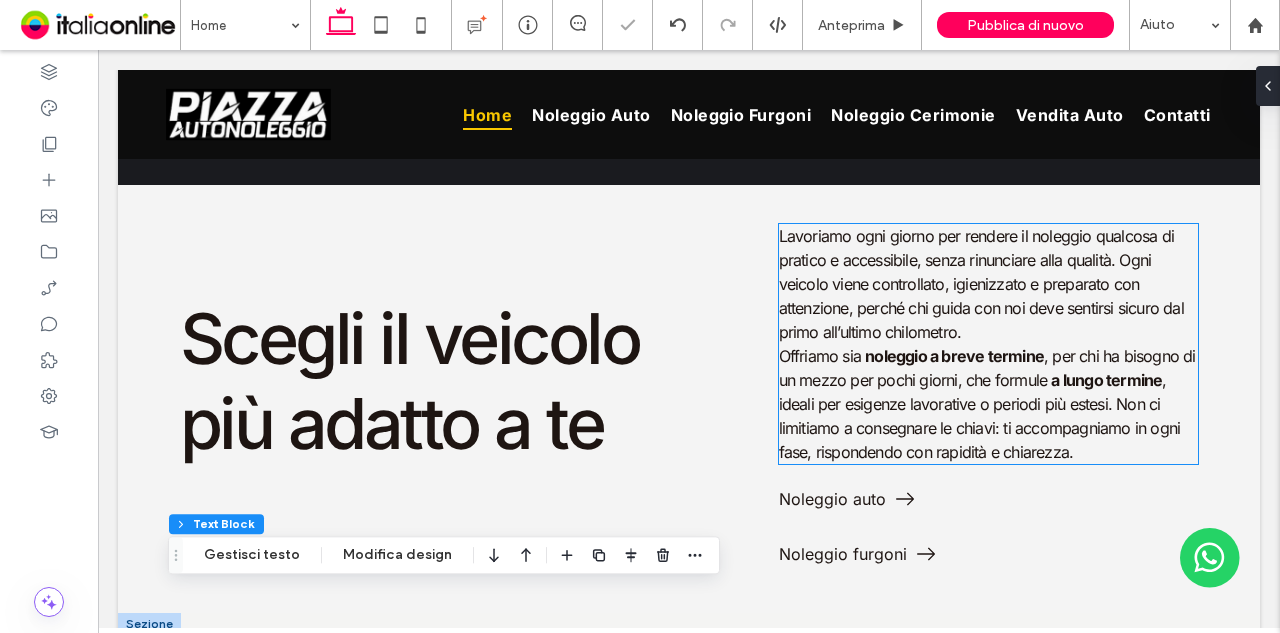 scroll, scrollTop: 1393, scrollLeft: 0, axis: vertical 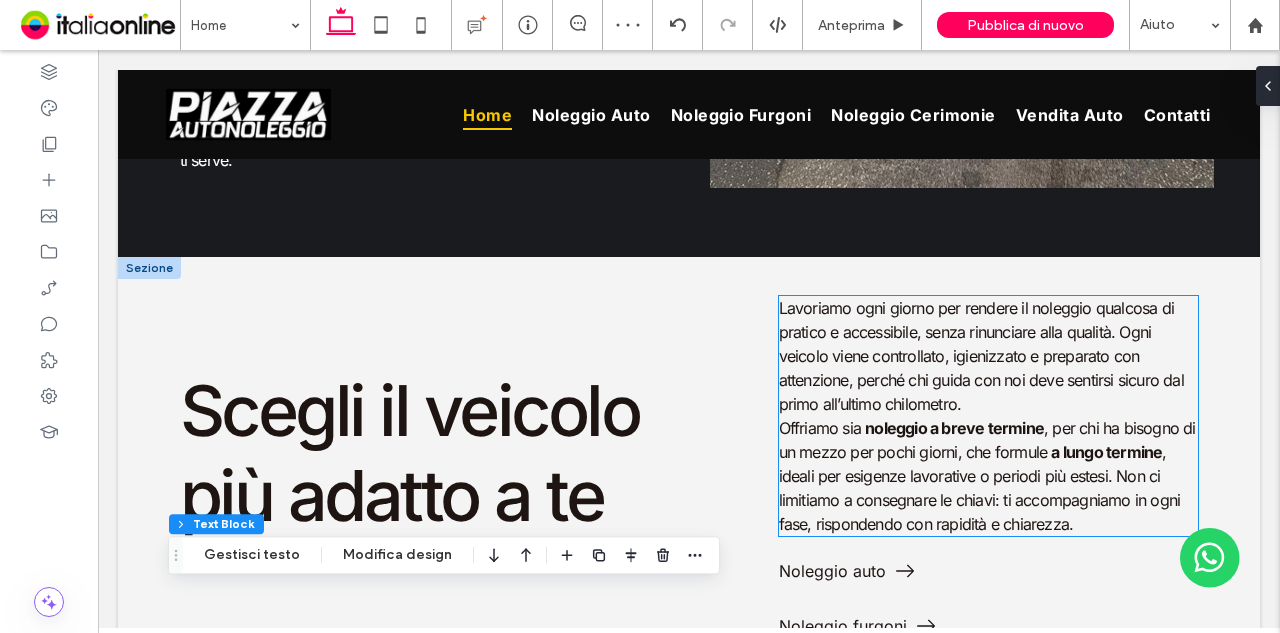click on "Lavoriamo ogni giorno per rendere il noleggio qualcosa di pratico e accessibile, senza rinunciare alla qualità. Ogni veicolo viene controllato, igienizzato e preparato con attenzione, perché chi guida con noi deve sentirsi sicuro dal primo all’ultimo chilometro." at bounding box center (981, 356) 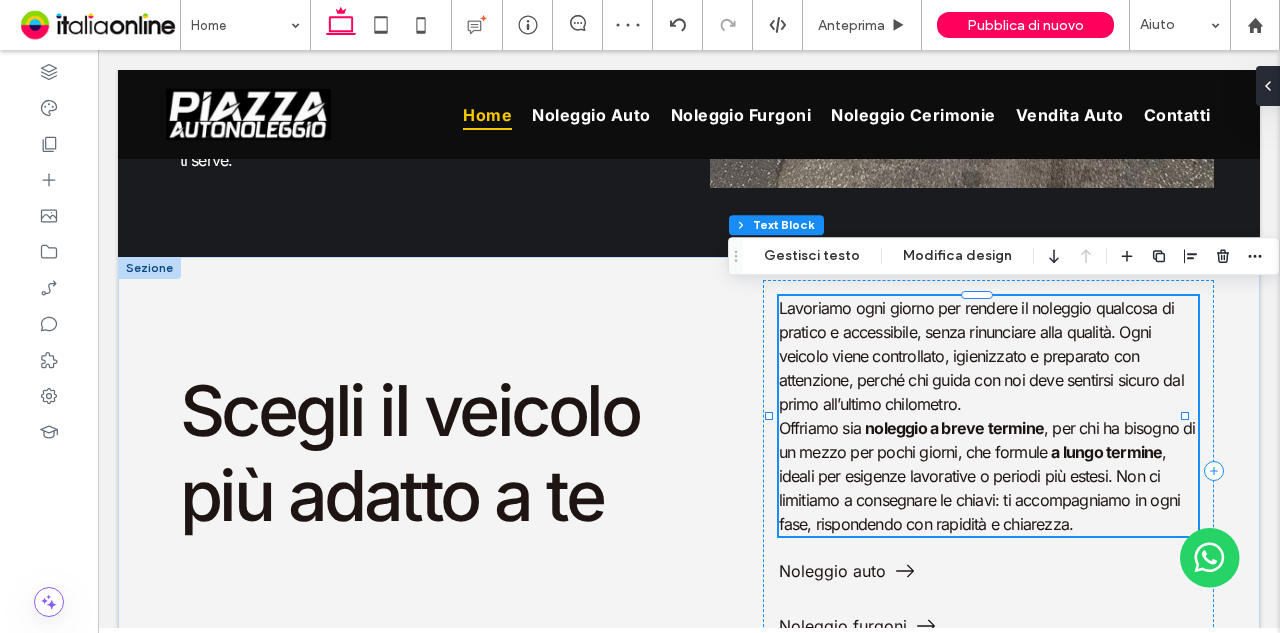 click on "Lavoriamo ogni giorno per rendere il noleggio qualcosa di pratico e accessibile, senza rinunciare alla qualità. Ogni veicolo viene controllato, igienizzato e preparato con attenzione, perché chi guida con noi deve sentirsi sicuro dal primo all’ultimo chilometro." at bounding box center [981, 356] 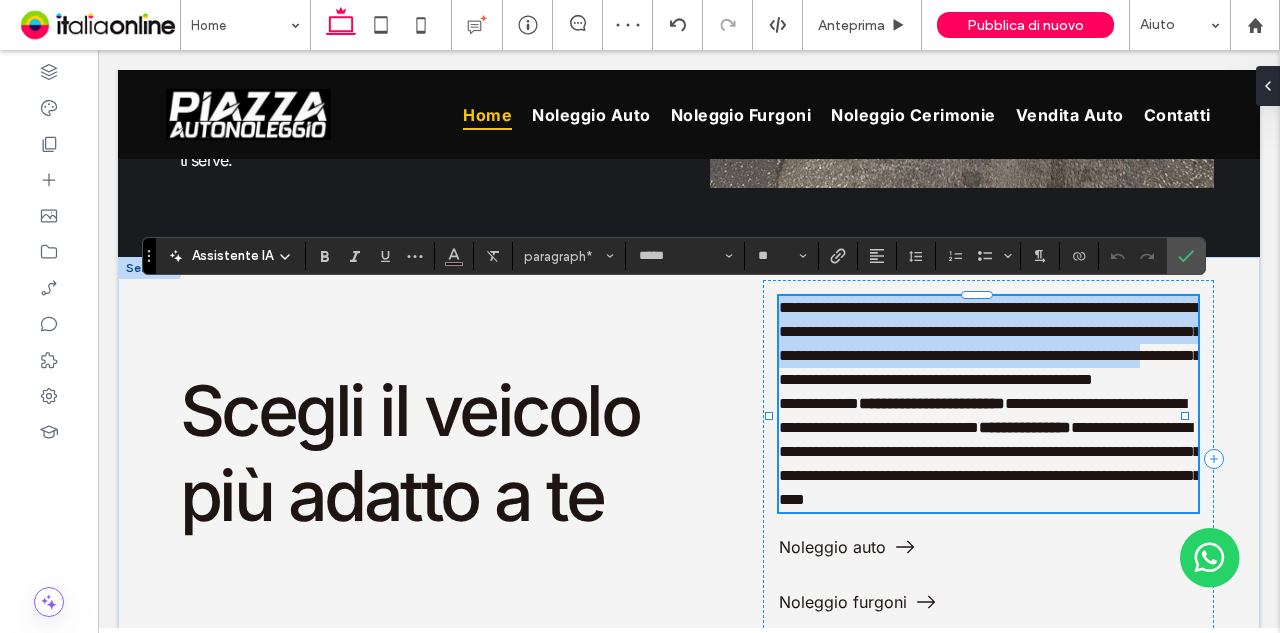 click on "**********" at bounding box center (990, 343) 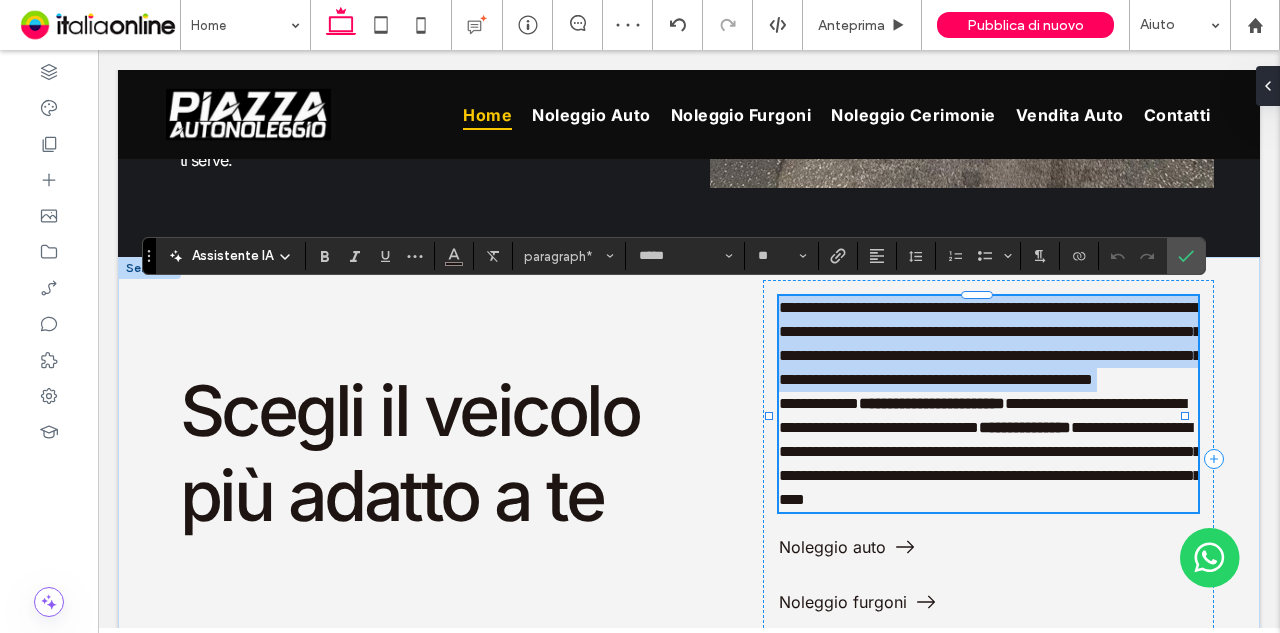 click on "**********" at bounding box center [990, 343] 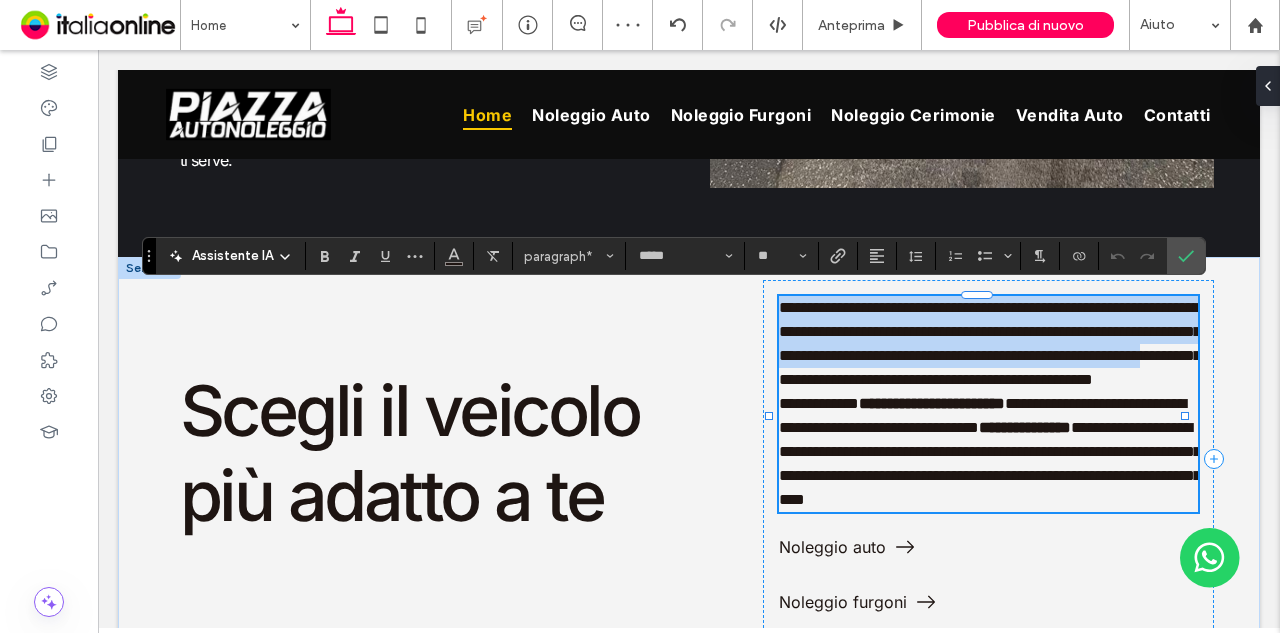 click on "**********" at bounding box center (990, 343) 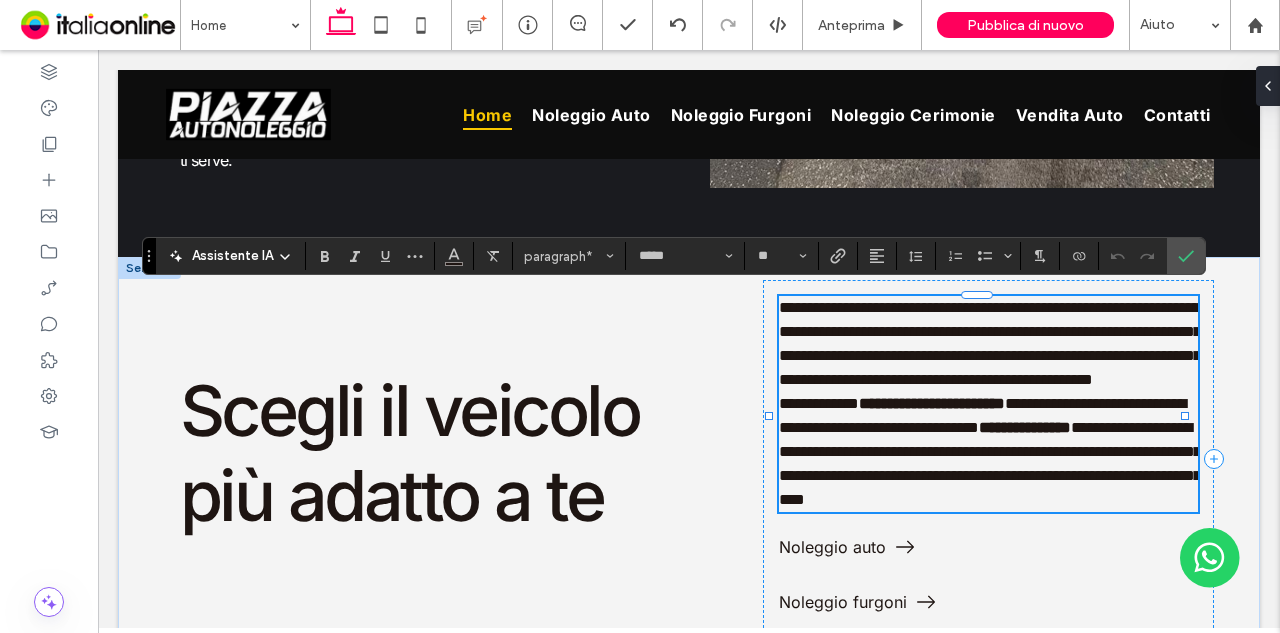 click on "**********" at bounding box center (932, 403) 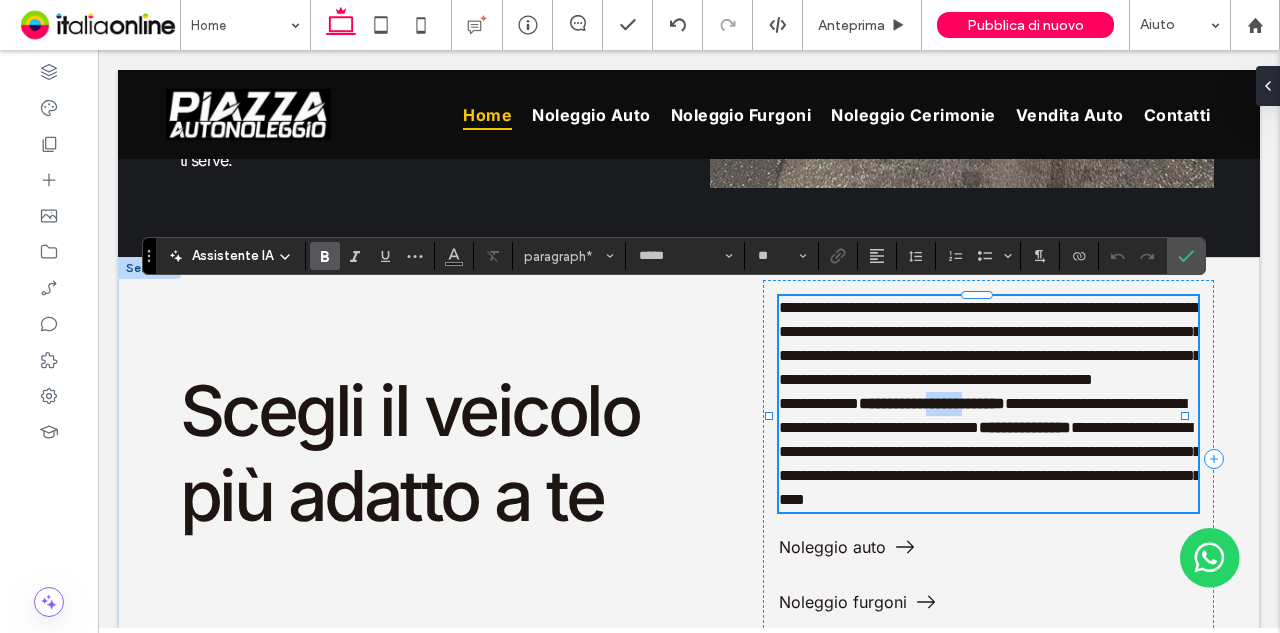 click on "**********" at bounding box center [932, 403] 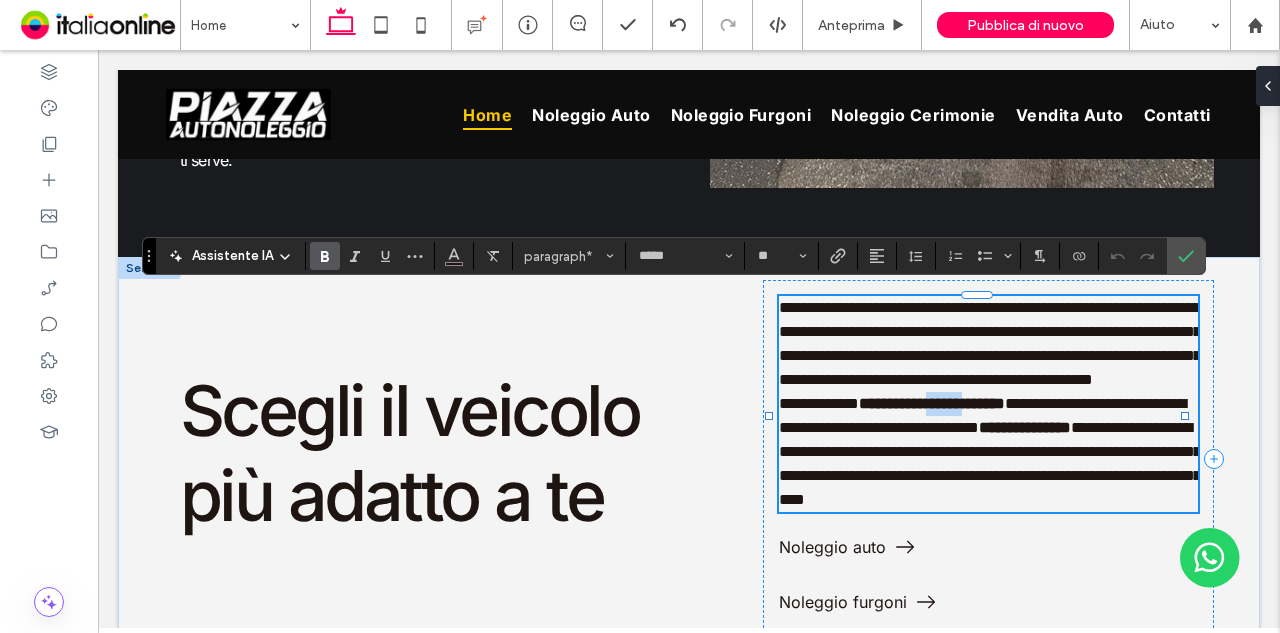 click on "**********" at bounding box center (989, 452) 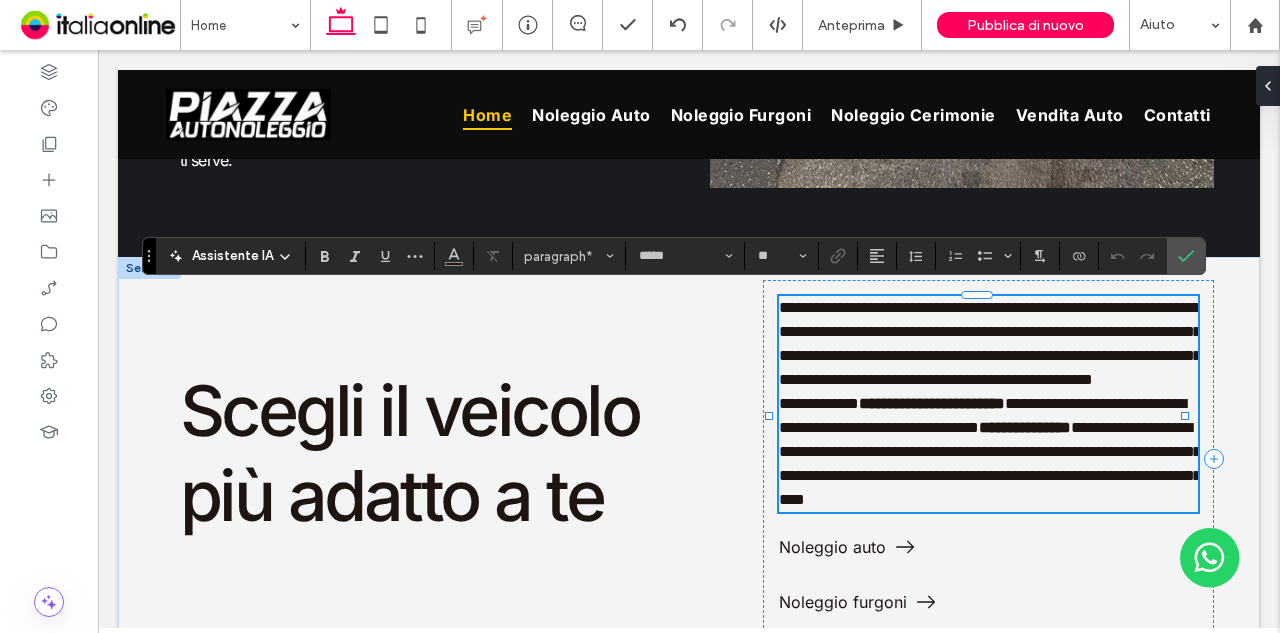 click on "**********" at bounding box center [989, 344] 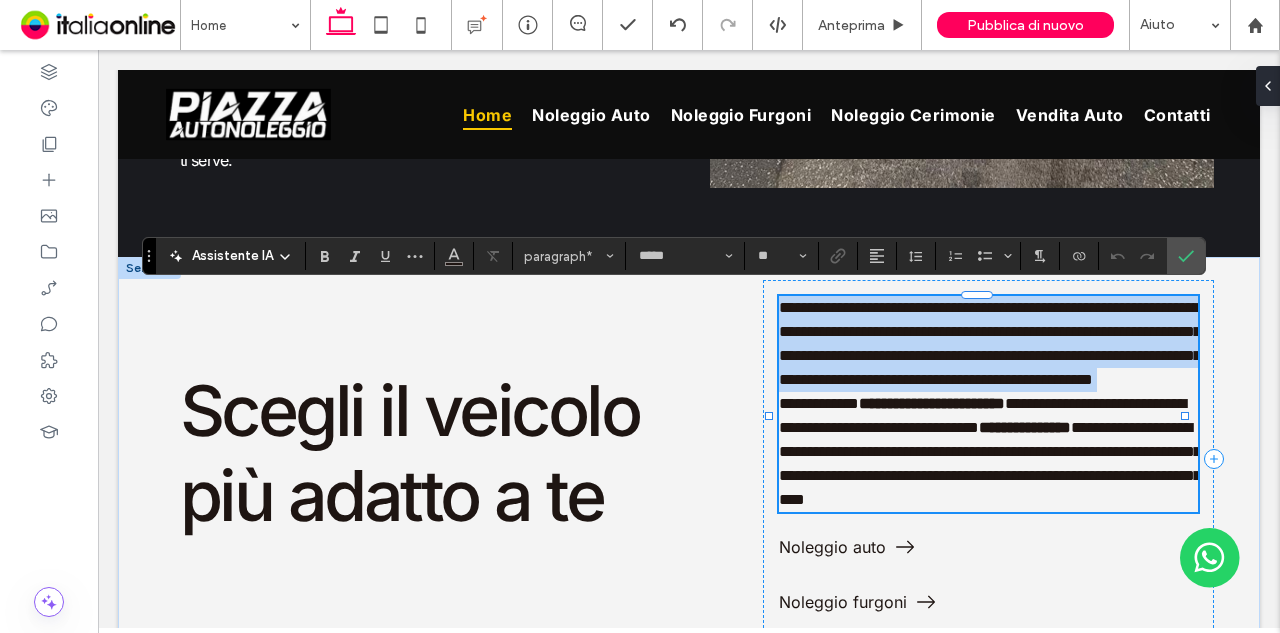click on "**********" at bounding box center (989, 344) 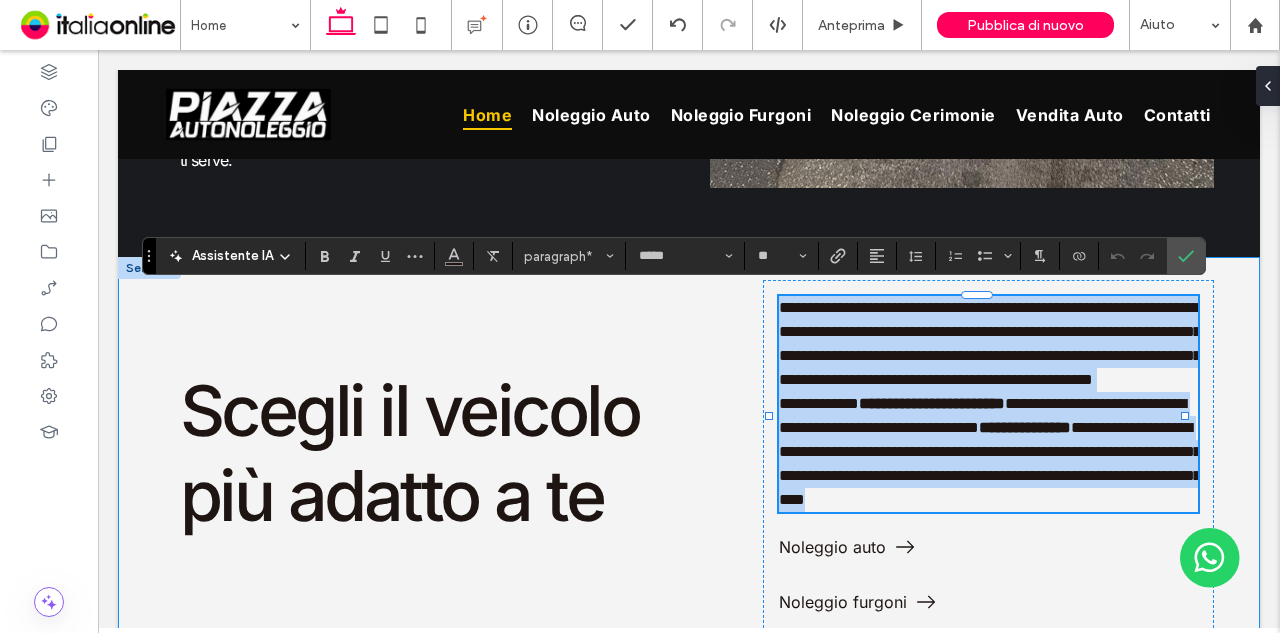 drag, startPoint x: 1088, startPoint y: 523, endPoint x: 860, endPoint y: 276, distance: 336.14432 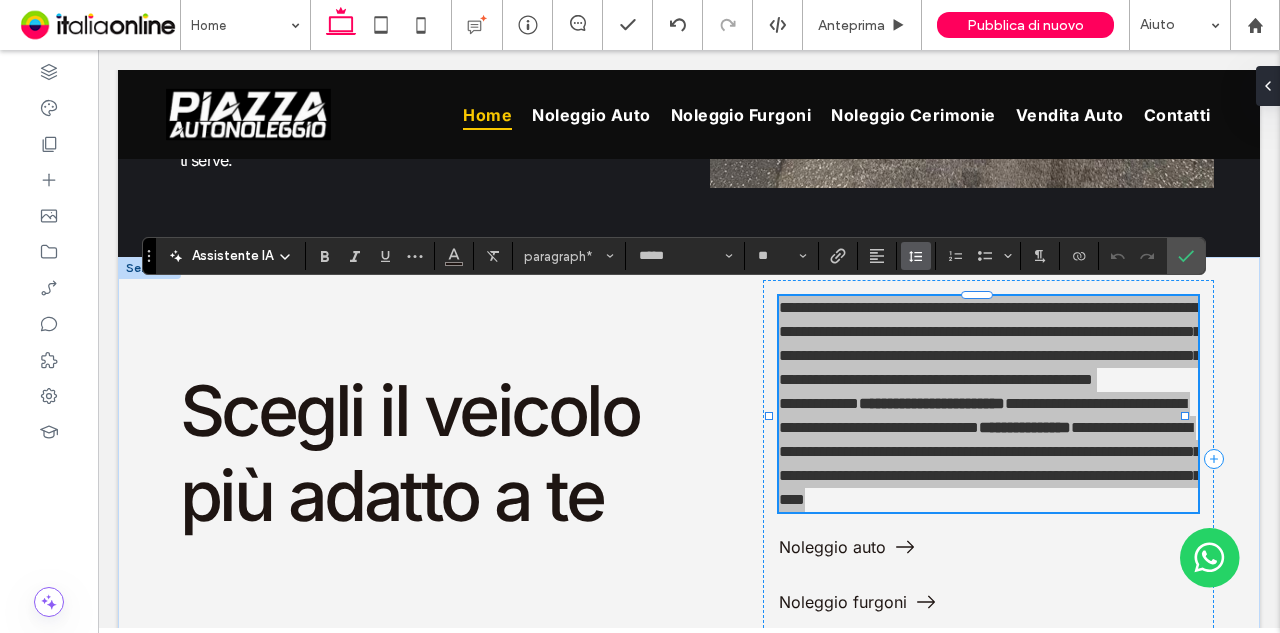 click at bounding box center (916, 256) 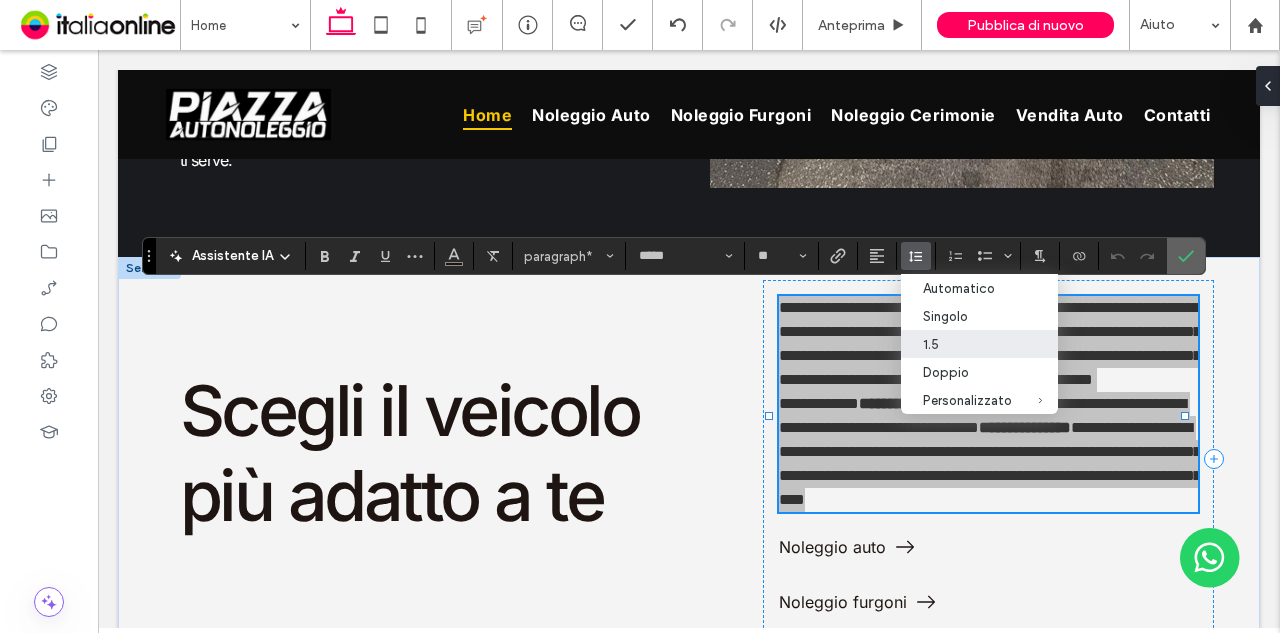 click 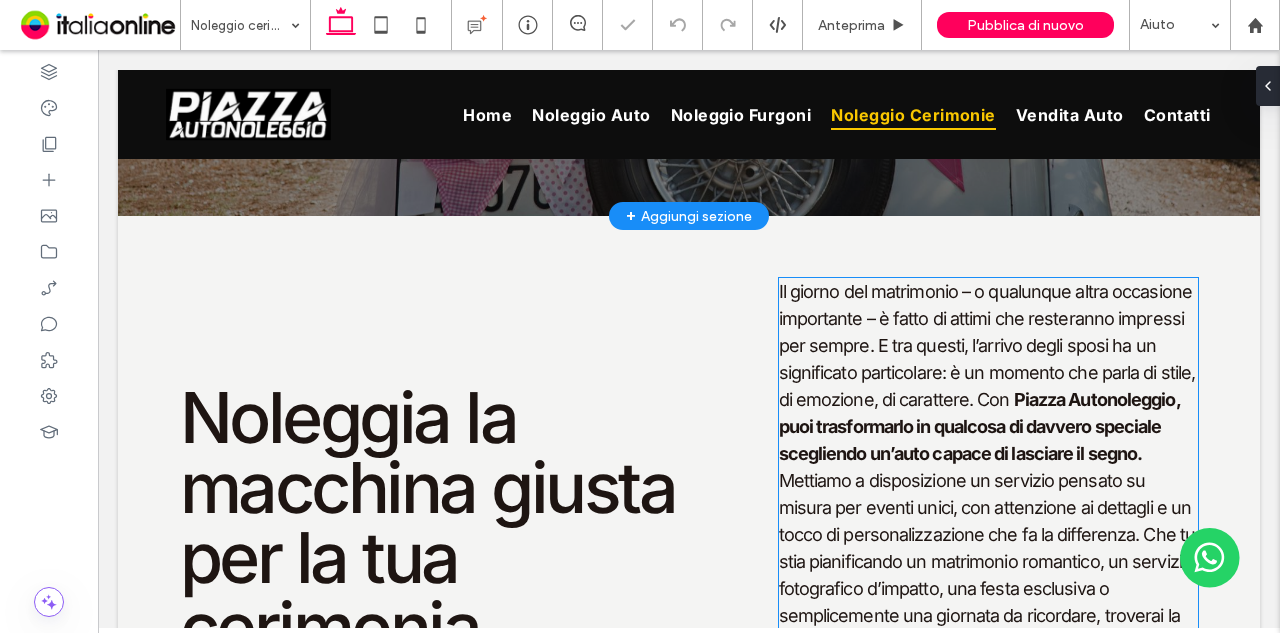 scroll, scrollTop: 600, scrollLeft: 0, axis: vertical 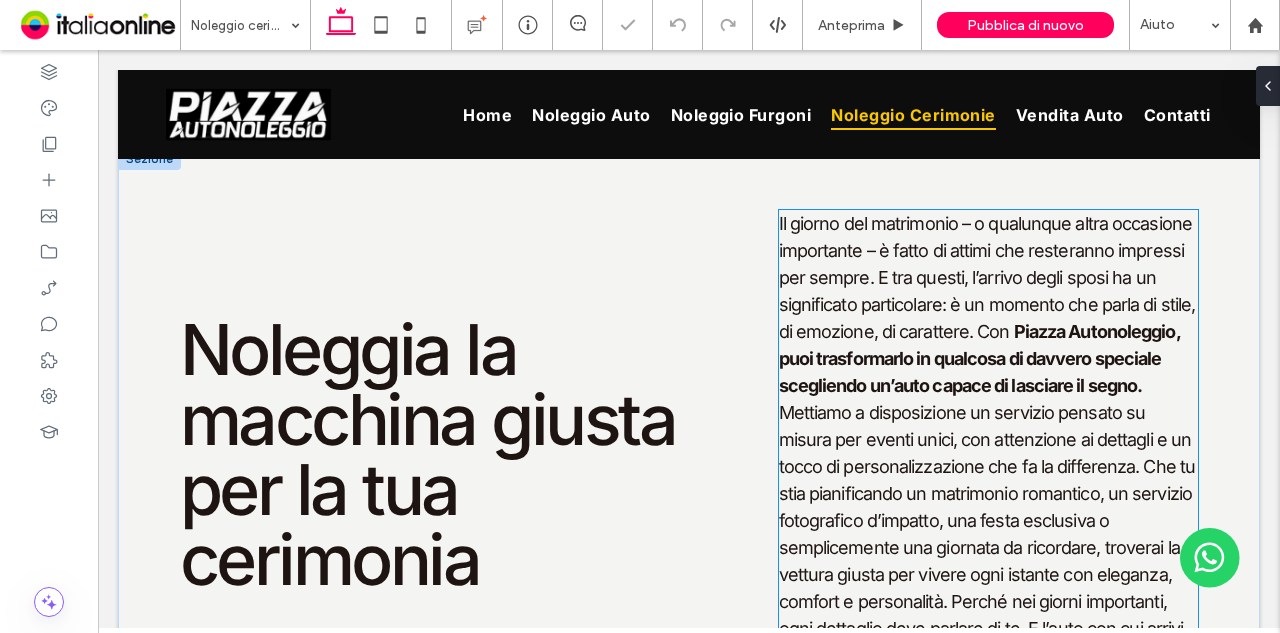 click on "Piazza Autonoleggio, puoi trasformarlo in qualcosa di davvero speciale scegliendo un’auto capace di lasciare il segno." at bounding box center [979, 358] 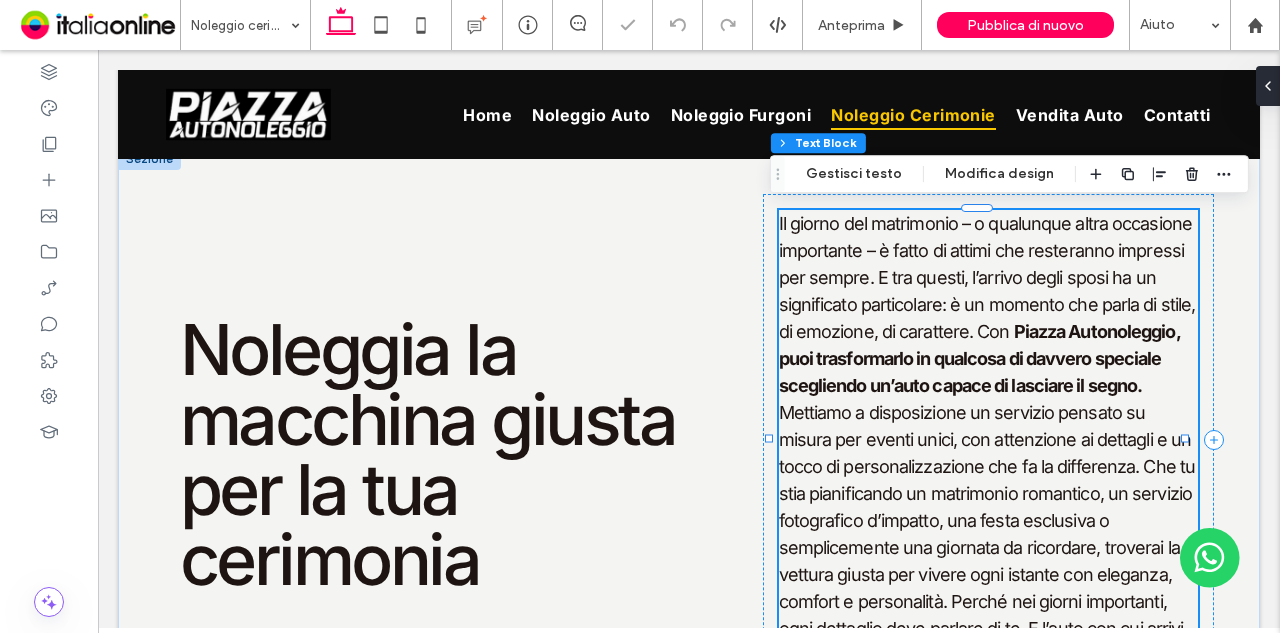 click on "Piazza Autonoleggio, puoi trasformarlo in qualcosa di davvero speciale scegliendo un’auto capace di lasciare il segno." at bounding box center (979, 358) 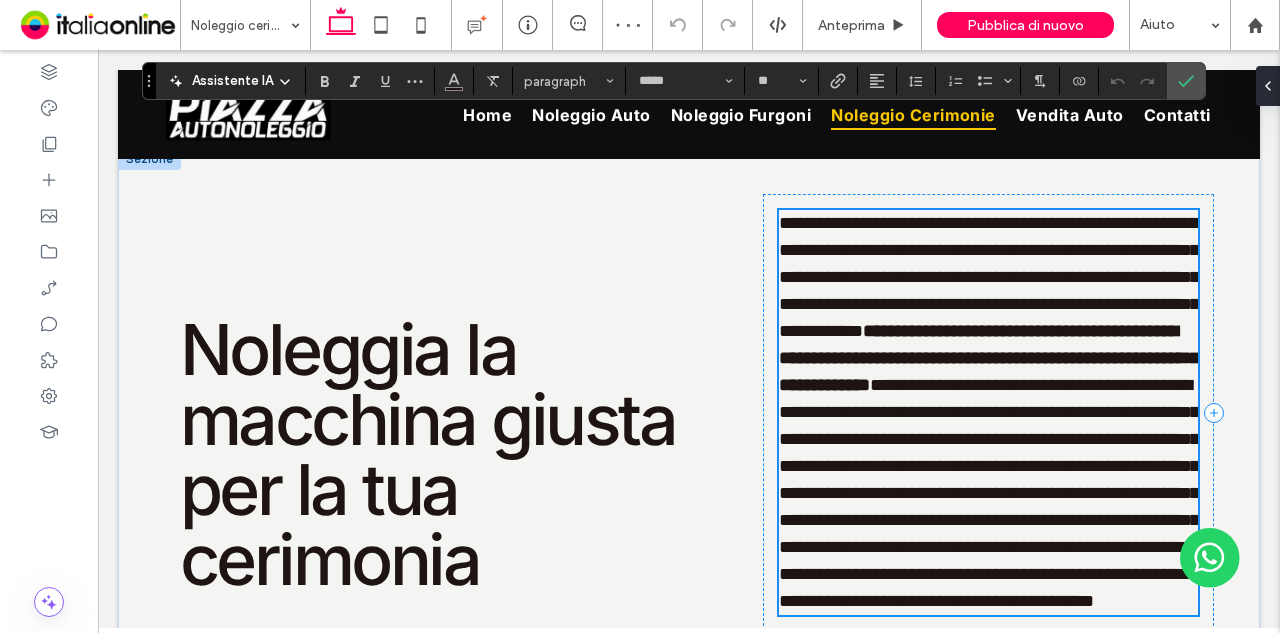 scroll, scrollTop: 698, scrollLeft: 0, axis: vertical 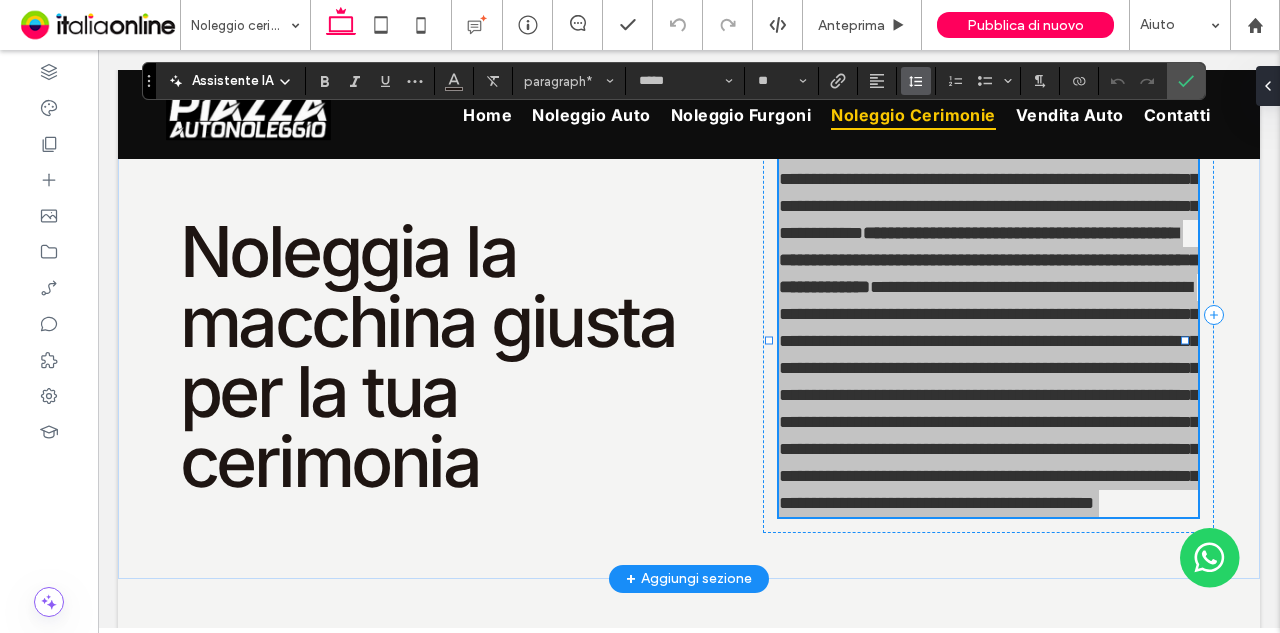 click 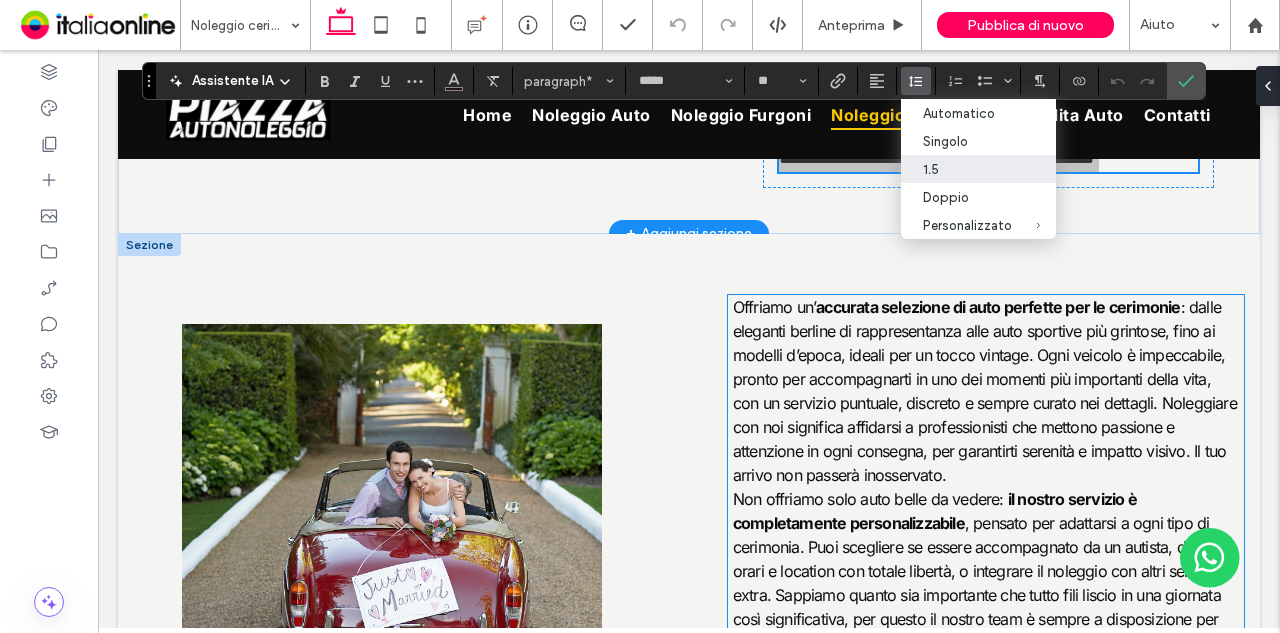 scroll, scrollTop: 1098, scrollLeft: 0, axis: vertical 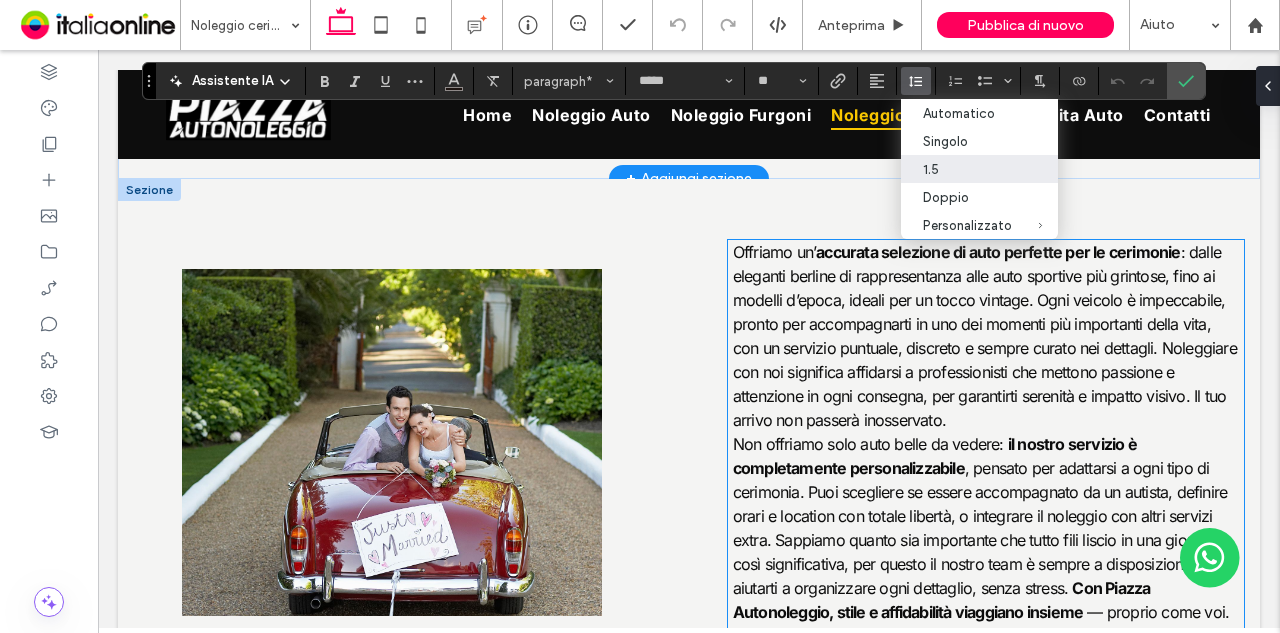 click on ": dalle eleganti berline di rappresentanza alle auto sportive più grintose, fino ai modelli d’epoca, ideali per un tocco vintage. Ogni veicolo è impeccabile, pronto per accompagnarti in uno dei momenti più importanti della vita, con un servizio puntuale, discreto e sempre curato nei dettagli. Noleggiare con noi significa affidarsi a professionisti che mettono passione e attenzione in ogni consegna, per garantirti serenità e impatto visivo. Il tuo arrivo non passerà inosservato." at bounding box center (985, 336) 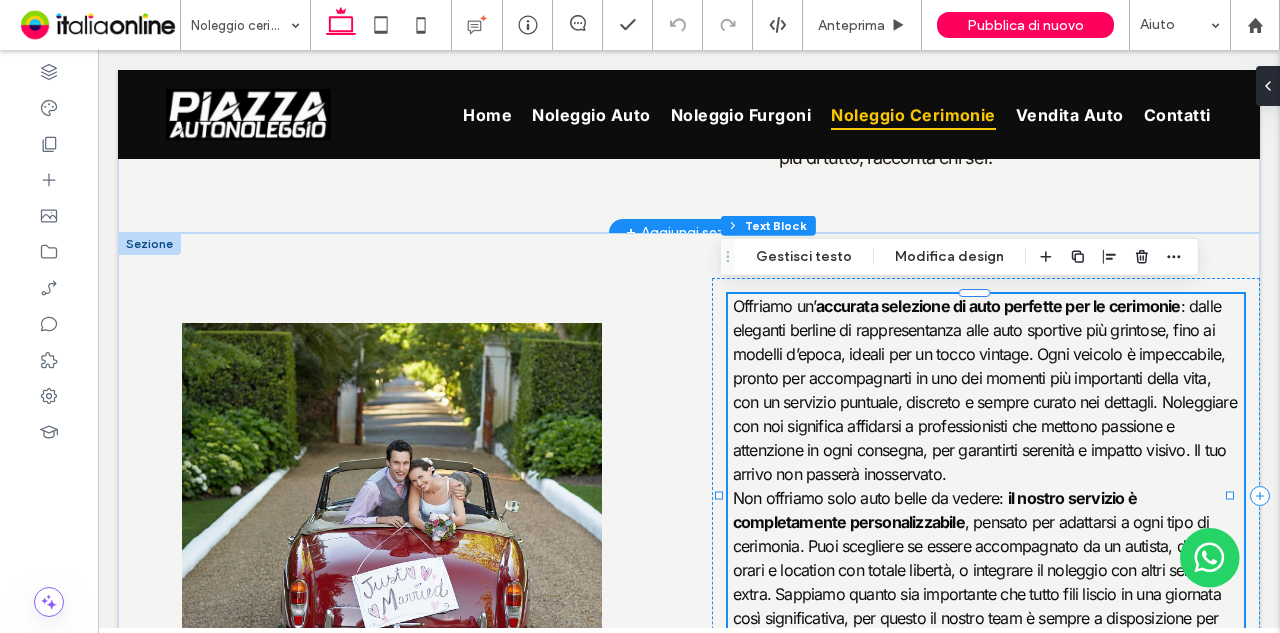 click on ": dalle eleganti berline di rappresentanza alle auto sportive più grintose, fino ai modelli d’epoca, ideali per un tocco vintage. Ogni veicolo è impeccabile, pronto per accompagnarti in uno dei momenti più importanti della vita, con un servizio puntuale, discreto e sempre curato nei dettagli. Noleggiare con noi significa affidarsi a professionisti che mettono passione e attenzione in ogni consegna, per garantirti serenità e impatto visivo. Il tuo arrivo non passerà inosservato." at bounding box center (985, 390) 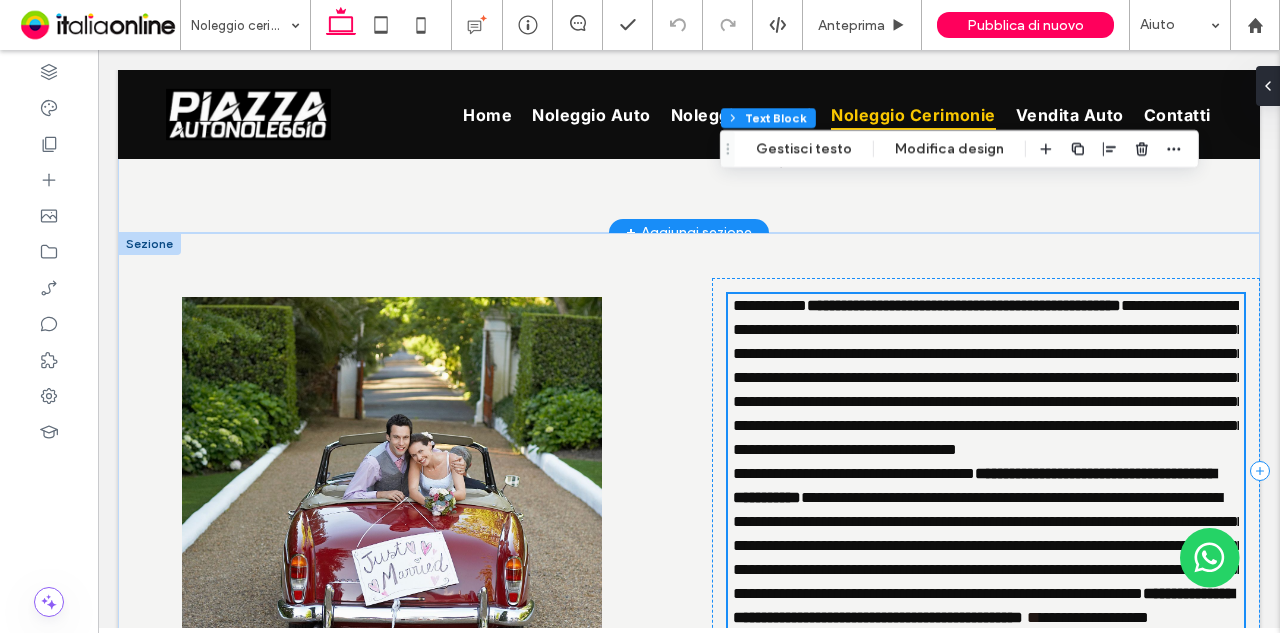 scroll, scrollTop: 1251, scrollLeft: 0, axis: vertical 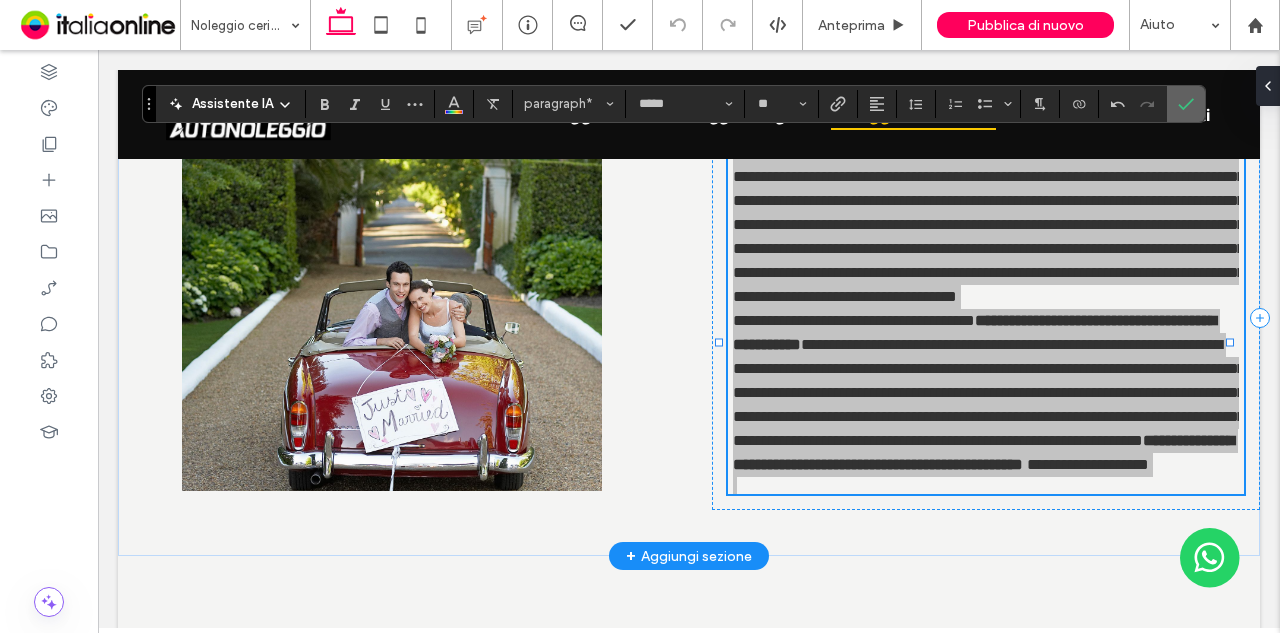 click 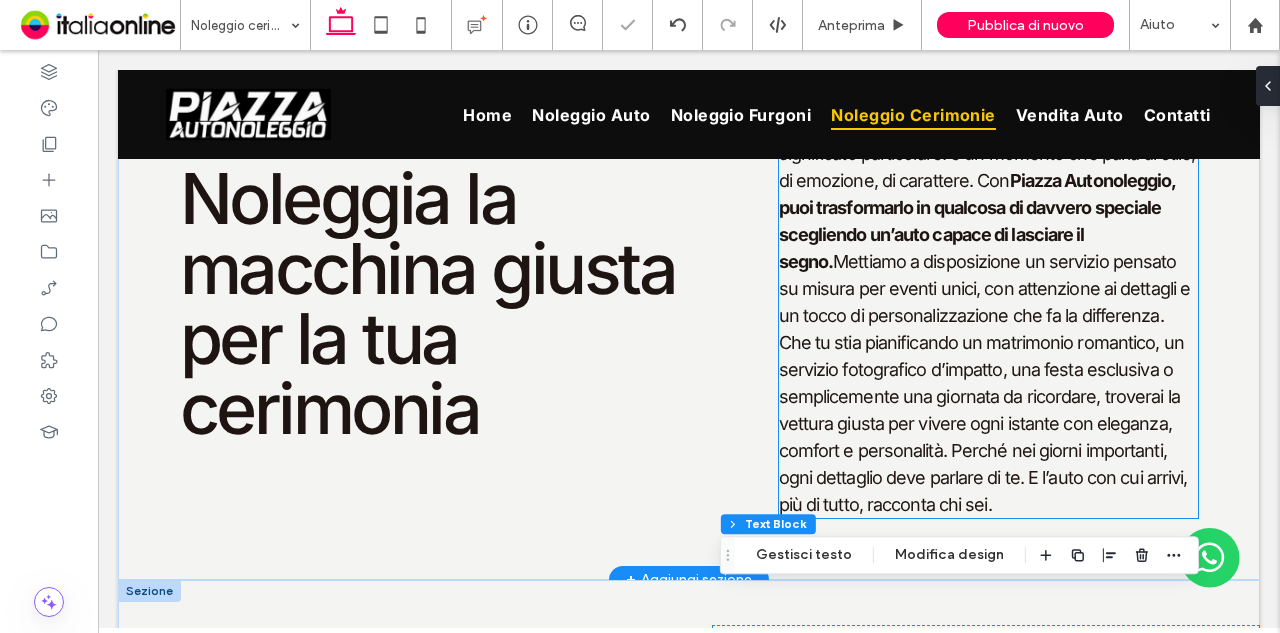 scroll, scrollTop: 651, scrollLeft: 0, axis: vertical 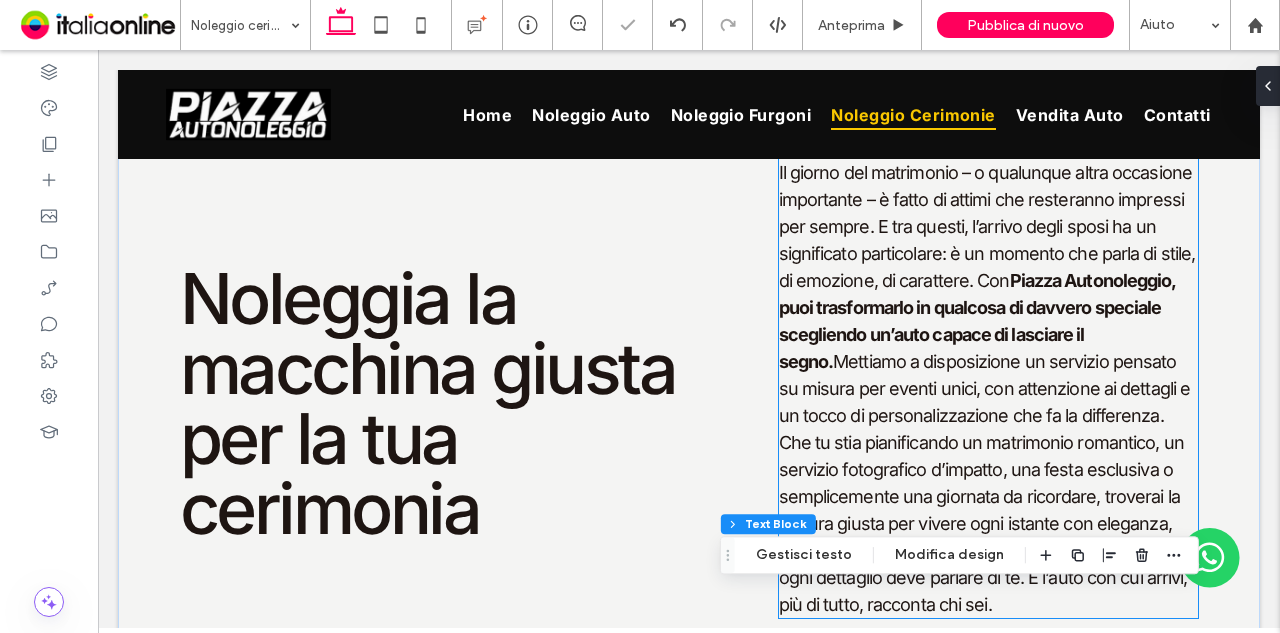 click on "Il giorno del matrimonio – o qualunque altra occasione importante – è fatto di attimi che resteranno impressi per sempre. E tra questi, l’arrivo degli sposi ha un significato particolare: è un momento che parla di stile, di emozione, di carattere. Con" at bounding box center (987, 226) 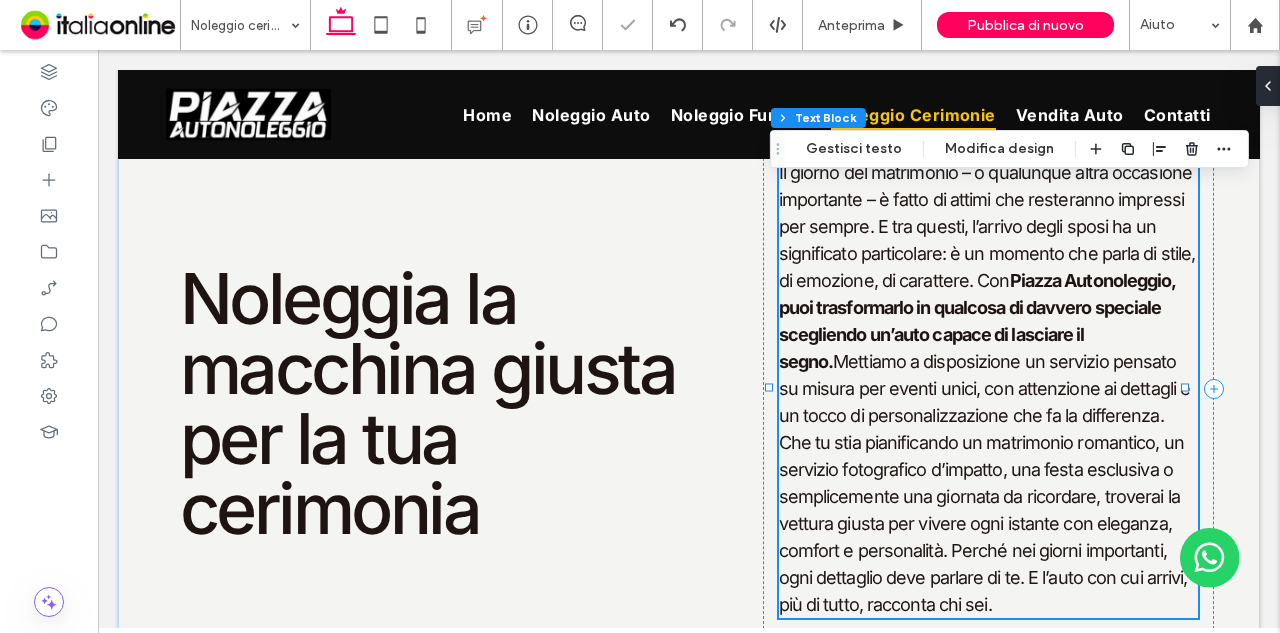 click on "Il giorno del matrimonio – o qualunque altra occasione importante – è fatto di attimi che resteranno impressi per sempre. E tra questi, l’arrivo degli sposi ha un significato particolare: è un momento che parla di stile, di emozione, di carattere. Con" at bounding box center (987, 226) 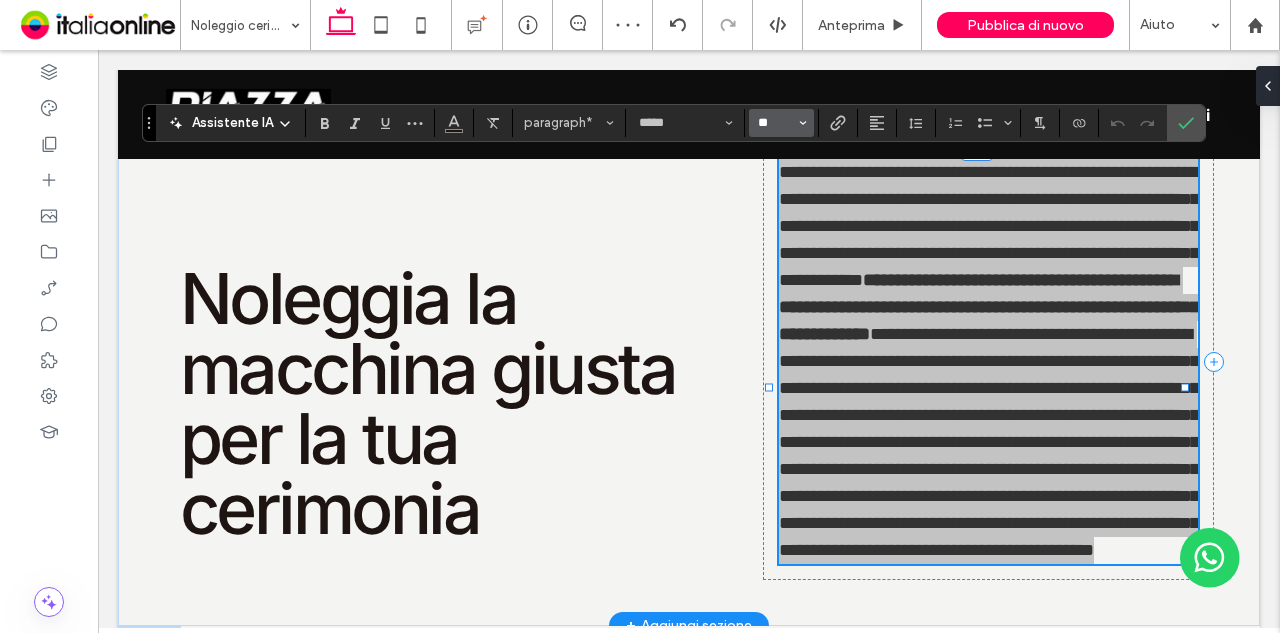 click on "**" at bounding box center [775, 123] 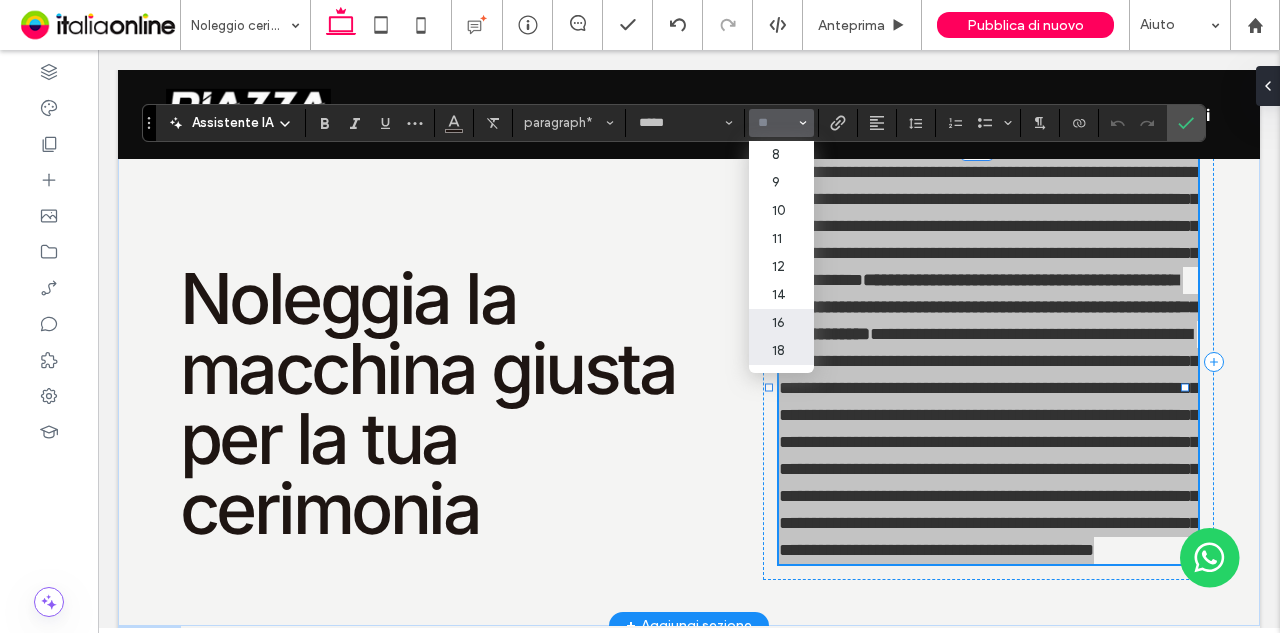 drag, startPoint x: 700, startPoint y: 283, endPoint x: 794, endPoint y: 333, distance: 106.47065 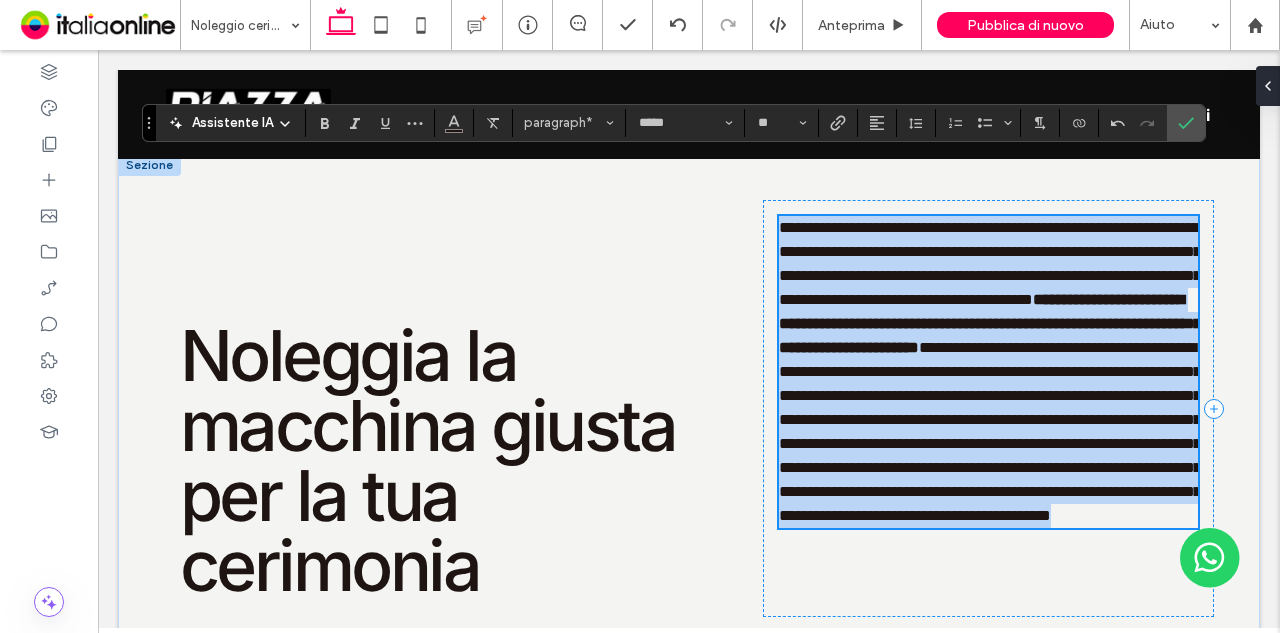 scroll, scrollTop: 551, scrollLeft: 0, axis: vertical 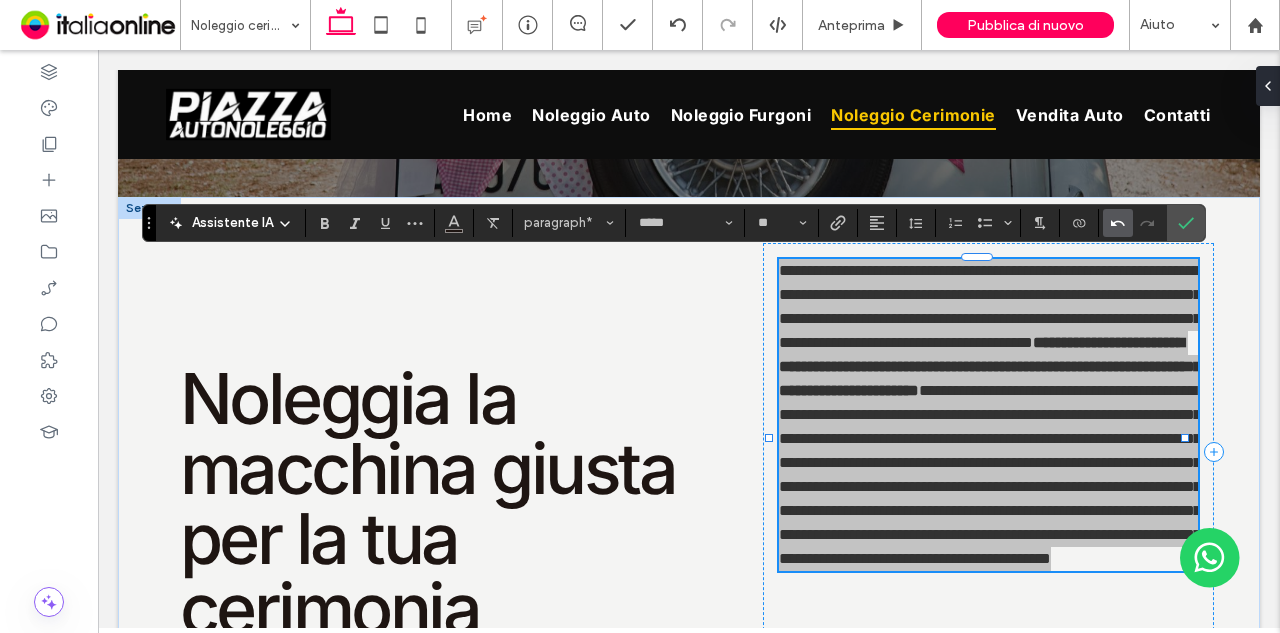 click 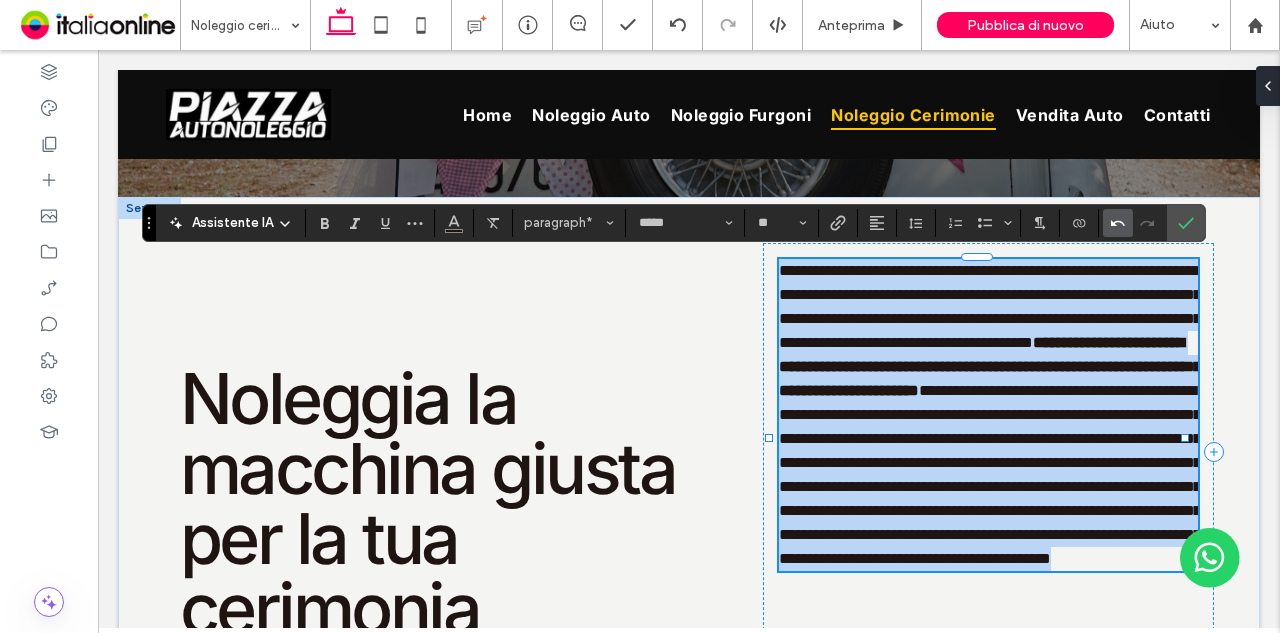type on "**" 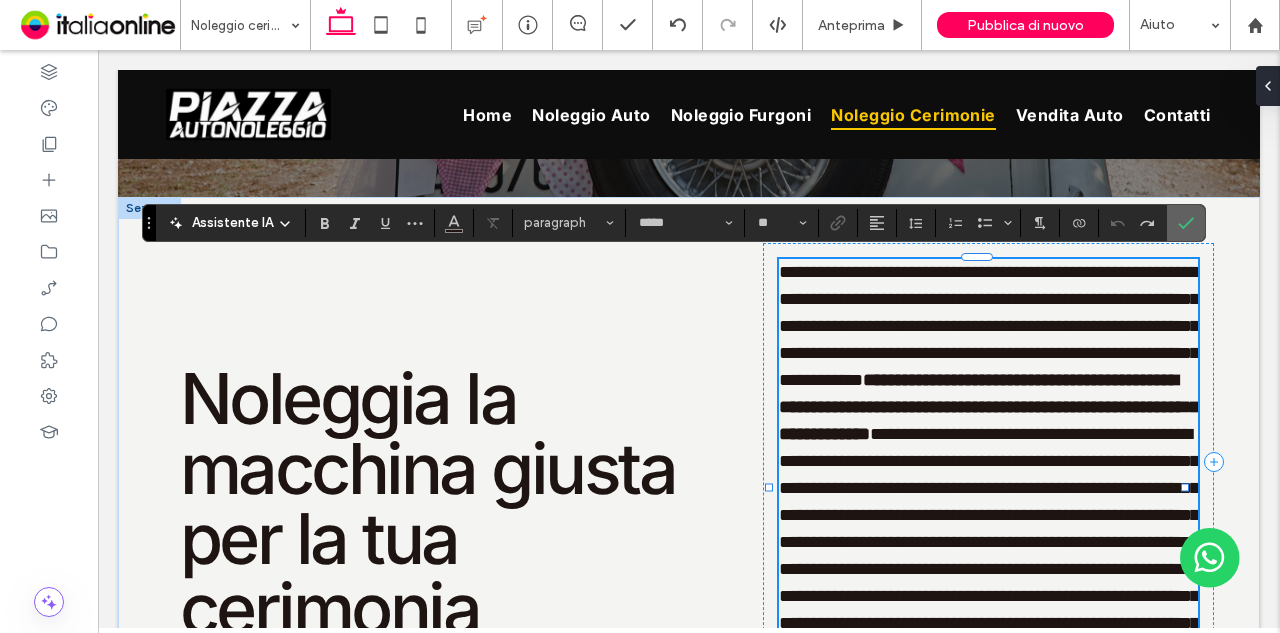 click 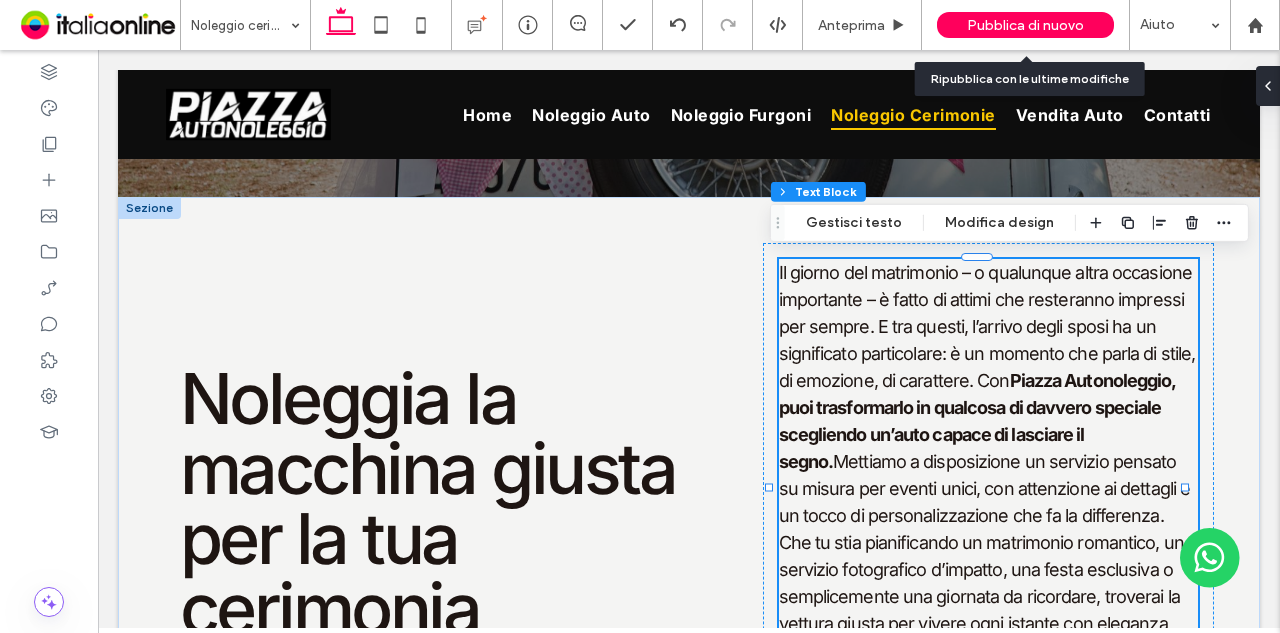 click on "Pubblica di nuovo" at bounding box center [1025, 25] 